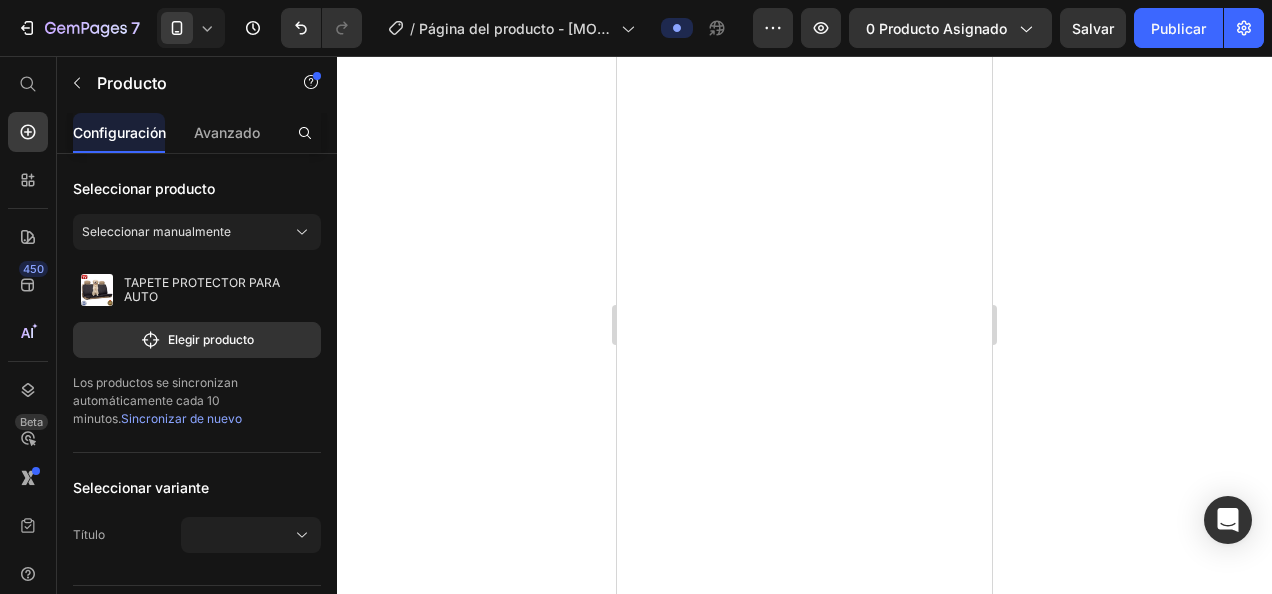 scroll, scrollTop: 0, scrollLeft: 0, axis: both 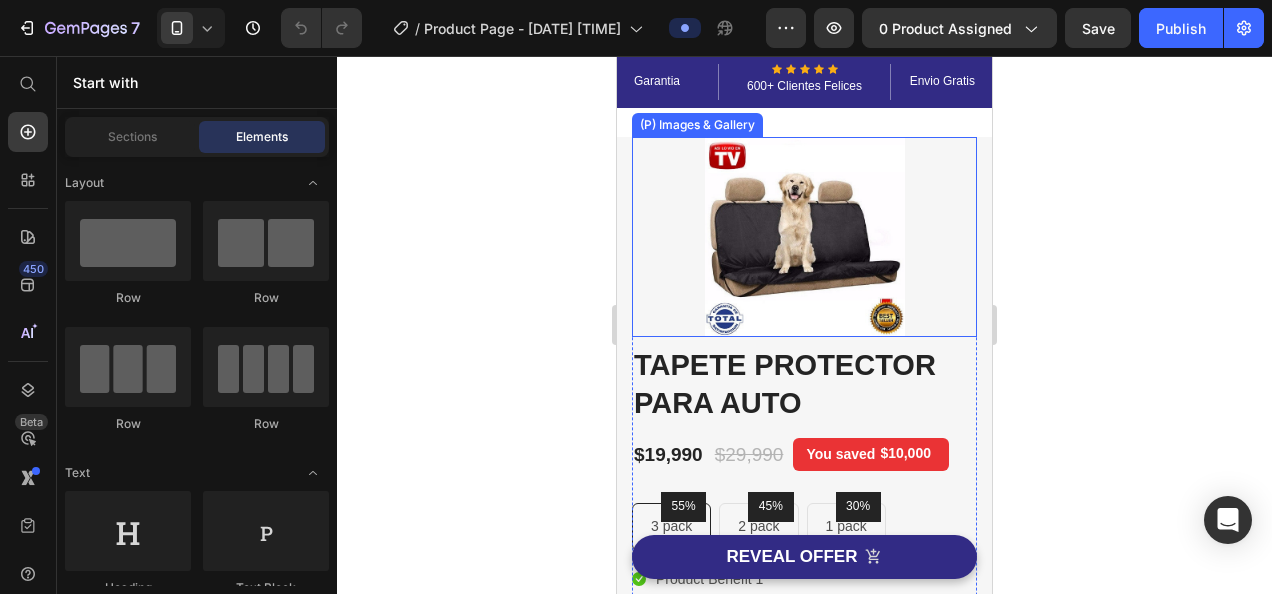 click at bounding box center [804, 237] 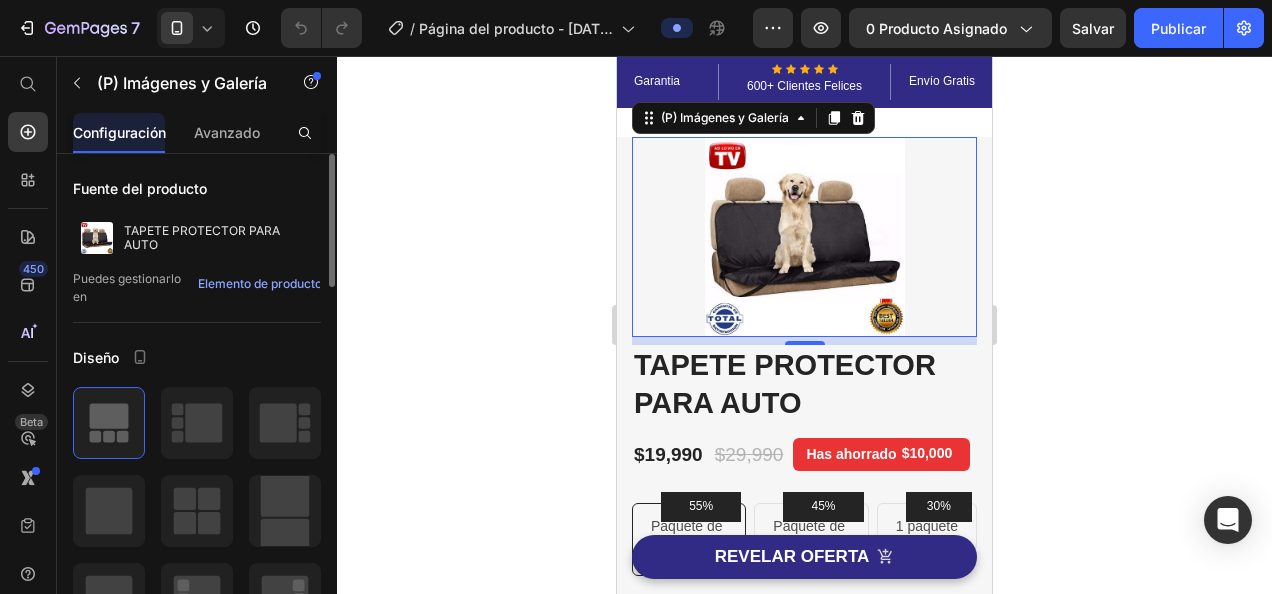 click on "Fuente del producto" at bounding box center (140, 188) 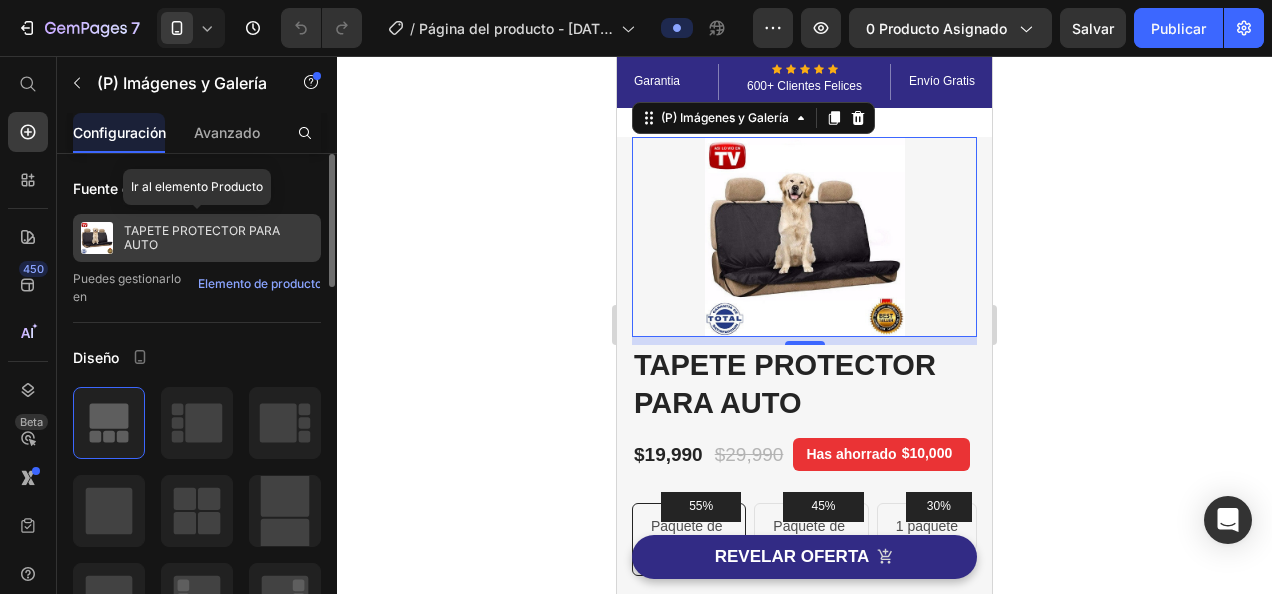 click on "TAPETE PROTECTOR PARA AUTO" at bounding box center (218, 238) 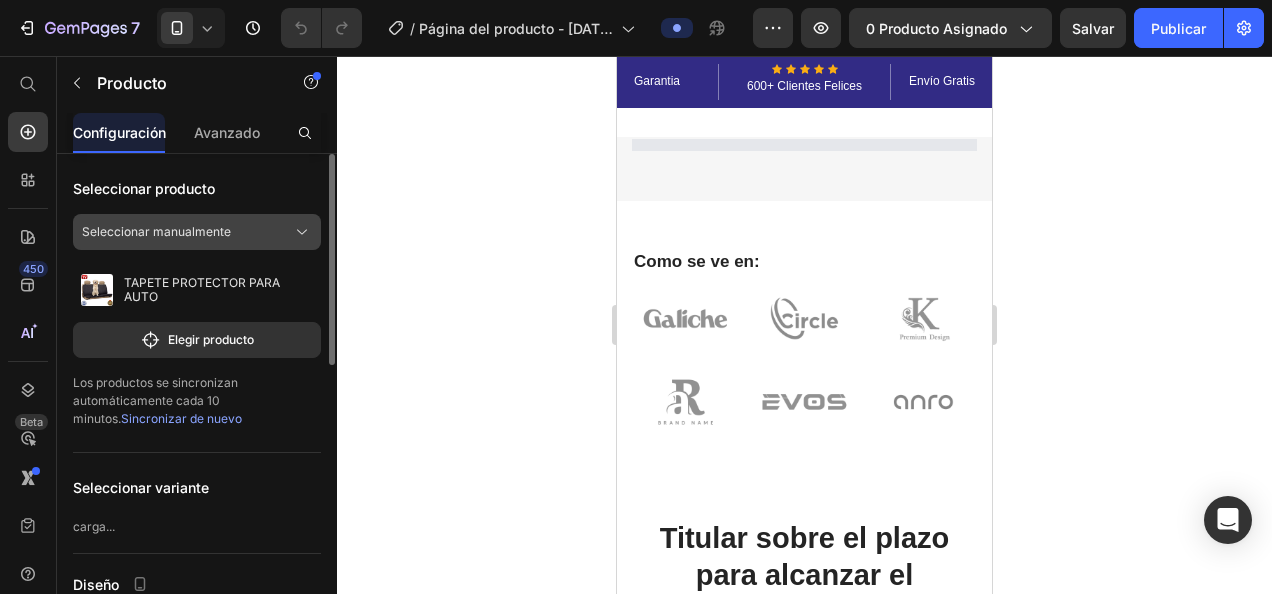 click on "Seleccionar manualmente" at bounding box center [156, 232] 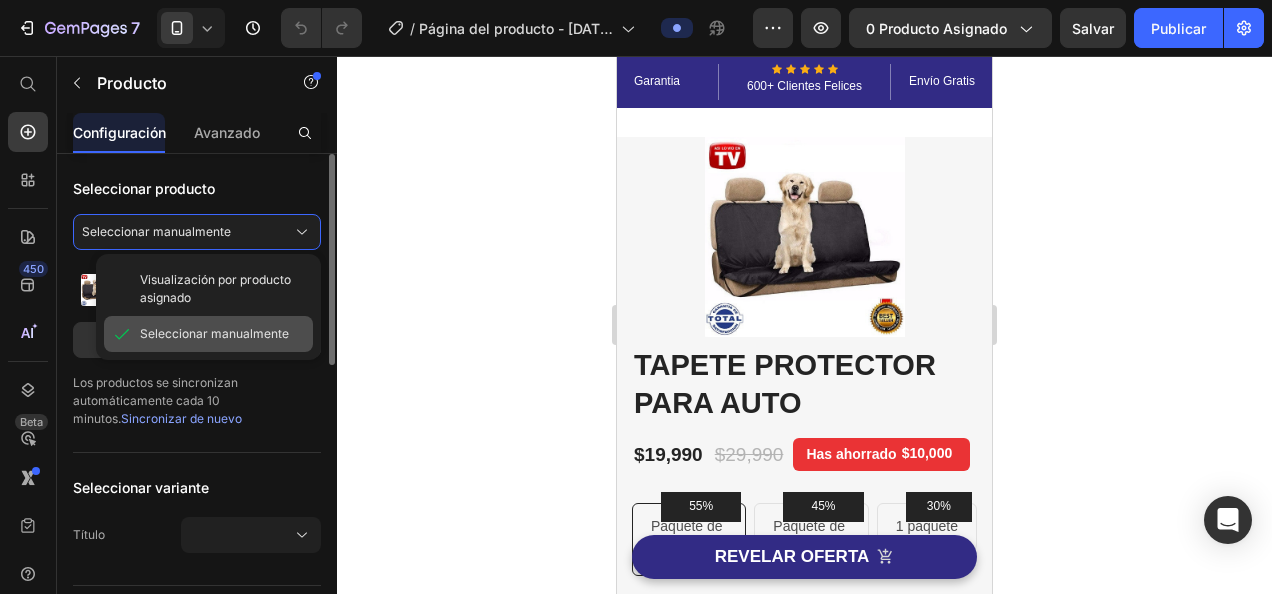 click on "Seleccionar manualmente" 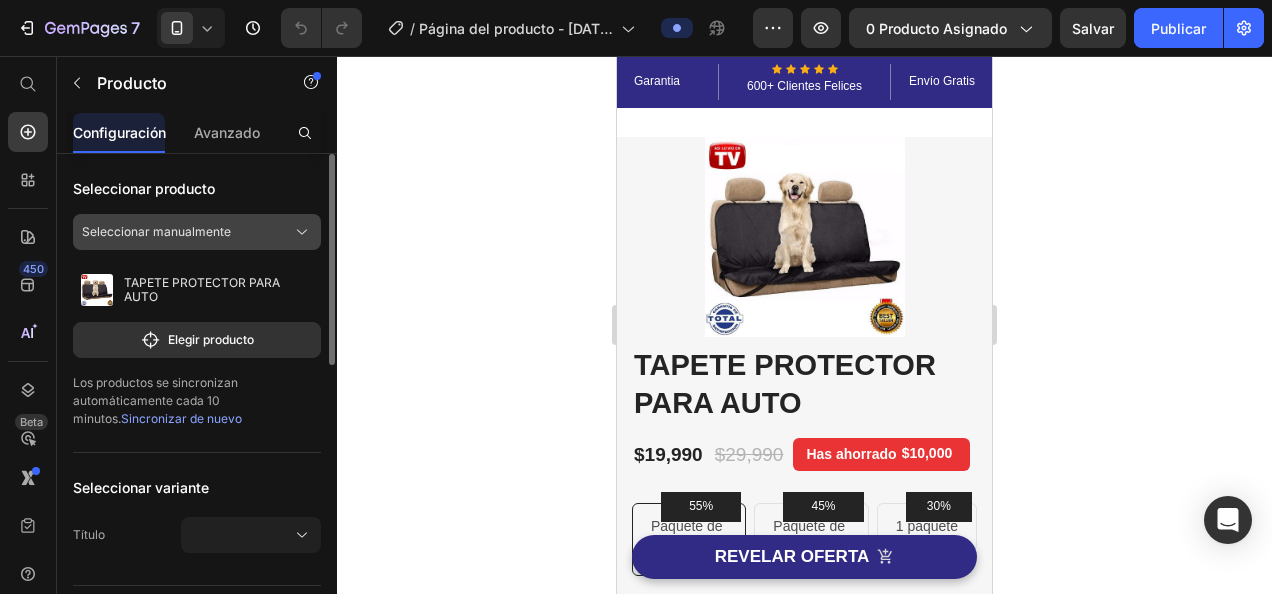click on "Seleccionar manualmente" at bounding box center (197, 232) 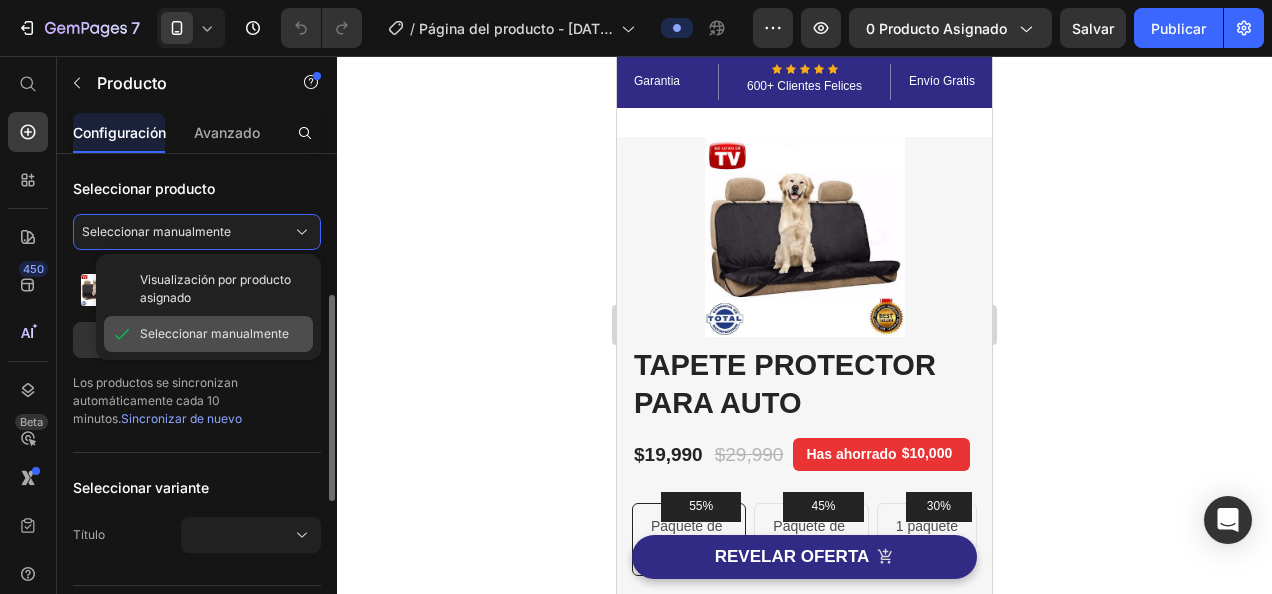 scroll, scrollTop: 100, scrollLeft: 0, axis: vertical 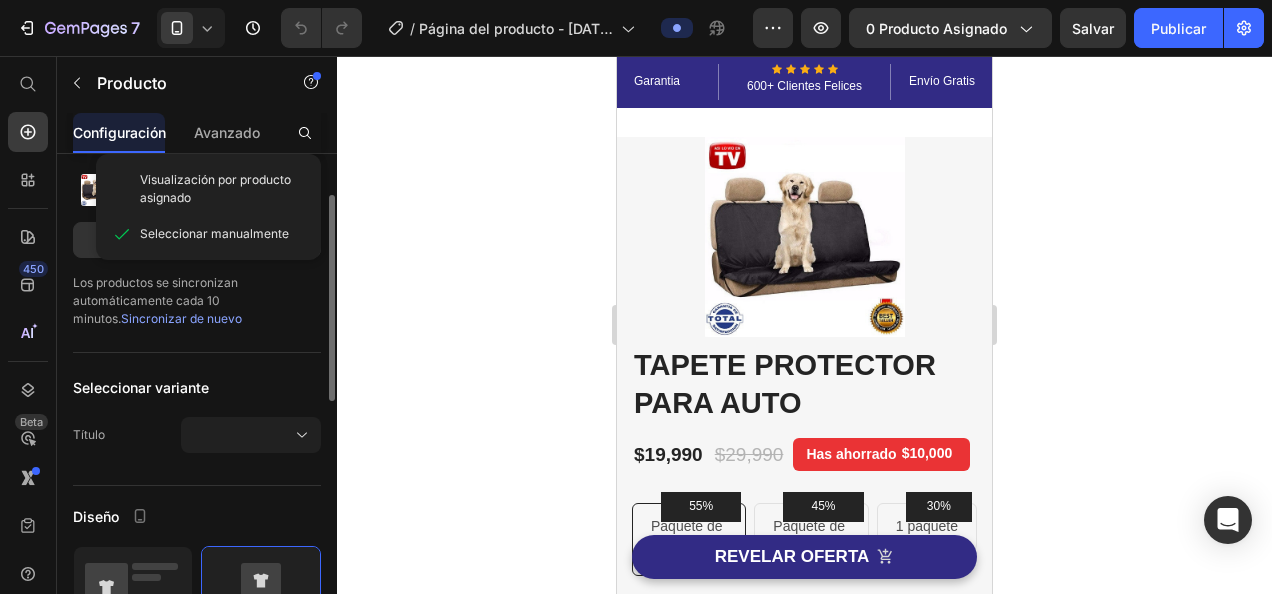 click on "Los productos se sincronizan automáticamente cada 10 minutos.  Sincronizar de nuevo" at bounding box center [197, 301] 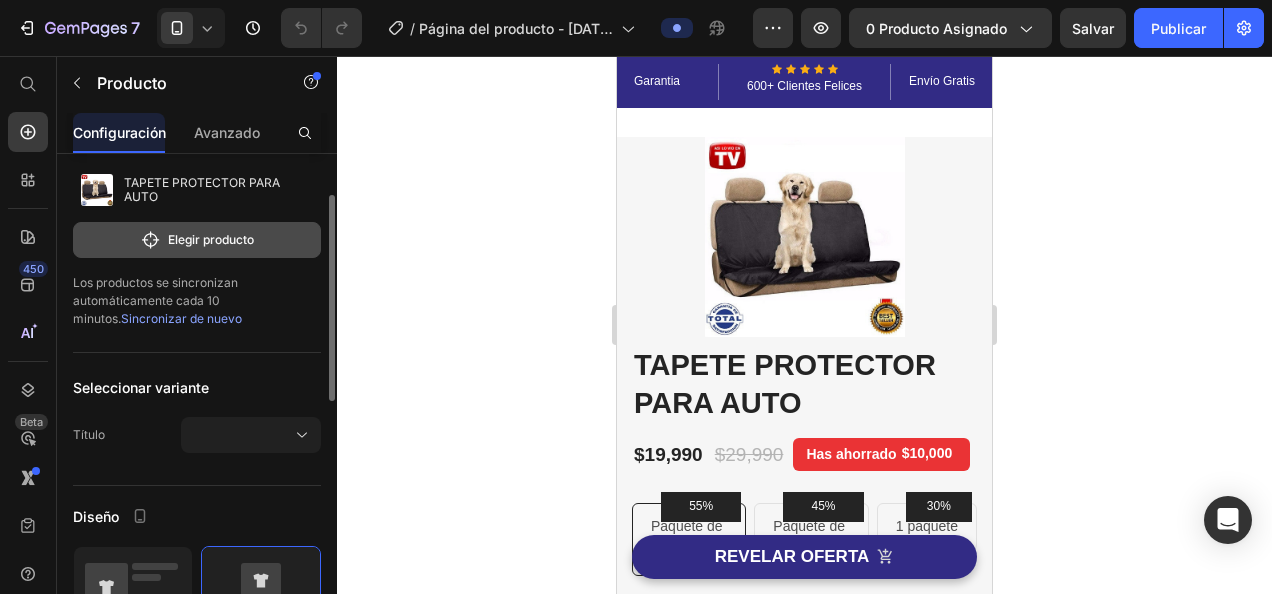 click on "Elegir producto" 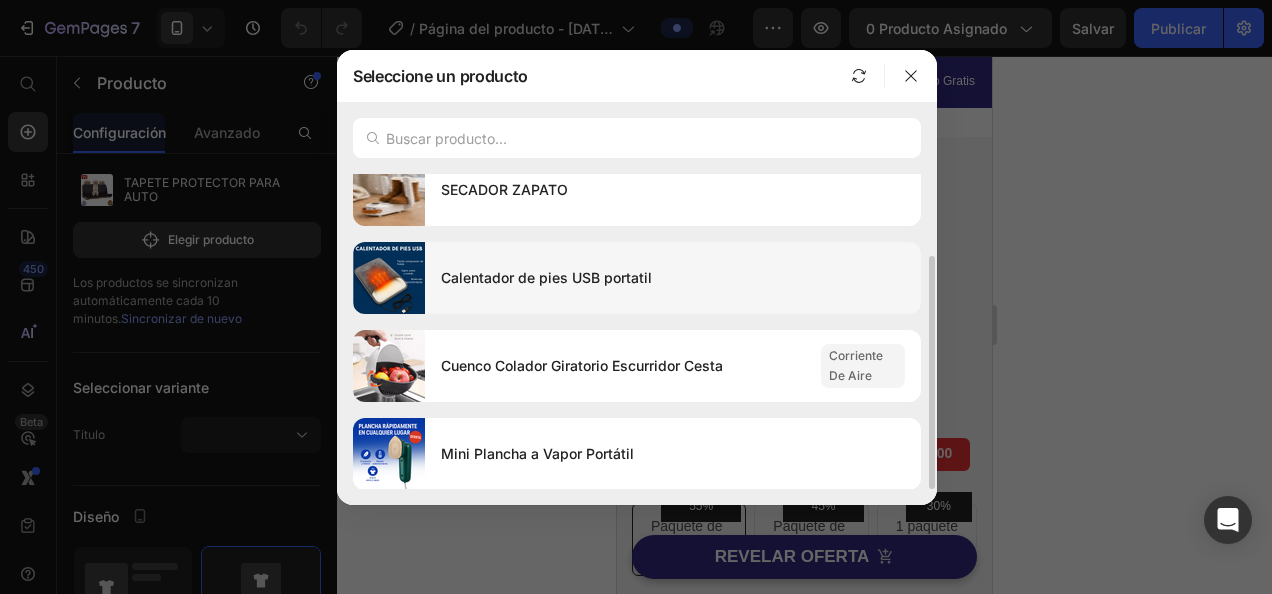 scroll, scrollTop: 0, scrollLeft: 0, axis: both 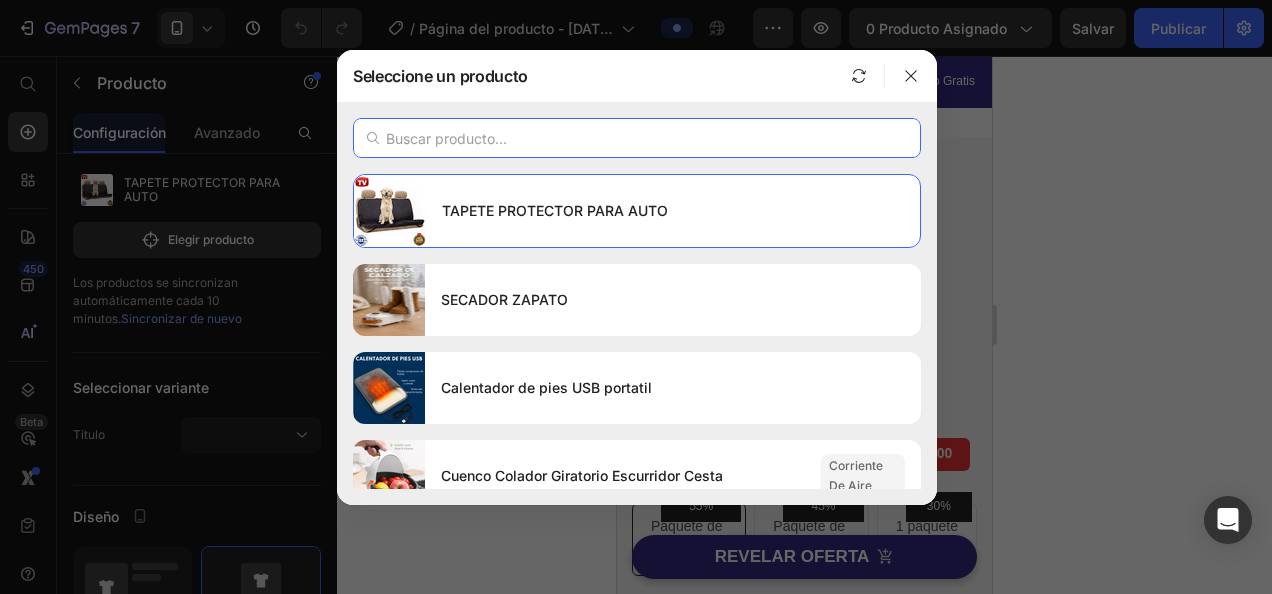 click at bounding box center [637, 138] 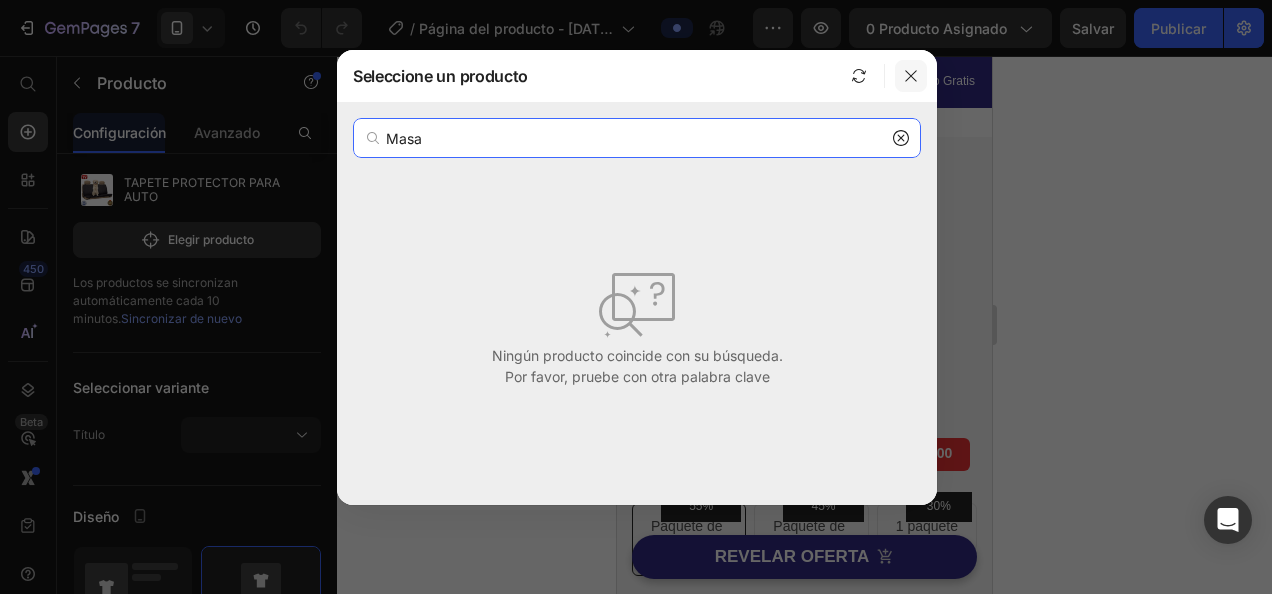 type on "Masa" 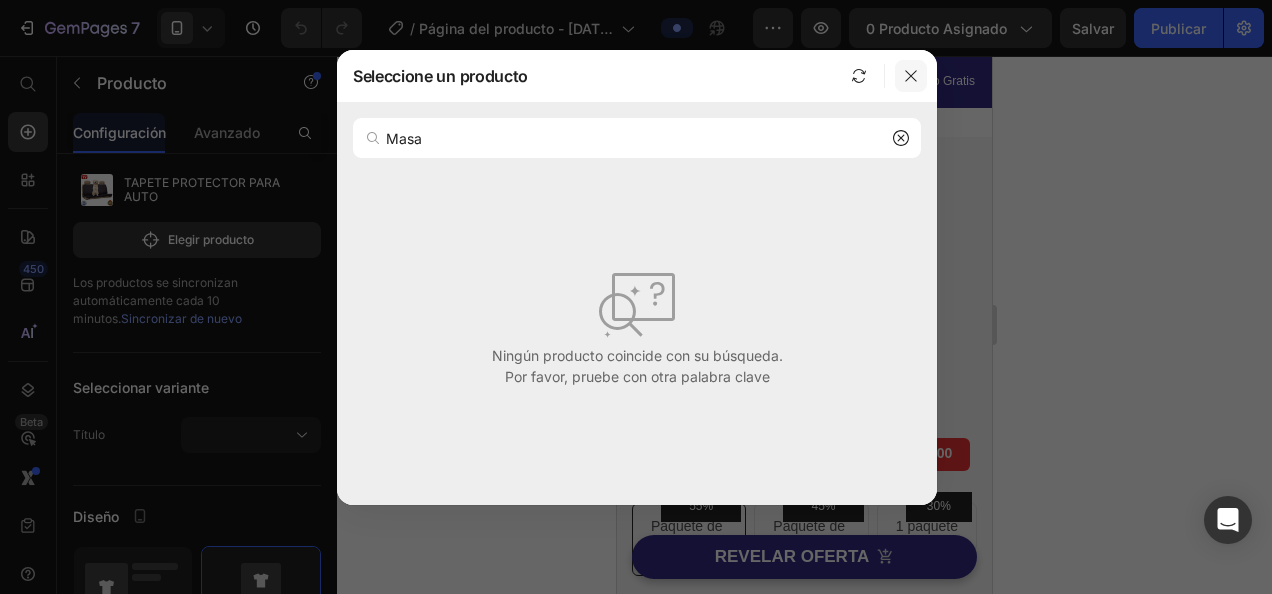 click 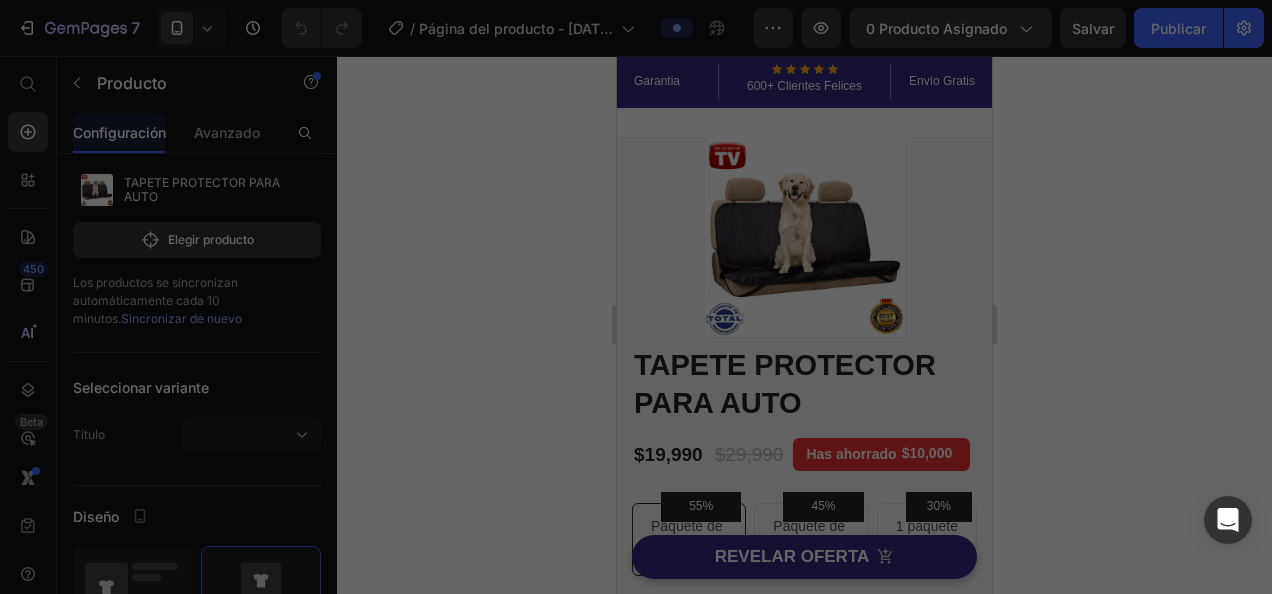 type 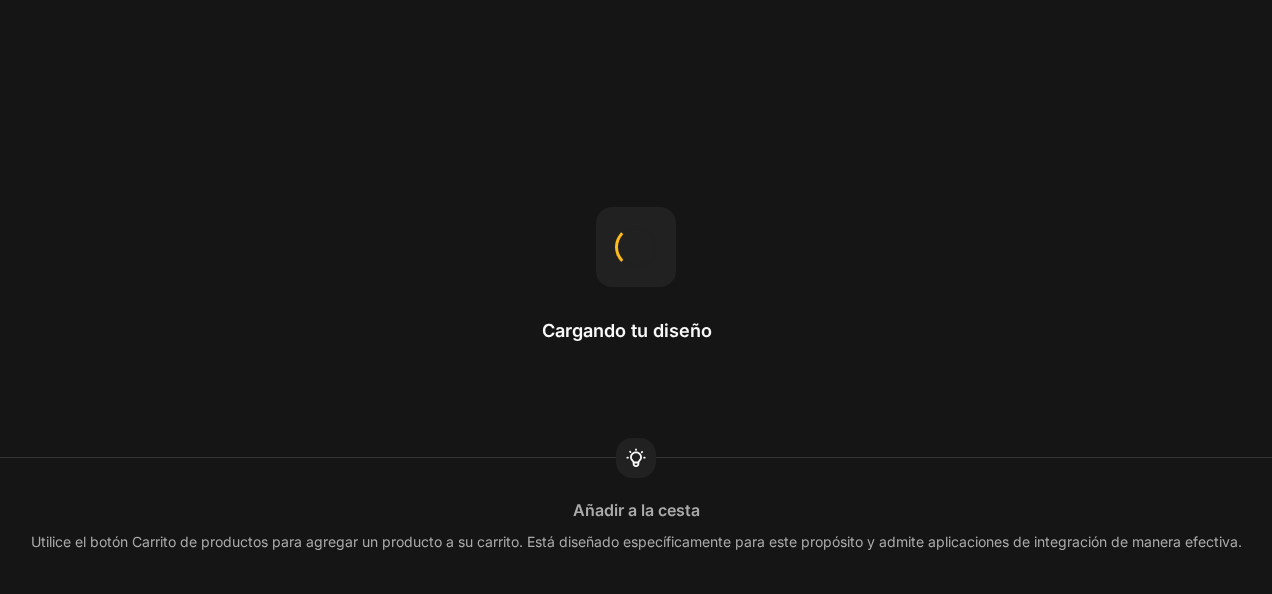 scroll, scrollTop: 0, scrollLeft: 0, axis: both 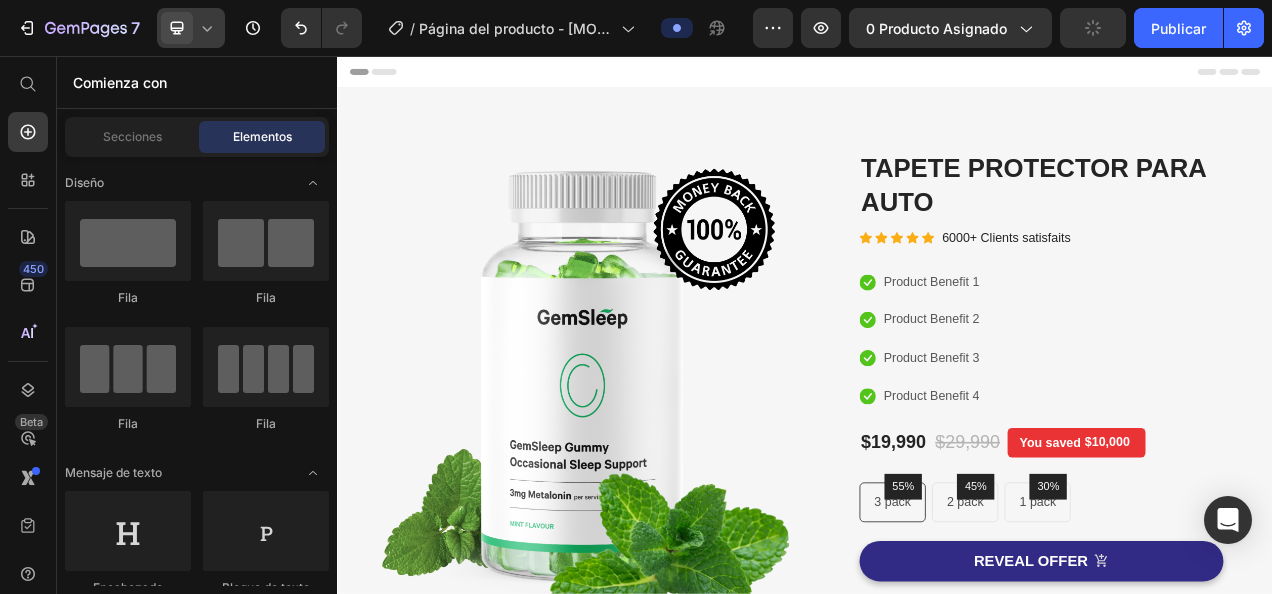 click 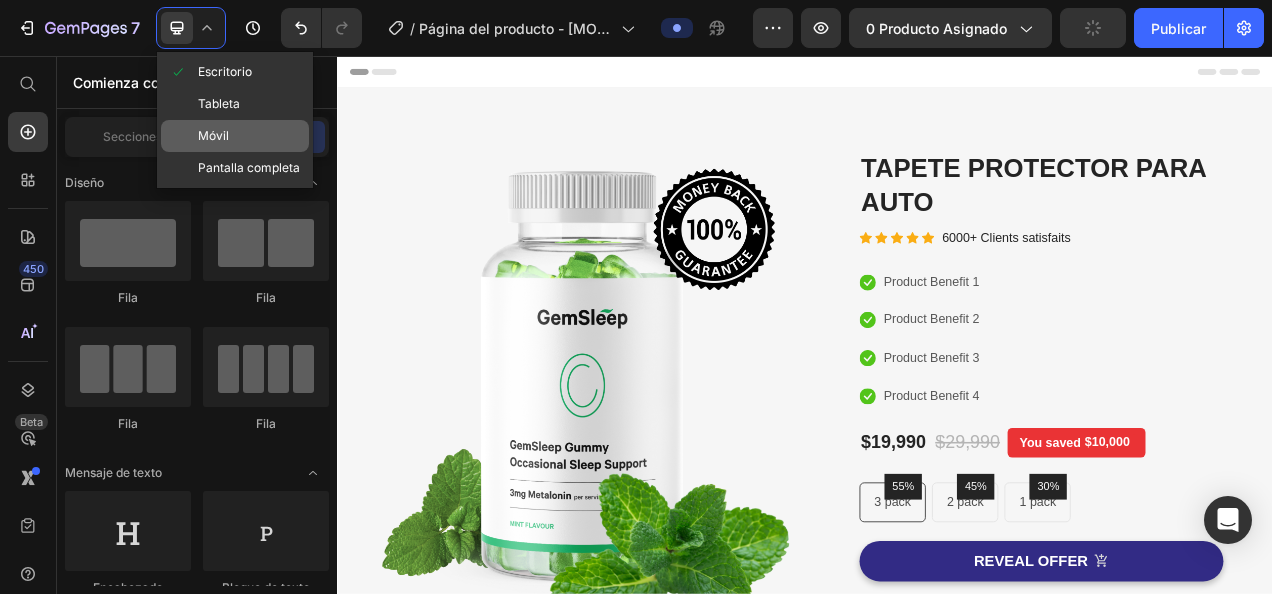 click on "Móvil" at bounding box center [213, 136] 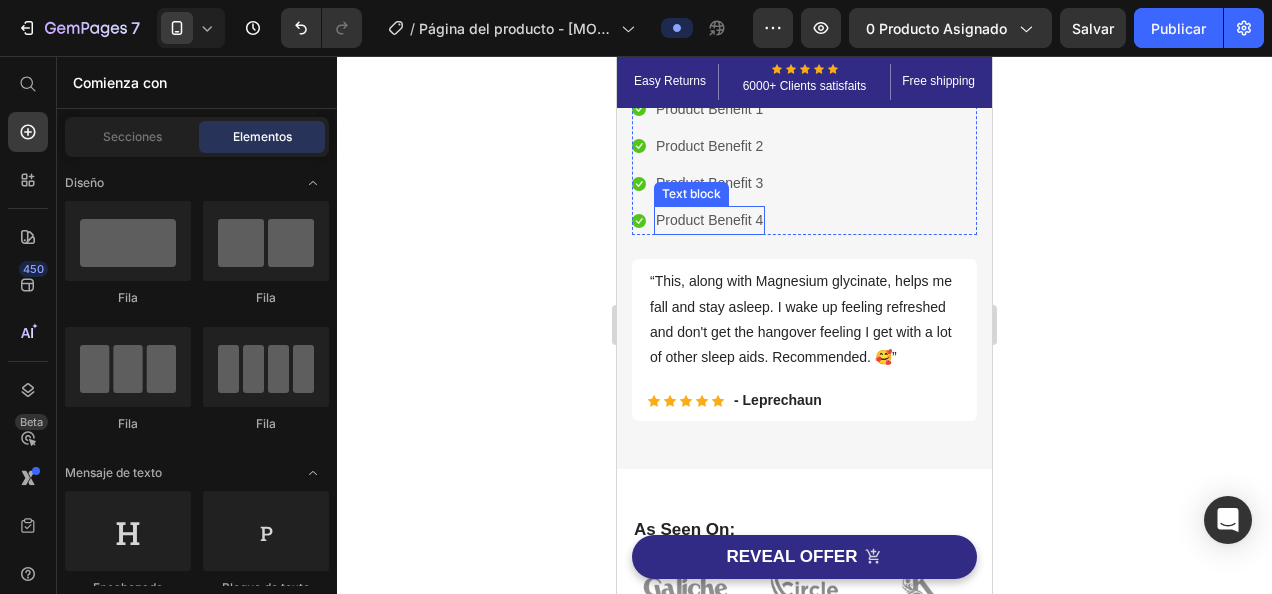 scroll, scrollTop: 0, scrollLeft: 0, axis: both 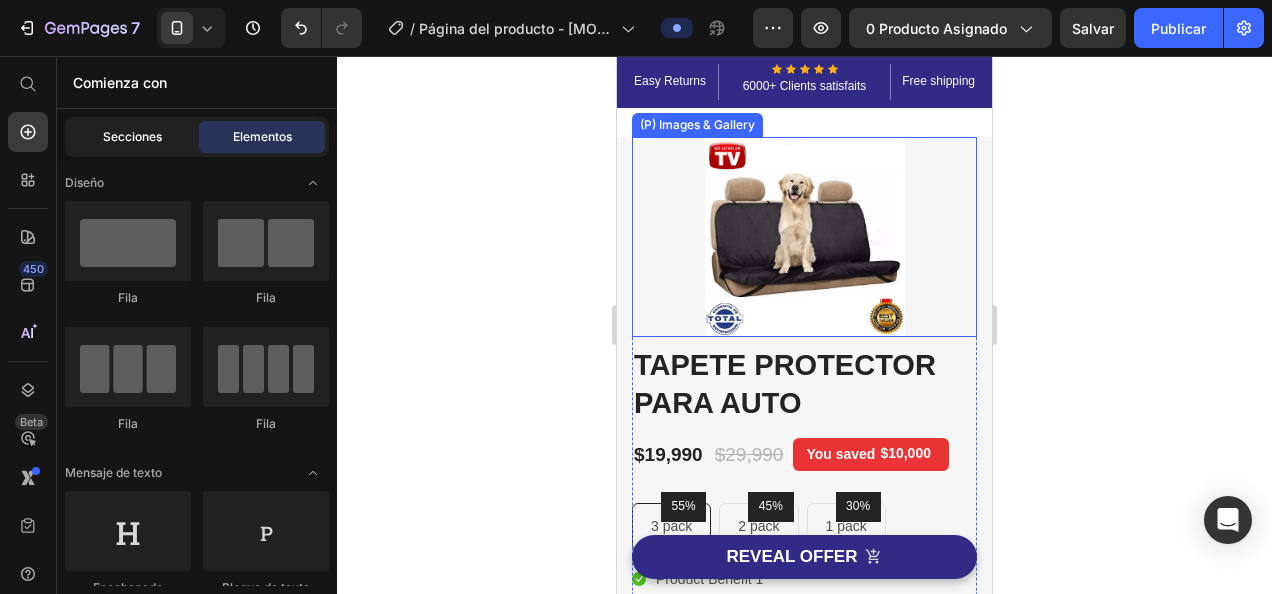 click on "Secciones" at bounding box center (132, 137) 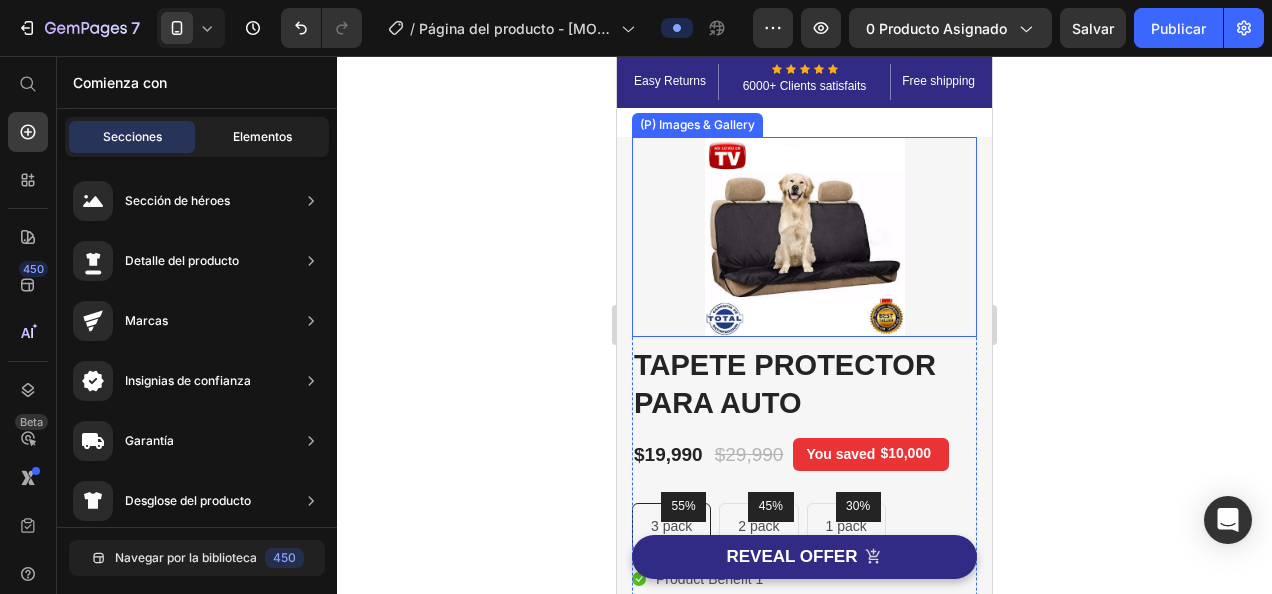 click on "Elementos" 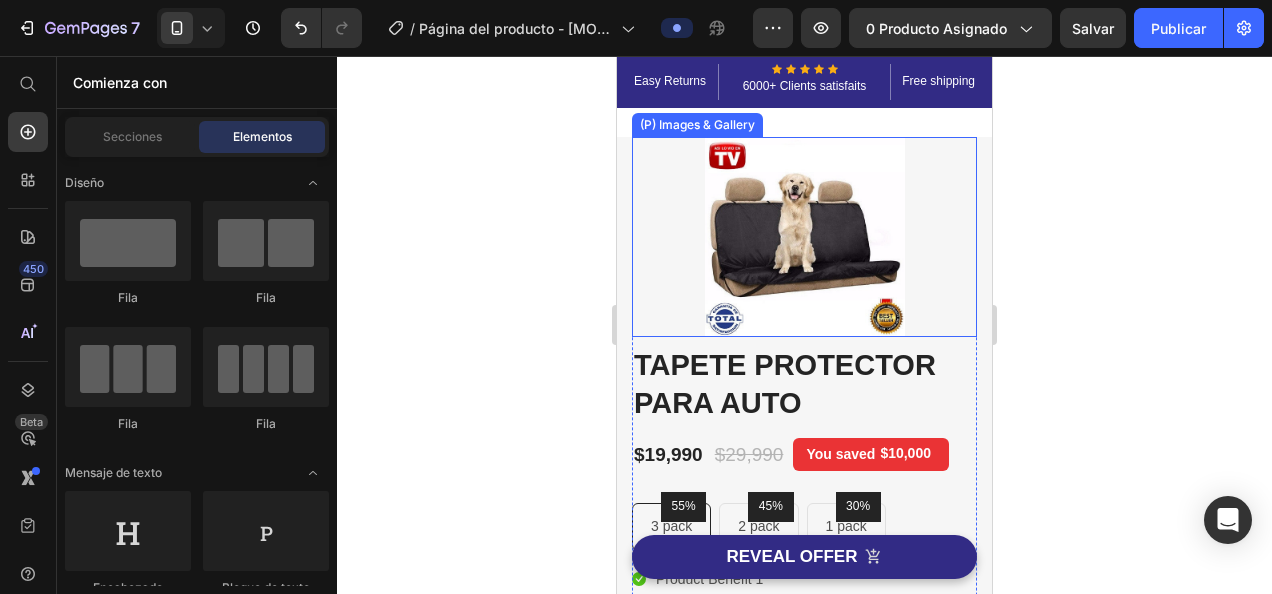click at bounding box center (805, 237) 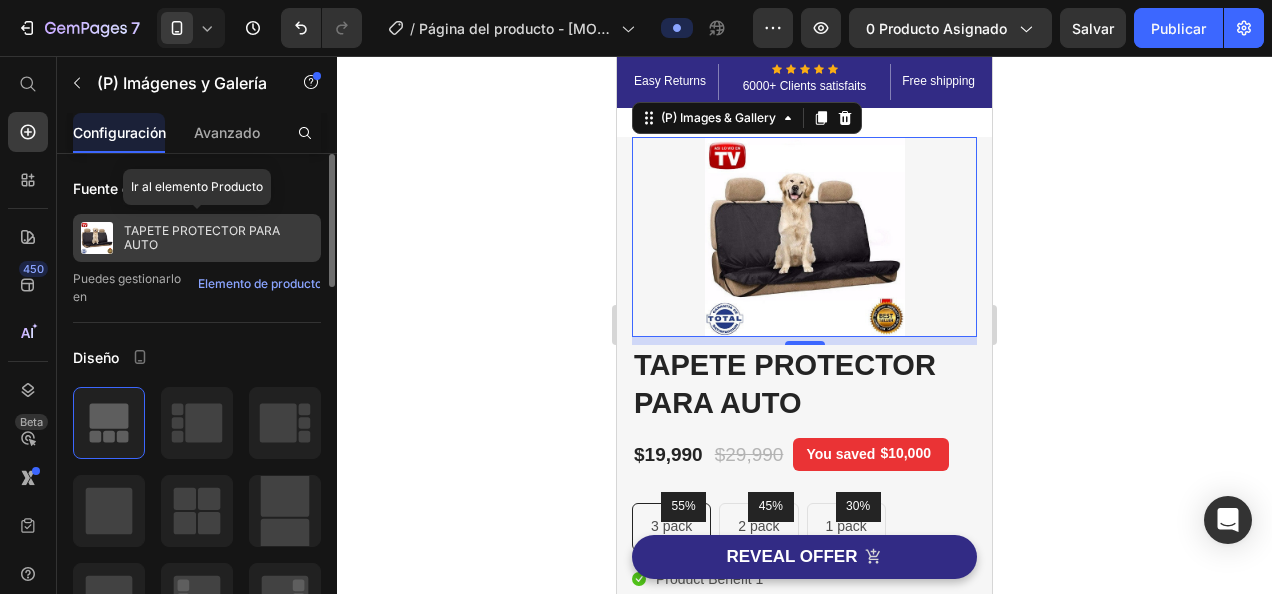click at bounding box center [97, 238] 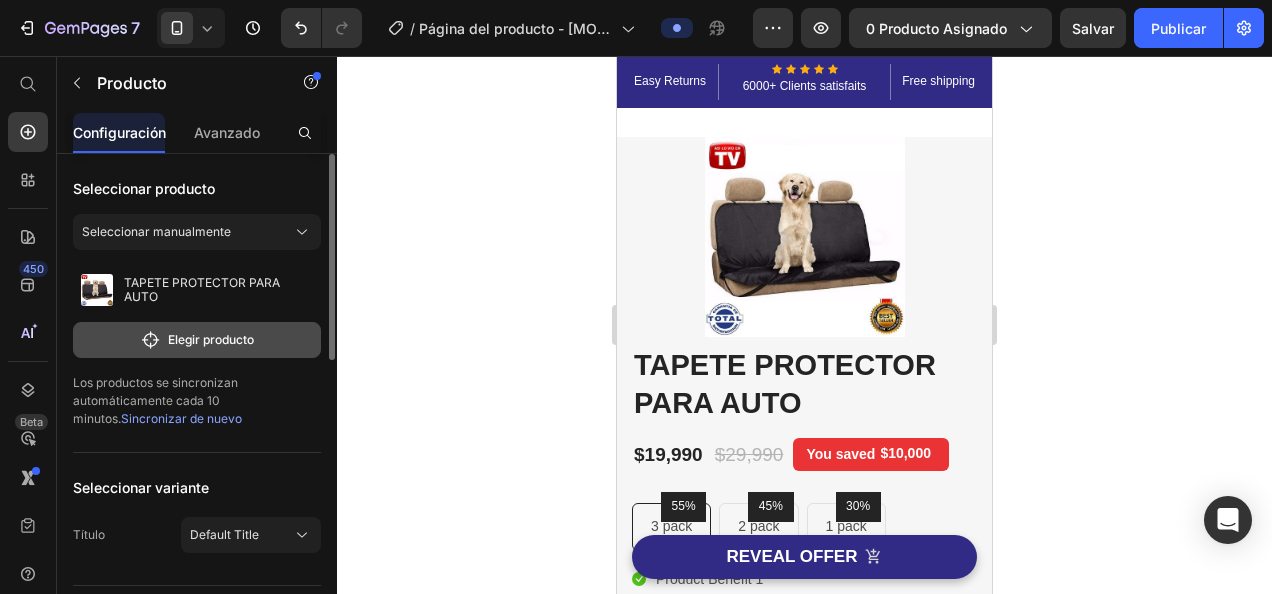 click on "Elegir producto" at bounding box center (197, 340) 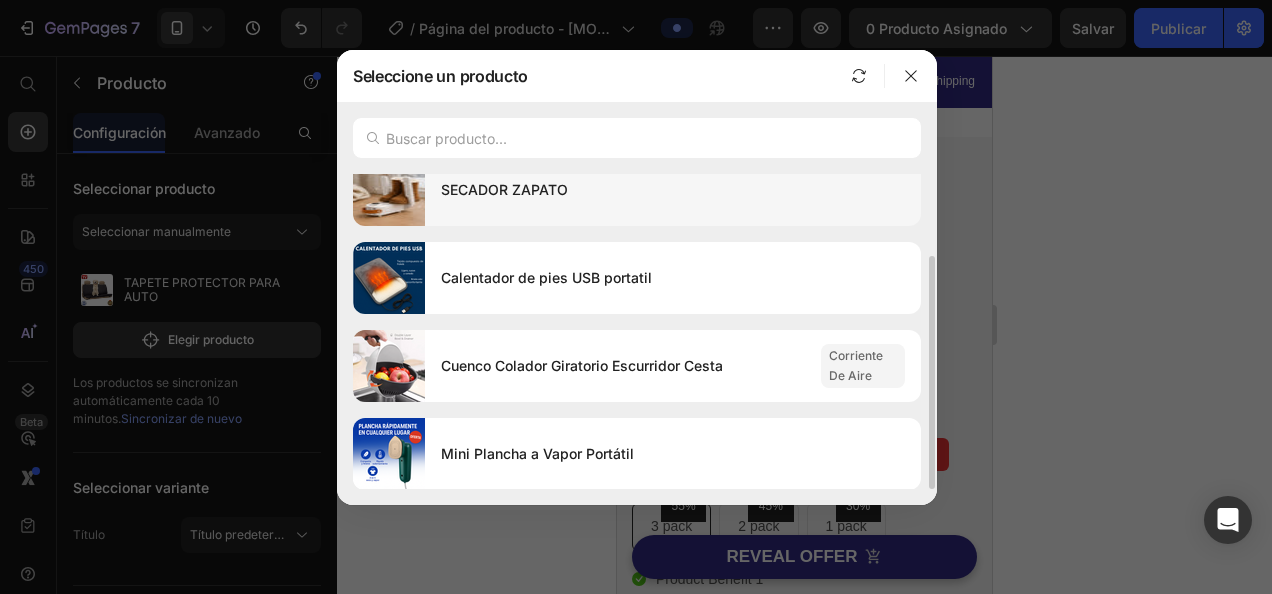 scroll, scrollTop: 0, scrollLeft: 0, axis: both 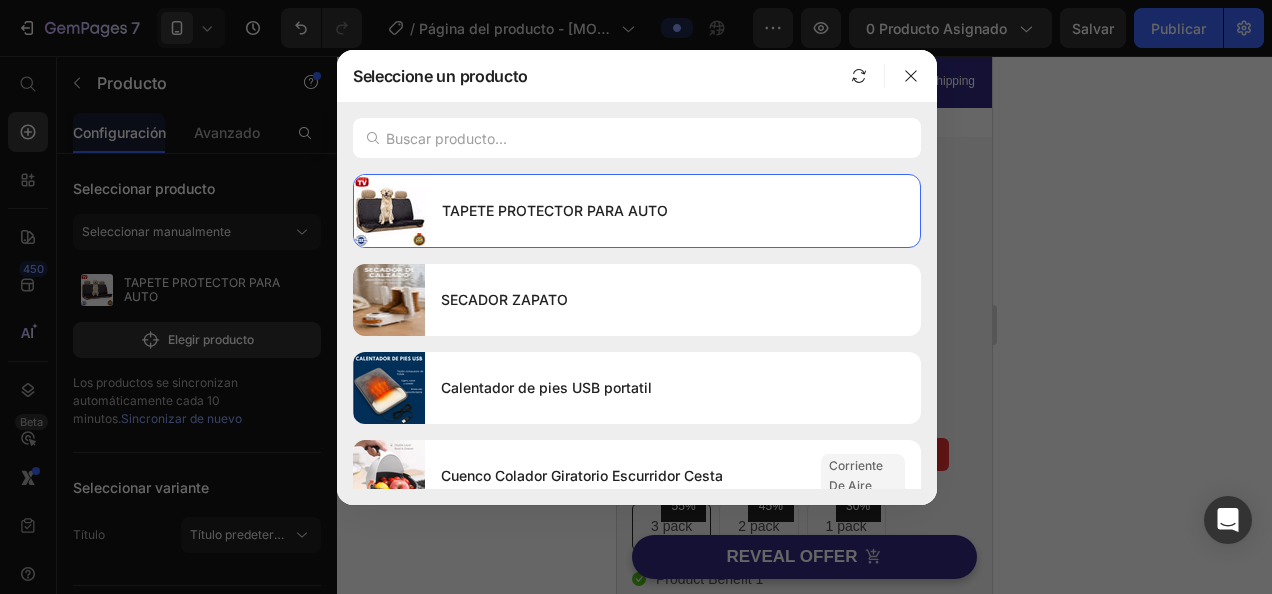 click 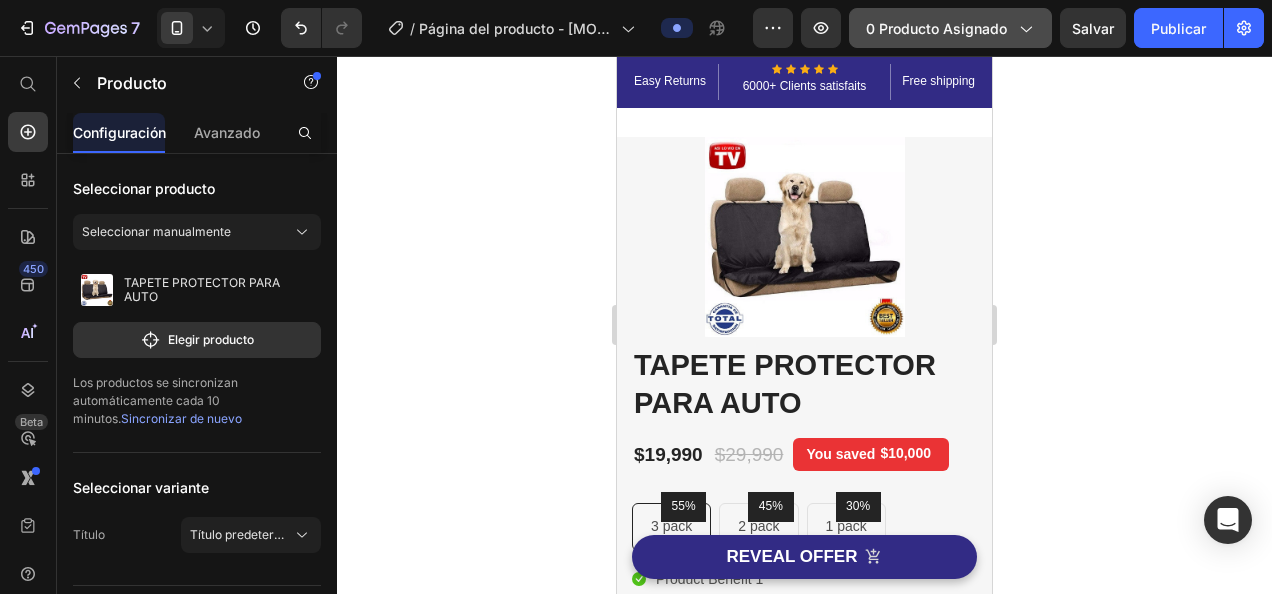 click 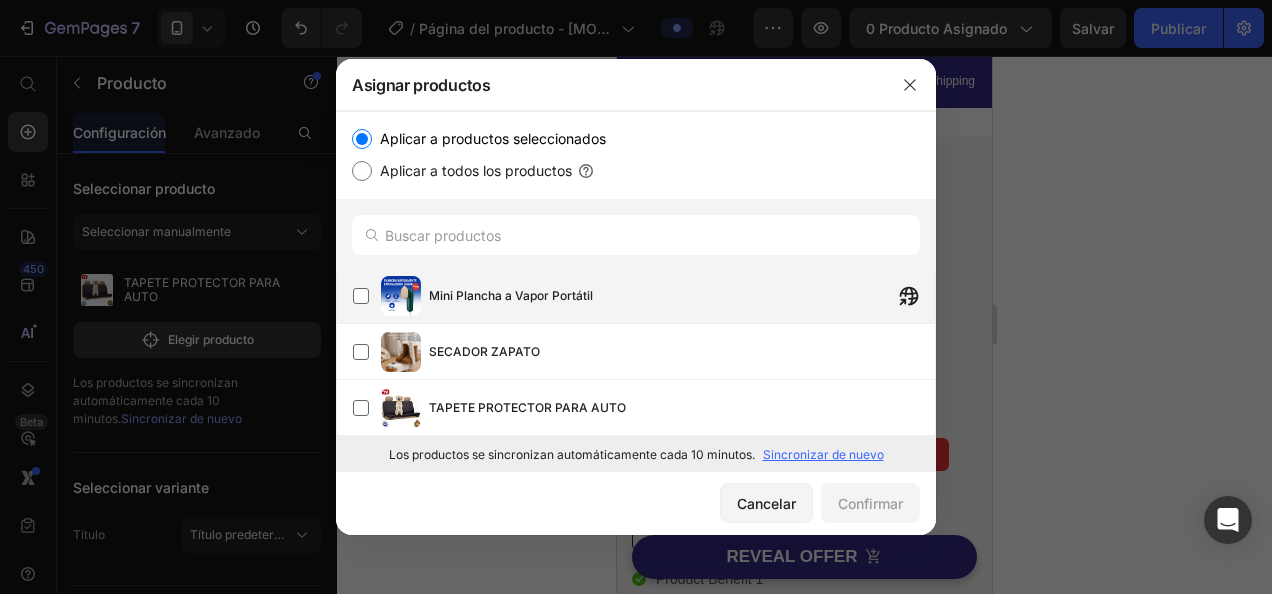 scroll, scrollTop: 0, scrollLeft: 0, axis: both 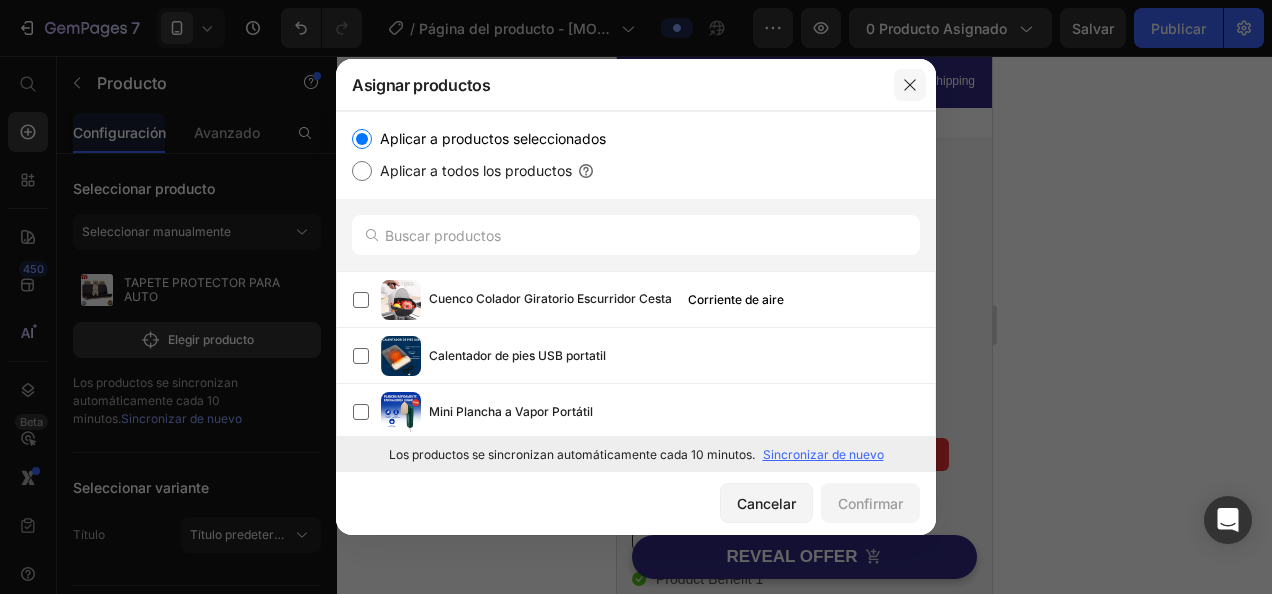 click at bounding box center (910, 85) 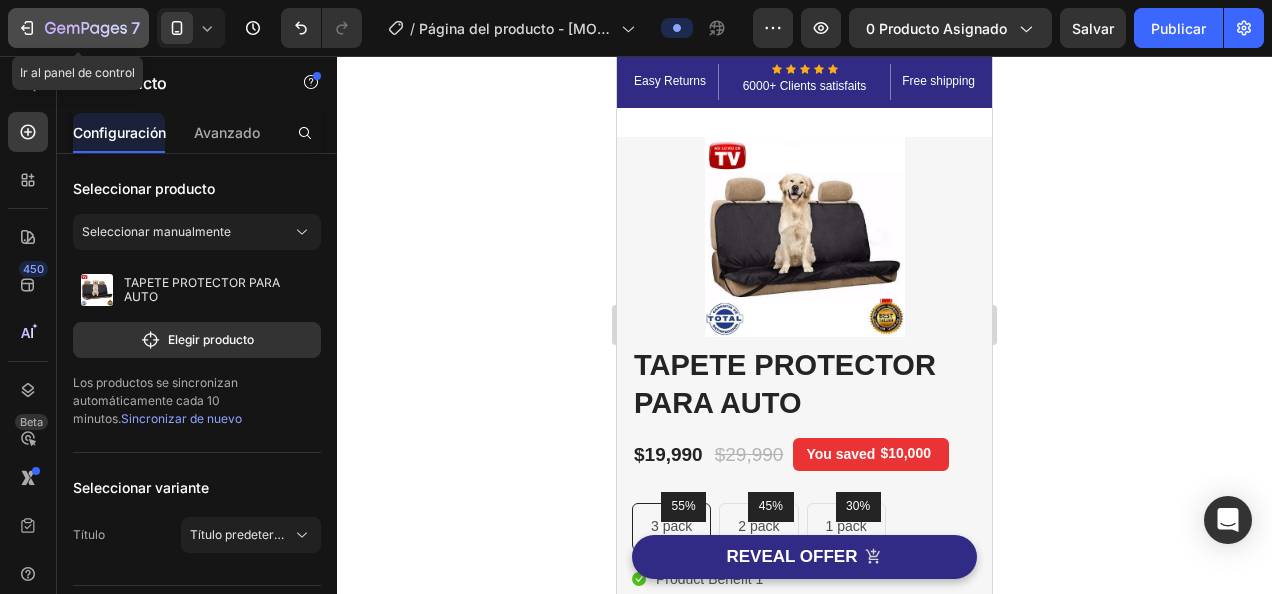 click on "7" at bounding box center (78, 28) 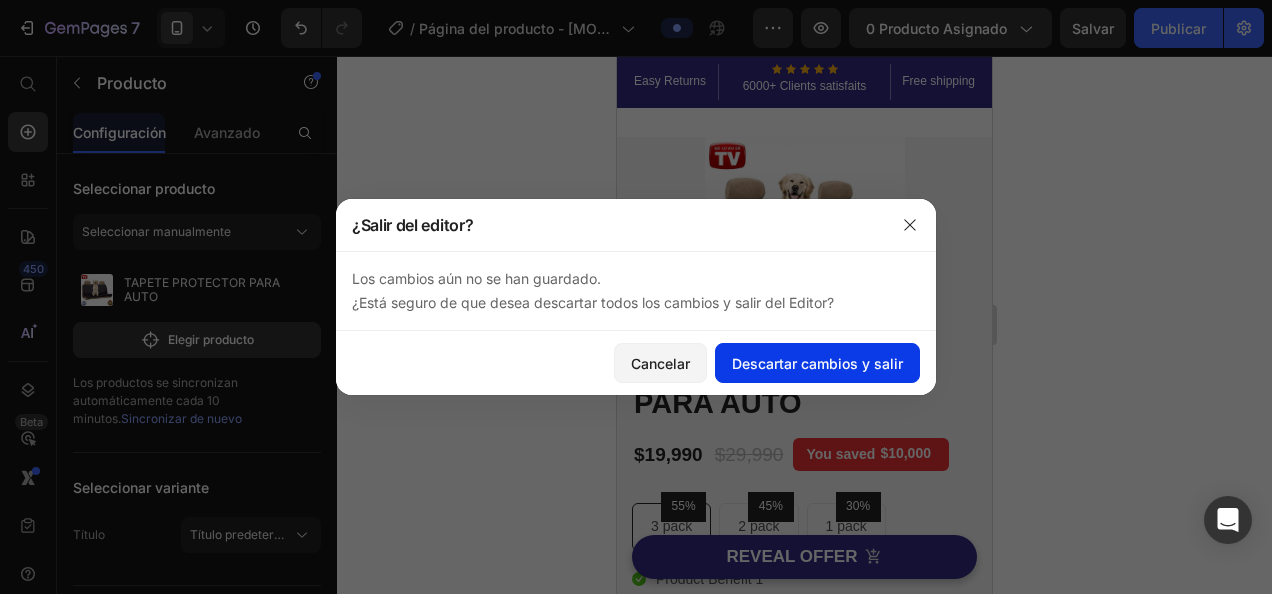 click on "Descartar cambios y salir" 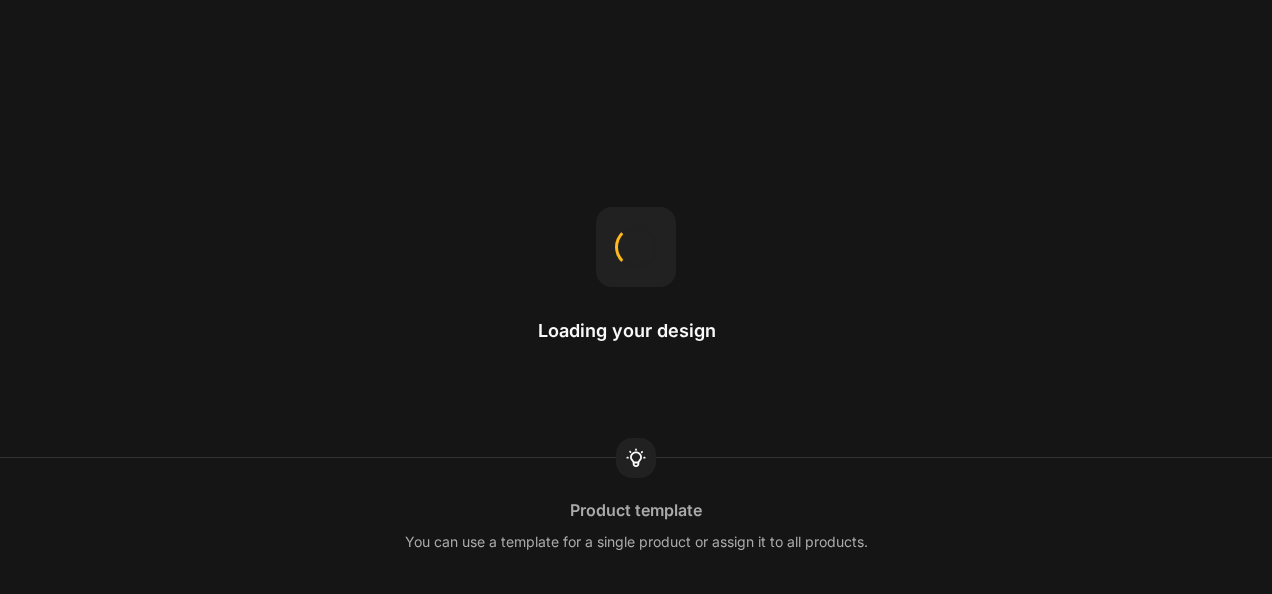 scroll, scrollTop: 0, scrollLeft: 0, axis: both 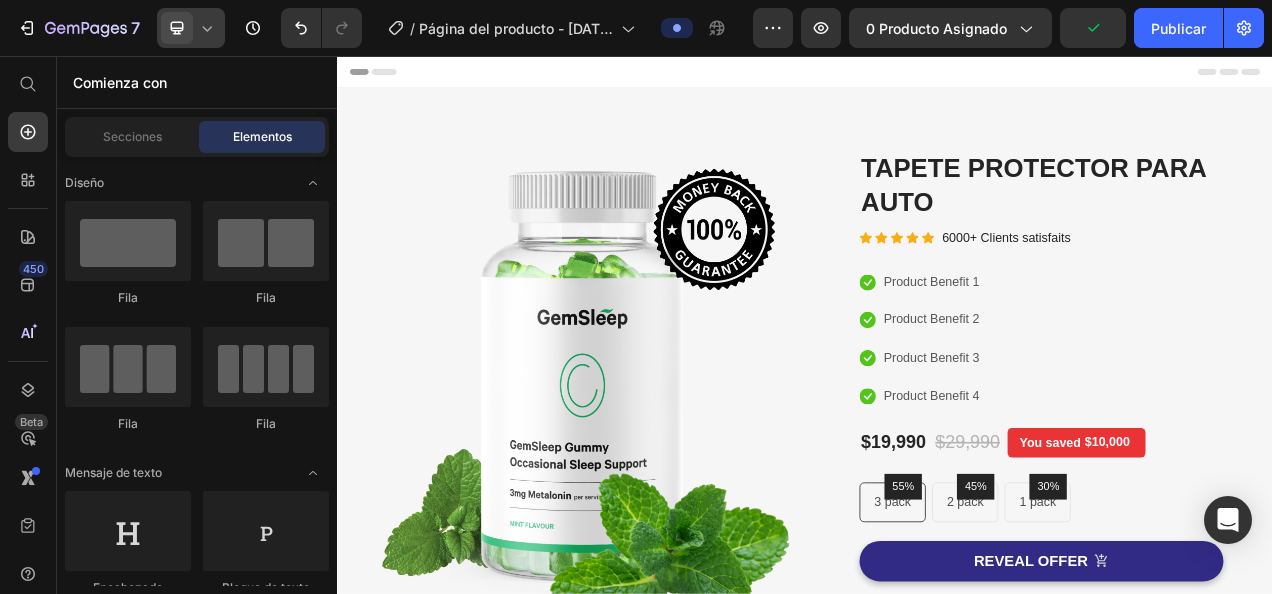 click 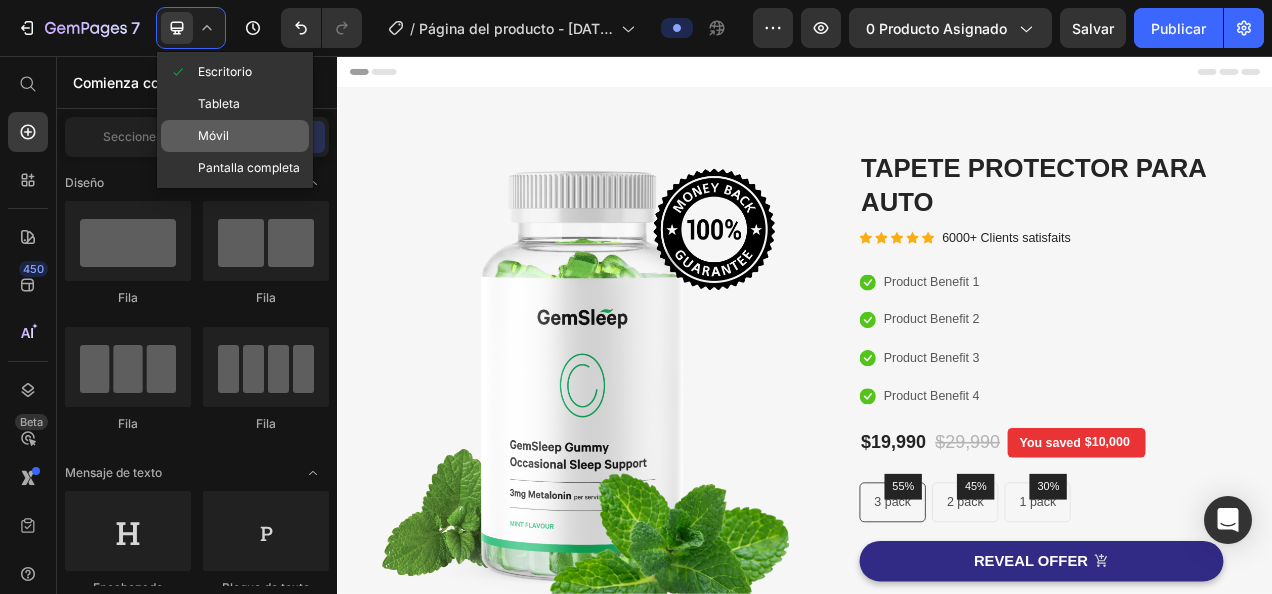click on "Móvil" at bounding box center (213, 136) 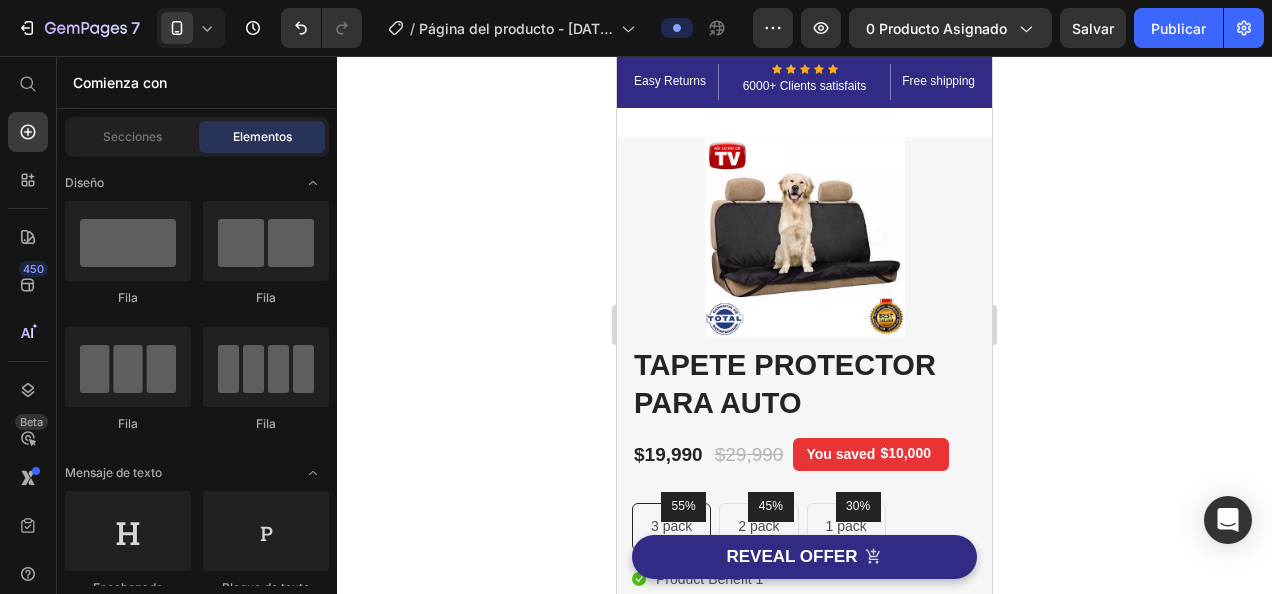 click at bounding box center (805, 237) 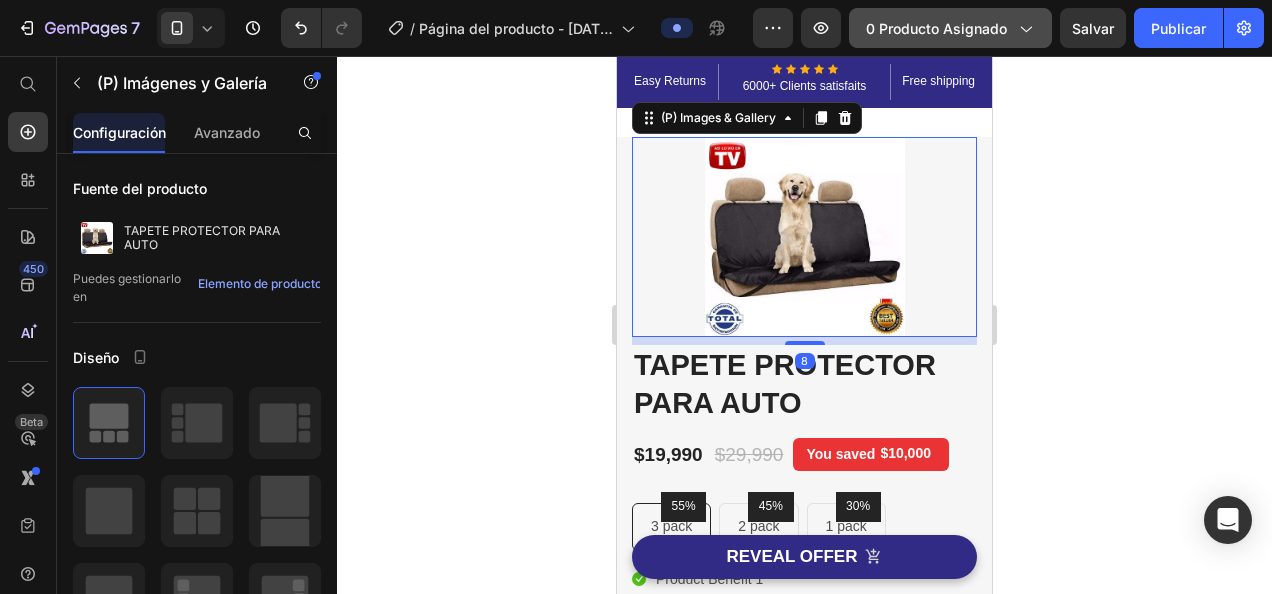 click on "0 producto asignado" 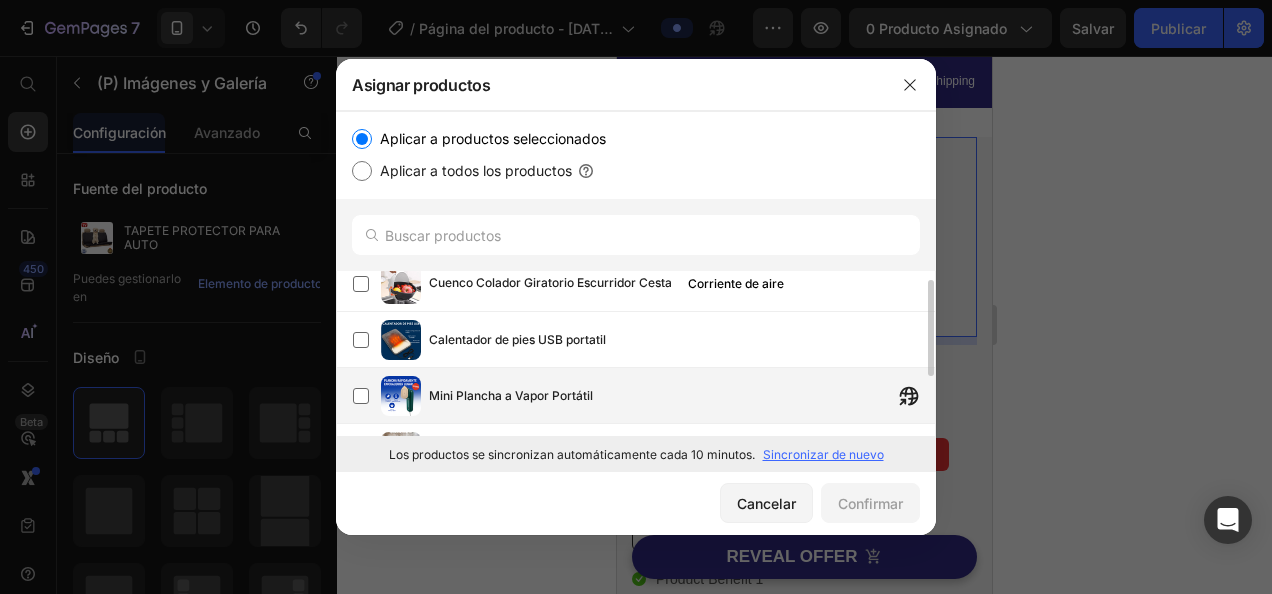 scroll, scrollTop: 0, scrollLeft: 0, axis: both 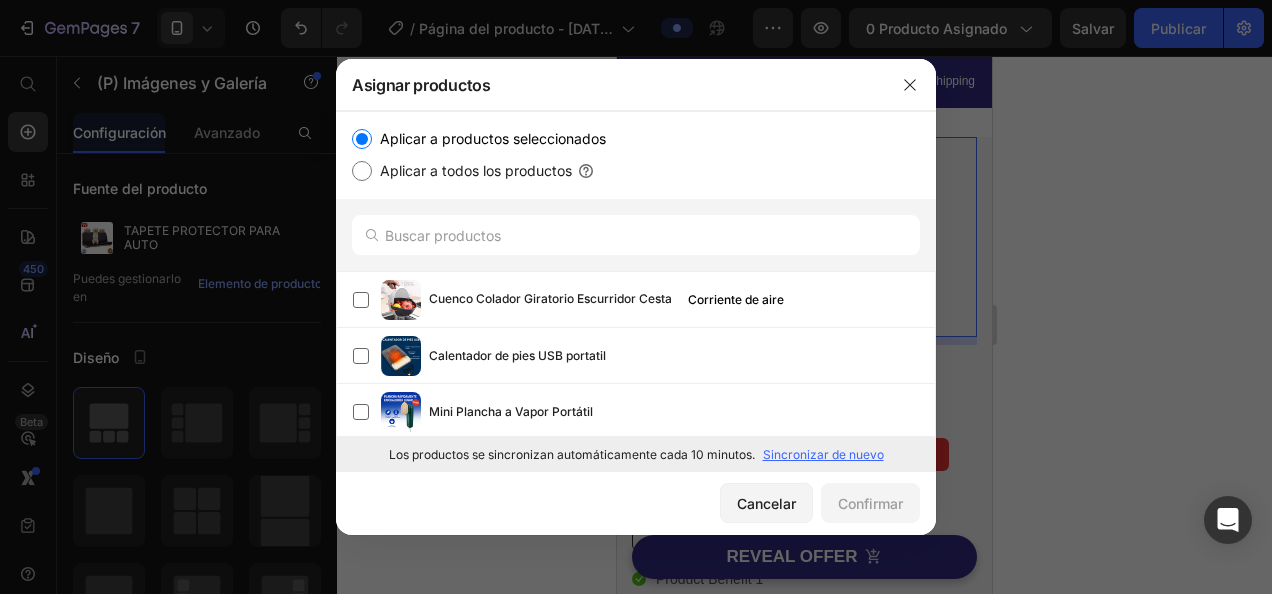 click 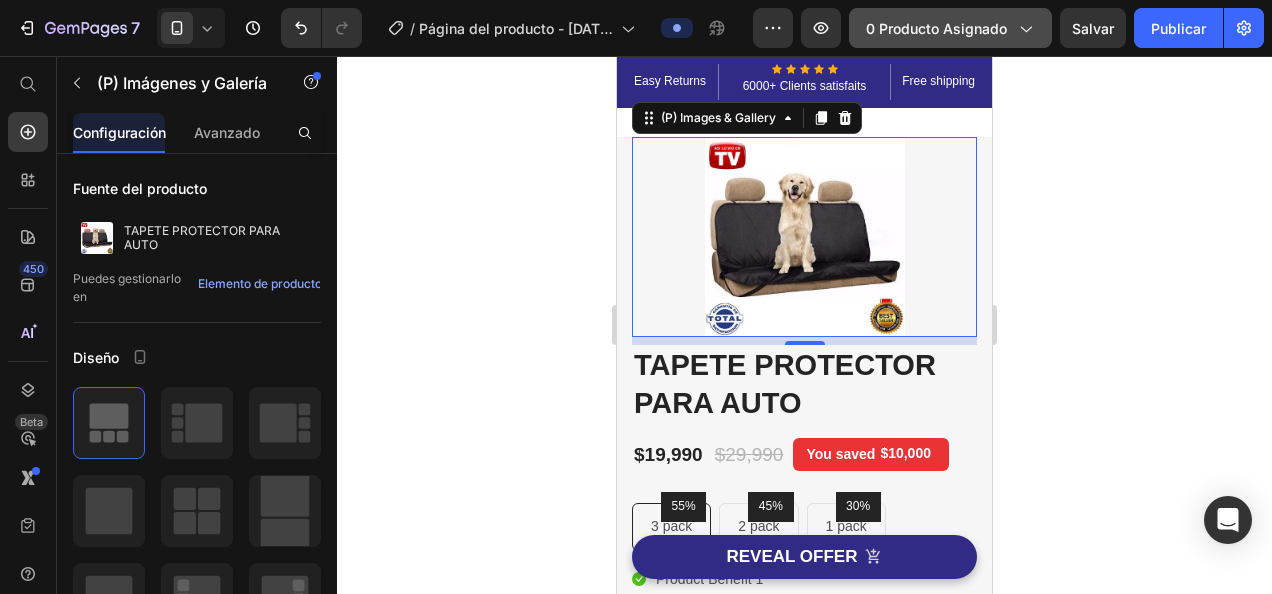 click on "0 producto asignado" 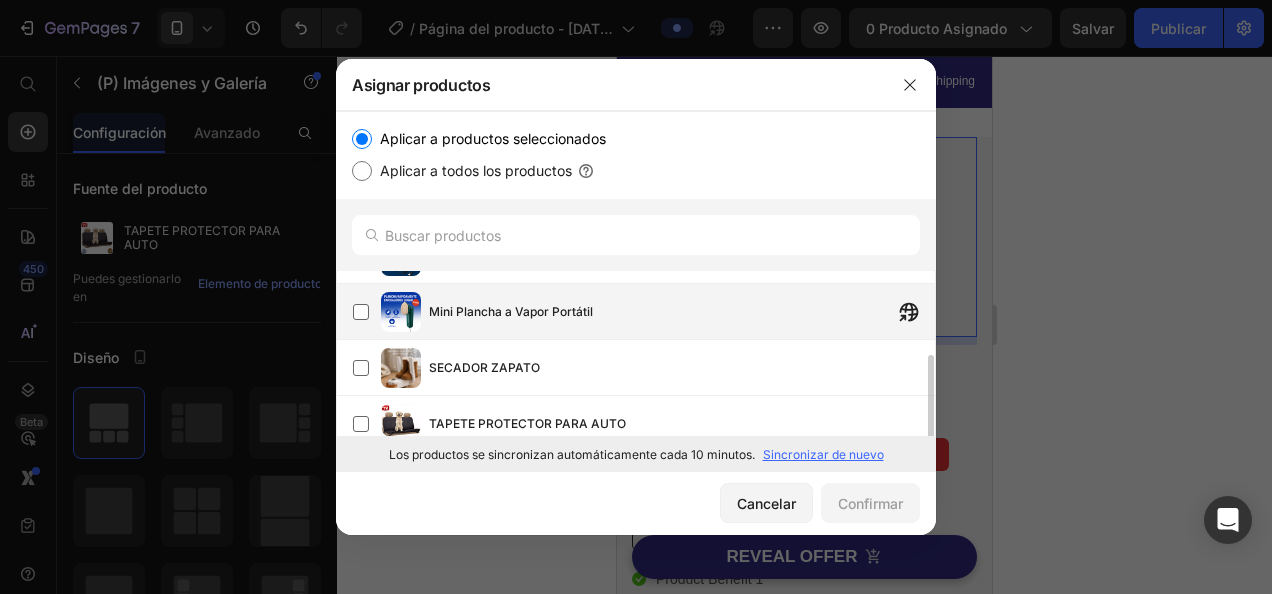 scroll, scrollTop: 116, scrollLeft: 0, axis: vertical 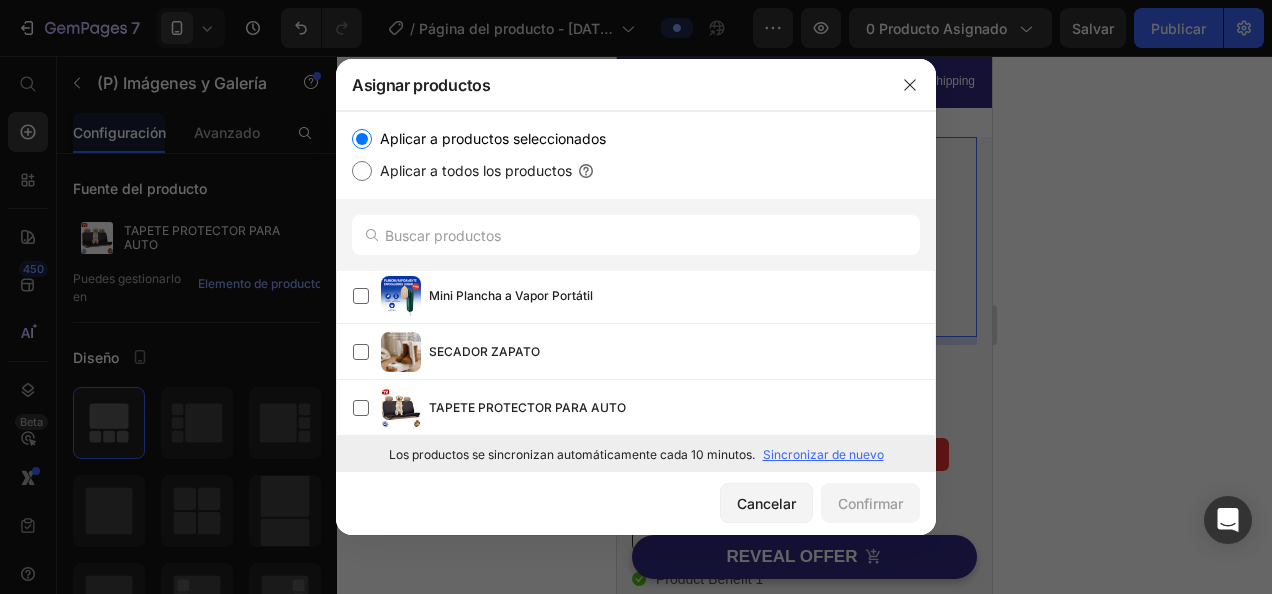 click 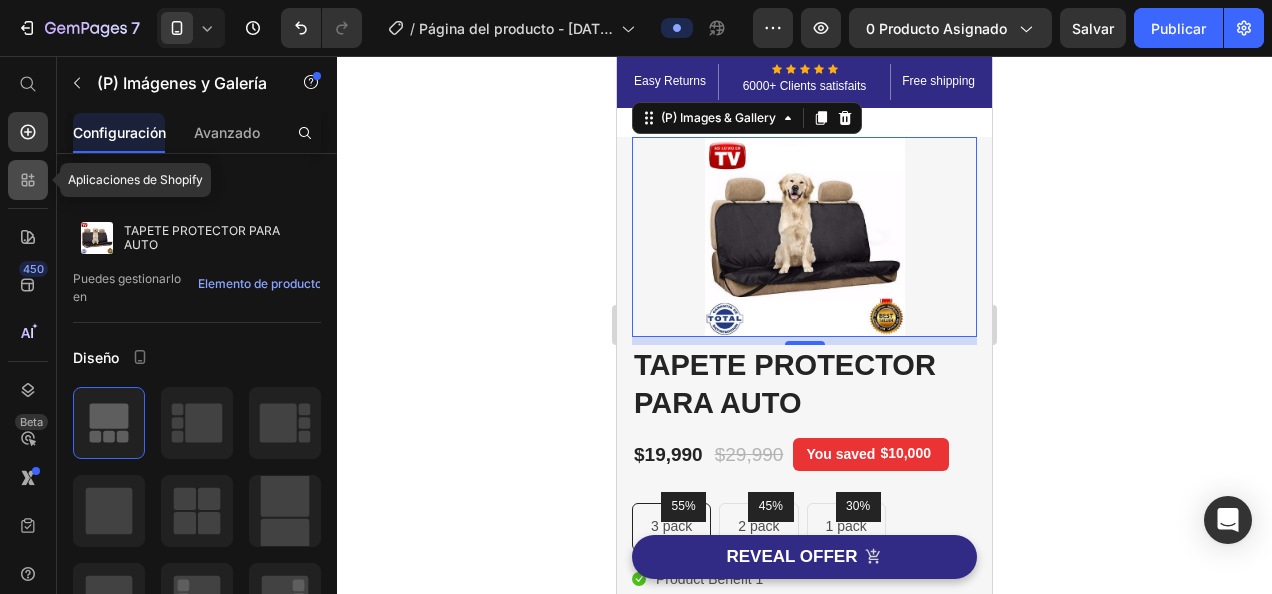 click 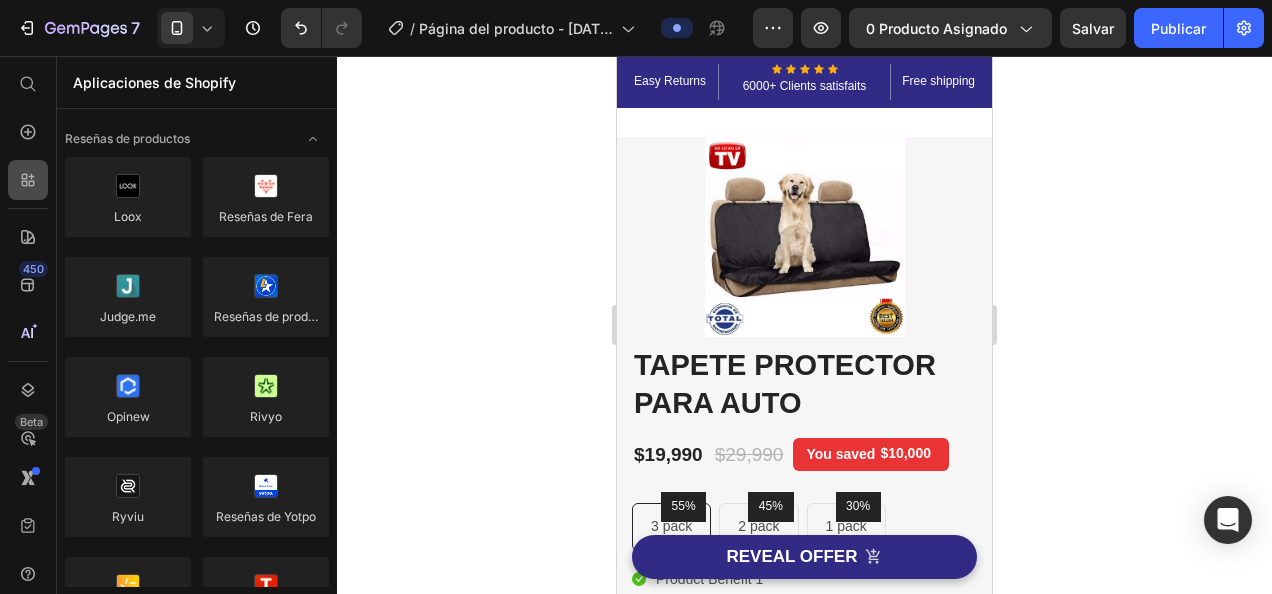 click 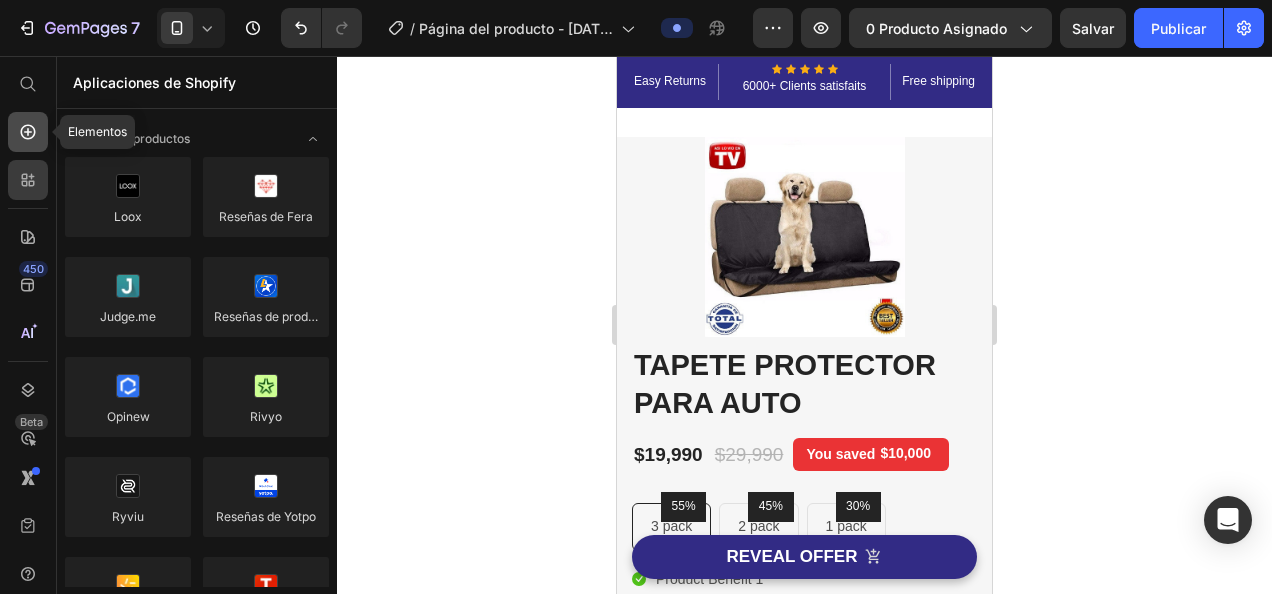 click 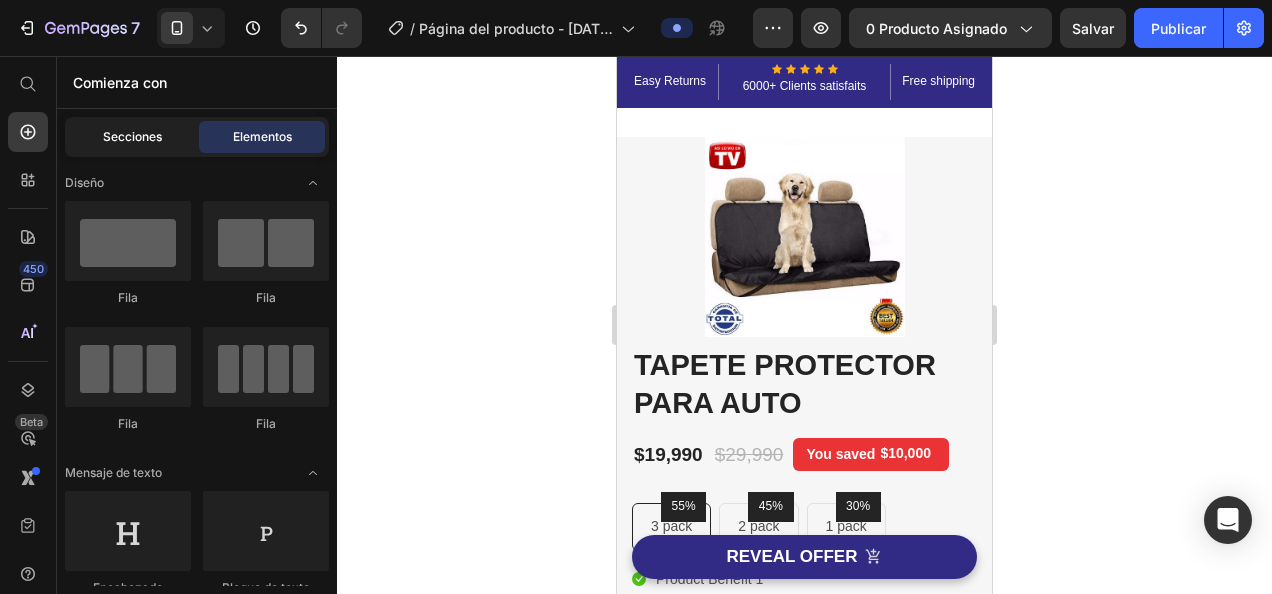 click on "Secciones" 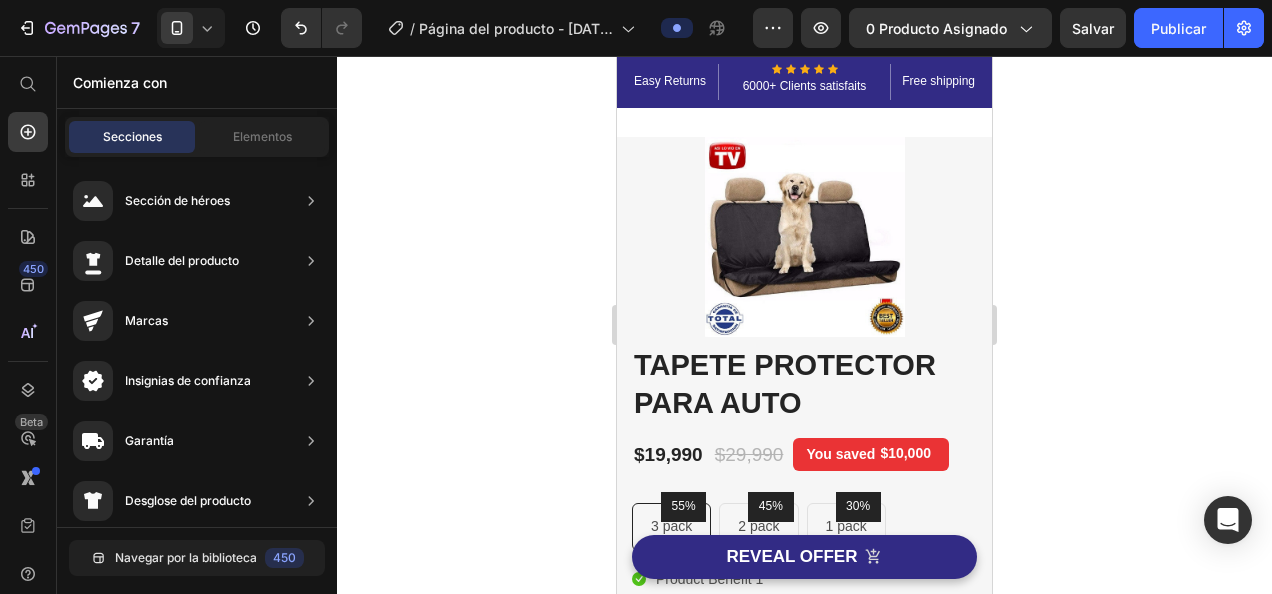click on "Sección de héroes Detalle del producto Marcas Insignias de confianza Garantía Desglose del producto Modo de empleo Testimonios Comparar Haz Preguntas frecuentes Prueba social Historia de la marca Lista de productos Colección Lista de blogs Contacto Pegajoso Añadir a la cesta Pie de página personalizado" at bounding box center (197, 737) 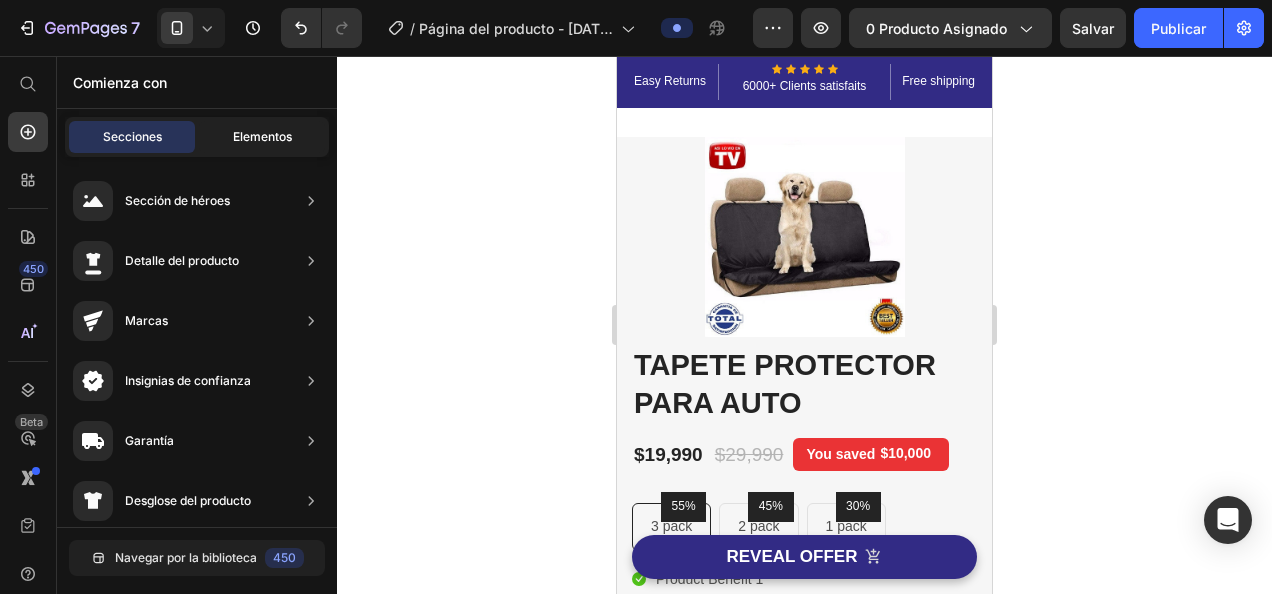 click on "Elementos" 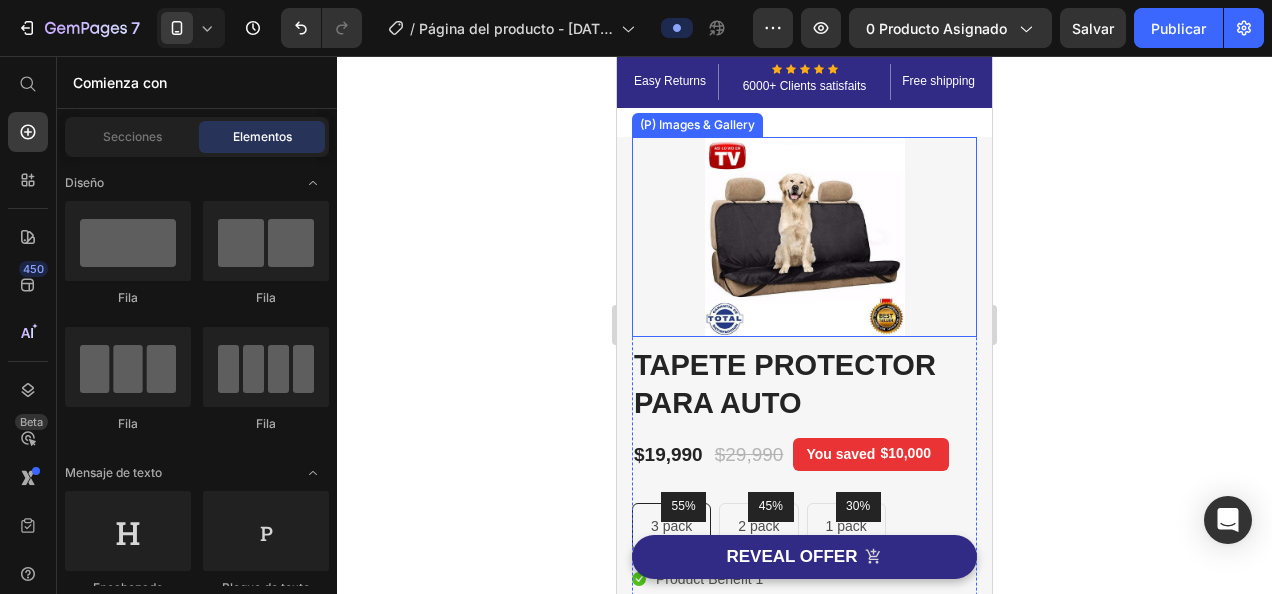 click at bounding box center [805, 237] 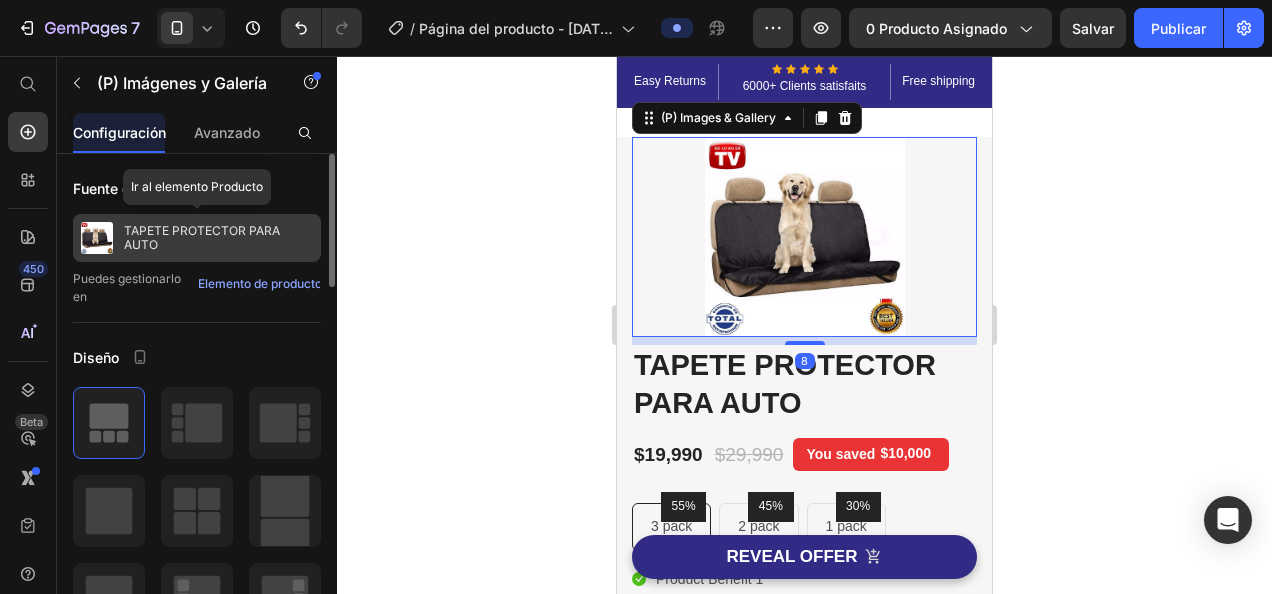 click on "TAPETE PROTECTOR PARA AUTO" at bounding box center [218, 238] 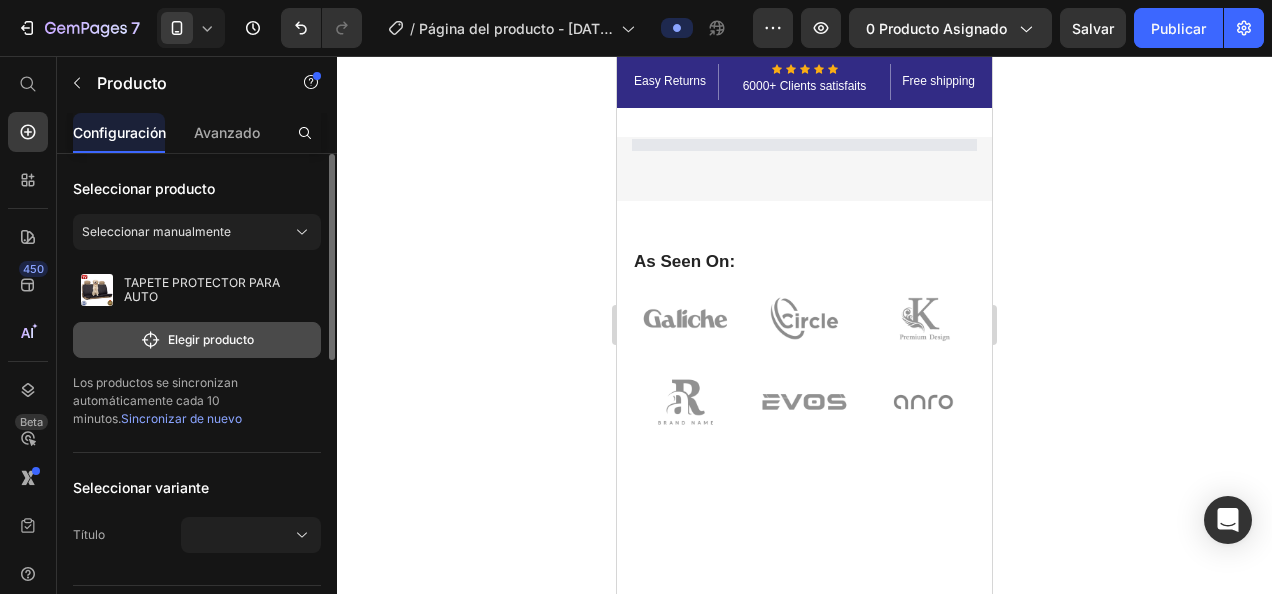 click on "Elegir producto" at bounding box center [197, 340] 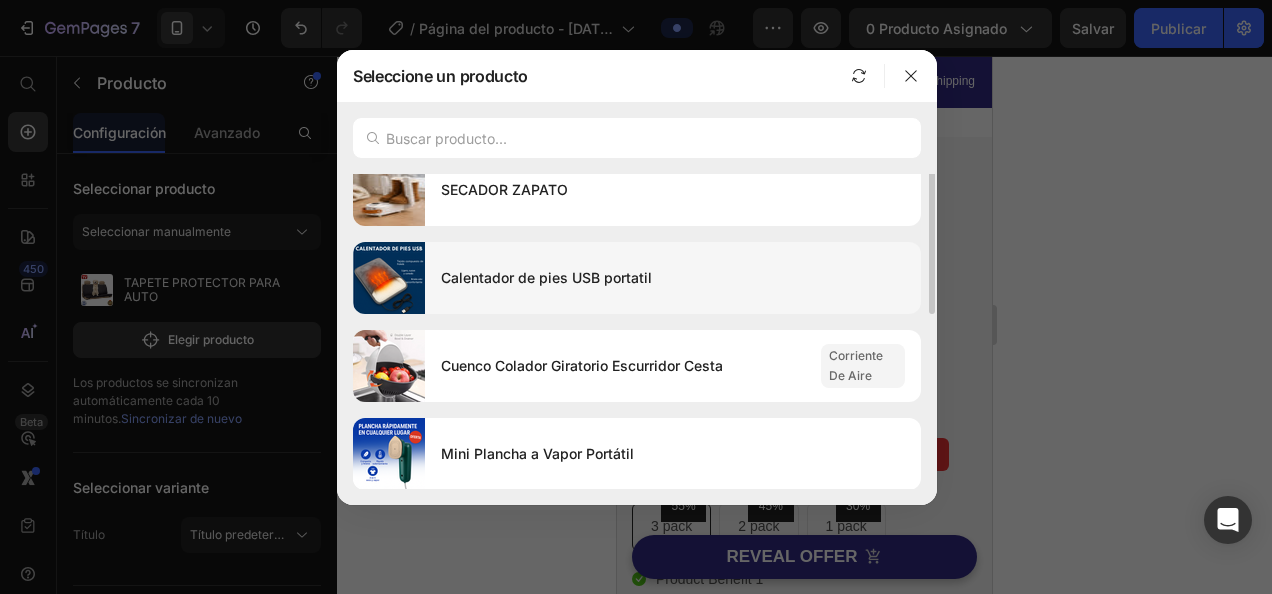 scroll, scrollTop: 0, scrollLeft: 0, axis: both 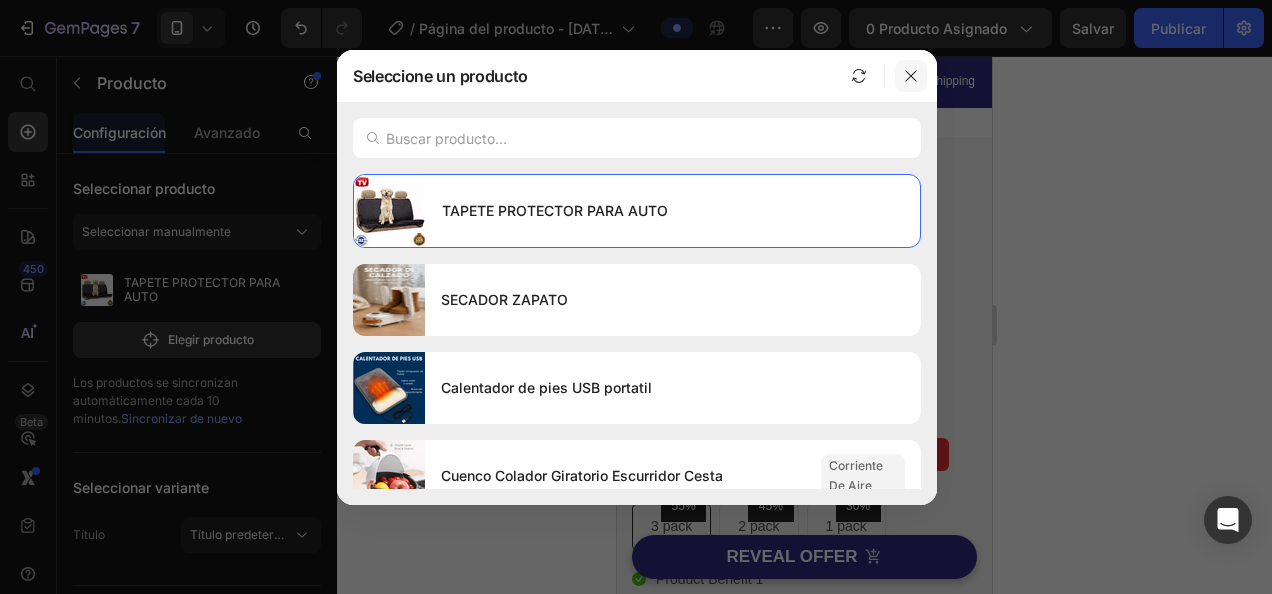 click at bounding box center (911, 76) 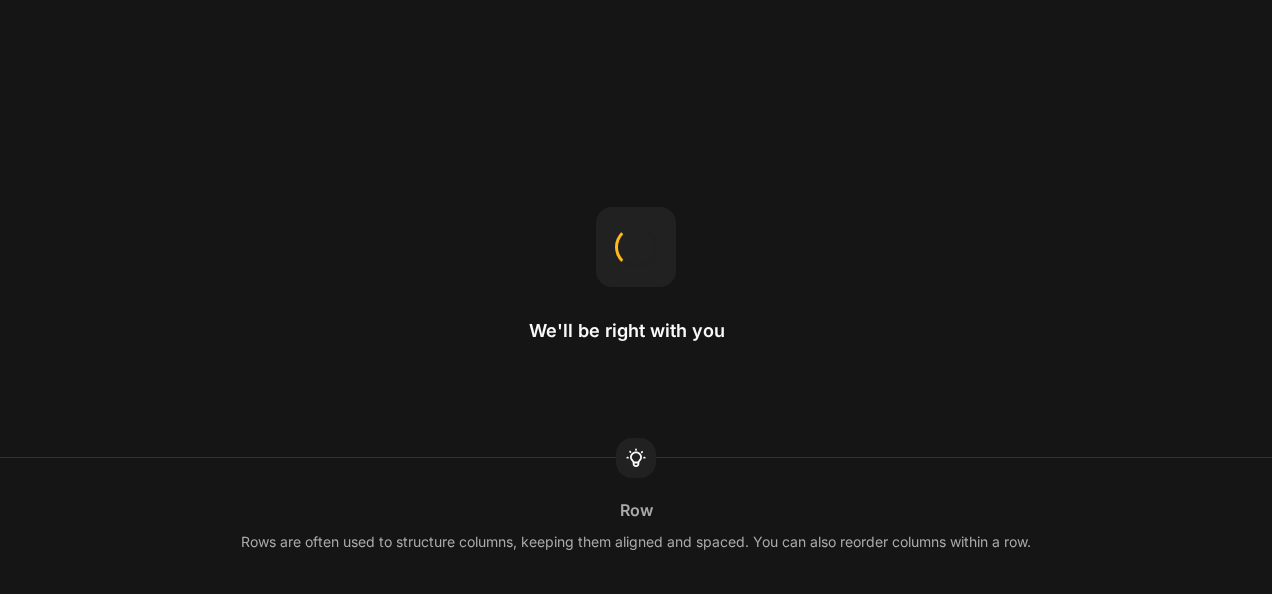 scroll, scrollTop: 0, scrollLeft: 0, axis: both 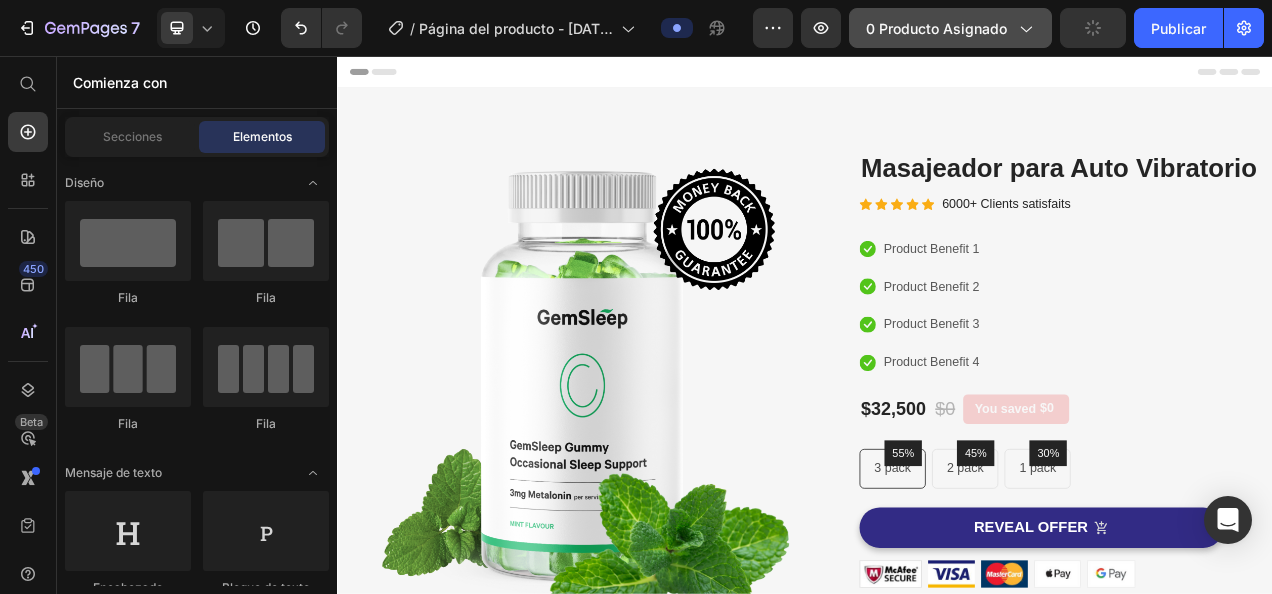 click on "0 producto asignado" 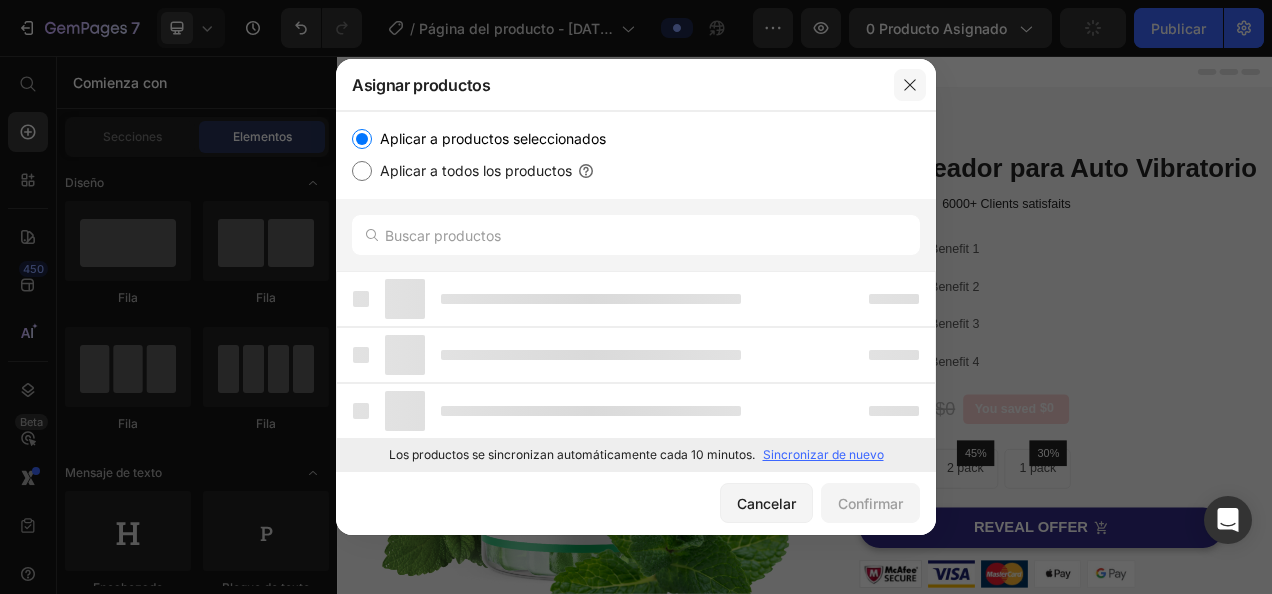 click 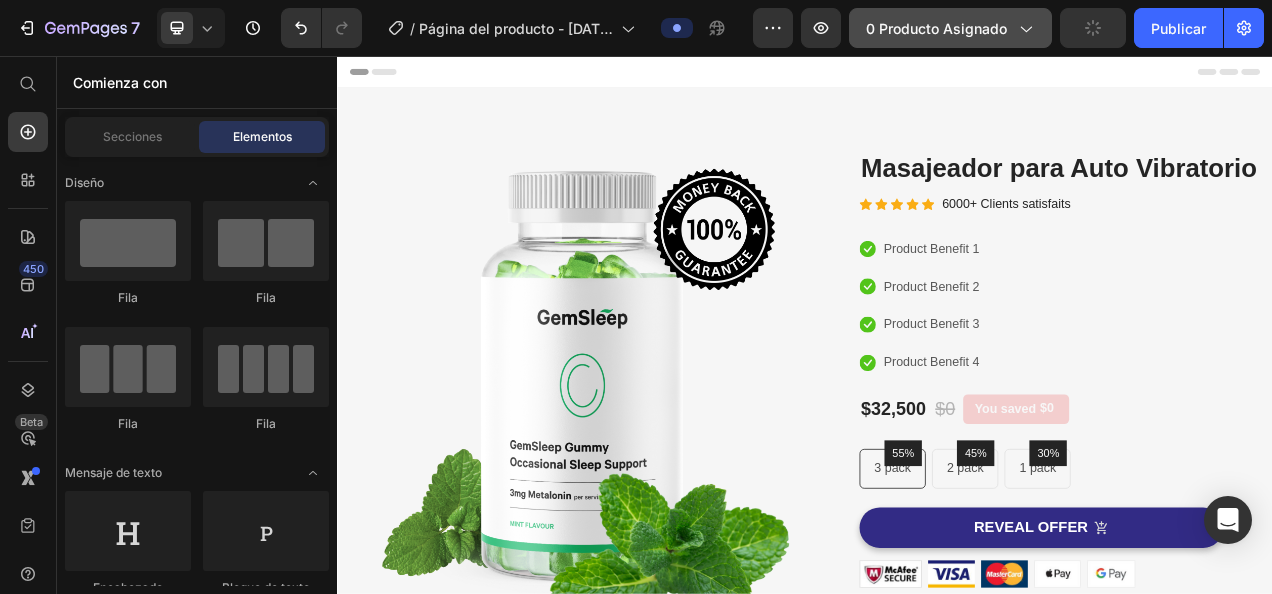 click on "0 producto asignado" 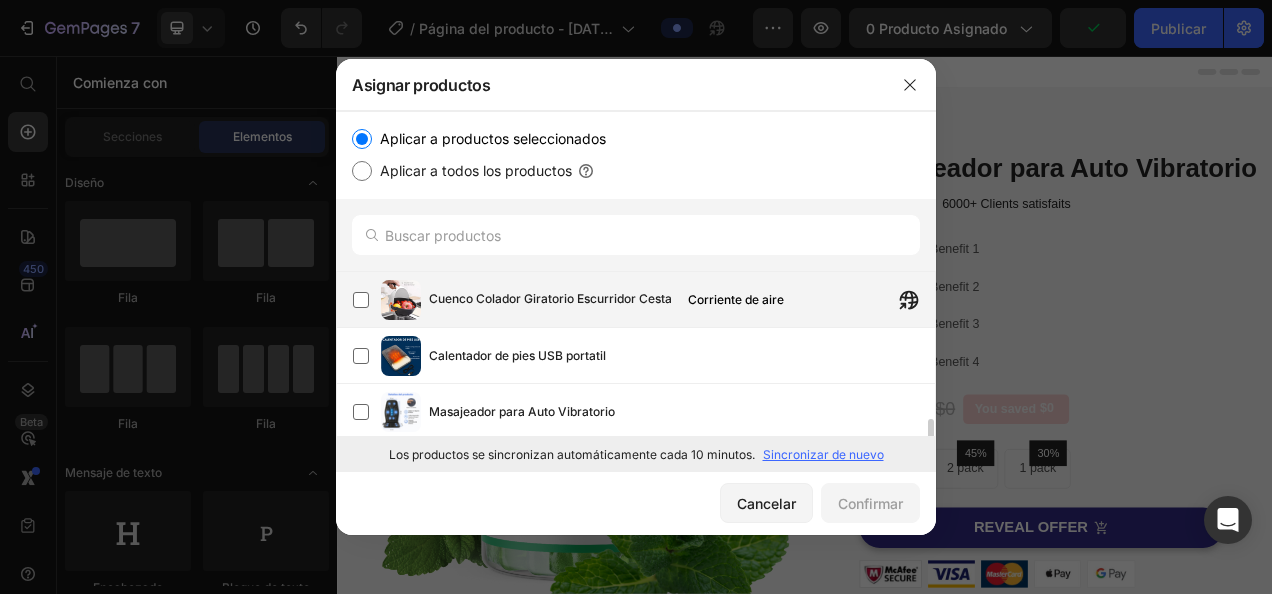 scroll, scrollTop: 100, scrollLeft: 0, axis: vertical 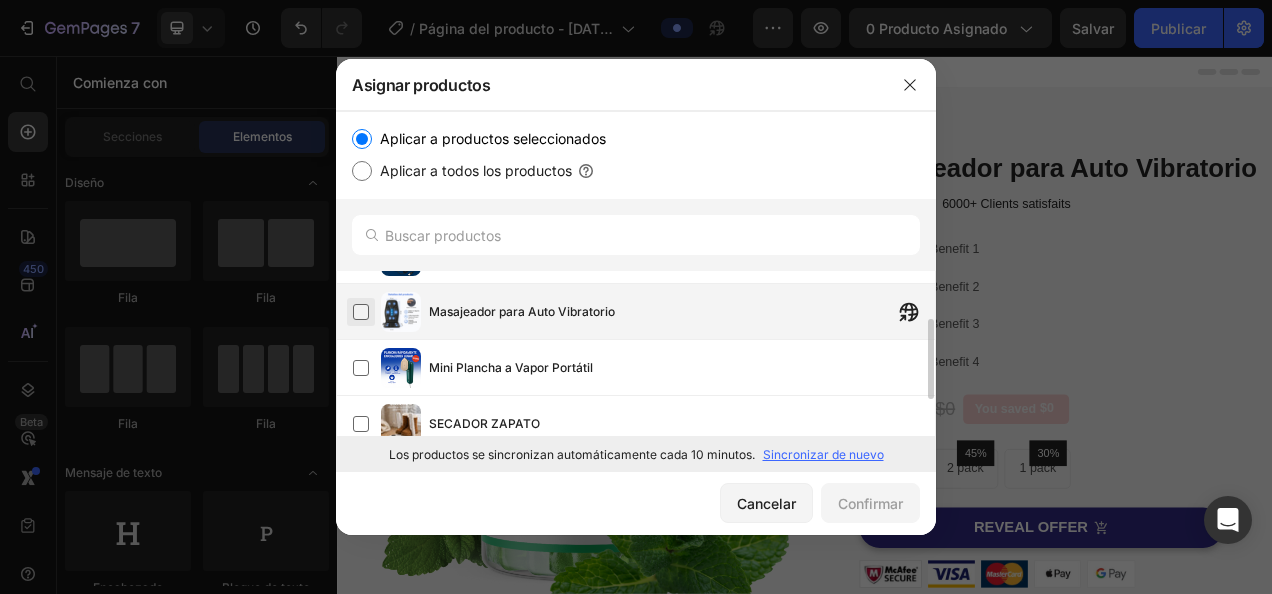 click at bounding box center (361, 312) 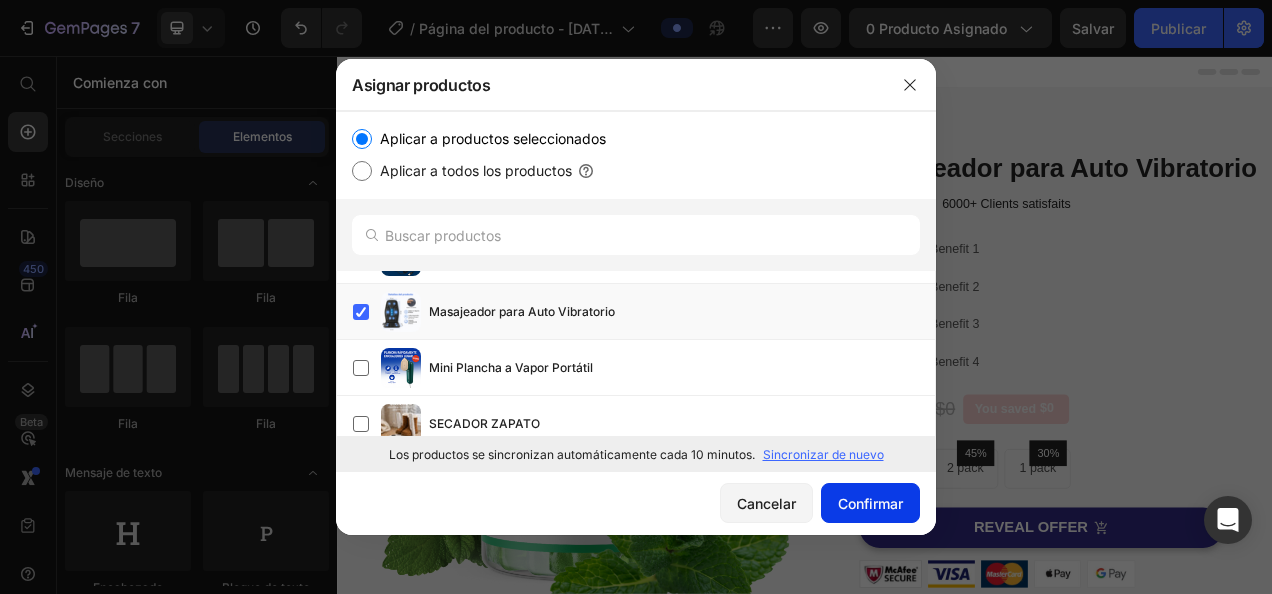 click on "Confirmar" 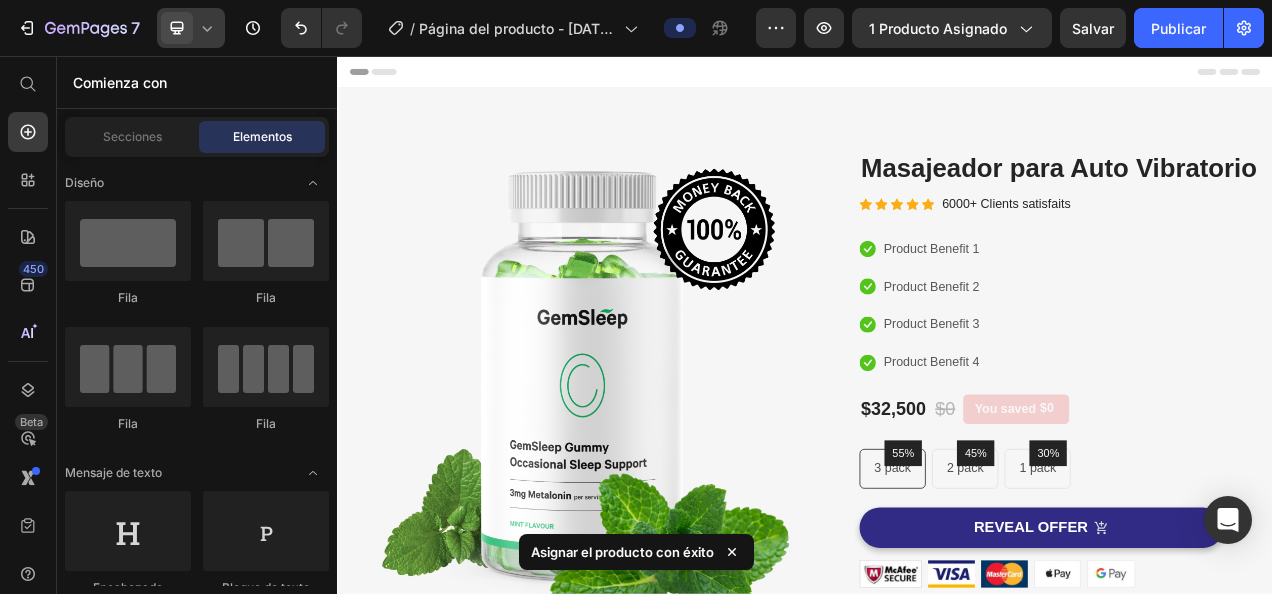 click 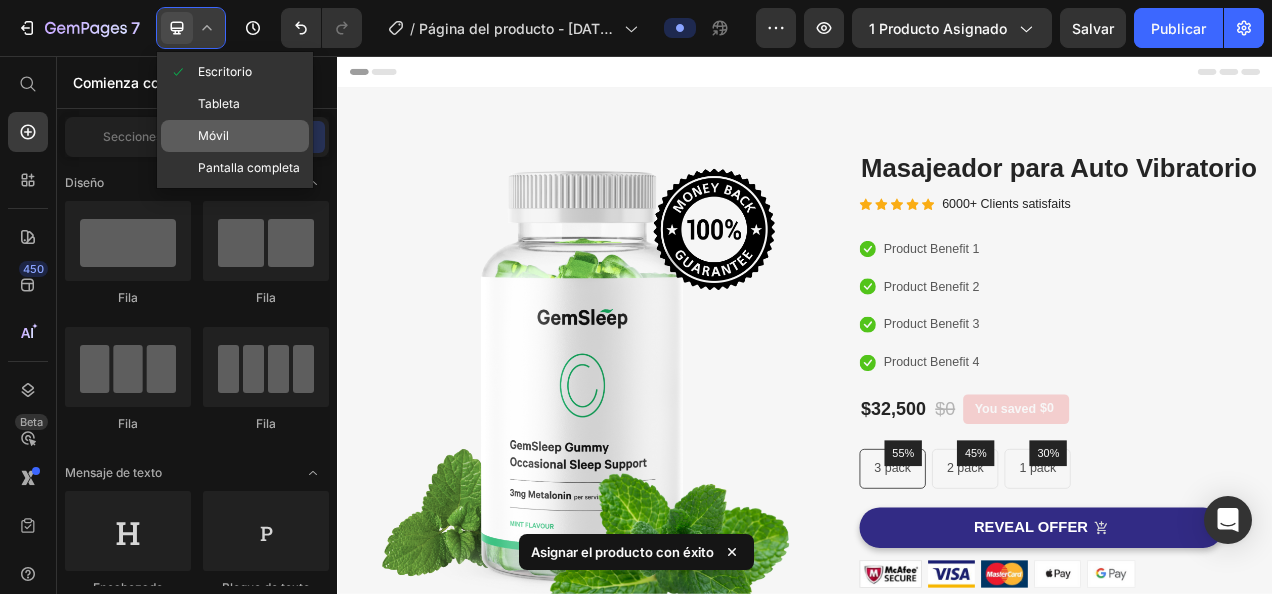 click on "Móvil" 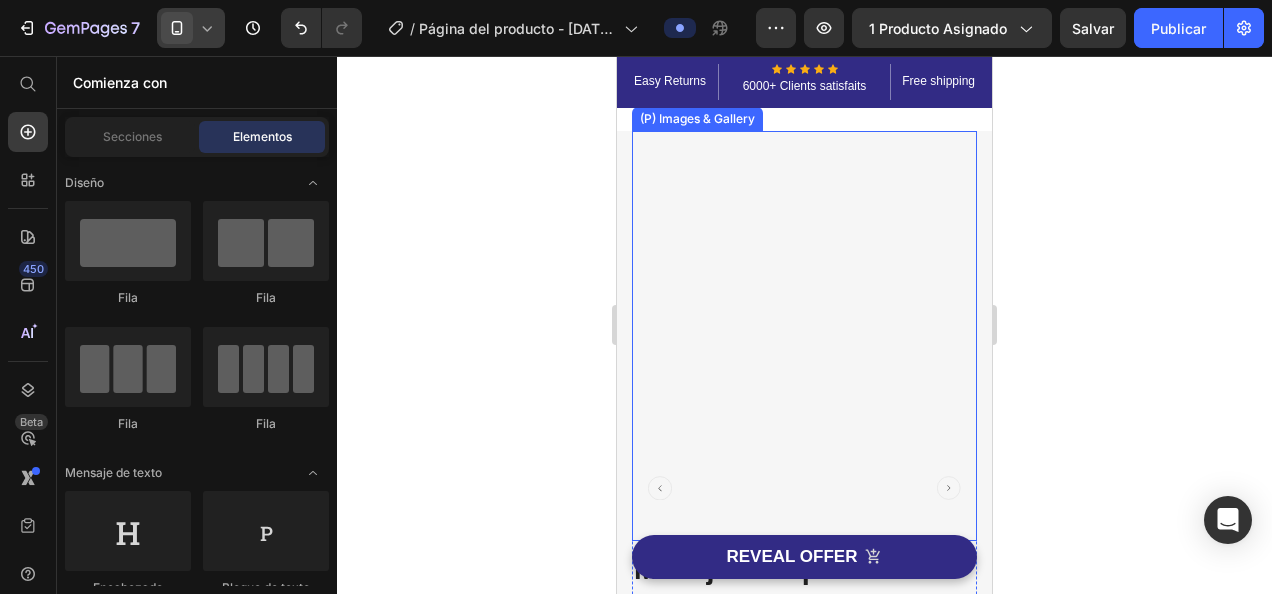 scroll, scrollTop: 0, scrollLeft: 0, axis: both 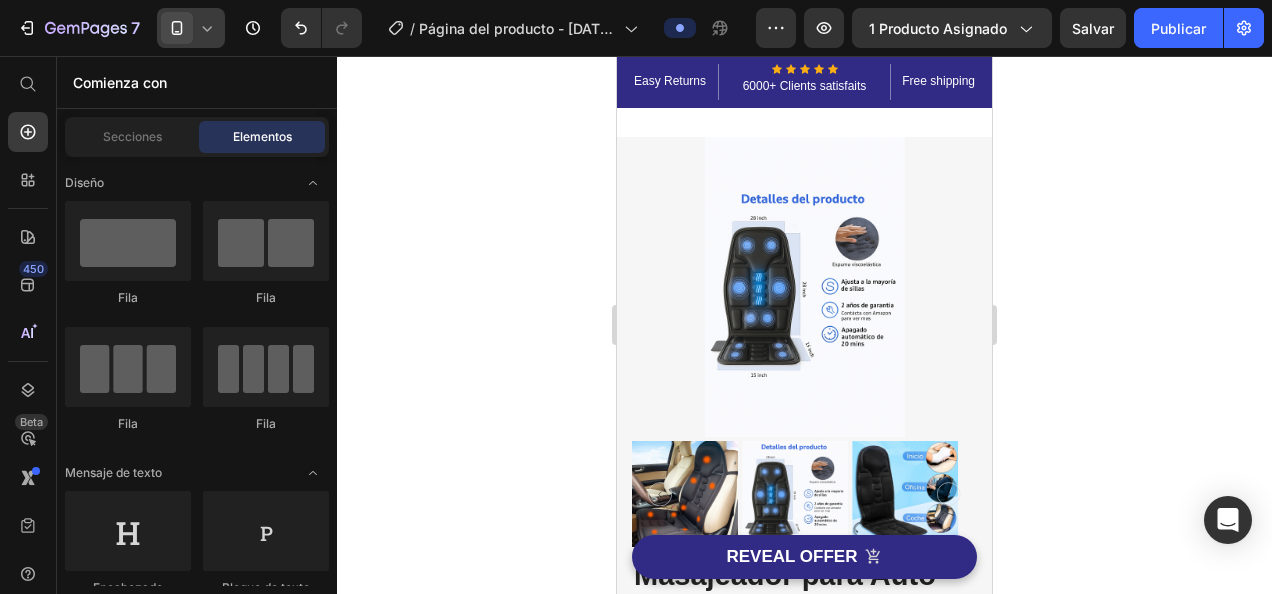 click 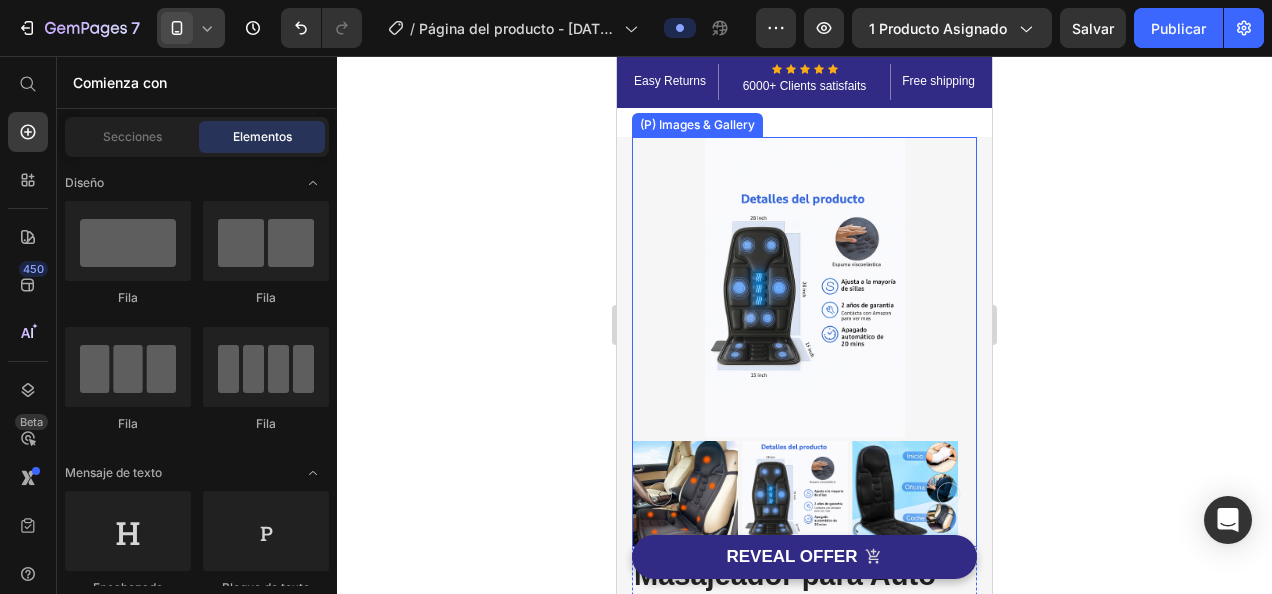scroll, scrollTop: 100, scrollLeft: 0, axis: vertical 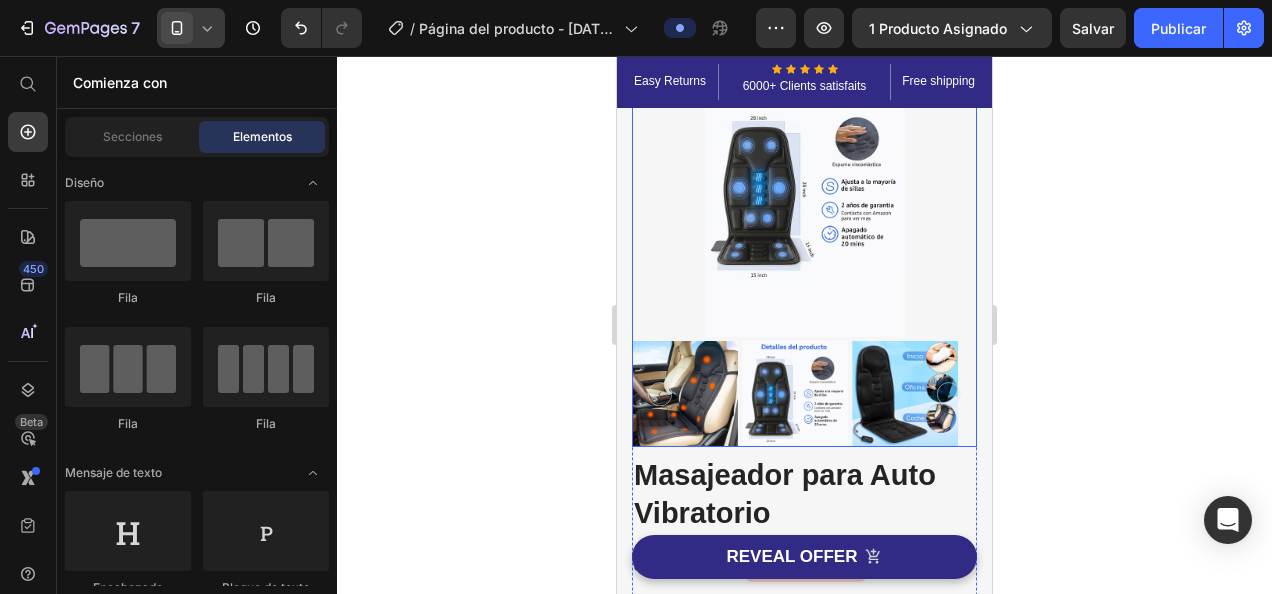 click at bounding box center [795, 394] 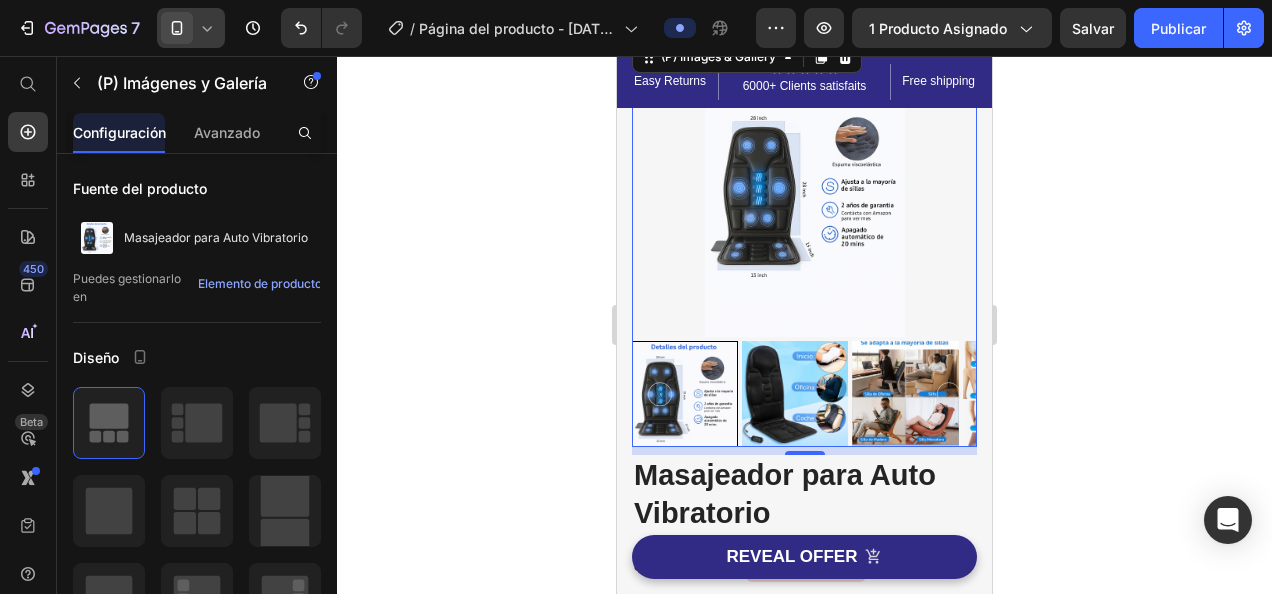 click at bounding box center [795, 394] 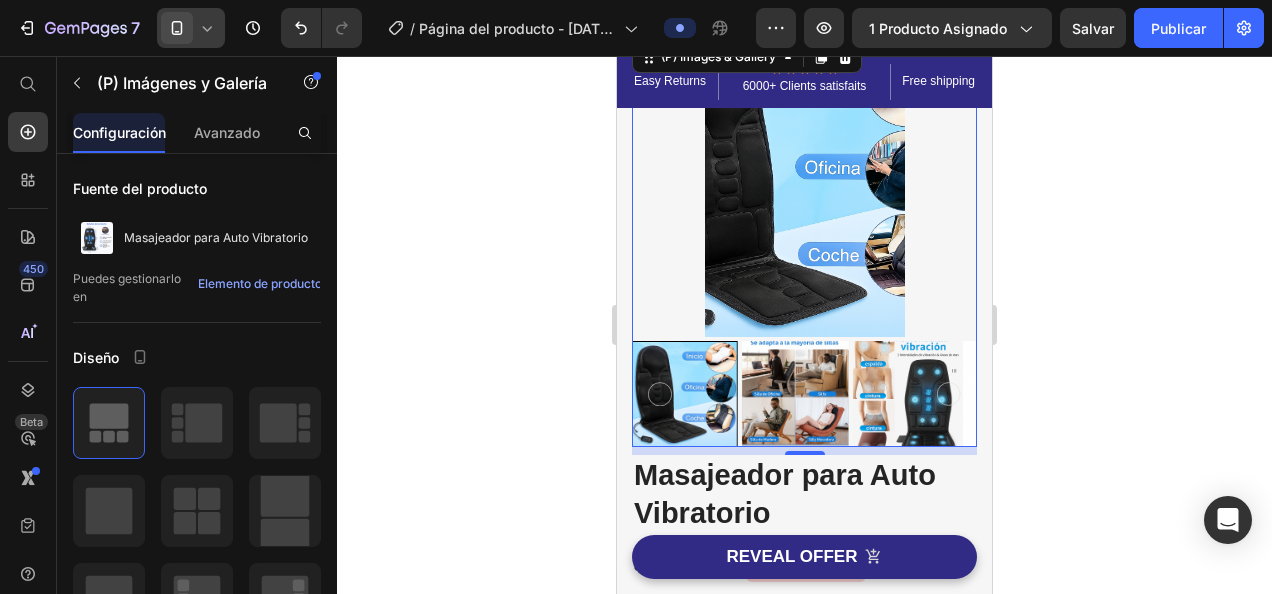 click at bounding box center [795, 394] 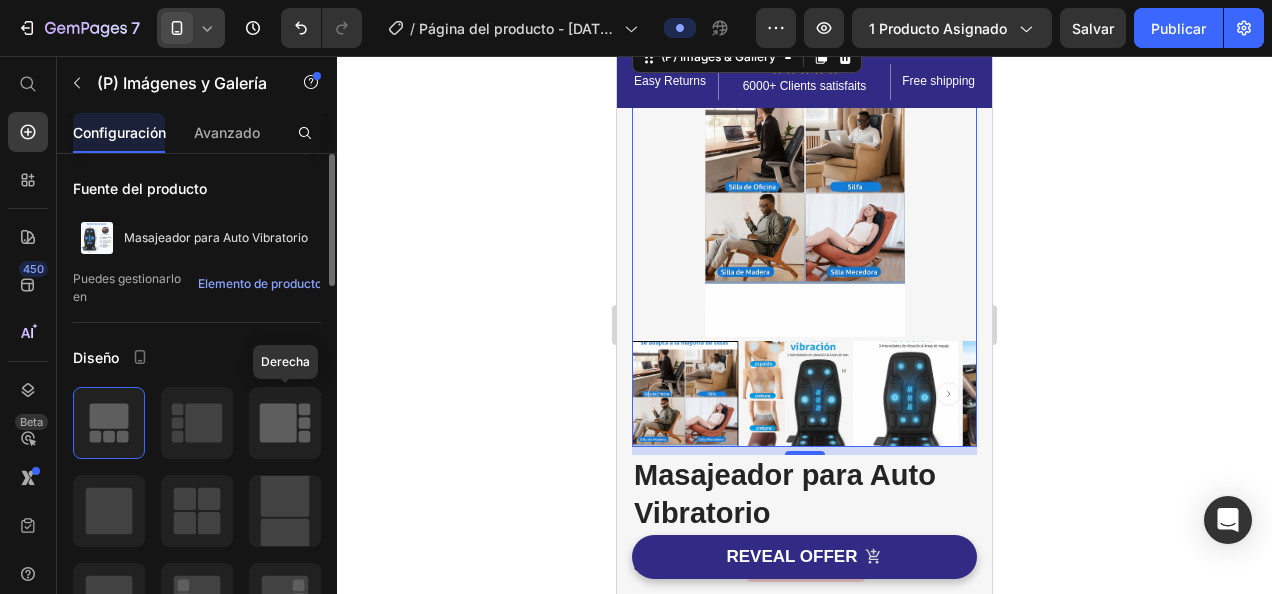 click 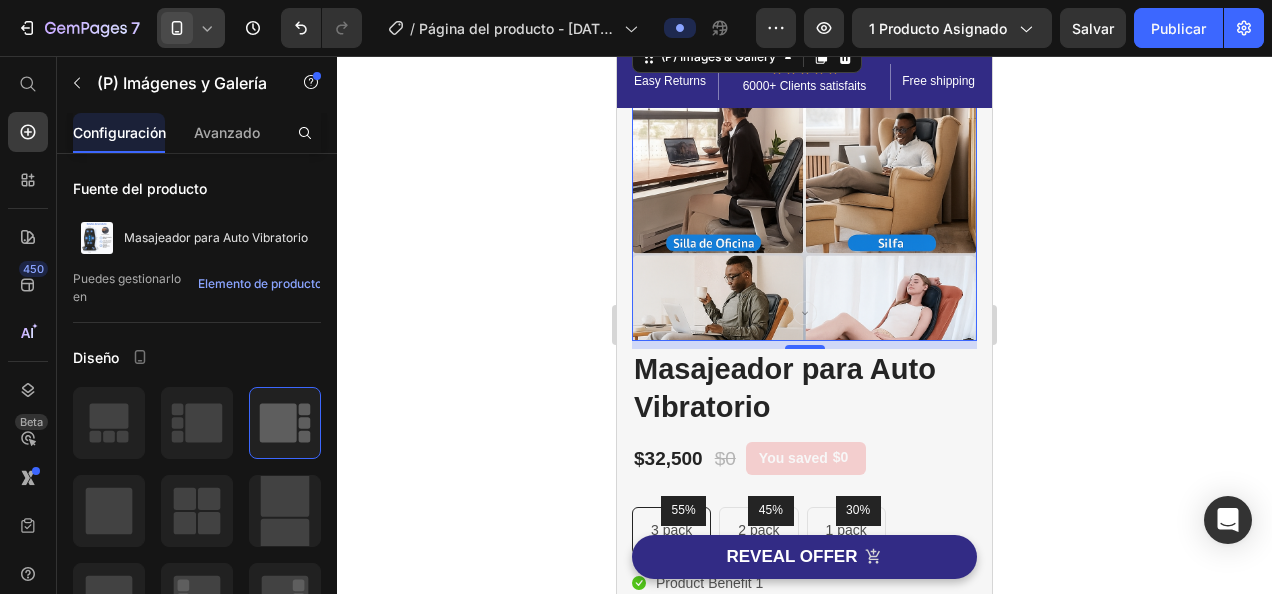 scroll, scrollTop: 0, scrollLeft: 0, axis: both 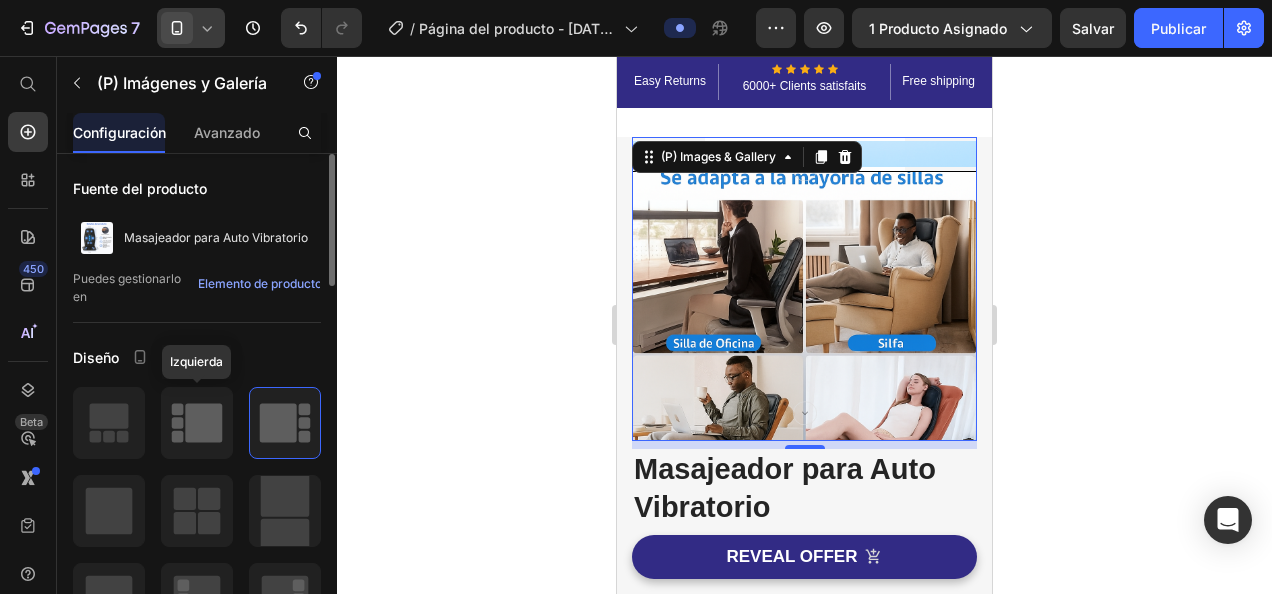 click 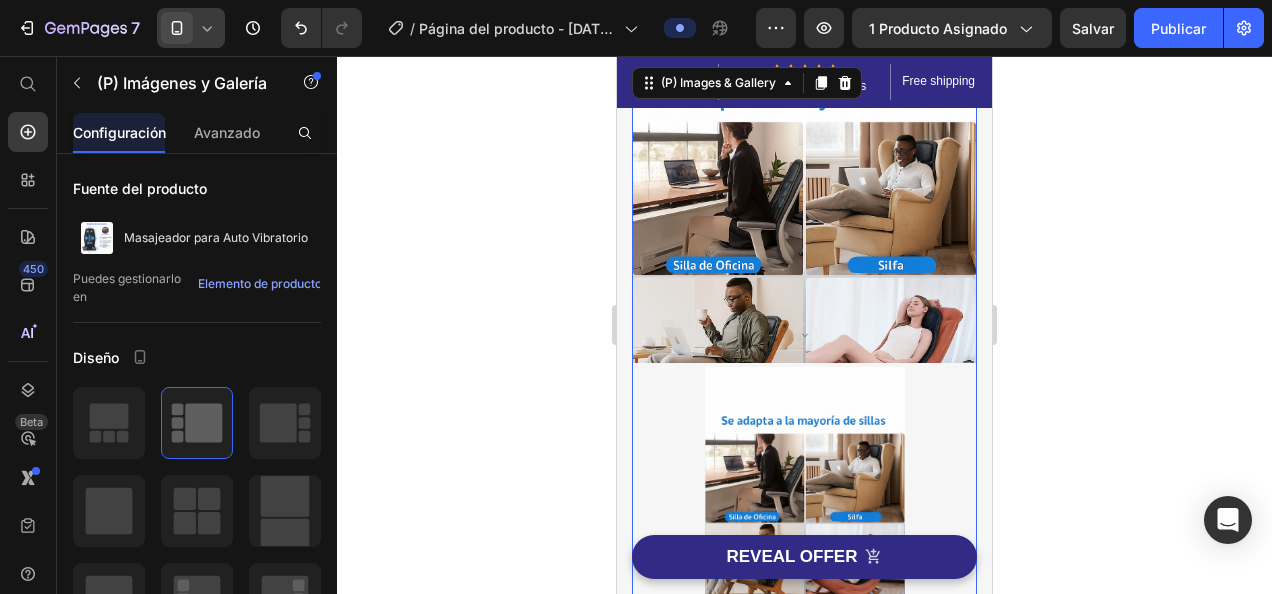 scroll, scrollTop: 0, scrollLeft: 0, axis: both 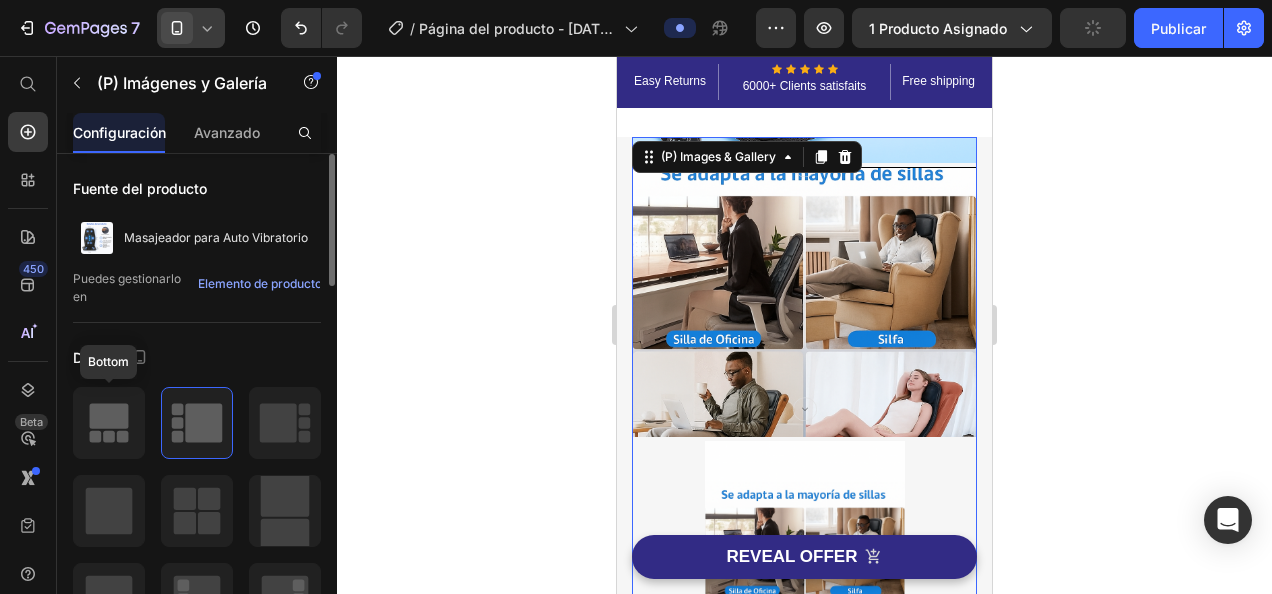 click 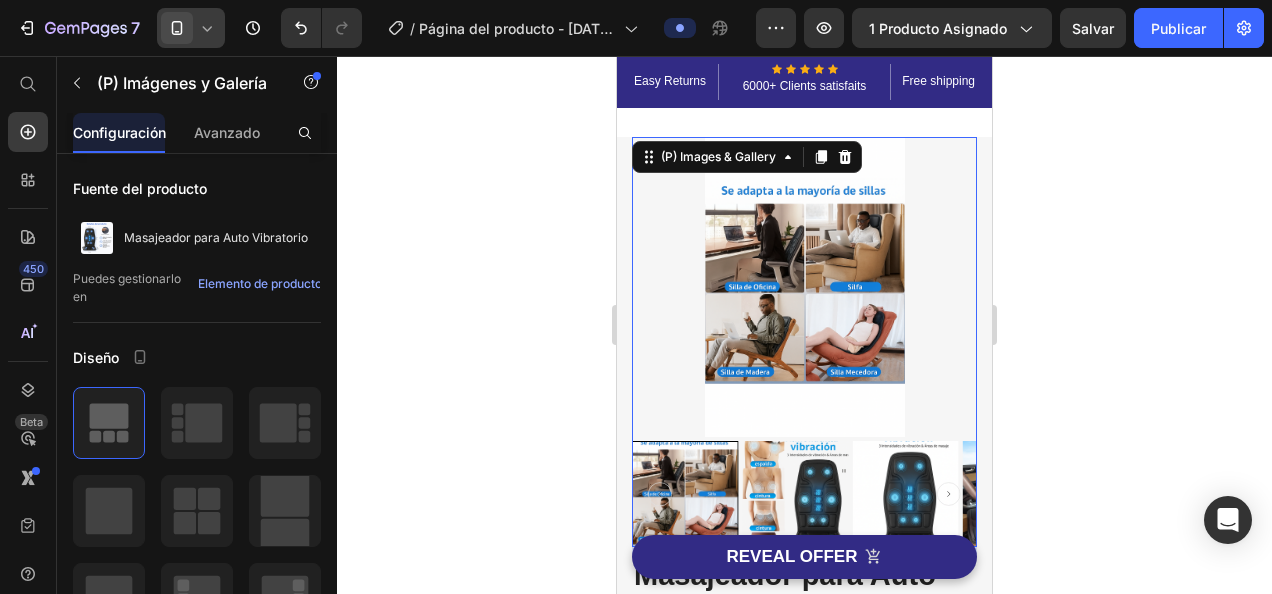scroll, scrollTop: 100, scrollLeft: 0, axis: vertical 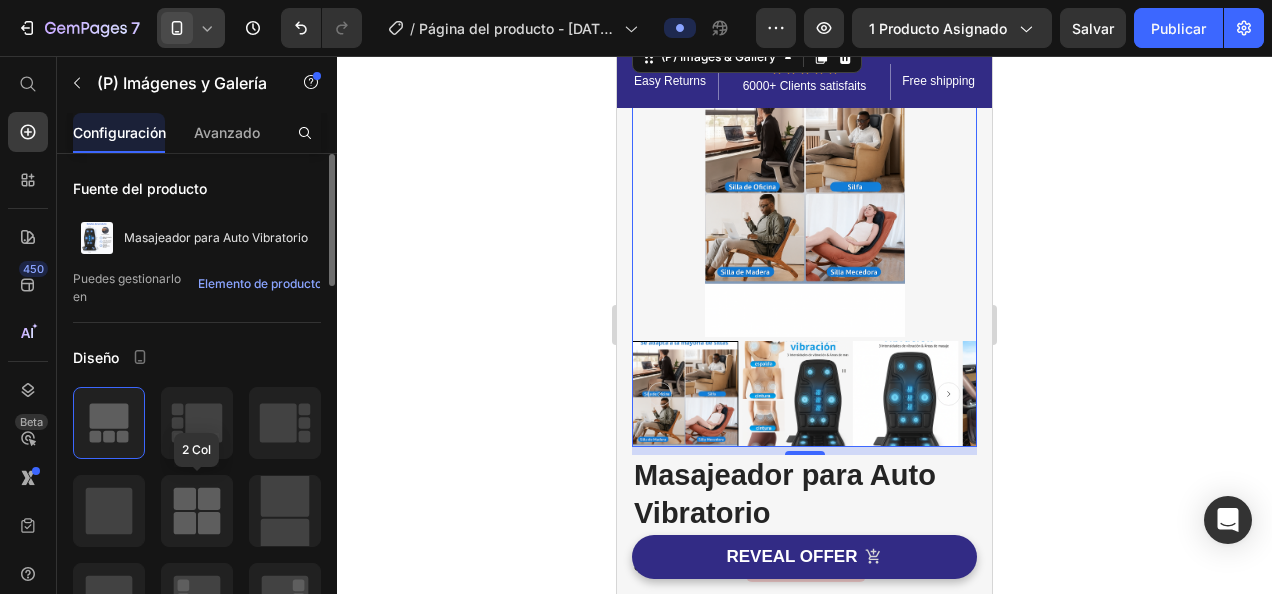 click 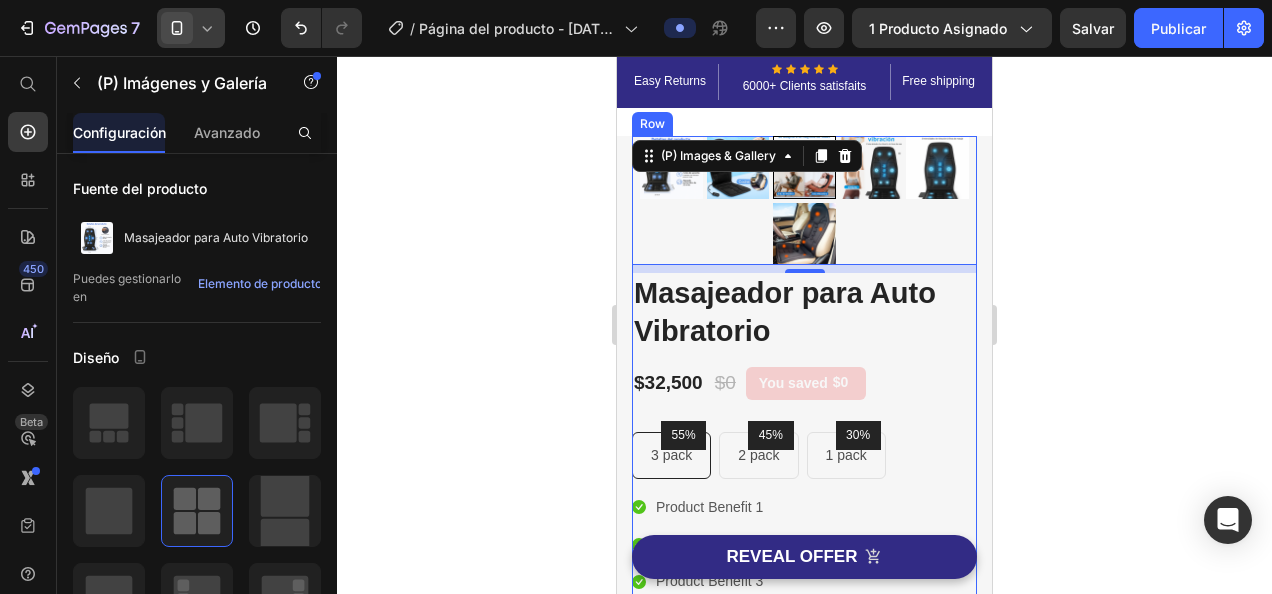 scroll, scrollTop: 0, scrollLeft: 0, axis: both 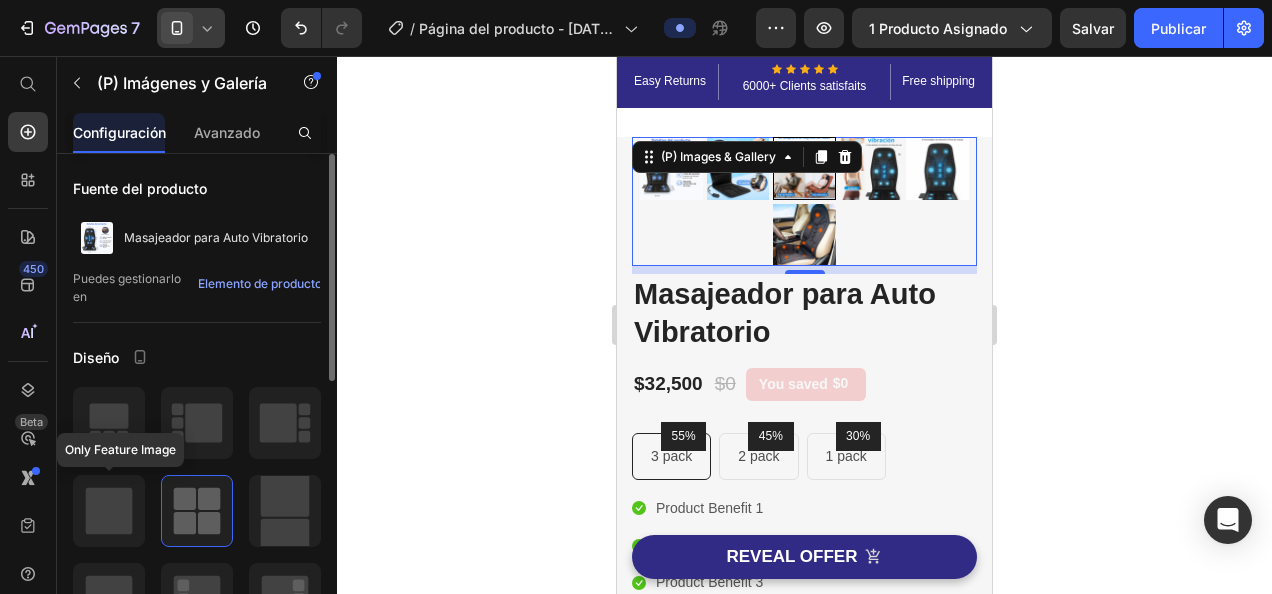 click 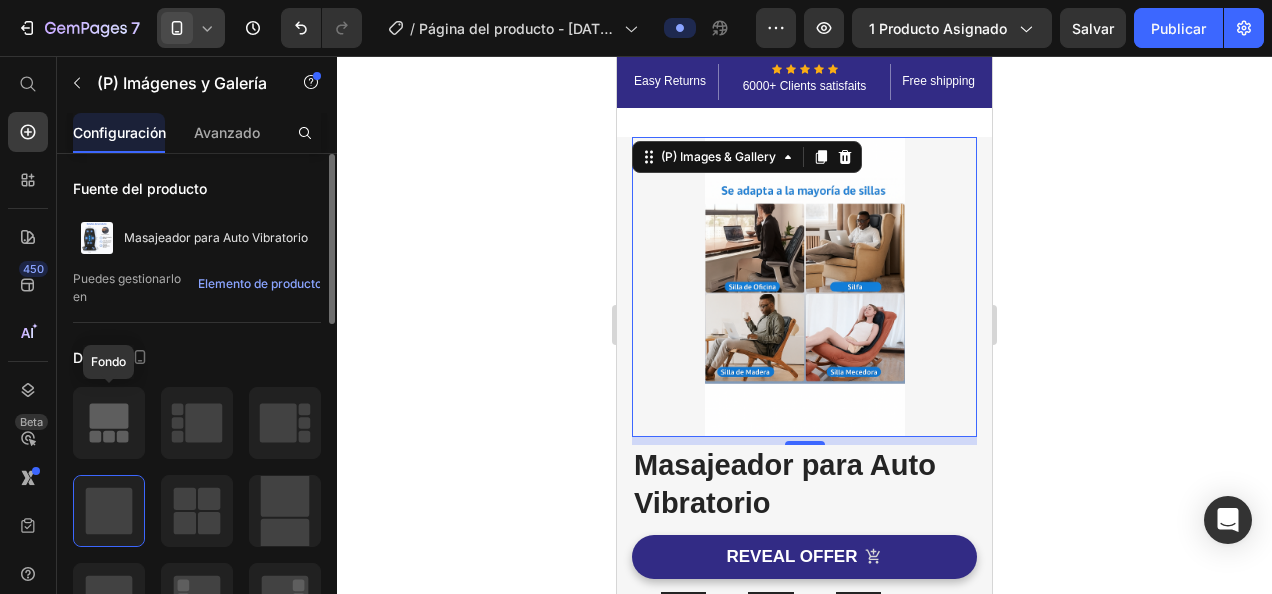 click 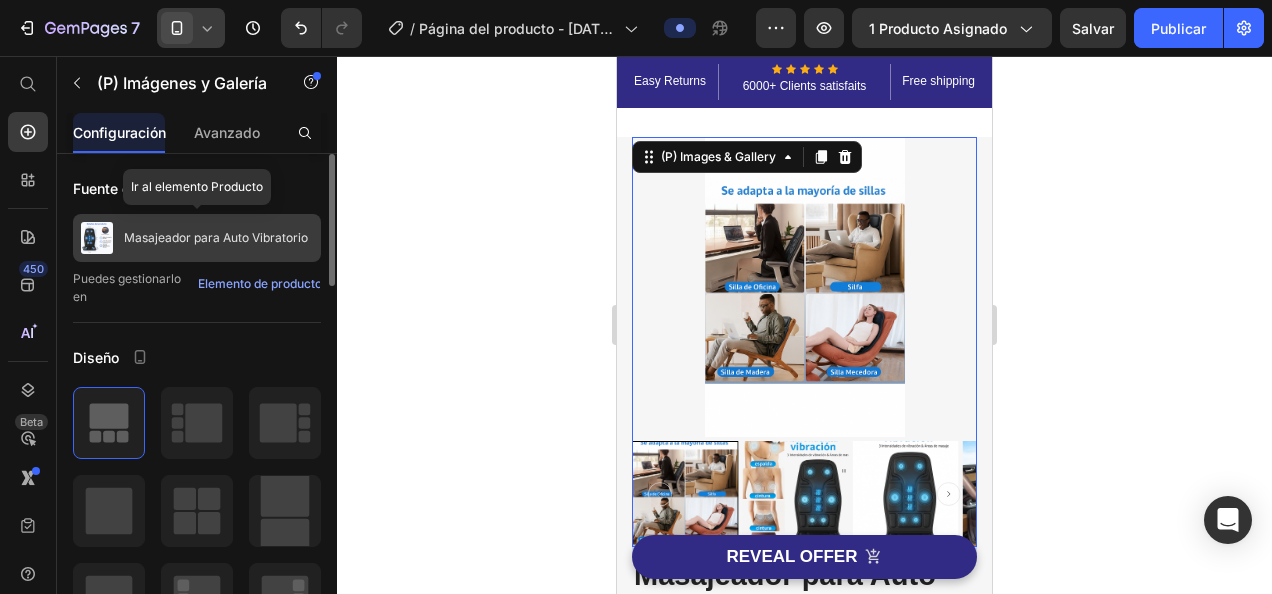 click on "Masajeador para Auto Vibratorio" at bounding box center [197, 238] 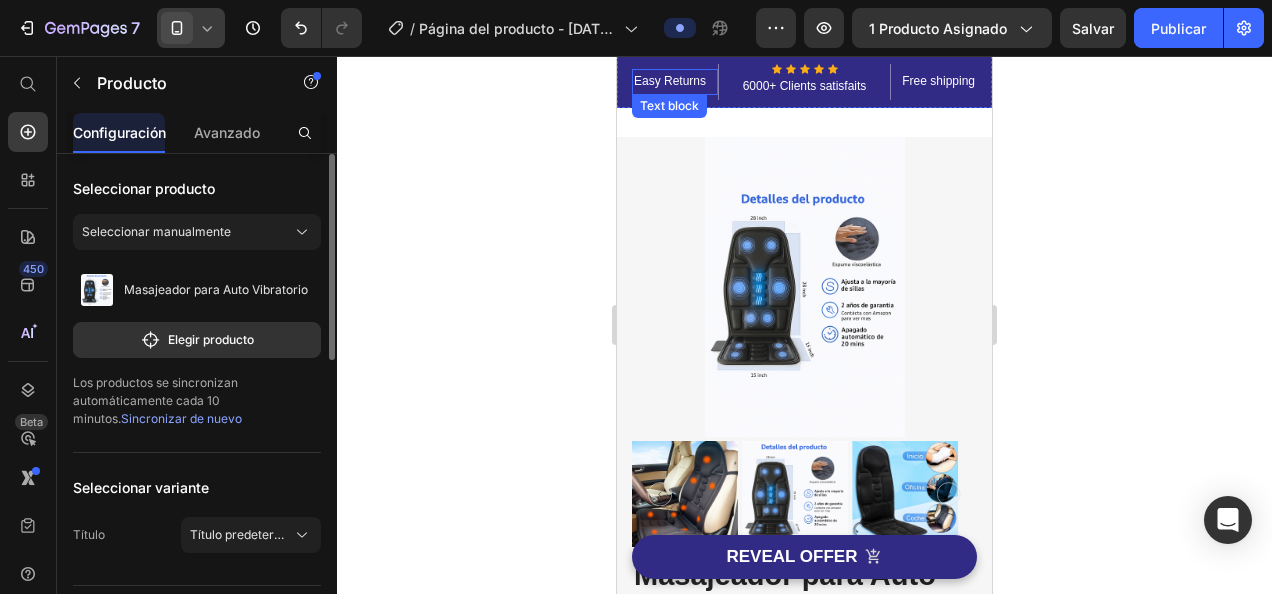 click on "Easy Returns" at bounding box center (675, 82) 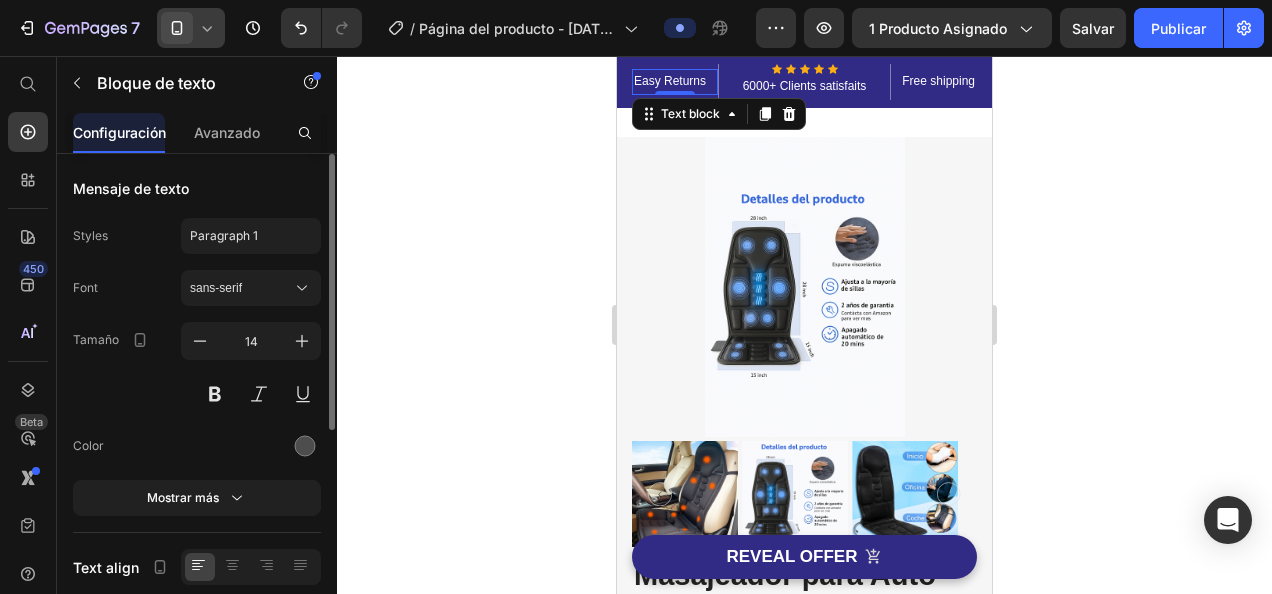 click on "Easy Returns" at bounding box center [675, 82] 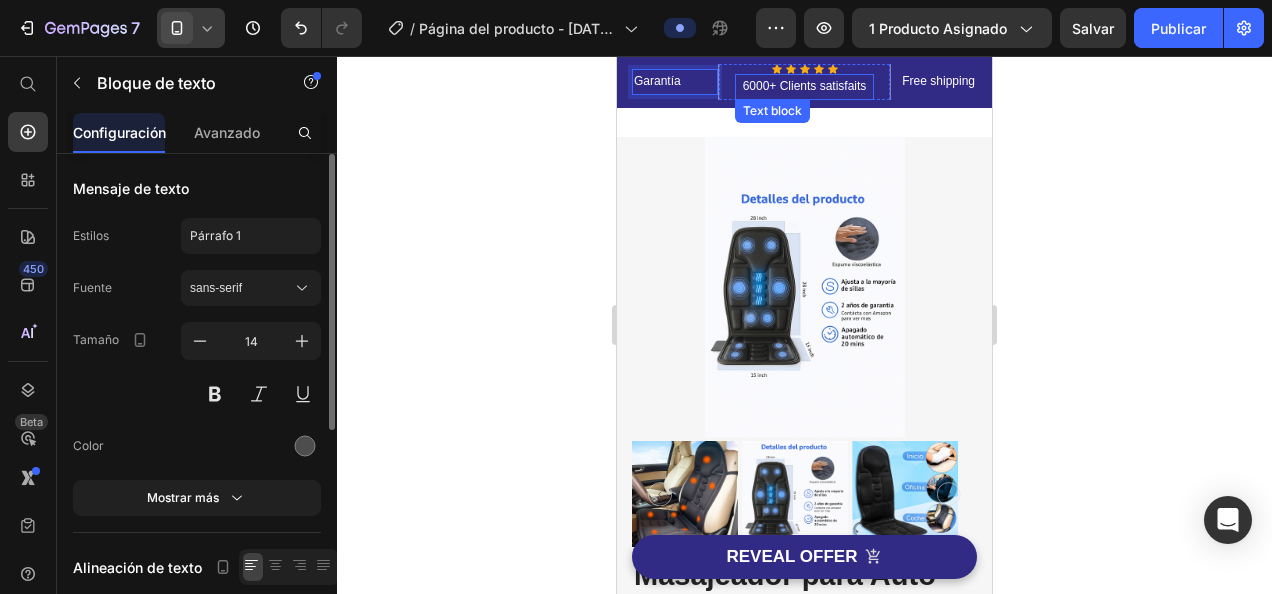 click on "6000+ Clients satisfaits" at bounding box center [804, 87] 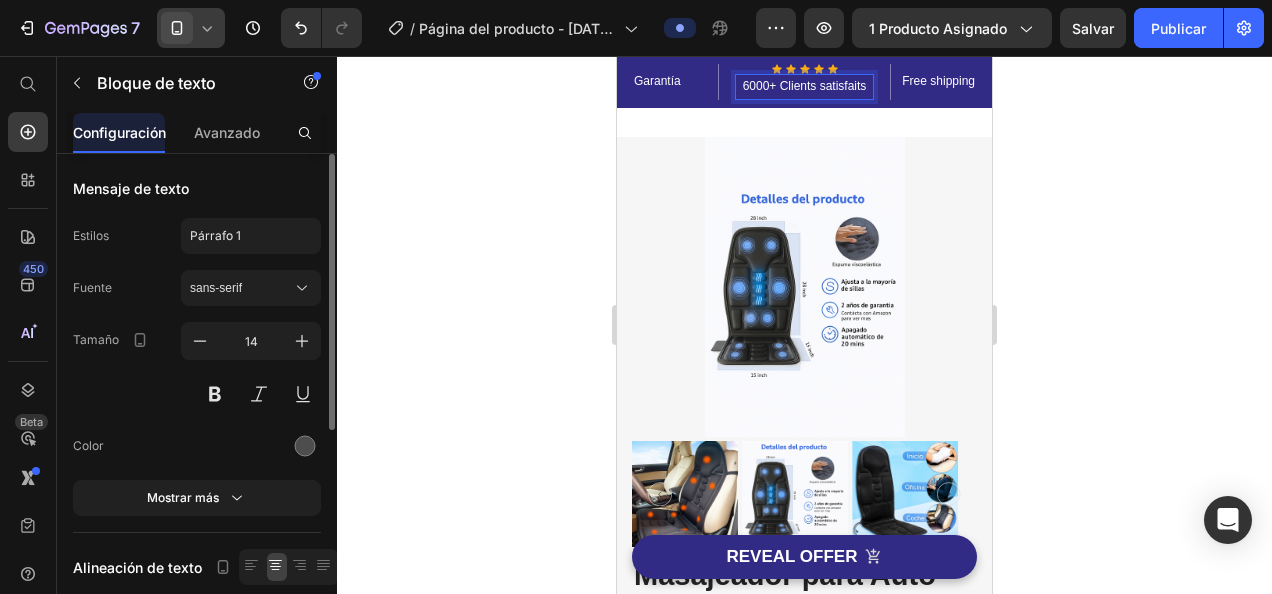 click on "6000+ Clients satisfaits" at bounding box center (804, 87) 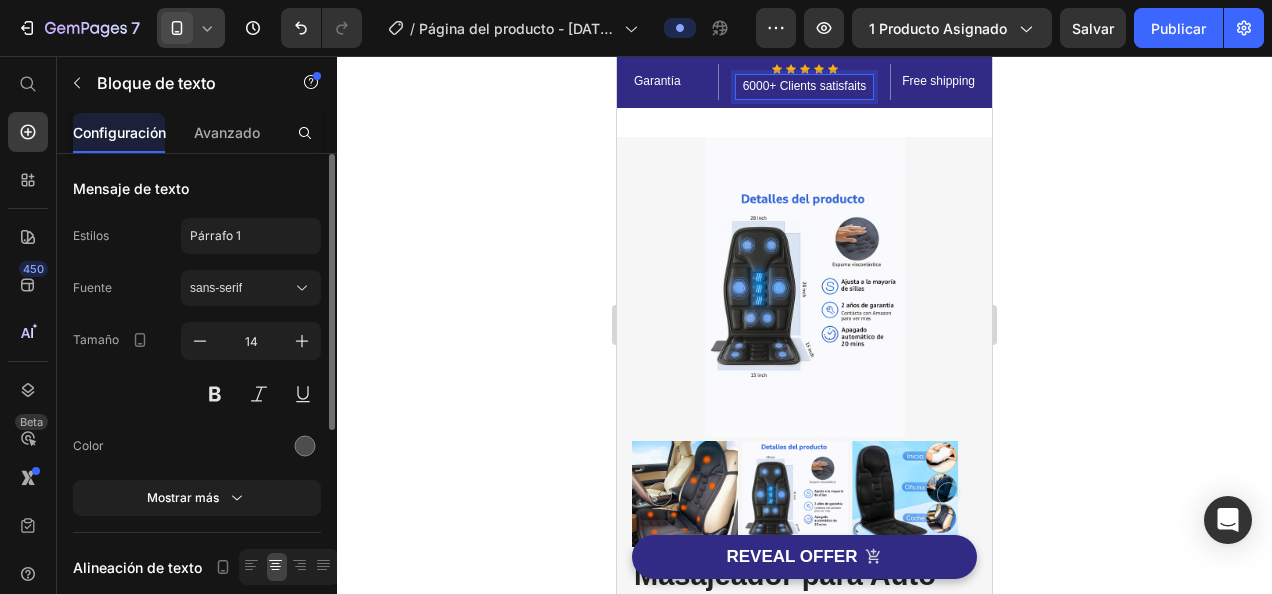 click on "6000+ Clients satisfaits" at bounding box center [804, 87] 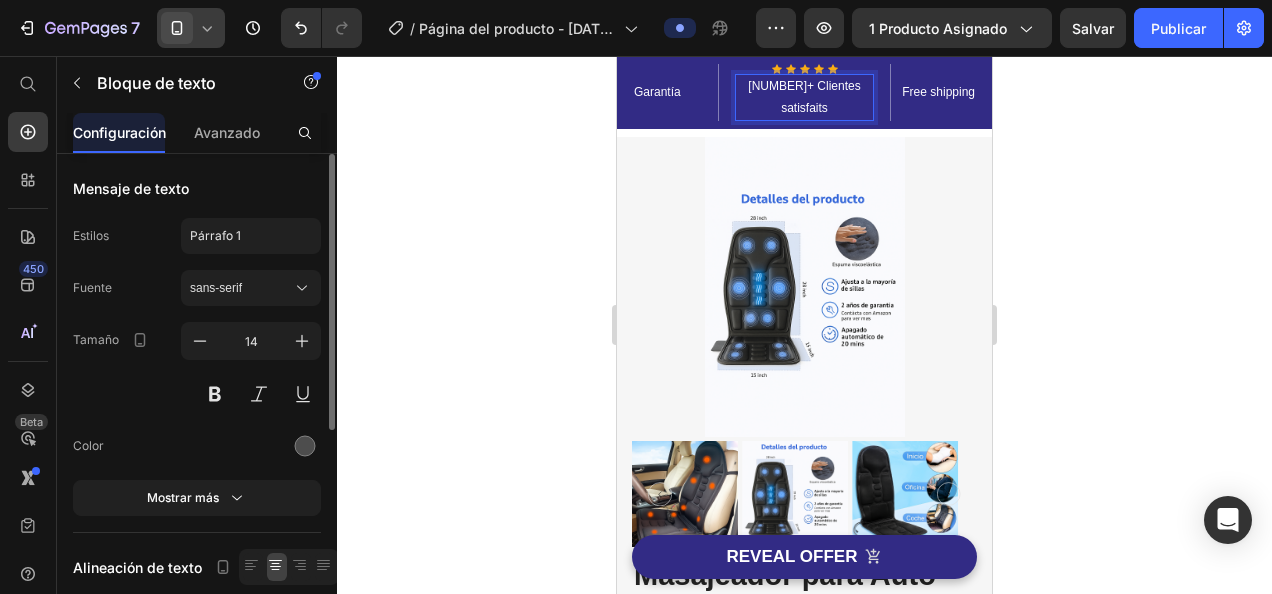 drag, startPoint x: 820, startPoint y: 88, endPoint x: 792, endPoint y: 120, distance: 42.520584 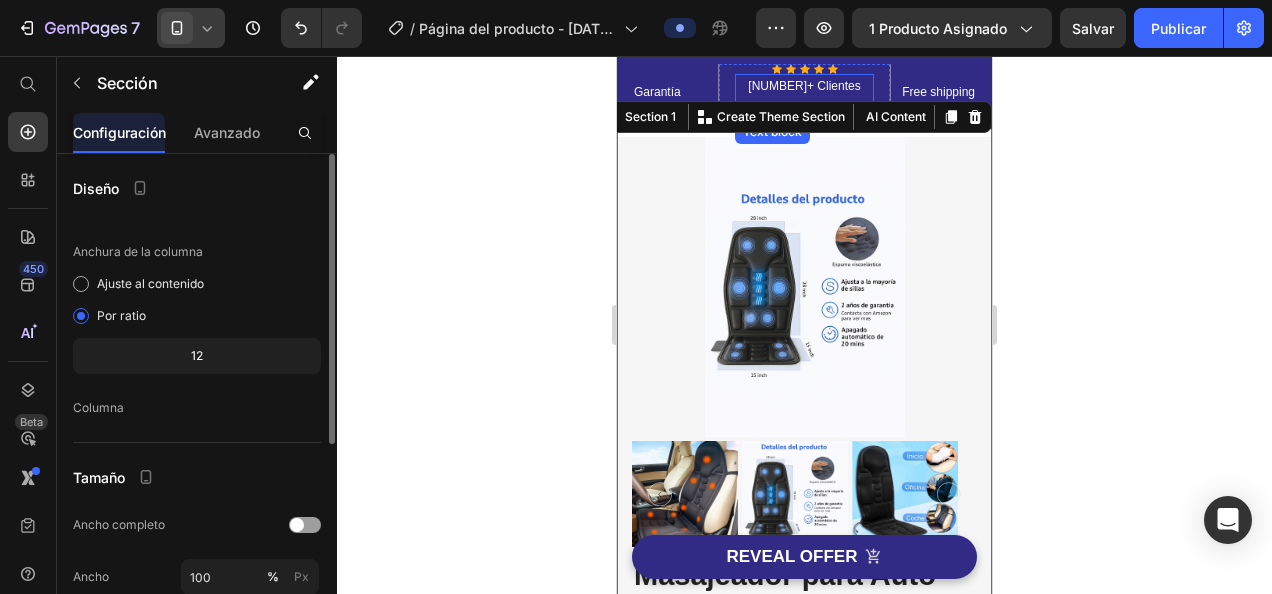 click on "671+ Clientes satisfaits" at bounding box center [804, 97] 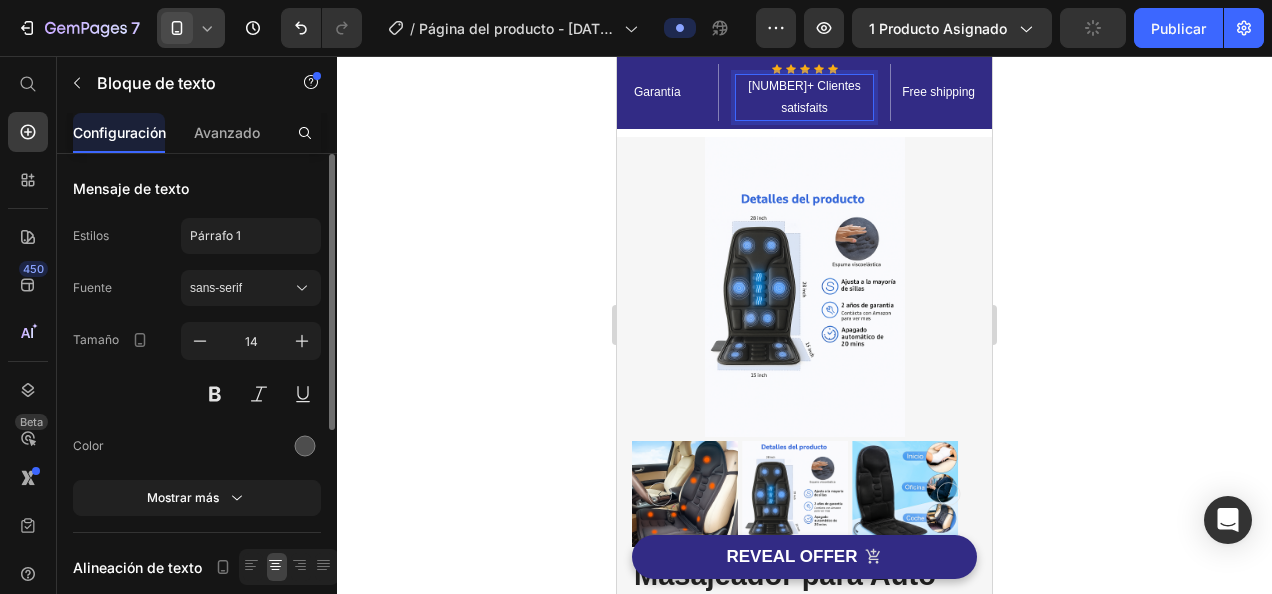 click on "671+ Clientes satisfaits" at bounding box center [804, 97] 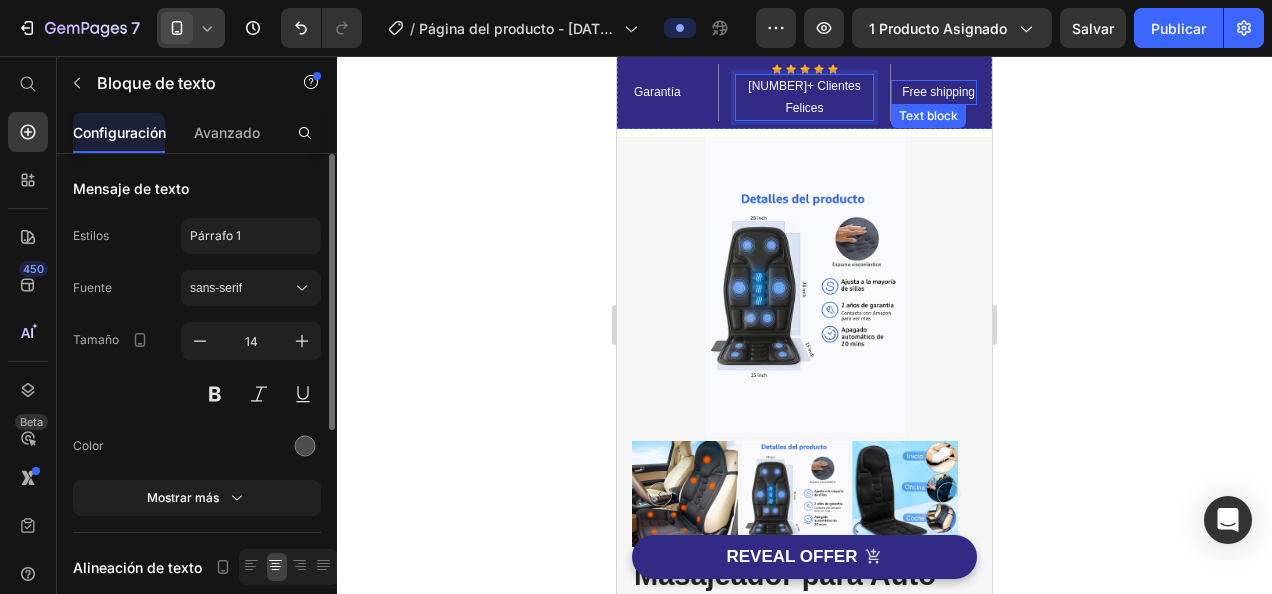 click on "Free shipping" at bounding box center [934, 93] 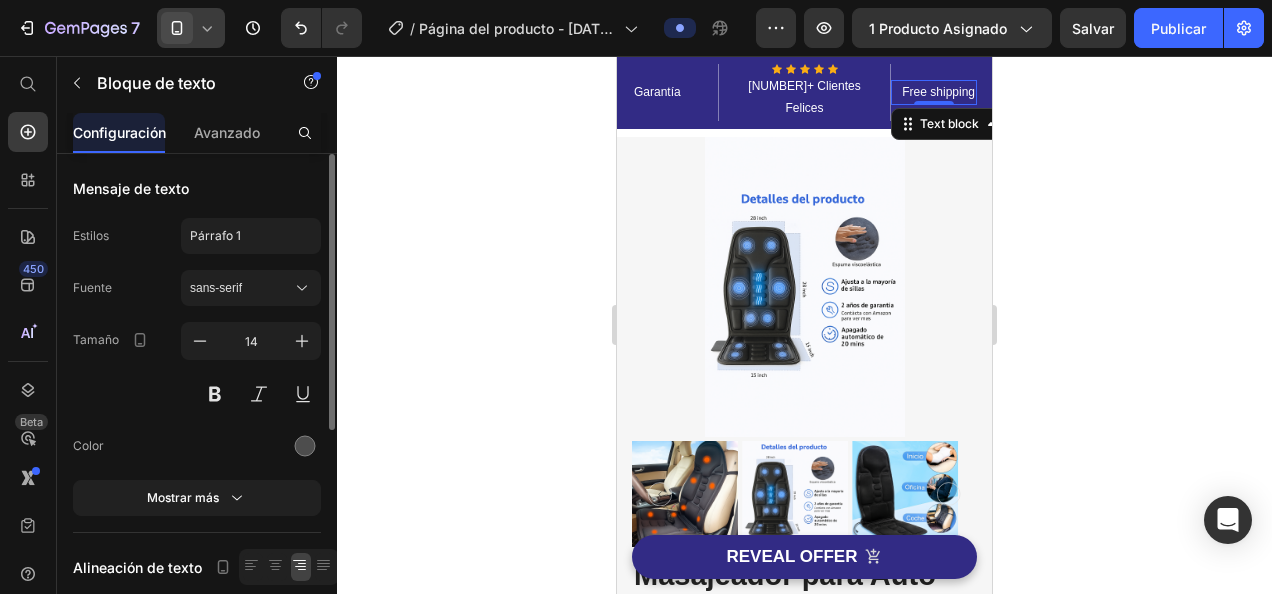 click on "Free shipping" at bounding box center [934, 93] 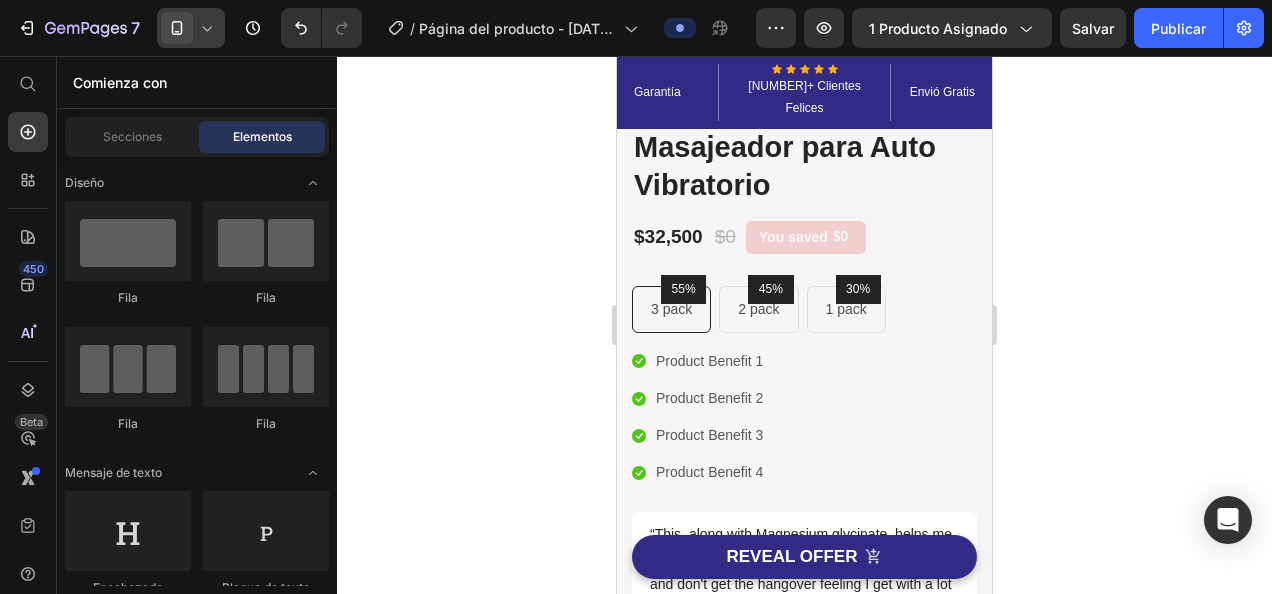 scroll, scrollTop: 440, scrollLeft: 0, axis: vertical 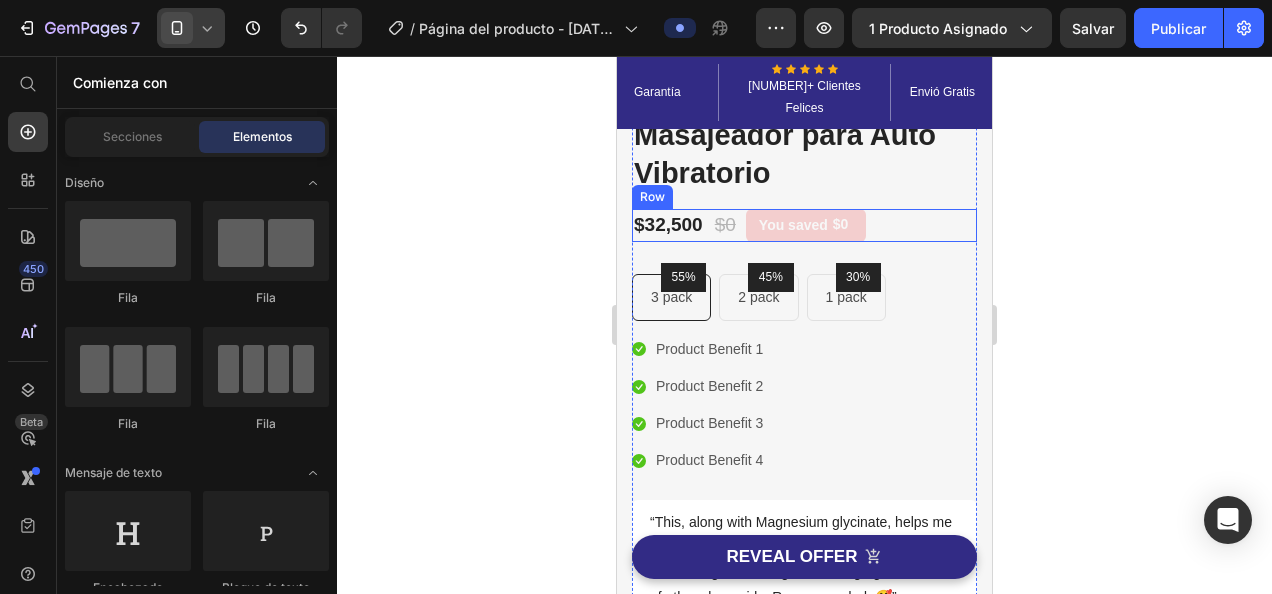 click on "$0" at bounding box center [725, 225] 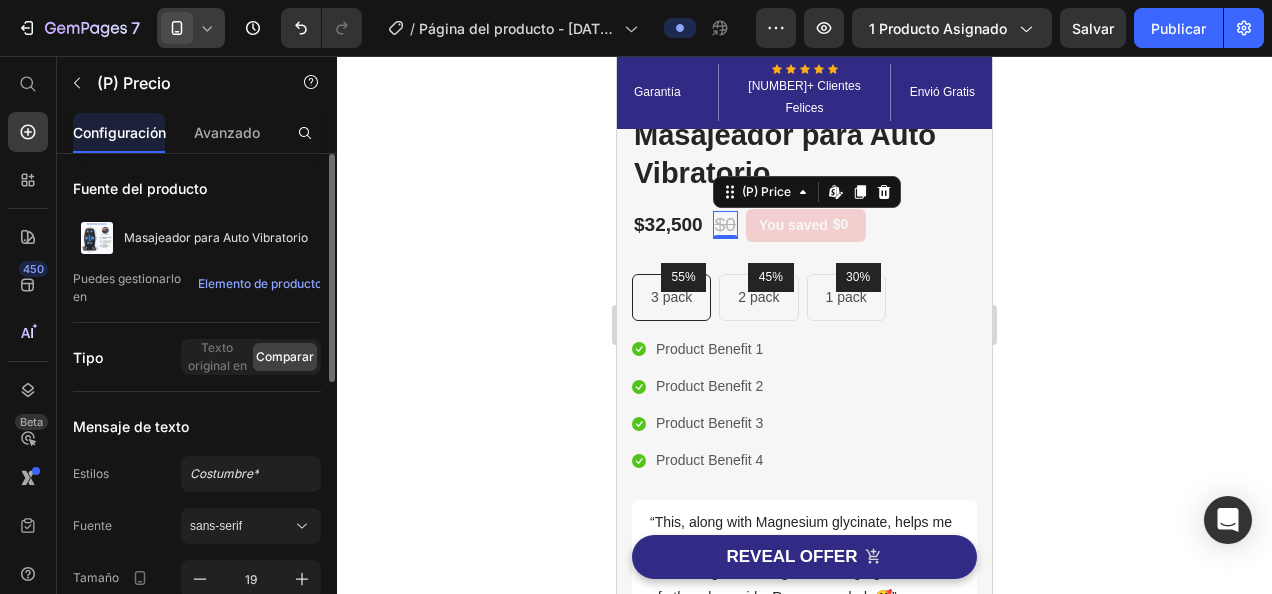 click on "$0" at bounding box center [725, 225] 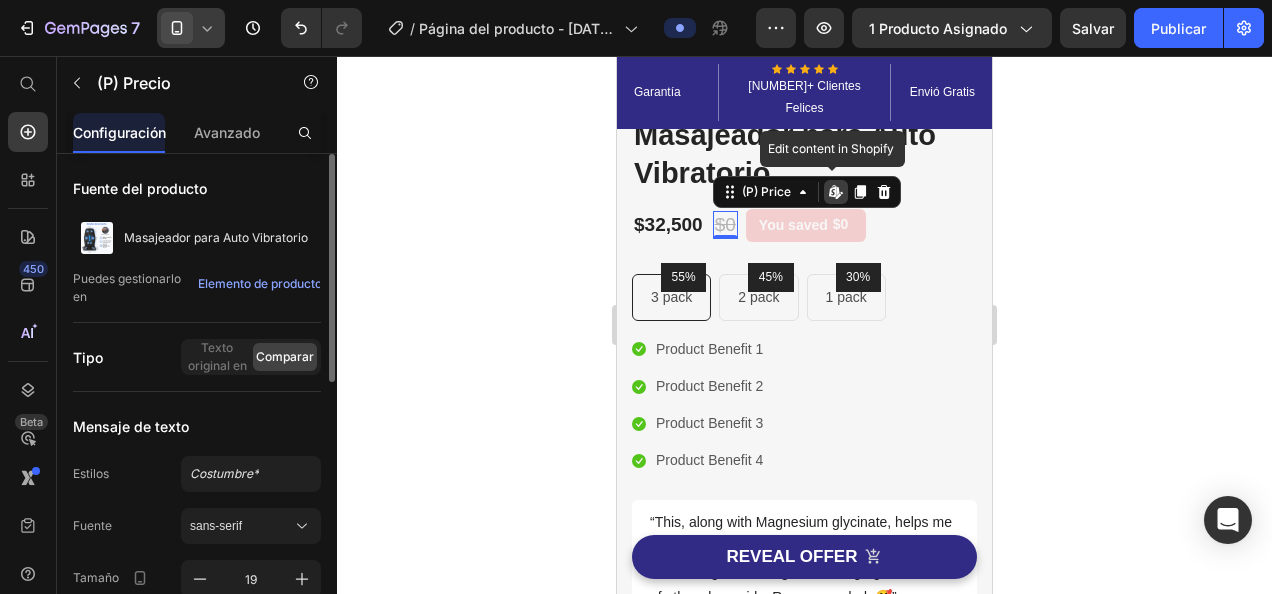 click on "$0" at bounding box center [725, 225] 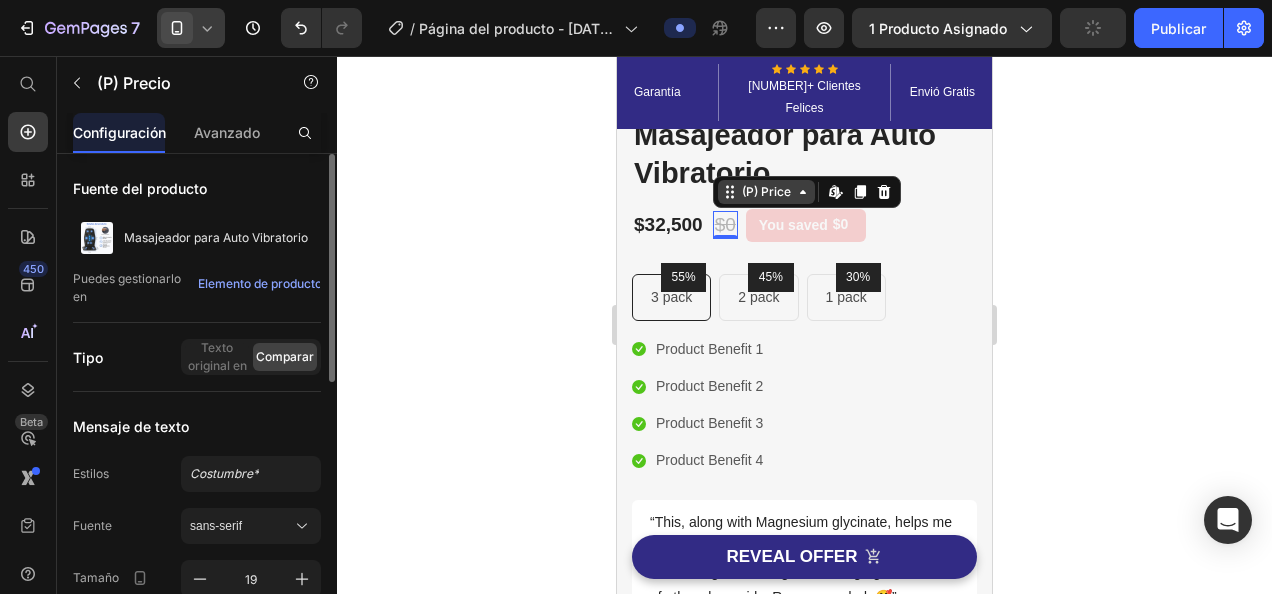 click 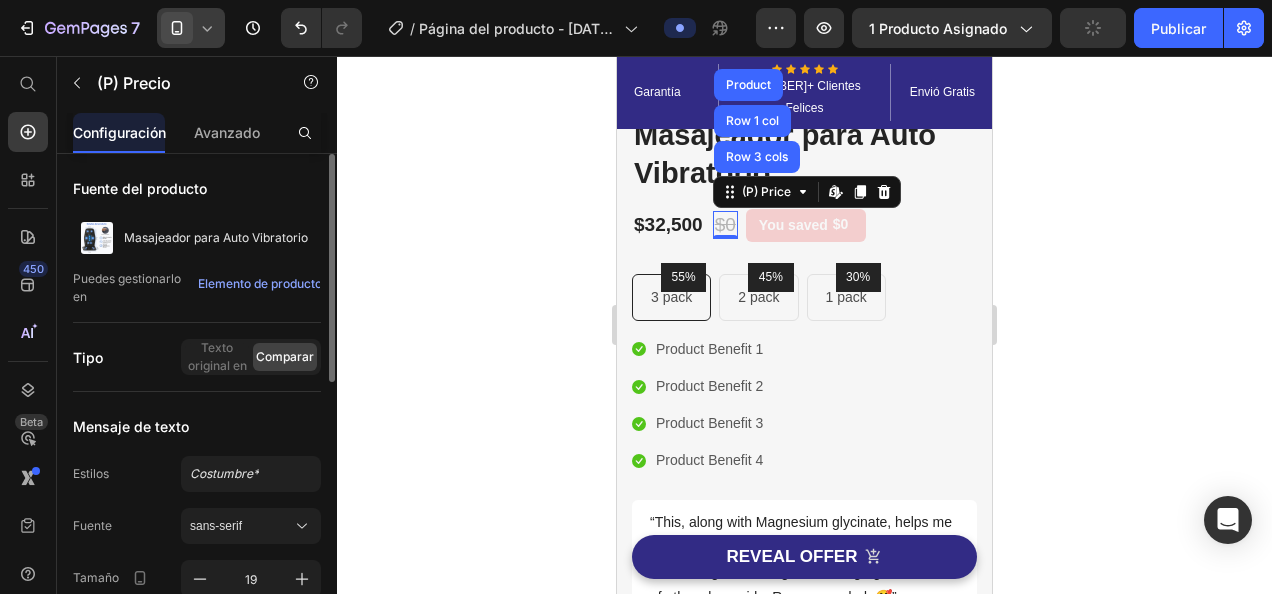 click 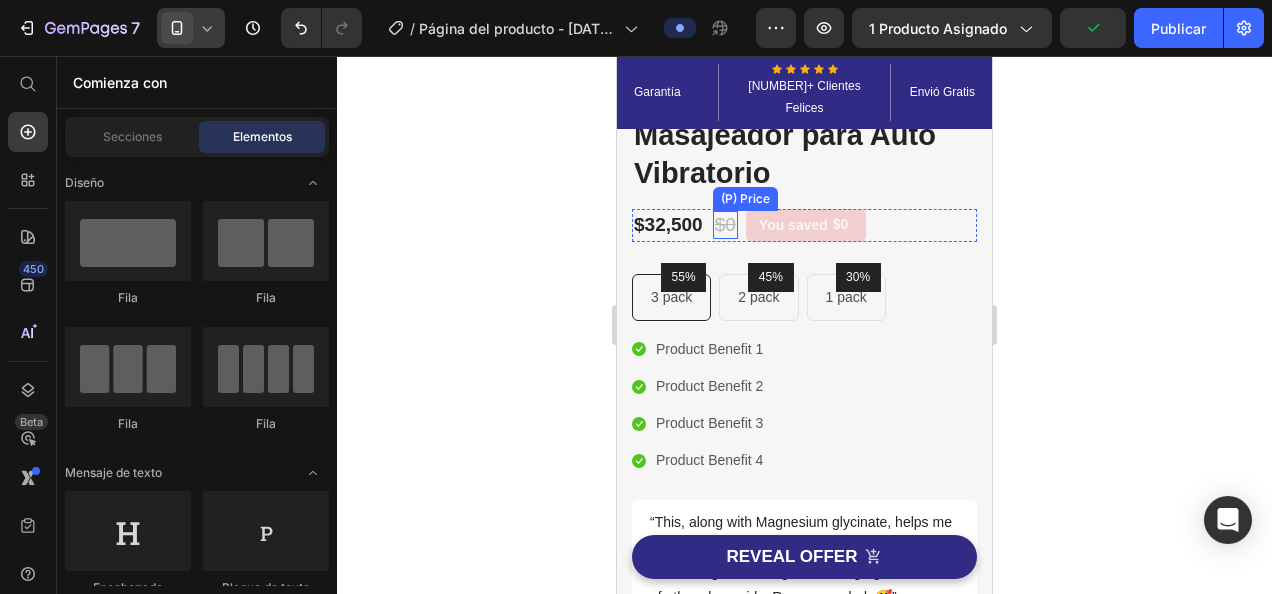 click on "$0" at bounding box center [725, 225] 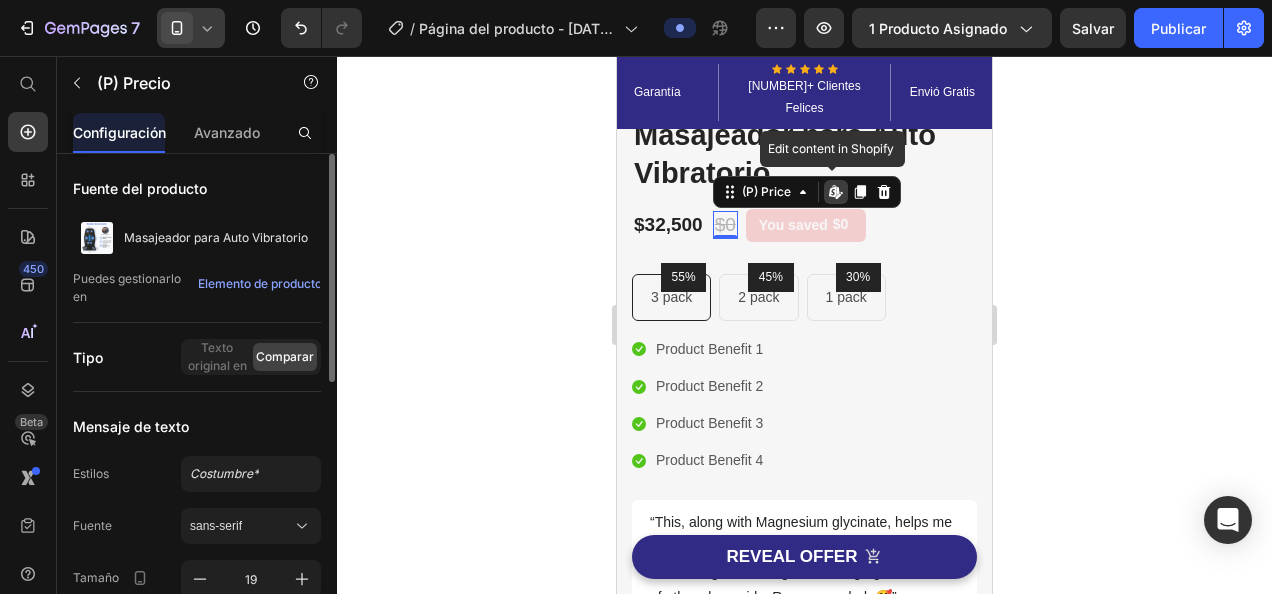 click 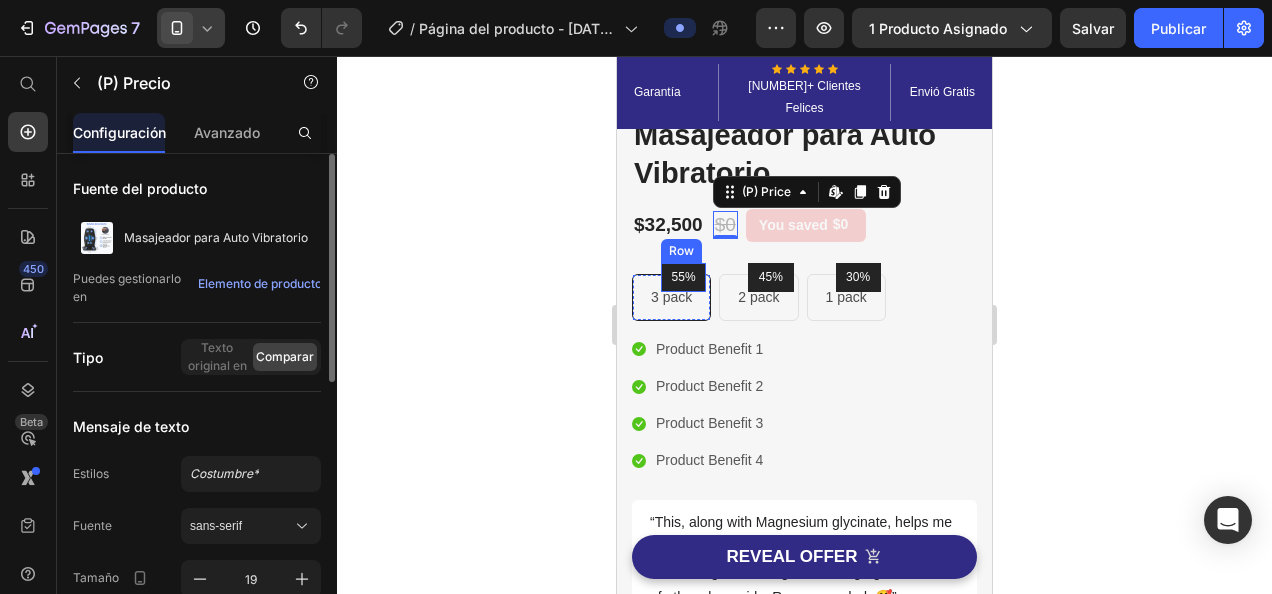 click on "55% Text block Row" at bounding box center [683, 278] 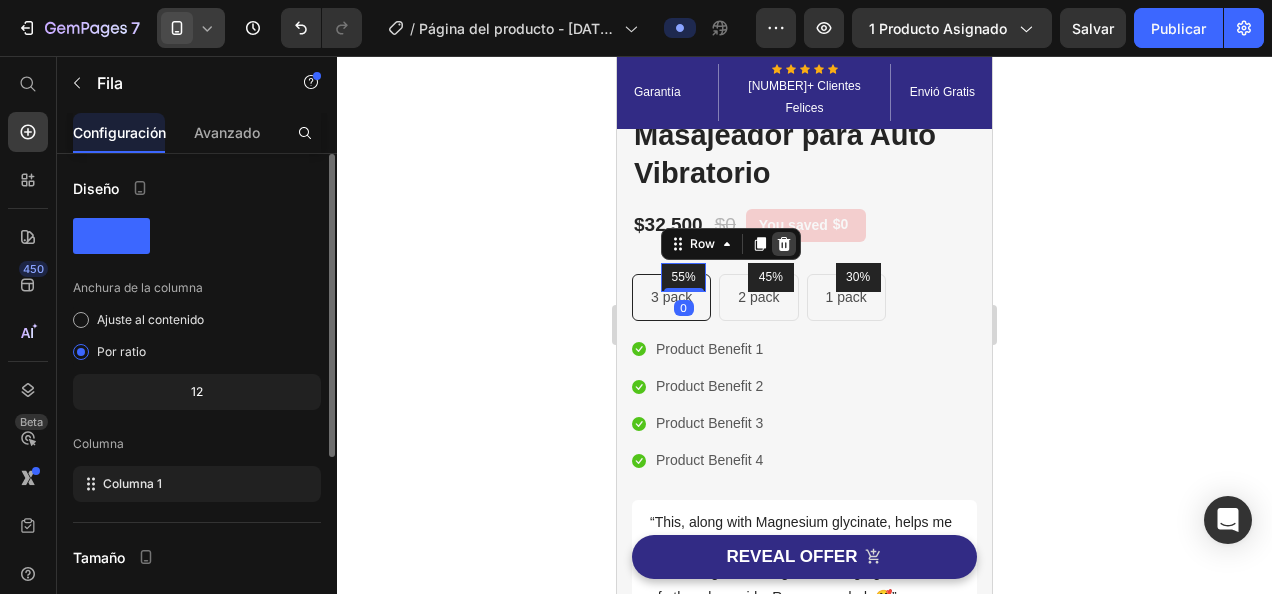 click 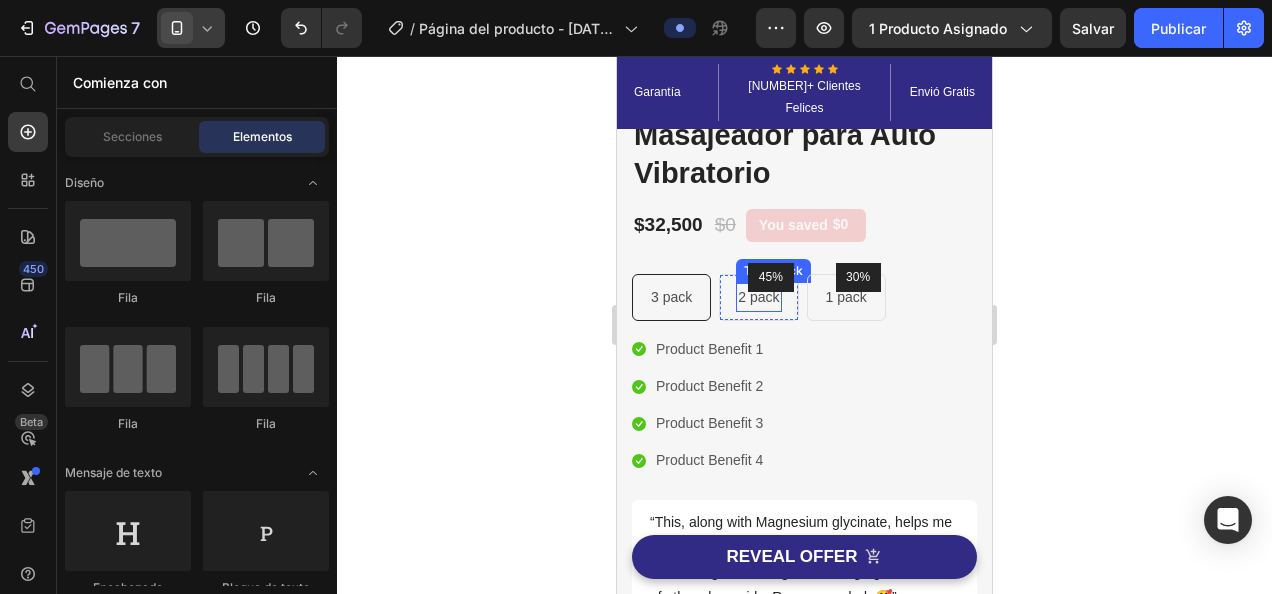 click on "2 pack" at bounding box center (758, 297) 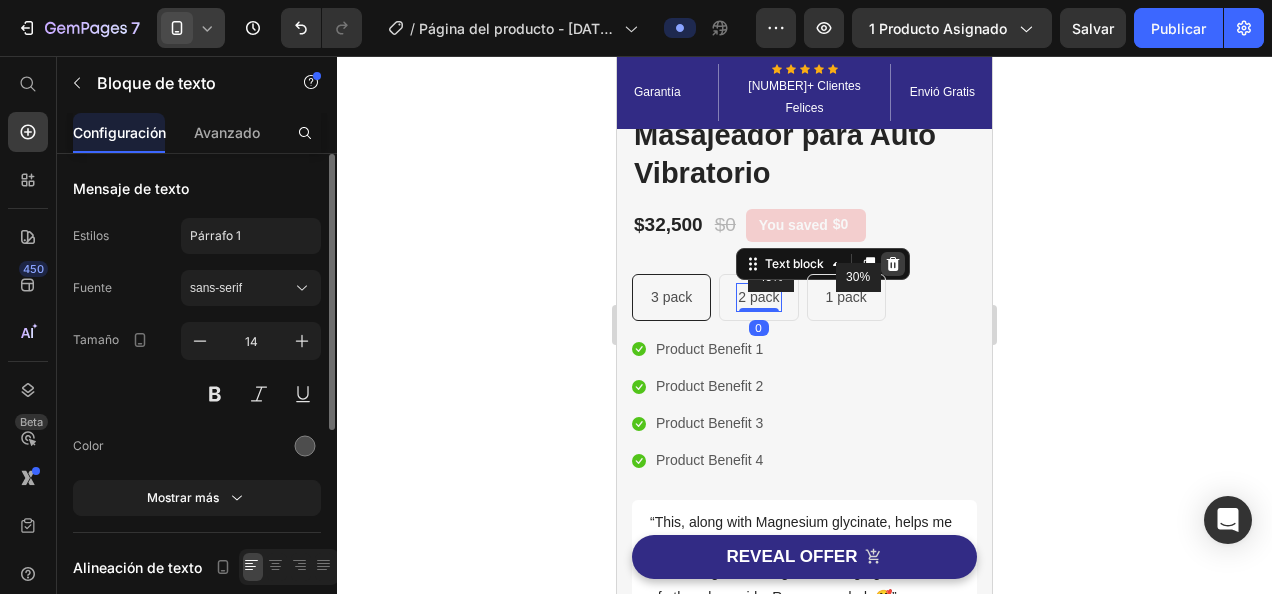 click 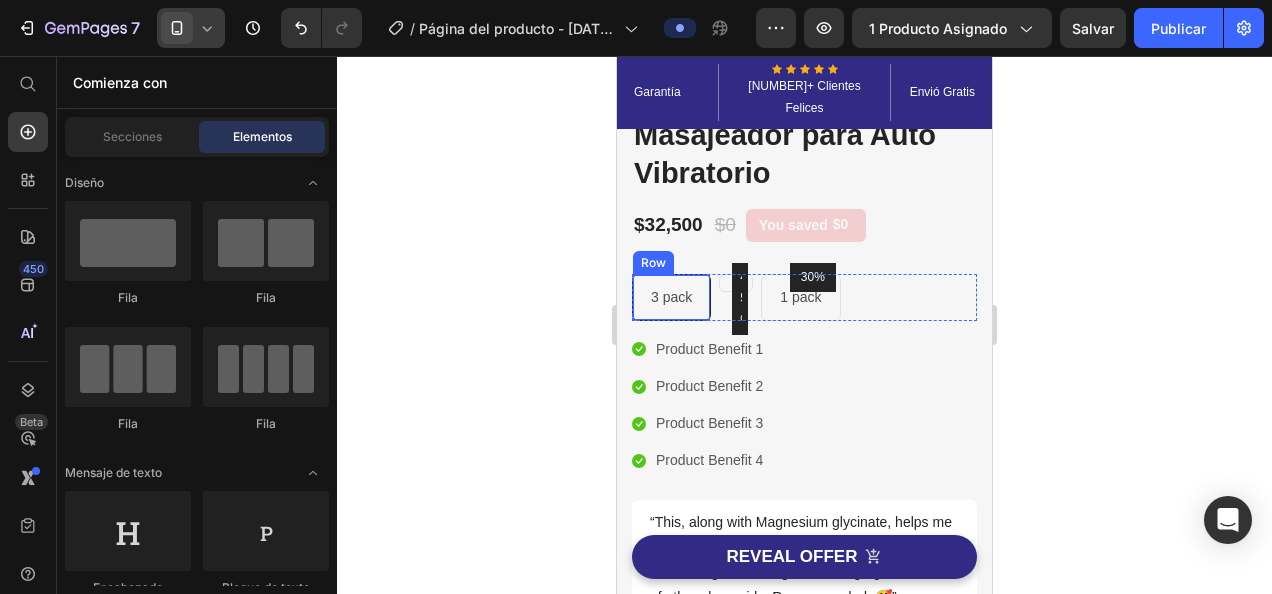 click on "3 pack Text block Row" at bounding box center (671, 297) 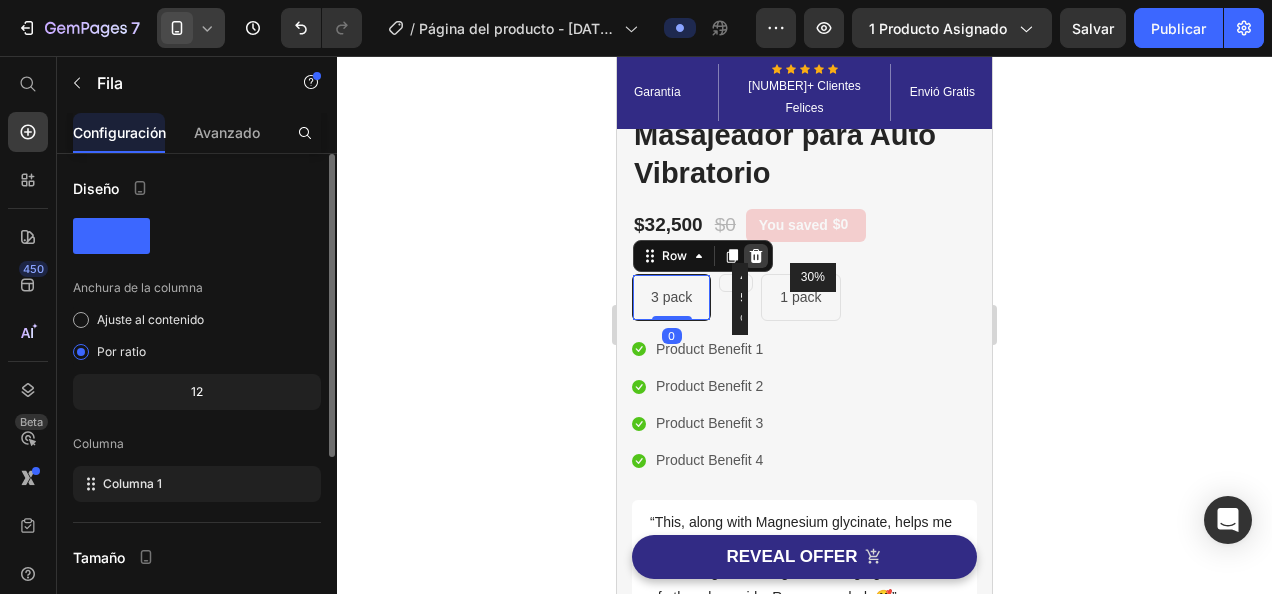 click 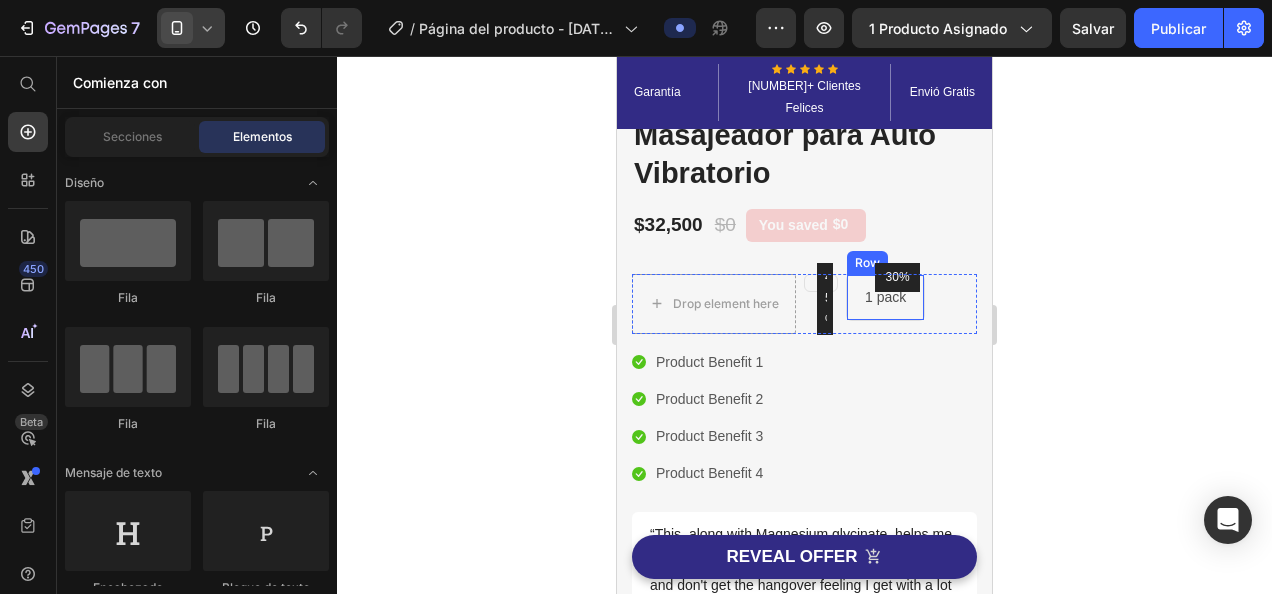 click on "30% Text block Row 1 pack Text block Row" at bounding box center (885, 297) 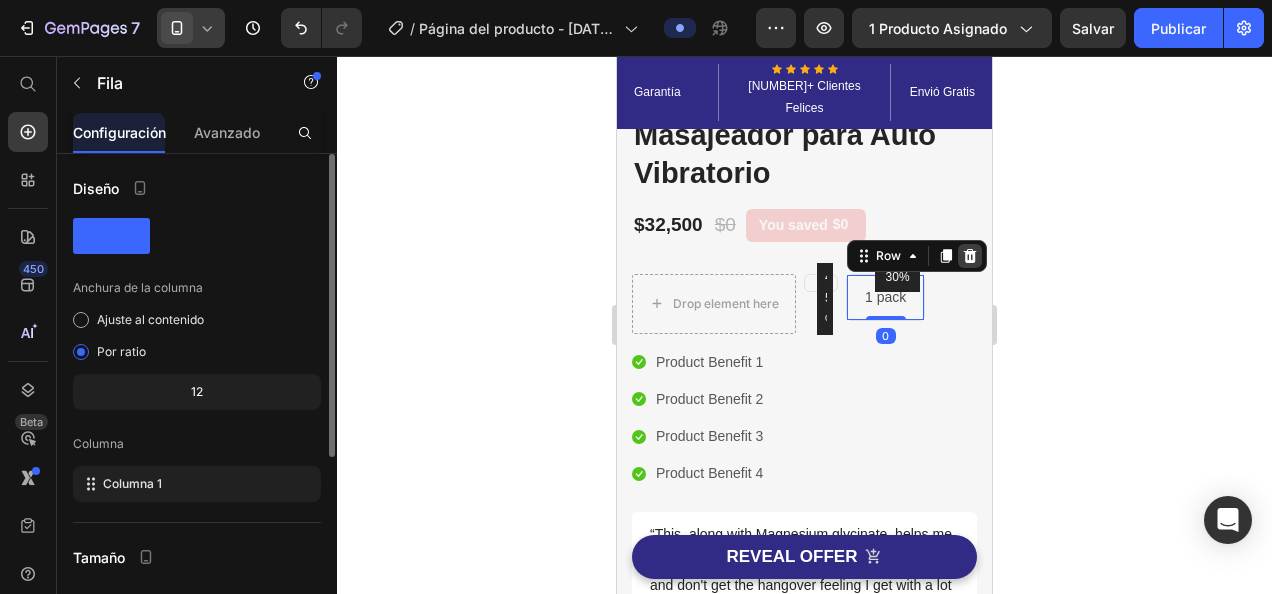click 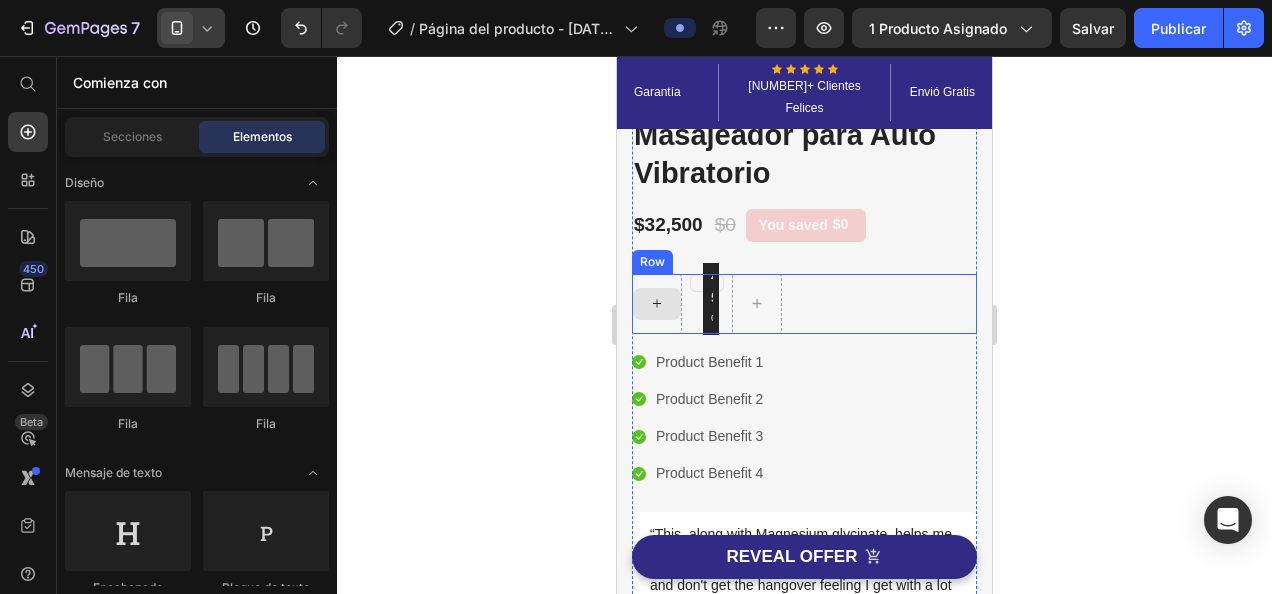 click at bounding box center (657, 304) 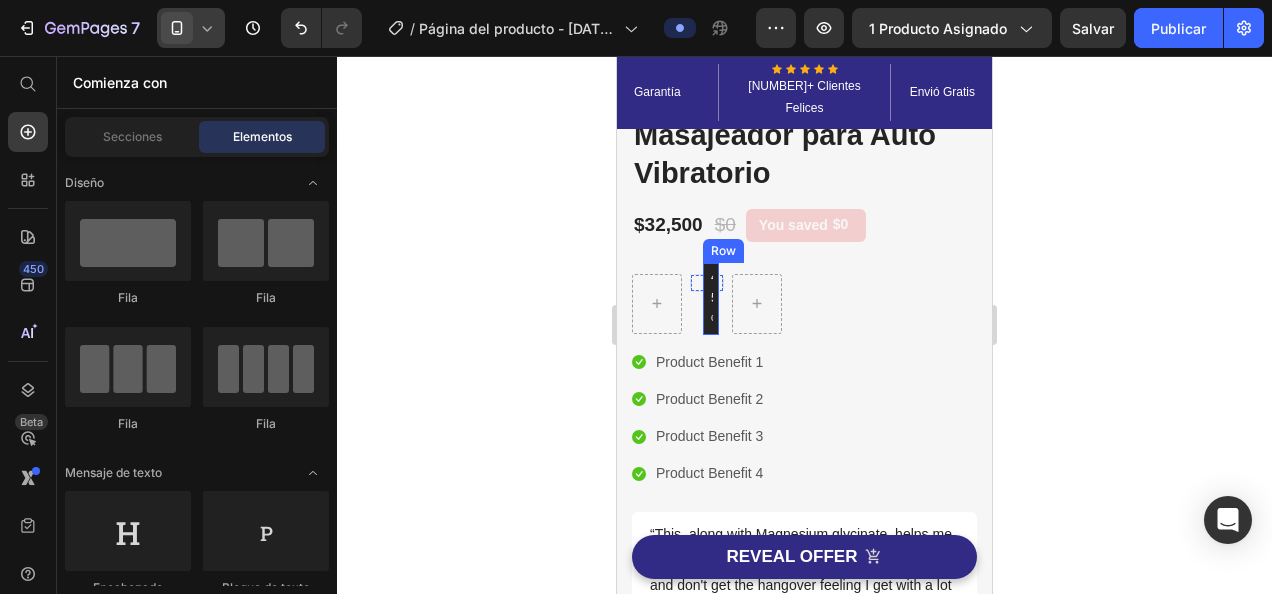 click on "45% Text block Row" at bounding box center [711, 299] 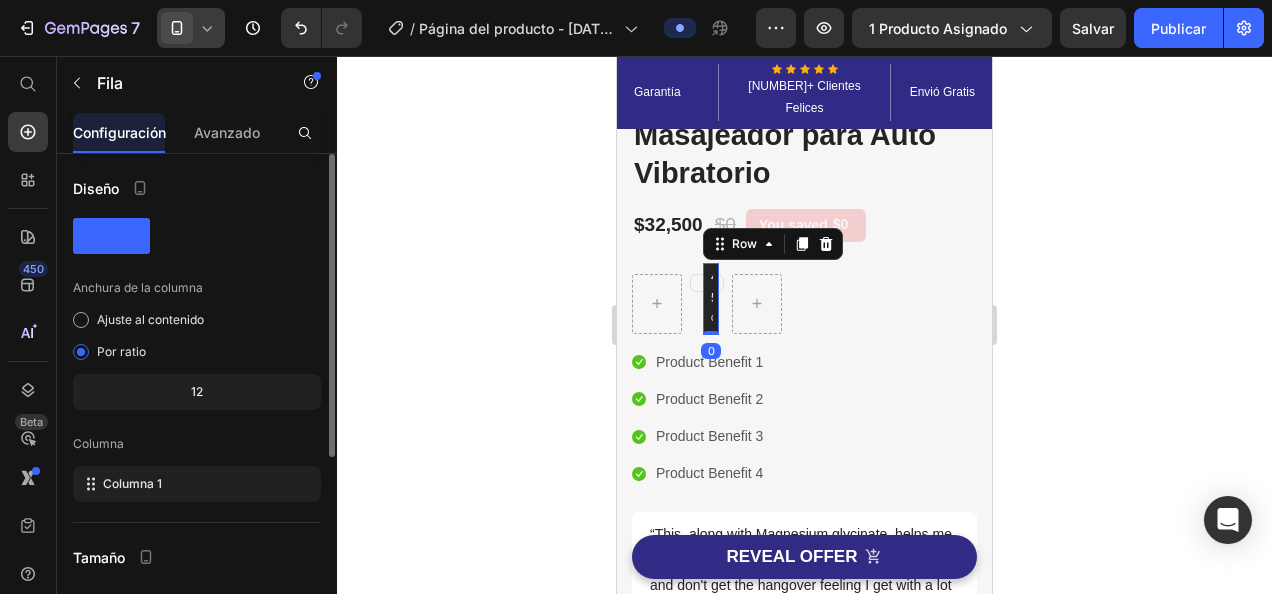 click on "Row" at bounding box center [773, 244] 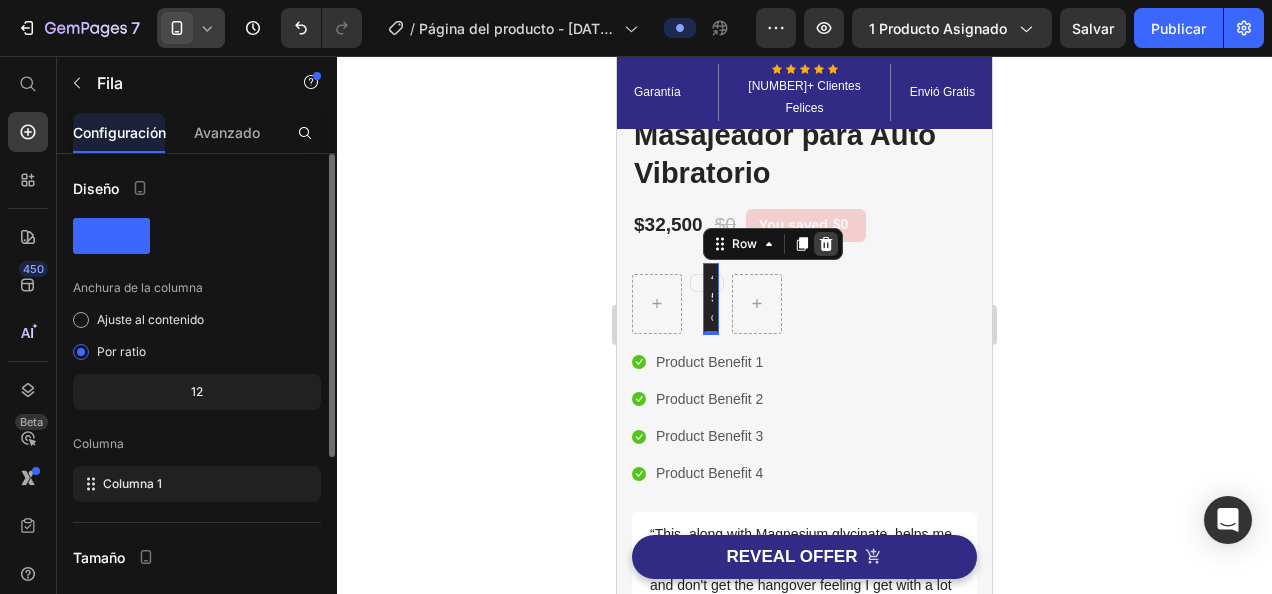 click 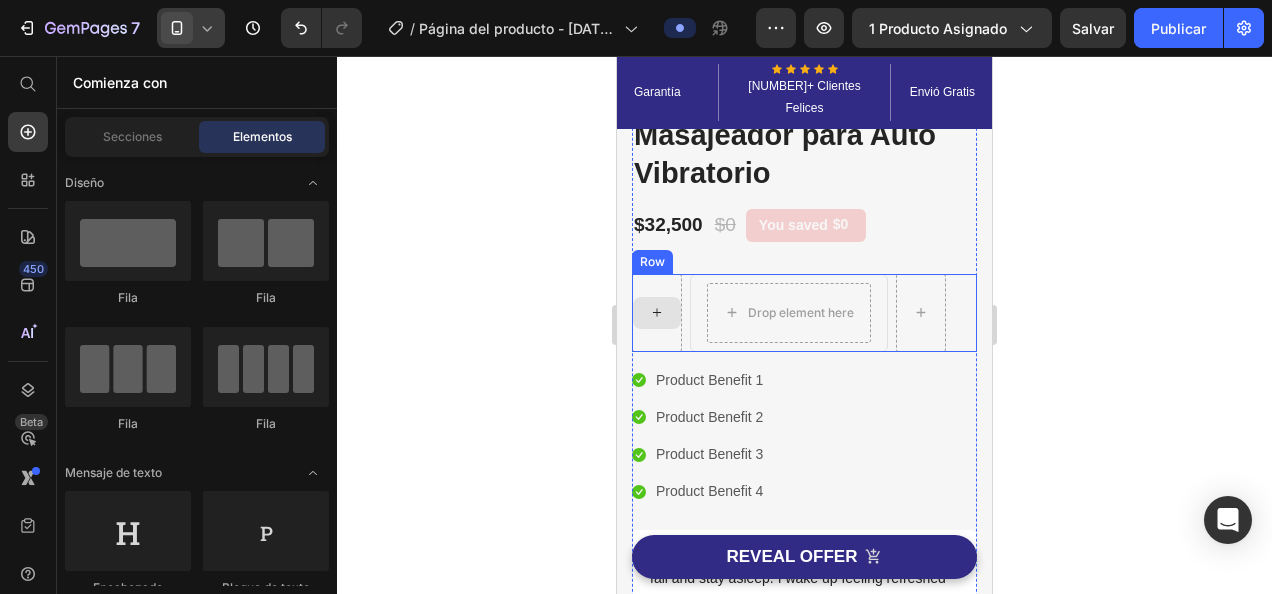 click 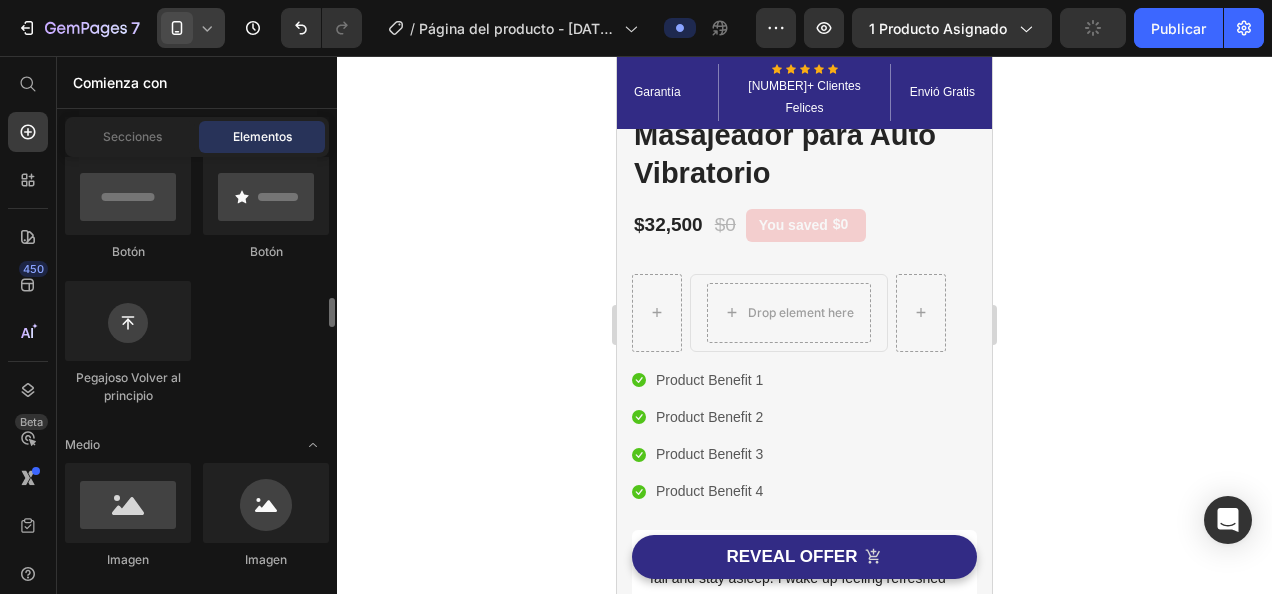 scroll, scrollTop: 600, scrollLeft: 0, axis: vertical 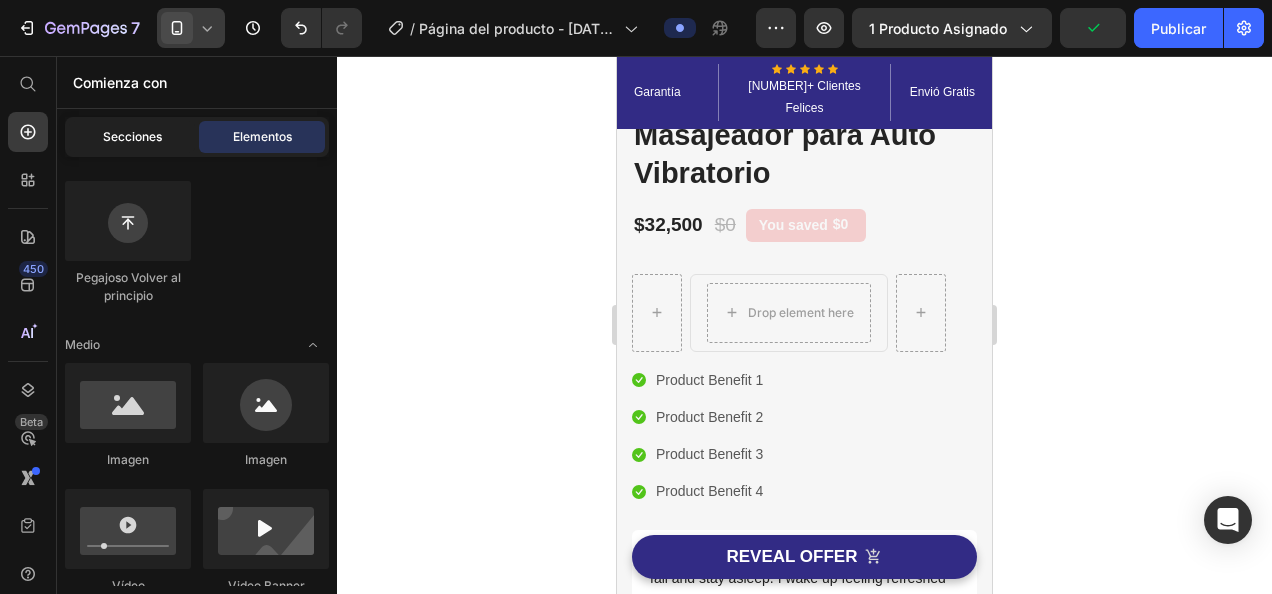 click on "Secciones" 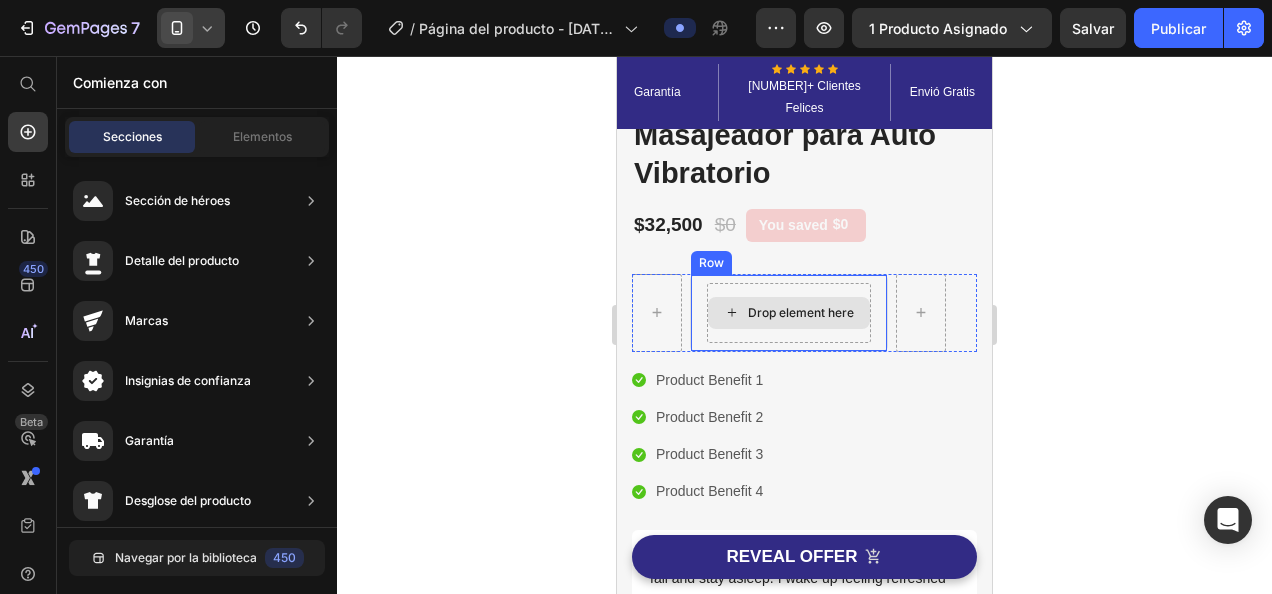 click on "Drop element here" at bounding box center [789, 313] 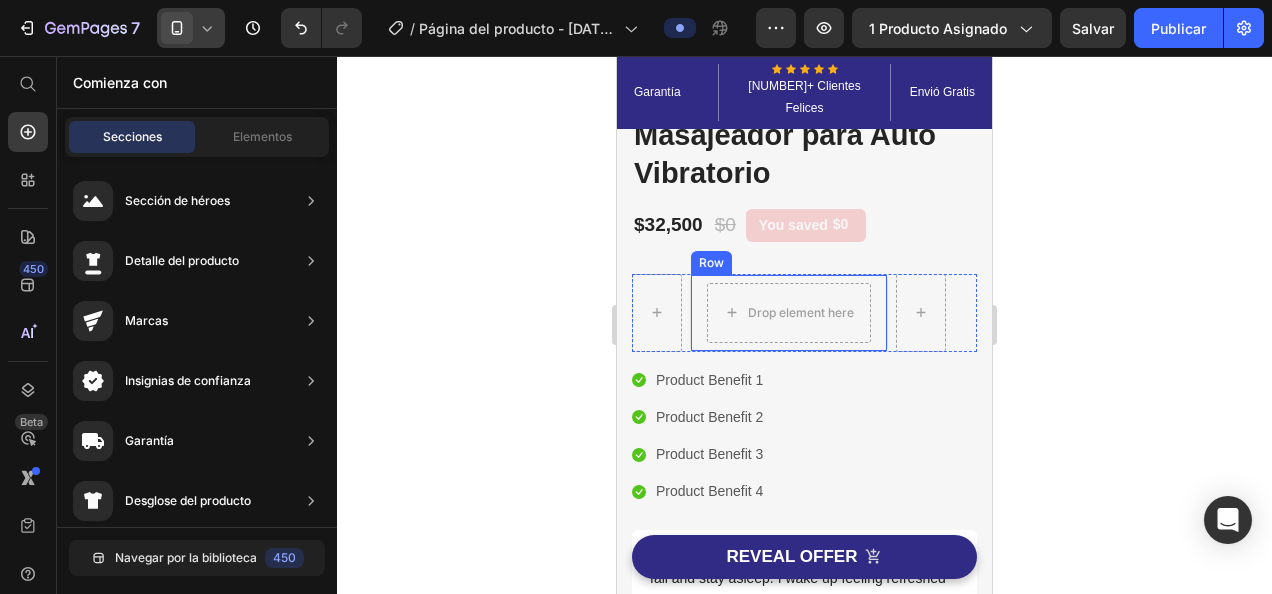 click on "Drop element here Row" at bounding box center [789, 313] 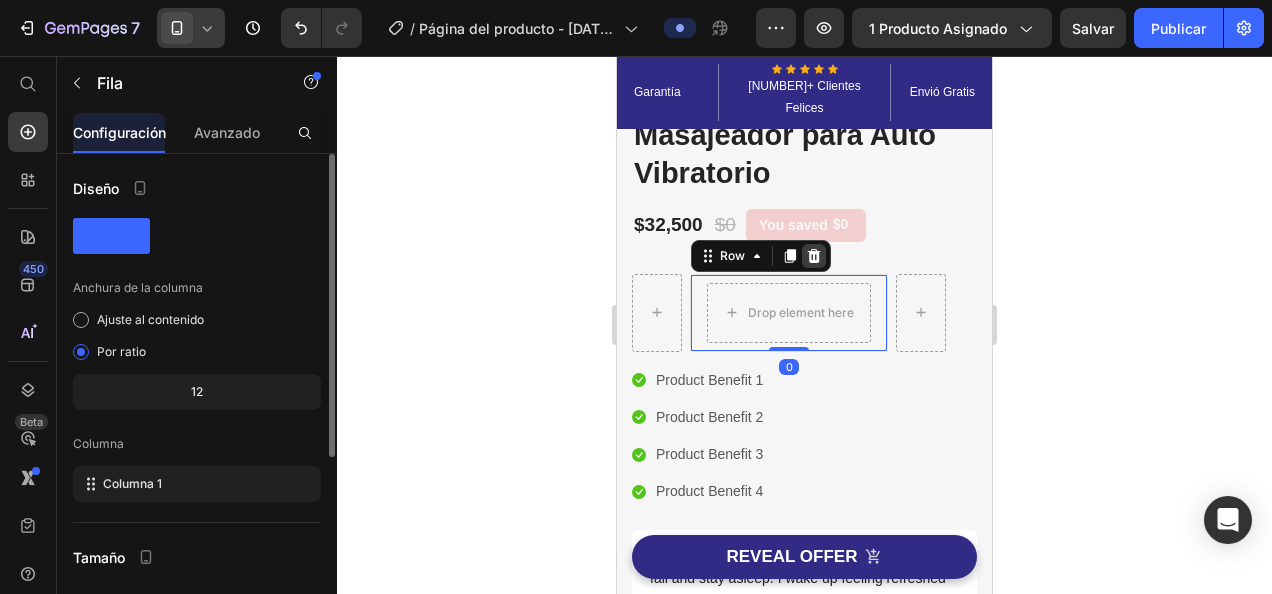 click 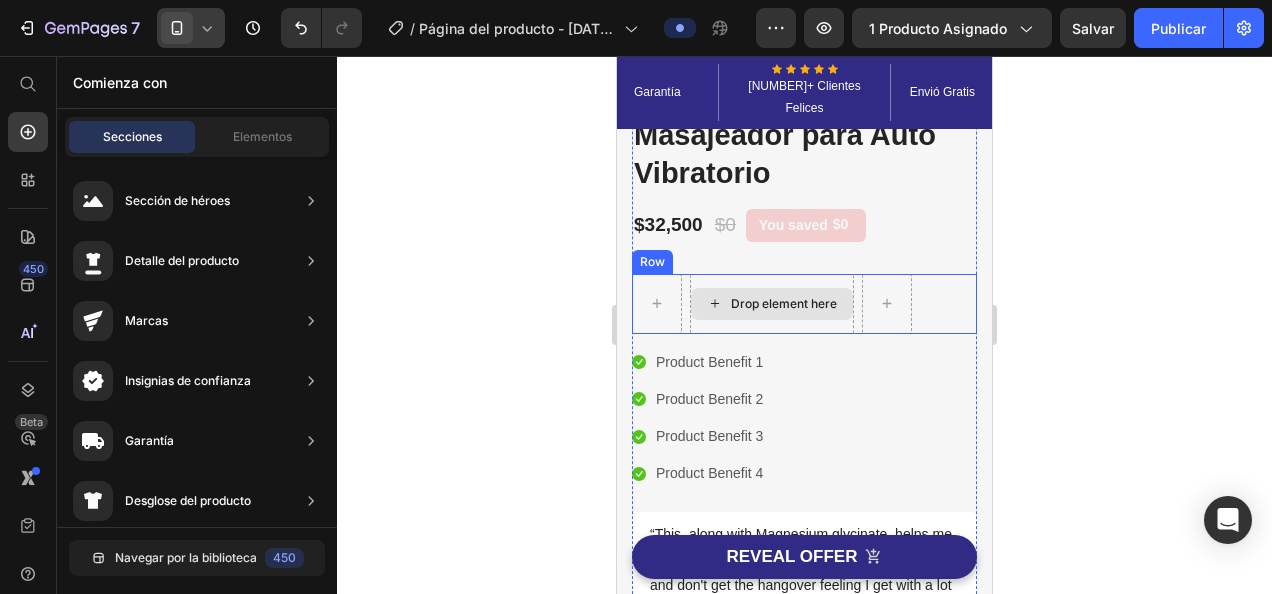 click on "Drop element here" at bounding box center [772, 304] 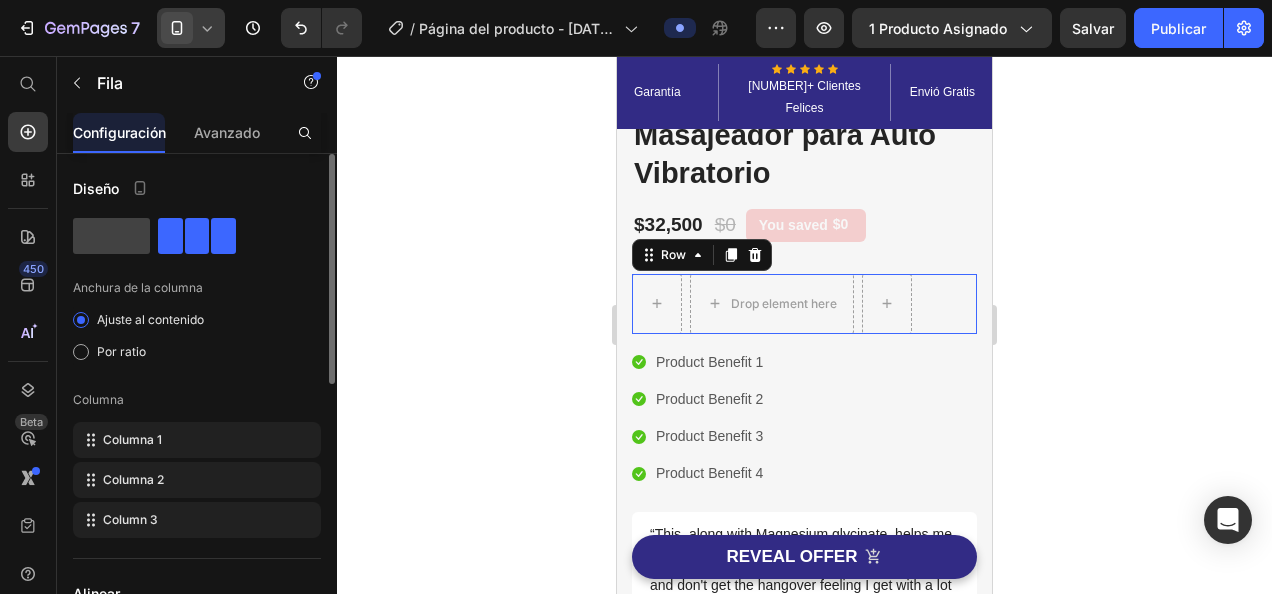click on "Drop element here
Row   0" at bounding box center (804, 304) 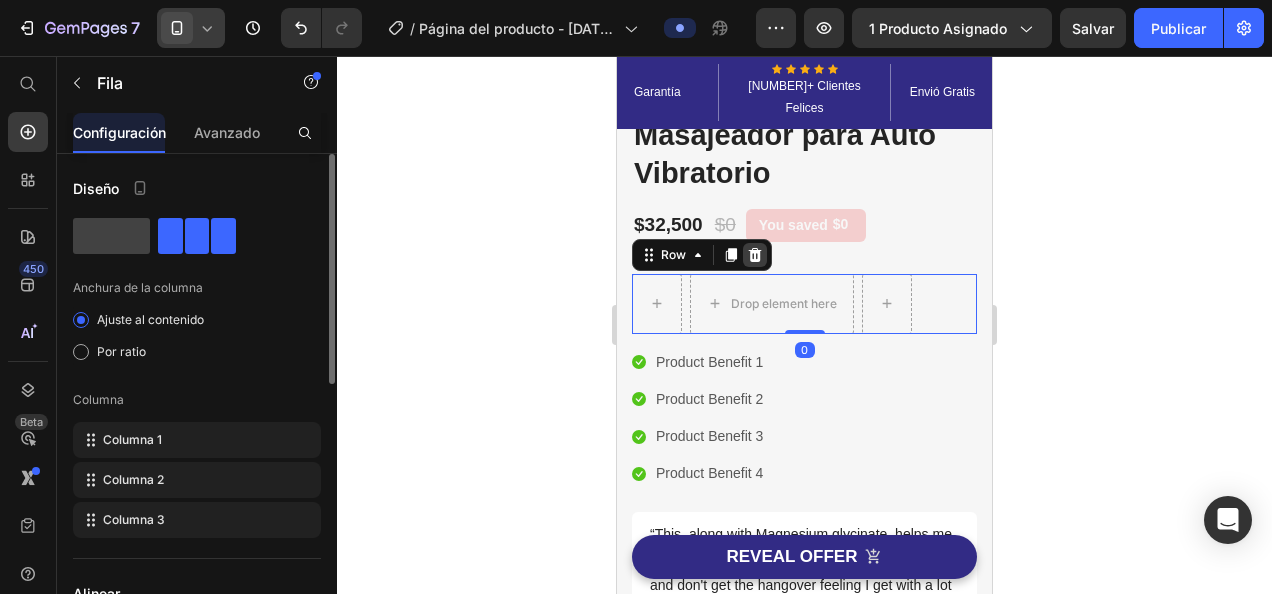 click 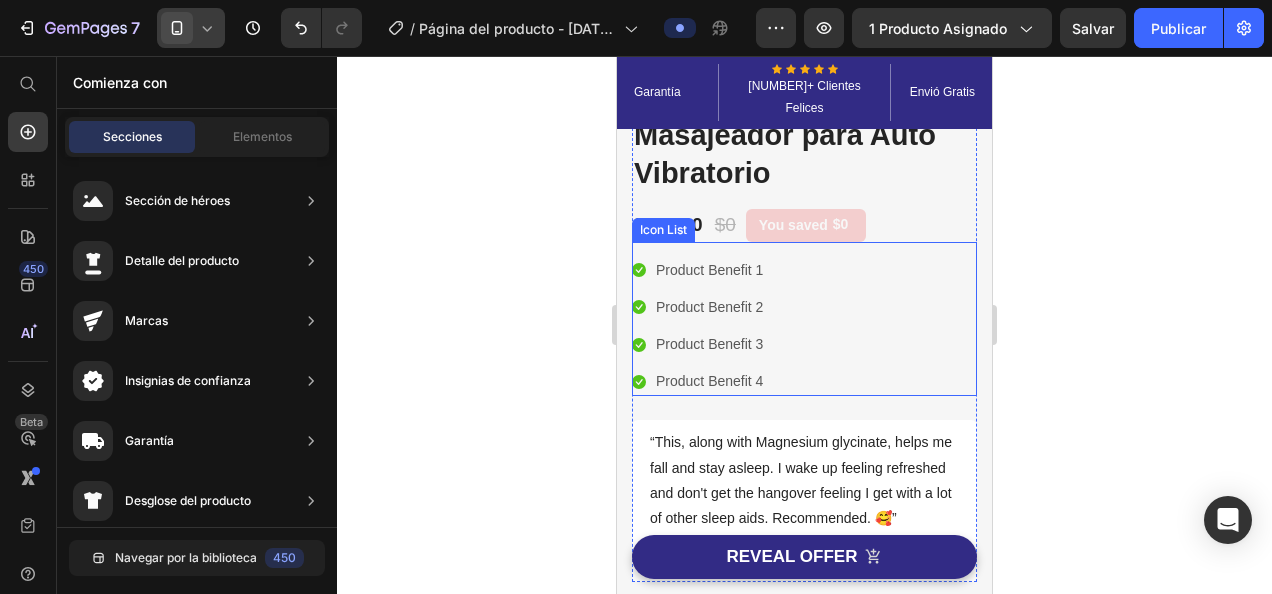 click on "Icon Product Benefit 1 Text block
Icon Product Benefit 2 Text block
Icon Product Benefit 3 Text block
Icon Product Benefit 4 Text block" at bounding box center (804, 326) 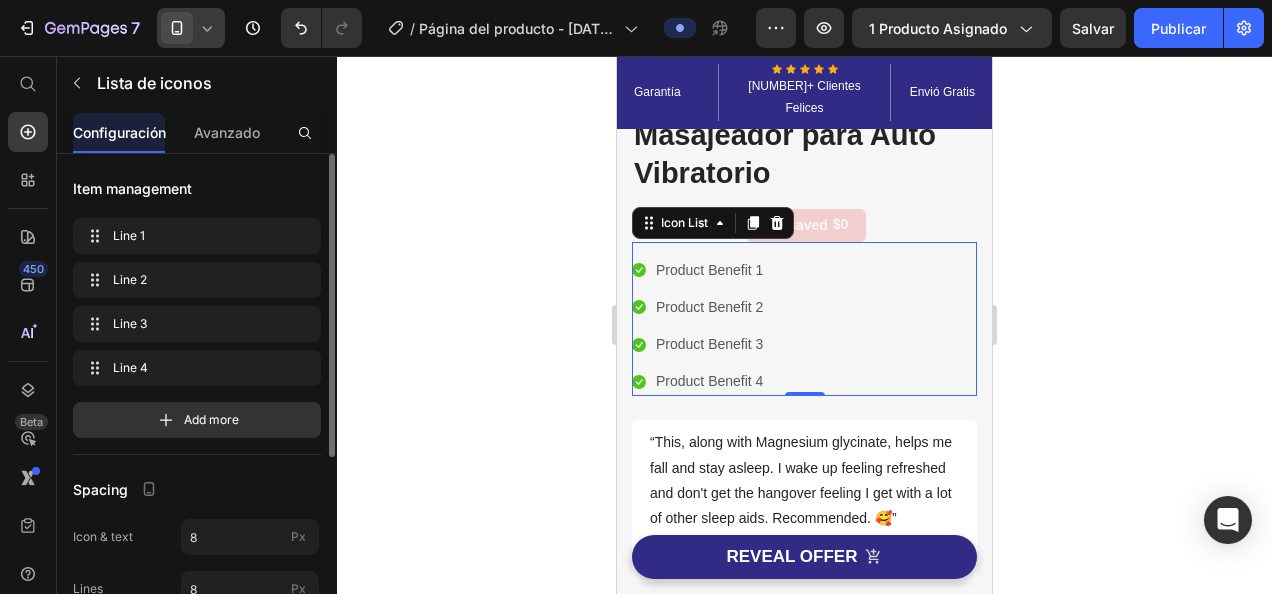 click on "Icon Product Benefit 1 Text block
Icon Product Benefit 2 Text block
Icon Product Benefit 3 Text block
Icon Product Benefit 4 Text block" at bounding box center (804, 326) 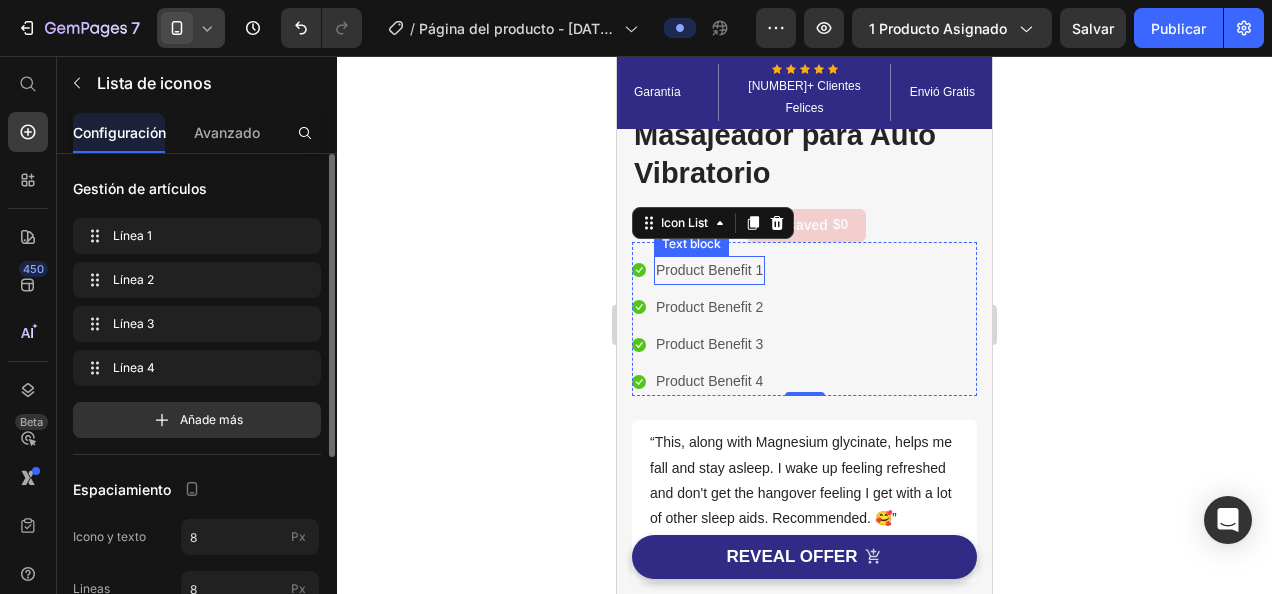 click on "Product Benefit 1" at bounding box center [709, 270] 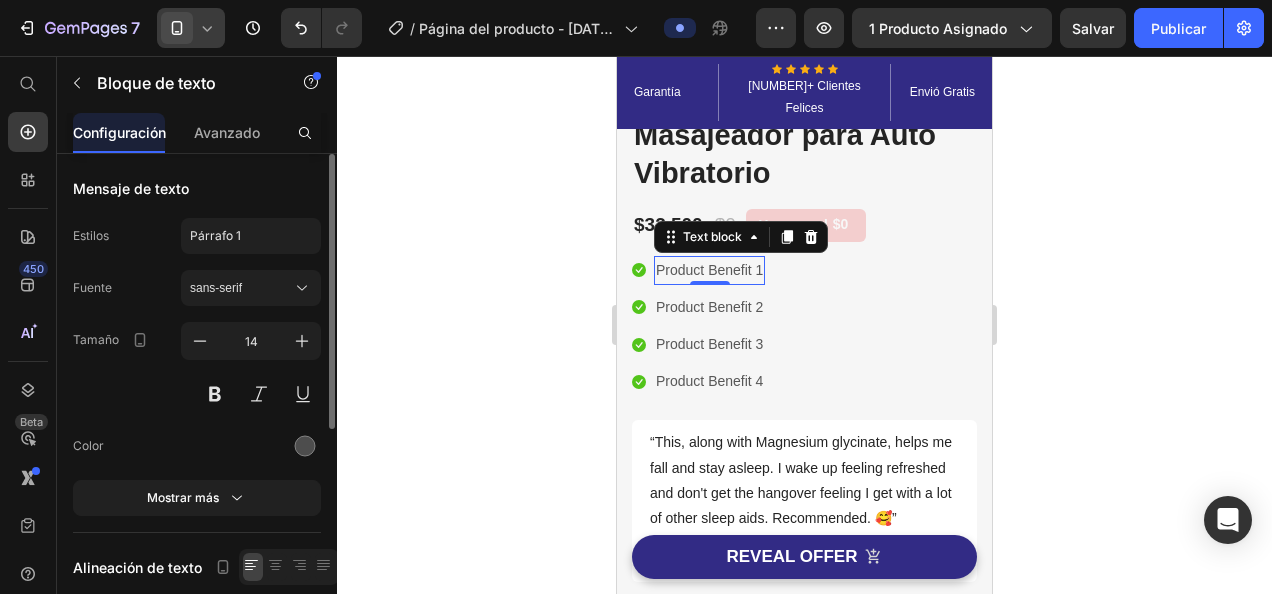 click on "Product Benefit 1" at bounding box center [709, 270] 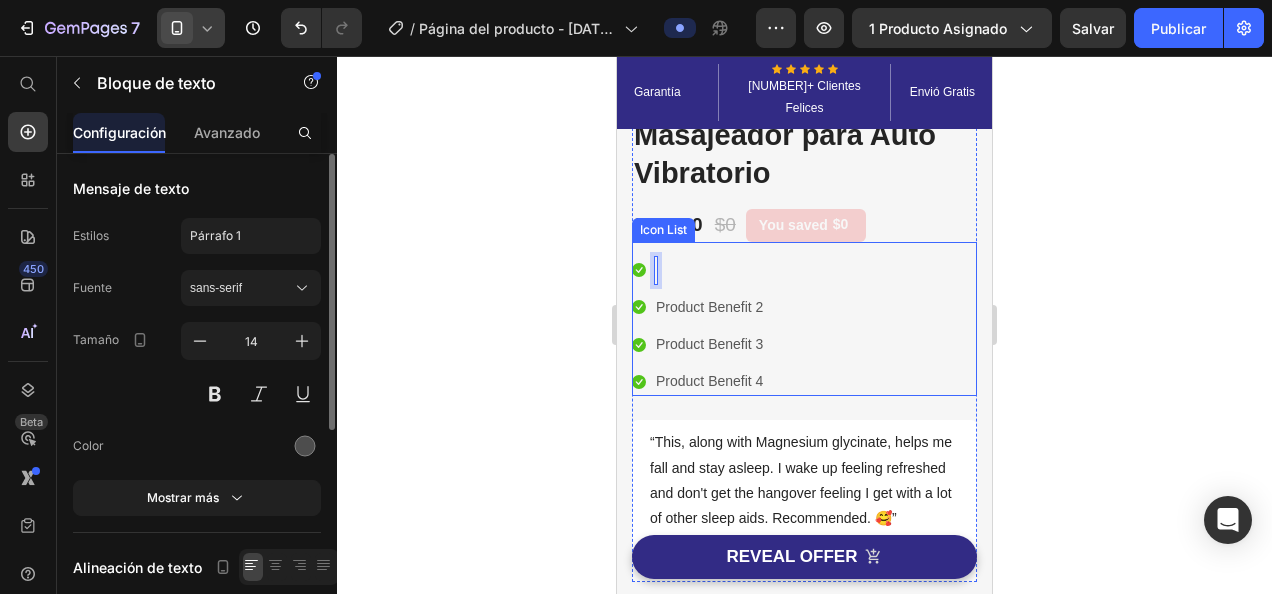 scroll, scrollTop: 432, scrollLeft: 0, axis: vertical 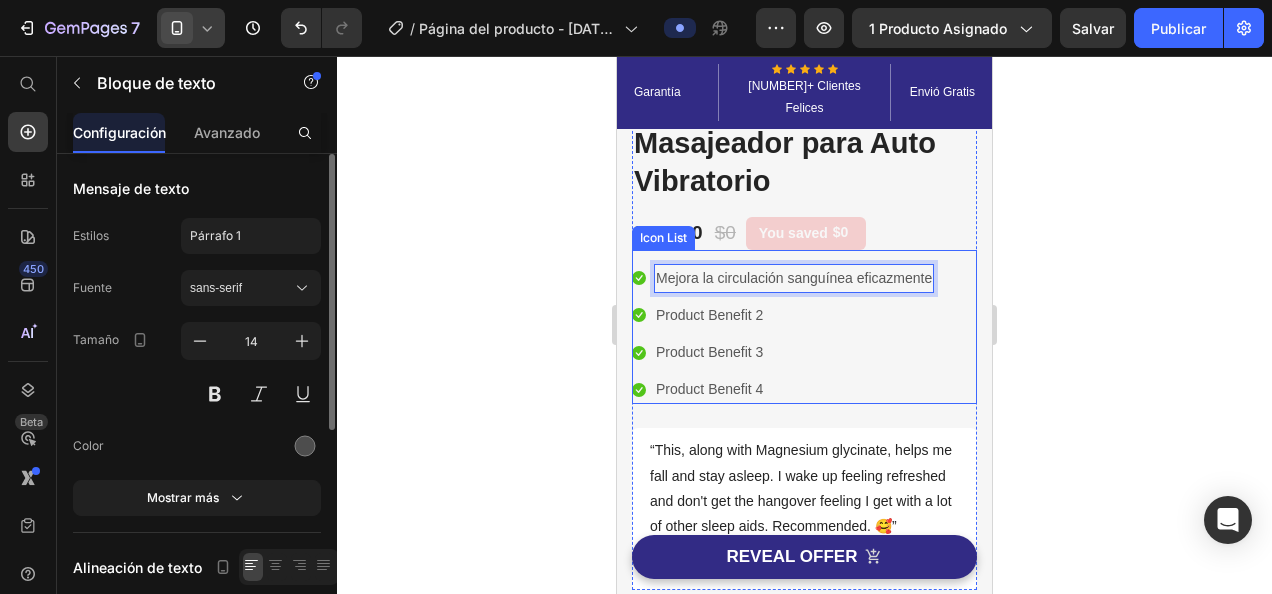 click on "Product Benefit 2" at bounding box center (709, 315) 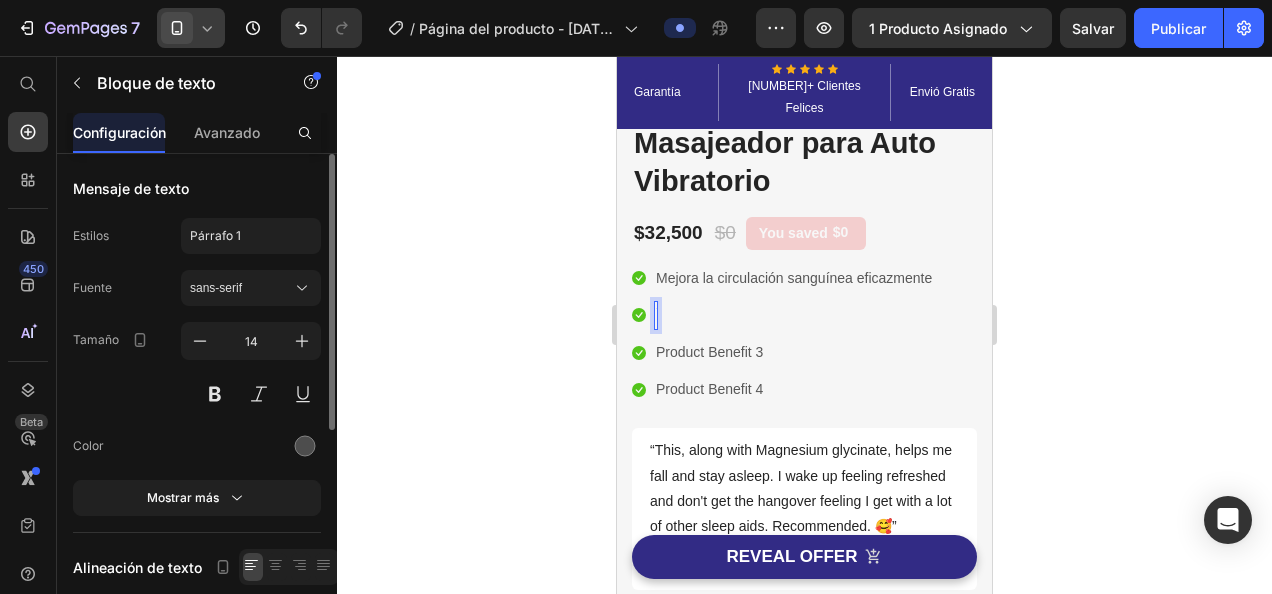 scroll, scrollTop: 427, scrollLeft: 0, axis: vertical 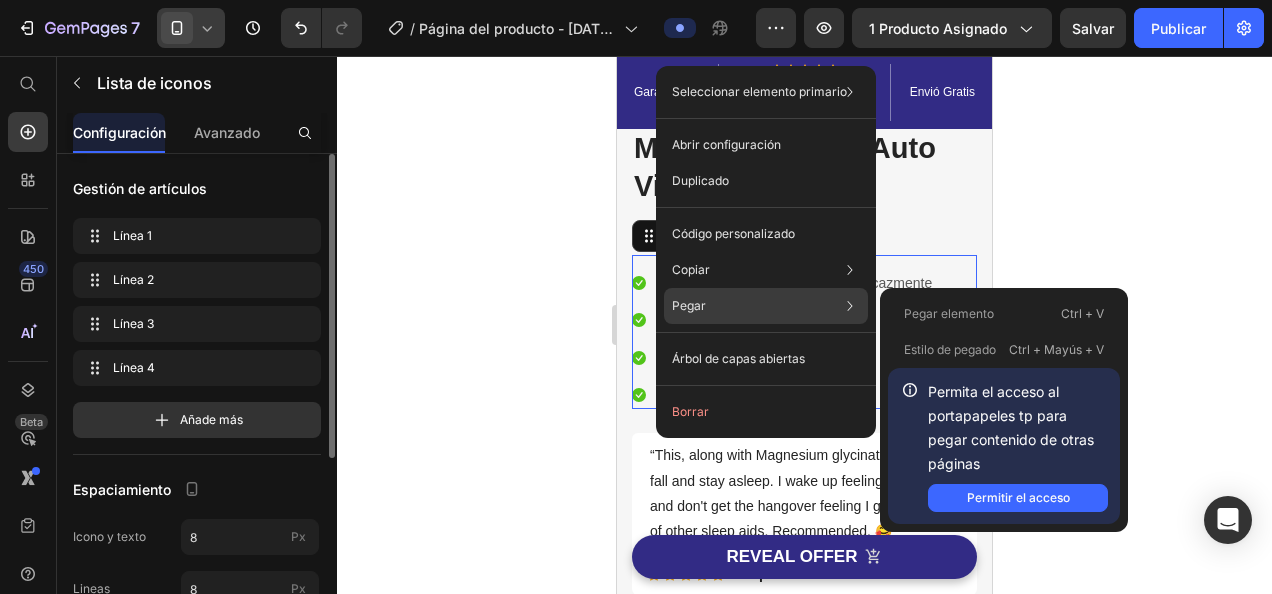 click on "Pegar" at bounding box center [689, 306] 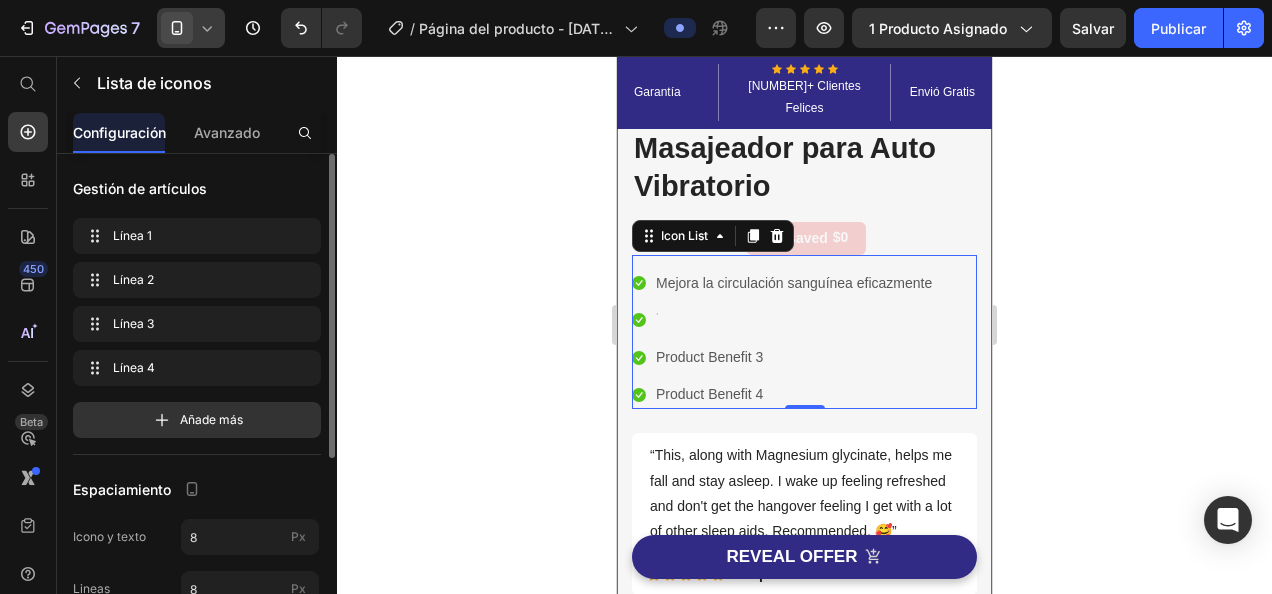 click 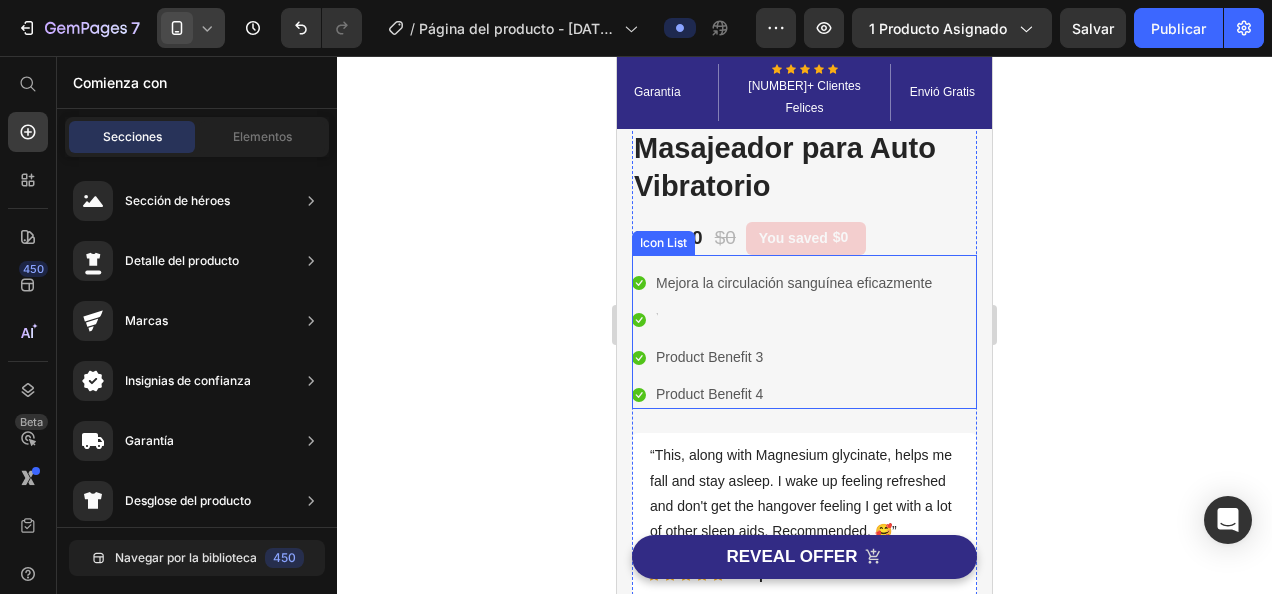 click on "Icon Text block" at bounding box center [783, 320] 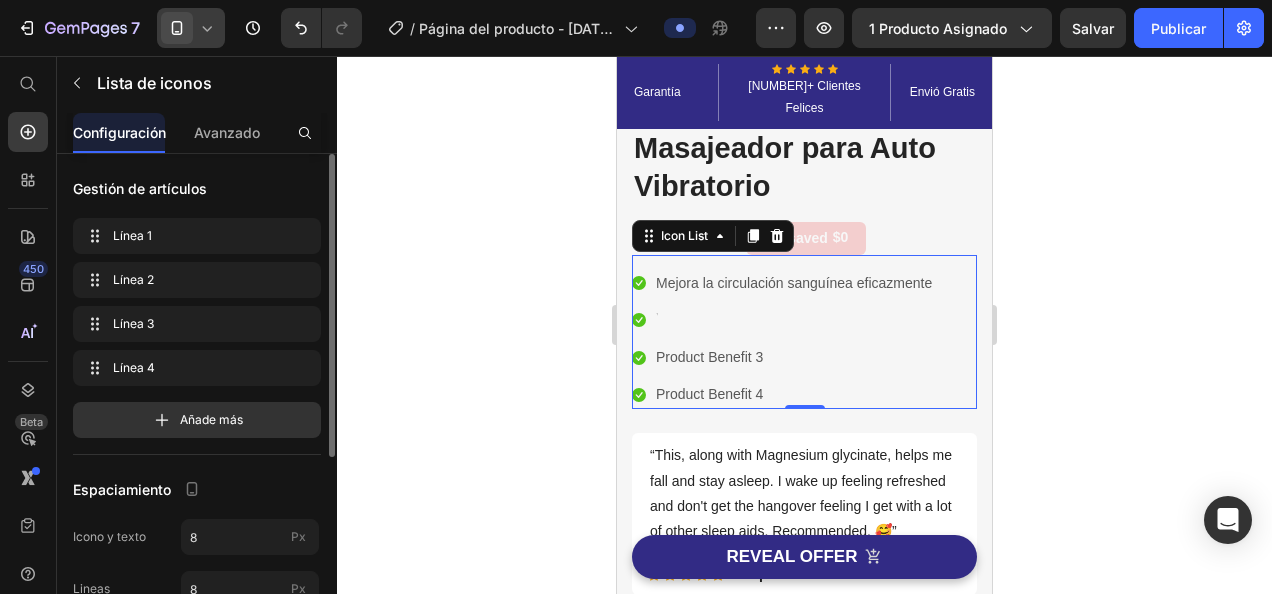 click on "Icon Text block" at bounding box center [783, 320] 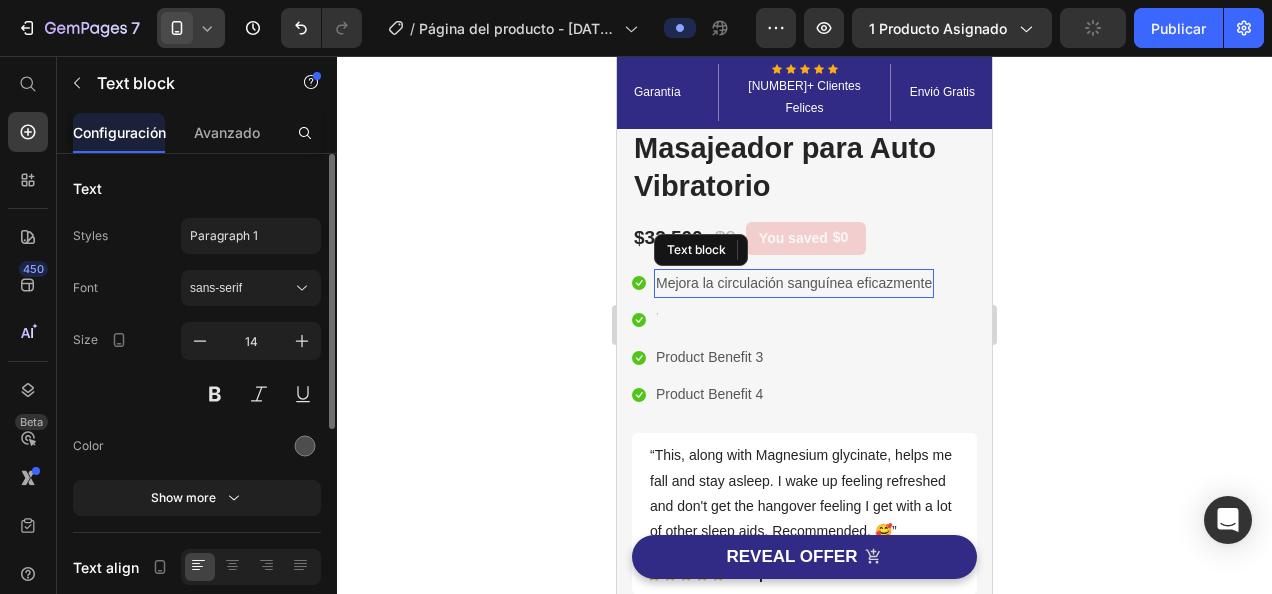 click on "Mejora la circulación sanguínea eficazmente" at bounding box center [794, 283] 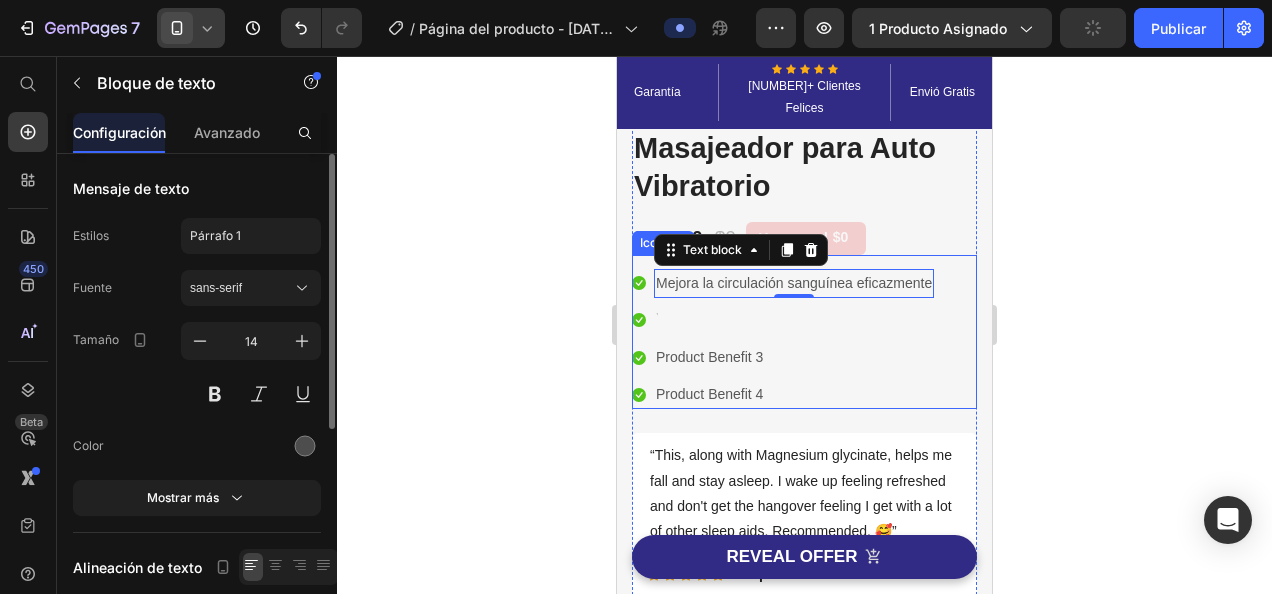 click on "Icon Text block" at bounding box center (783, 320) 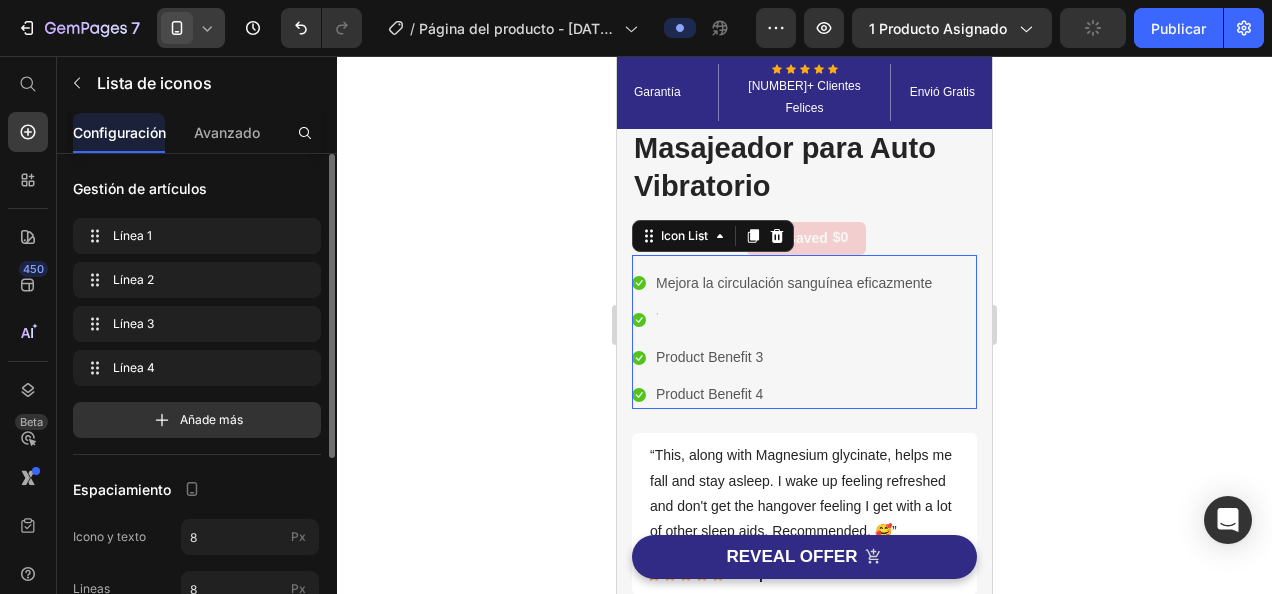 click at bounding box center (656, 320) 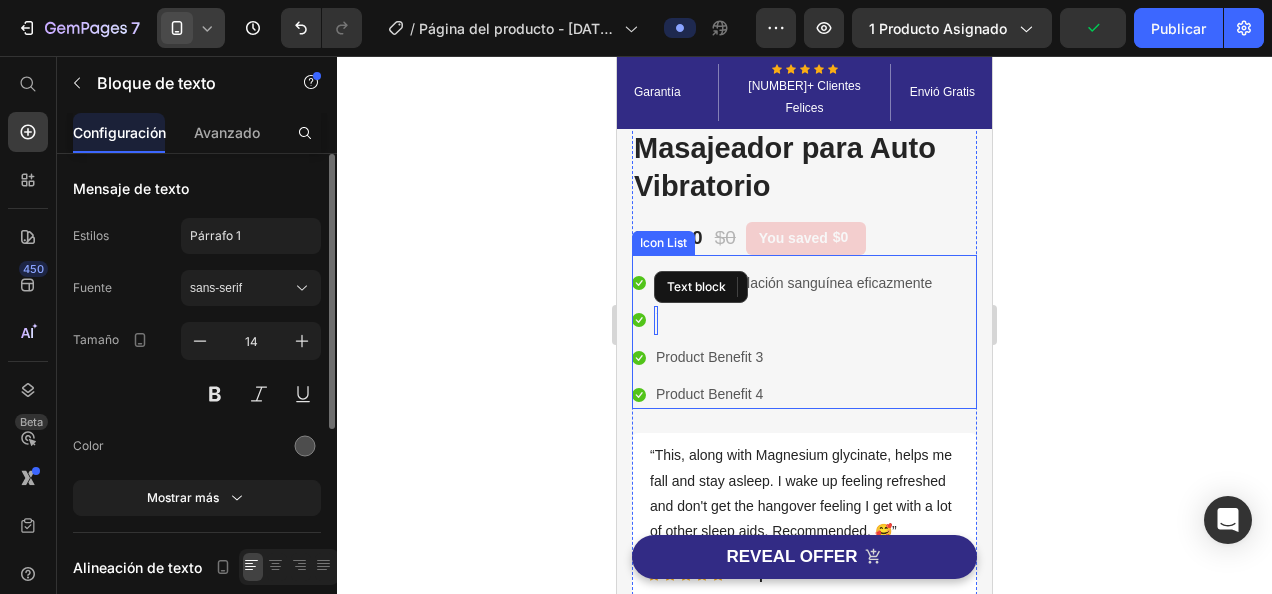 click on "Icon Text block" at bounding box center [783, 320] 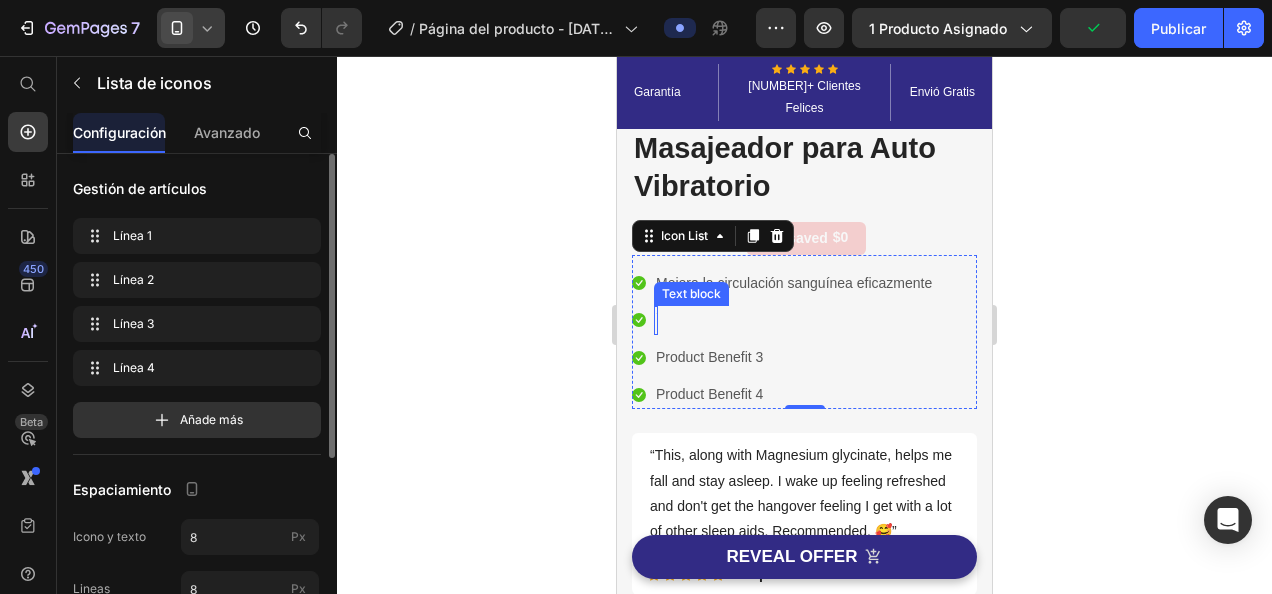 click at bounding box center (656, 320) 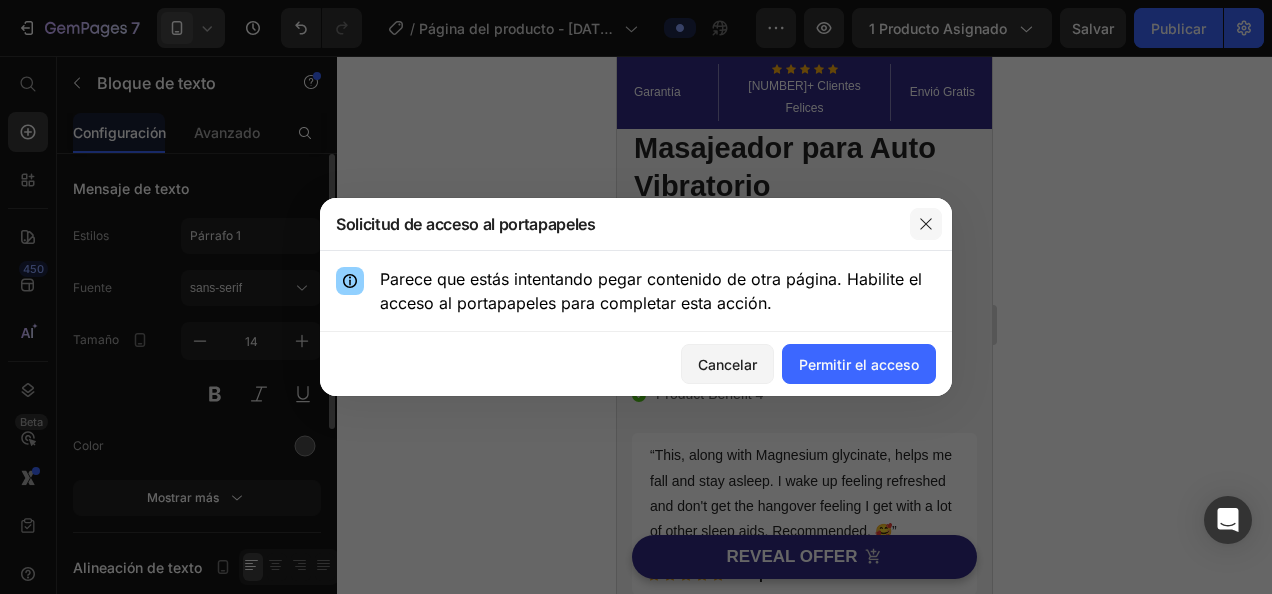 click 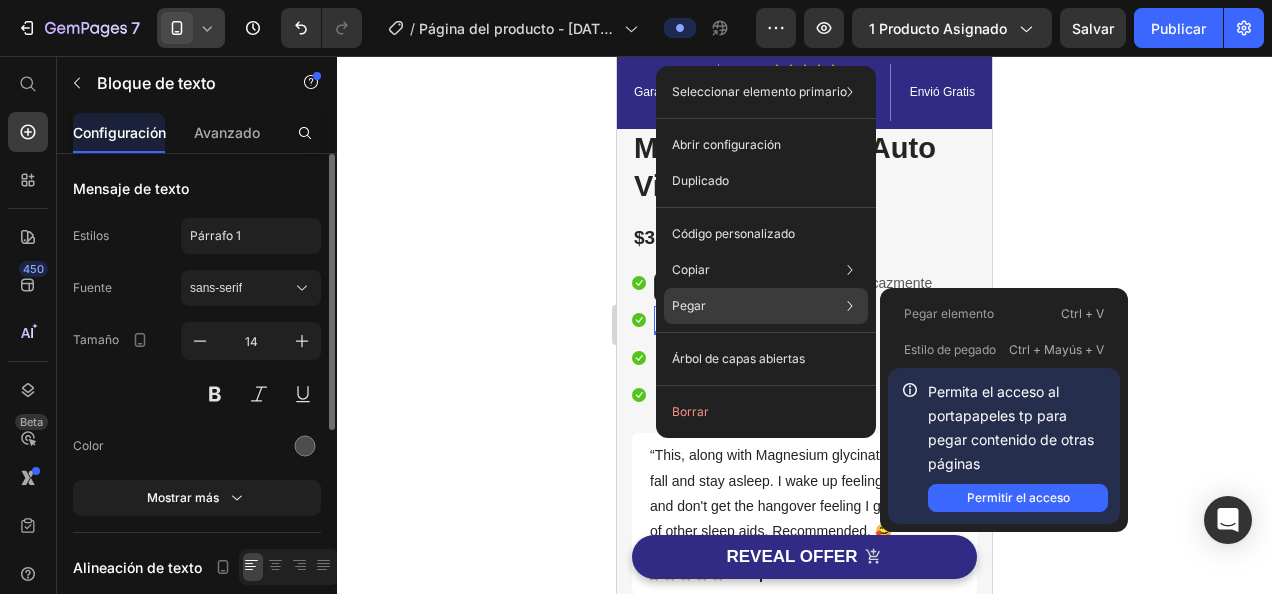 click on "Pegar" at bounding box center [689, 306] 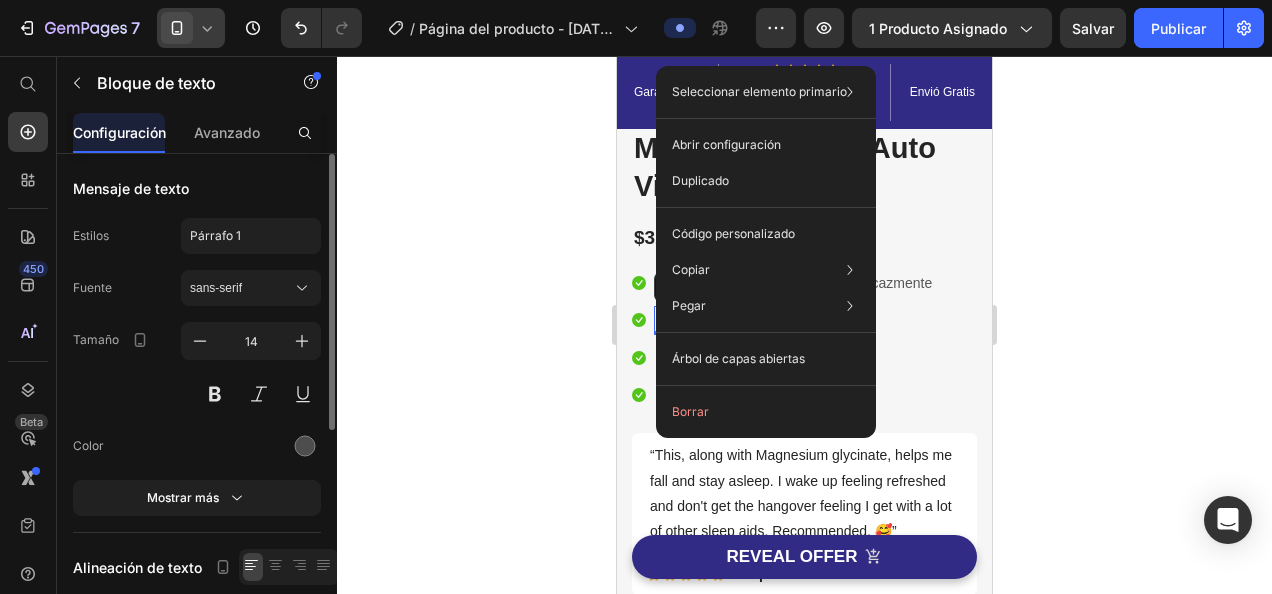 click 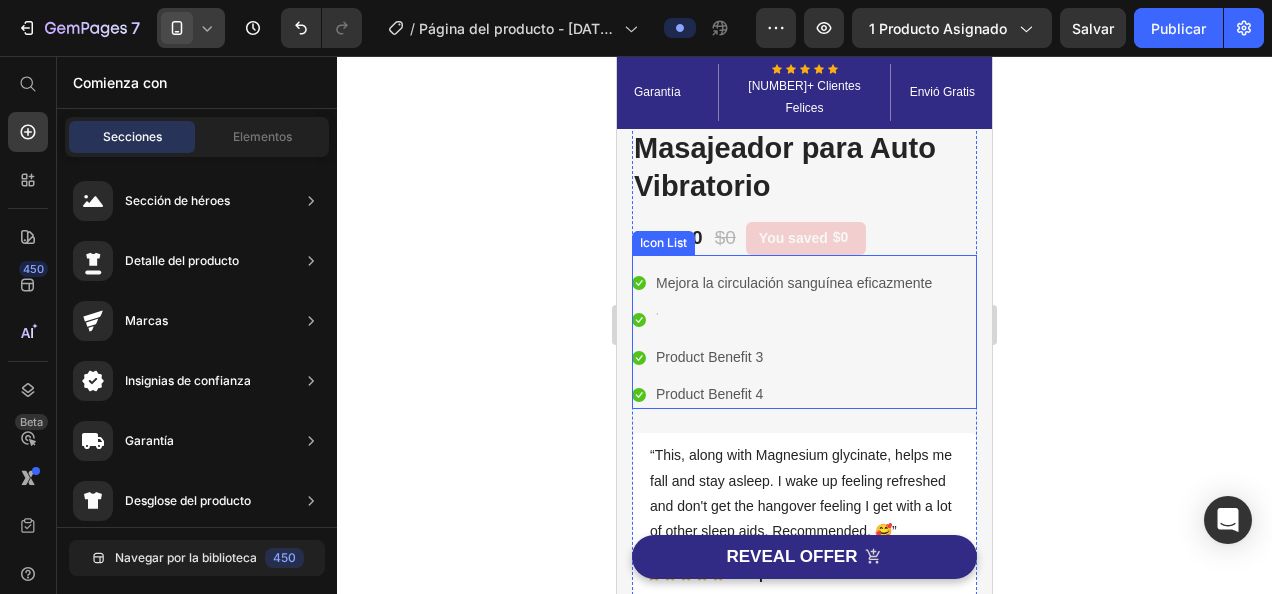 click on "Icon Text block" at bounding box center (783, 320) 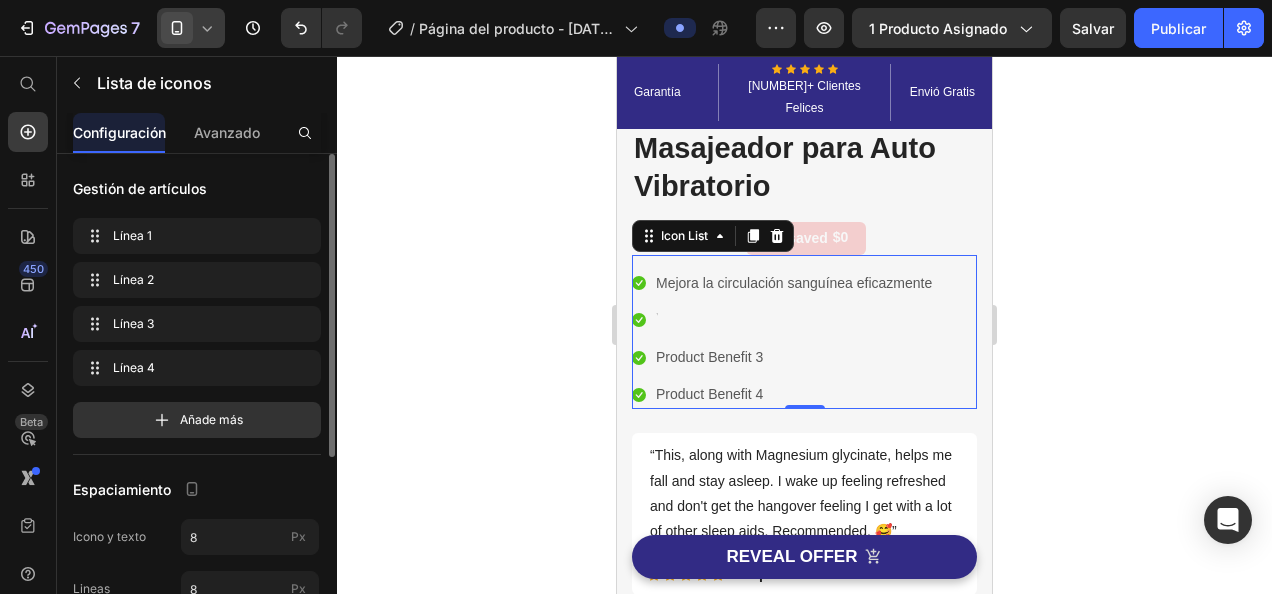 click on "Icon Text block" at bounding box center (783, 320) 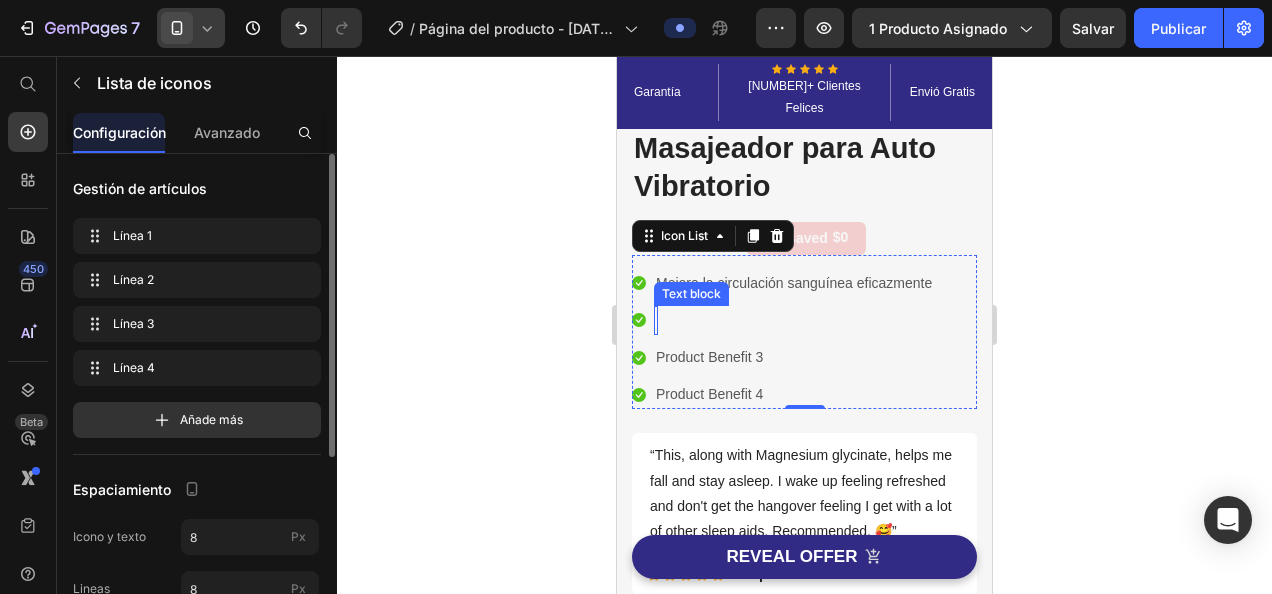 click at bounding box center [656, 320] 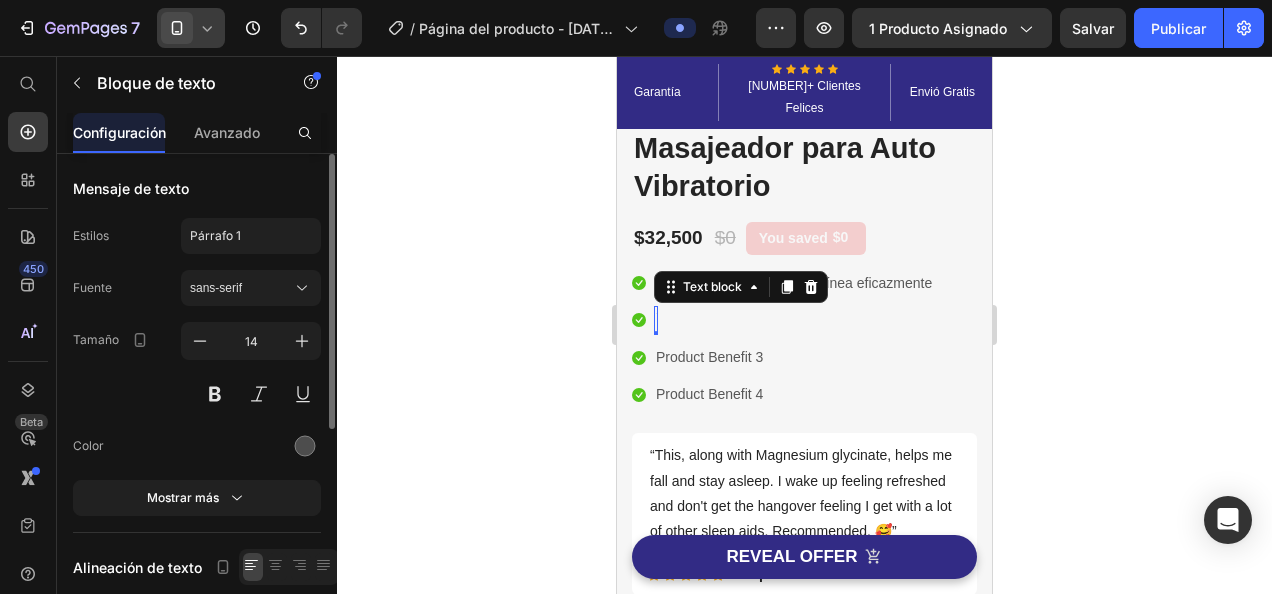 click at bounding box center (656, 320) 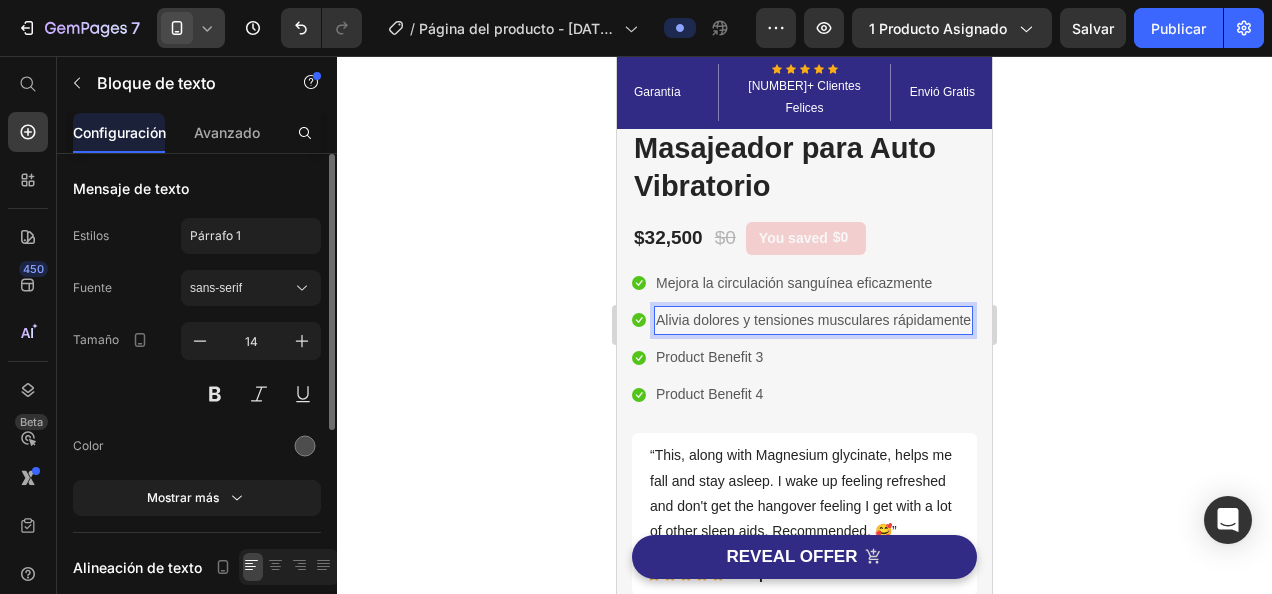 click 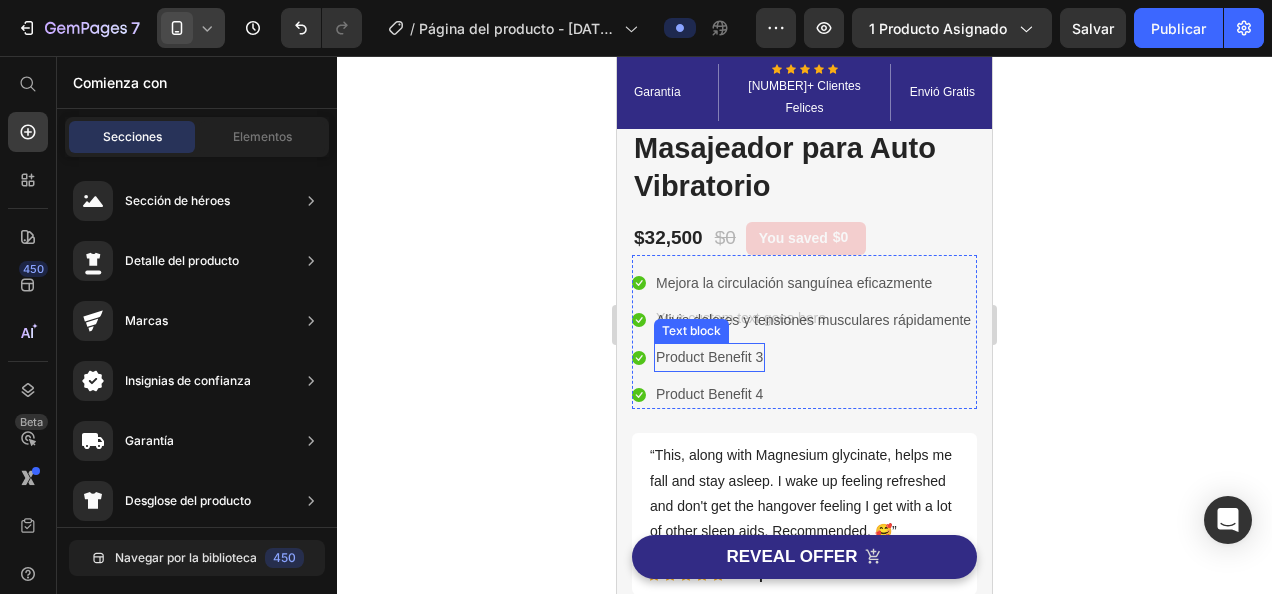 click on "Product Benefit 3" at bounding box center (709, 357) 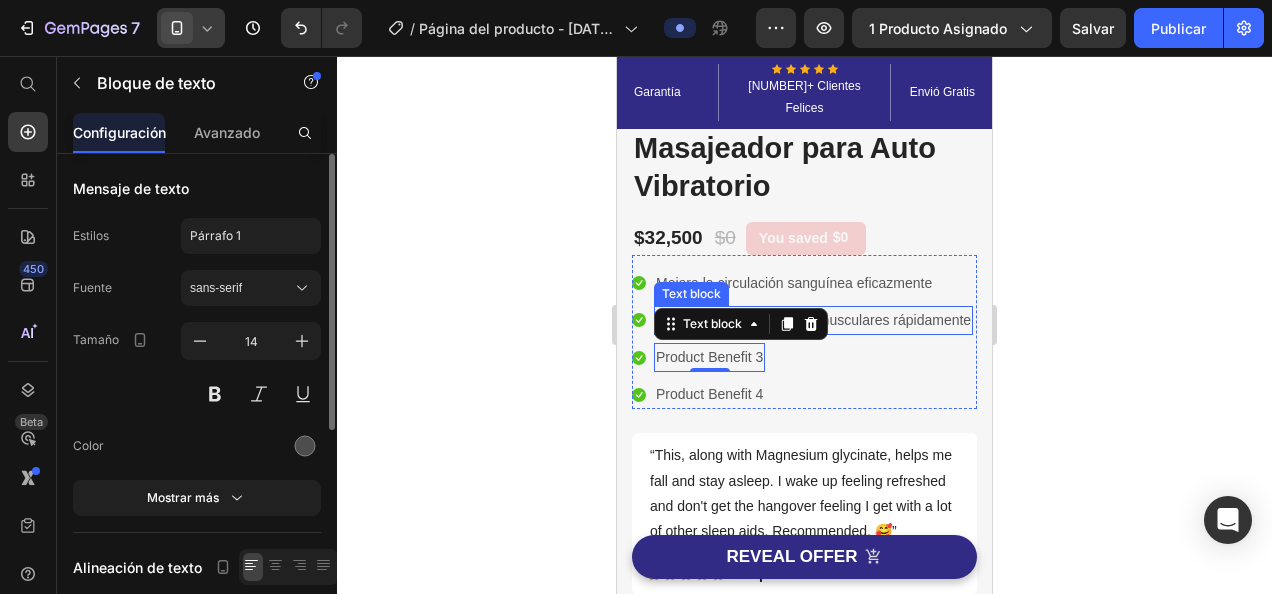click on "Alivia dolores y tensiones musculares rápidamente" at bounding box center [813, 320] 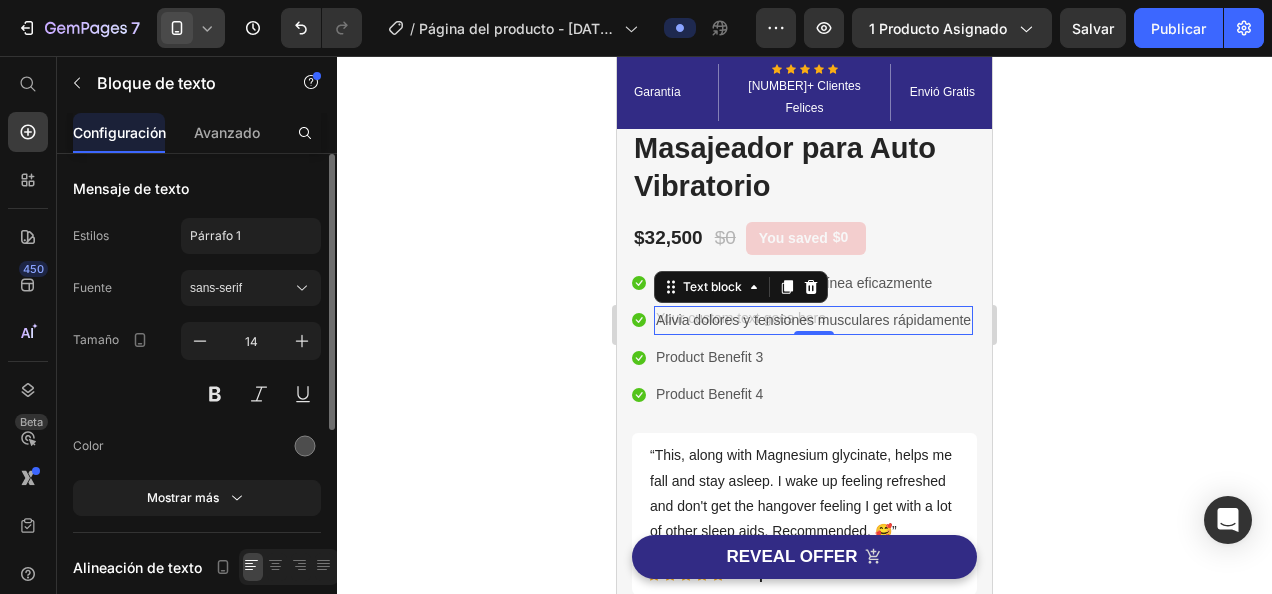 click on "Alivia dolores y tensiones musculares rápidamente" at bounding box center [813, 320] 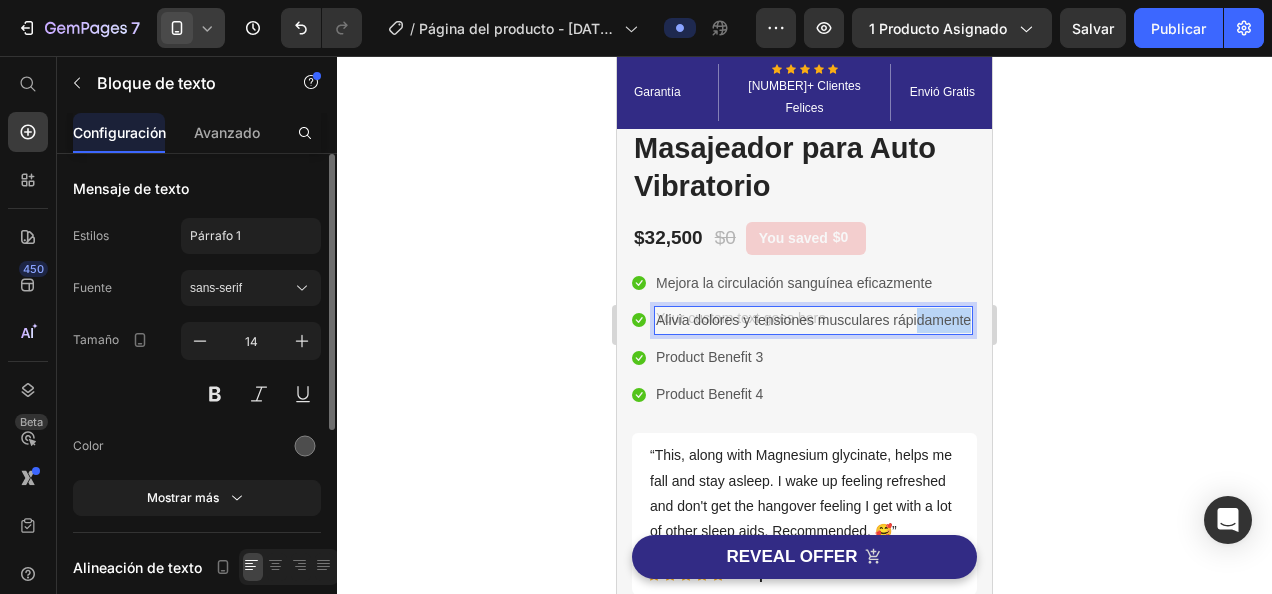 drag, startPoint x: 680, startPoint y: 333, endPoint x: 678, endPoint y: 318, distance: 15.132746 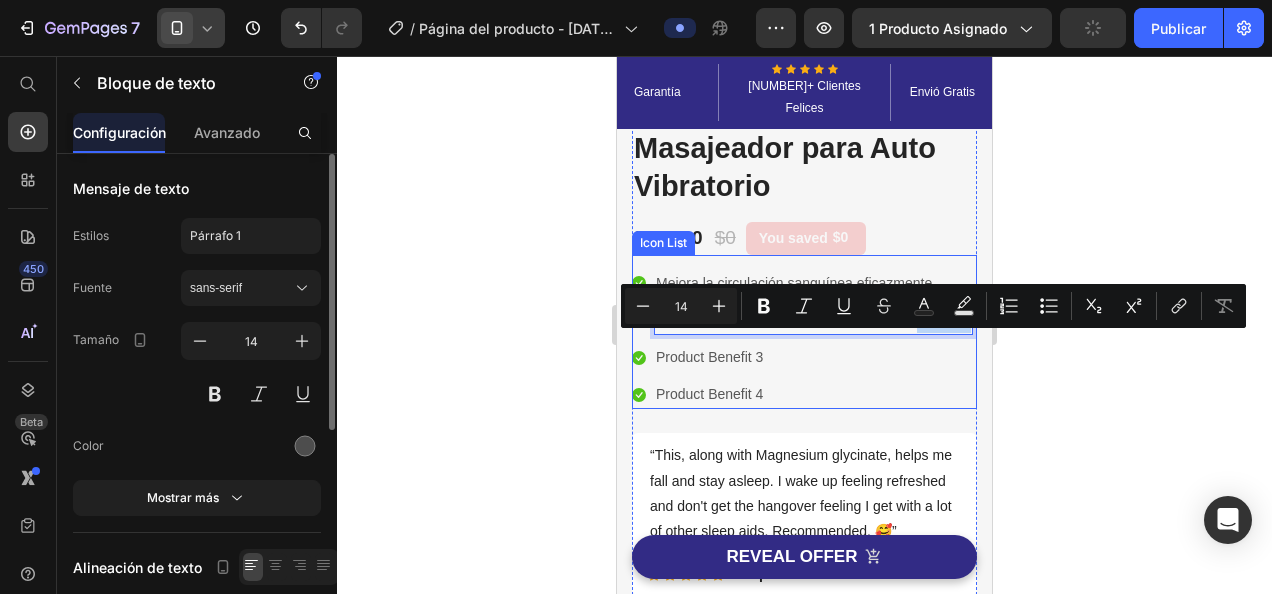 click on "Icon Mejora la circulación sanguínea eficazmente Text block
Icon Alivia dolores y tensiones musculares rápidamente Text block   0
Icon Product Benefit 3 Text block
Icon Product Benefit 4 Text block" at bounding box center (802, 339) 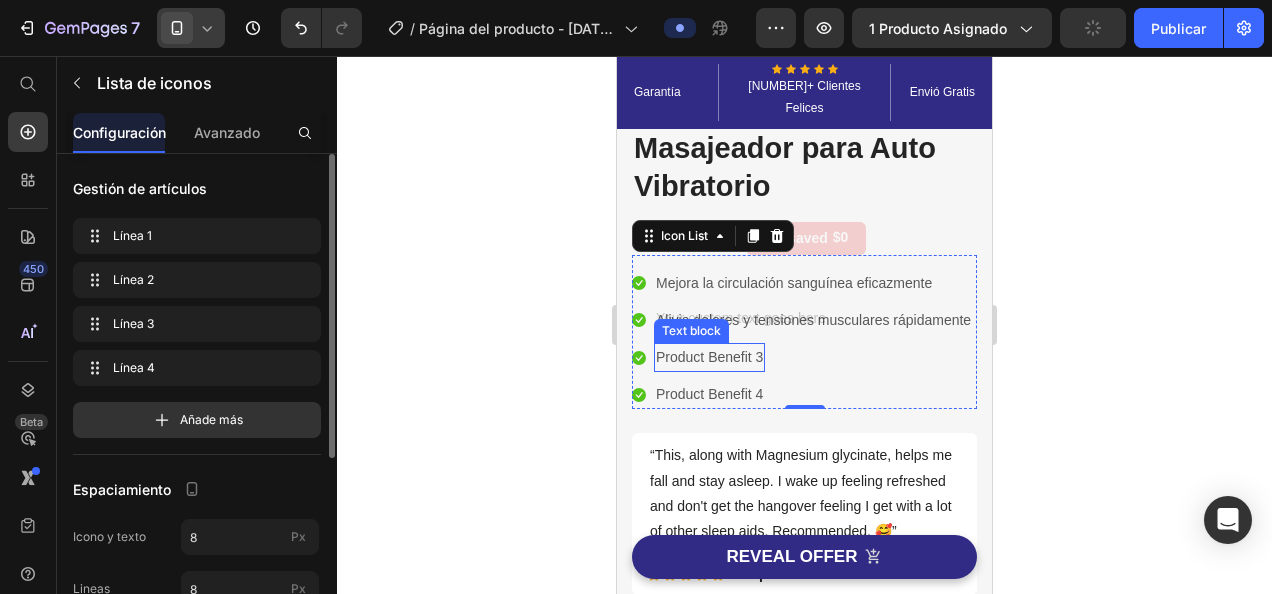 click on "Product Benefit 3" at bounding box center (709, 357) 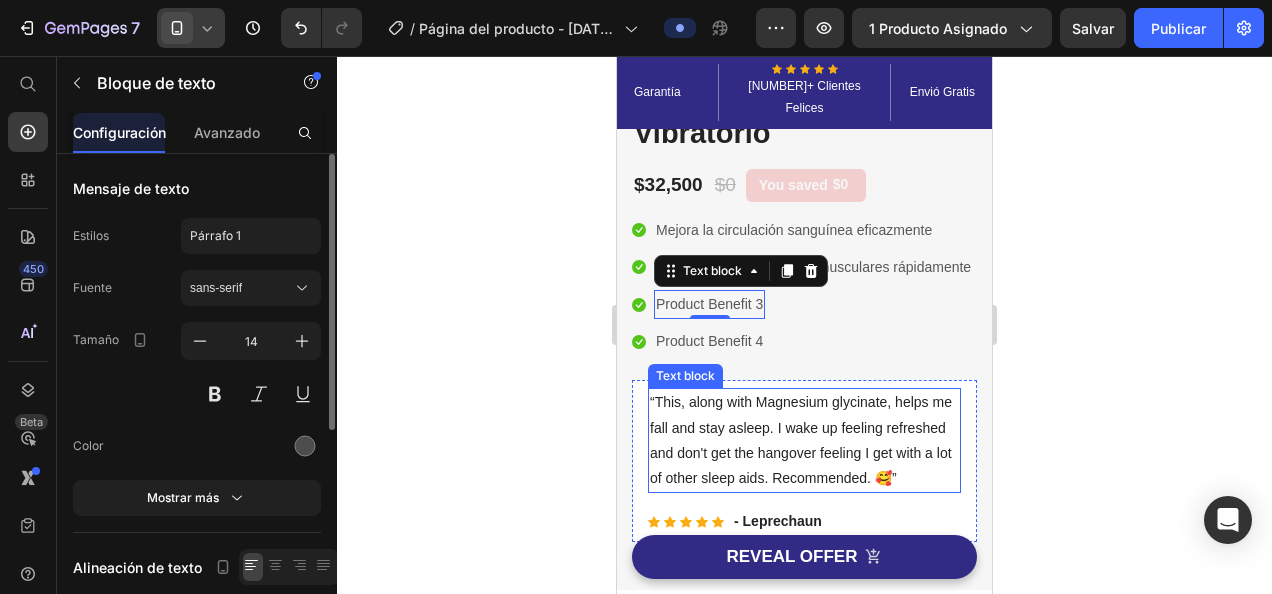 scroll, scrollTop: 500, scrollLeft: 0, axis: vertical 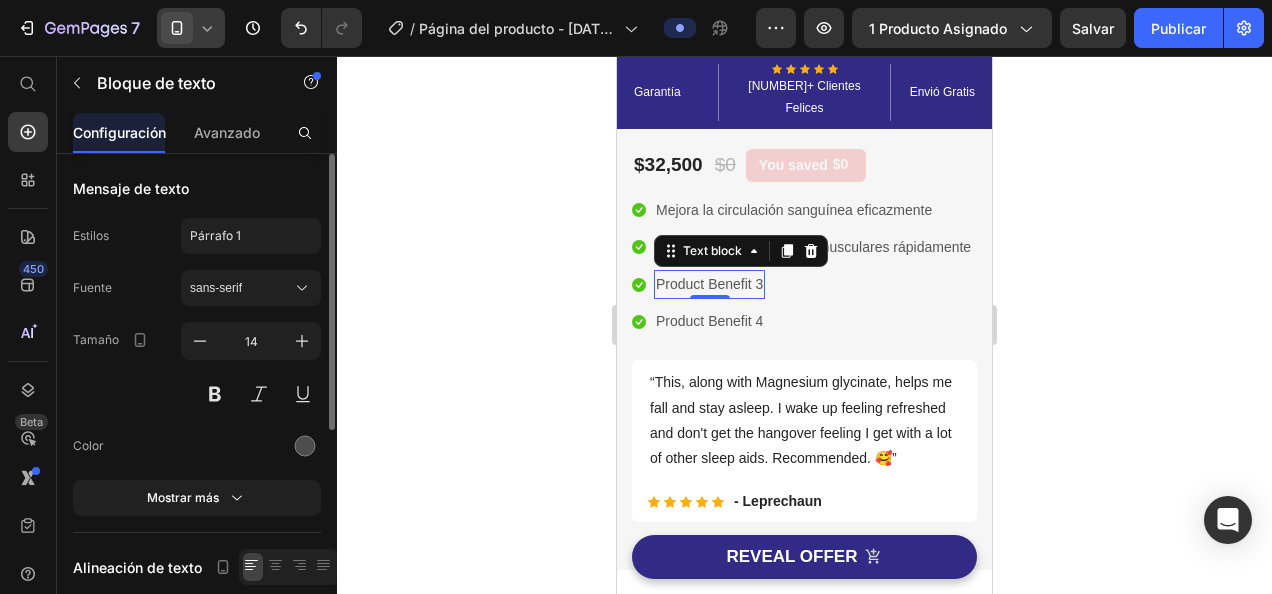 click on "Product Benefit 3" at bounding box center [709, 284] 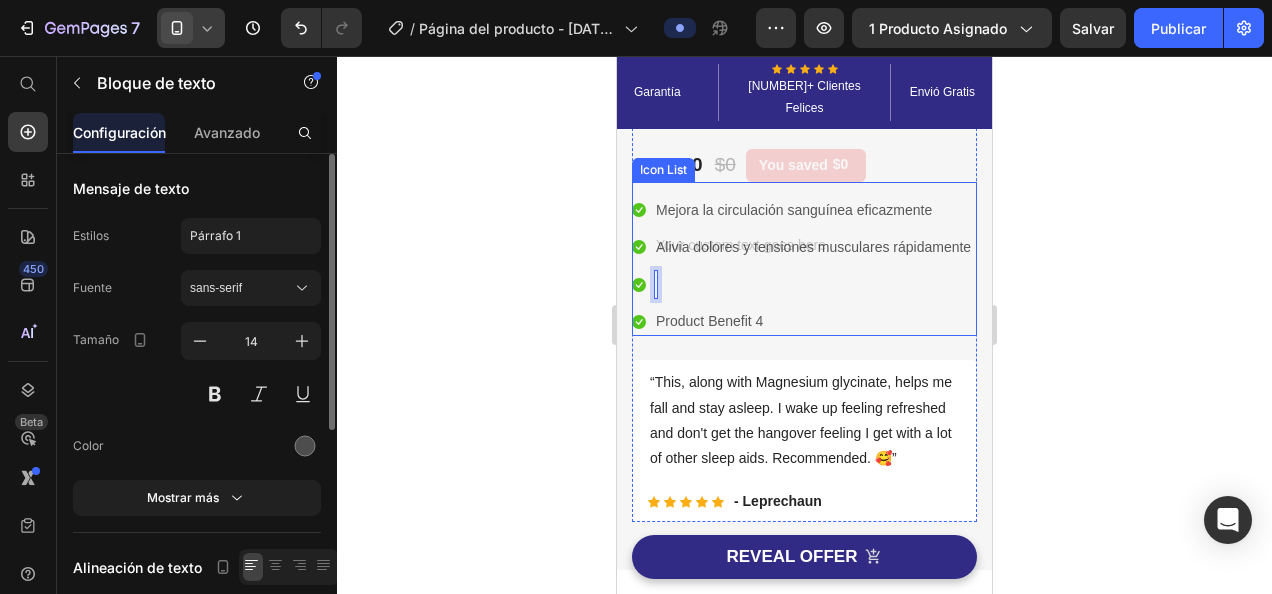 scroll, scrollTop: 494, scrollLeft: 0, axis: vertical 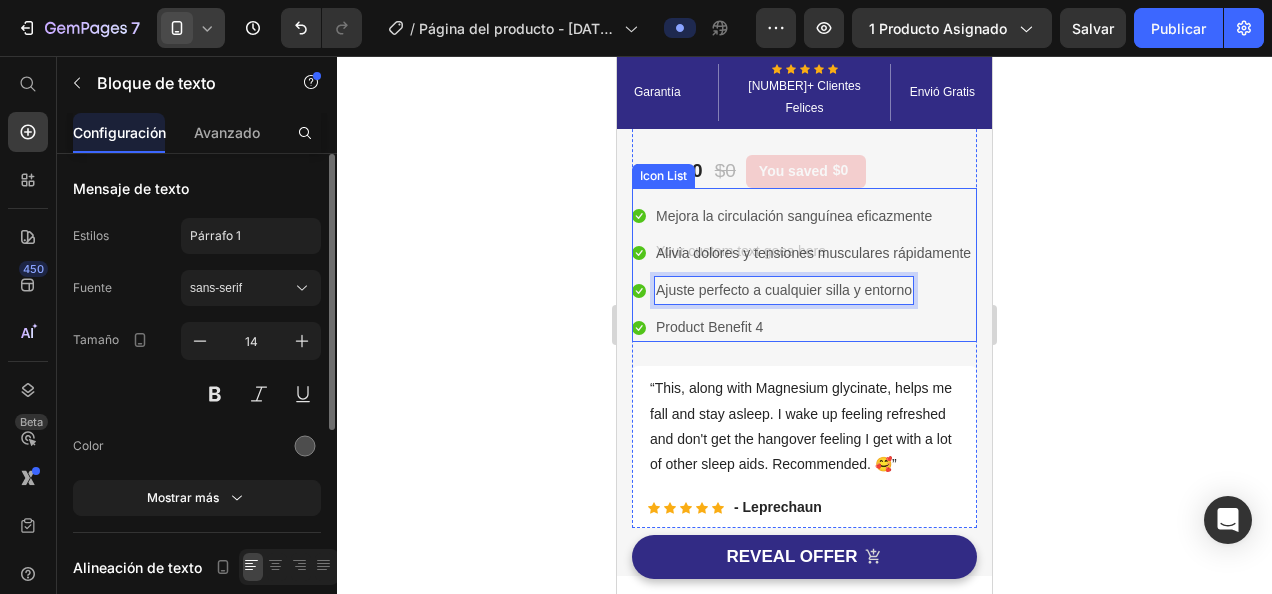 click on "Icon Product Benefit 4 Text block" at bounding box center (802, 327) 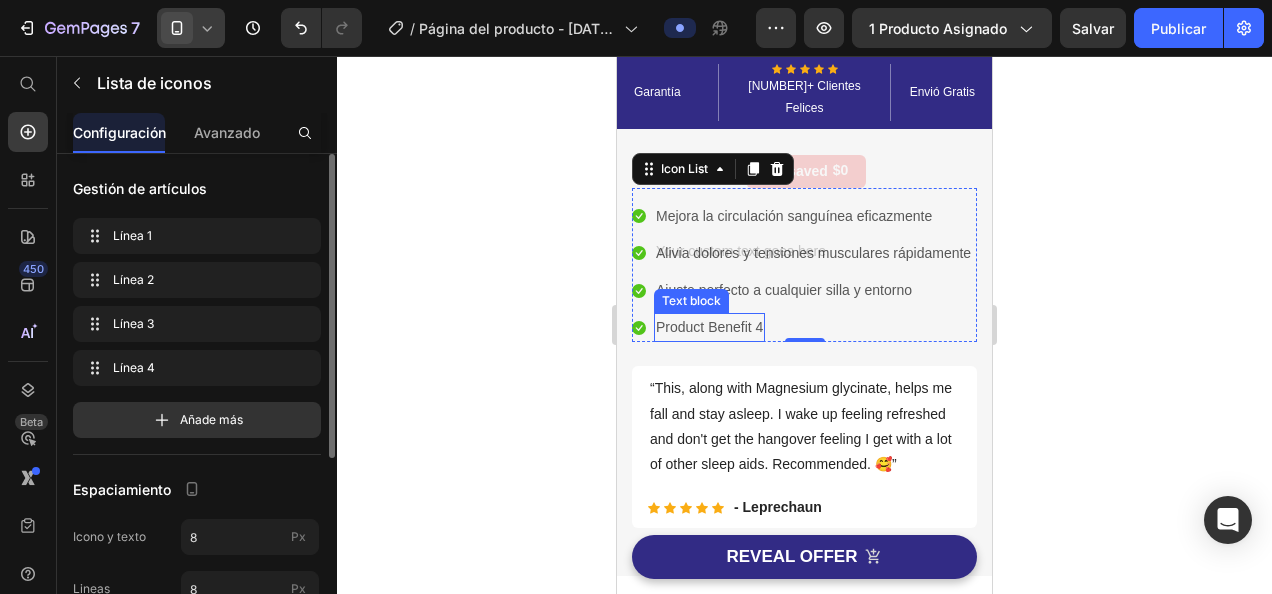 click on "Product Benefit 4" at bounding box center (709, 327) 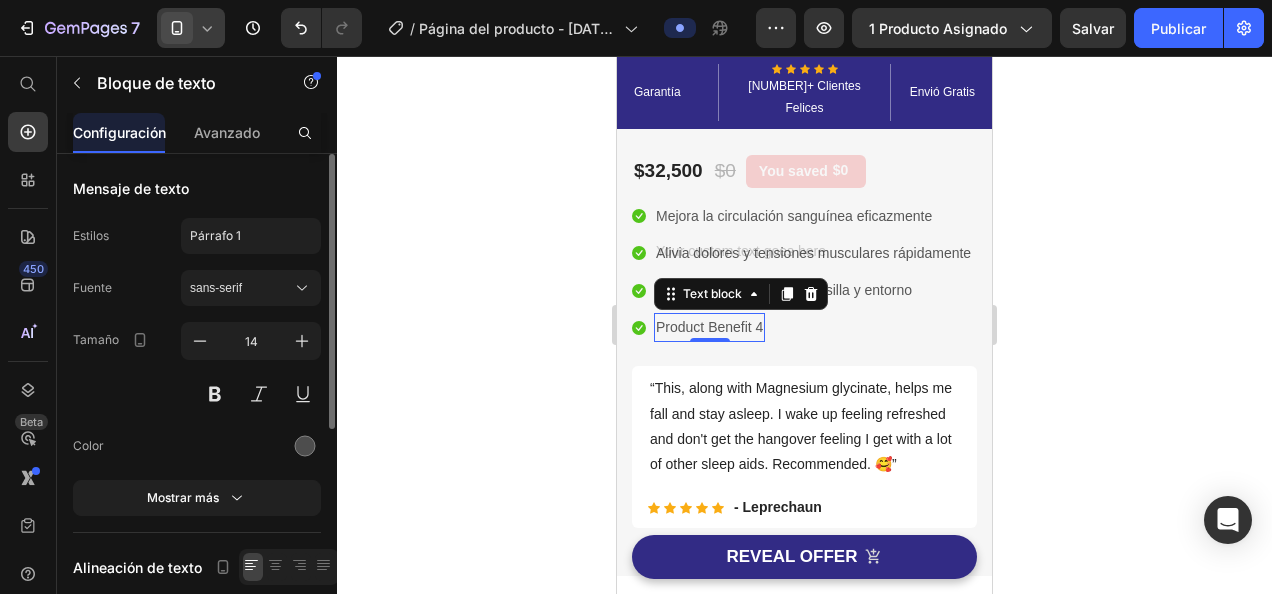 click on "Product Benefit 4" at bounding box center [709, 327] 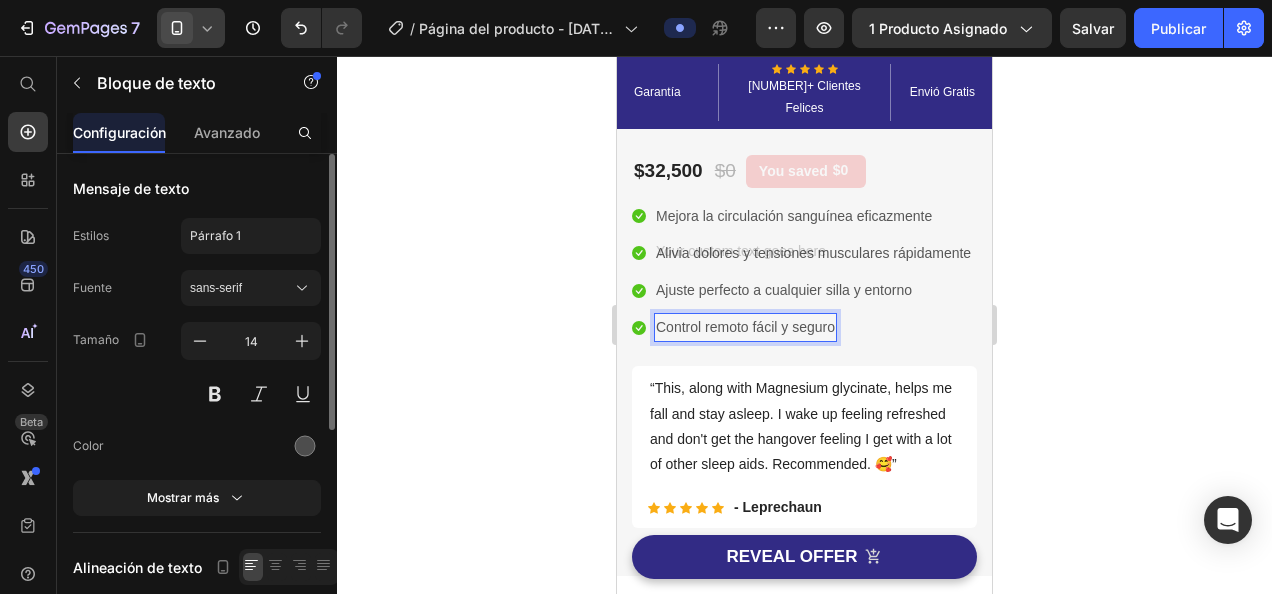 click 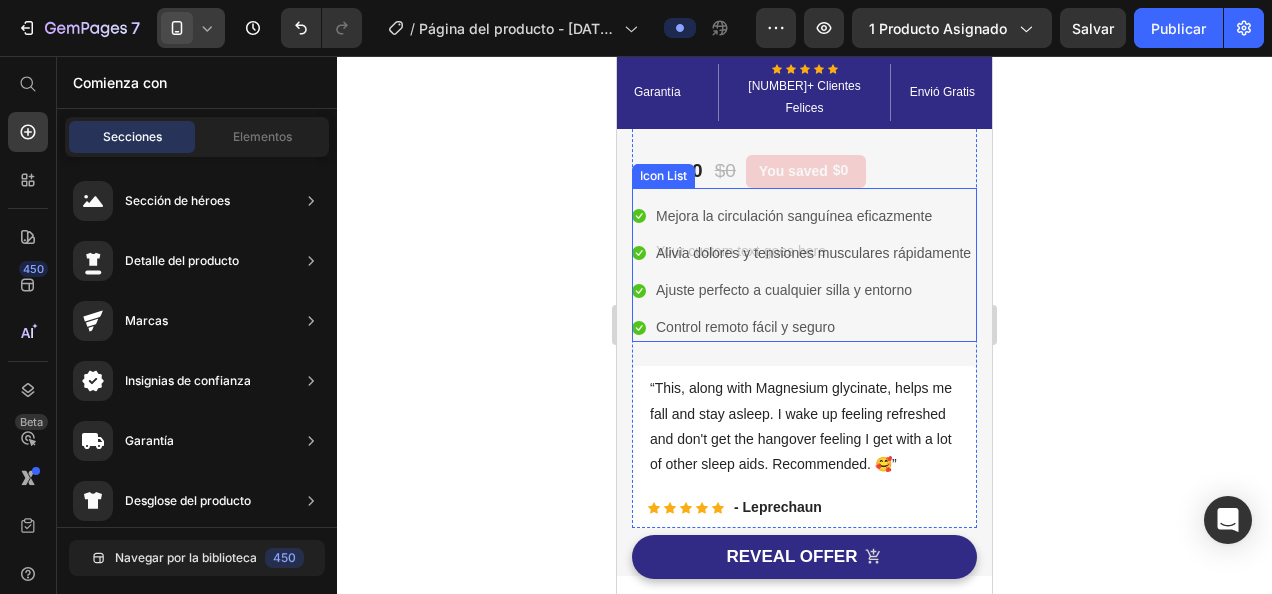 click on "You saved" at bounding box center (793, 171) 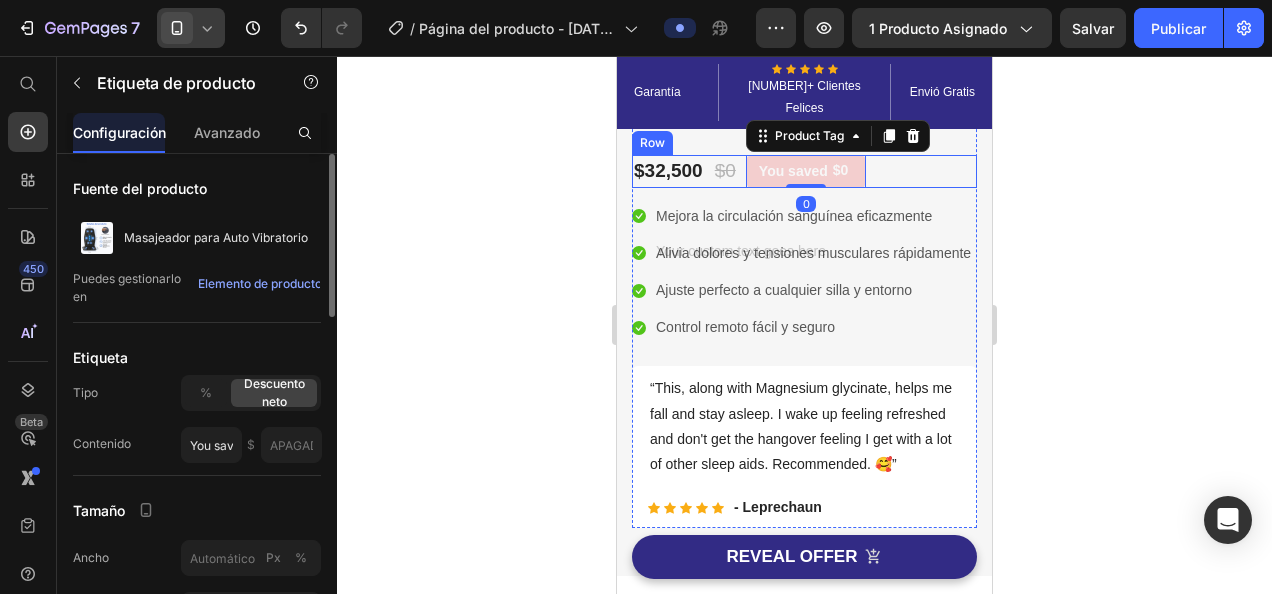 scroll, scrollTop: 294, scrollLeft: 0, axis: vertical 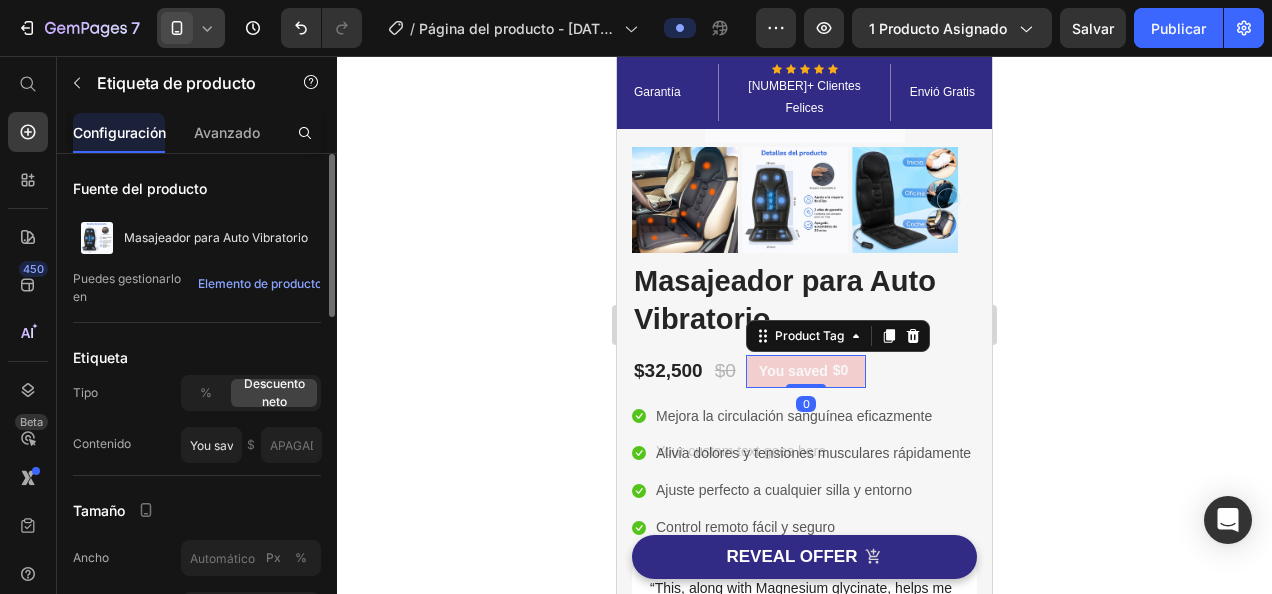 click on "You saved $0" at bounding box center (806, 371) 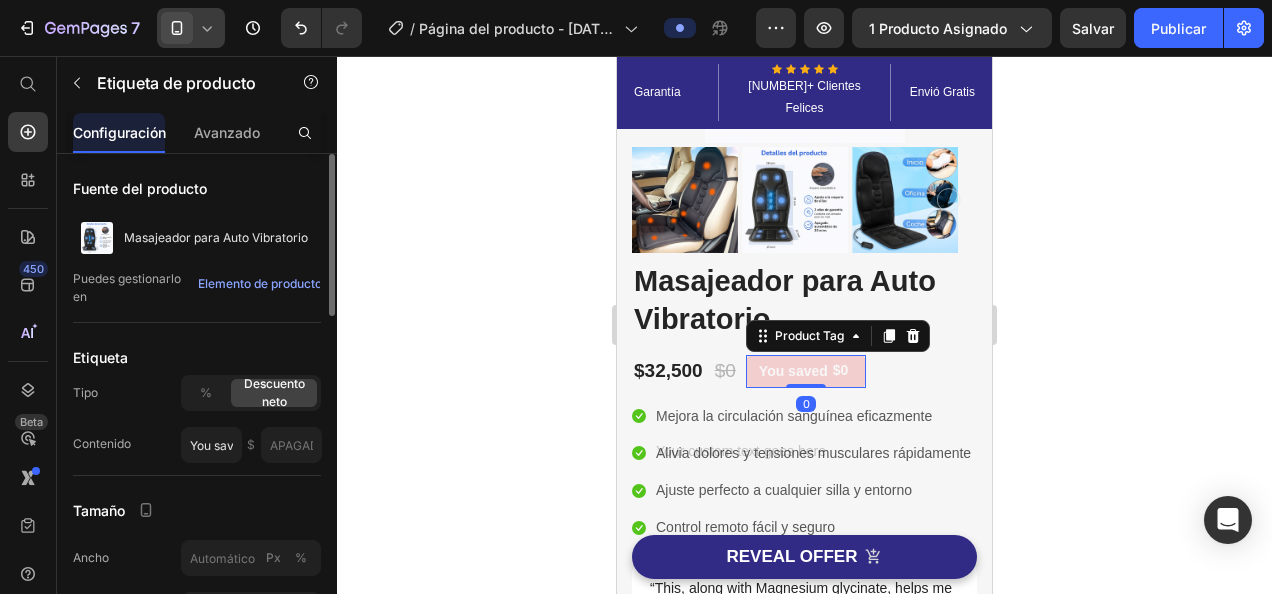 click at bounding box center [853, 371] 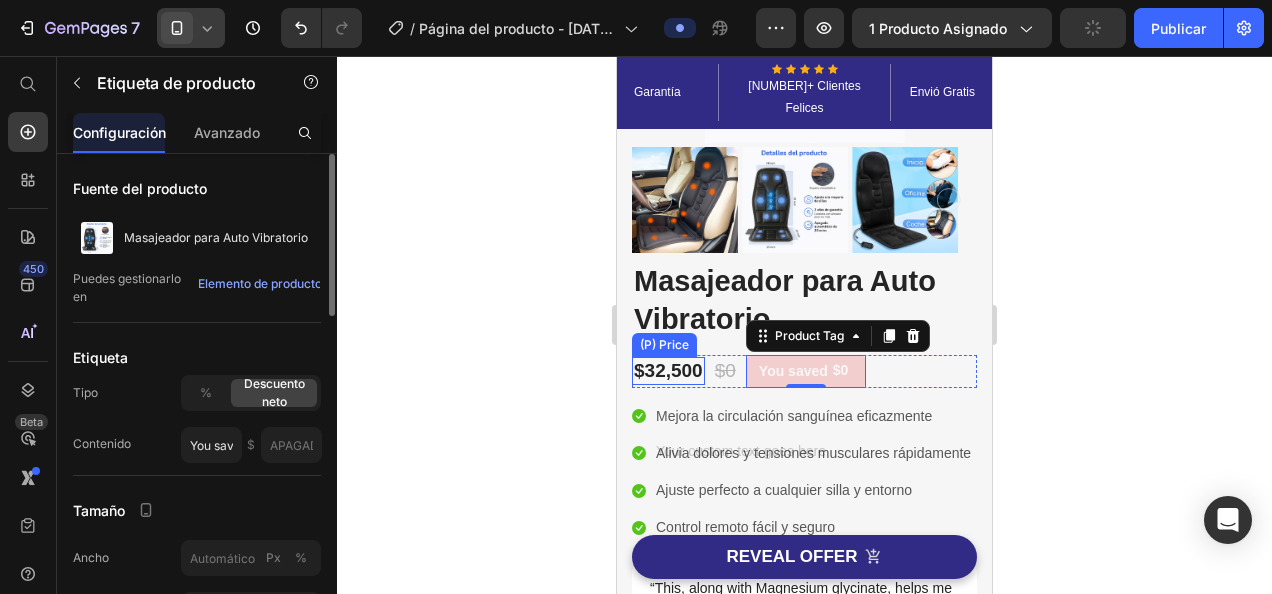 click on "$32,500" at bounding box center [668, 371] 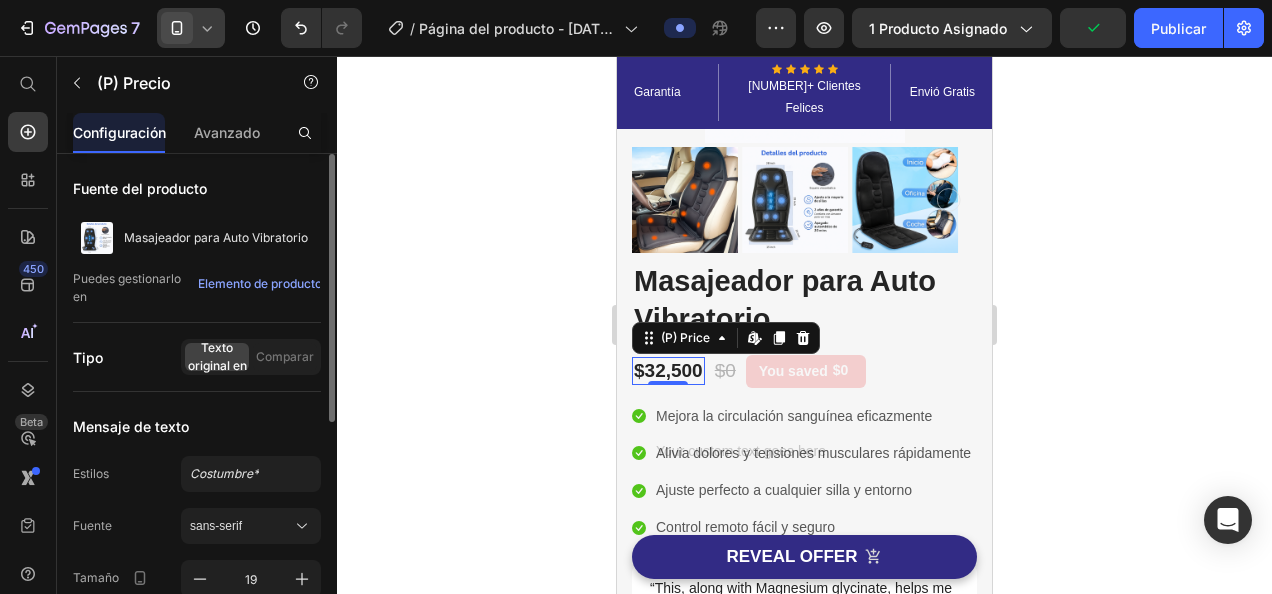 click on "$32,500" at bounding box center (668, 371) 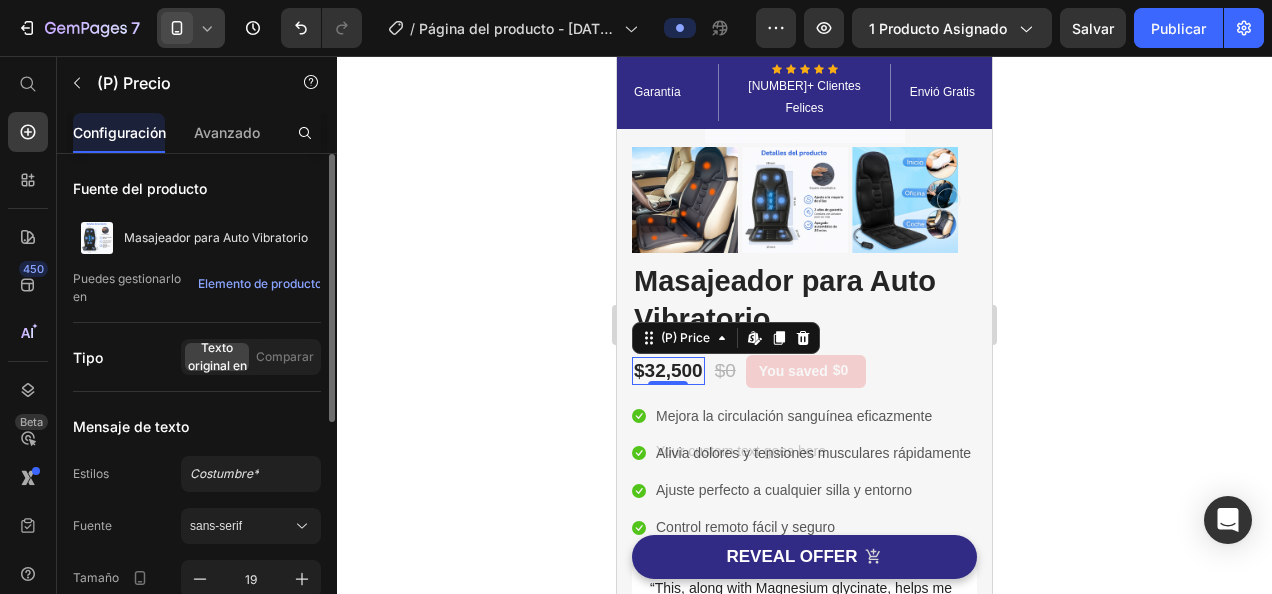 click on "$32,500" at bounding box center [668, 371] 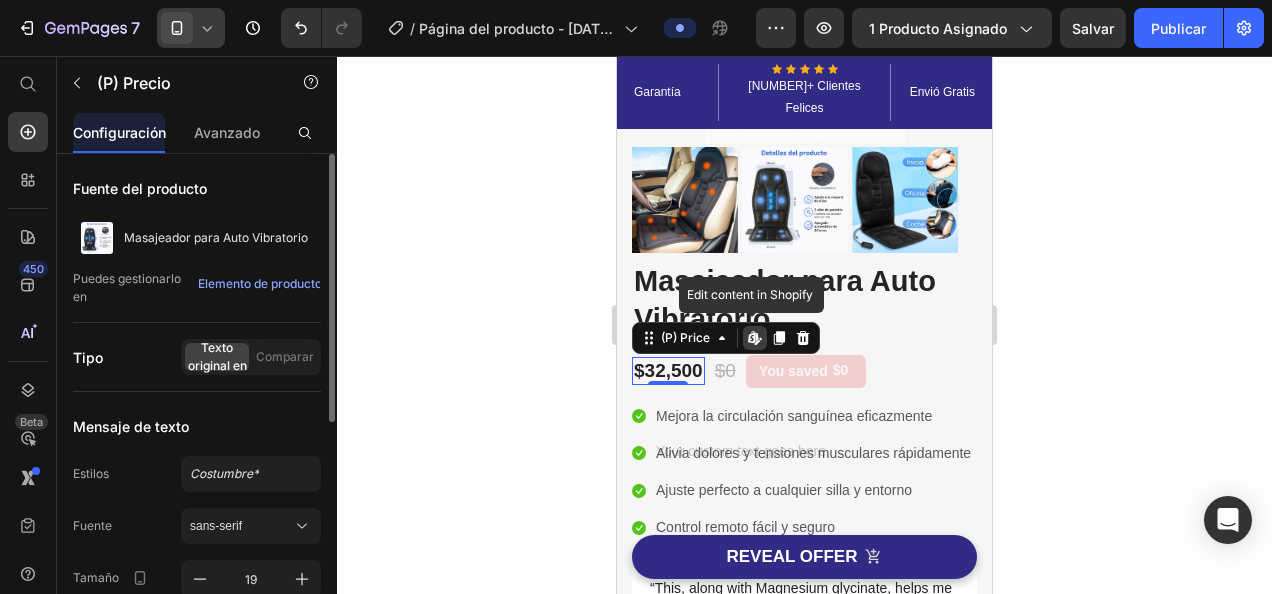 click on "$32,500" at bounding box center [668, 371] 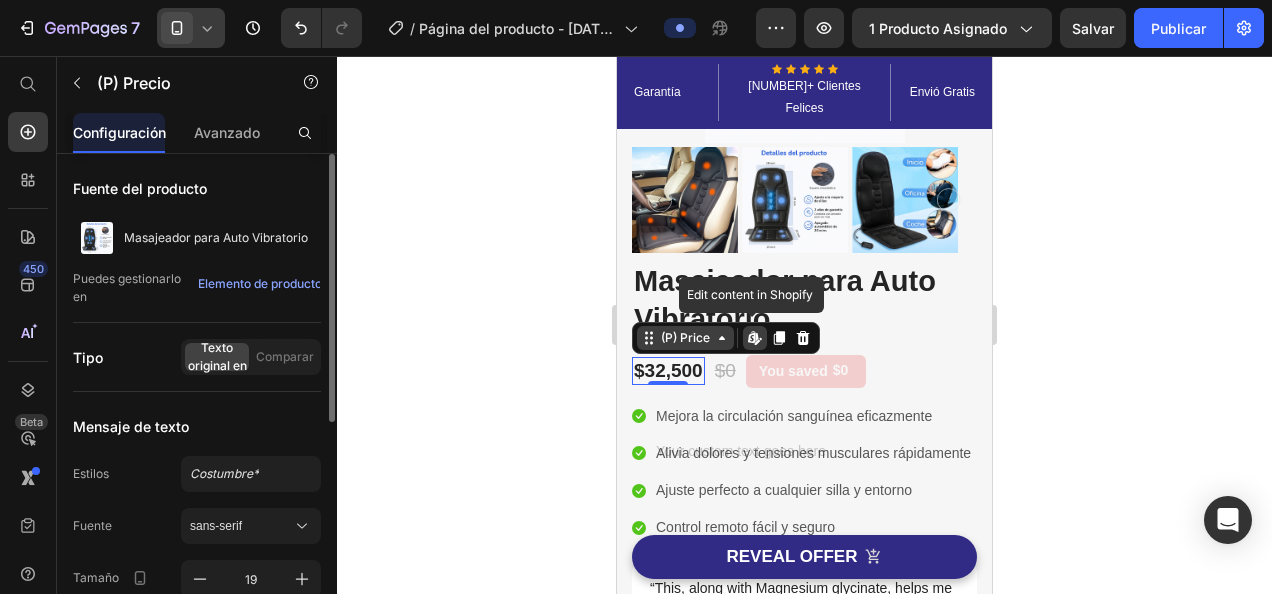 click 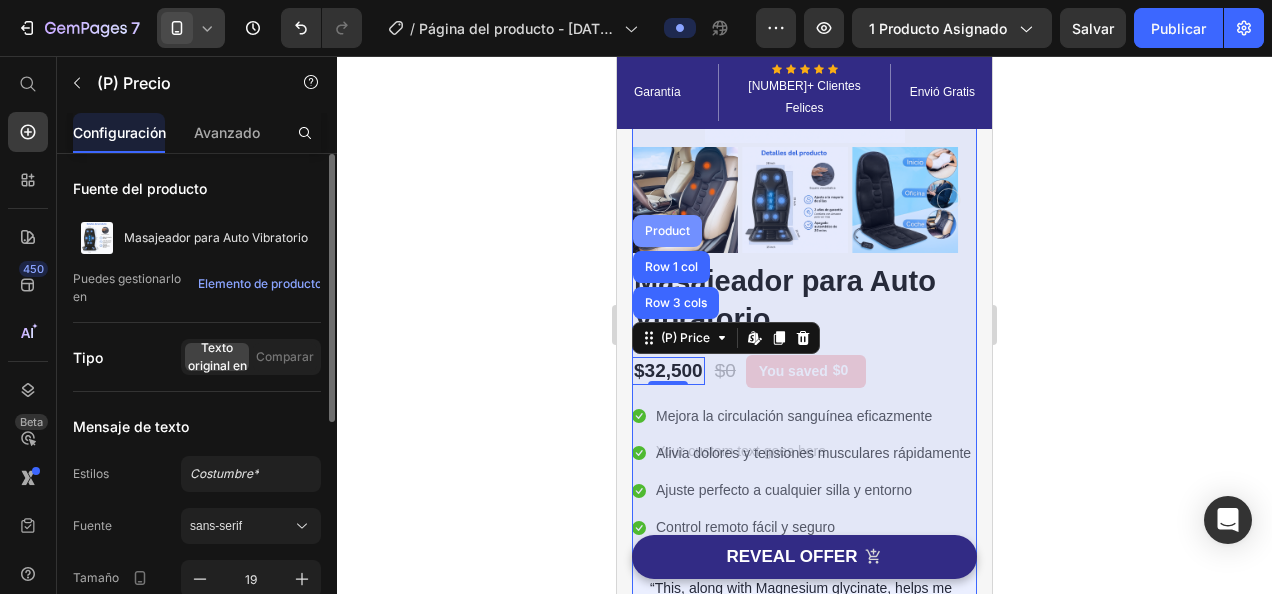 click on "Product" at bounding box center [667, 231] 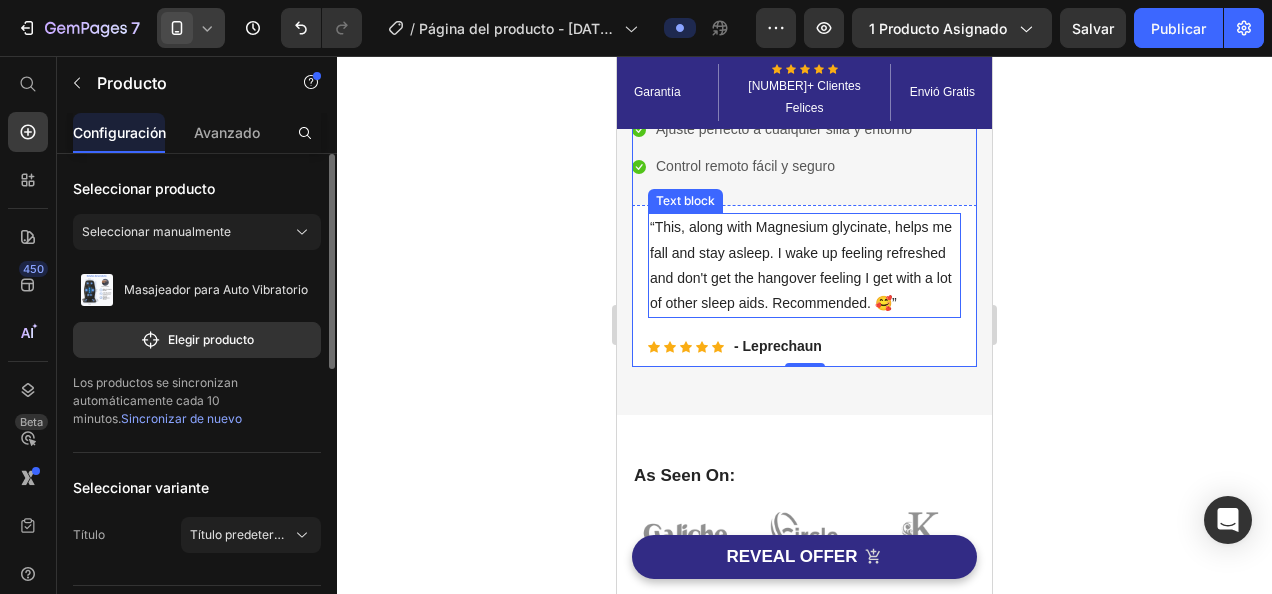 scroll, scrollTop: 694, scrollLeft: 0, axis: vertical 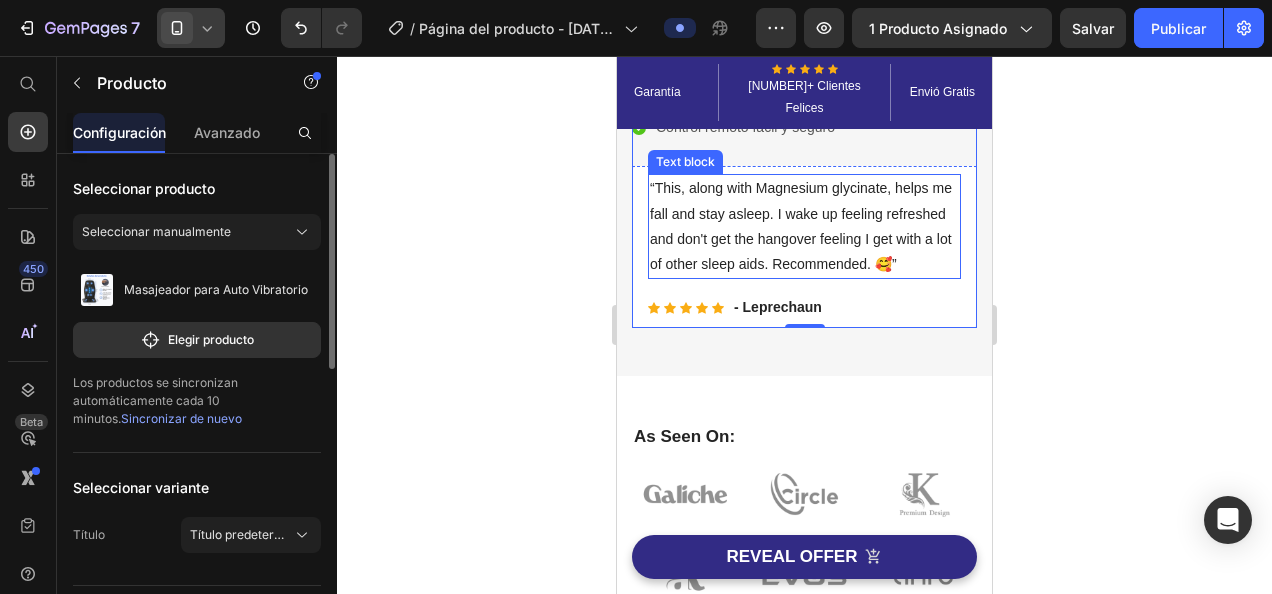 click on "“This, along with Magnesium glycinate, helps me fall and stay asleep. I wake up feeling refreshed and don't get the hangover feeling I get with a lot of other sleep aids. Recommended. 🥰”" at bounding box center [804, 226] 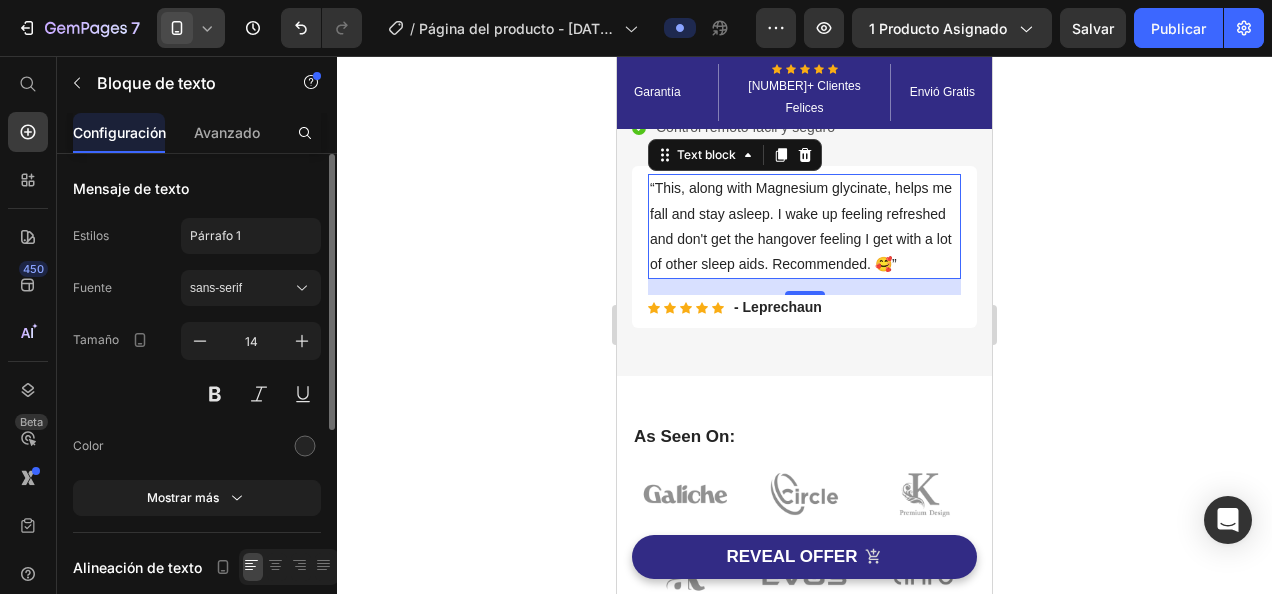 click on "“This, along with Magnesium glycinate, helps me fall and stay asleep. I wake up feeling refreshed and don't get the hangover feeling I get with a lot of other sleep aids. Recommended. 🥰”" at bounding box center [804, 226] 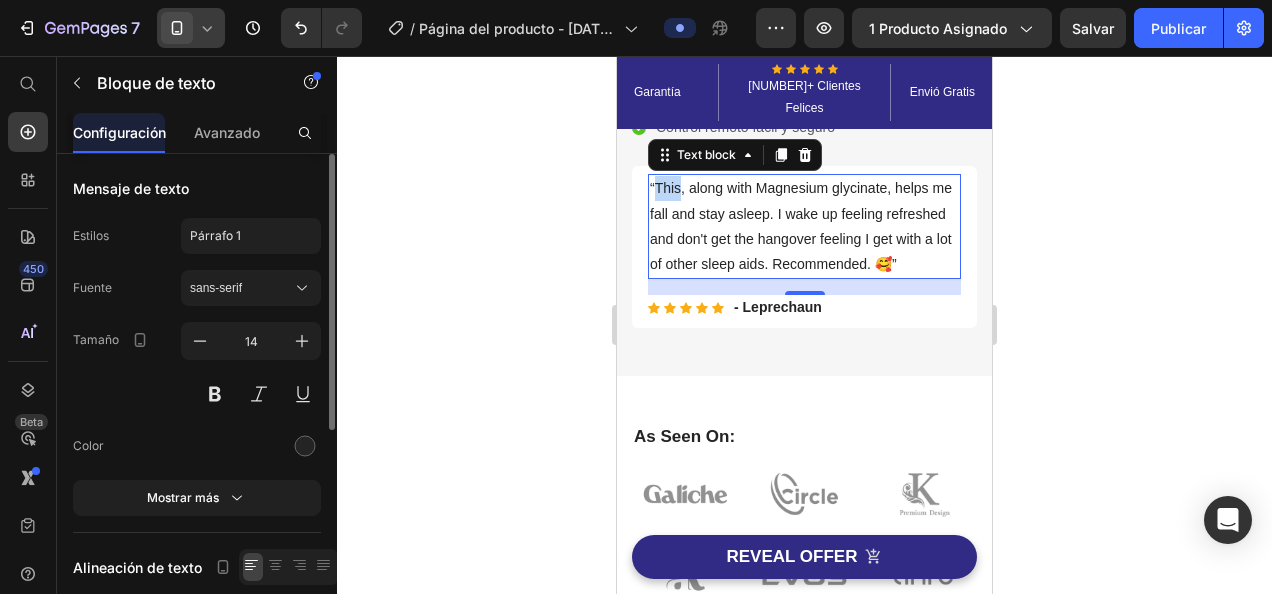 click on "“This, along with Magnesium glycinate, helps me fall and stay asleep. I wake up feeling refreshed and don't get the hangover feeling I get with a lot of other sleep aids. Recommended. 🥰”" at bounding box center [804, 226] 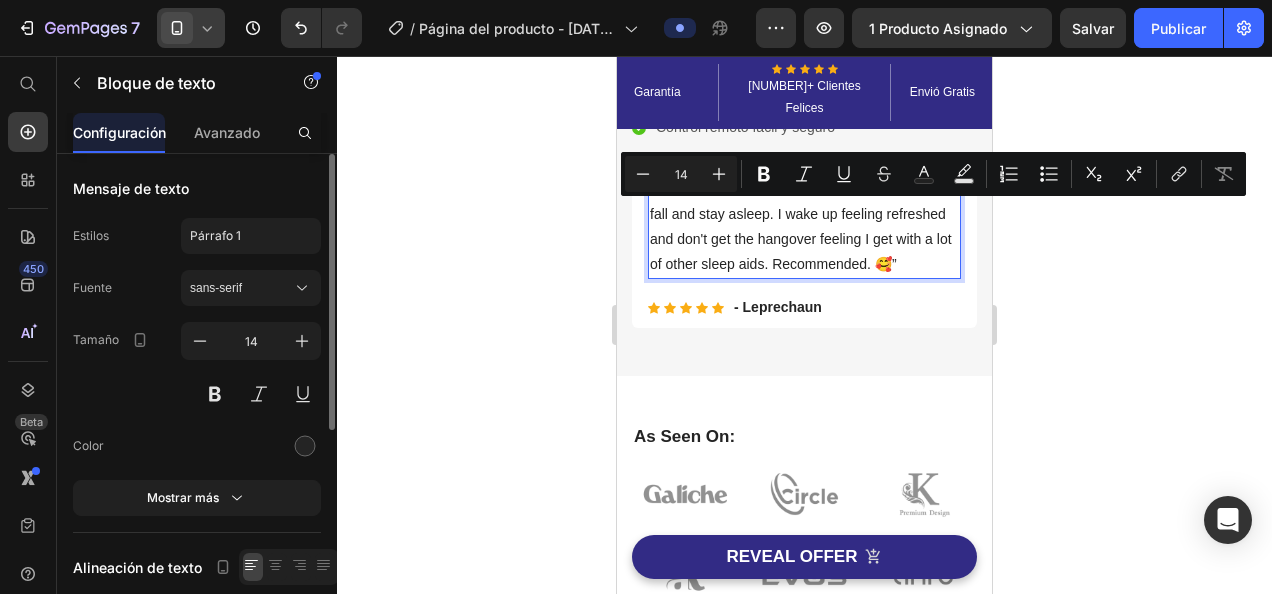 click on "“This, along with Magnesium glycinate, helps me fall and stay asleep. I wake up feeling refreshed and don't get the hangover feeling I get with a lot of other sleep aids. Recommended. 🥰”" at bounding box center [804, 226] 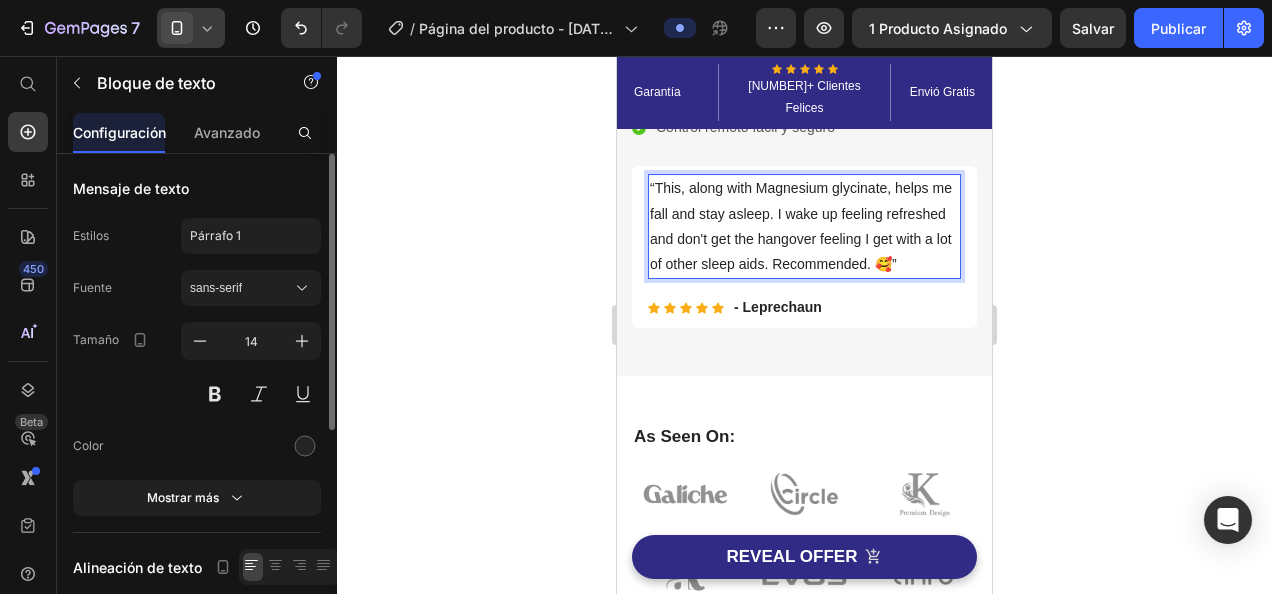 click on "“This, along with Magnesium glycinate, helps me fall and stay asleep. I wake up feeling refreshed and don't get the hangover feeling I get with a lot of other sleep aids. Recommended. 🥰”" at bounding box center (804, 226) 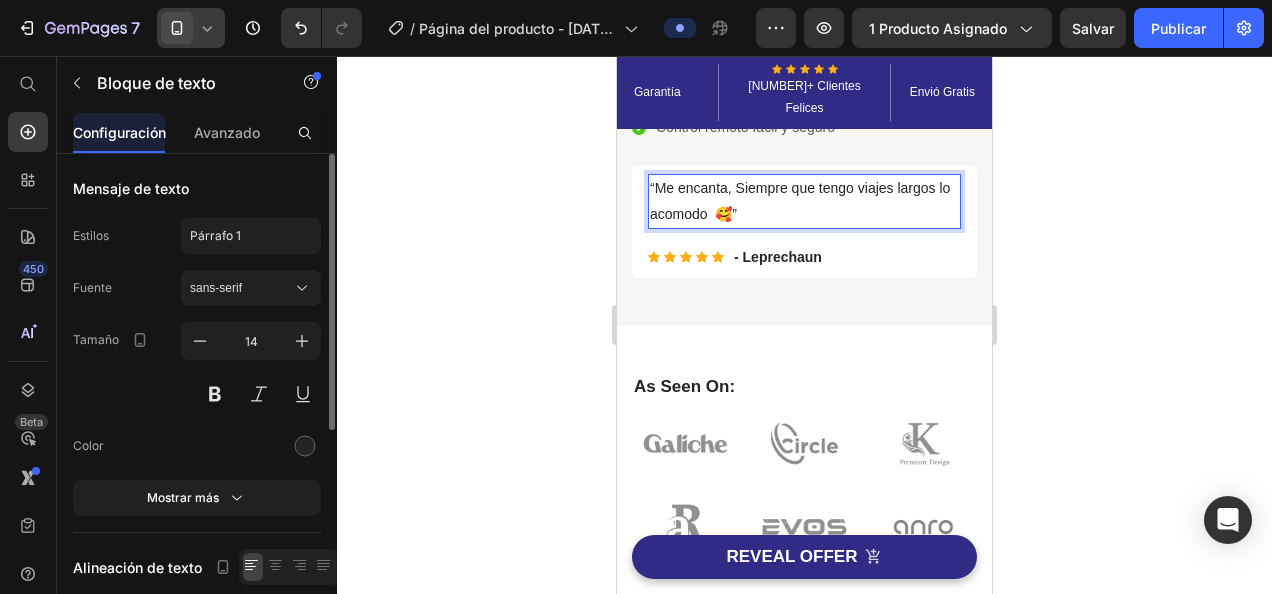 click on "“Me encanta, Siempre que tengo viajes largos lo acomodo  🥰”" at bounding box center [804, 201] 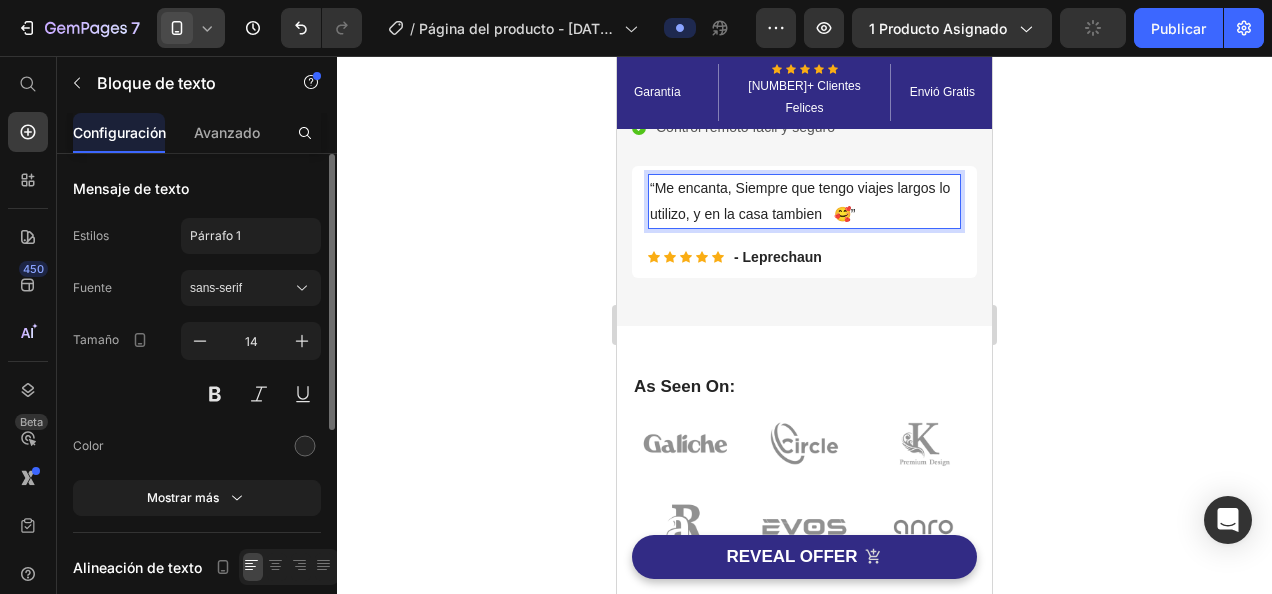 drag, startPoint x: 199, startPoint y: 177, endPoint x: 1069, endPoint y: 155, distance: 870.27814 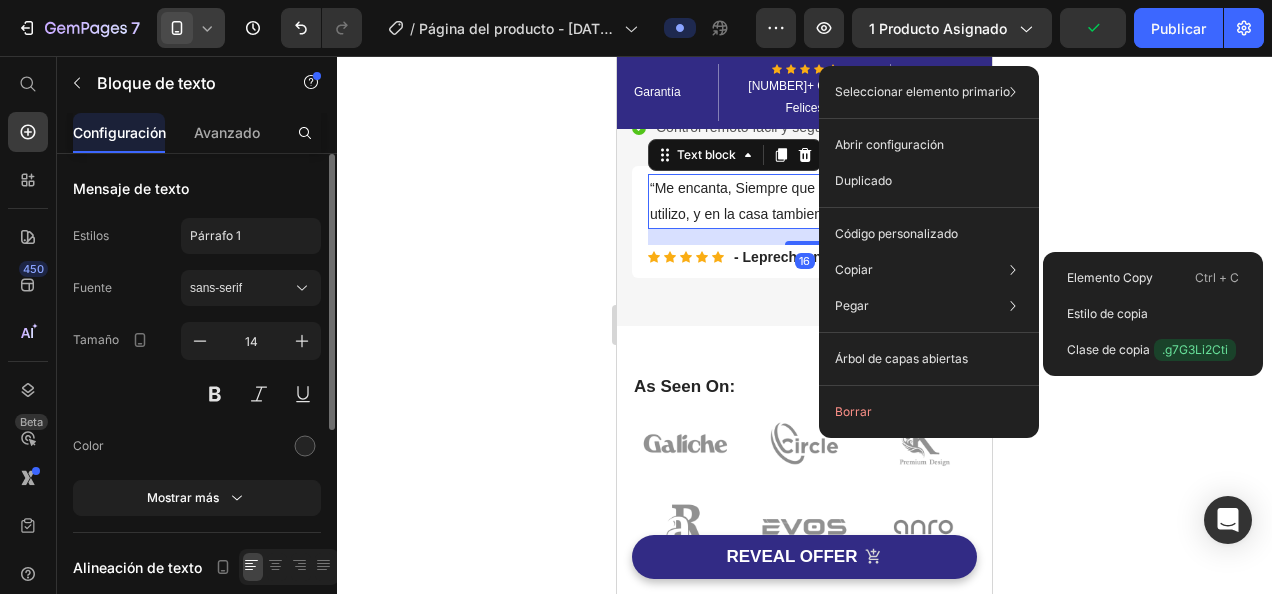 click 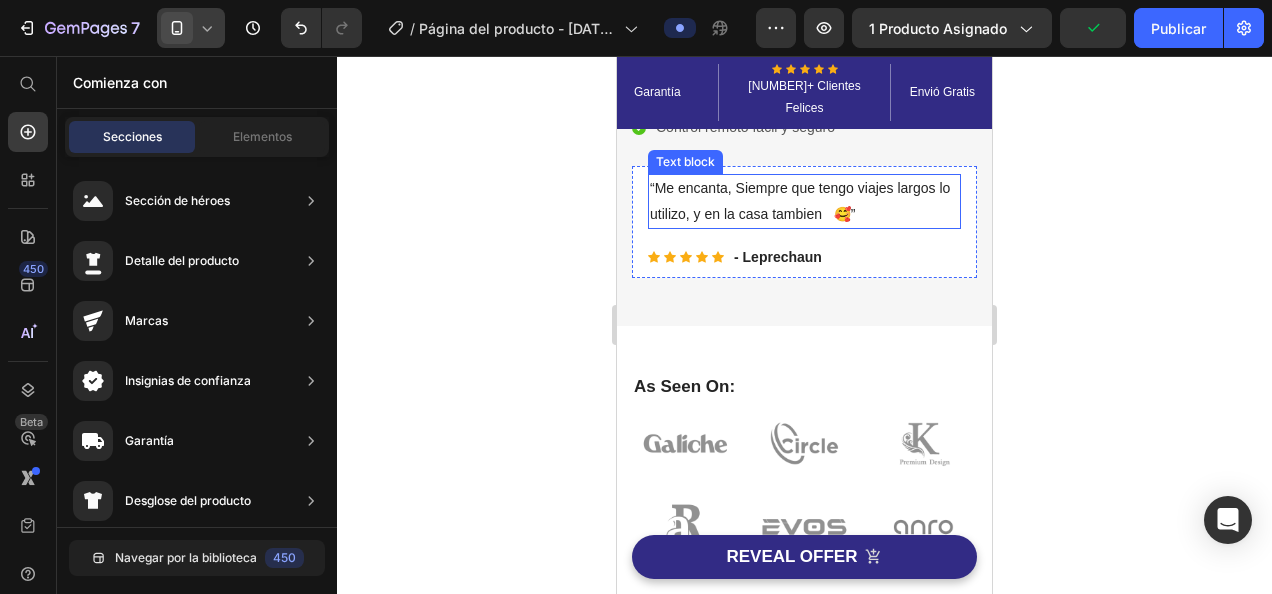 click on "“Me encanta, Siempre que tengo viajes largos lo utilizo, y en la casa tambien   🥰”" at bounding box center [804, 201] 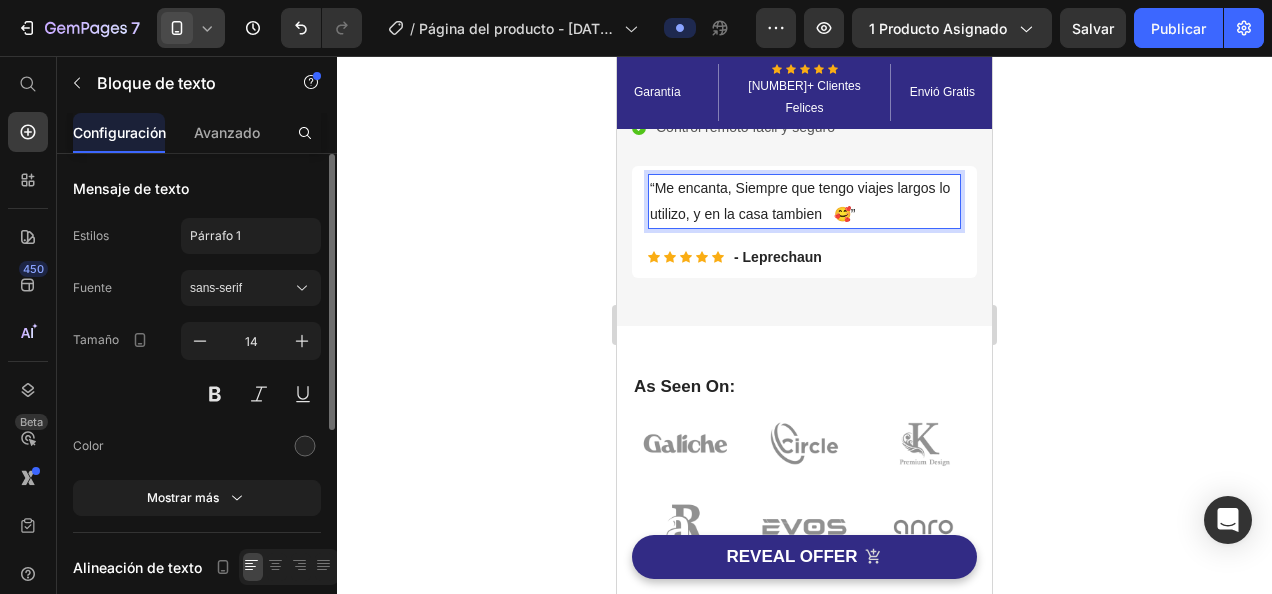 click on "“Me encanta, Siempre que tengo viajes largos lo utilizo, y en la casa tambien   🥰”" at bounding box center (804, 201) 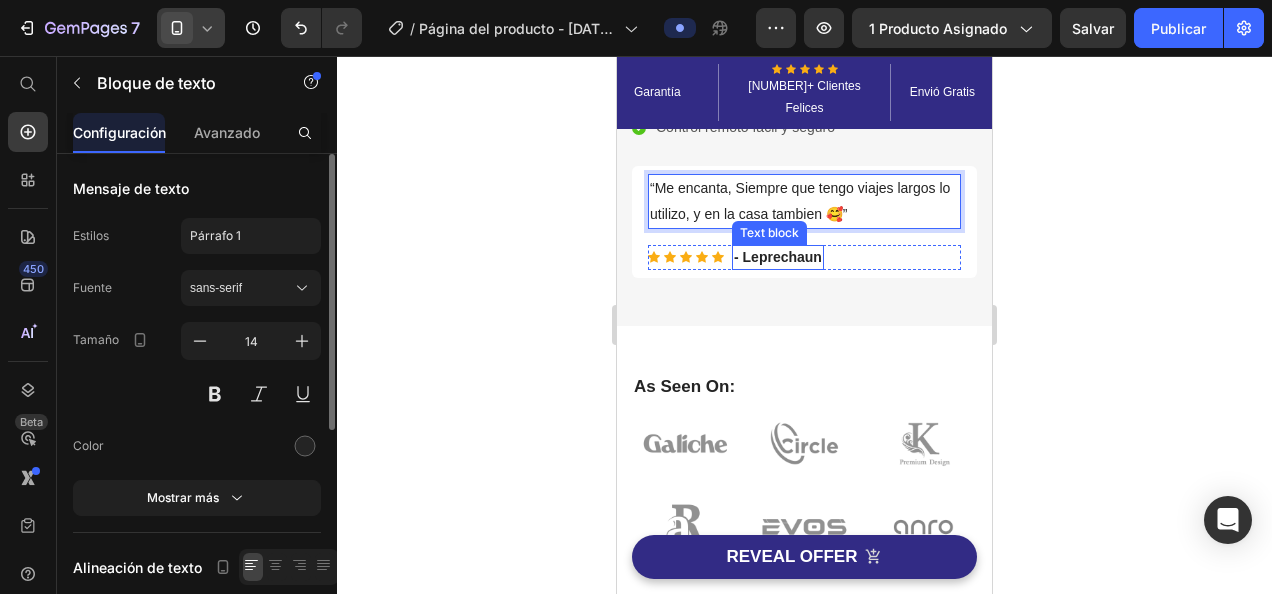 click on "- Leprechaun" at bounding box center (778, 257) 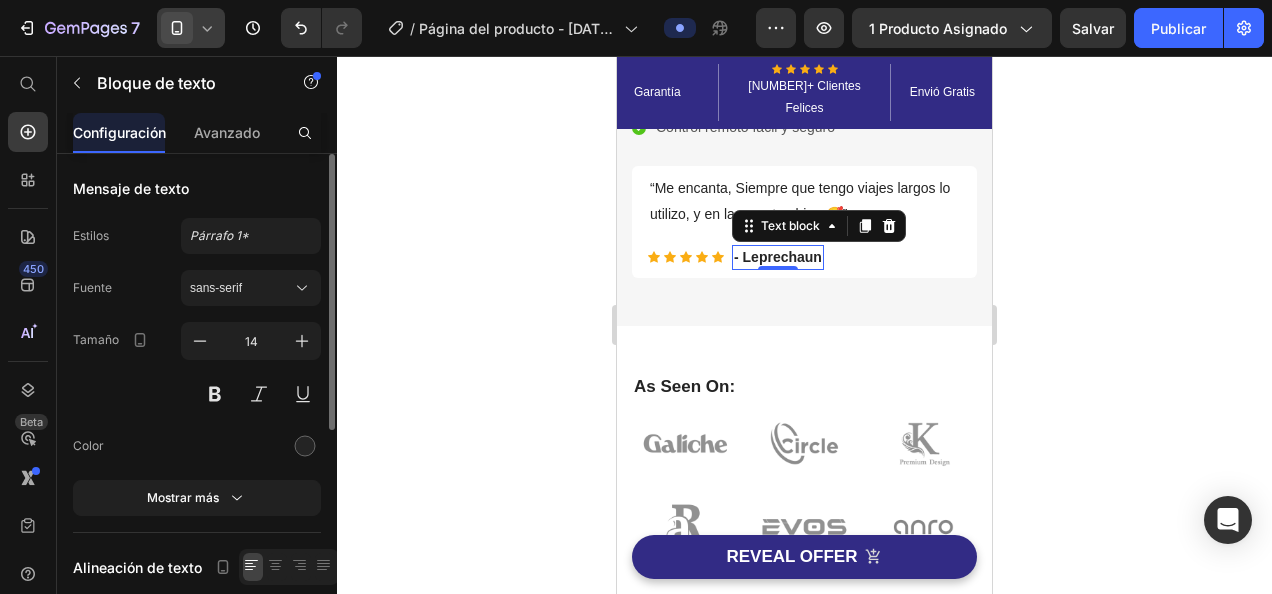 click on "- Leprechaun" at bounding box center (778, 257) 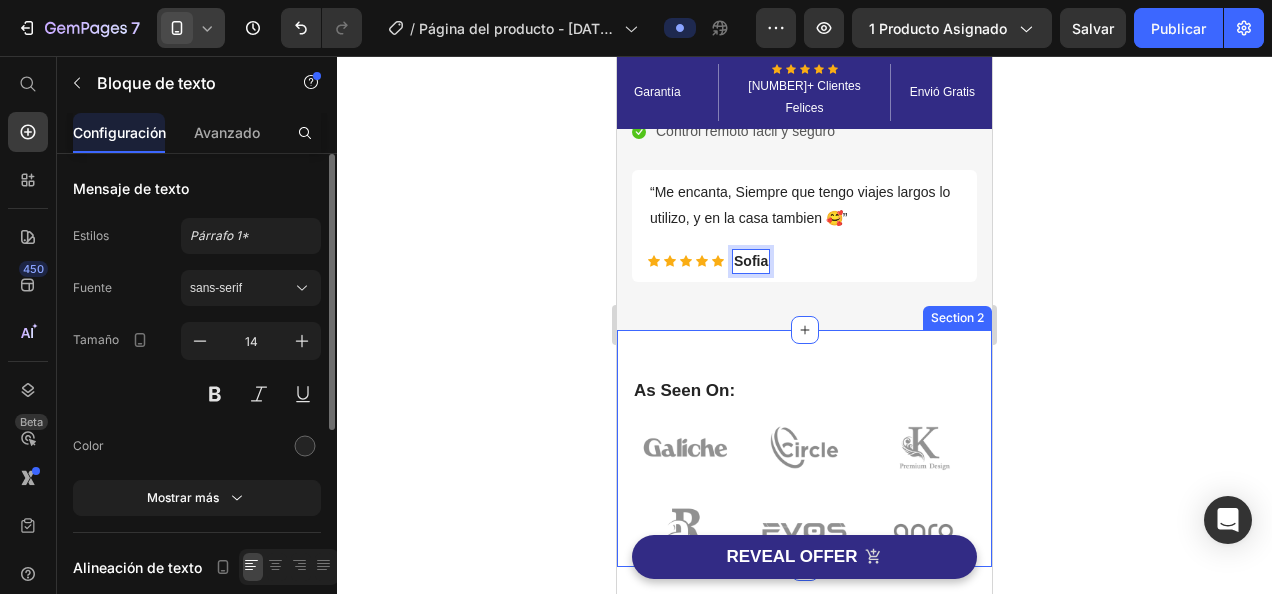 scroll, scrollTop: 890, scrollLeft: 0, axis: vertical 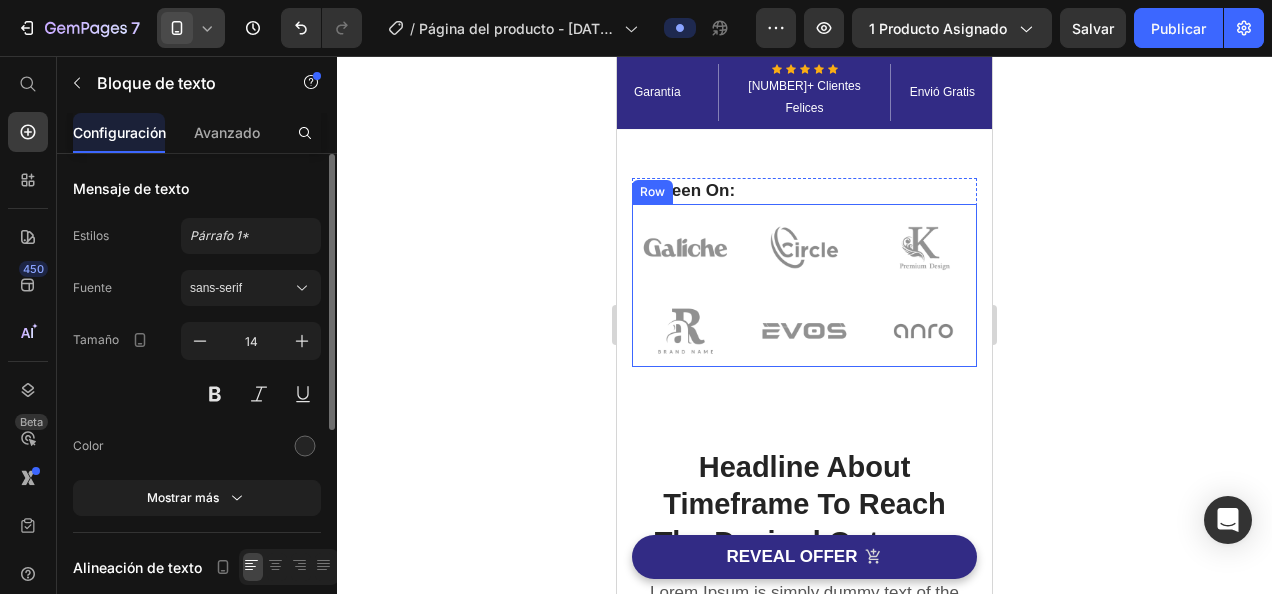 click on "Image Image Image Image Image Image Row" at bounding box center (804, 285) 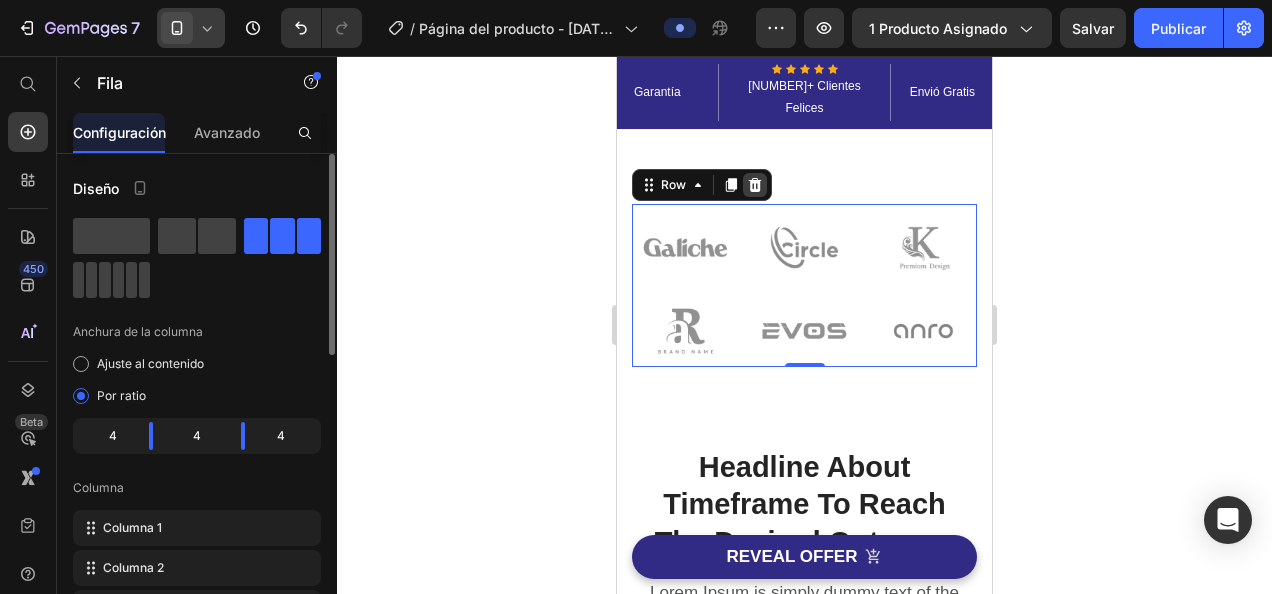 click at bounding box center (755, 185) 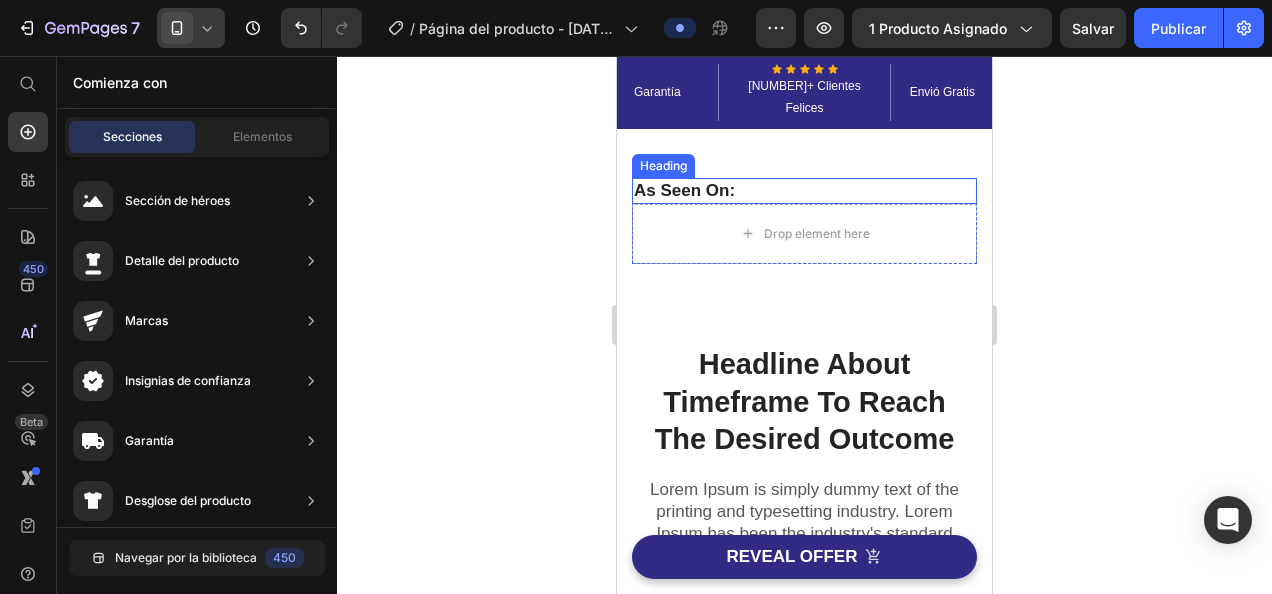 click on "As Seen On:" at bounding box center (804, 191) 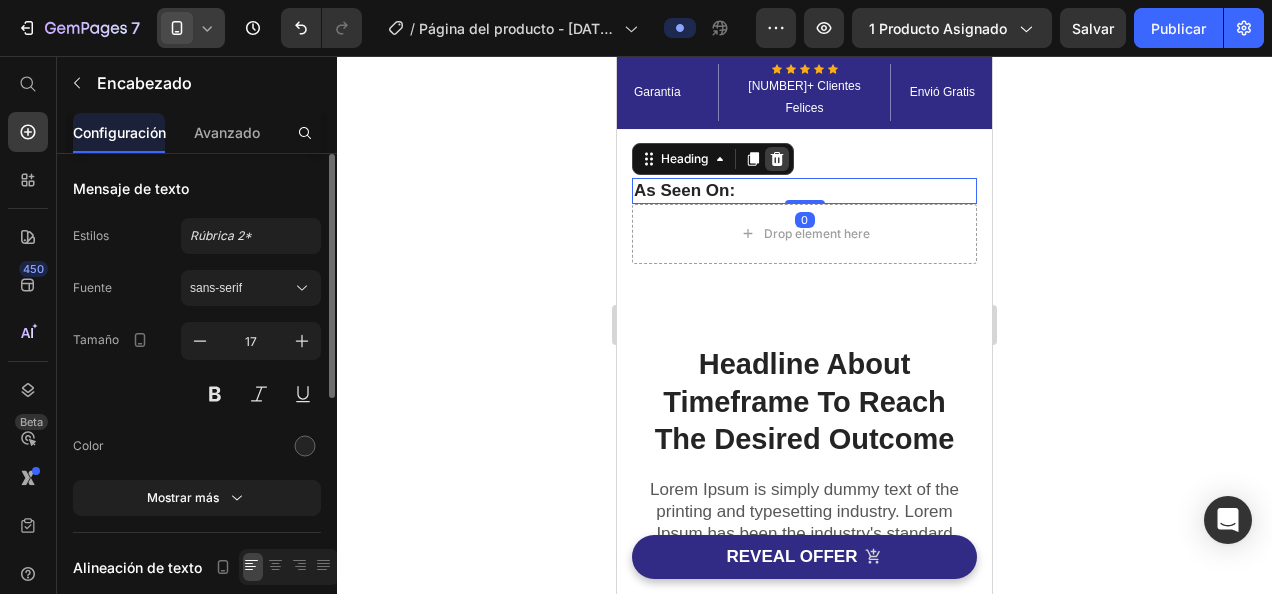 click at bounding box center (777, 159) 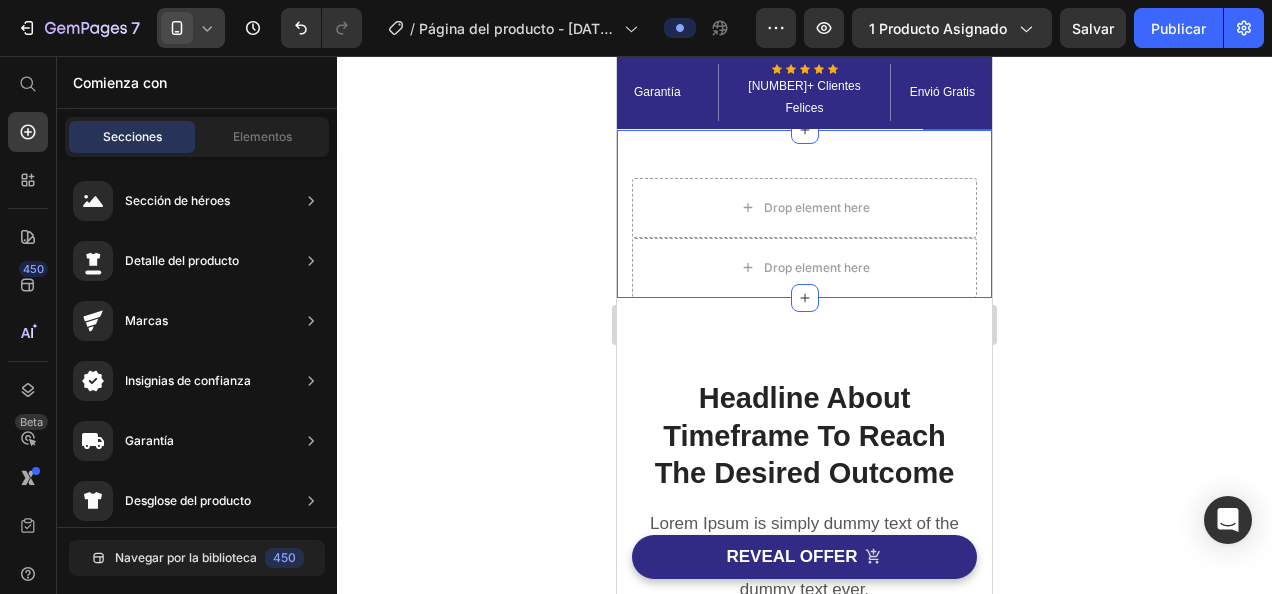 click on "Drop element here
Drop element here Row Section 2" at bounding box center [804, 214] 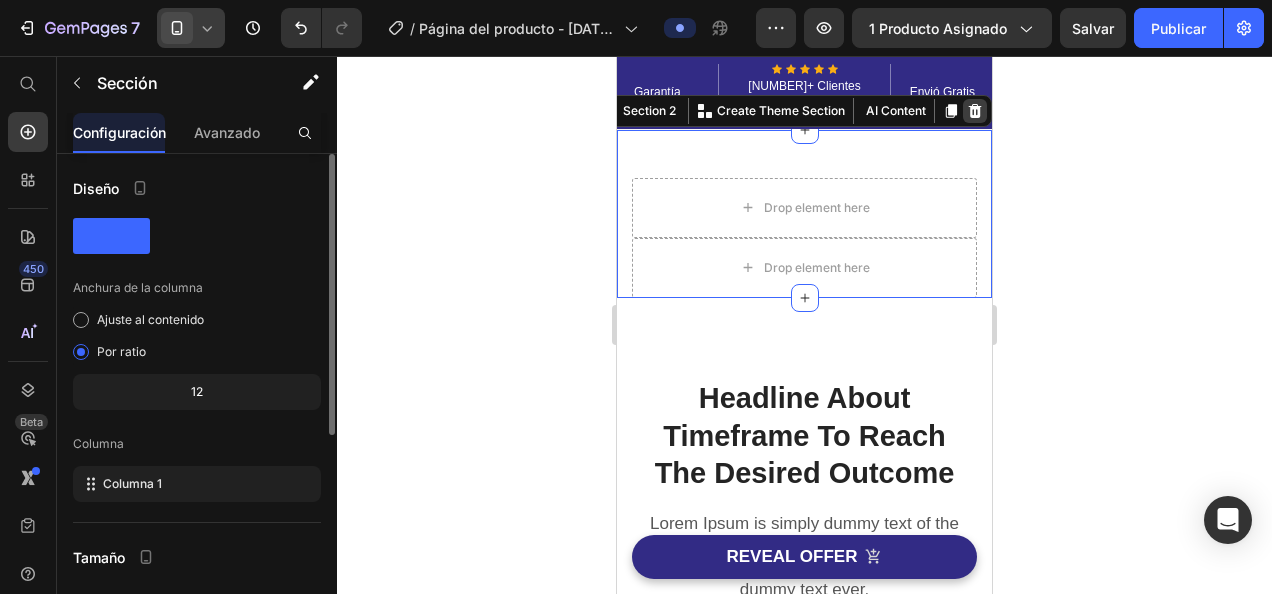 click at bounding box center [975, 111] 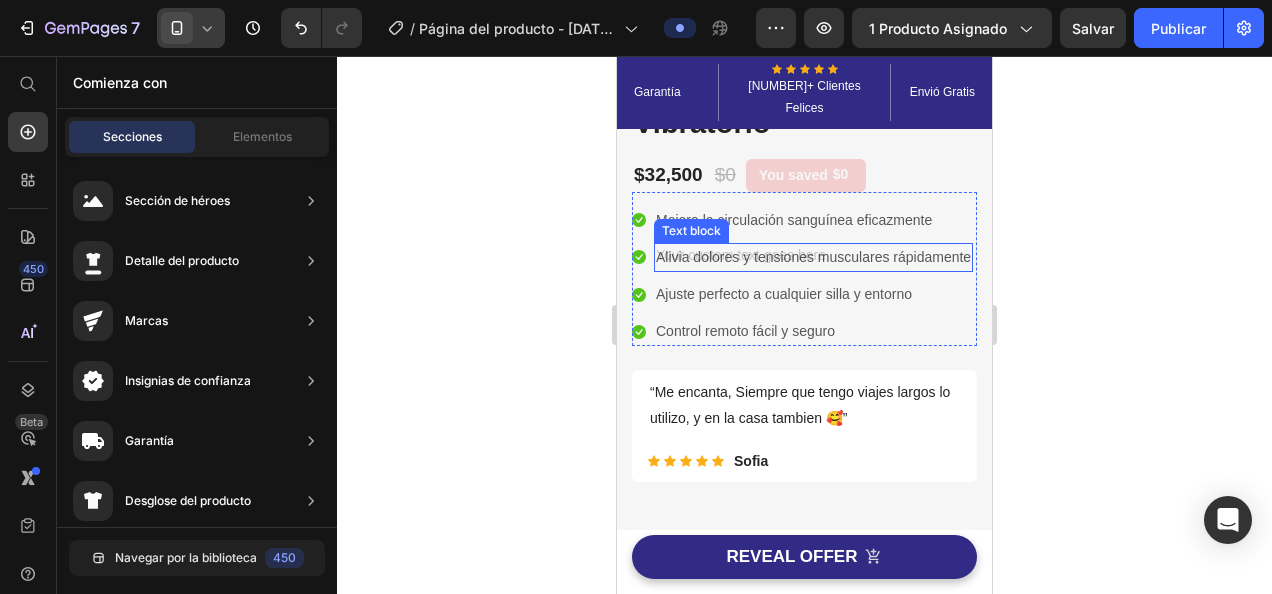 scroll, scrollTop: 590, scrollLeft: 0, axis: vertical 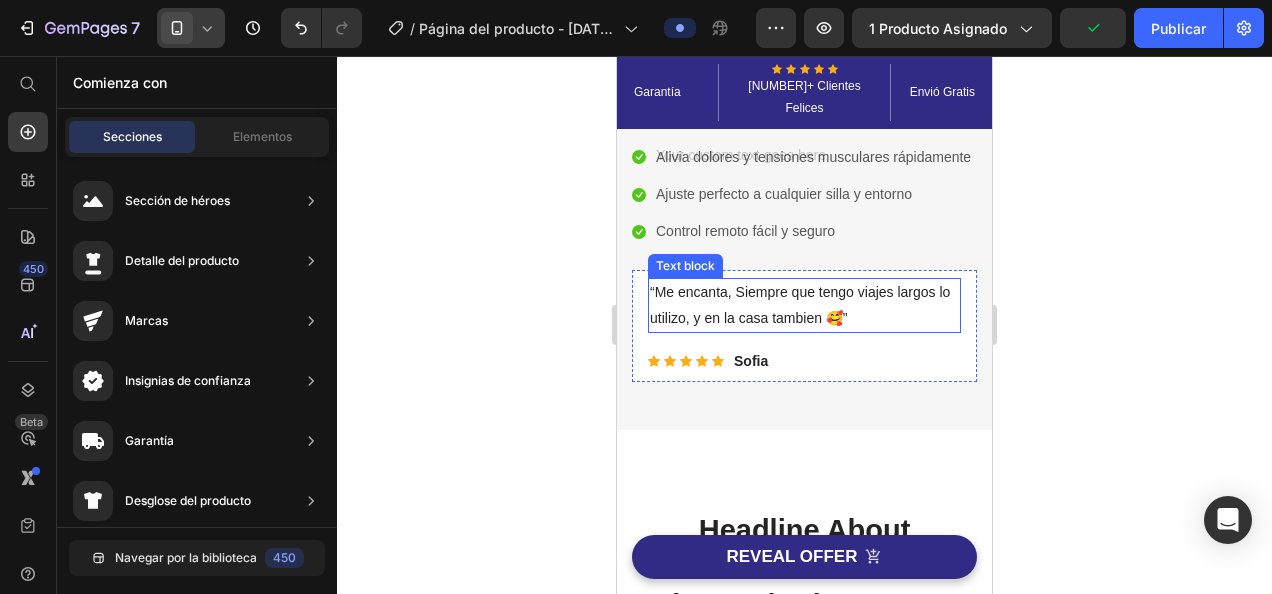 click on "Icon                Icon                Icon                Icon                Icon Icon List Hoz Sofia Text block Row" at bounding box center [804, 361] 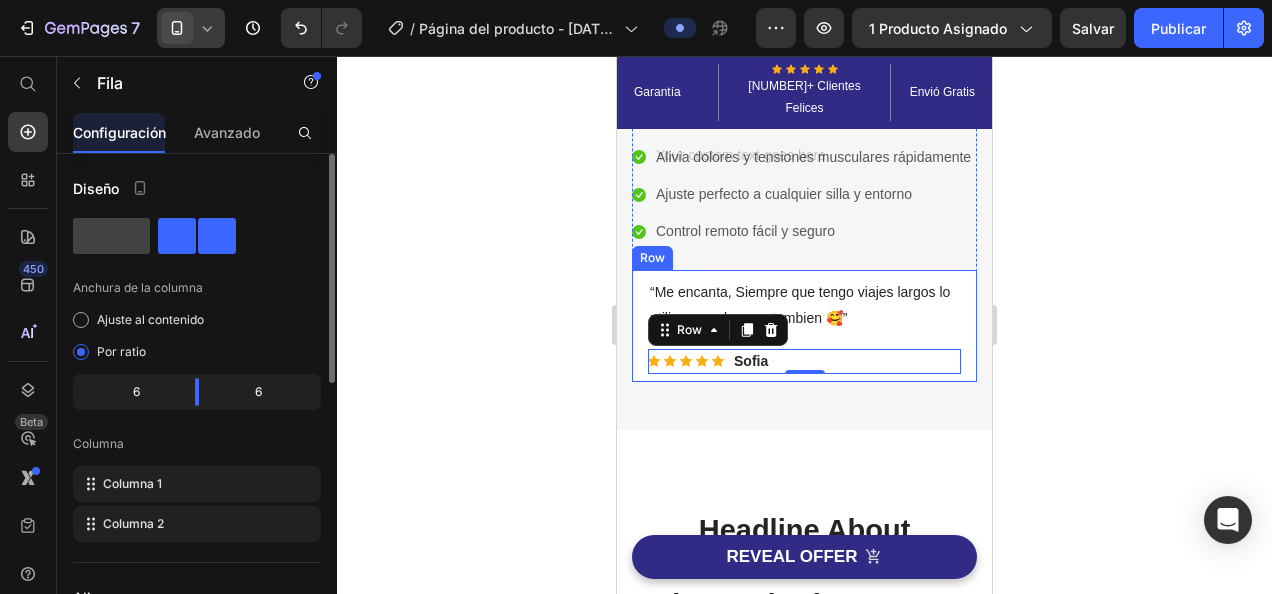 click on "“Me encanta, Siempre que tengo viajes largos lo utilizo, y en la casa tambien 🥰” Text block                Icon                Icon                Icon                Icon                Icon Icon List Hoz Sofia Text block Row   0" at bounding box center [804, 325] 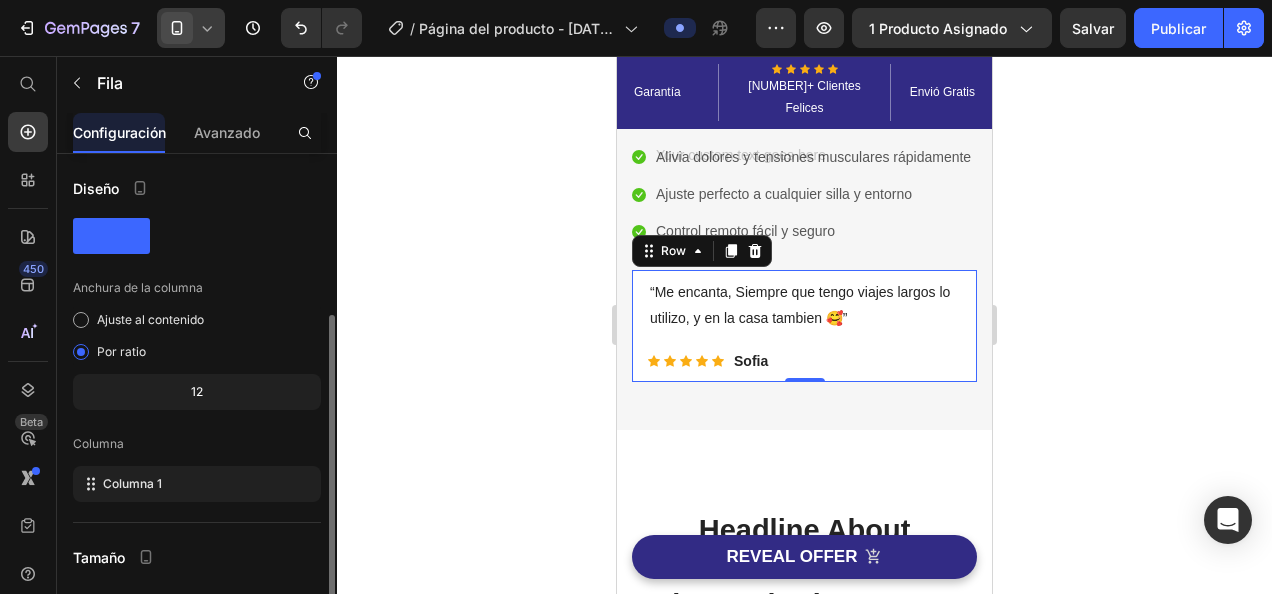 scroll, scrollTop: 100, scrollLeft: 0, axis: vertical 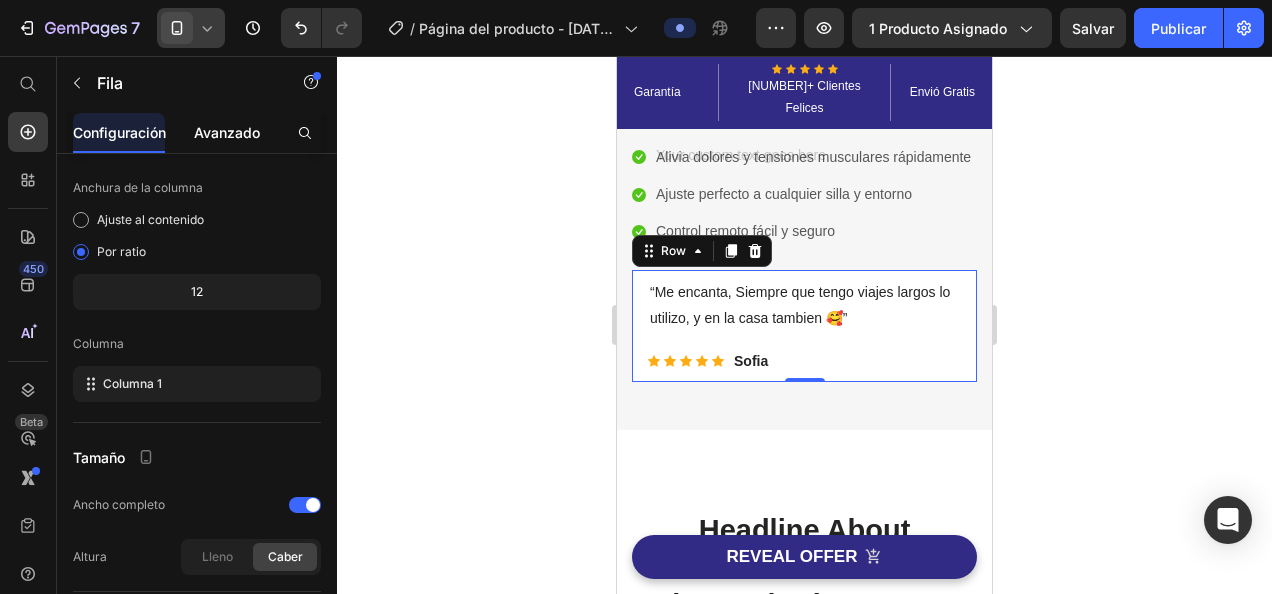 click on "Avanzado" 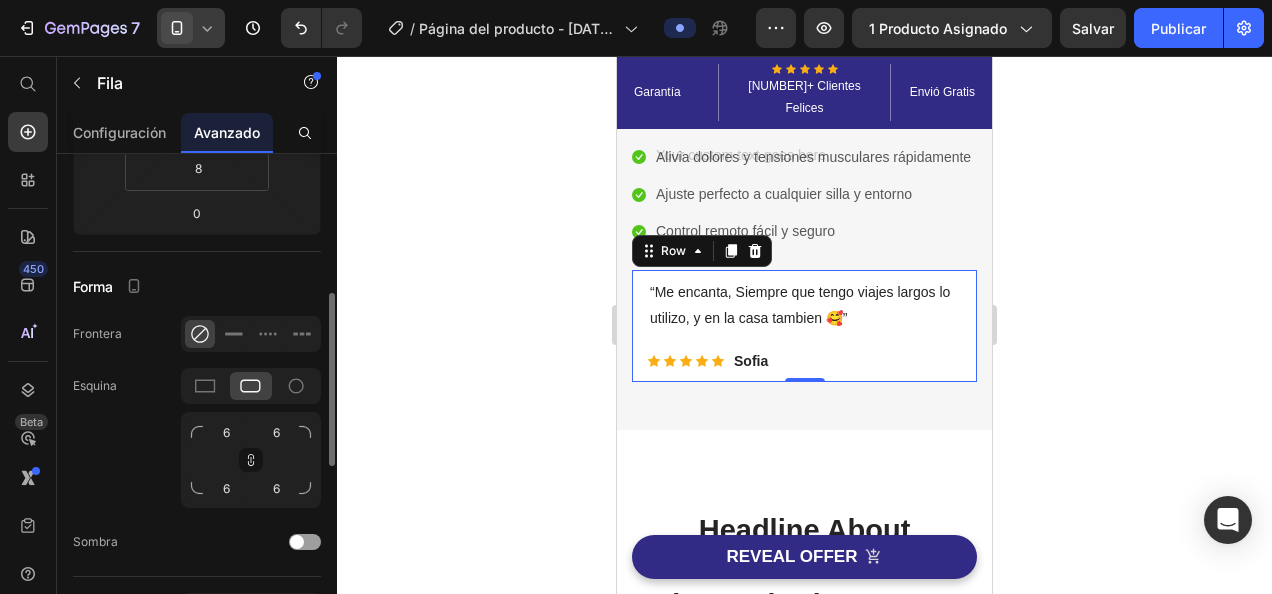 scroll, scrollTop: 500, scrollLeft: 0, axis: vertical 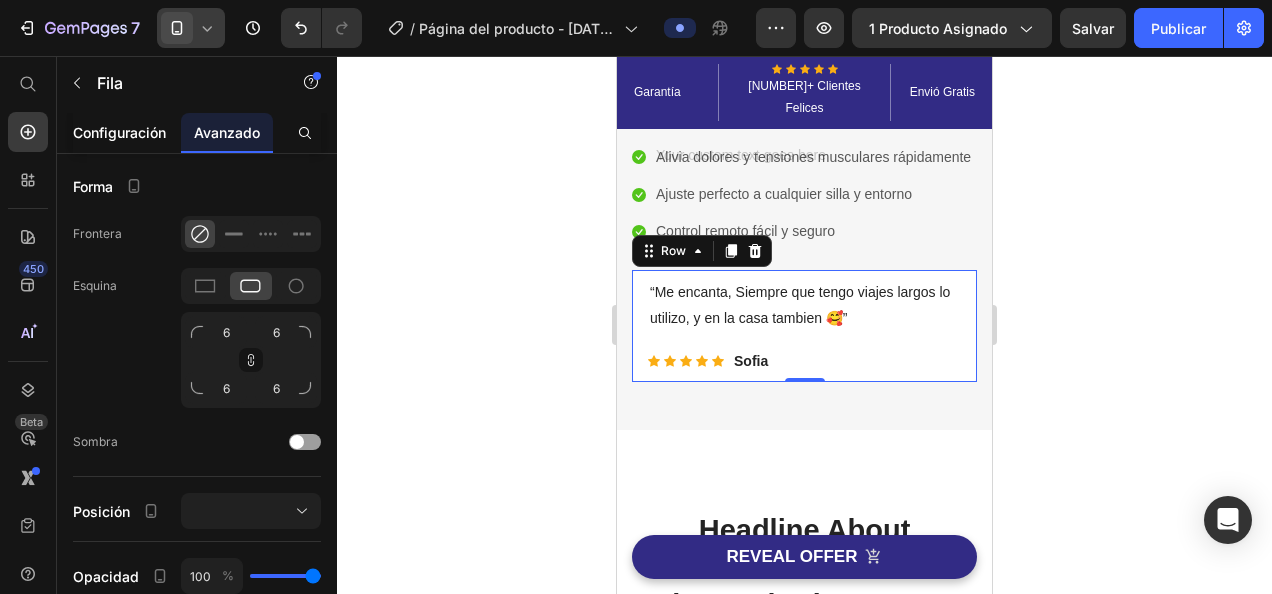 click on "Configuración" 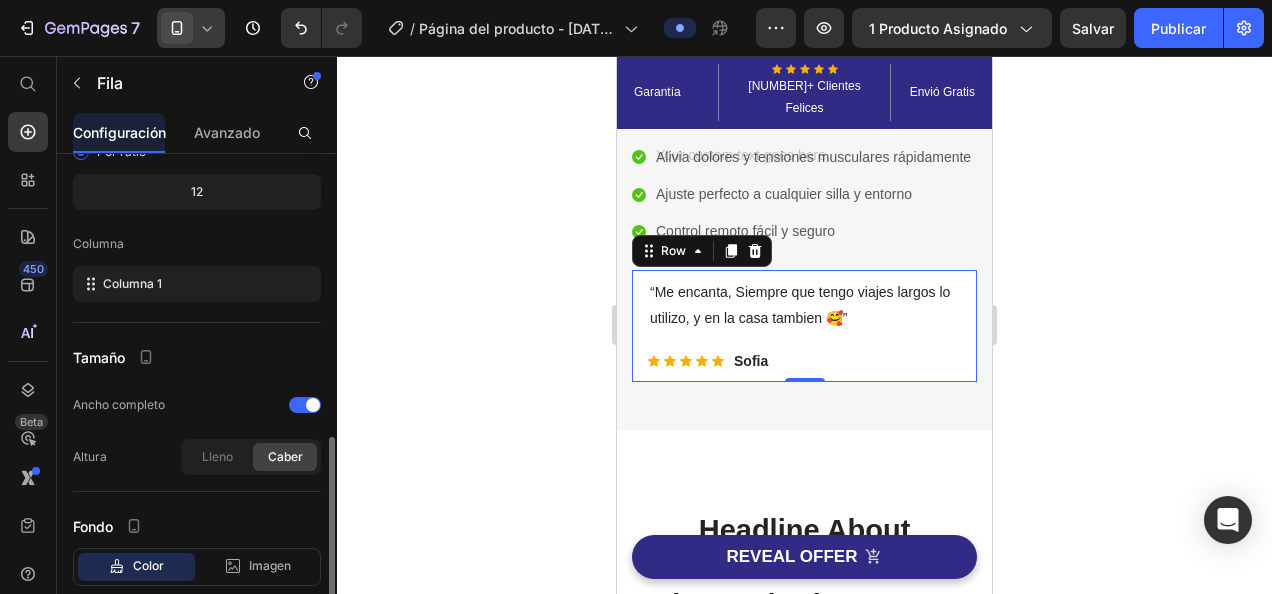 scroll, scrollTop: 300, scrollLeft: 0, axis: vertical 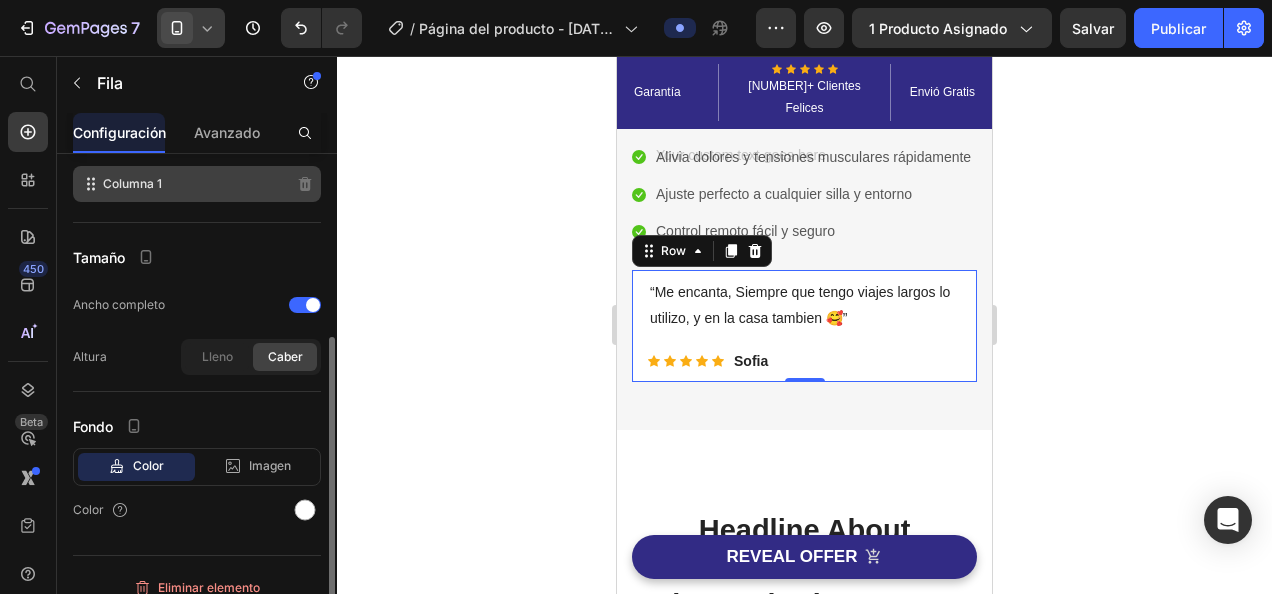 click on "Columna 1" 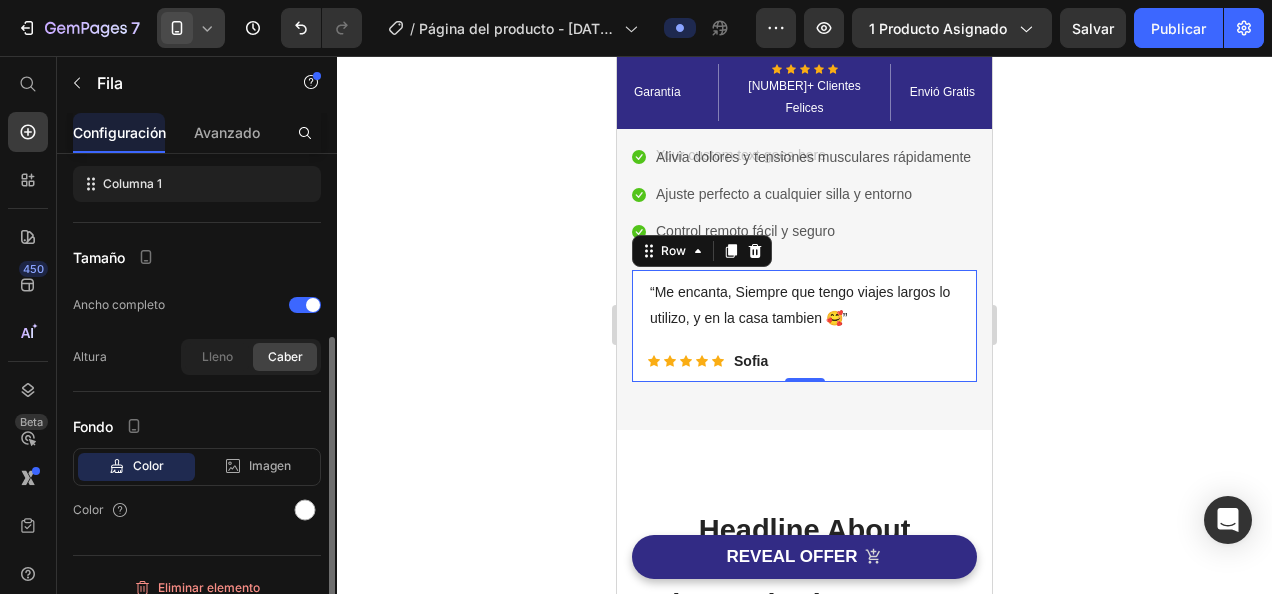 scroll, scrollTop: 317, scrollLeft: 0, axis: vertical 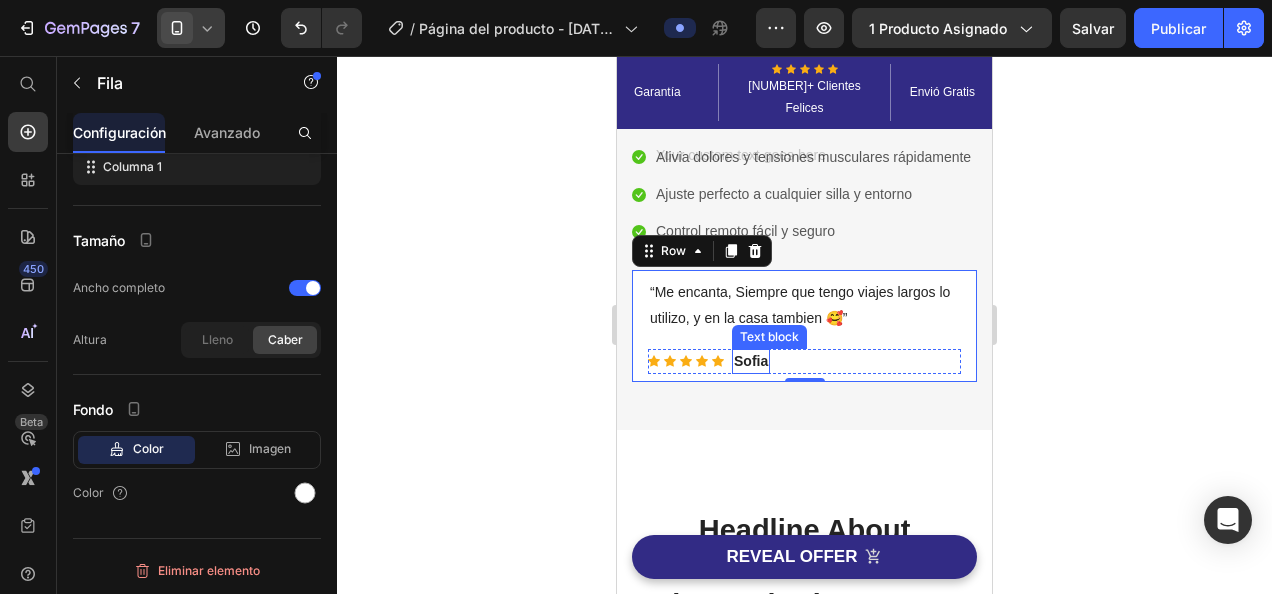 click on "Sofia" at bounding box center (751, 361) 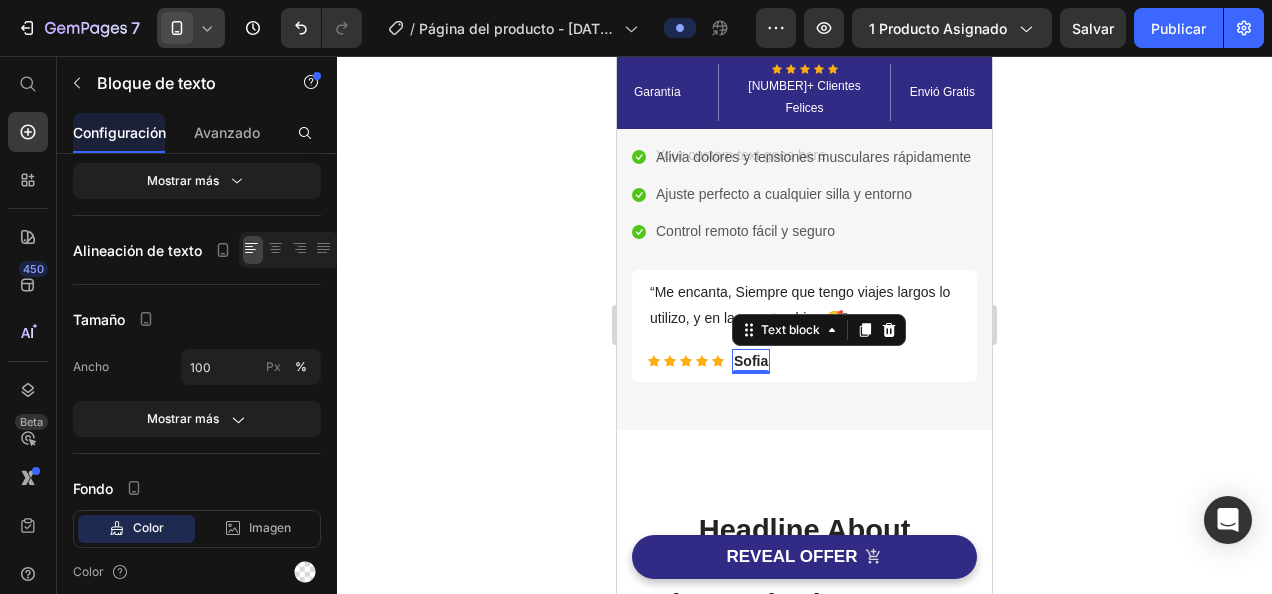 scroll, scrollTop: 0, scrollLeft: 0, axis: both 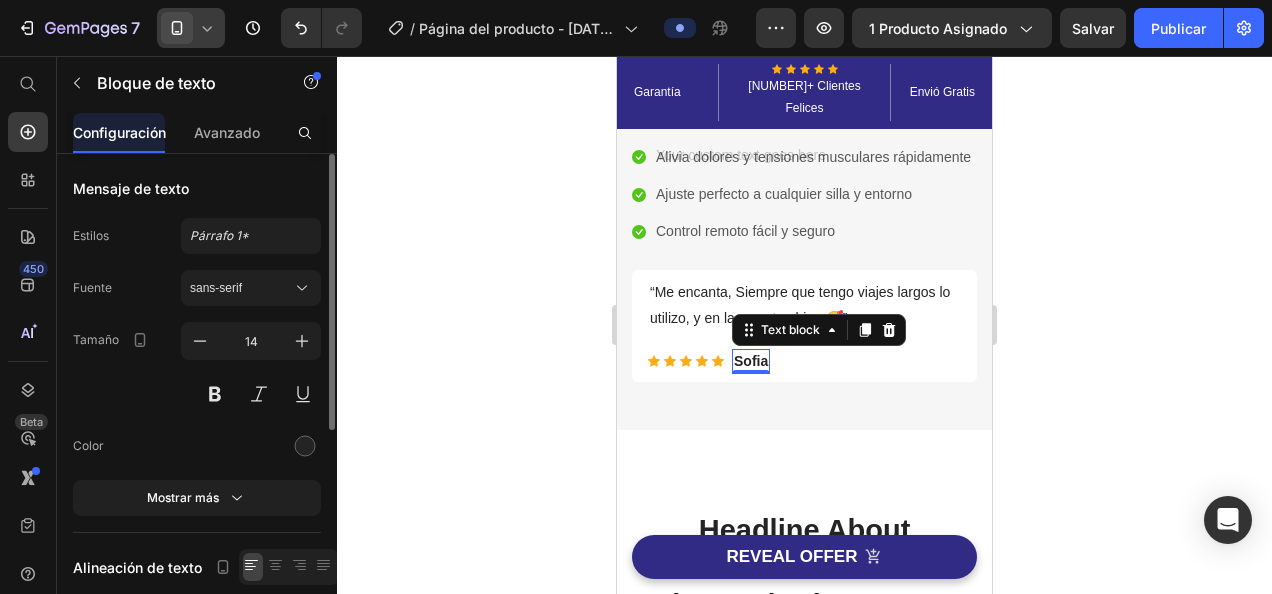click on "Sofia" at bounding box center [751, 361] 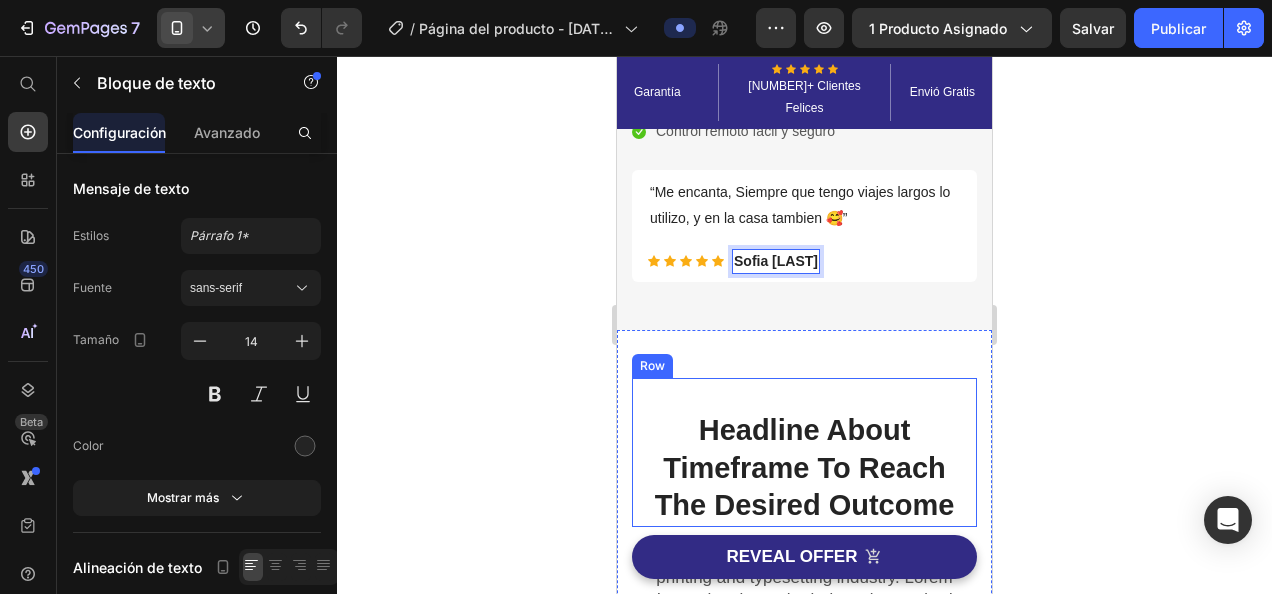 scroll, scrollTop: 790, scrollLeft: 0, axis: vertical 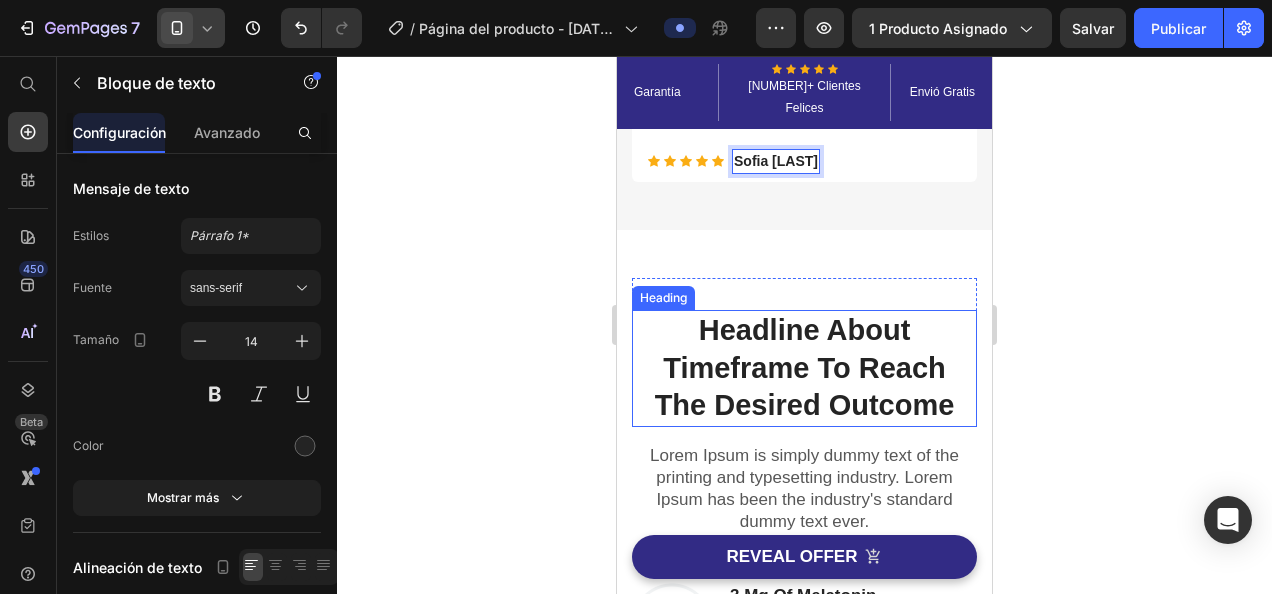 click on "Headline About Timeframe To Reach The Desired Outcome" at bounding box center [804, 368] 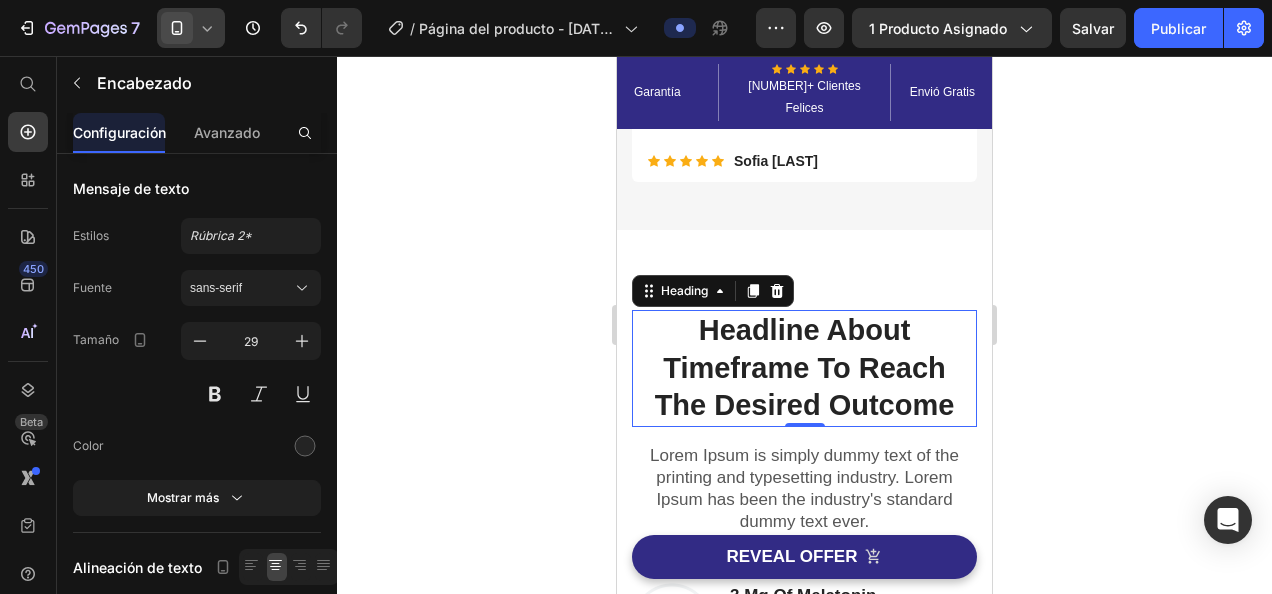 click on "Headline About Timeframe To Reach The Desired Outcome" at bounding box center (804, 368) 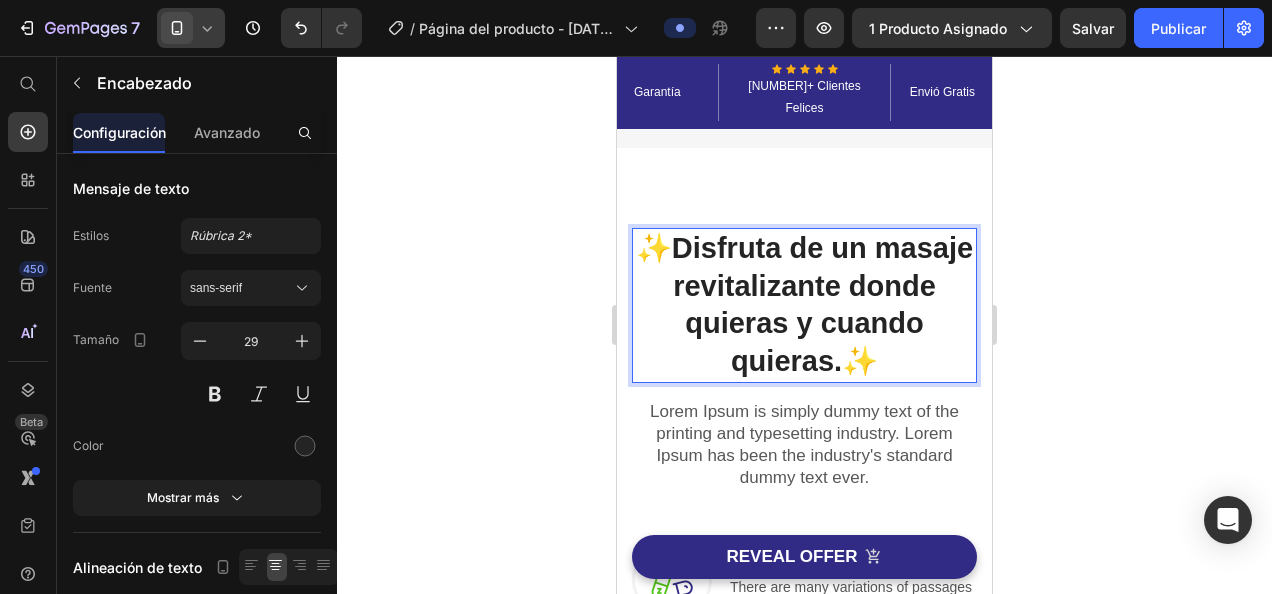 scroll, scrollTop: 890, scrollLeft: 0, axis: vertical 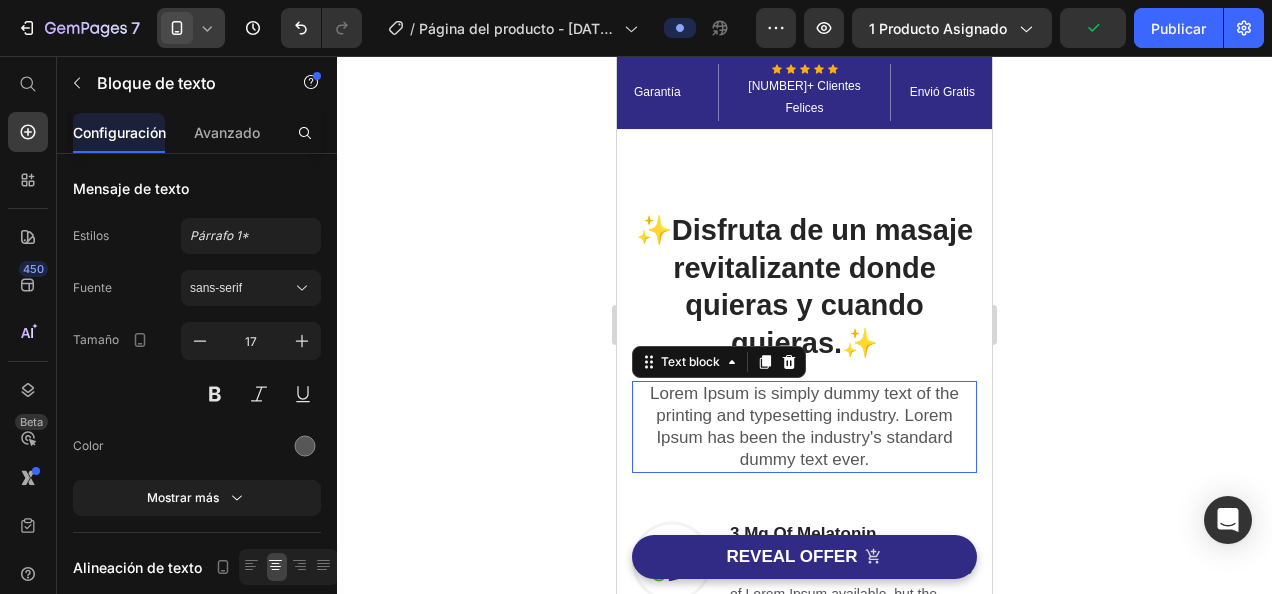 click on "Lorem Ipsum is simply dummy text of the printing and typesetting industry. Lorem Ipsum has been the industry's standard dummy text ever." at bounding box center [804, 427] 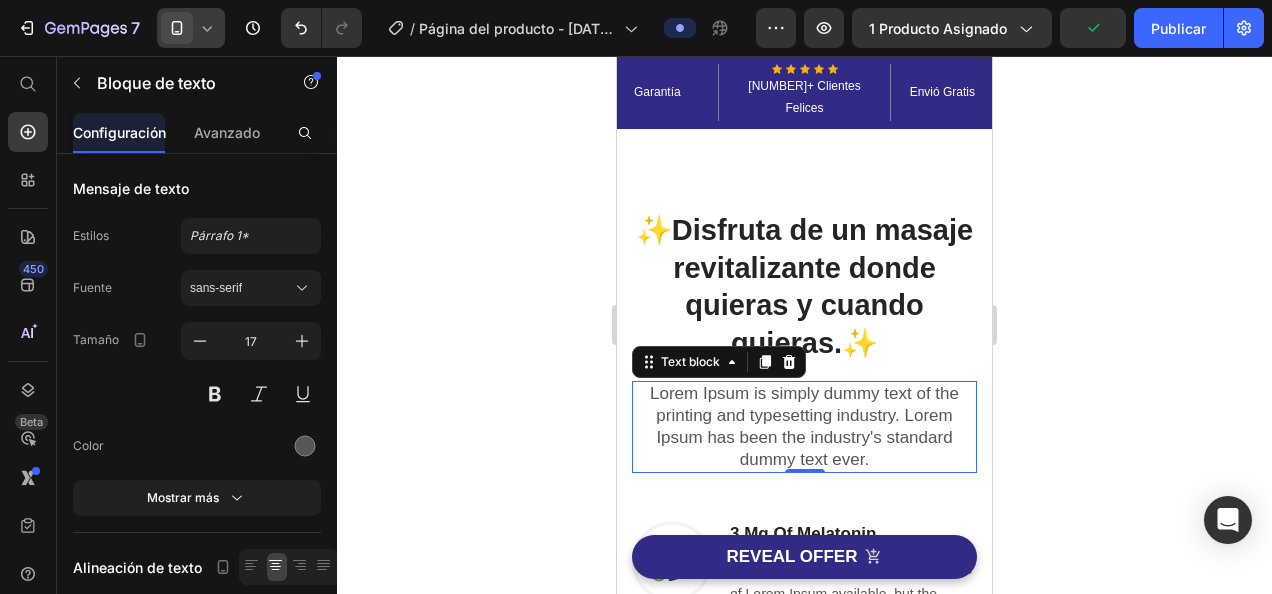 click on "Lorem Ipsum is simply dummy text of the printing and typesetting industry. Lorem Ipsum has been the industry's standard dummy text ever." at bounding box center (804, 427) 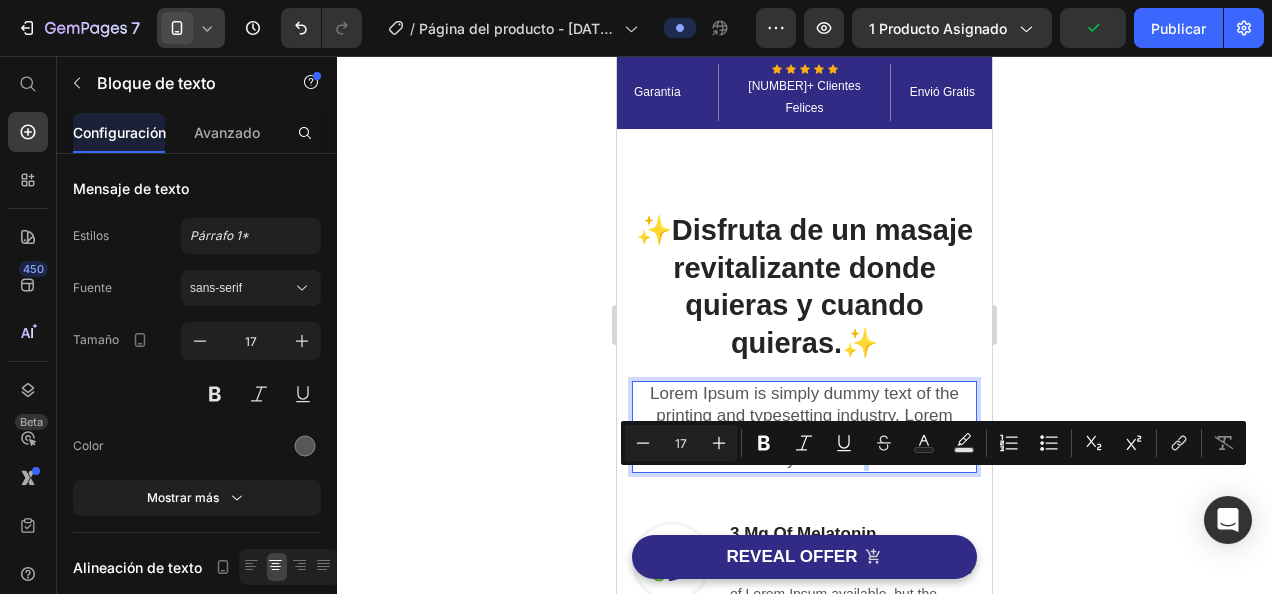 click on "Lorem Ipsum is simply dummy text of the printing and typesetting industry. Lorem Ipsum has been the industry's standard dummy text ever." at bounding box center [804, 427] 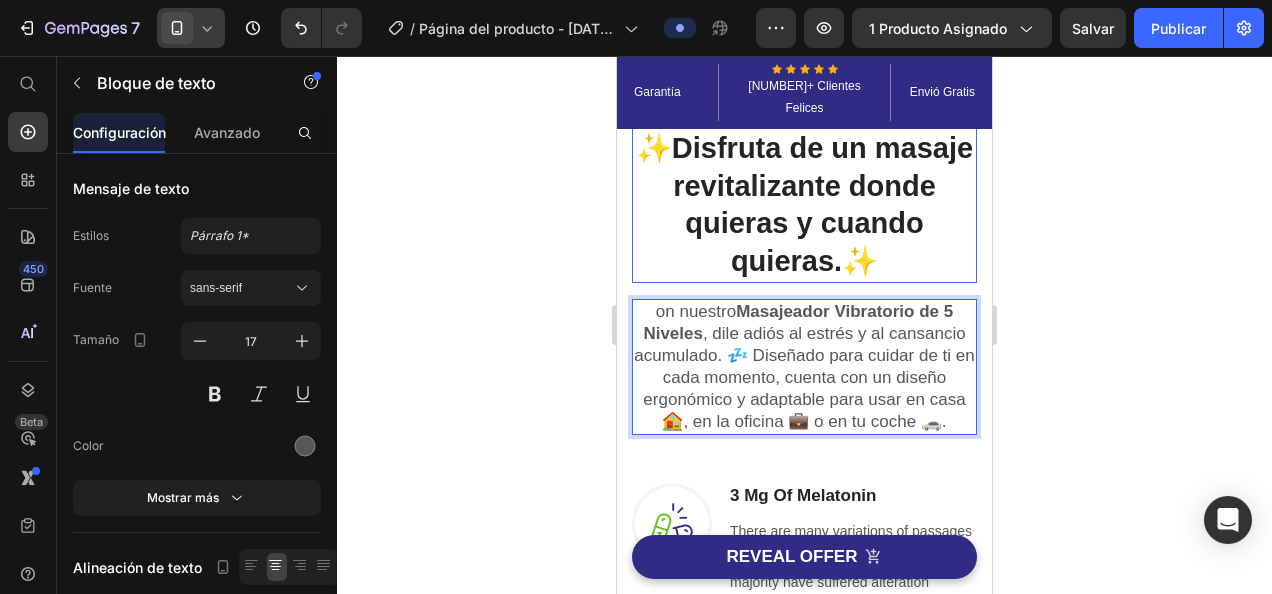 scroll, scrollTop: 990, scrollLeft: 0, axis: vertical 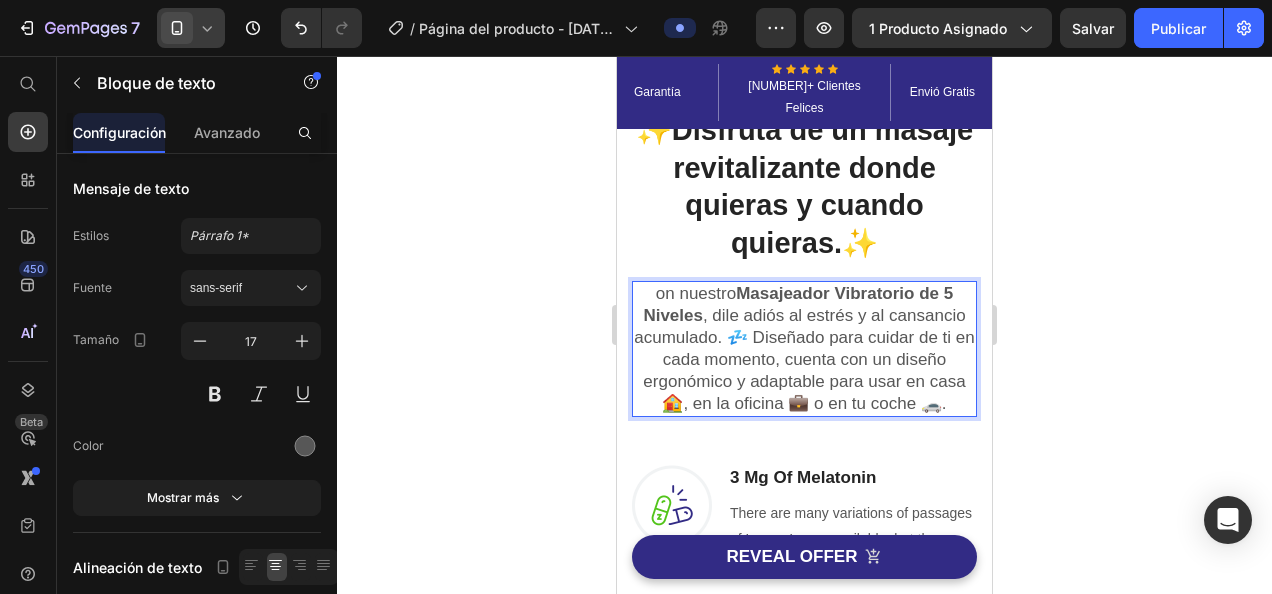 click on "on nuestro  Masajeador Vibratorio de 5 Niveles , dile adiós al estrés y al cansancio acumulado. 💤 Diseñado para cuidar de ti en cada momento, cuenta con un diseño ergonómico y adaptable para usar en casa 🏠, en la oficina 💼 o en tu coche 🚗." at bounding box center [804, 349] 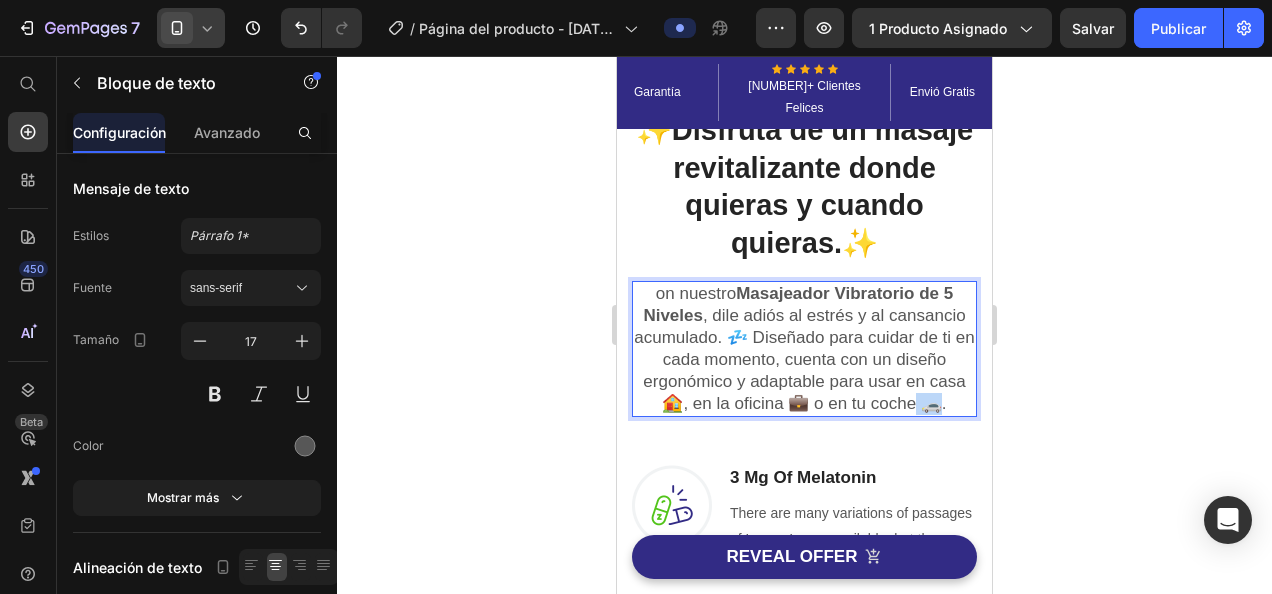 click on "on nuestro  Masajeador Vibratorio de 5 Niveles , dile adiós al estrés y al cansancio acumulado. 💤 Diseñado para cuidar de ti en cada momento, cuenta con un diseño ergonómico y adaptable para usar en casa 🏠, en la oficina 💼 o en tu coche 🚗." at bounding box center (804, 349) 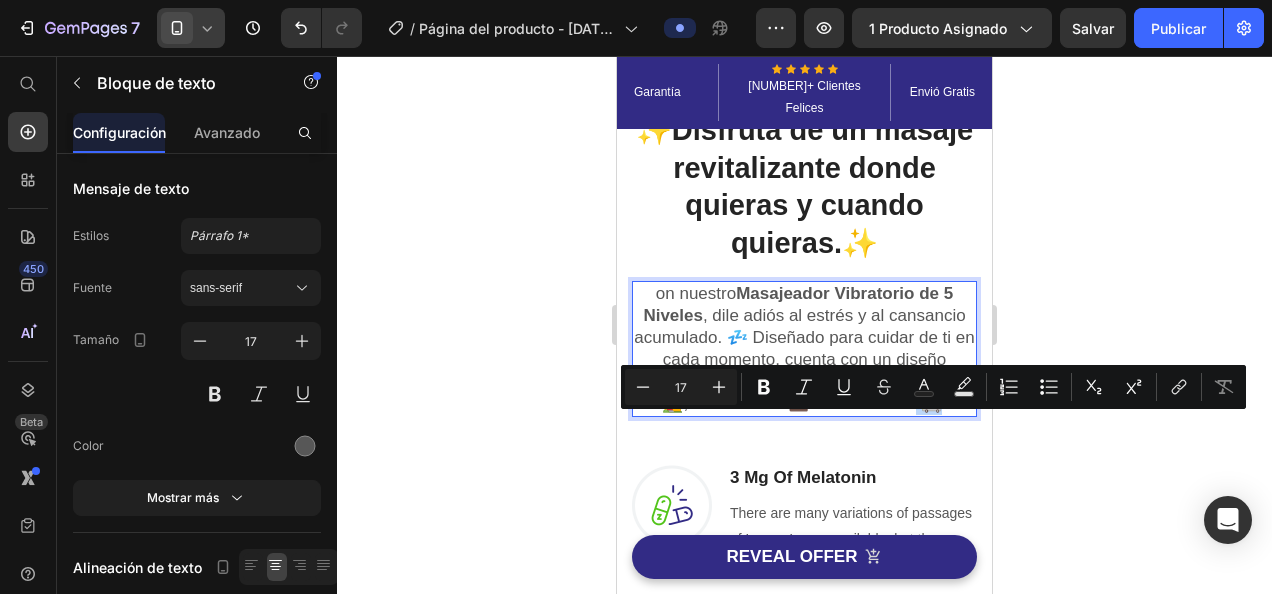 click on "on nuestro  Masajeador Vibratorio de 5 Niveles , dile adiós al estrés y al cansancio acumulado. 💤 Diseñado para cuidar de ti en cada momento, cuenta con un diseño ergonómico y adaptable para usar en casa 🏠, en la oficina 💼 o en tu coche 🚗." at bounding box center [804, 349] 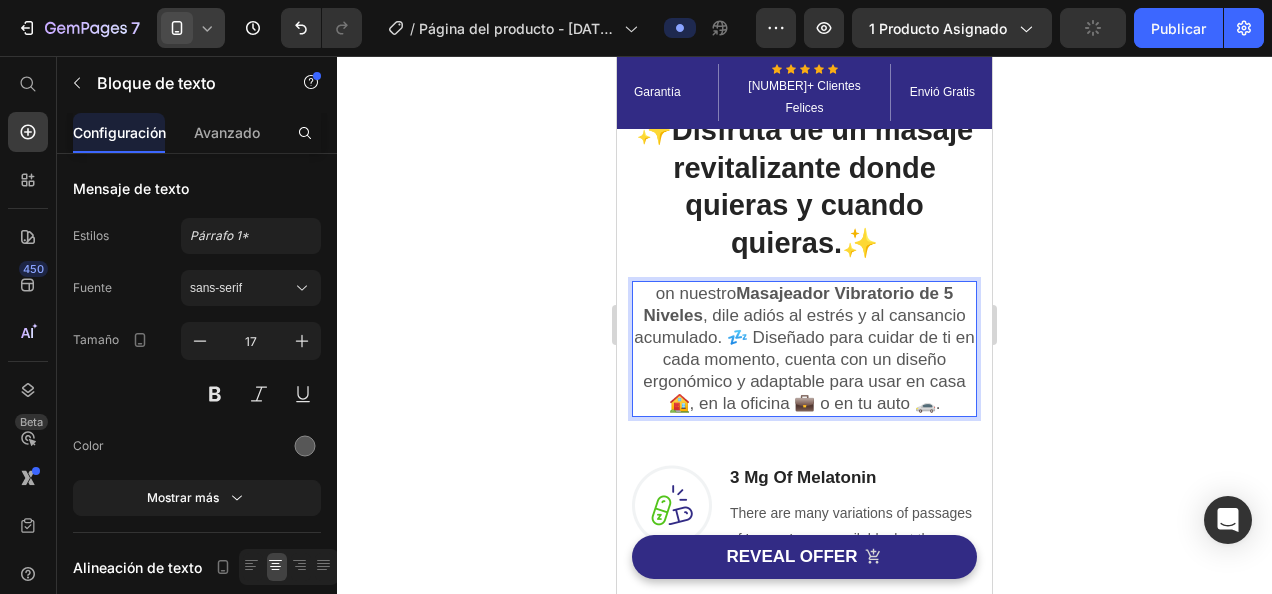 click on "on nuestro  Masajeador Vibratorio de 5 Niveles , dile adiós al estrés y al cansancio acumulado. 💤 Diseñado para cuidar de ti en cada momento, cuenta con un diseño ergonómico y adaptable para usar en casa 🏠, en la oficina 💼 o en tu auto 🚗." at bounding box center [804, 349] 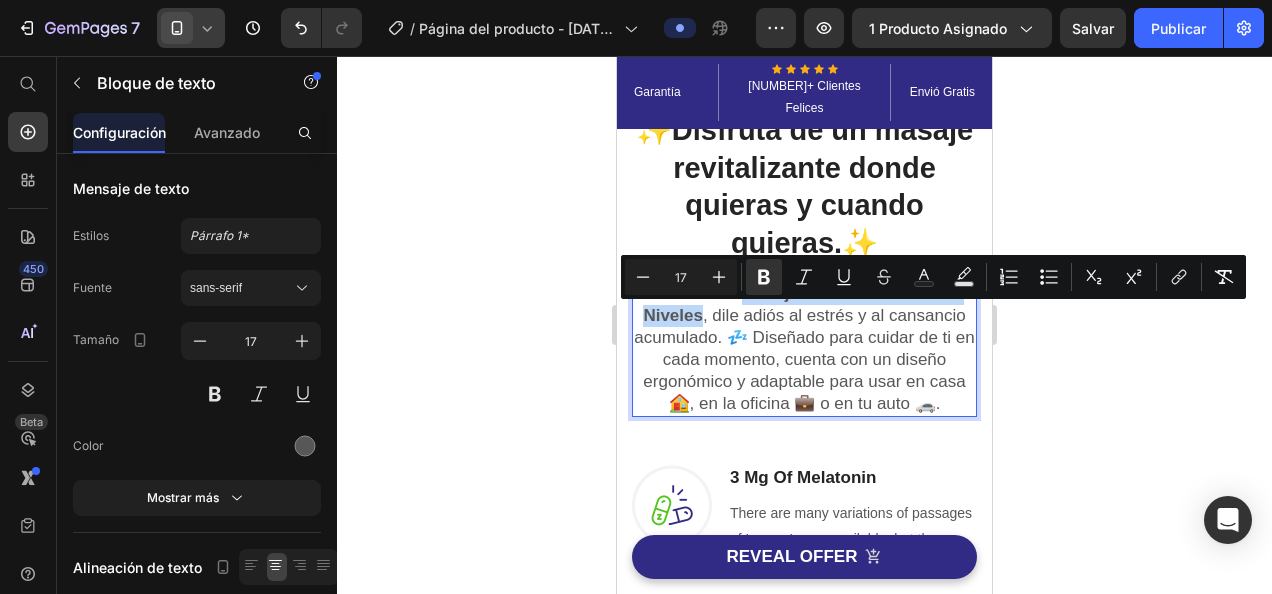 drag, startPoint x: 736, startPoint y: 310, endPoint x: 696, endPoint y: 348, distance: 55.17246 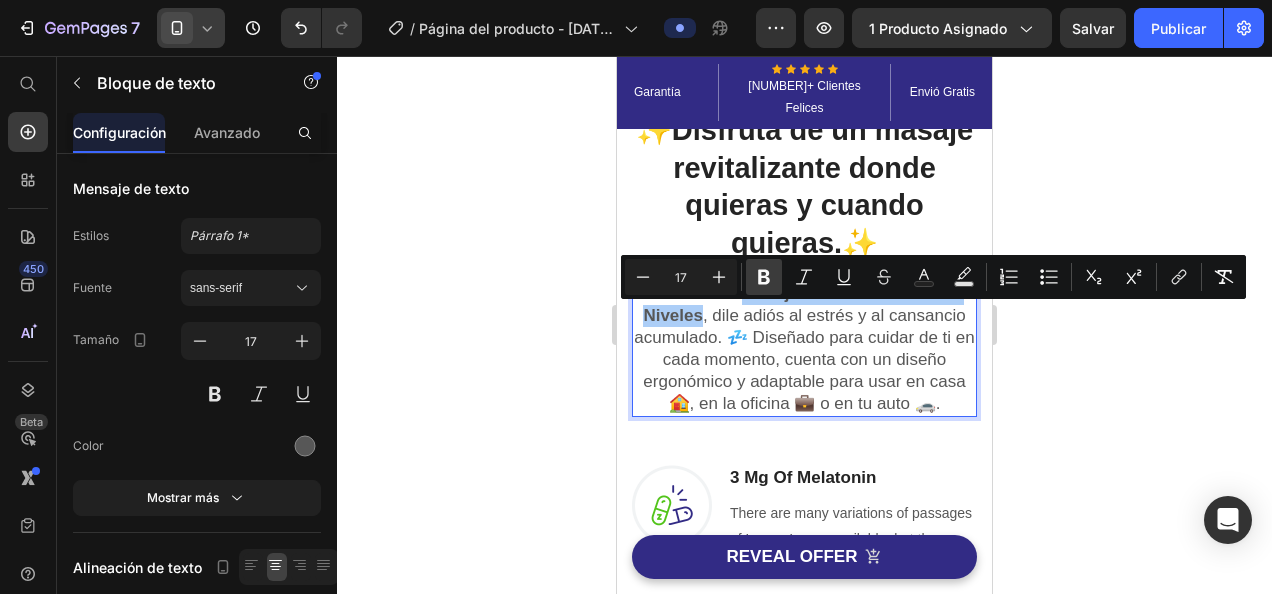 click 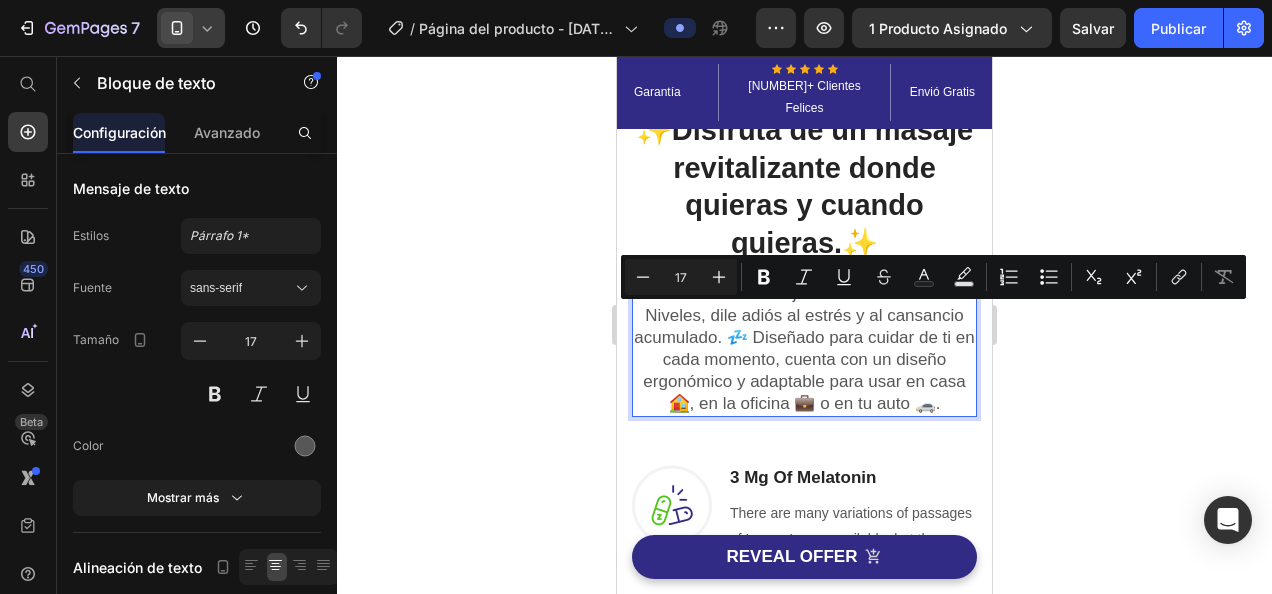 click 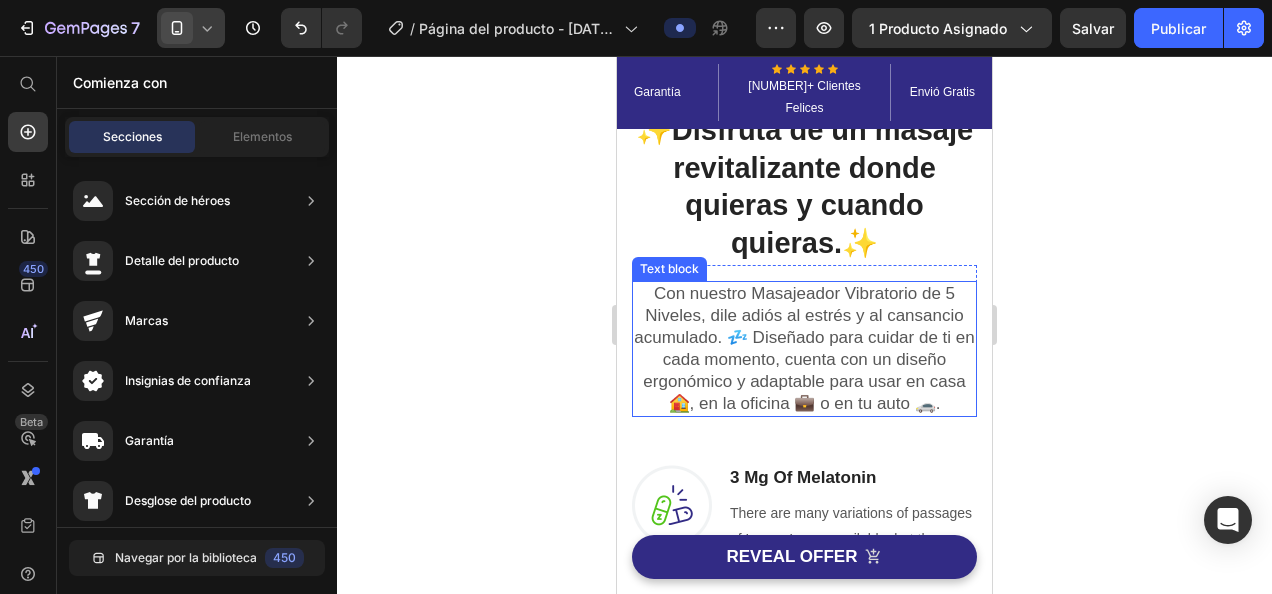 click on "Con nuestro Masajeador Vibratorio de 5 Niveles, dile adiós al estrés y al cansancio acumulado. 💤 Diseñado para cuidar de ti en cada momento, cuenta con un diseño ergonómico y adaptable para usar en casa 🏠, en la oficina 💼 o en tu auto 🚗." at bounding box center [804, 349] 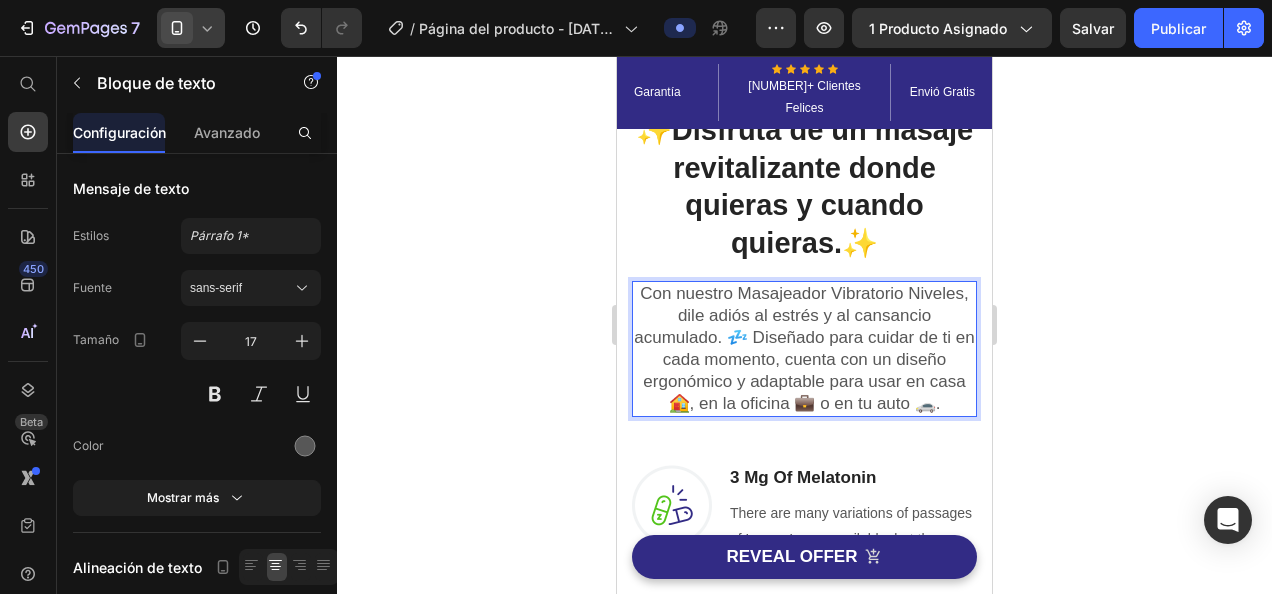 click on "Con nuestro Masajeador Vibratorio Niveles, dile adiós al estrés y al cansancio acumulado. 💤 Diseñado para cuidar de ti en cada momento, cuenta con un diseño ergonómico y adaptable para usar en casa 🏠, en la oficina 💼 o en tu auto 🚗." at bounding box center (804, 349) 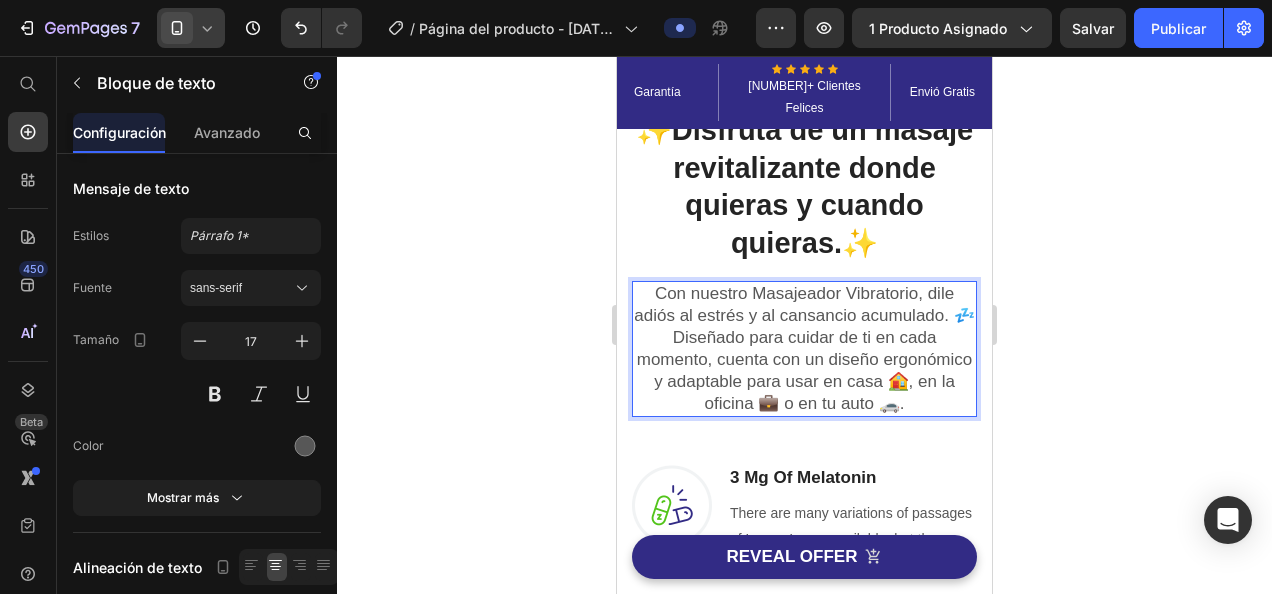 drag, startPoint x: 263, startPoint y: 263, endPoint x: 576, endPoint y: 210, distance: 317.4555 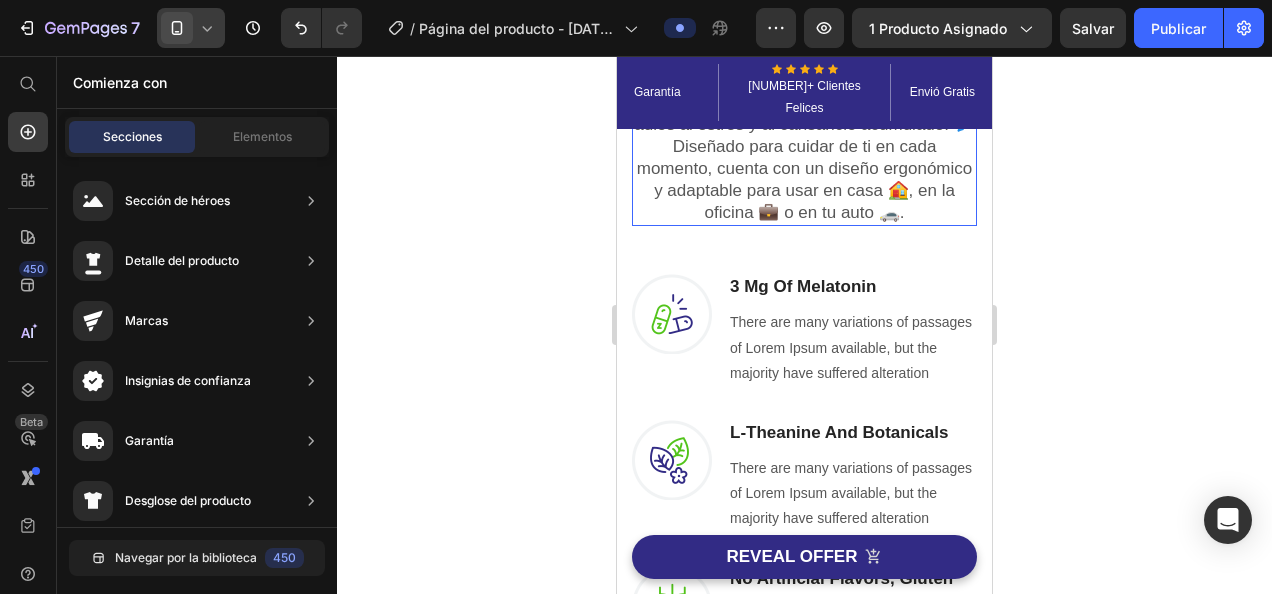 scroll, scrollTop: 1190, scrollLeft: 0, axis: vertical 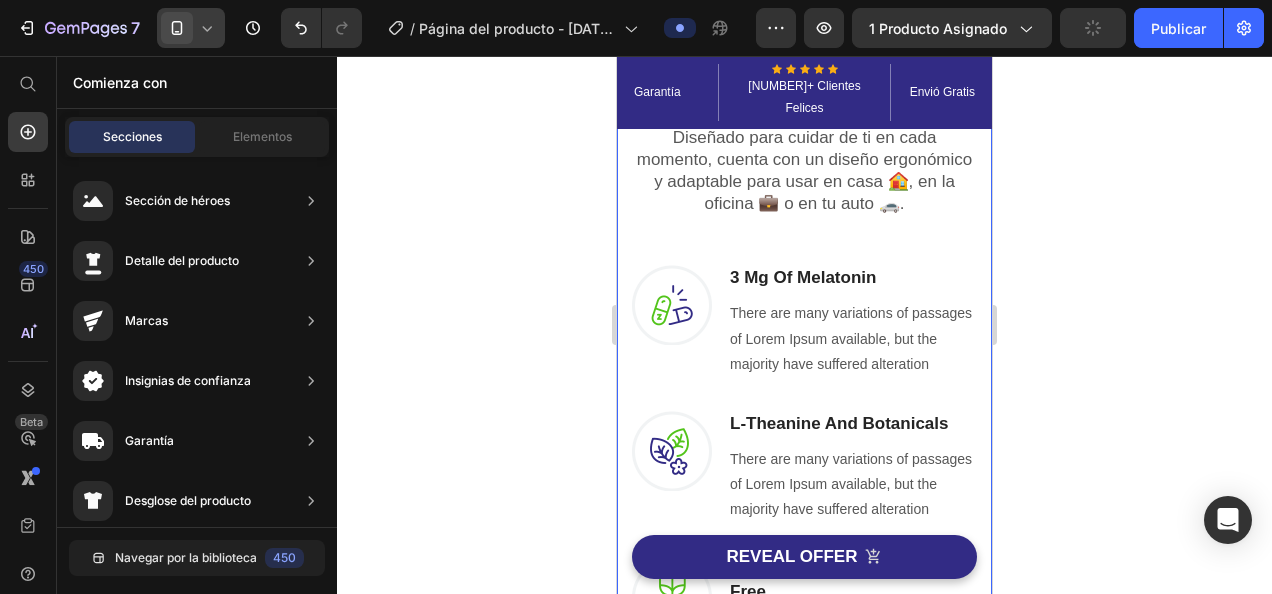 click at bounding box center [672, 305] 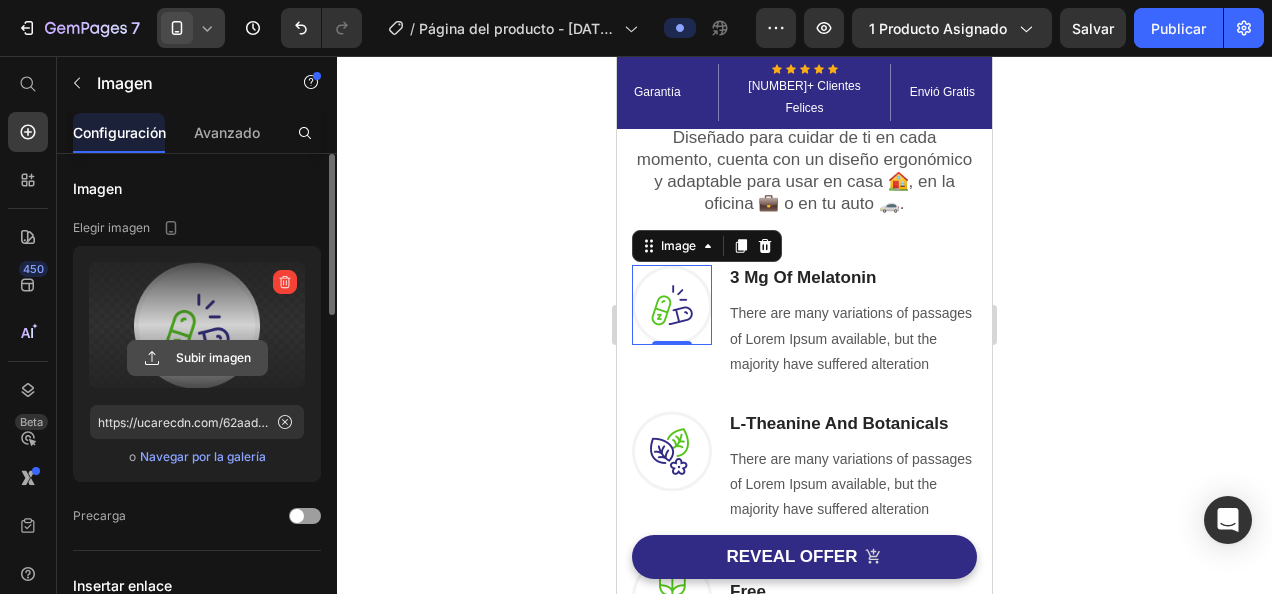 click 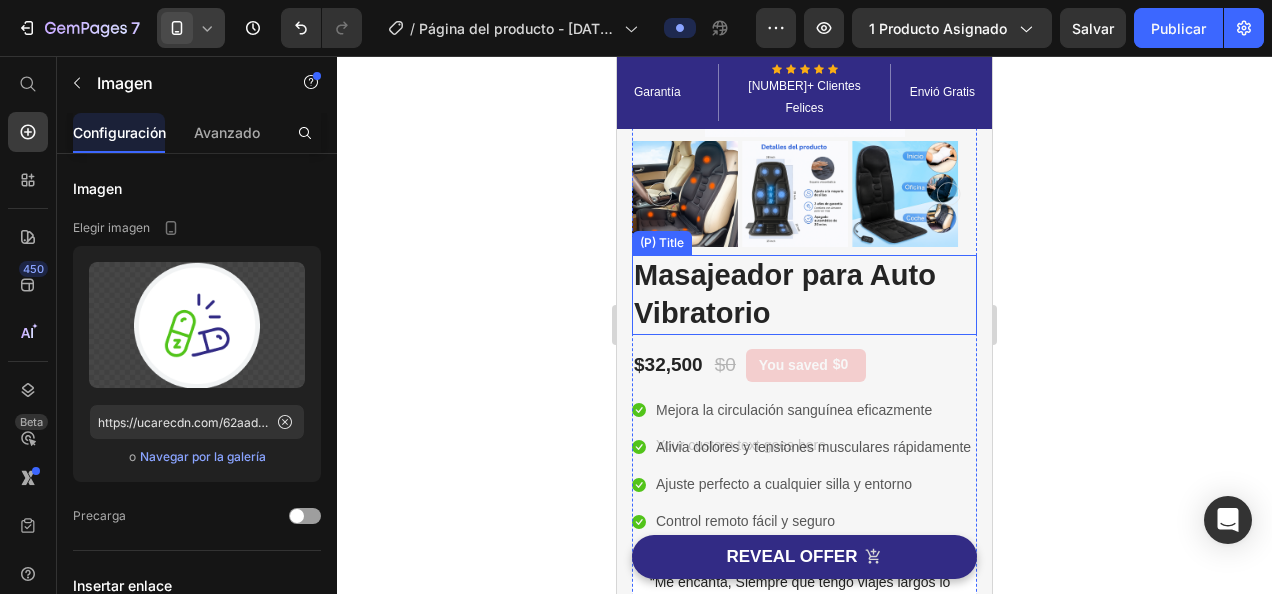 scroll, scrollTop: 700, scrollLeft: 0, axis: vertical 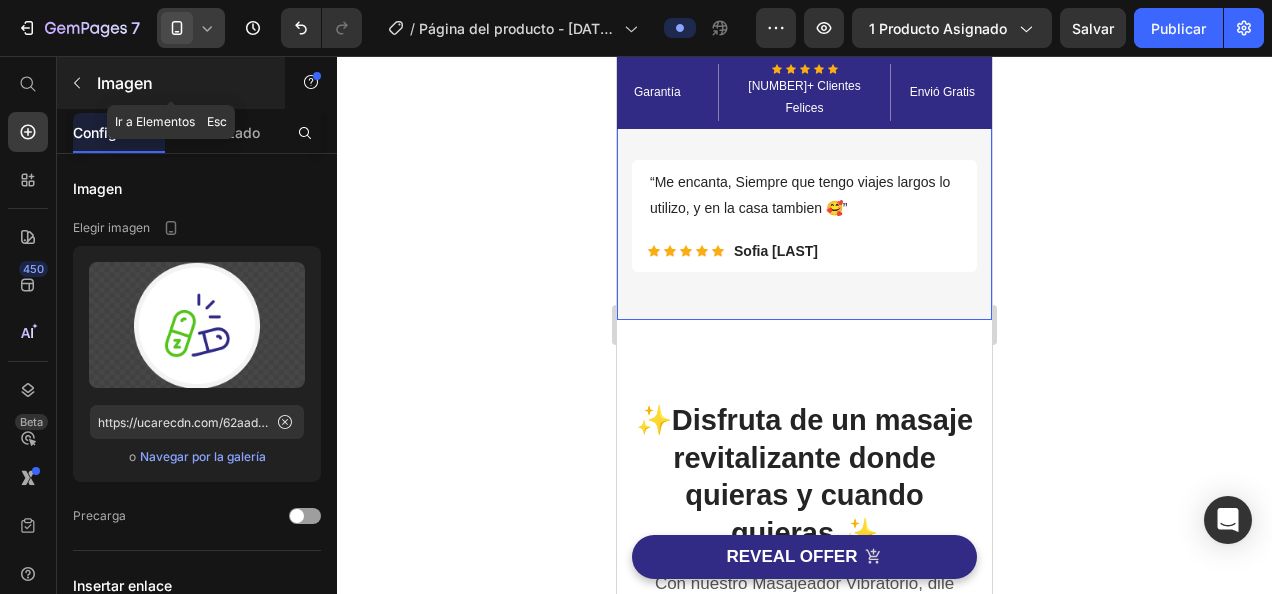 click 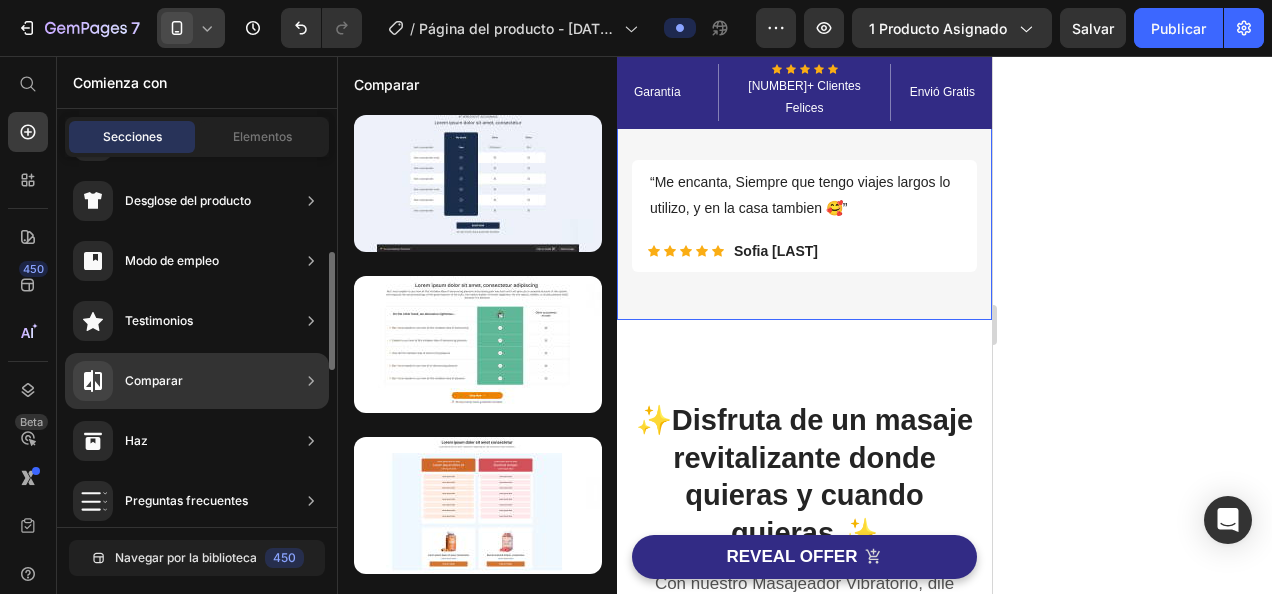 scroll, scrollTop: 400, scrollLeft: 0, axis: vertical 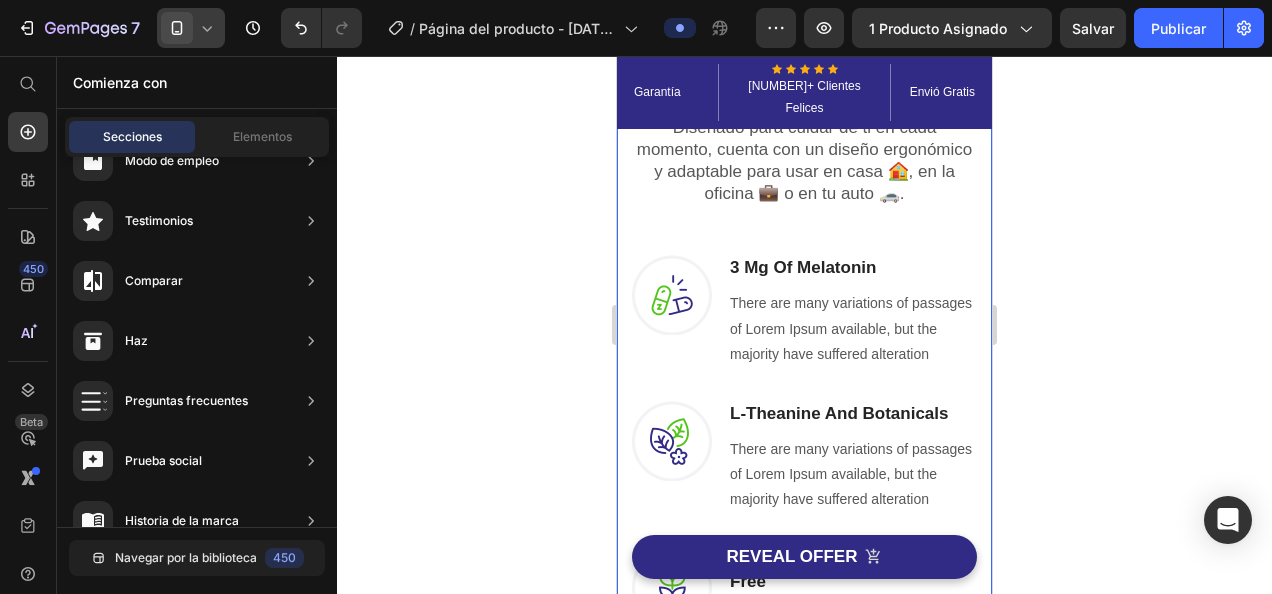 click at bounding box center (672, 295) 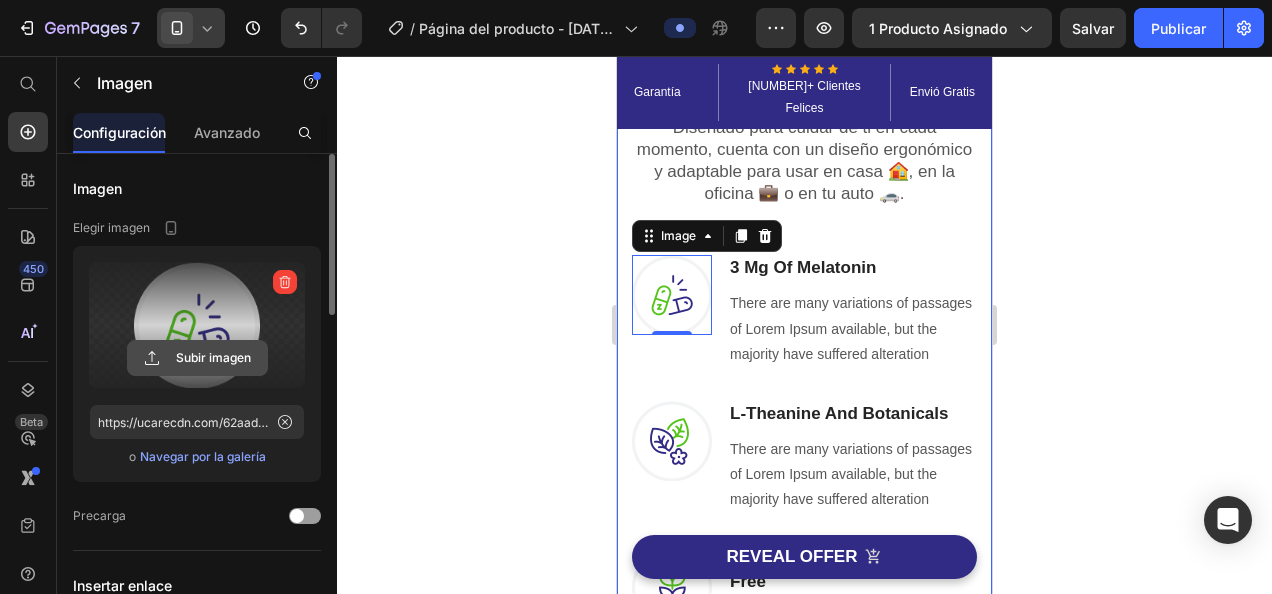 click 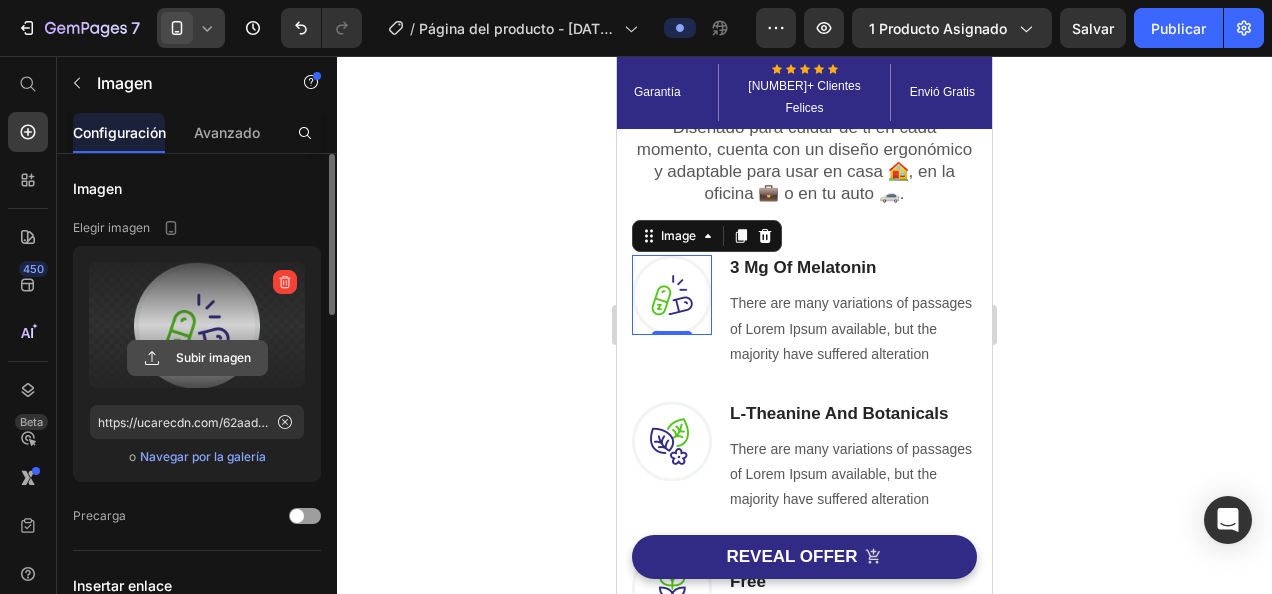 click 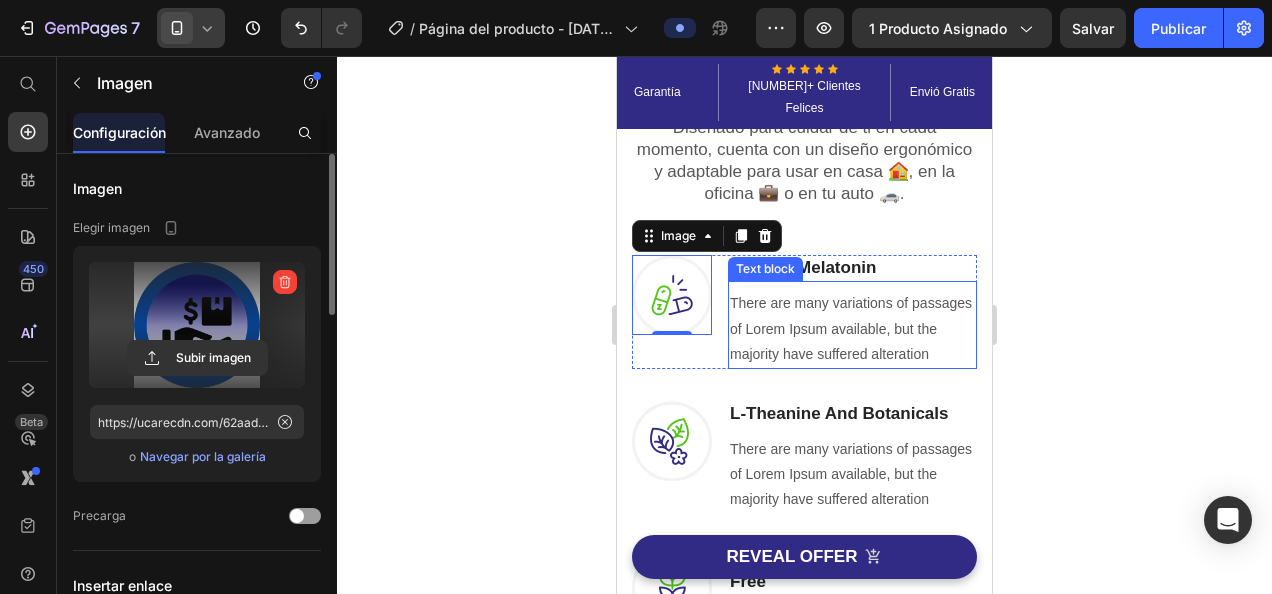 type on "https://cdn.shopify.com/s/files/1/0731/5832/8547/files/gempages_573756770346861475-d1712af0-bfee-4b5b-b35f-99bdbcf380c0.png" 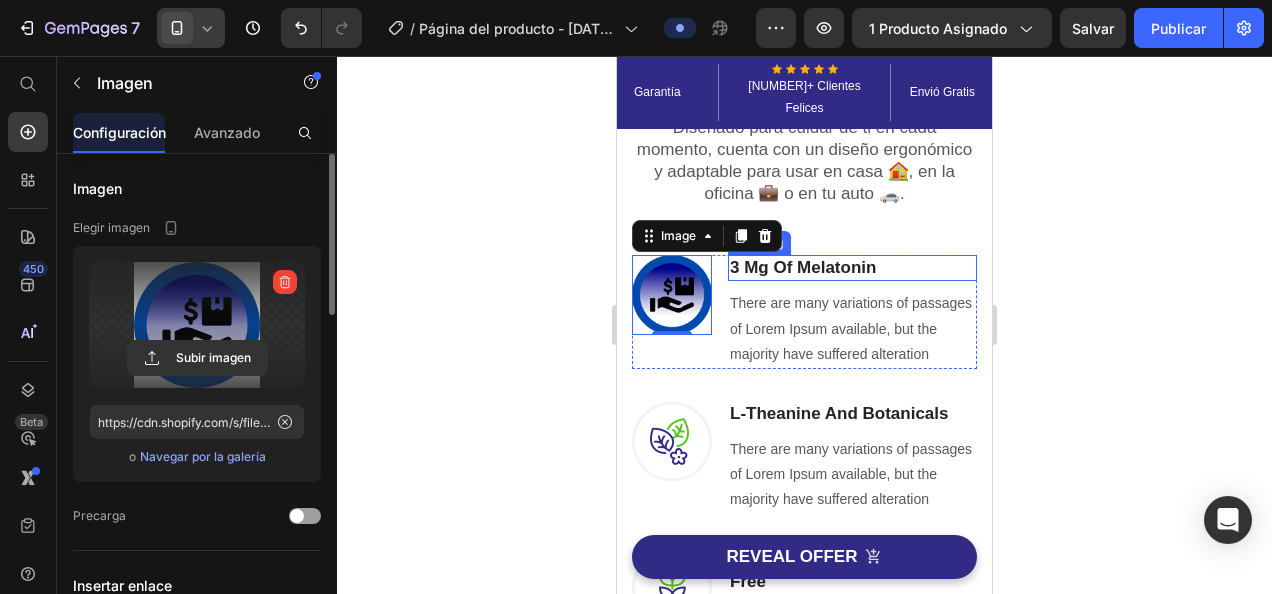 click on "3 Mg Of Melatonin" at bounding box center [852, 268] 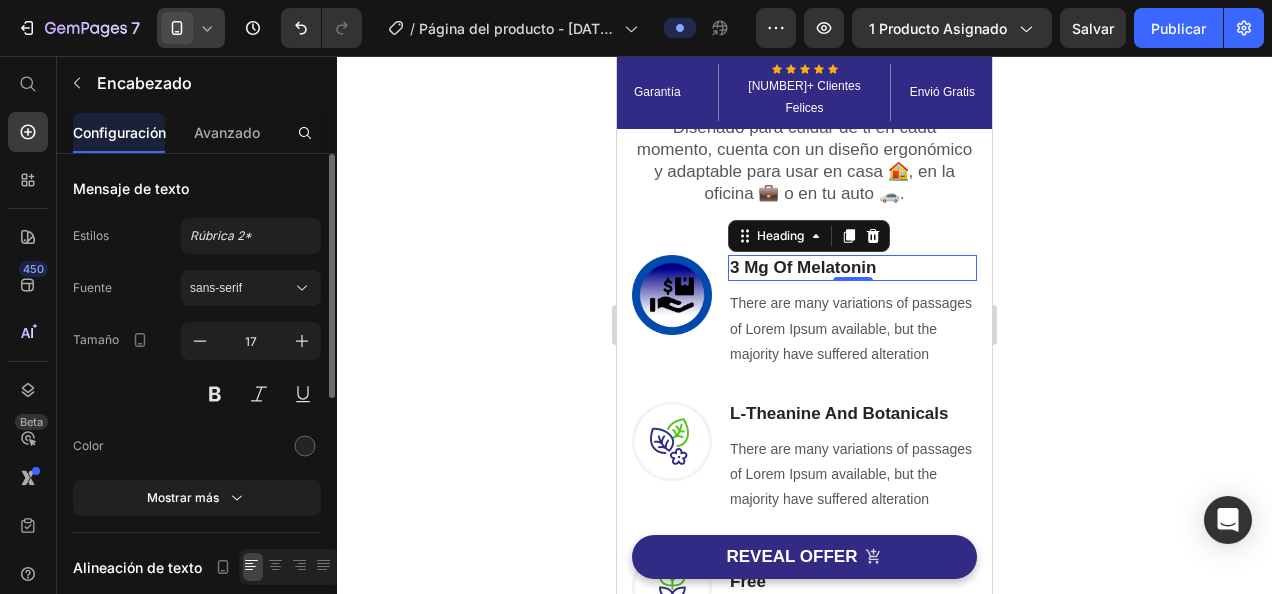 click on "3 Mg Of Melatonin" at bounding box center (852, 268) 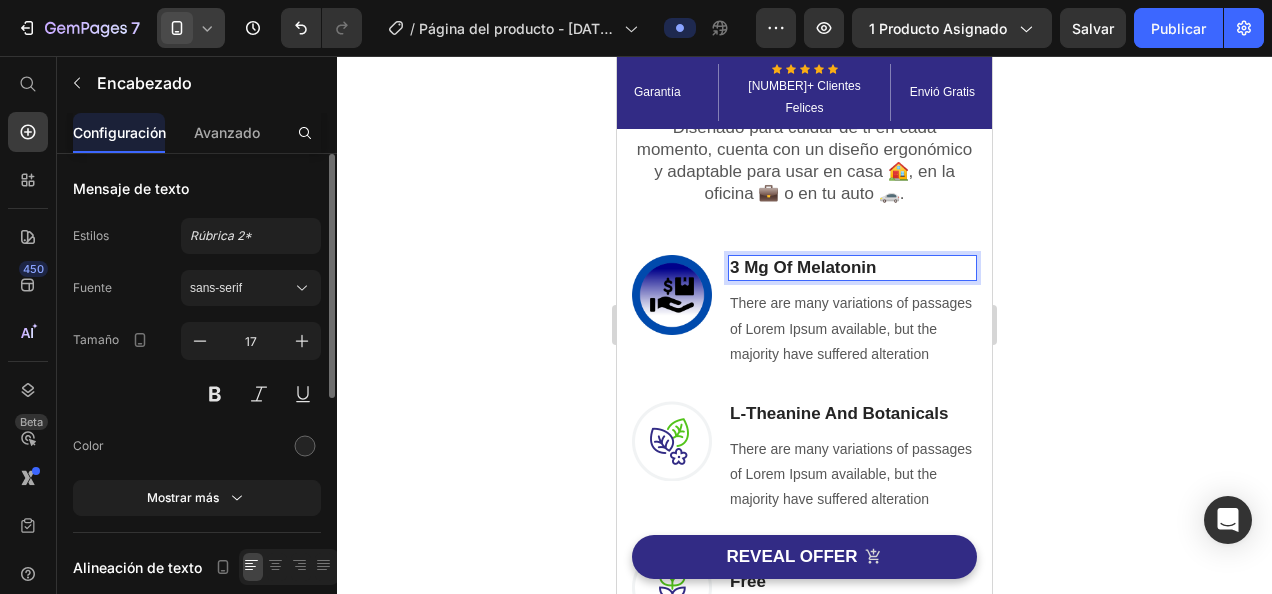 click on "3 Mg Of Melatonin" at bounding box center (852, 268) 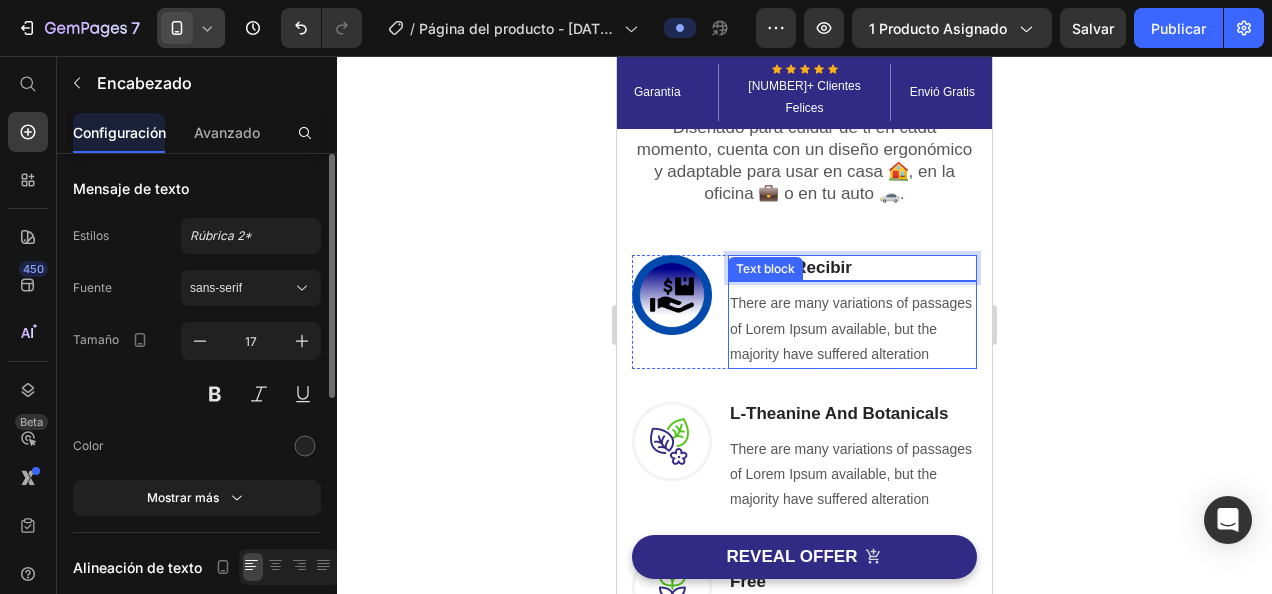 click on "There are many variations of passages of Lorem Ipsum available, but the majority have suffered alteration" at bounding box center [852, 329] 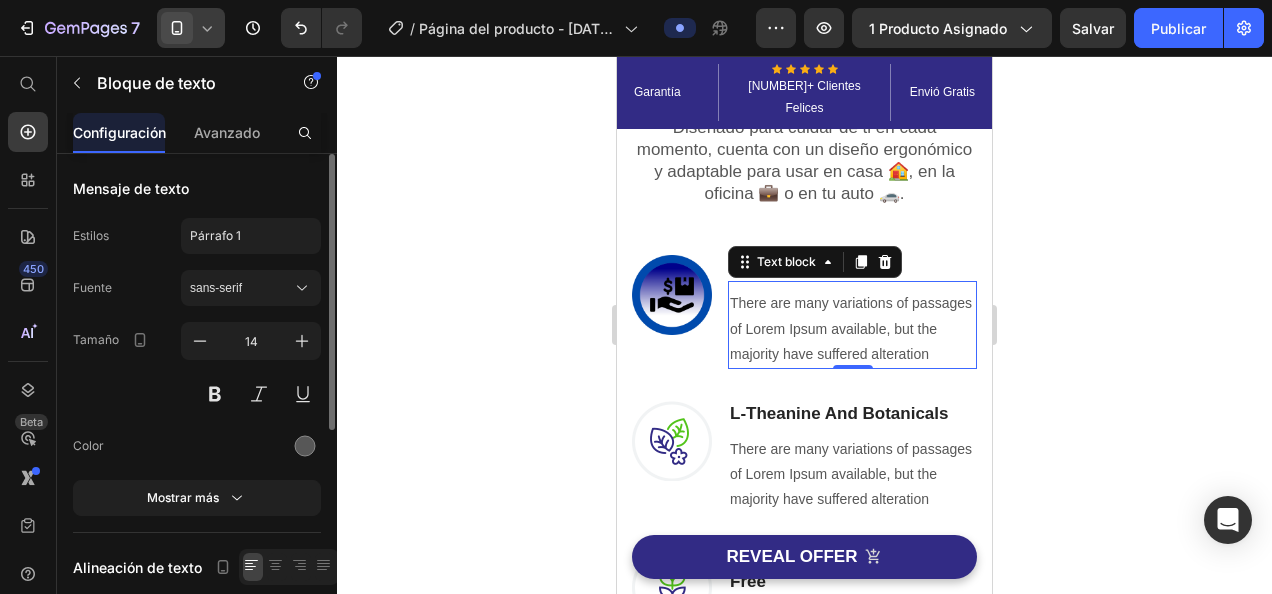 click on "There are many variations of passages of Lorem Ipsum available, but the majority have suffered alteration" at bounding box center [852, 329] 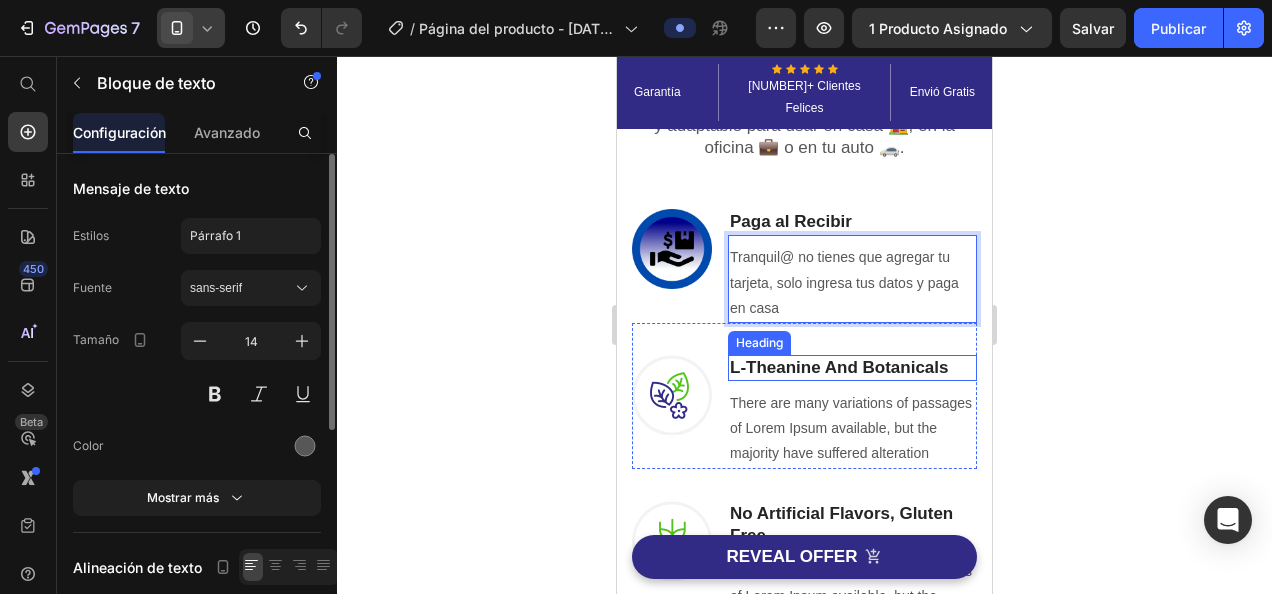 scroll, scrollTop: 1300, scrollLeft: 0, axis: vertical 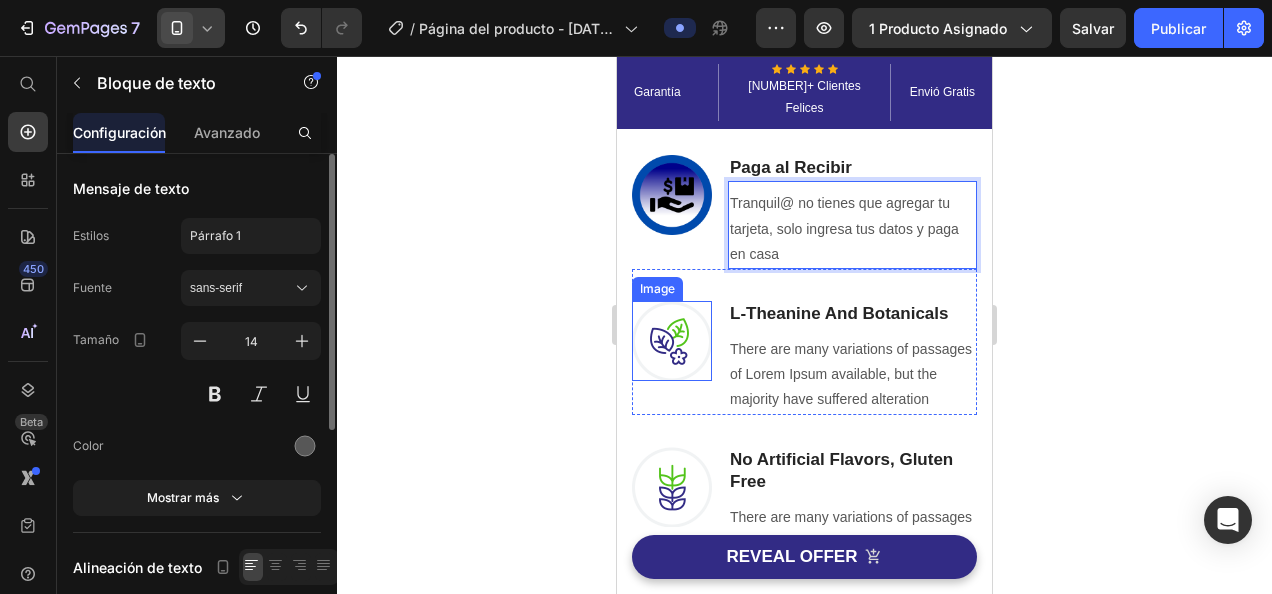 click at bounding box center (672, 341) 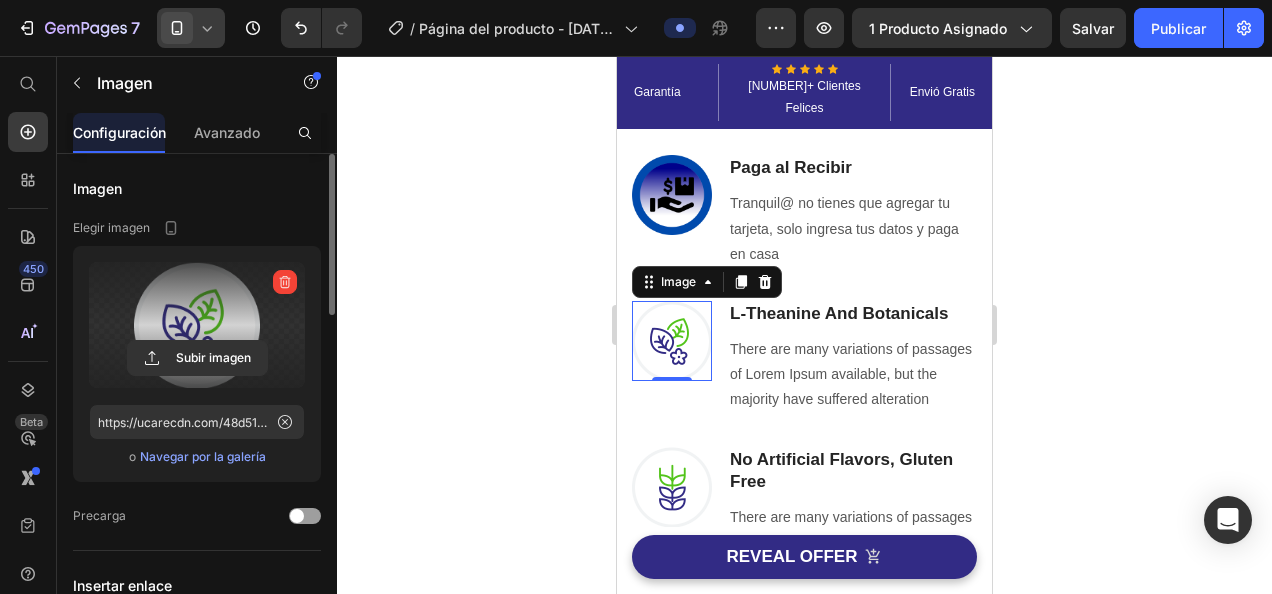 click at bounding box center (197, 325) 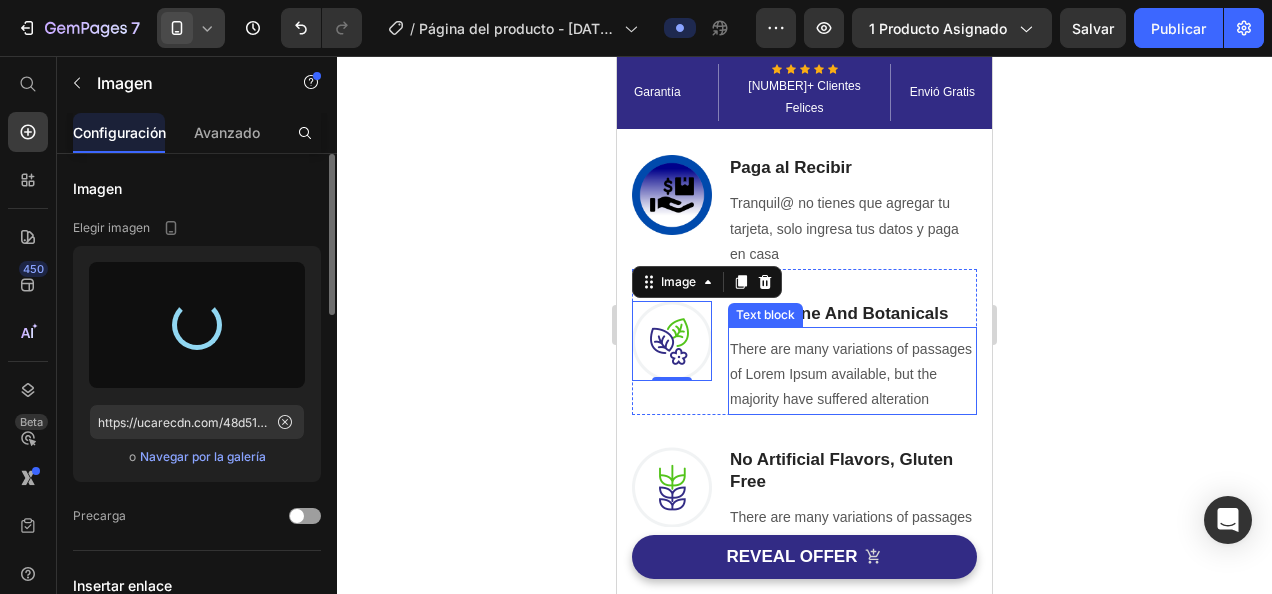 type on "https://cdn.shopify.com/s/files/1/0731/5832/8547/files/gempages_573756770346861475-a4a281a0-e842-4018-89a9-1e76a7acc590.png" 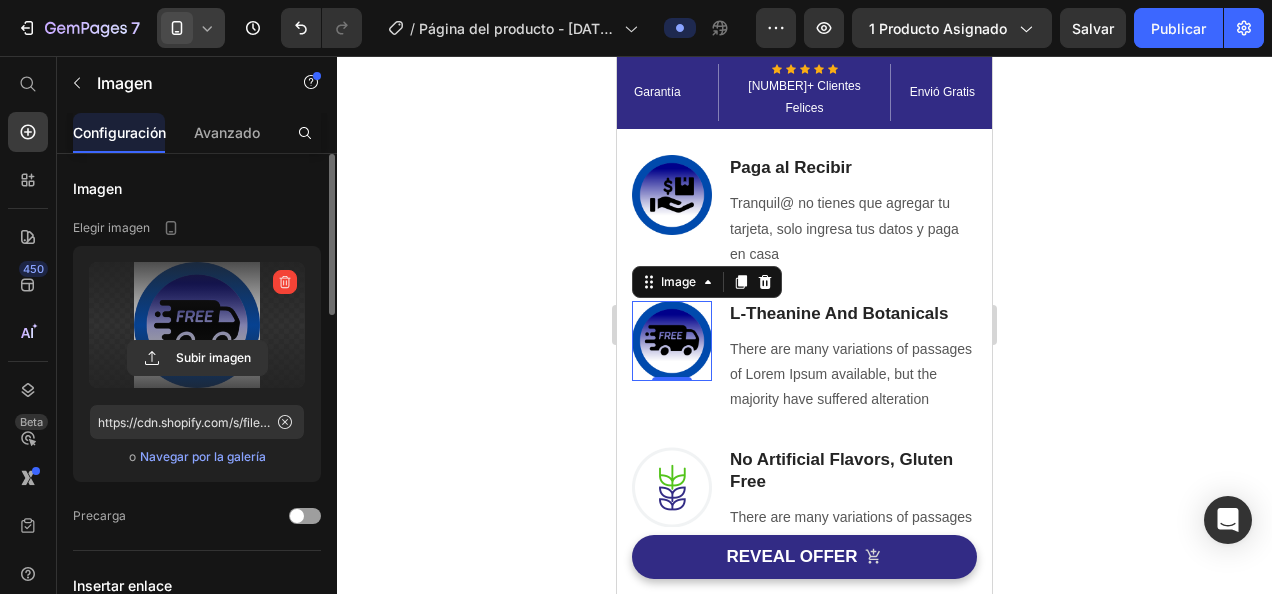 click 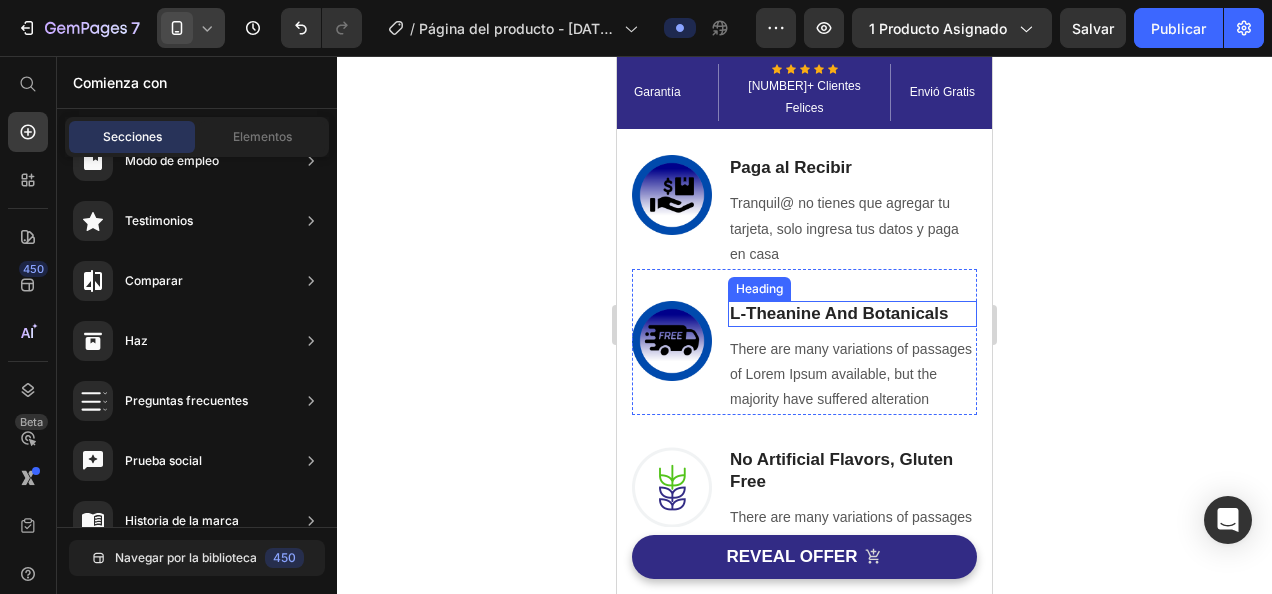 click on "L-Theanine And Botanicals" at bounding box center (852, 314) 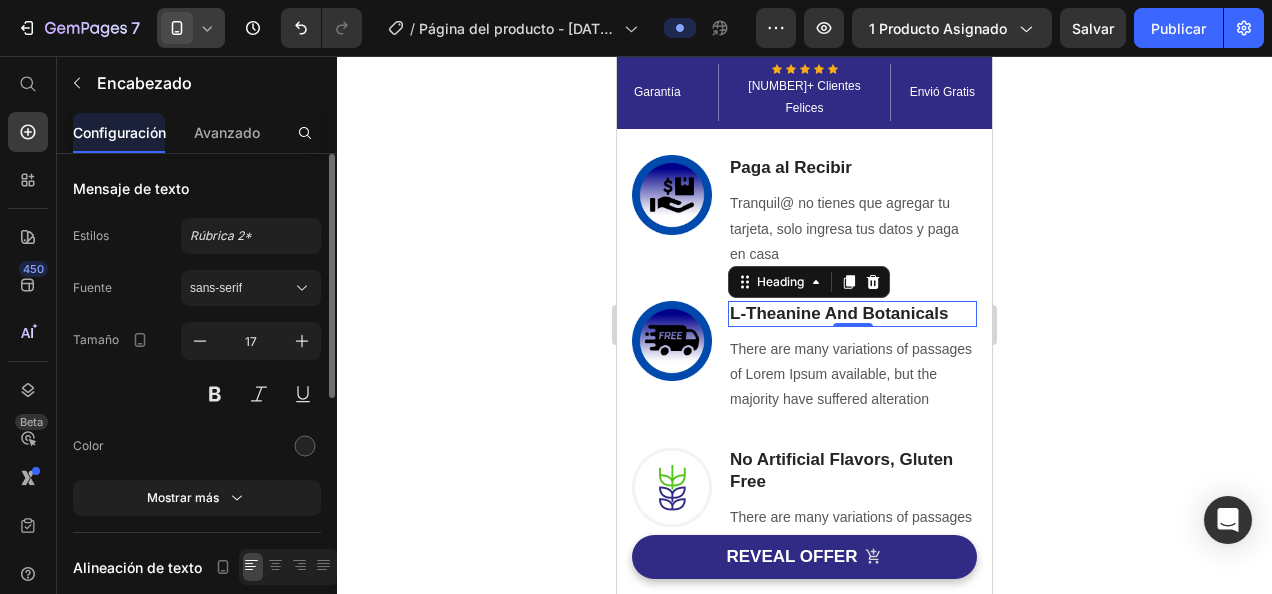 click on "L-Theanine And Botanicals" at bounding box center (852, 314) 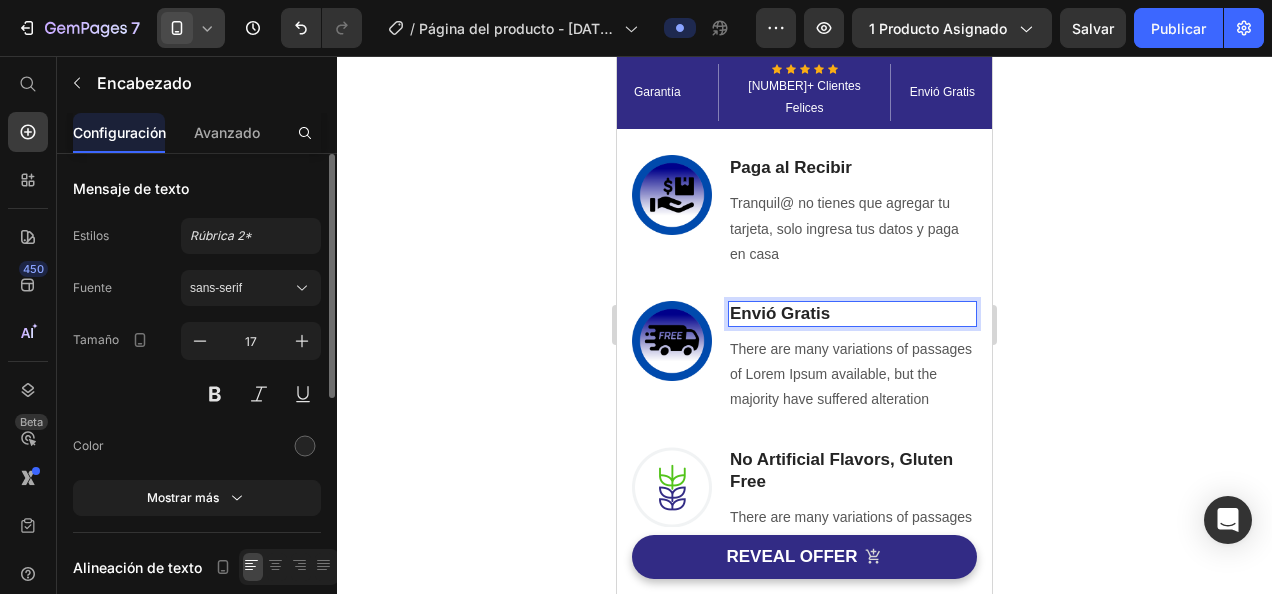 click on "Envió Gratis" at bounding box center [852, 314] 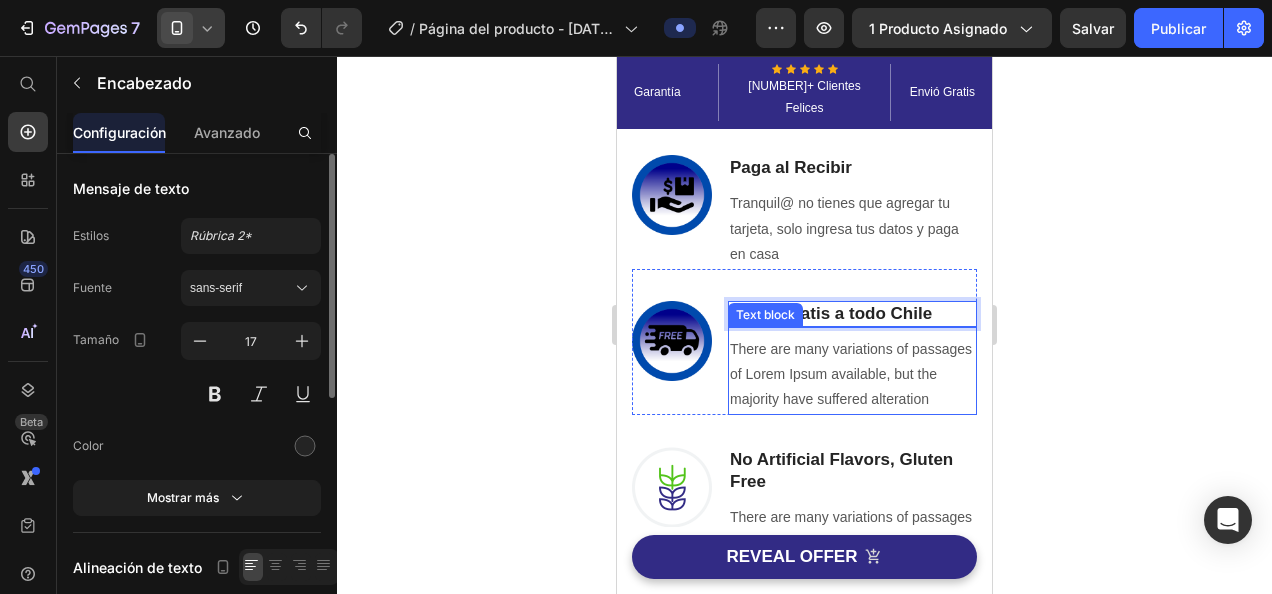 click on "There are many variations of passages of Lorem Ipsum available, but the majority have suffered alteration" at bounding box center [852, 375] 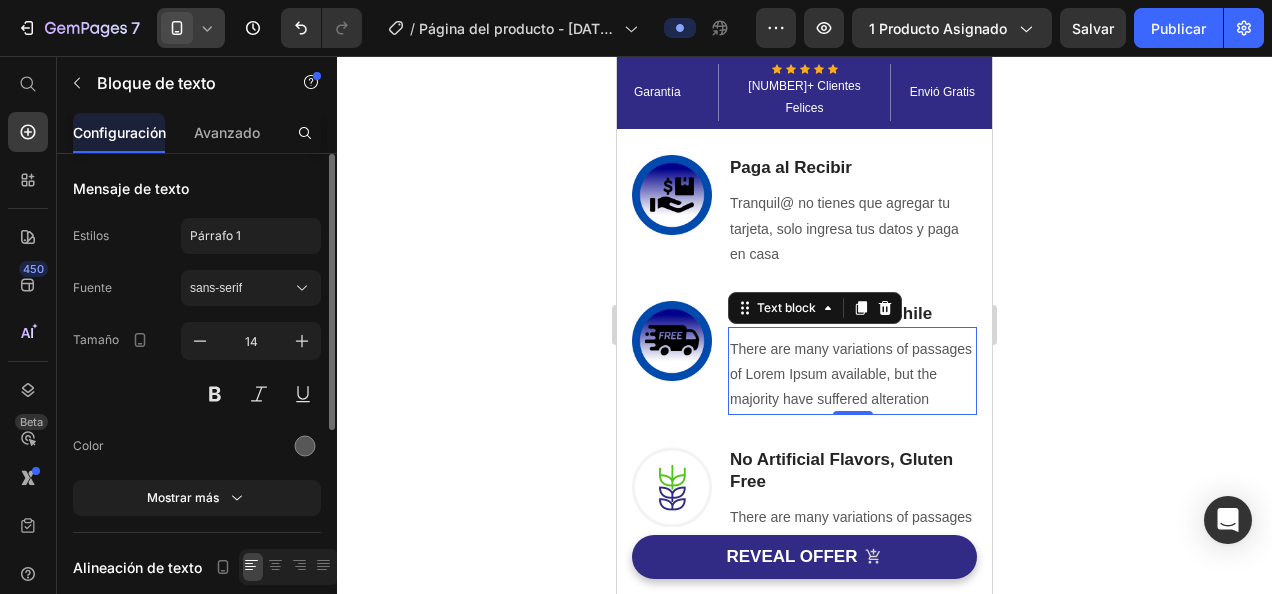 click on "There are many variations of passages of Lorem Ipsum available, but the majority have suffered alteration" at bounding box center (852, 375) 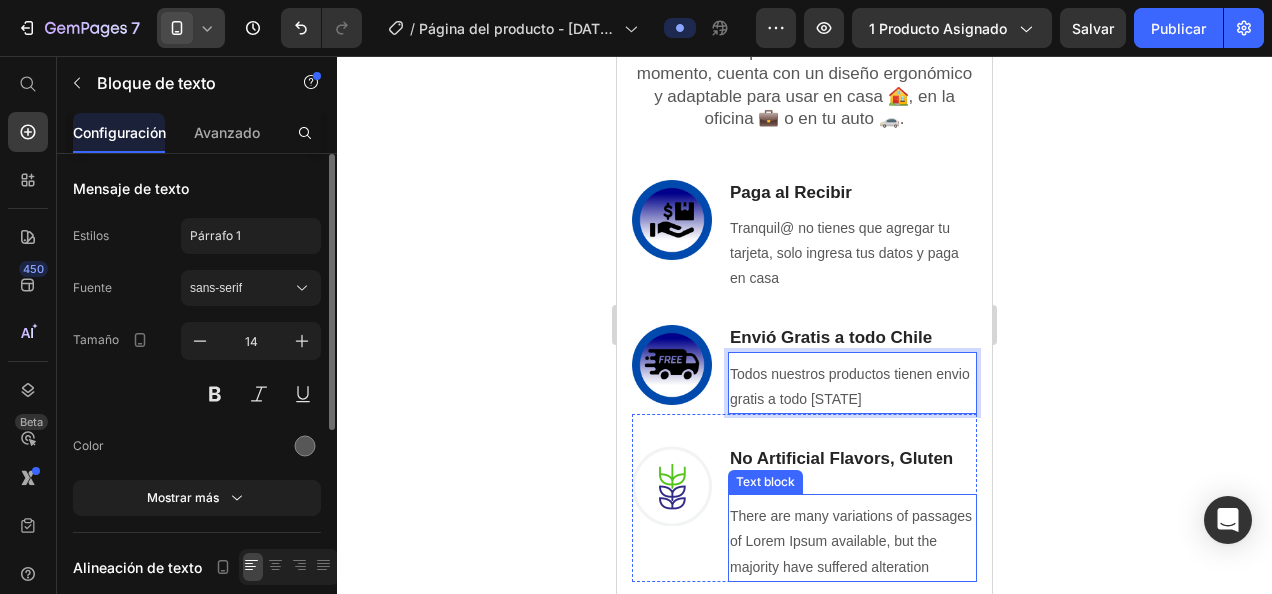 scroll, scrollTop: 1500, scrollLeft: 0, axis: vertical 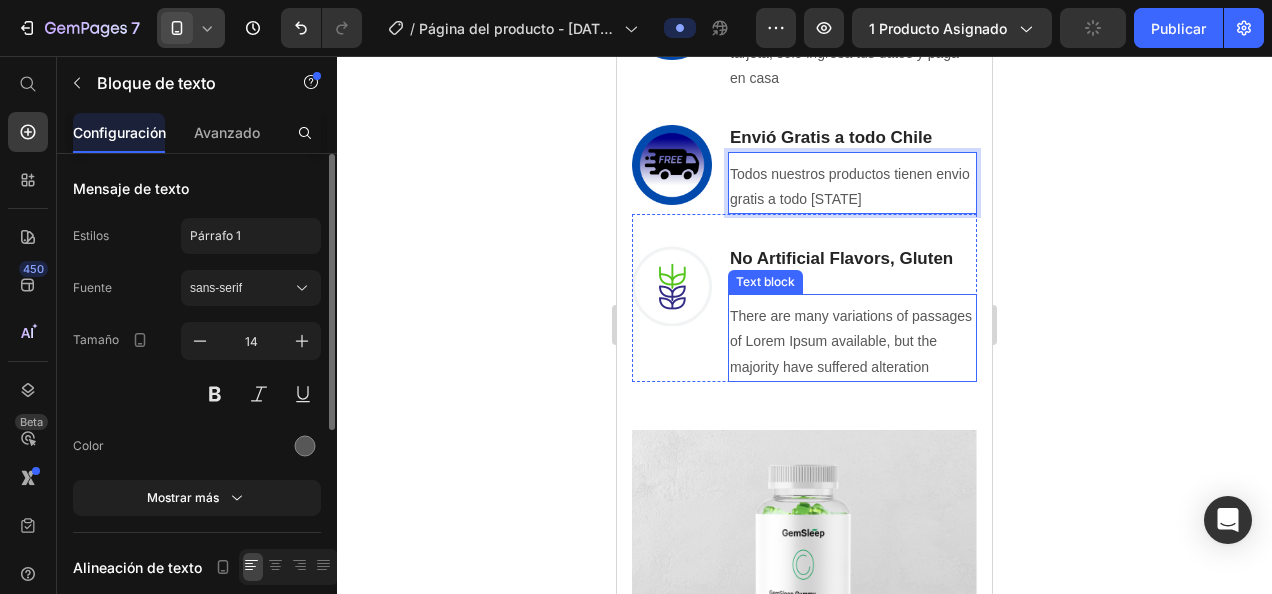 click on "There are many variations of passages of Lorem Ipsum available, but the majority have suffered alteration Text block" at bounding box center (852, 338) 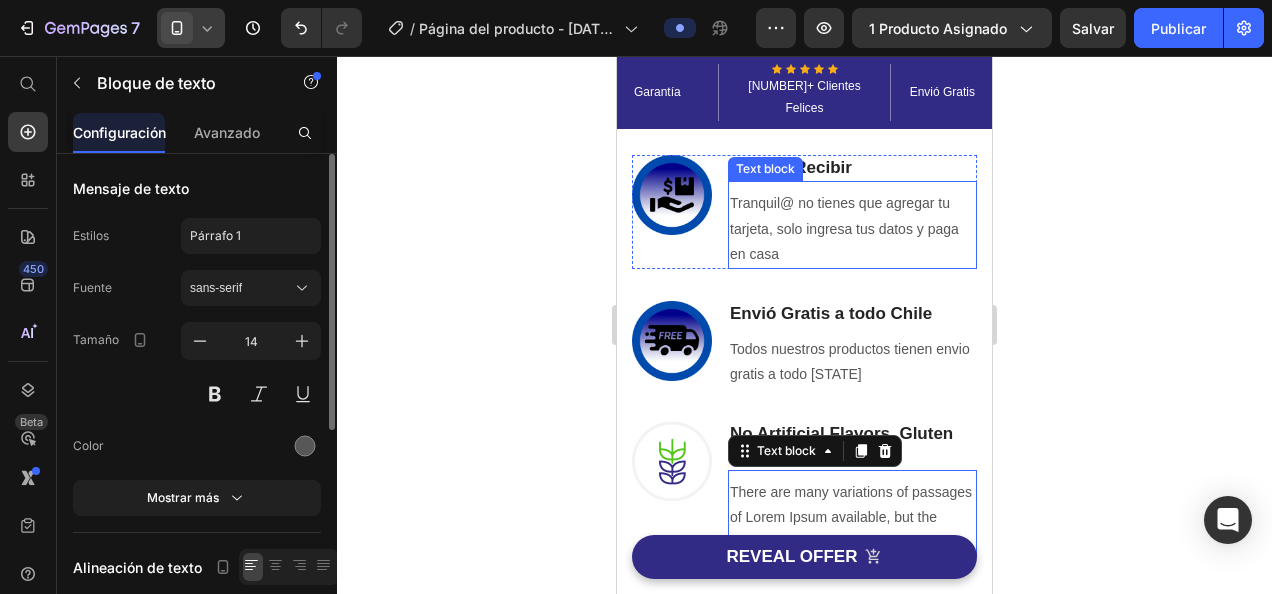 scroll, scrollTop: 1400, scrollLeft: 0, axis: vertical 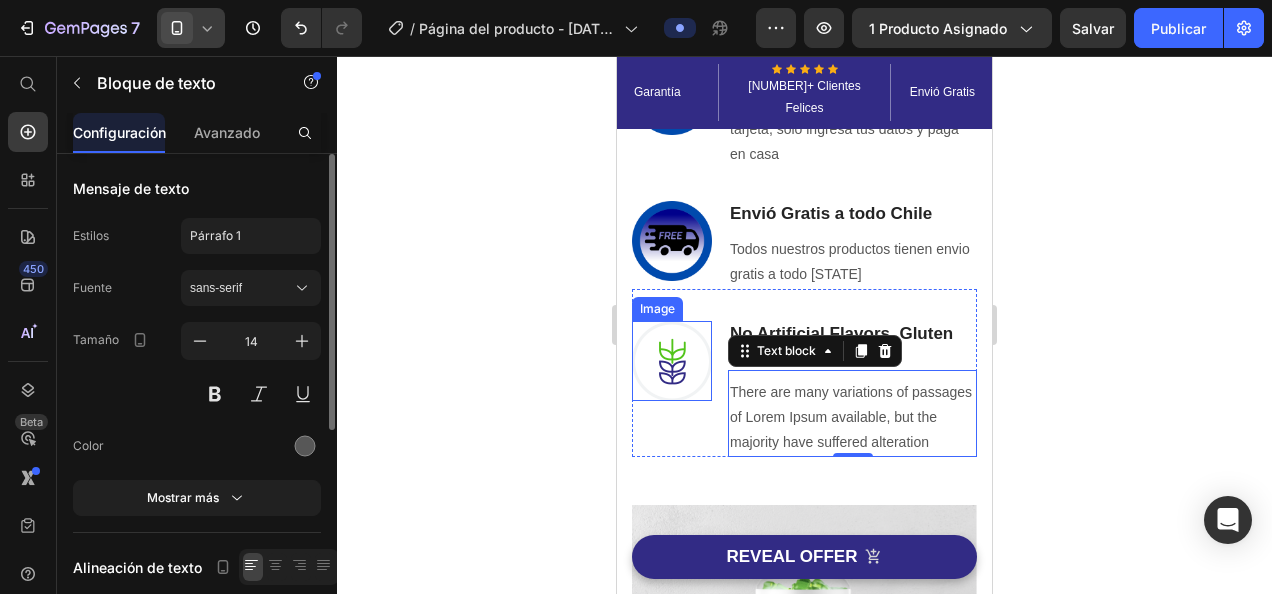 click at bounding box center [672, 361] 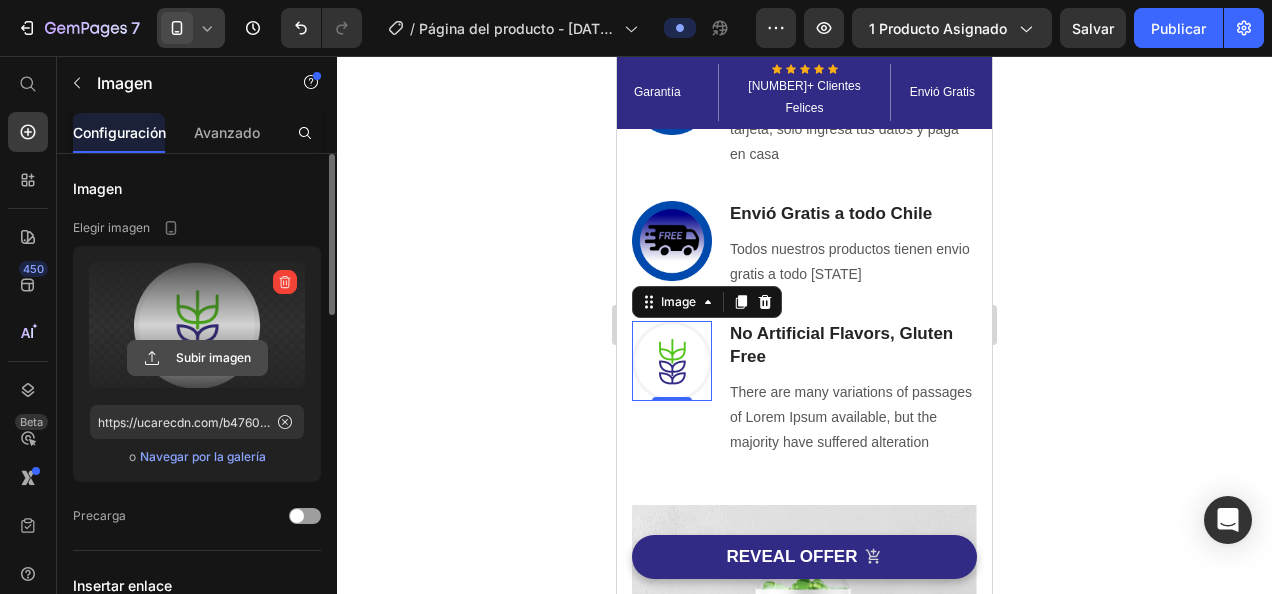 click 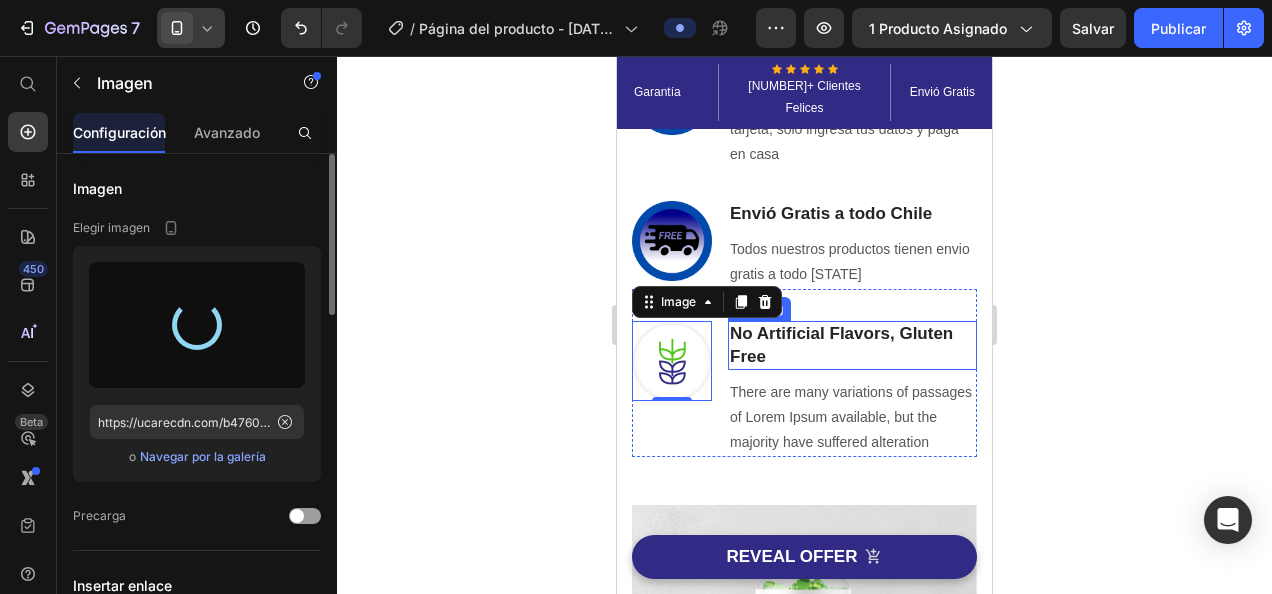 type on "https://cdn.shopify.com/s/files/1/0731/5832/8547/files/gempages_573756770346861475-60132c1c-95aa-4f5d-8553-a74ee37e0357.png" 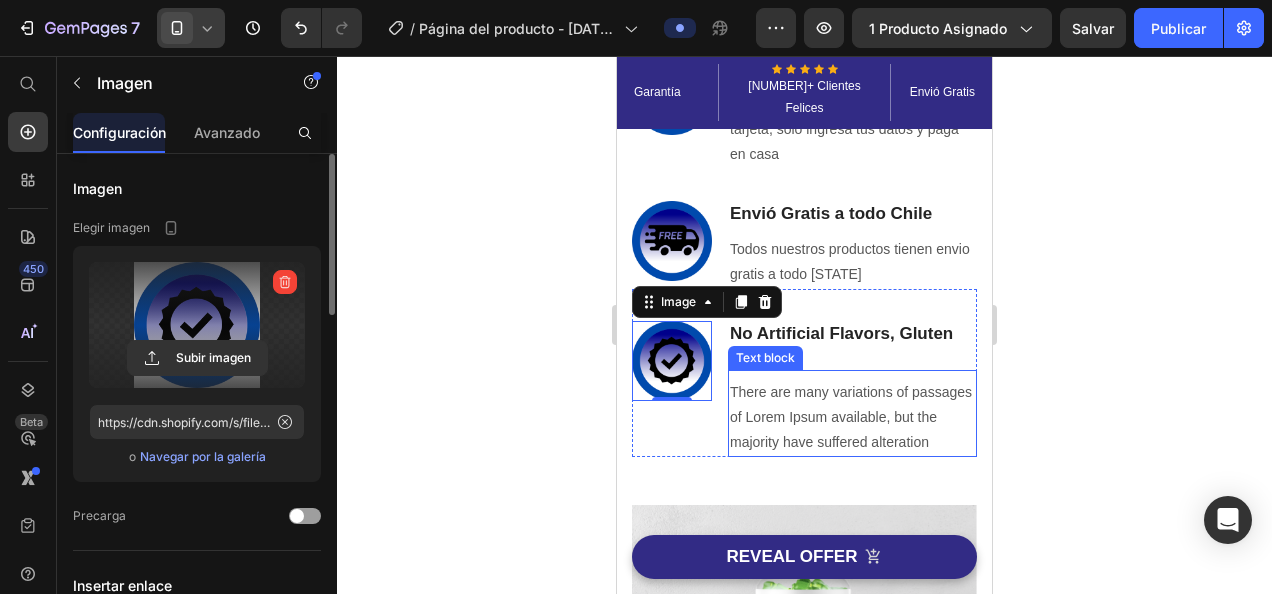drag, startPoint x: 784, startPoint y: 385, endPoint x: 811, endPoint y: 382, distance: 27.166155 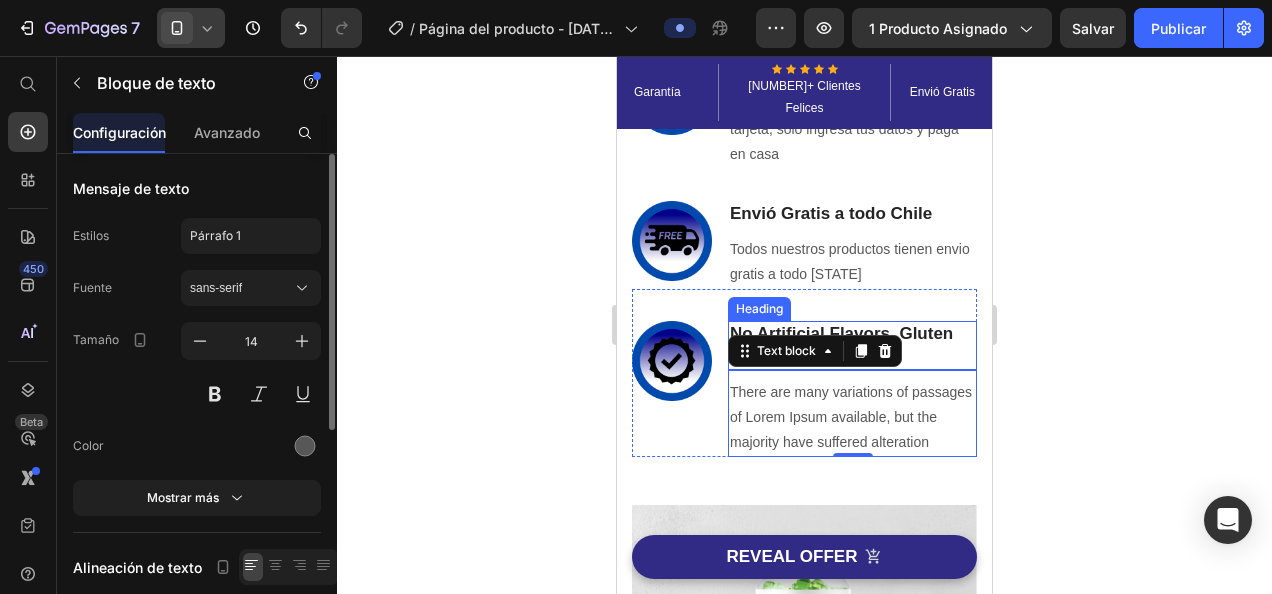 click on "✨  Disfruta de un masaje revitalizante donde quieras y cuando quieras.  ✨ Heading Row Con nuestro Masajeador Vibratorio, dile adiós al estrés y al cansancio acumulado. 💤 Diseñado para cuidar de ti en cada momento, cuenta con un diseño ergonómico y adaptable para usar en casa 🏠, en la oficina 💼 o en tu auto 🚗. Text block Row Image Paga al Recibir  Heading Tranquil@ no tienes que agregar tu tarjeta, solo ingresa tus datos y paga en casa  Text block Row Image Envió Gratis a todo Chile Heading Todos nuestros productos tienen envio gratis a todo chile Text block Row Image No Artificial Flavors, Gluten Free Heading There are many variations of passages of Lorem Ipsum available, but the majority have suffered alteration Text block   0 Row  	   REVEAL OFFER Button                Icon 30 day money back guarantee Text block Icon List Row Image Row Section 2" at bounding box center (804, 275) 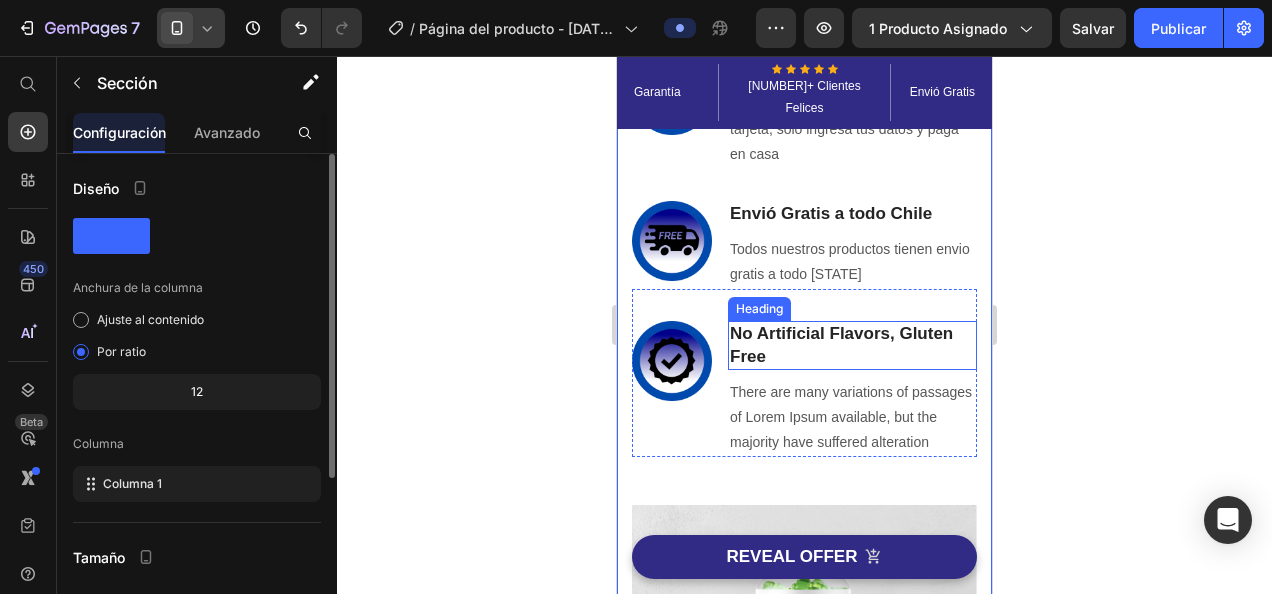 click on "No Artificial Flavors, Gluten Free" at bounding box center (852, 345) 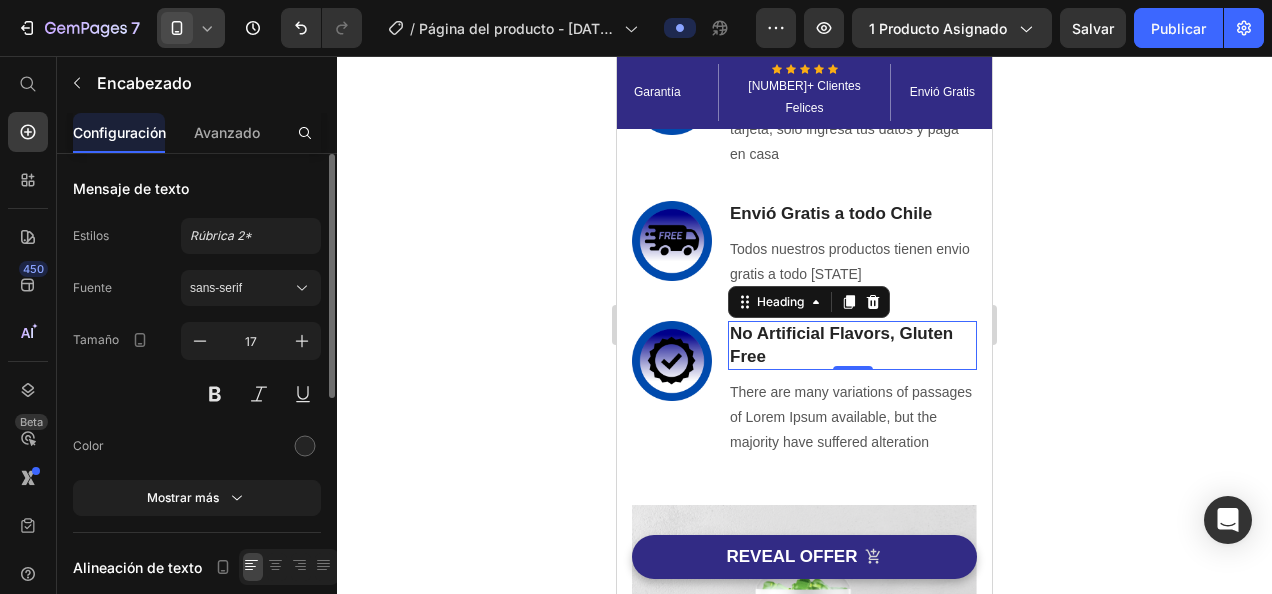 click on "No Artificial Flavors, Gluten Free" at bounding box center (852, 345) 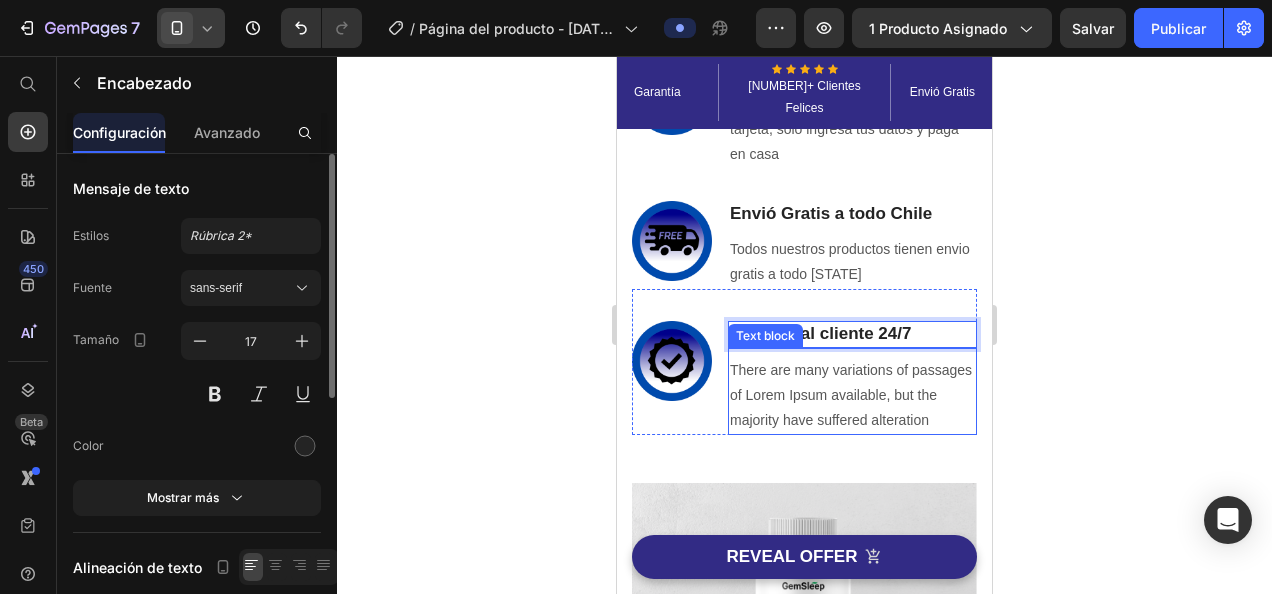 click on "There are many variations of passages of Lorem Ipsum available, but the majority have suffered alteration" at bounding box center [852, 396] 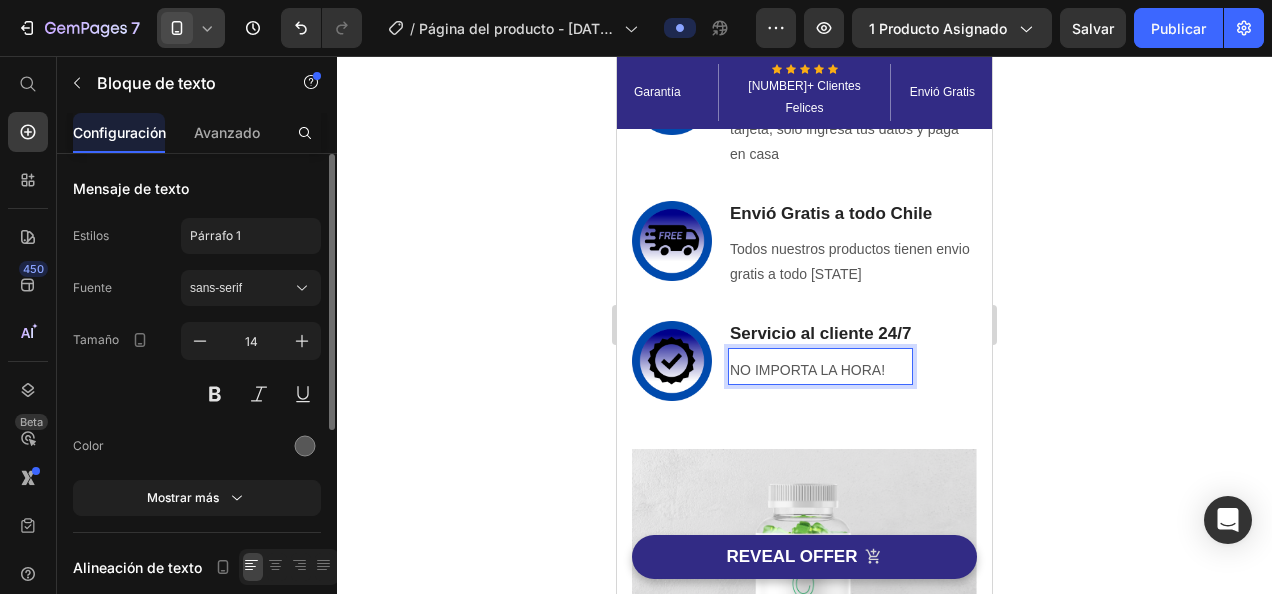 click on "NO IMPORTA LA HORA!" at bounding box center [820, 370] 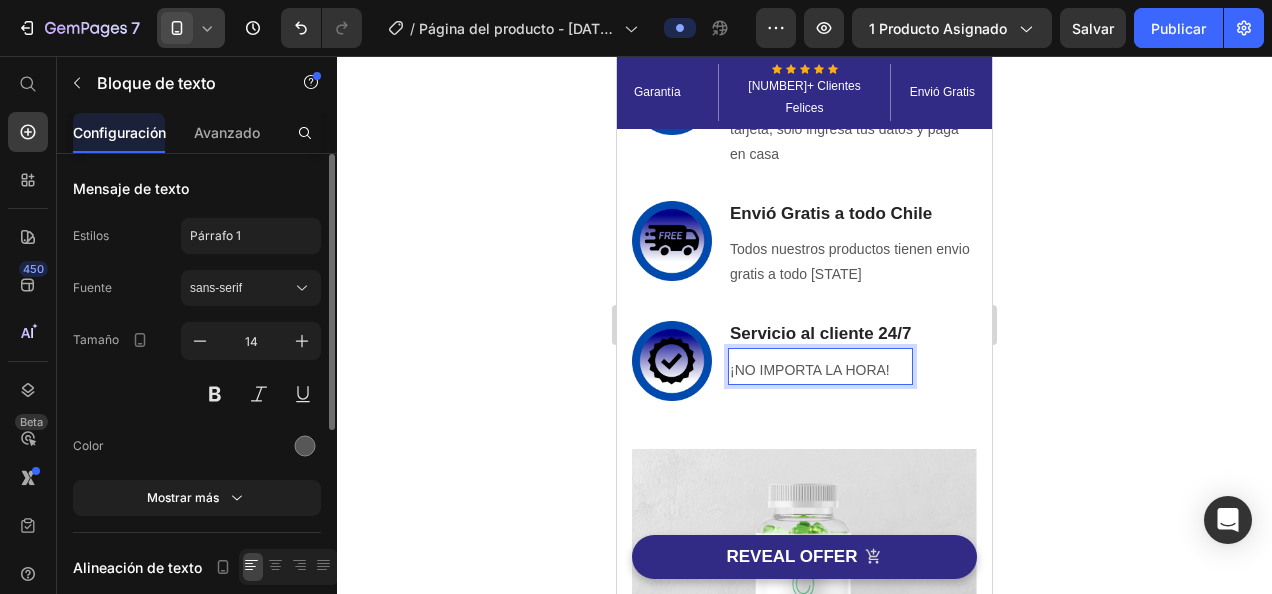 click on "¡NO IMPORTA LA HORA!" at bounding box center (820, 370) 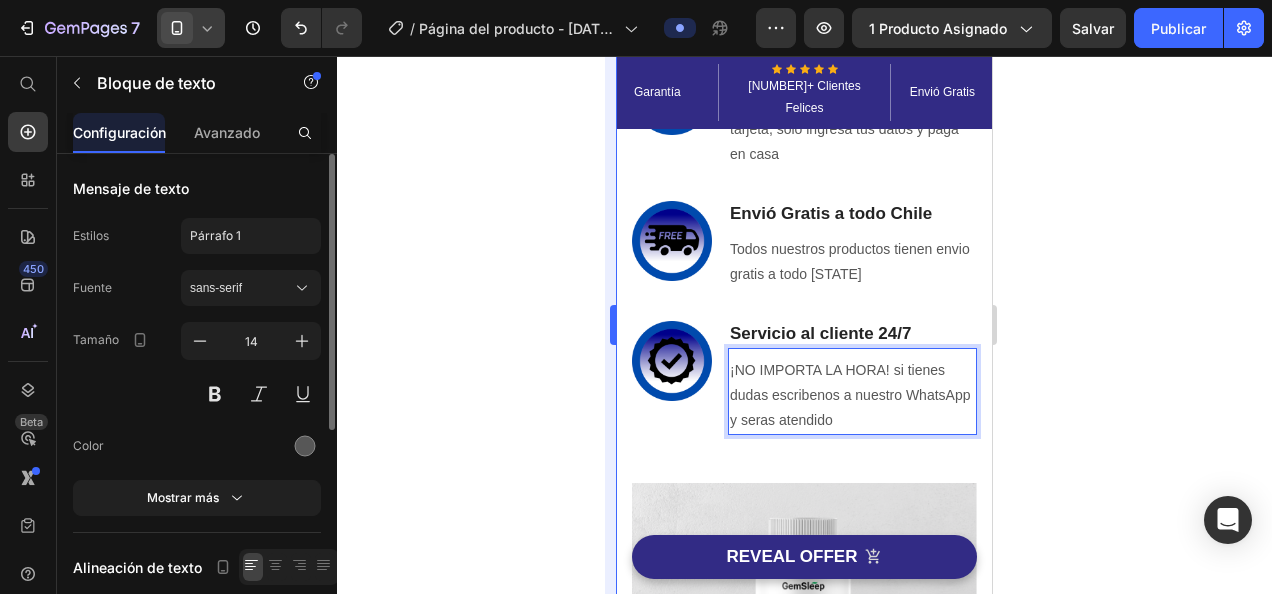 drag, startPoint x: 185, startPoint y: 360, endPoint x: 608, endPoint y: 491, distance: 442.8205 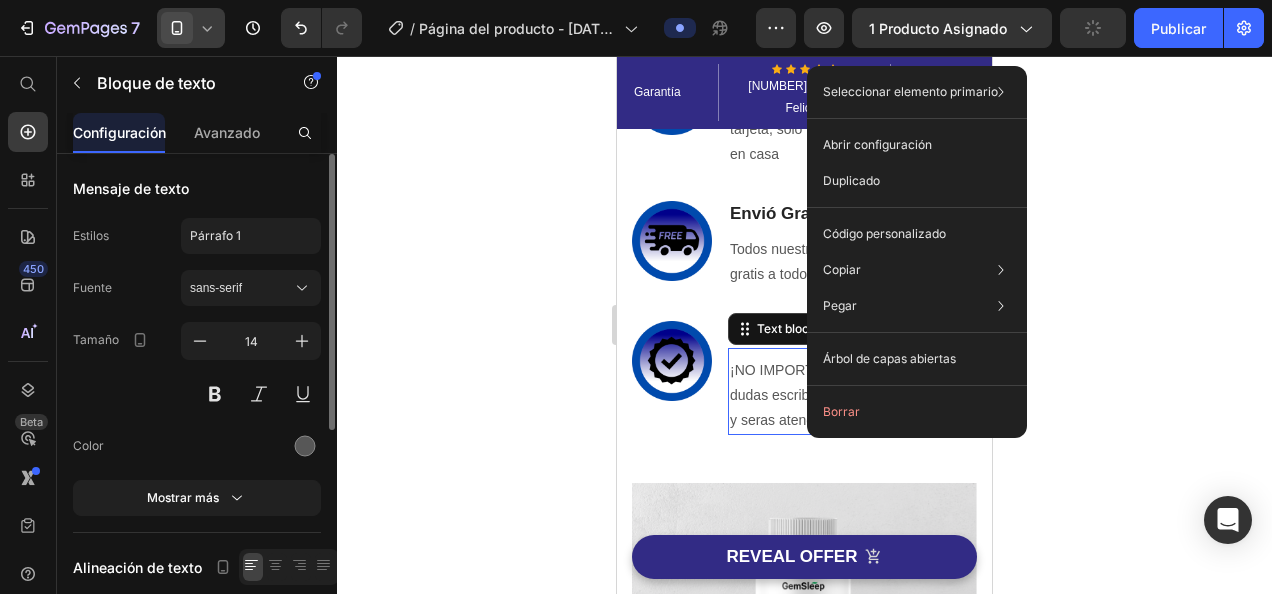 click 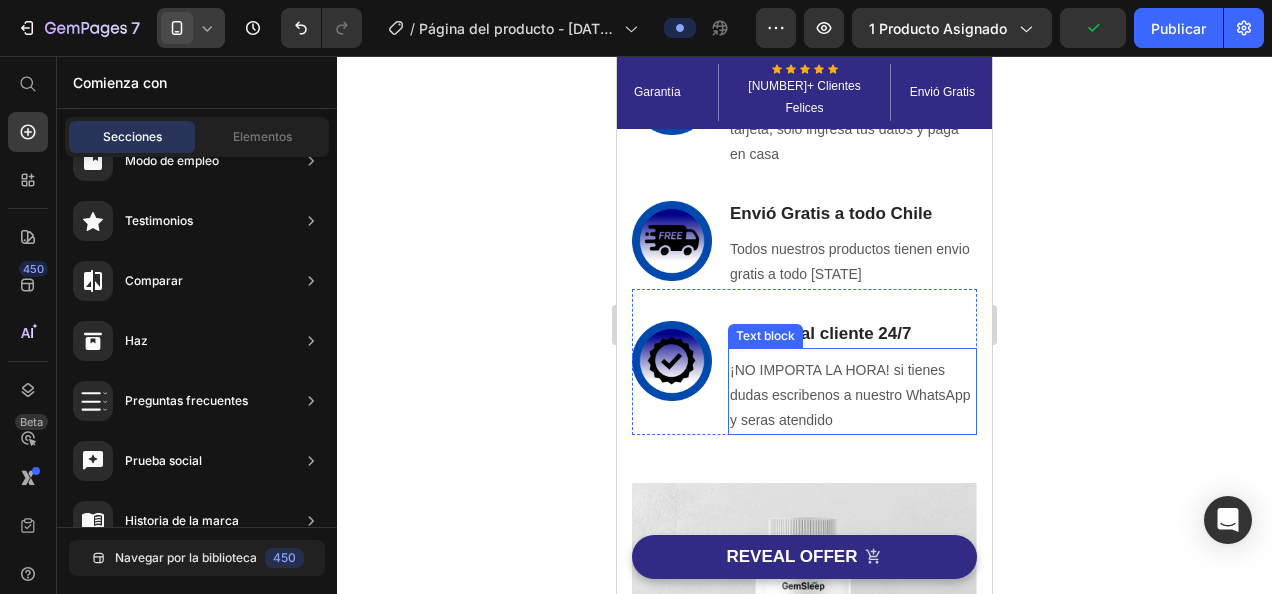 click on "¡NO IMPORTA LA HORA! si tienes dudas escribenos a nuestro WhatsApp y seras atendido" at bounding box center [852, 396] 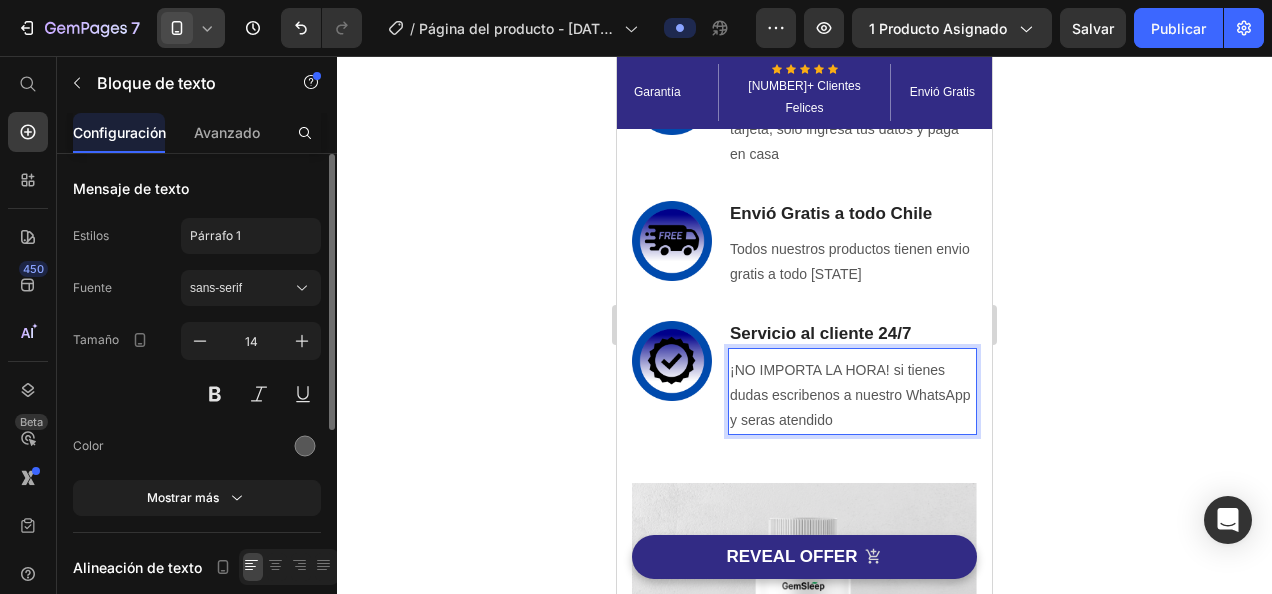 click on "¡NO IMPORTA LA HORA! si tienes dudas escribenos a nuestro WhatsApp y seras atendido" at bounding box center [852, 396] 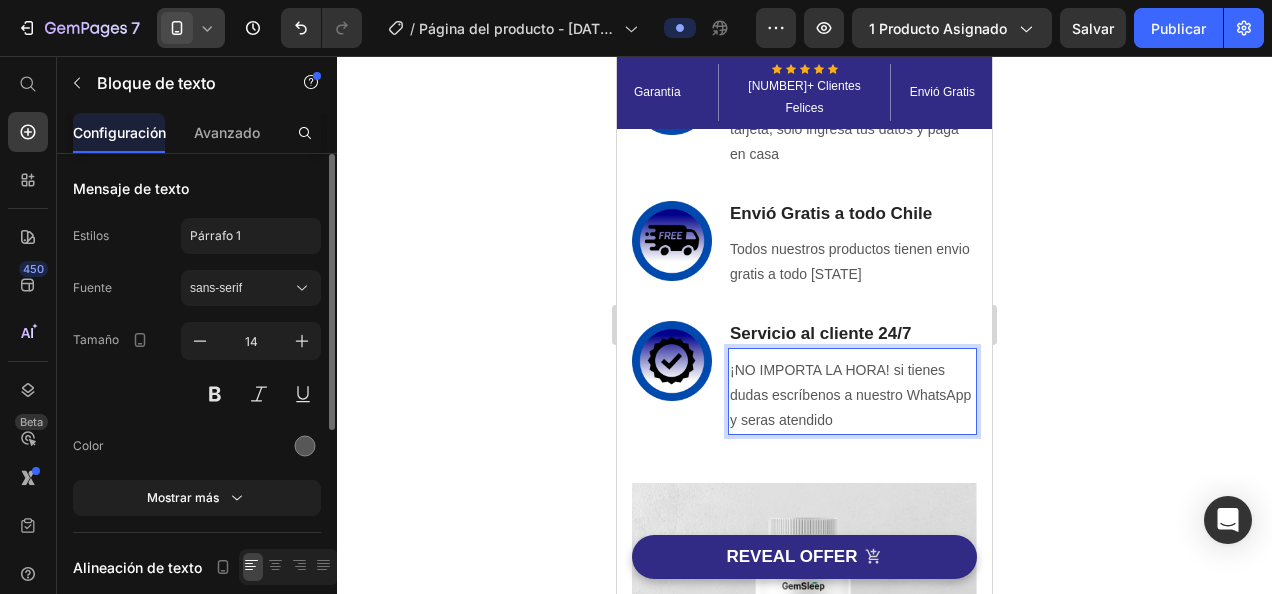 drag, startPoint x: 206, startPoint y: 386, endPoint x: 1014, endPoint y: 478, distance: 813.22076 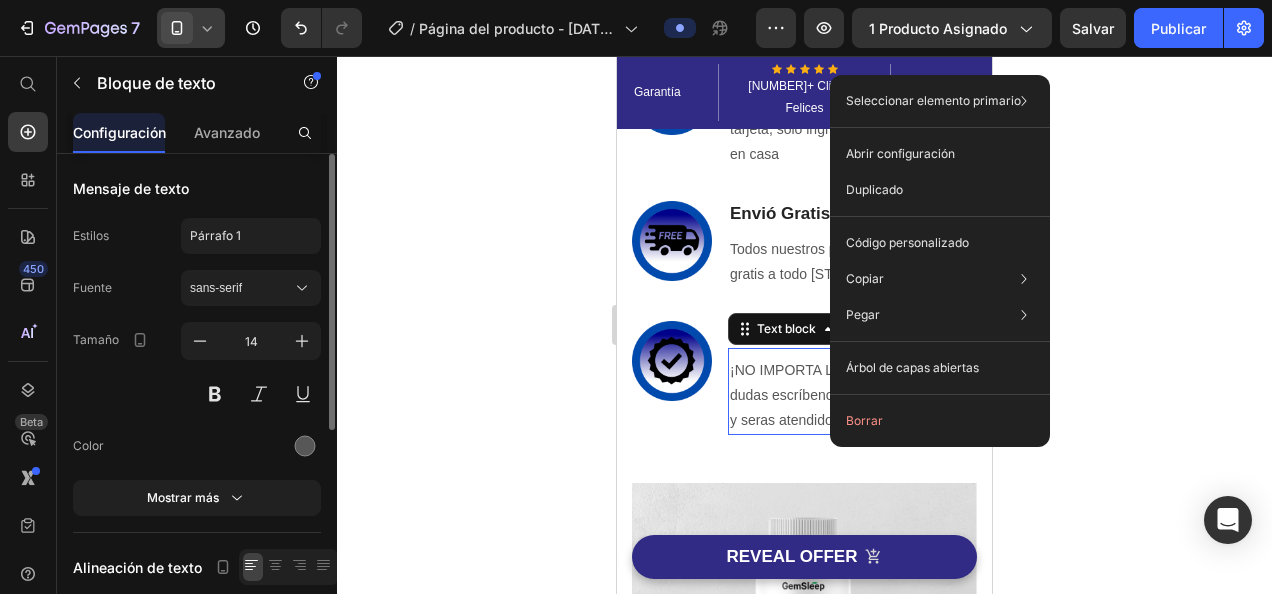 click 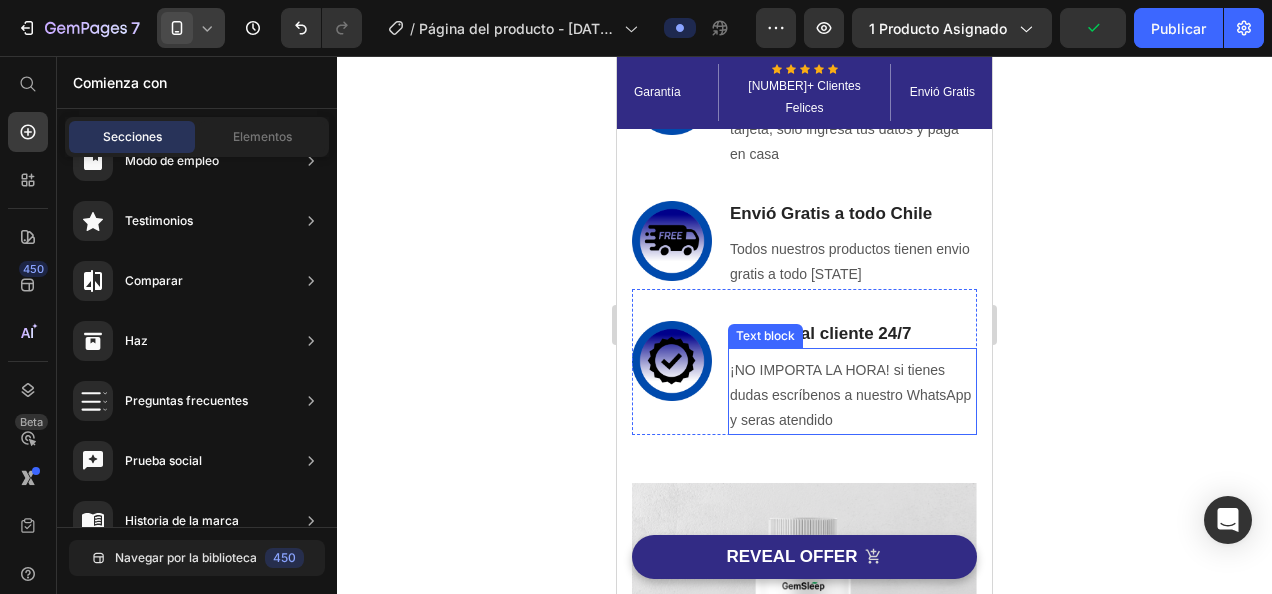 click on "¡NO IMPORTA LA HORA! si tienes dudas escríbenos a nuestro WhatsApp y seras atendido" at bounding box center [852, 396] 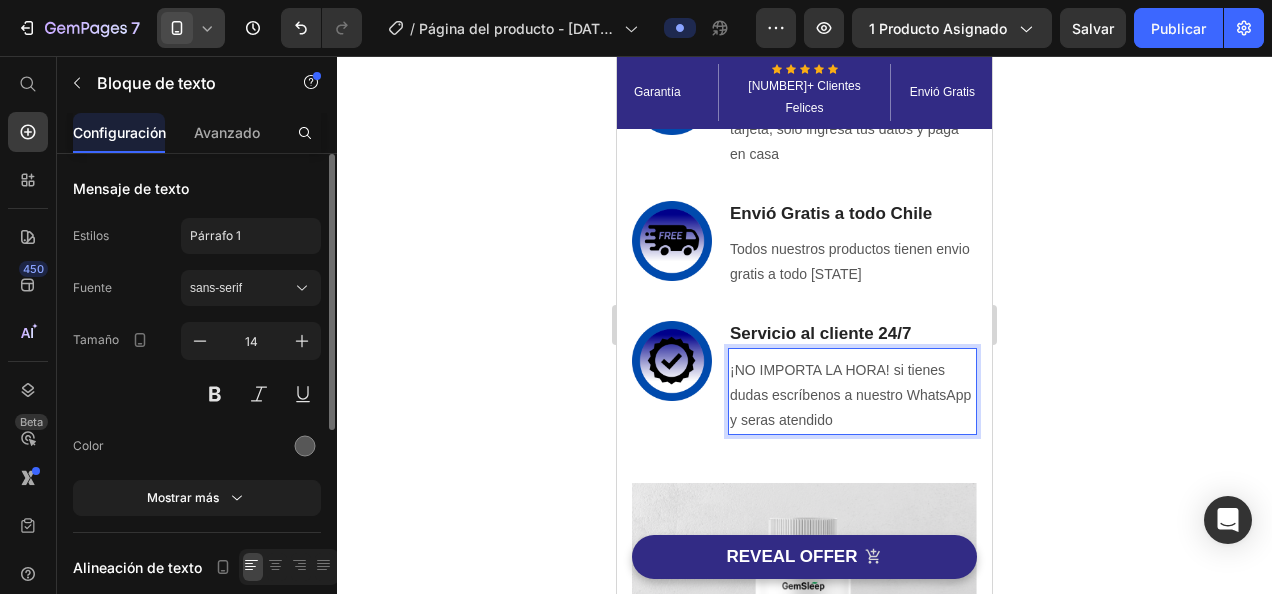 click on "¡NO IMPORTA LA HORA! si tienes dudas escríbenos a nuestro WhatsApp y seras atendido" at bounding box center (852, 396) 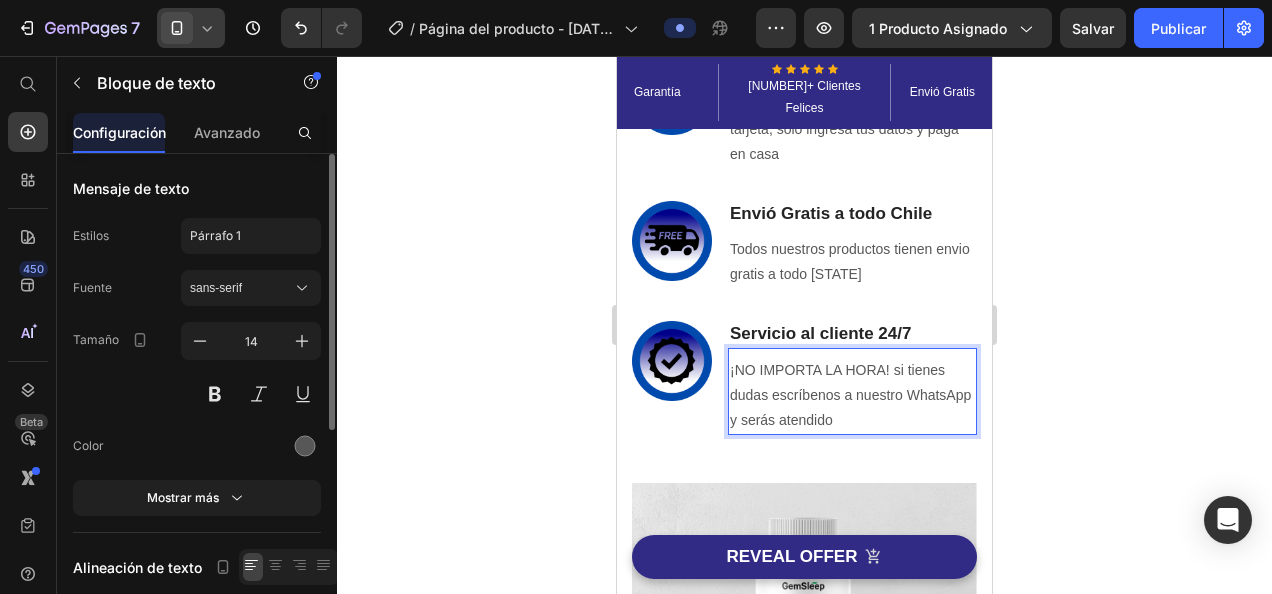 click on "¡NO IMPORTA LA HORA! si tienes dudas escríbenos a nuestro WhatsApp y serás atendido" at bounding box center (852, 396) 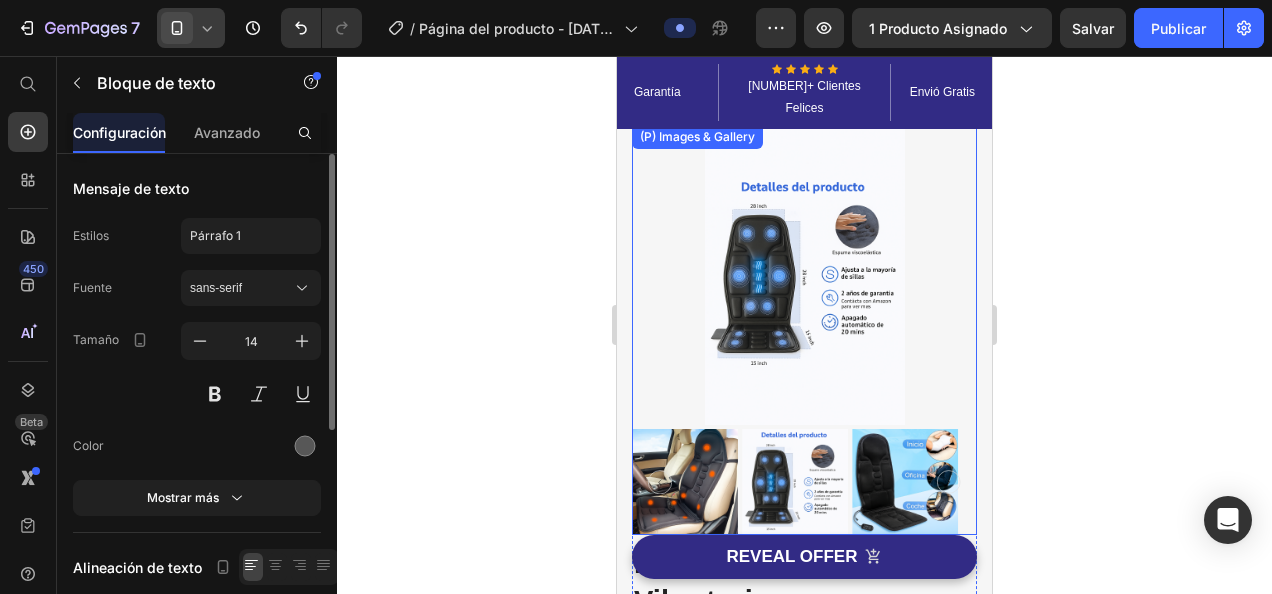 scroll, scrollTop: 0, scrollLeft: 0, axis: both 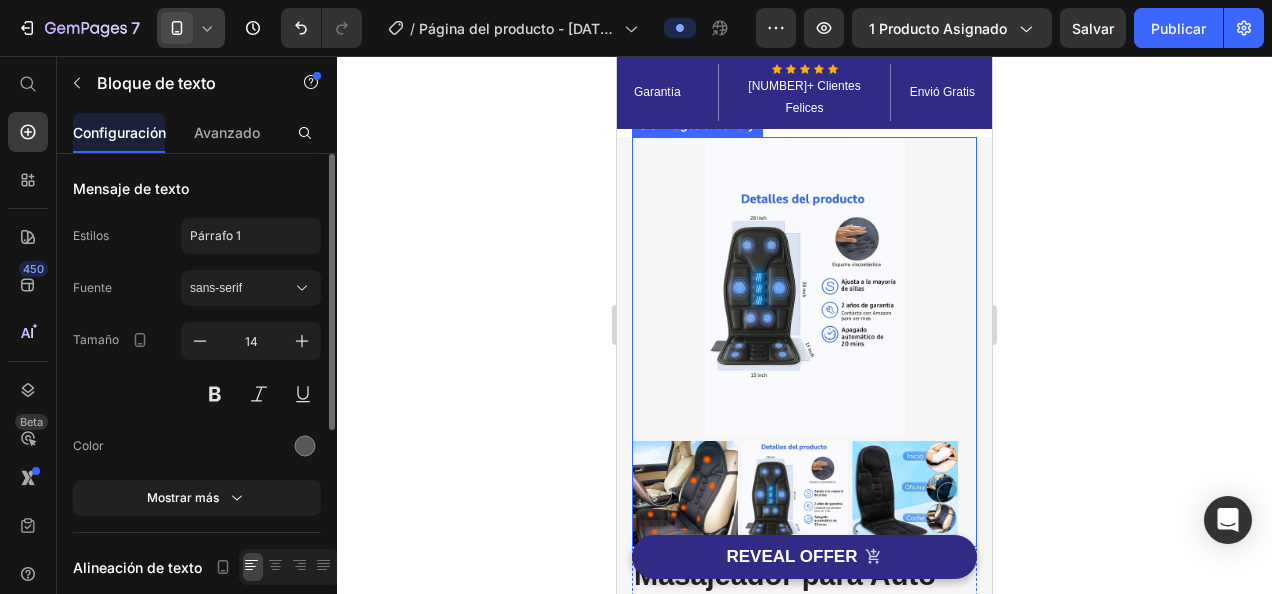 click at bounding box center [804, 287] 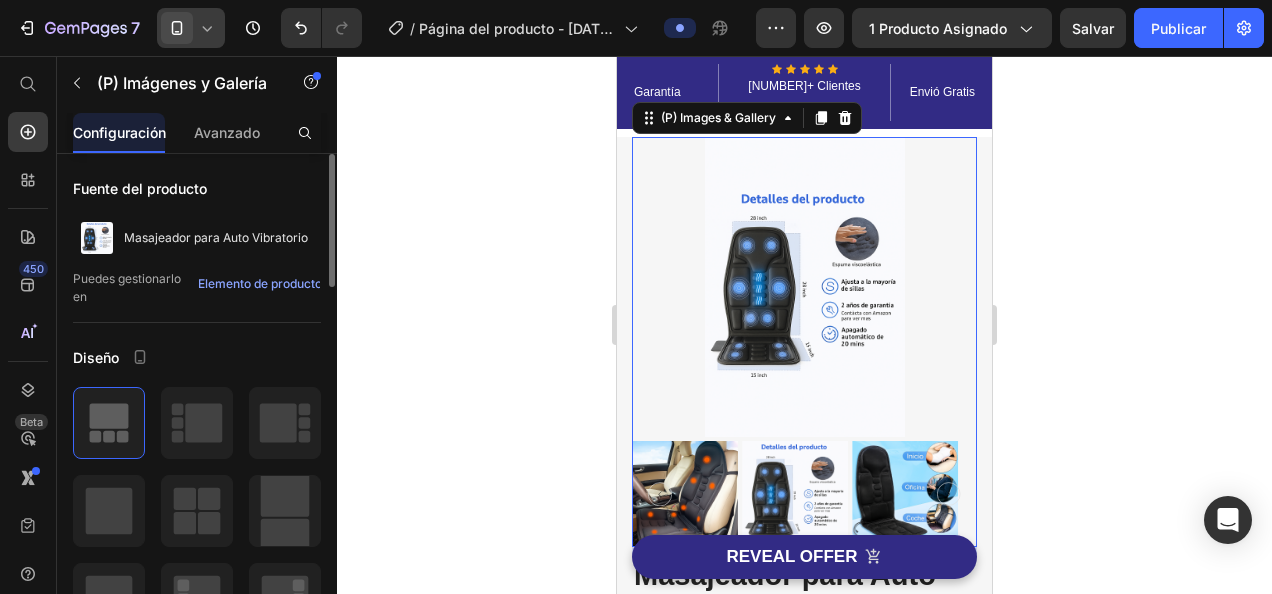 scroll, scrollTop: 100, scrollLeft: 0, axis: vertical 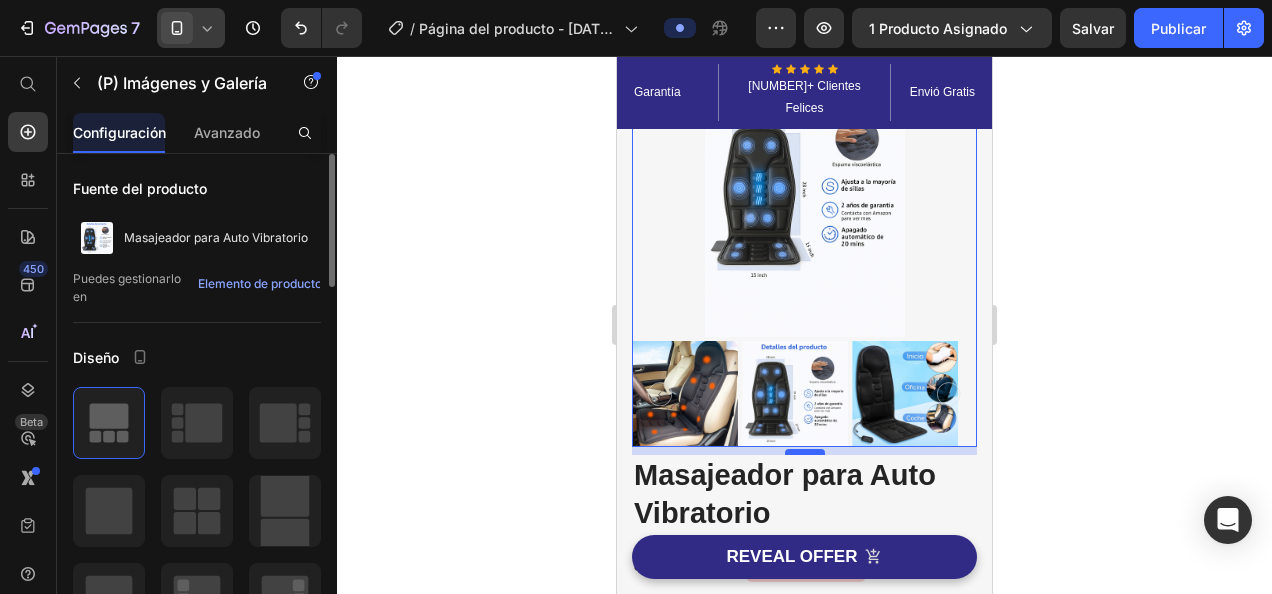 click at bounding box center [805, 452] 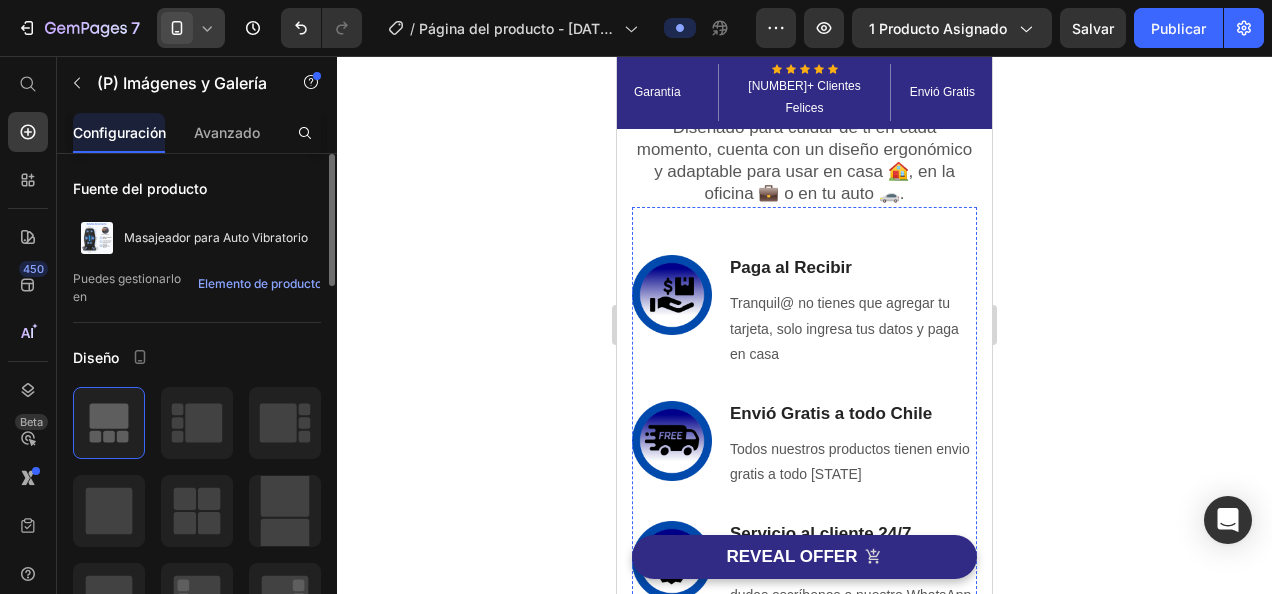 scroll, scrollTop: 1700, scrollLeft: 0, axis: vertical 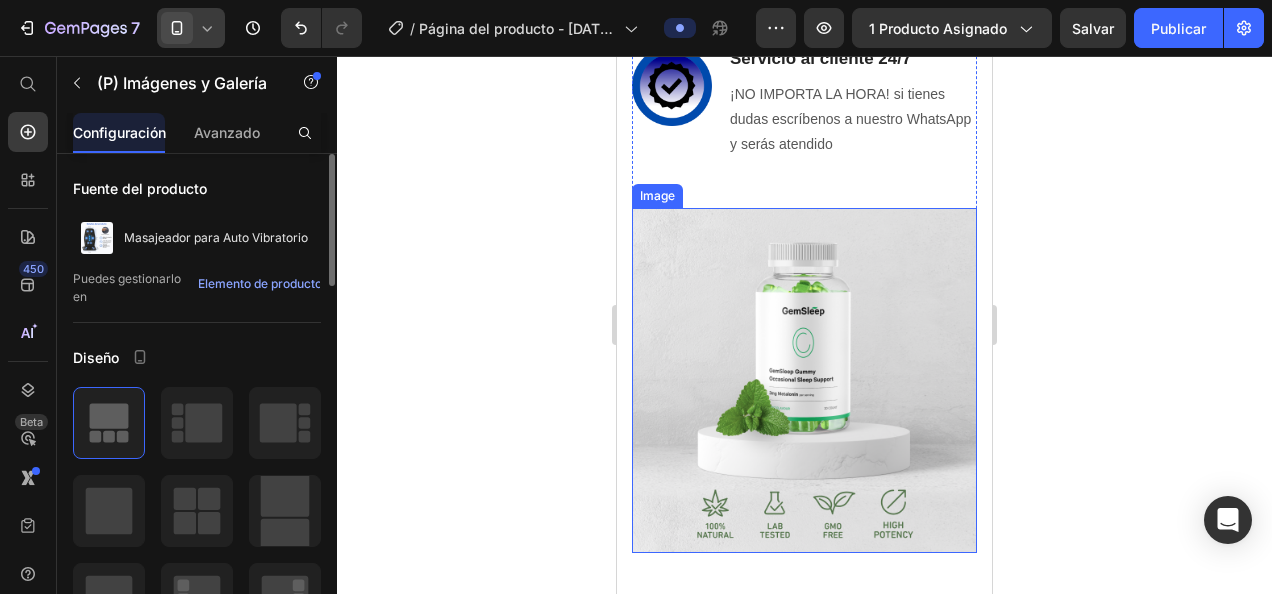 click at bounding box center (804, 380) 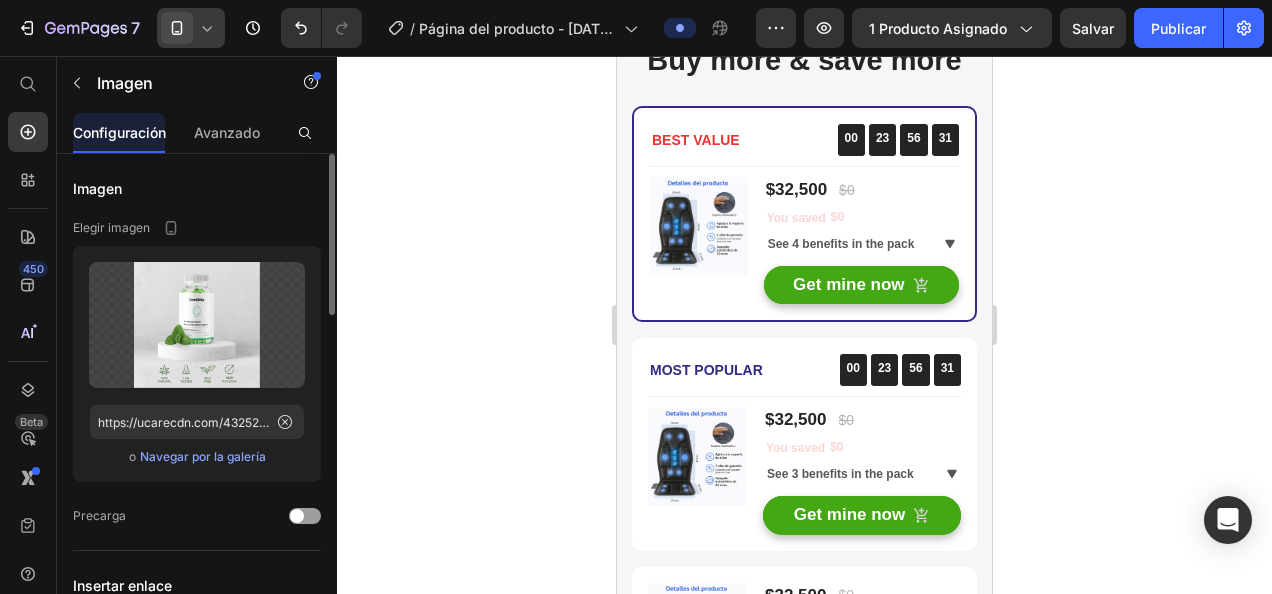 scroll, scrollTop: 4200, scrollLeft: 0, axis: vertical 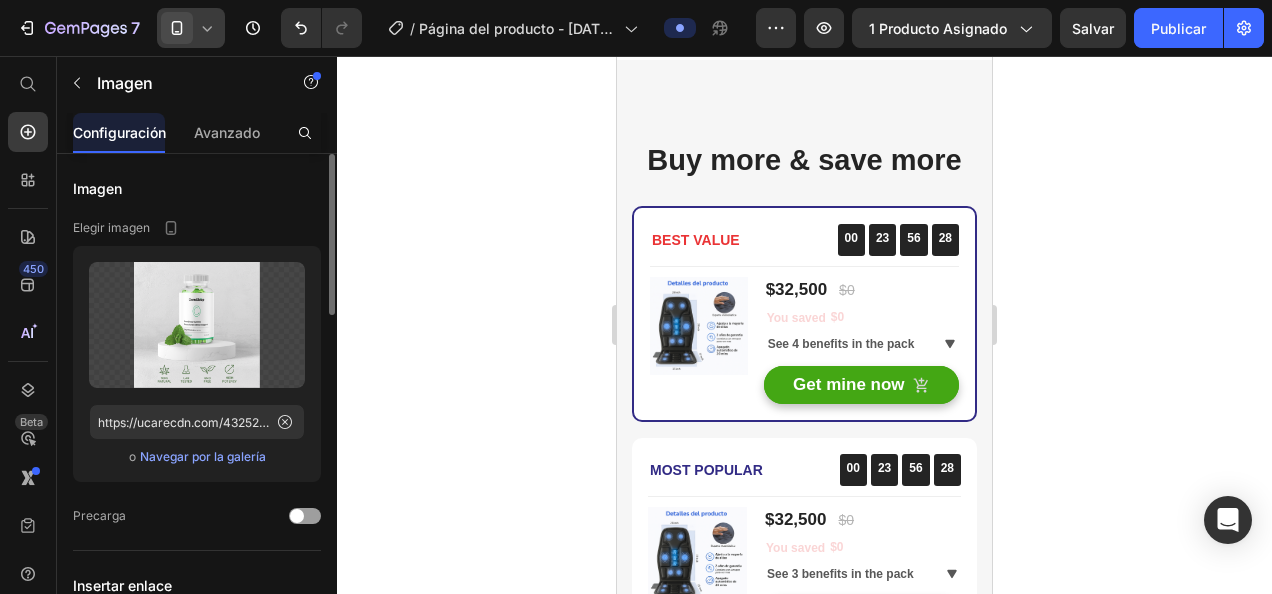 click on "98% Customers Are Satisfied" at bounding box center [804, -554] 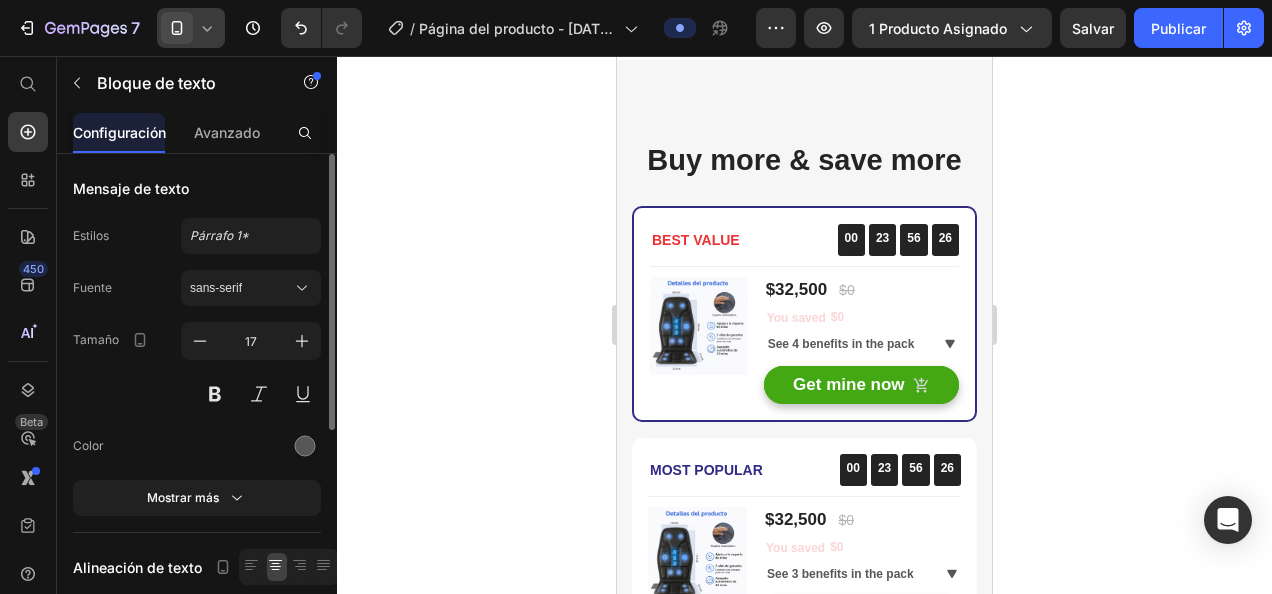 click at bounding box center [789, -586] 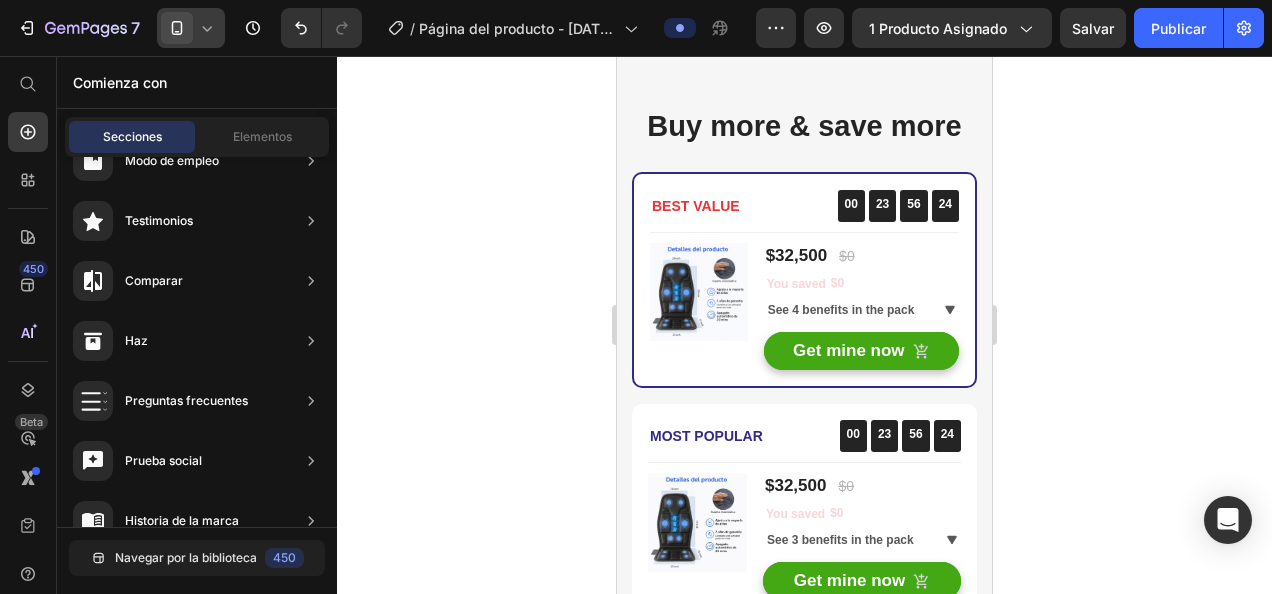 click on "Trusted By More Than  500,000 Customers Globally" at bounding box center [804, -509] 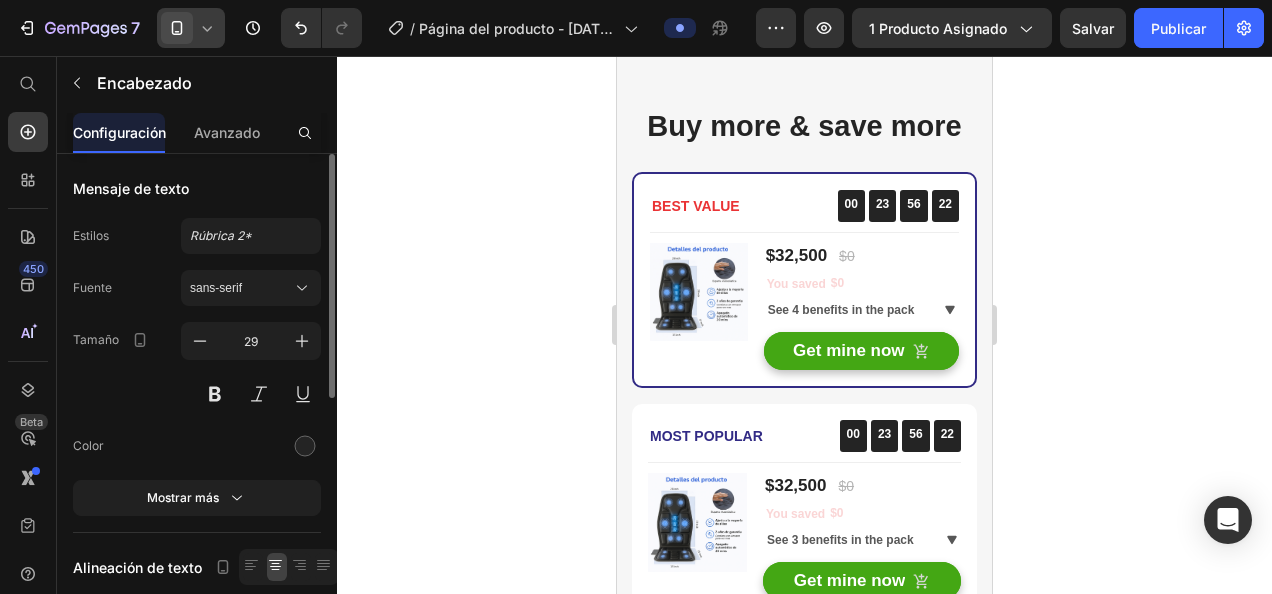 click on "Trusted By More Than  500,000 Customers Globally" at bounding box center (804, -509) 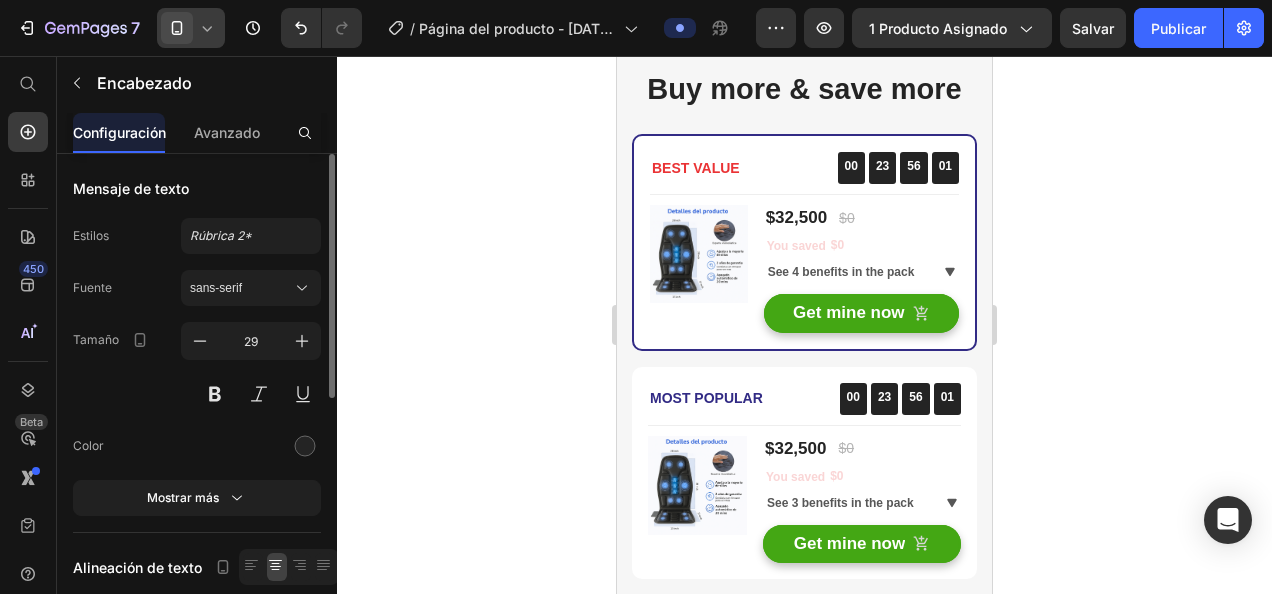 drag, startPoint x: 159, startPoint y: 178, endPoint x: 514, endPoint y: 237, distance: 359.86942 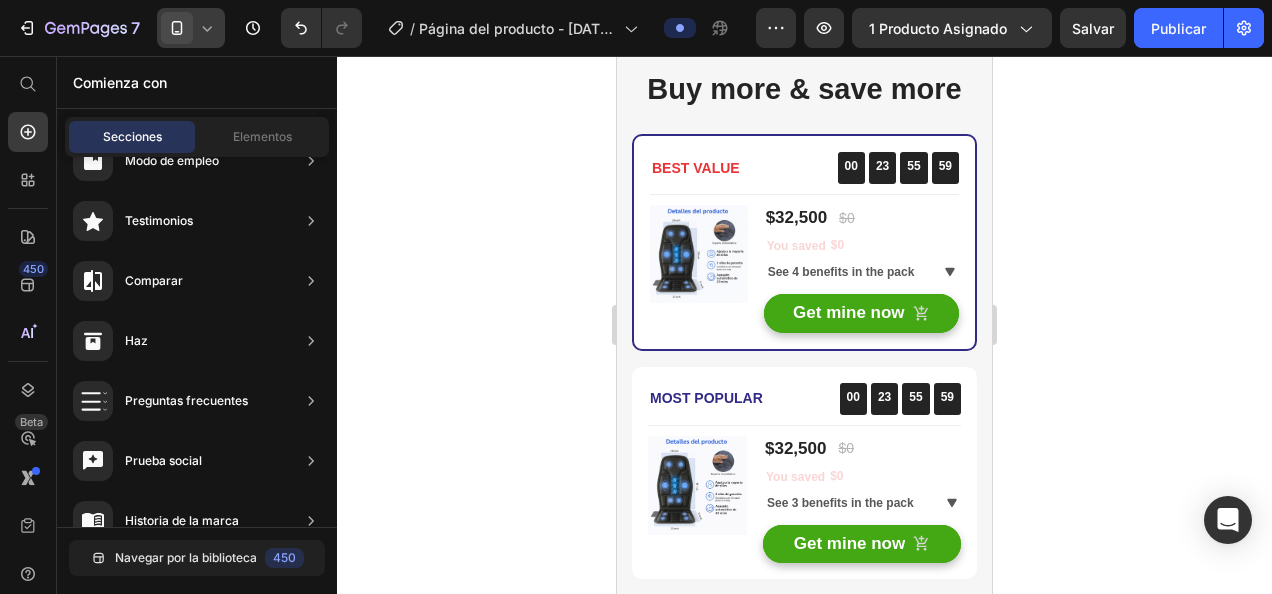 click on "It tastes delicious and aids with  my sleep" at bounding box center (797, -383) 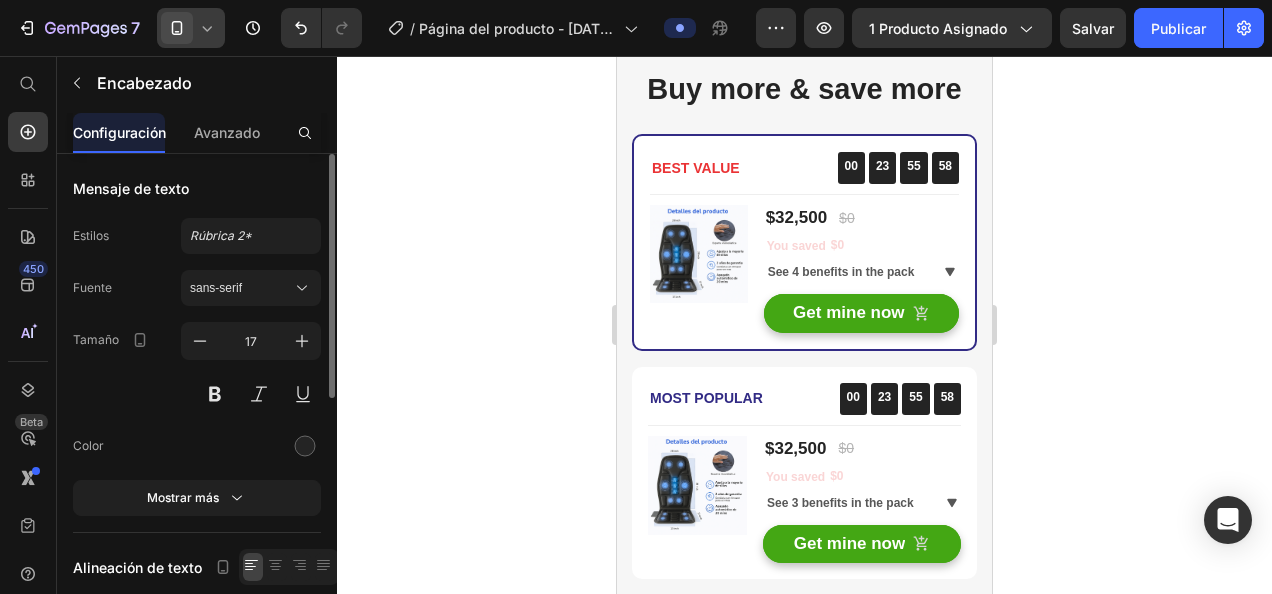 click on "It tastes delicious and aids with  my sleep" at bounding box center [797, -383] 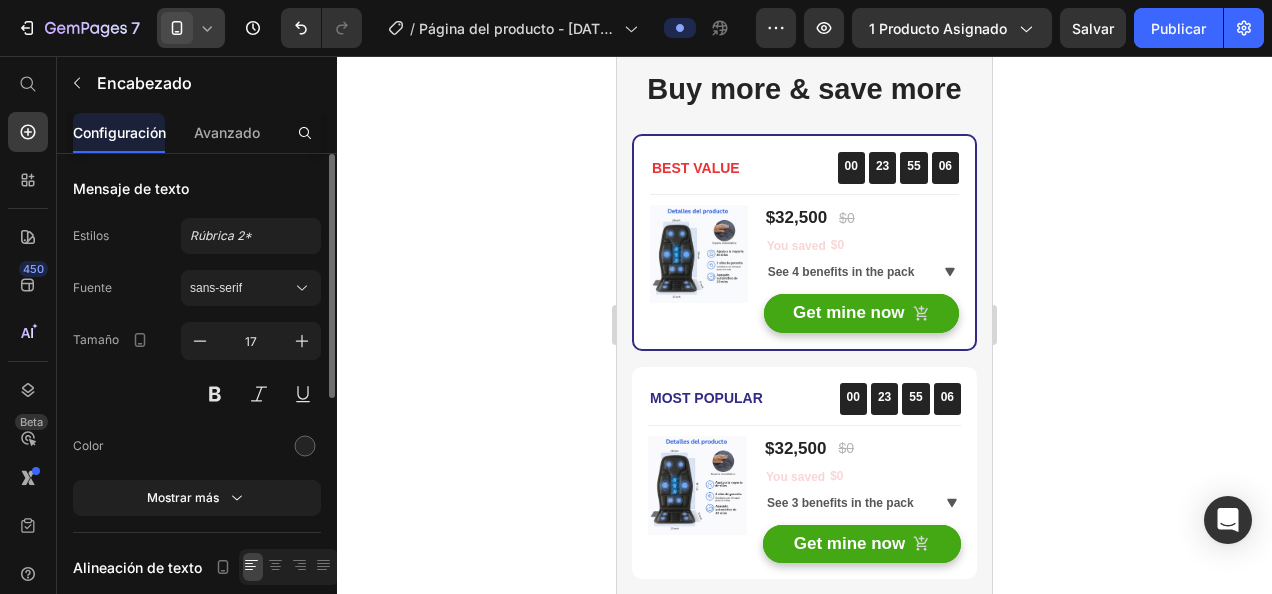 click on "But I must explain to you how all this mistaken idea of denouncing pleasure and praising pain was born and I will give you a complete account of the system, and expound the actual teachings of the great" at bounding box center [797, -308] 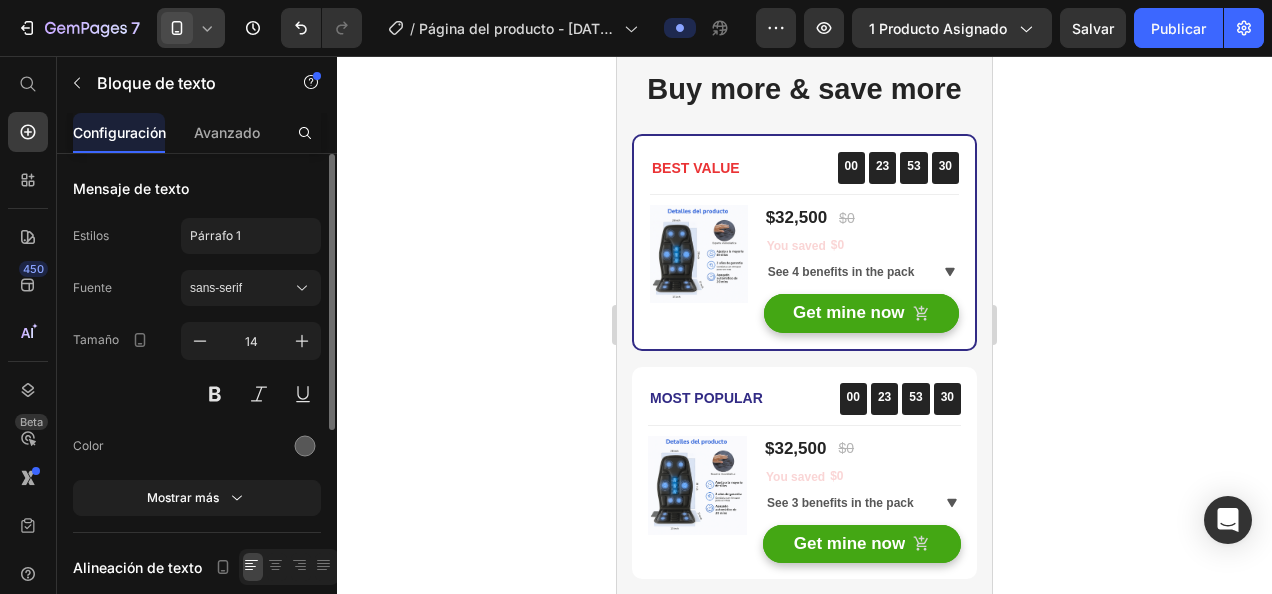 scroll, scrollTop: 4300, scrollLeft: 0, axis: vertical 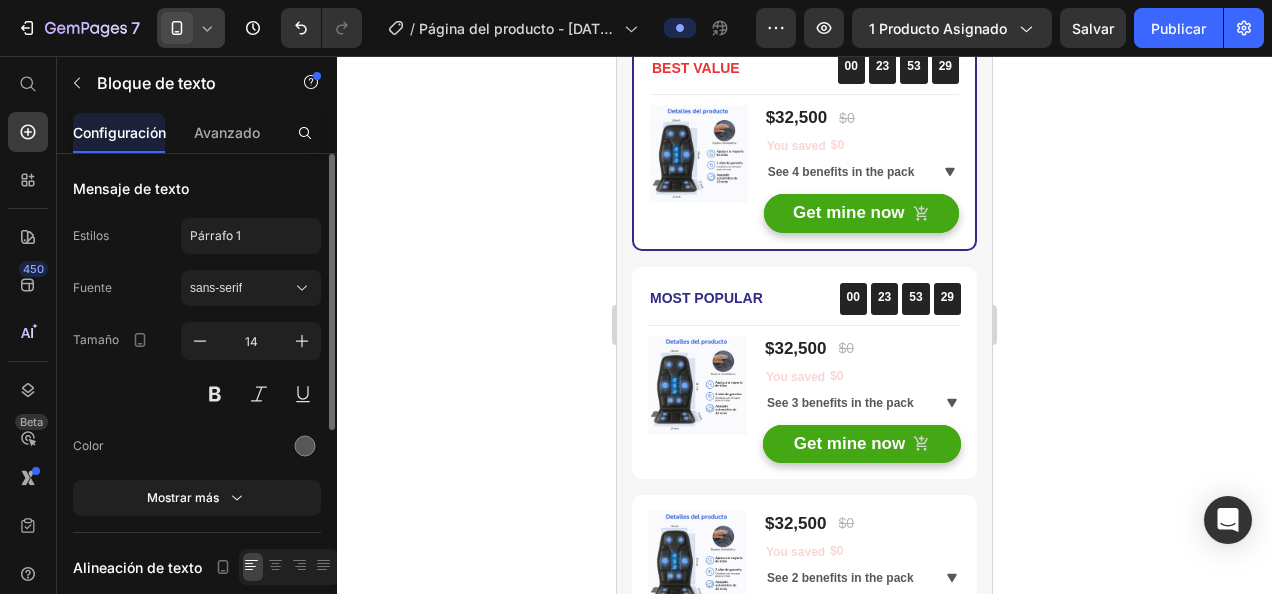 click on "Verified Buyer" at bounding box center [777, -281] 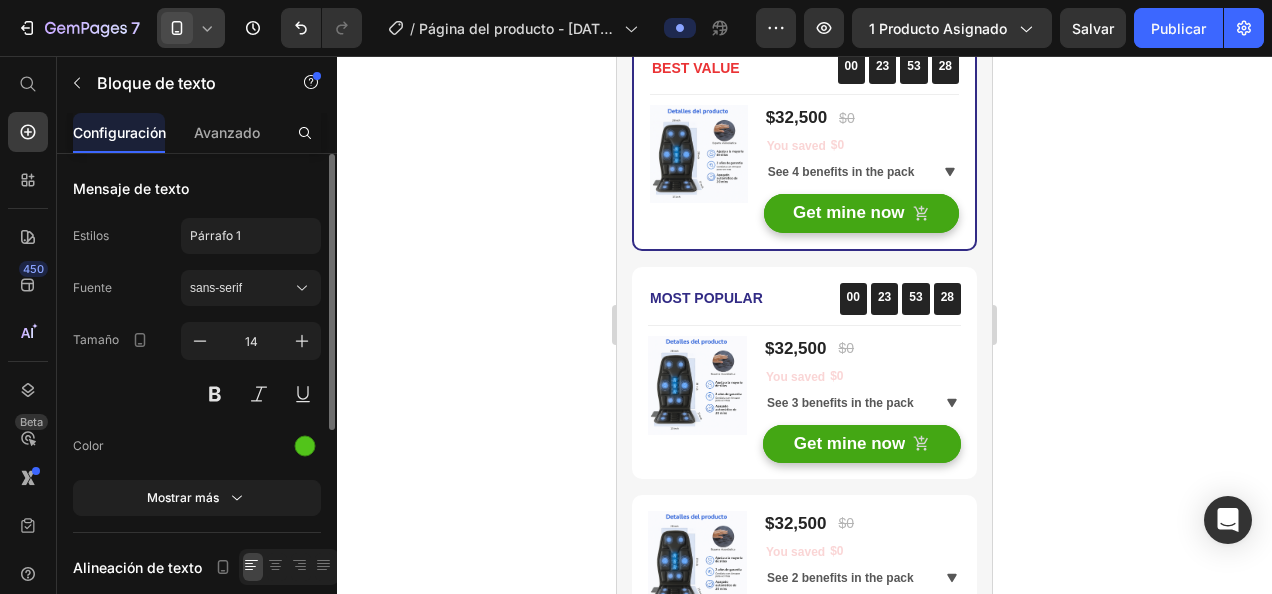 click 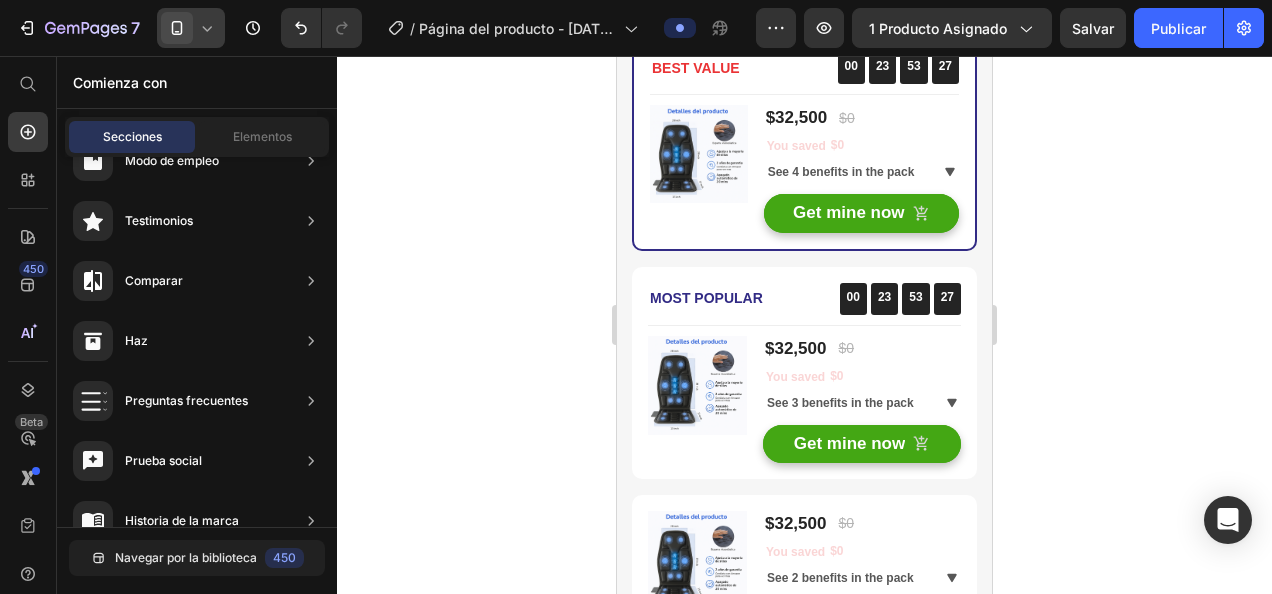 click 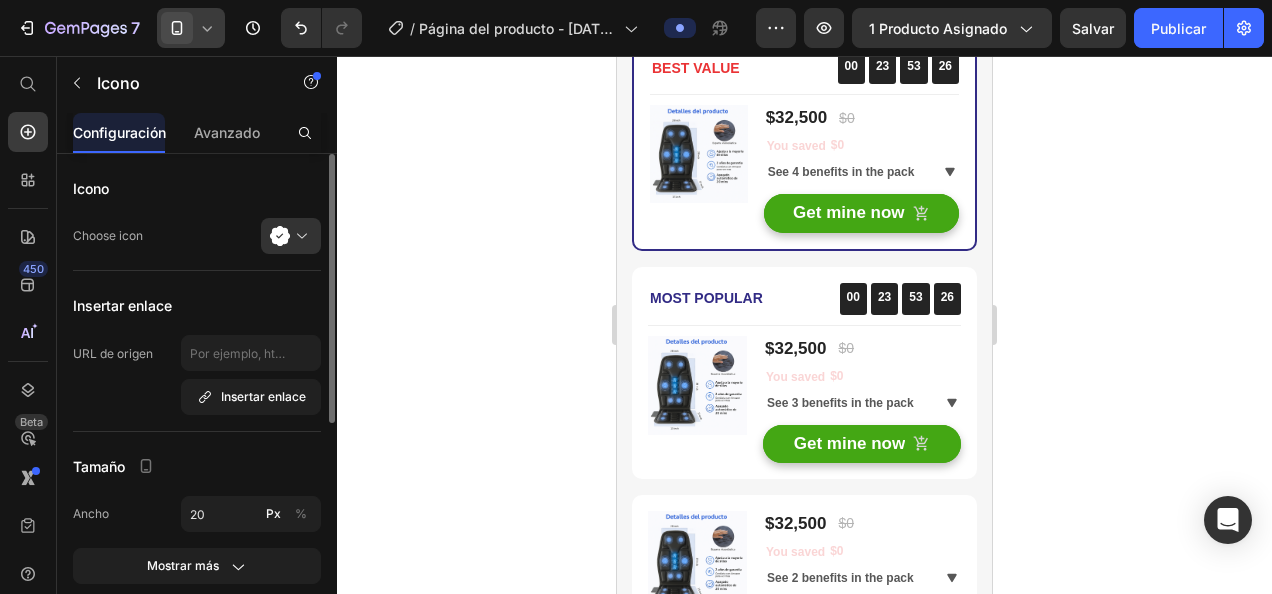 click at bounding box center (826, -294) 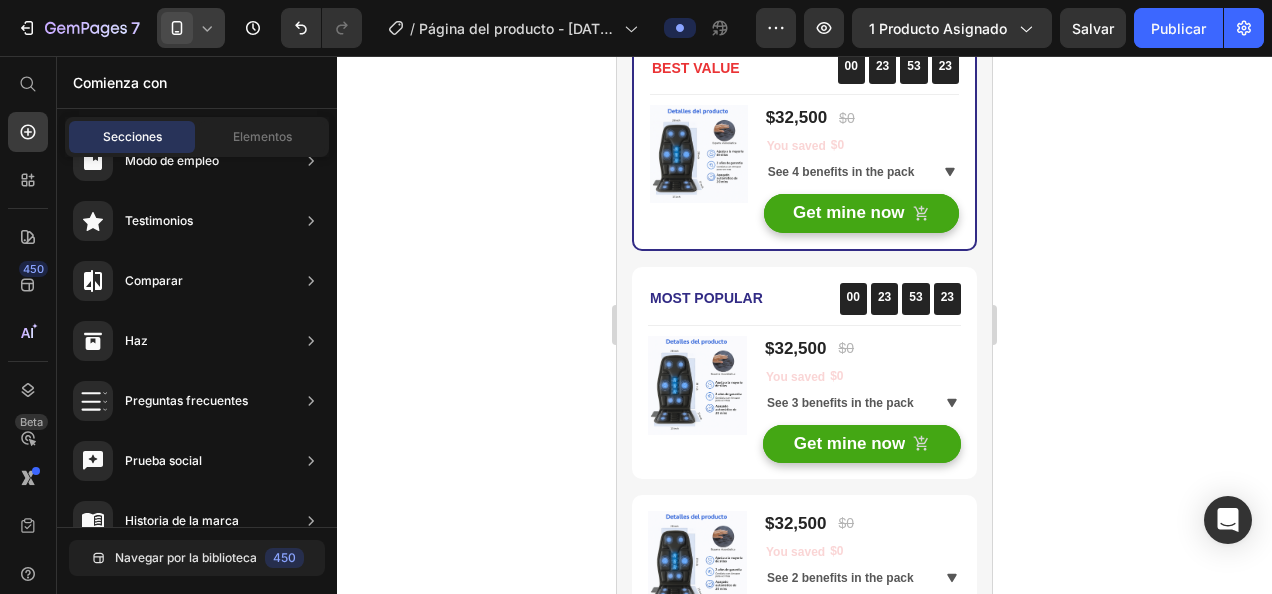 click on "Drop element here" at bounding box center (786, -265) 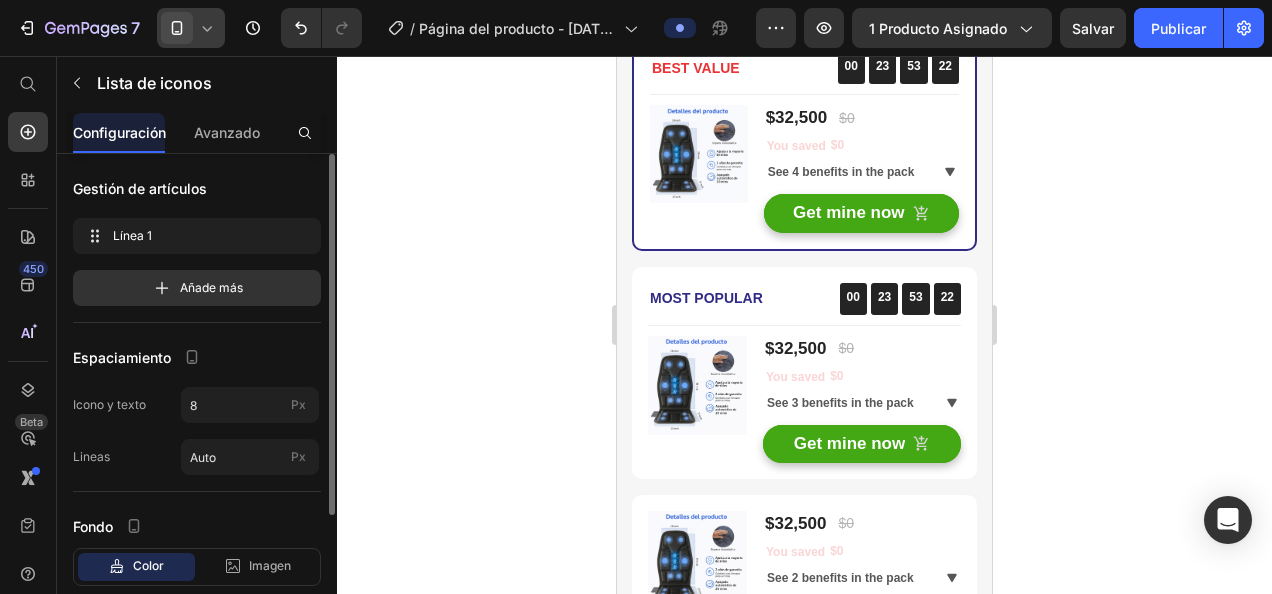 click at bounding box center (849, -314) 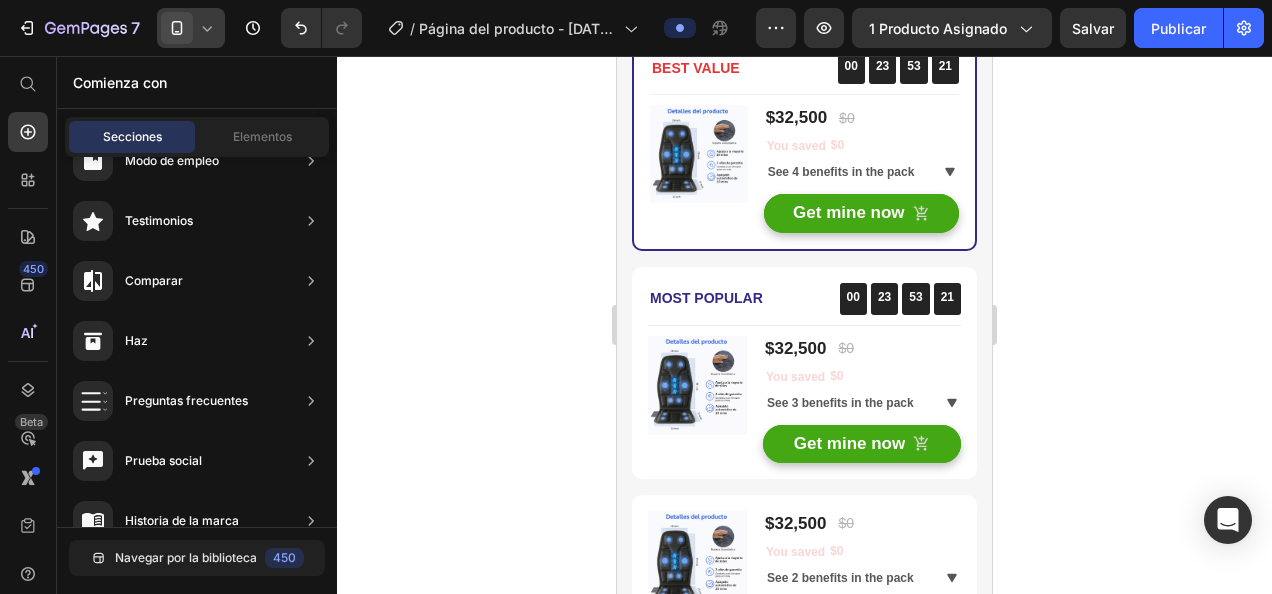 click on "David Alaba" at bounding box center [746, -305] 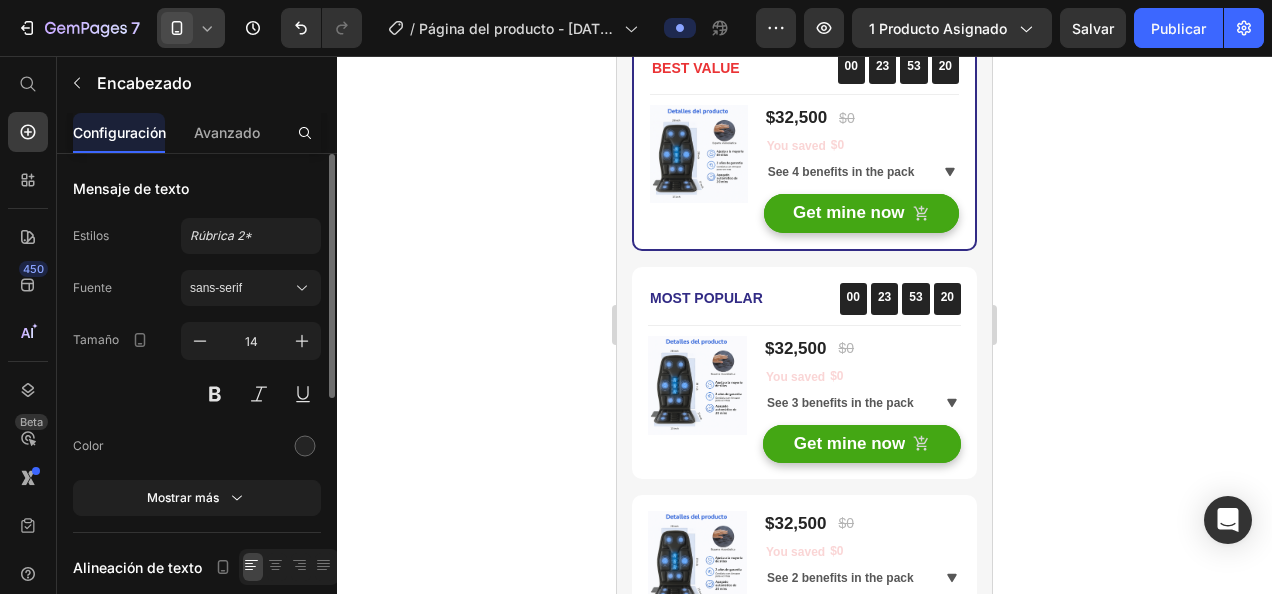 click on "David Alaba" at bounding box center (746, -305) 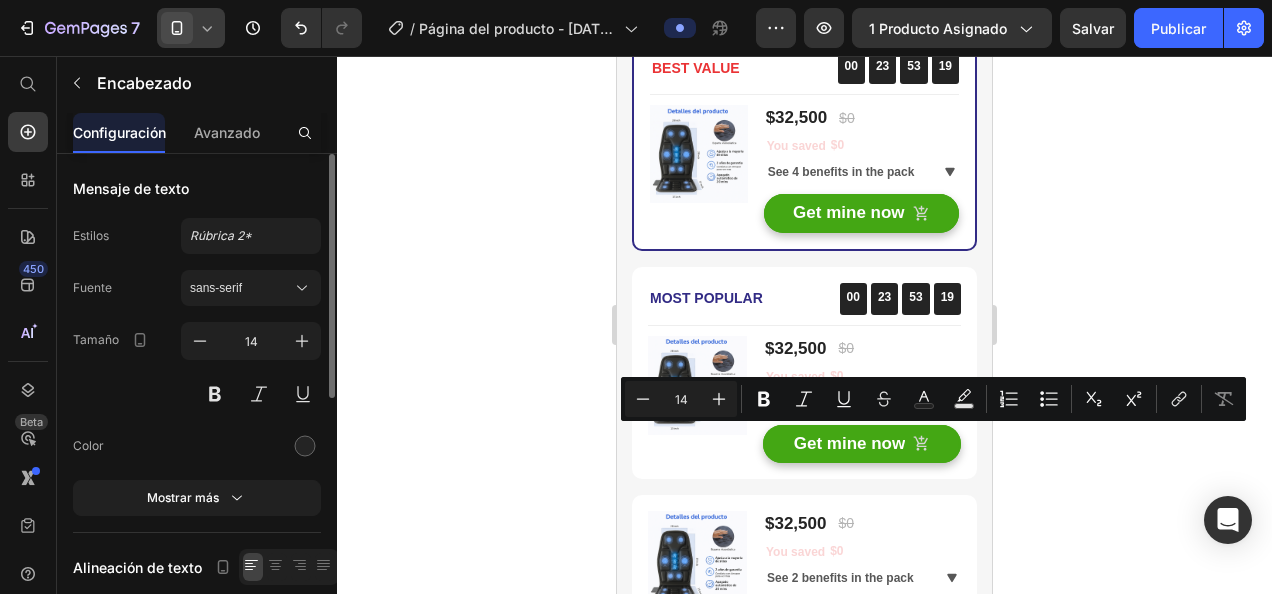 click on "David Alaba" at bounding box center (746, -305) 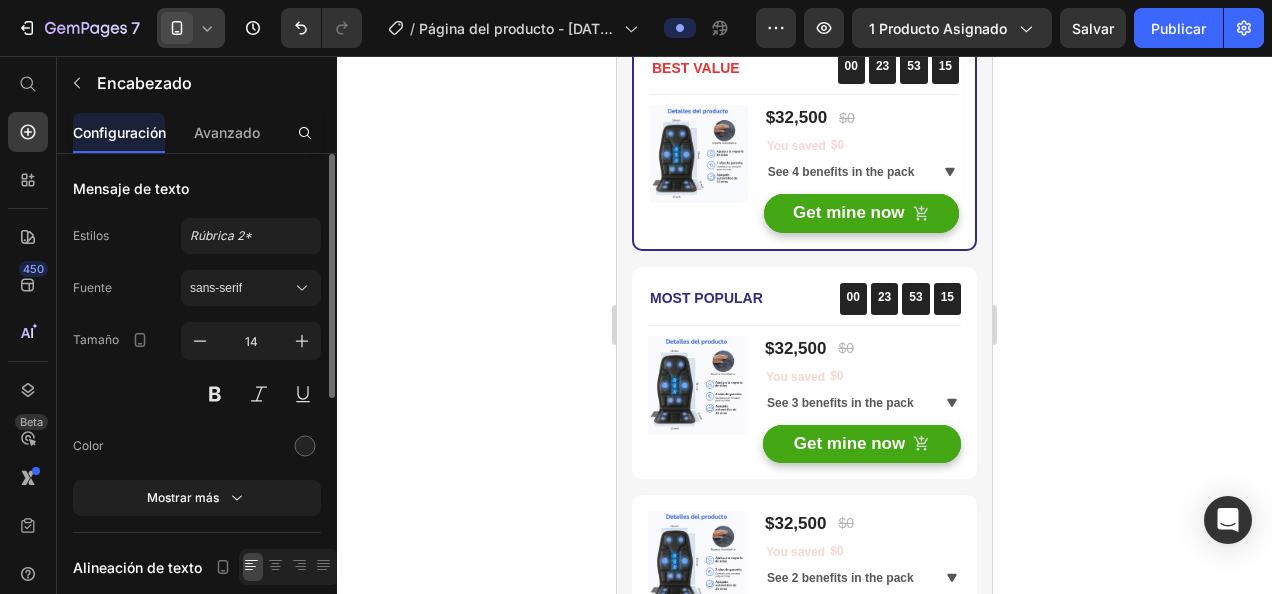scroll, scrollTop: 4289, scrollLeft: 0, axis: vertical 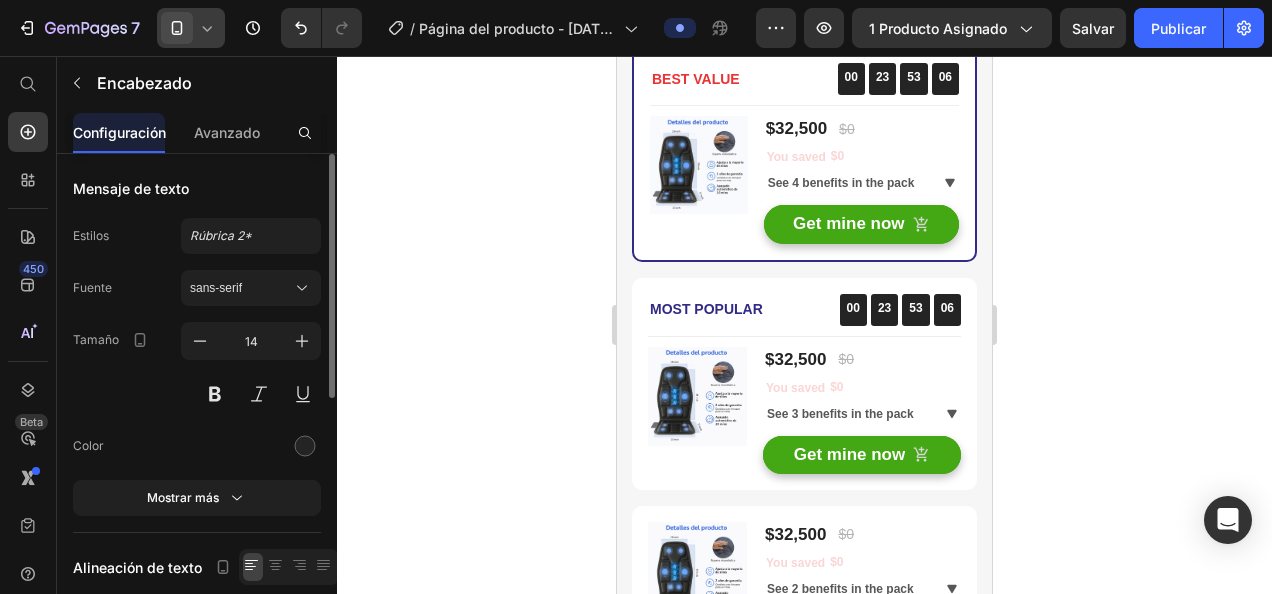 click 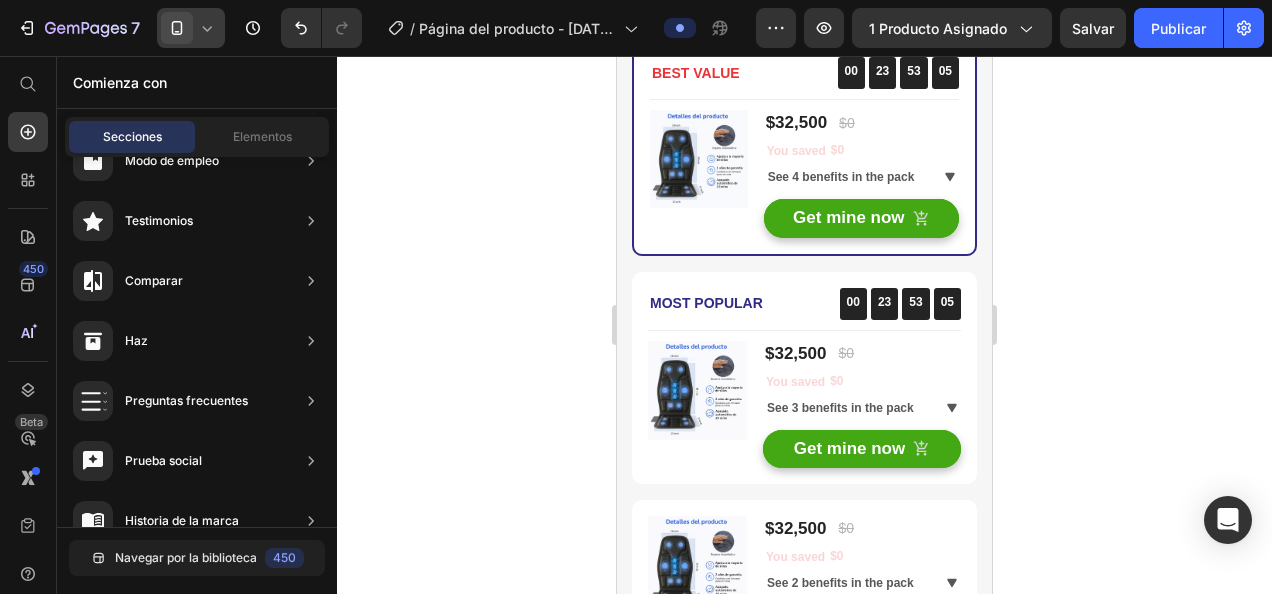 scroll, scrollTop: 4489, scrollLeft: 0, axis: vertical 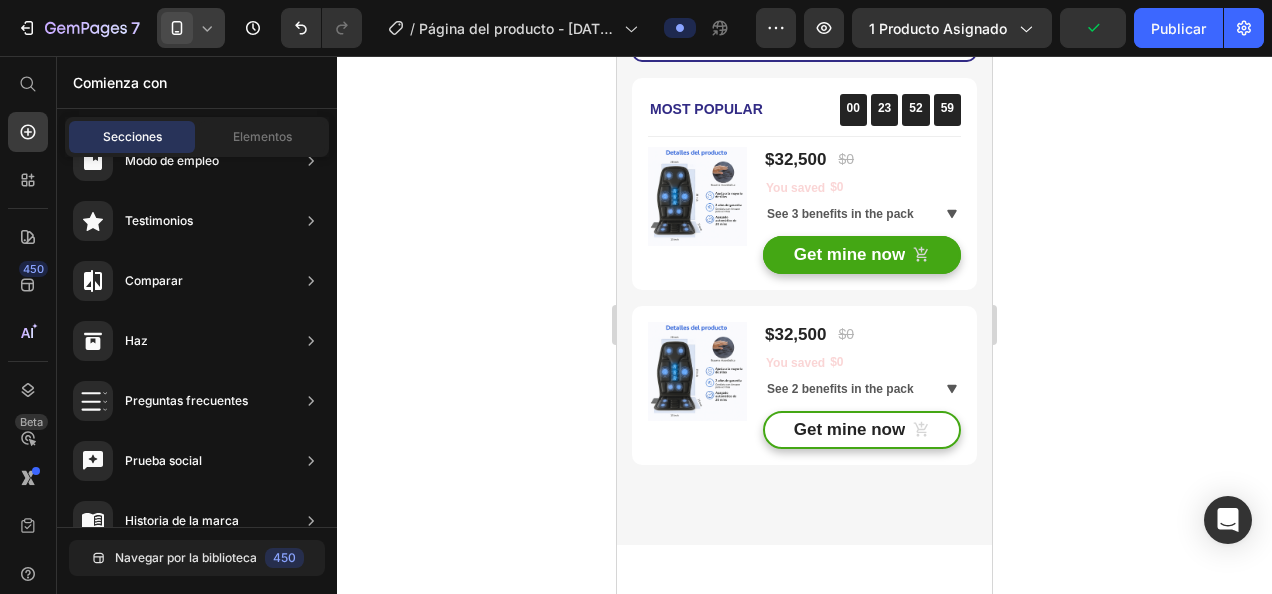 click on "Es mi compañero de vida jaja, lo llevo al trabajo, al instituto, en el auto , a todas partes , super super recomendado" at bounding box center [797, -622] 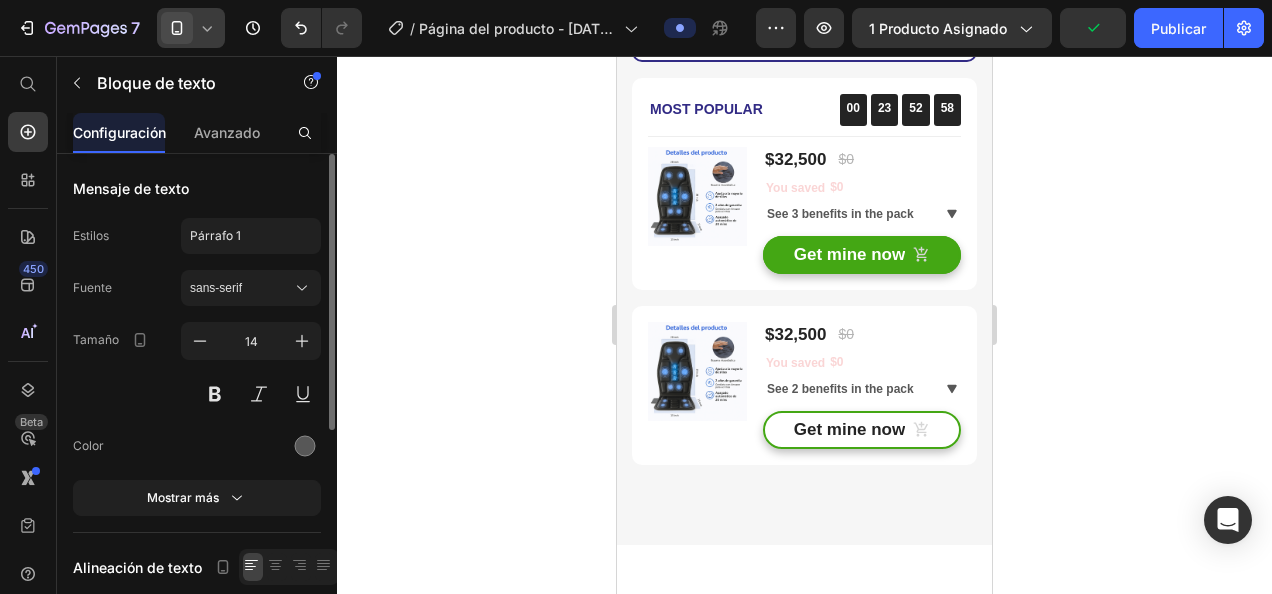 click on "Es mi compañero de vida jaja, lo llevo al trabajo, al instituto, en el auto , a todas partes , super super recomendado" at bounding box center (797, -622) 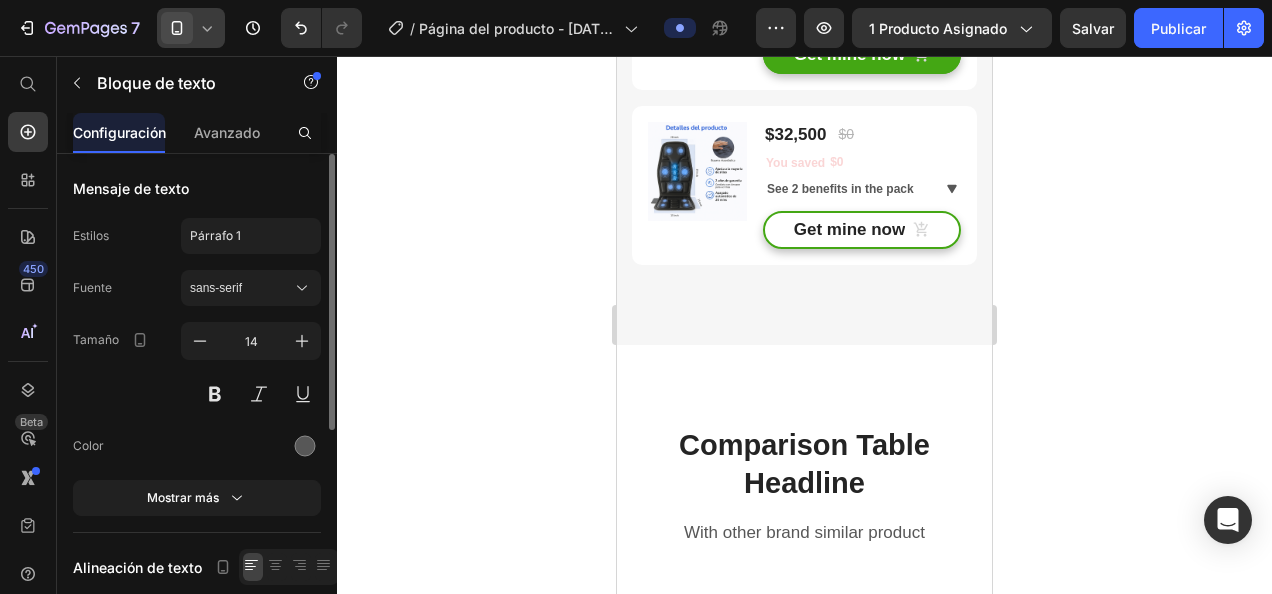 scroll, scrollTop: 4789, scrollLeft: 0, axis: vertical 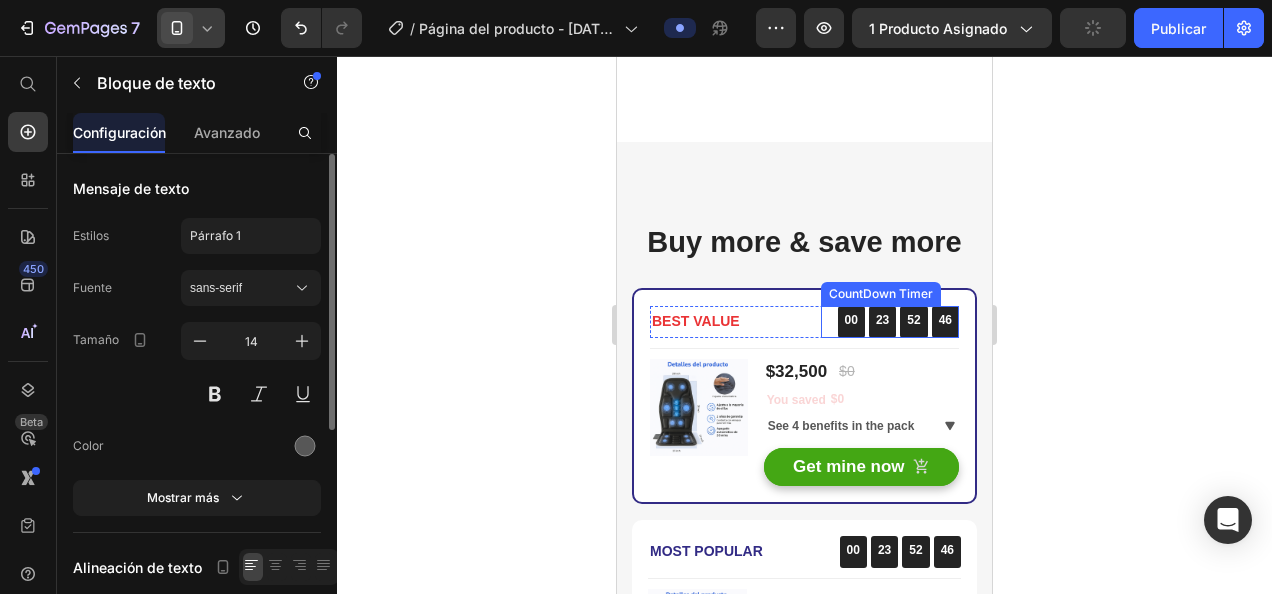 click on "23" at bounding box center (882, 320) 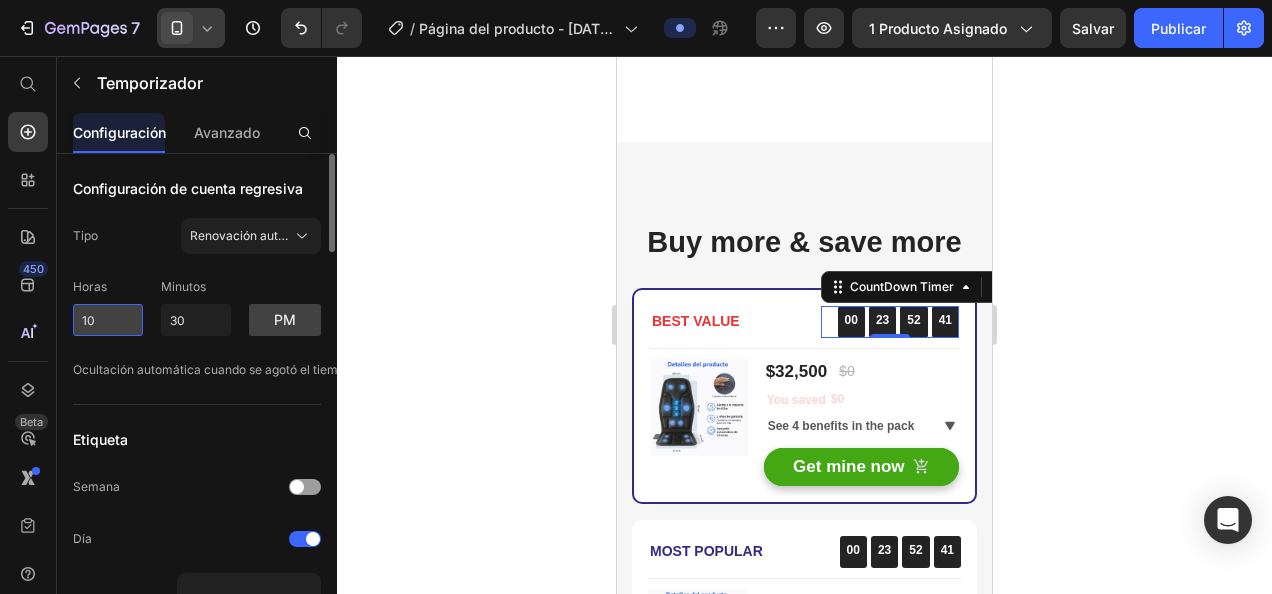 click on "10" at bounding box center (108, 320) 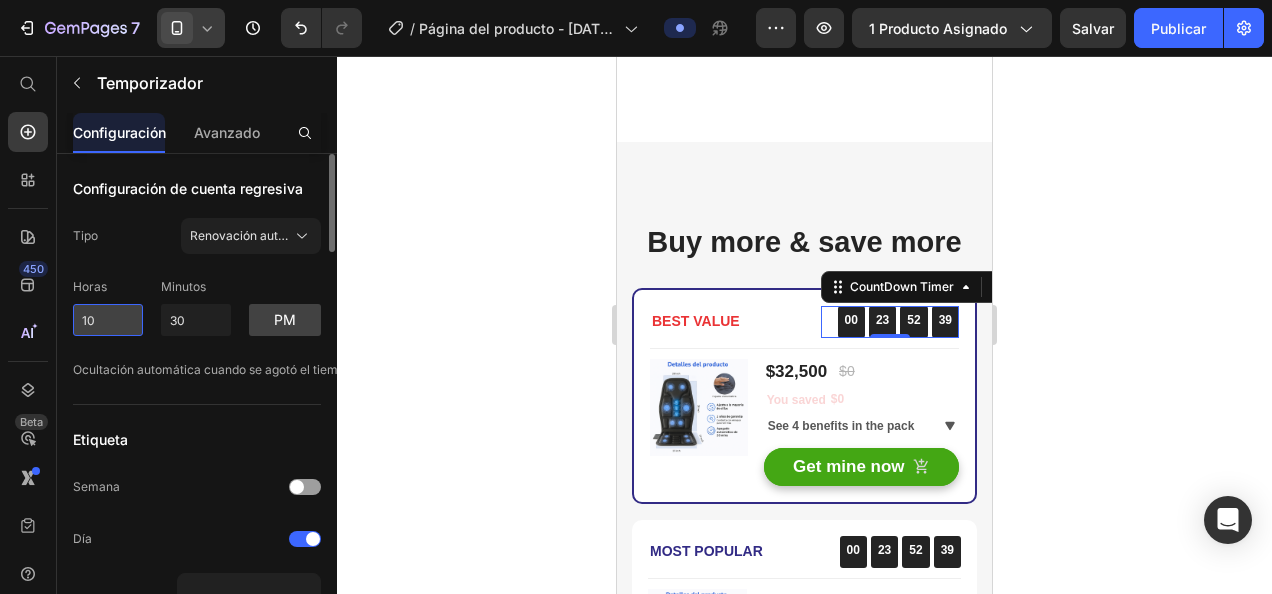 type on "1" 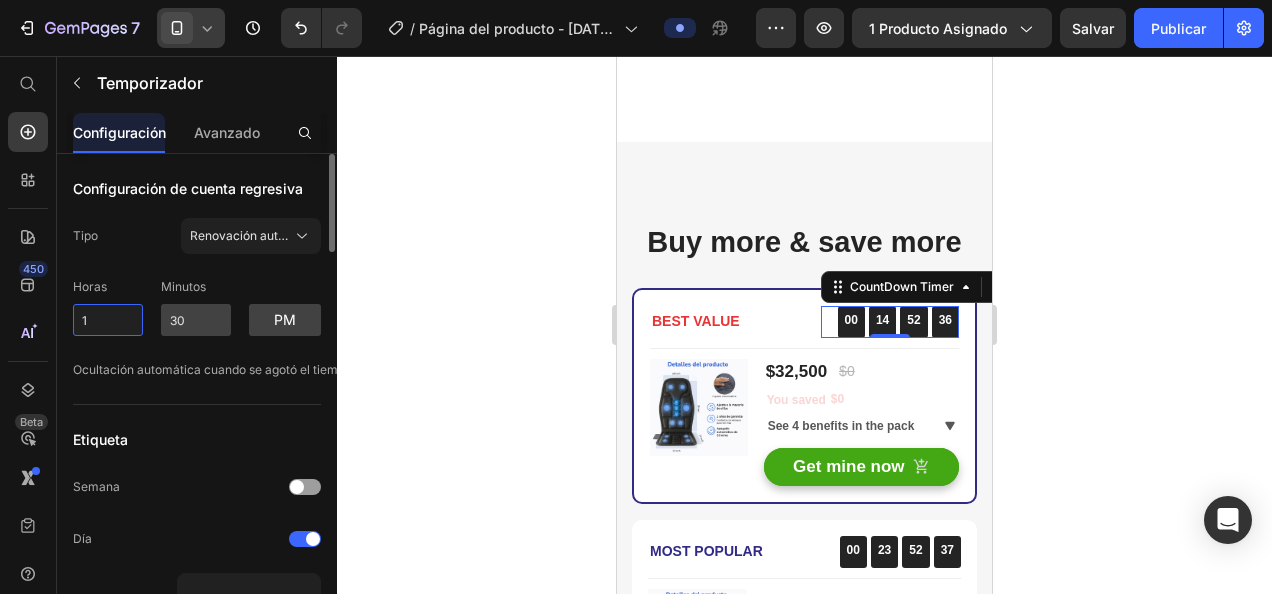 type on "1" 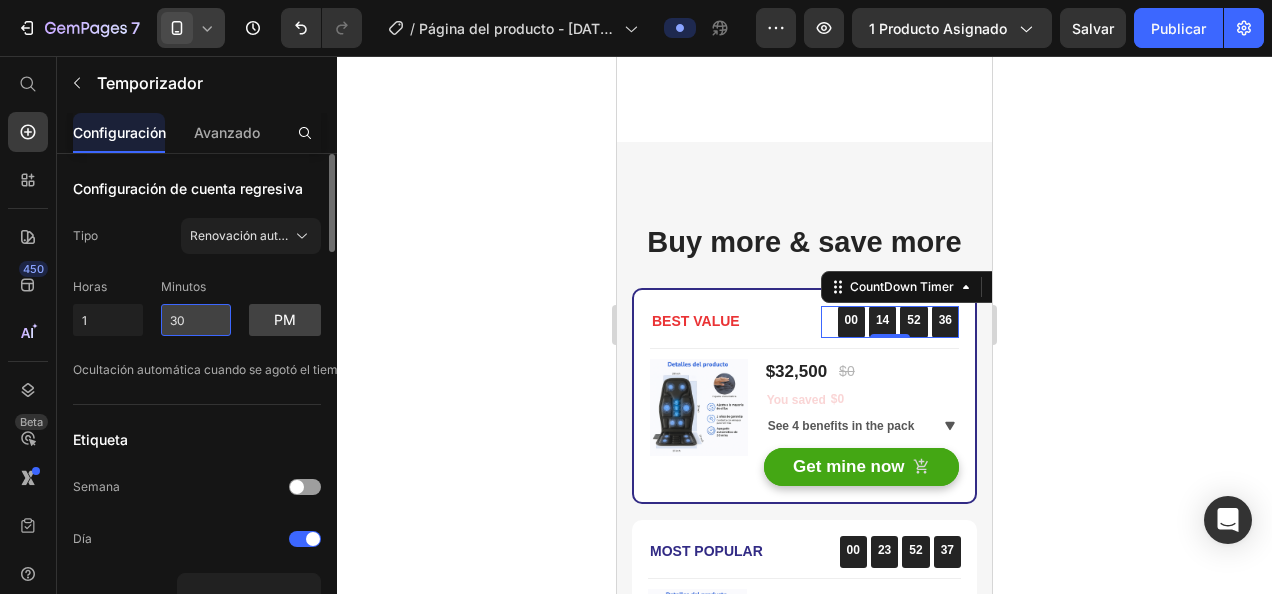 click on "30" at bounding box center [196, 320] 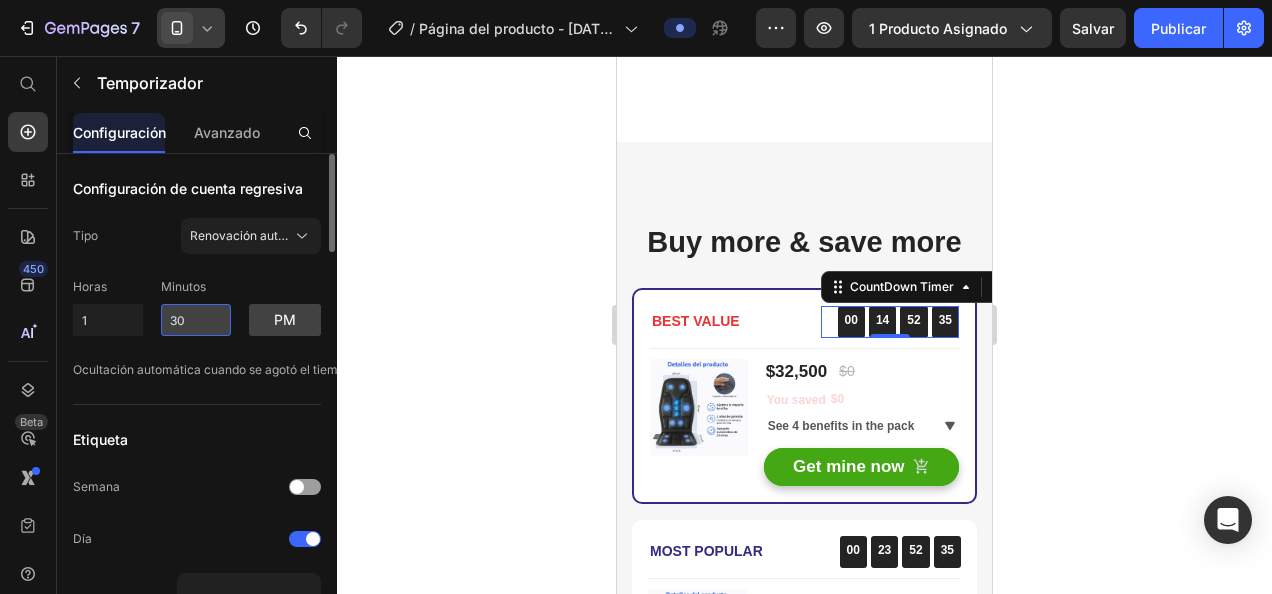 type on "3" 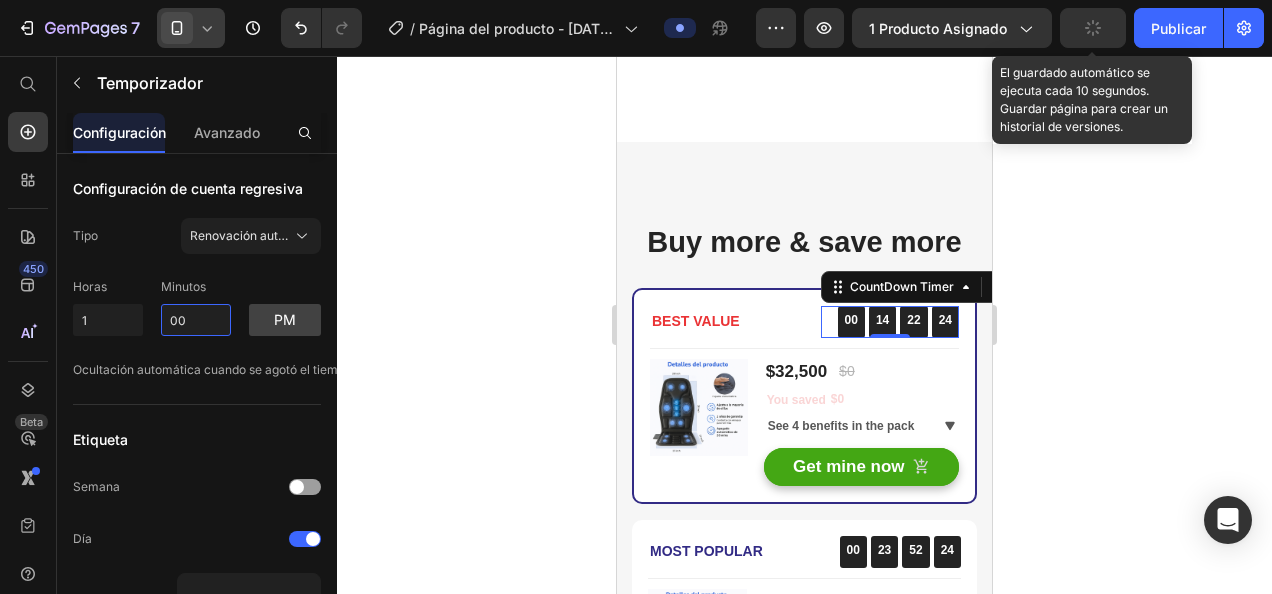 type on "30" 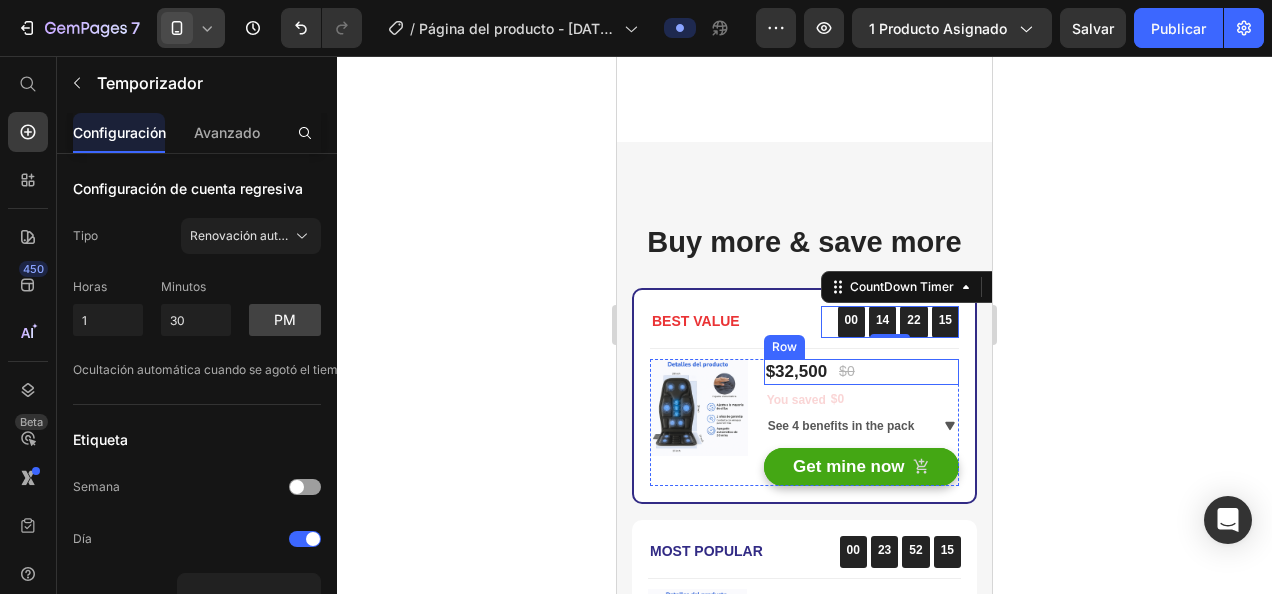 click on "$32,500 (P) Price $0 (P) Price Row" at bounding box center (861, 372) 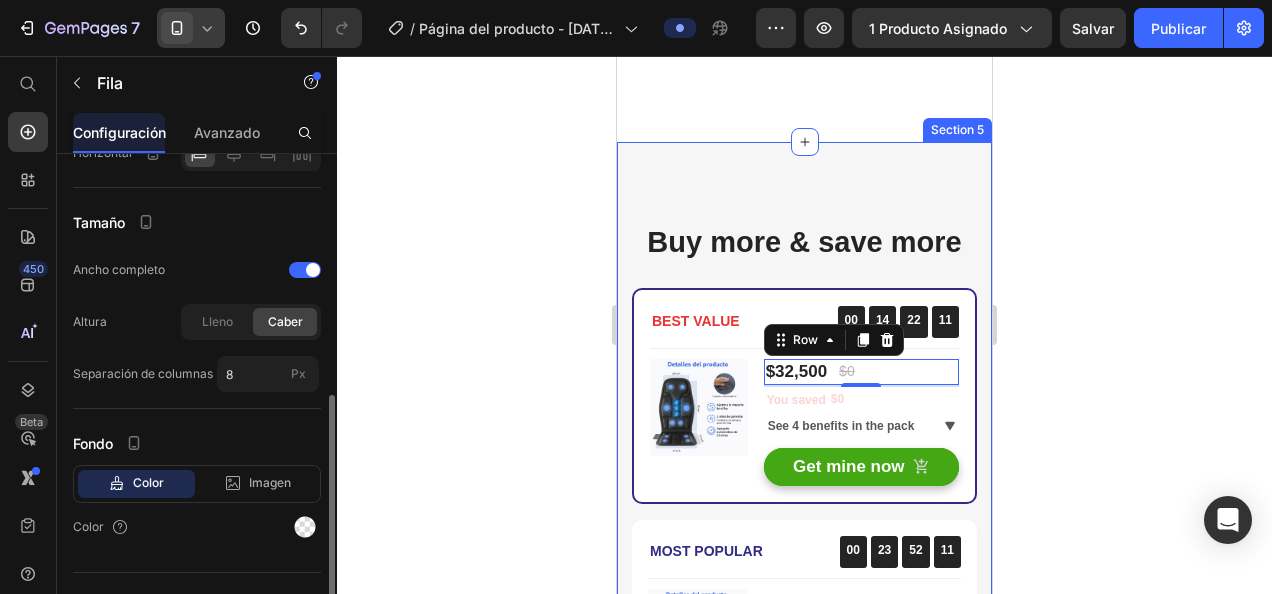 scroll, scrollTop: 534, scrollLeft: 0, axis: vertical 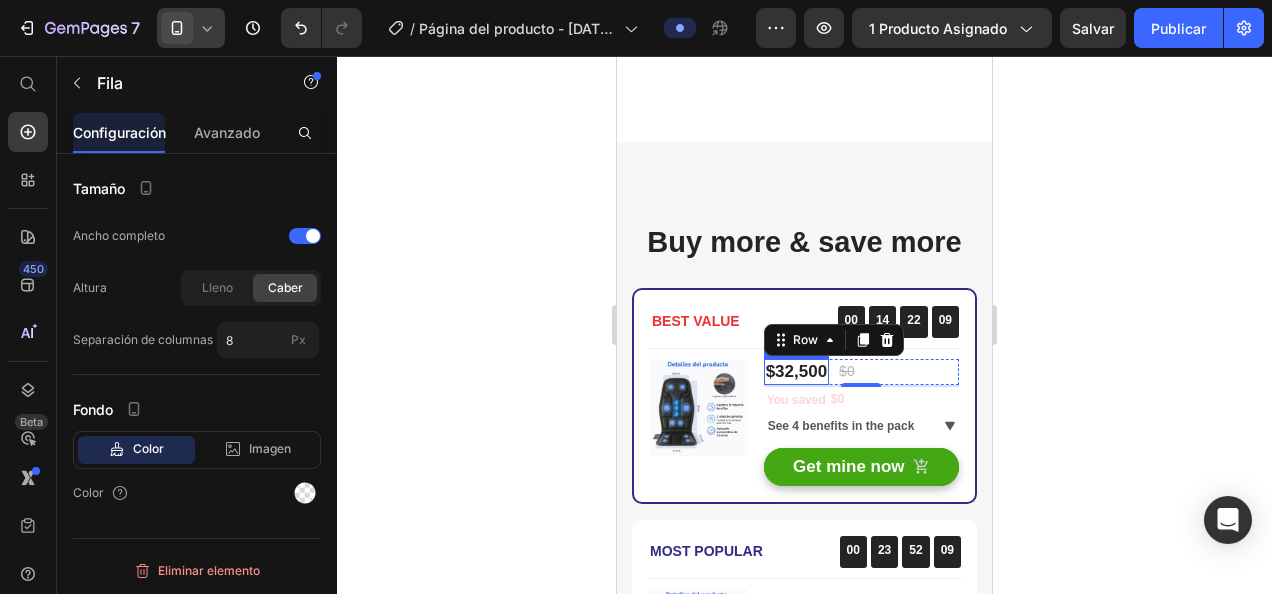 click on "$32,500" at bounding box center (796, 372) 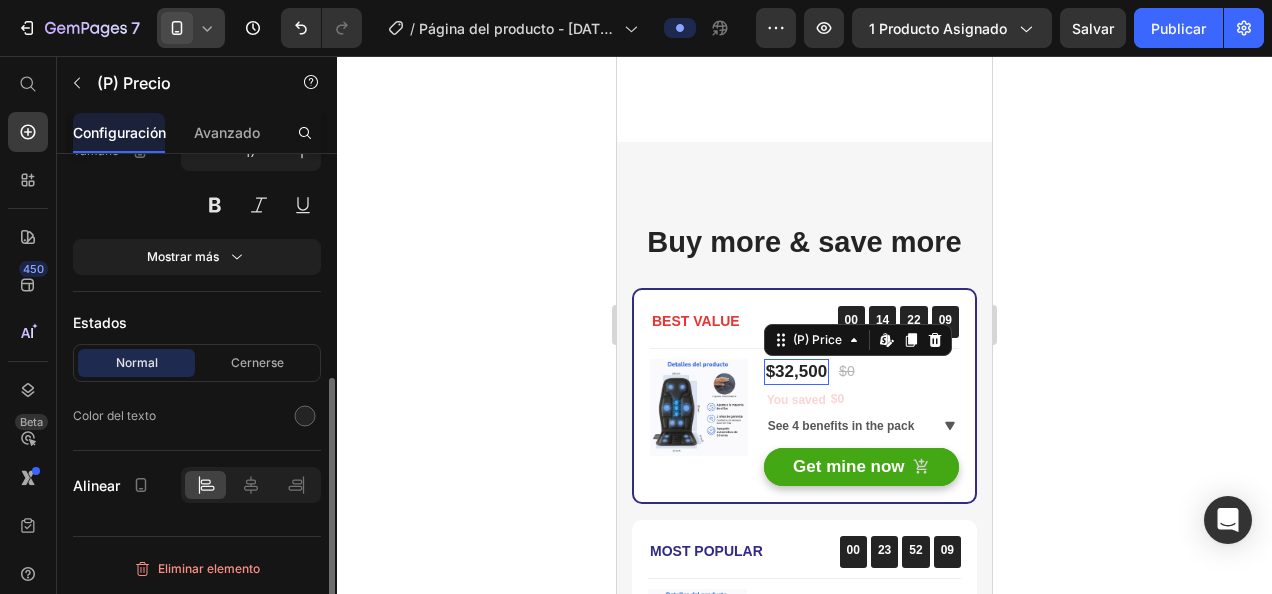scroll, scrollTop: 0, scrollLeft: 0, axis: both 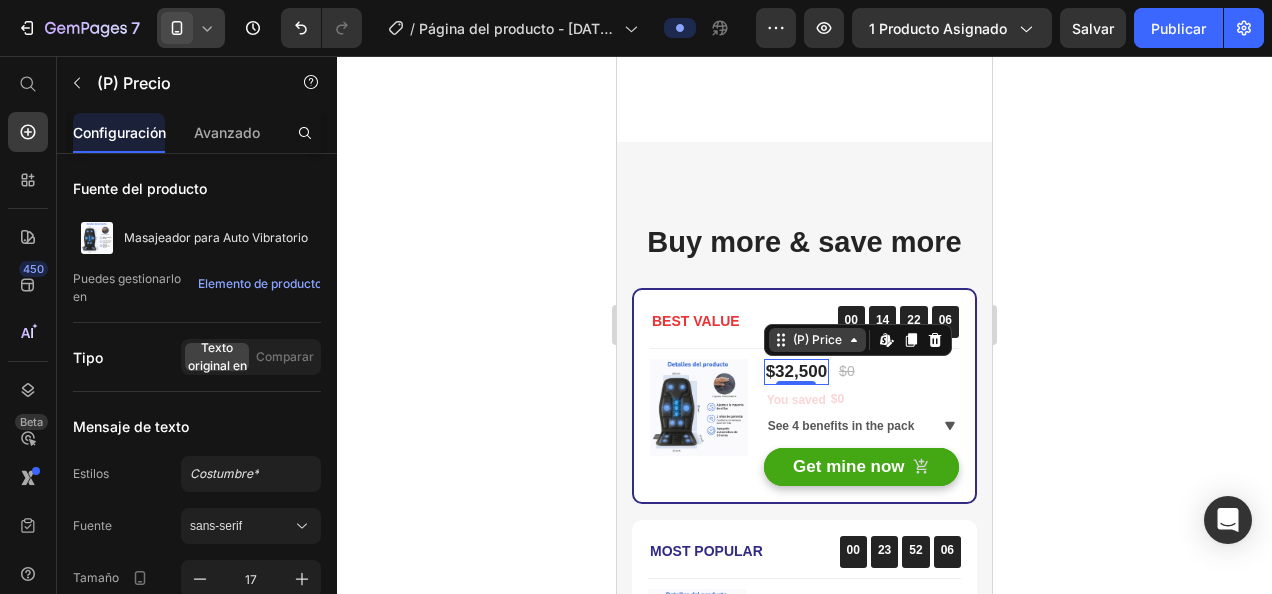 click 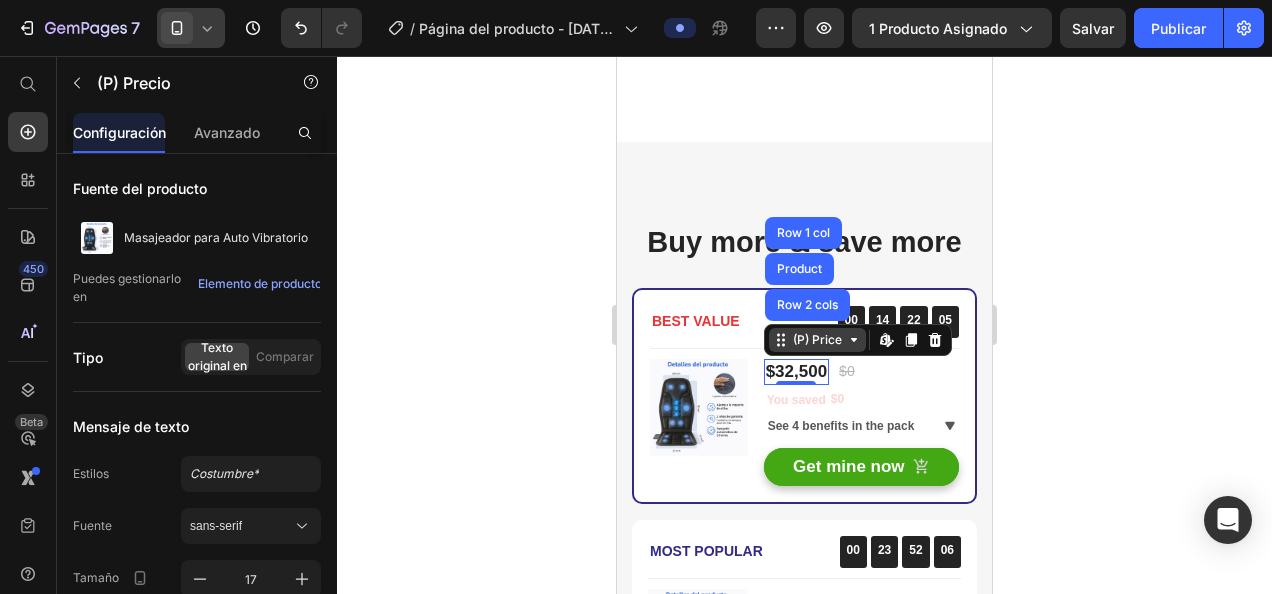 click 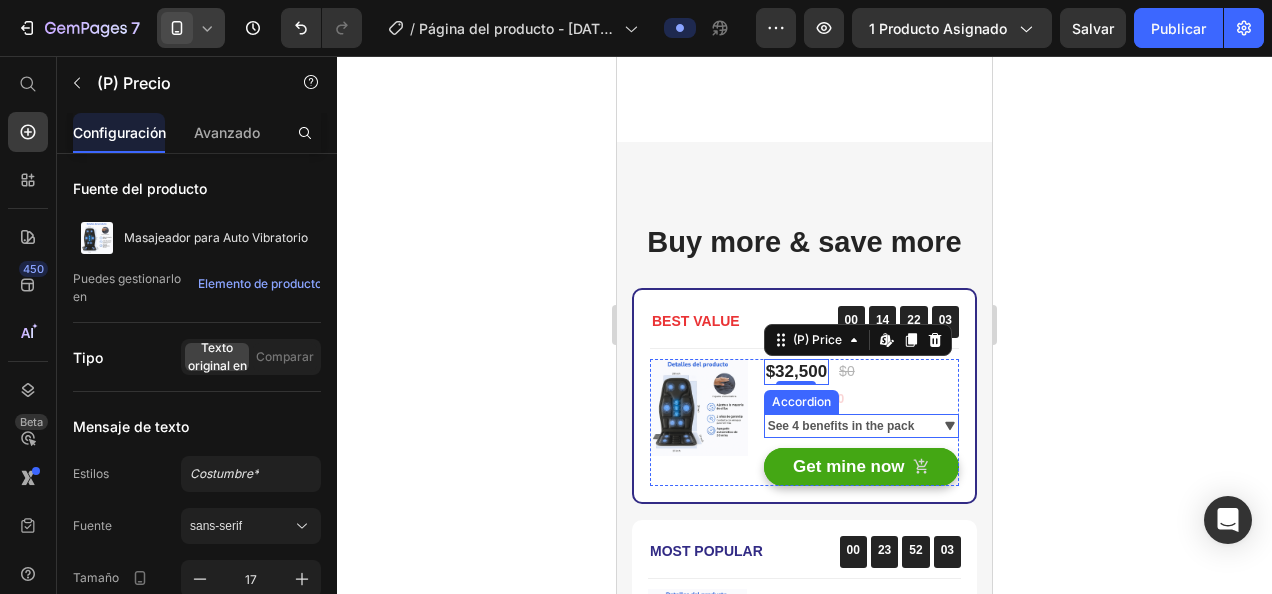 click on "See 4 benefits in the pack" at bounding box center [841, 426] 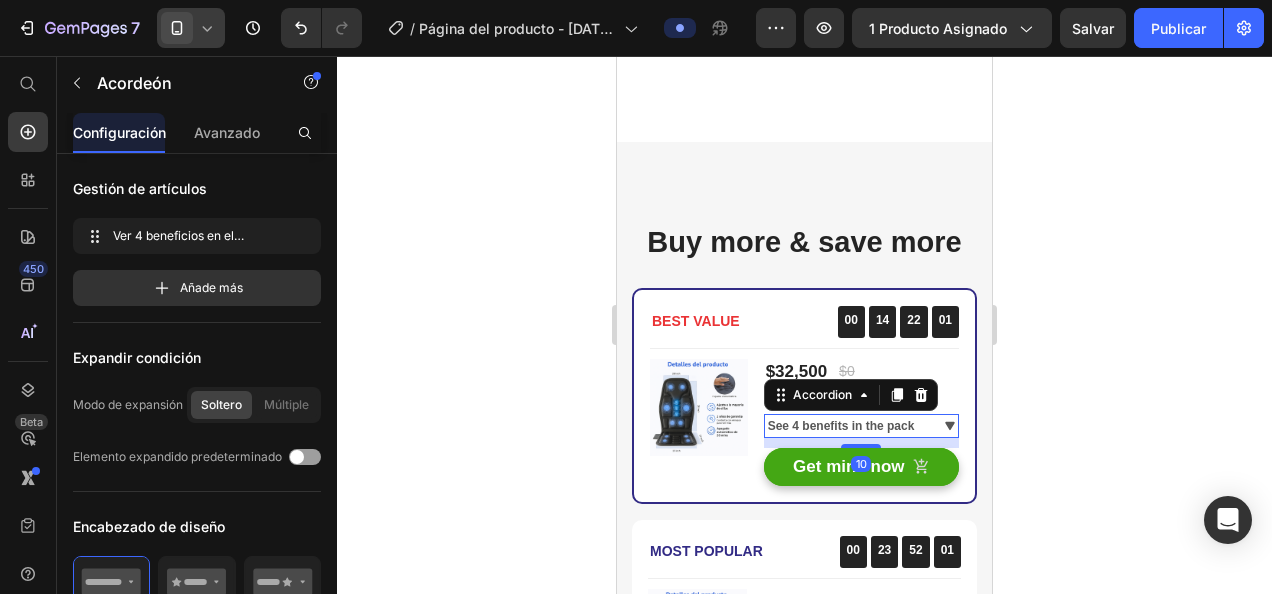 click 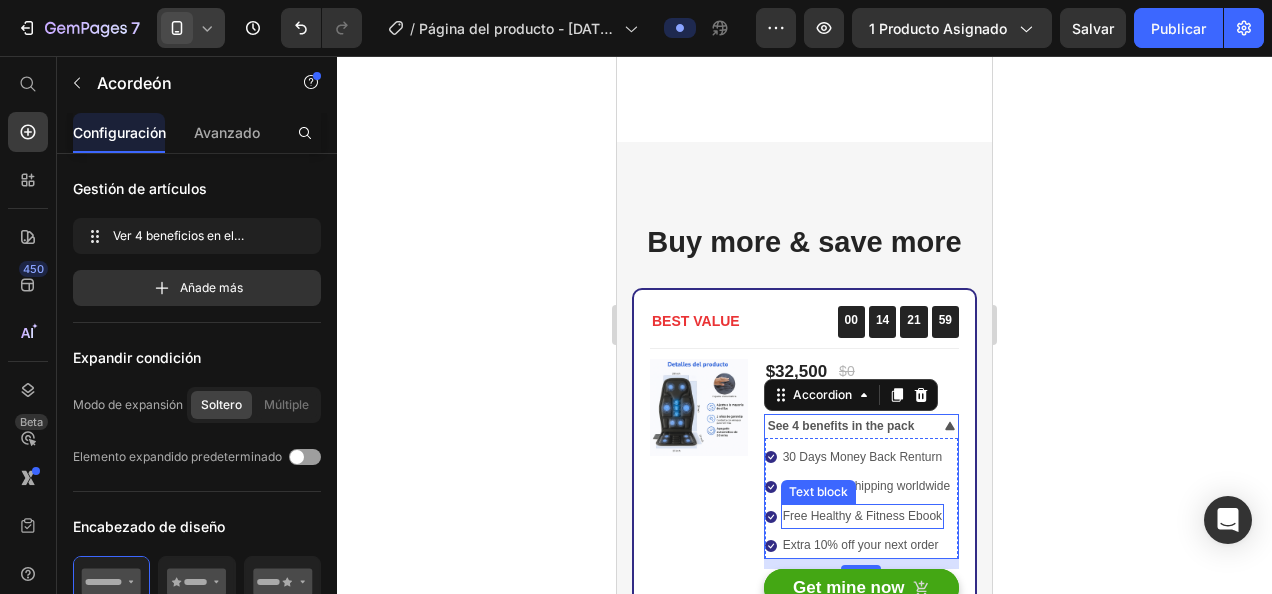scroll, scrollTop: 4889, scrollLeft: 0, axis: vertical 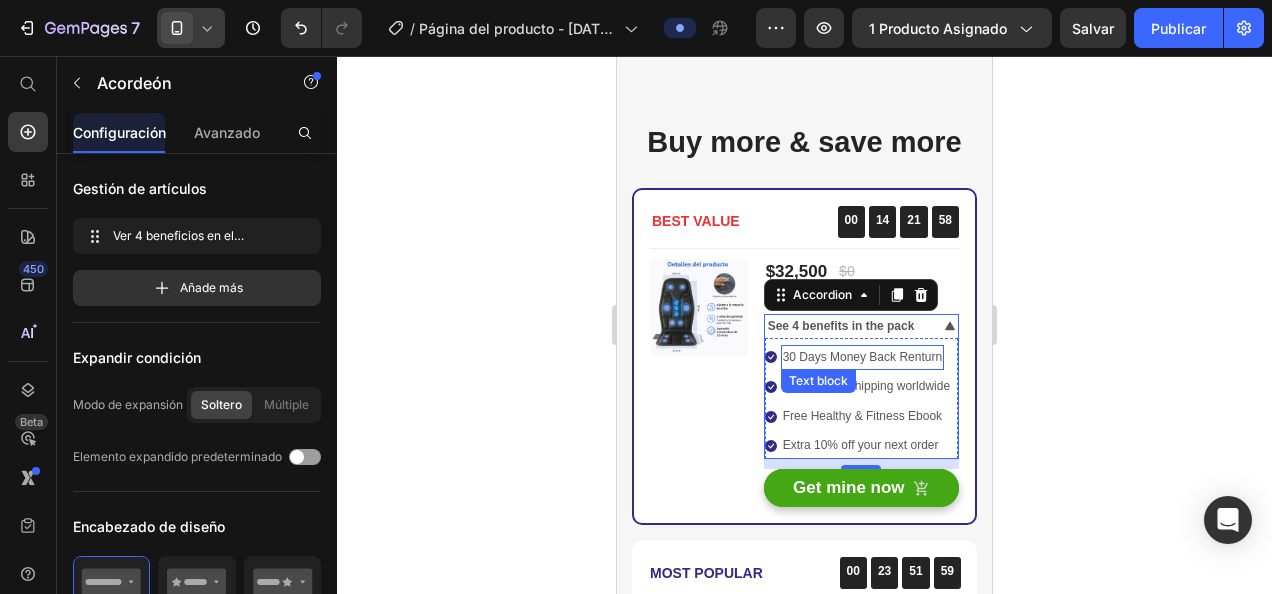 click on "30 Days Money Back Renturn" at bounding box center (862, 358) 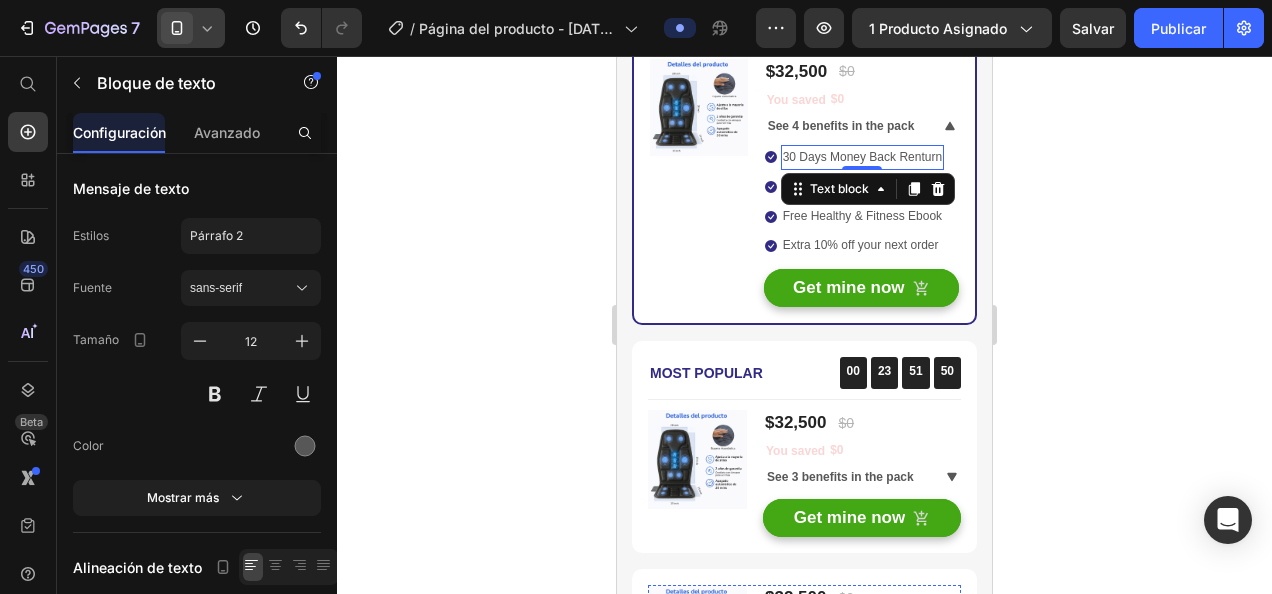 scroll, scrollTop: 4989, scrollLeft: 0, axis: vertical 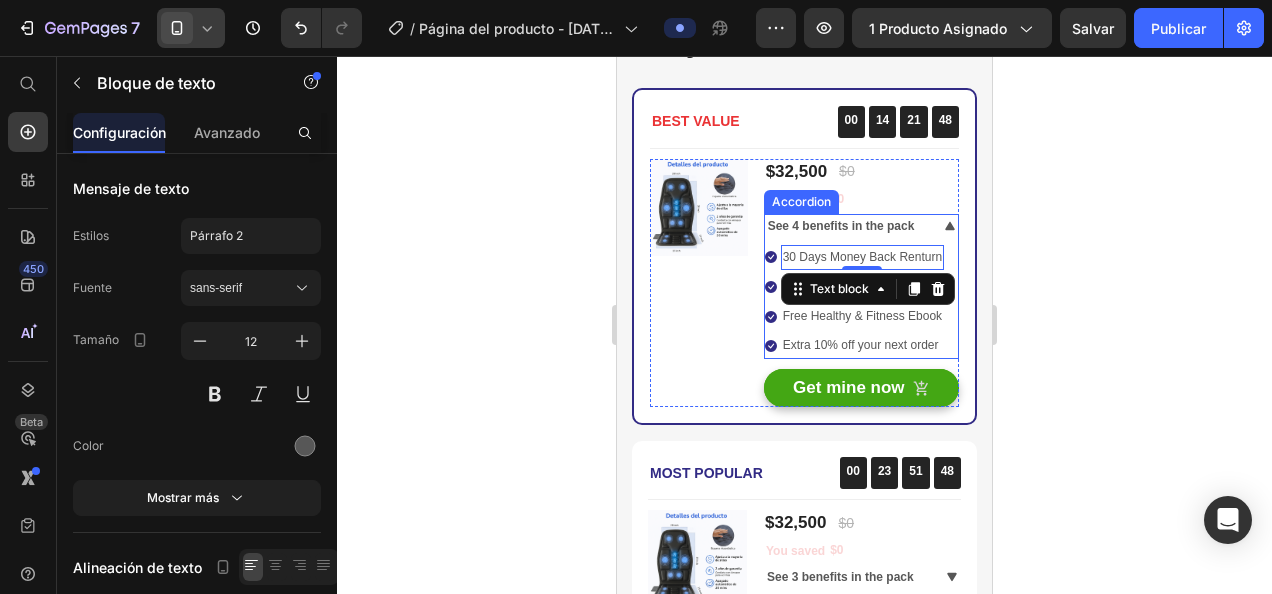 click 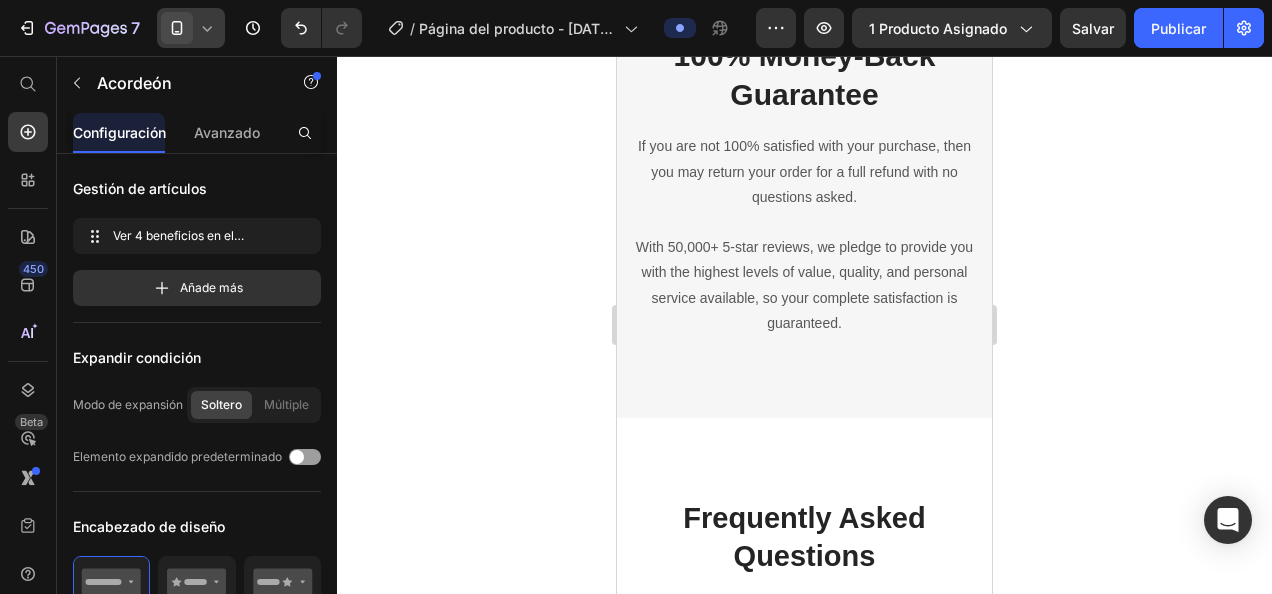 scroll, scrollTop: 7004, scrollLeft: 0, axis: vertical 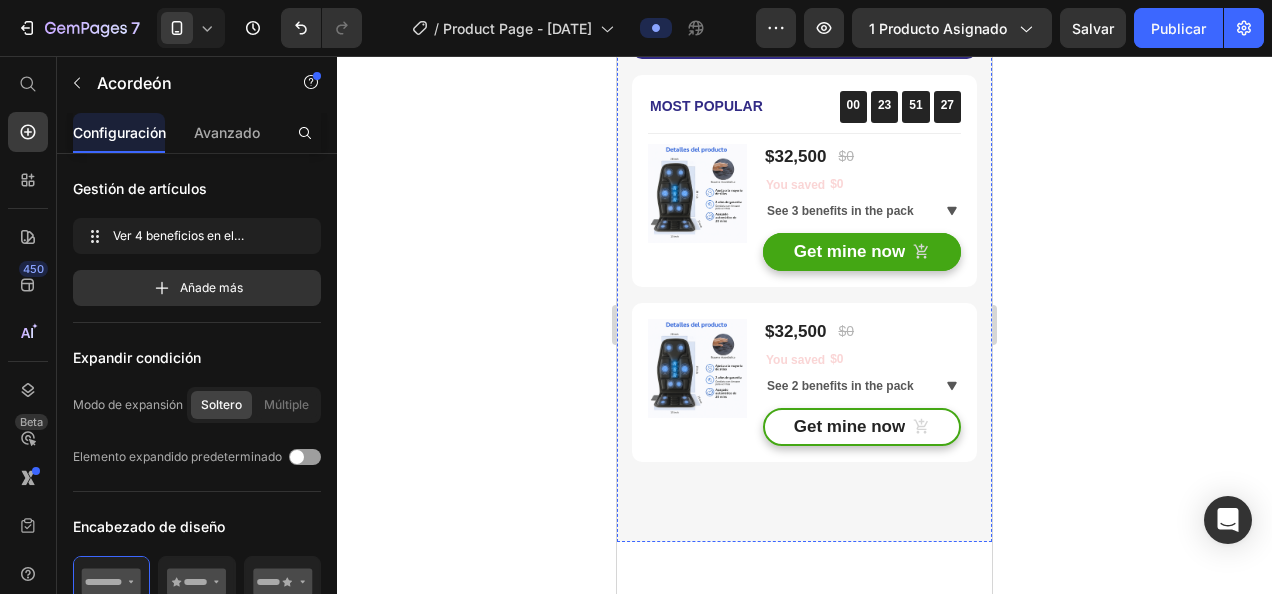 click on "Buy more & save more" at bounding box center (804, -202) 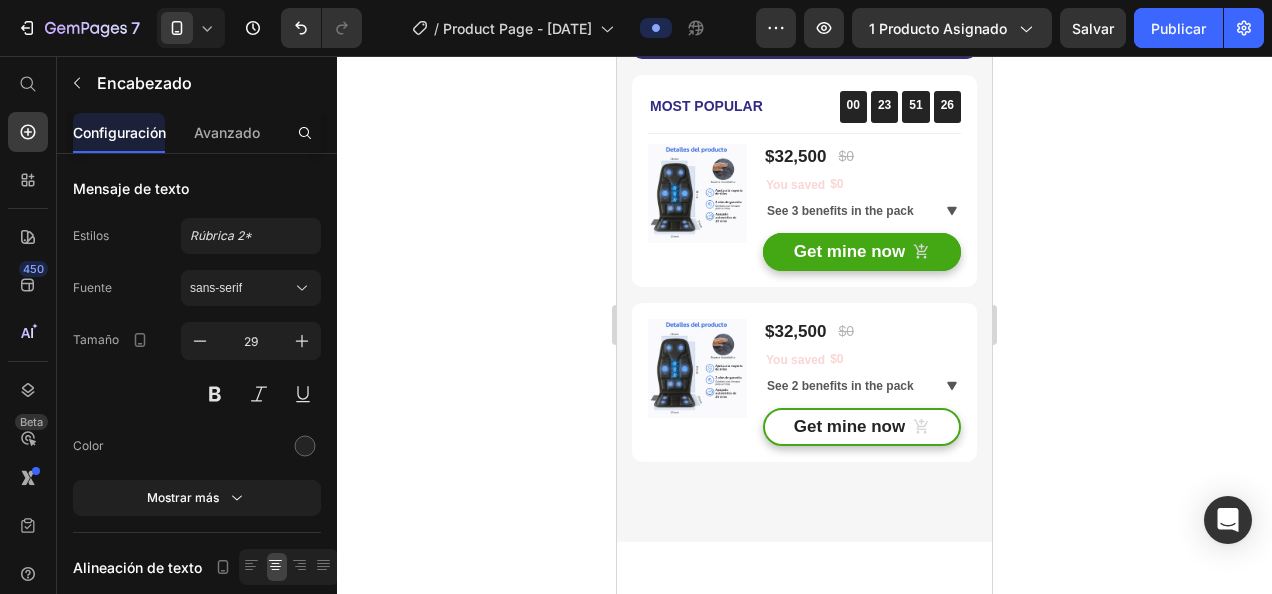 click at bounding box center [777, -242] 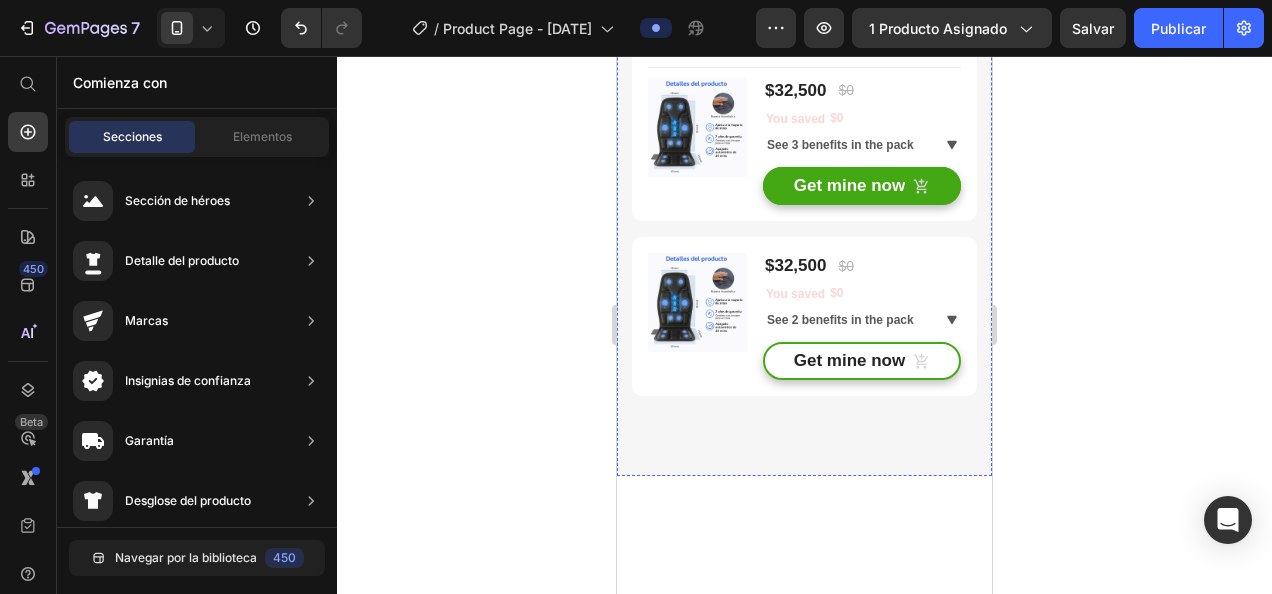 click on "BEST VALUE Text block 00 14 21 25 CountDown Timer Row Title Line (P) Images & Gallery You saved $0 (P) Tag $32,500 (P) Price $0 (P) Price Row You saved $0 (P) Tag
See 4 benefits in the pack Accordion Get mine now (P) Cart Button Product Row" at bounding box center [804, -115] 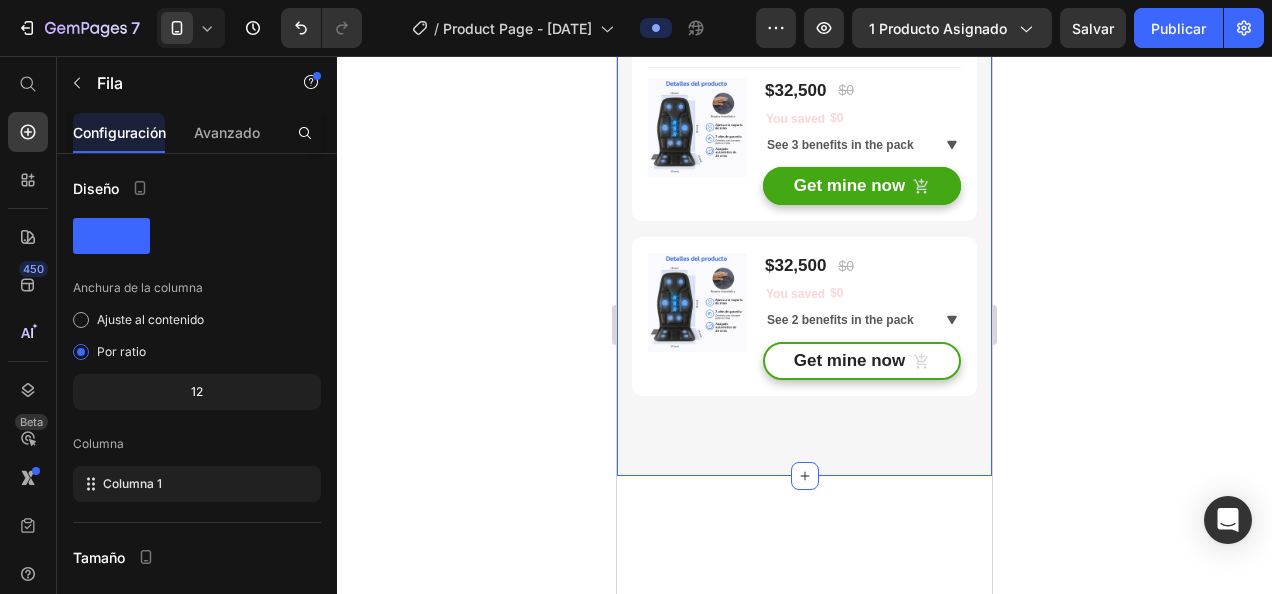 click on "BEST VALUE Text block 00 14 21 25 CountDown Timer Row                Title Line (P) Images & Gallery You saved $0 (P) Tag $32,500 (P) Price $0 (P) Price Row You saved $0 (P) Tag
See 4 benefits in the pack Accordion Get mine now (P) Cart Button Product Row   16 Most Popular Text block 00 23 51 25 CountDown Timer Row                Title Line (P) Images & Gallery You saved $0 (P) Tag $32,500 (P) Price $0 (P) Price Row You saved $0 (P) Tag
See 3 benefits in the pack Accordion Get mine now (P) Cart Button Product Row (P) Images & Gallery You saved $0 (P) Tag $32,500 (P) Price $0 (P) Price Row You saved $0 (P) Tag
See 2 benefits in the pack Accordion Get mine now (P) Cart Button Product Row Section 5" at bounding box center [804, 87] 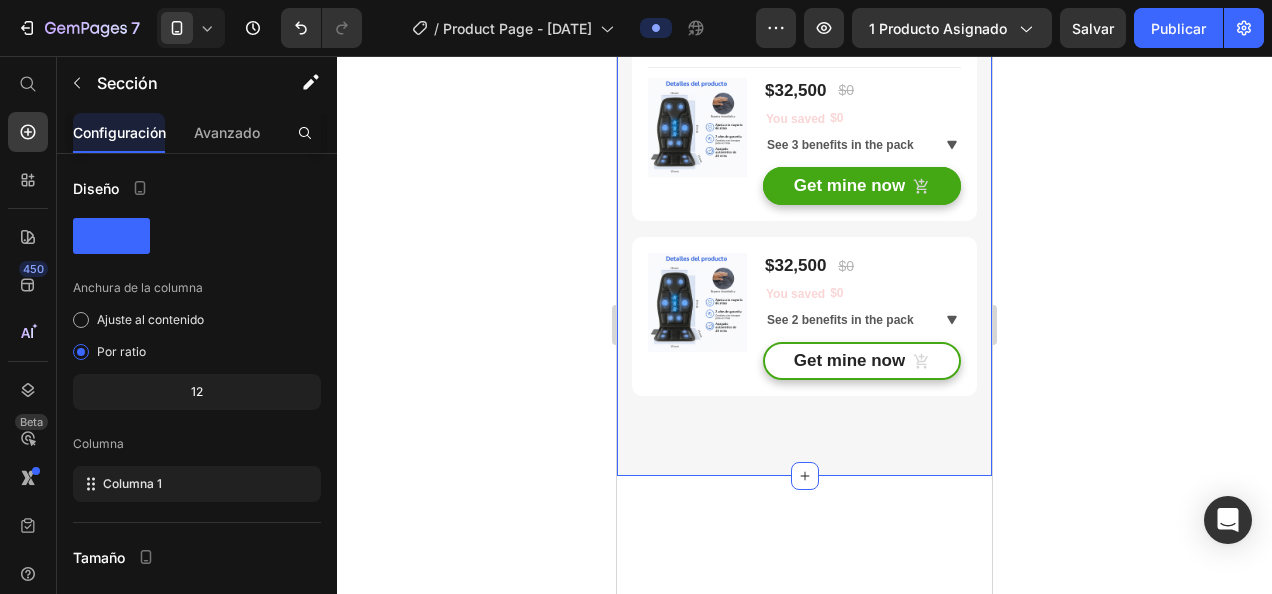 click 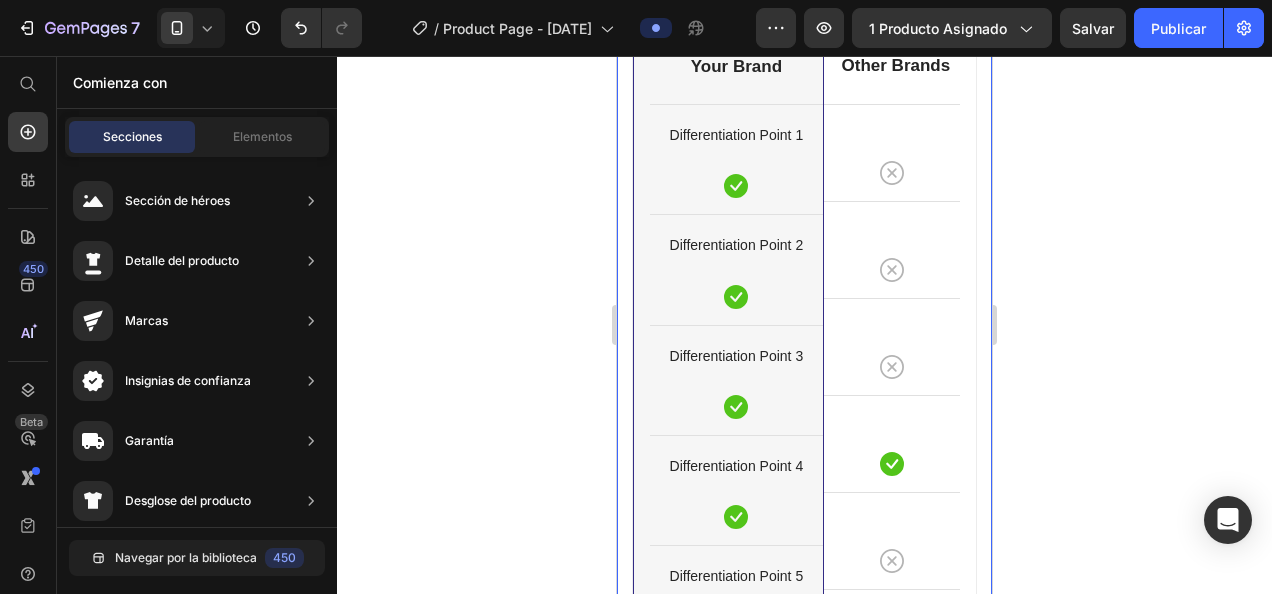 scroll, scrollTop: 4392, scrollLeft: 0, axis: vertical 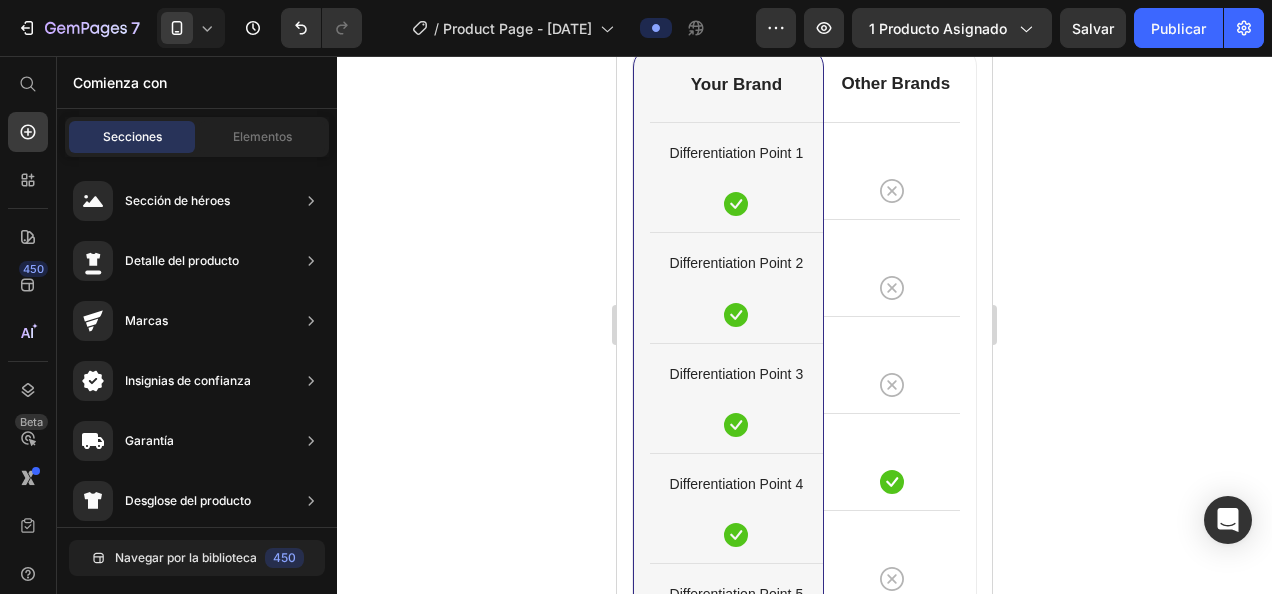 click on "[PERSON]" at bounding box center [740, -397] 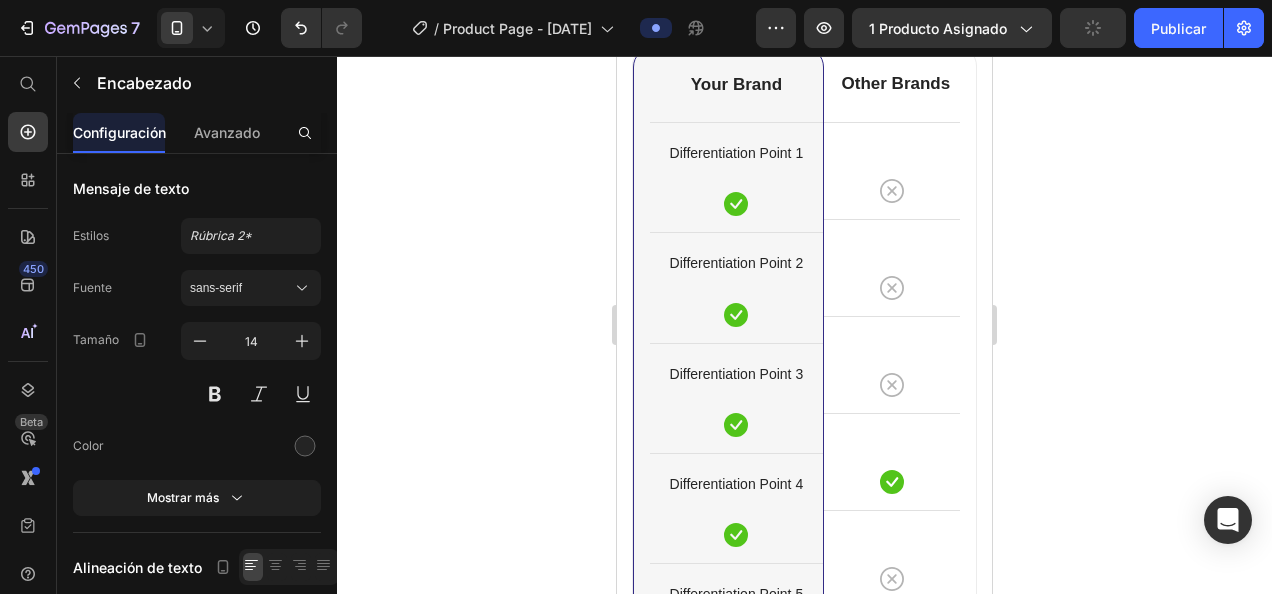 click on "Image [PERSON] Heading 8 Row" at bounding box center [797, -392] 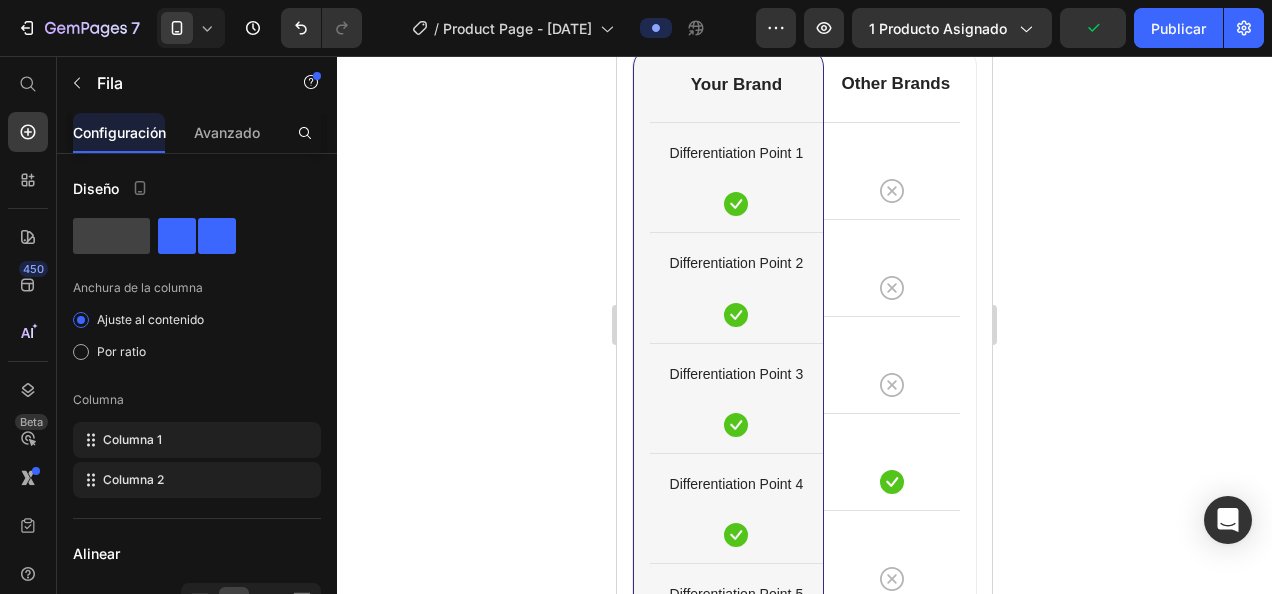click on "Image [PERSON] Heading Row 0" at bounding box center [797, -392] 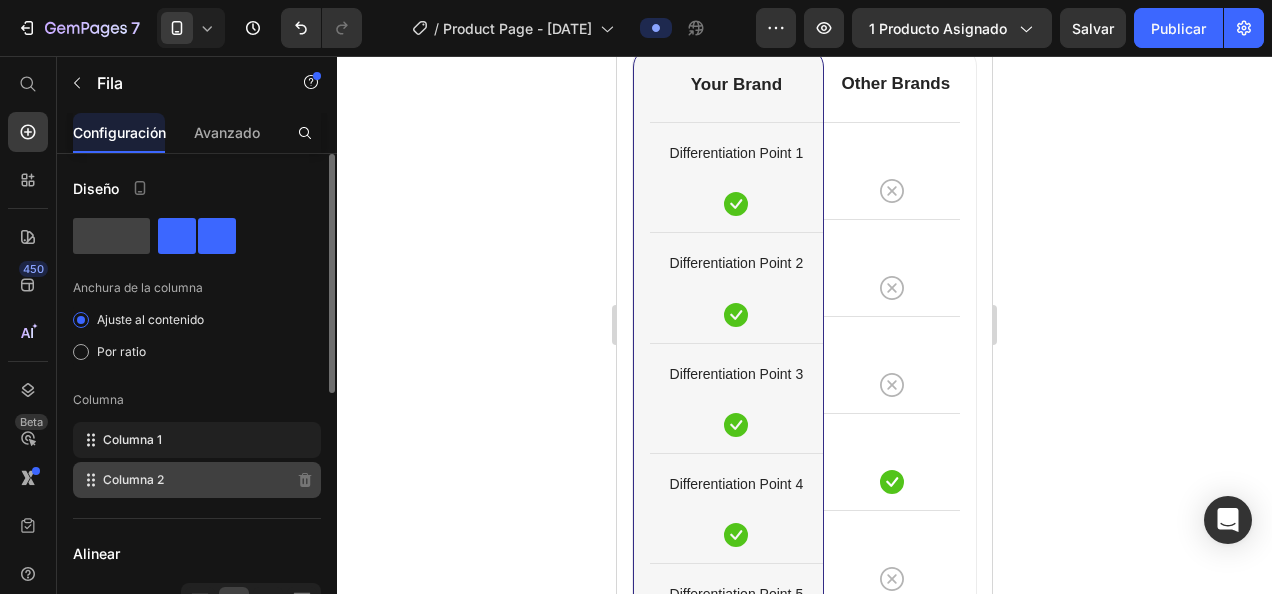 click on "Columna 2" 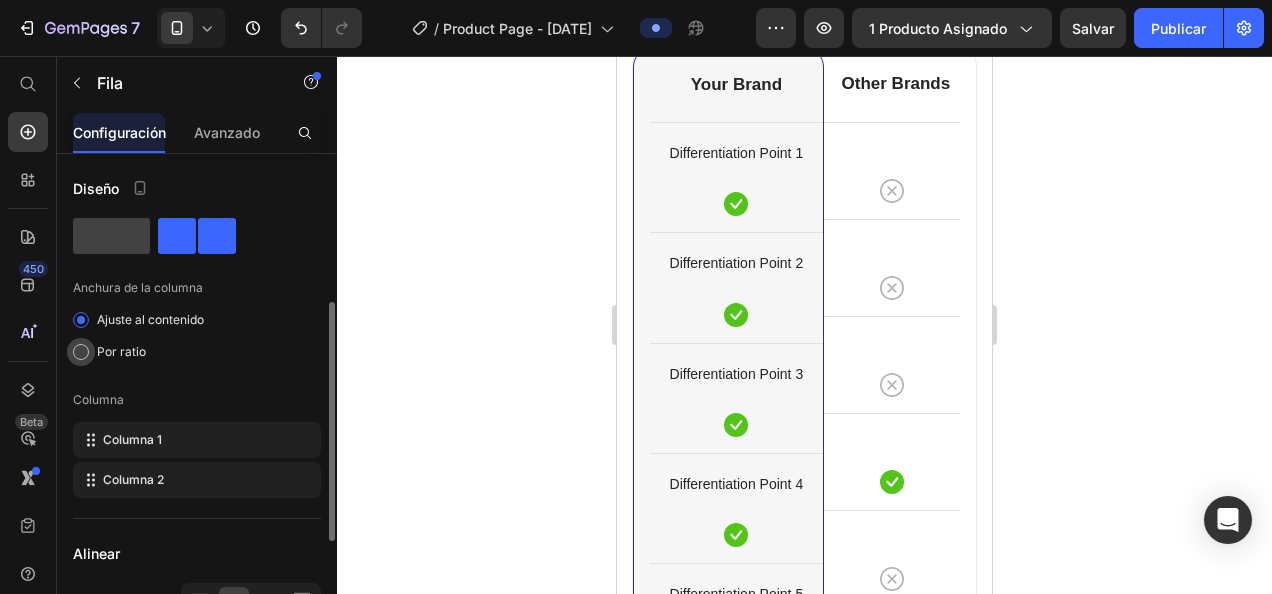 scroll, scrollTop: 100, scrollLeft: 0, axis: vertical 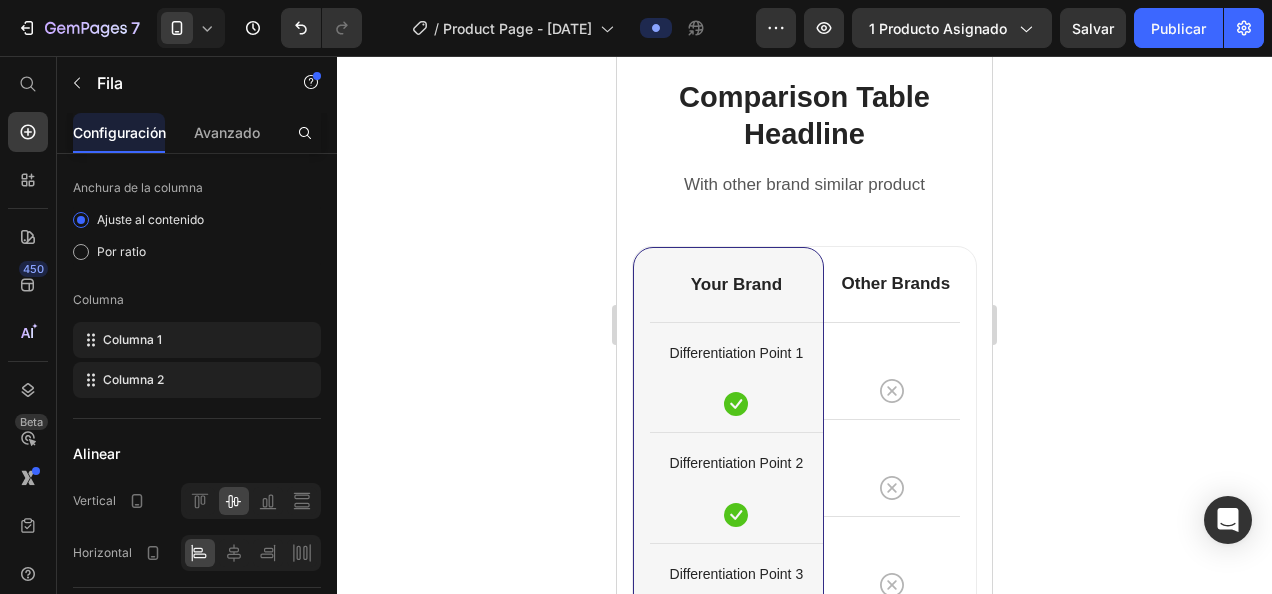 click 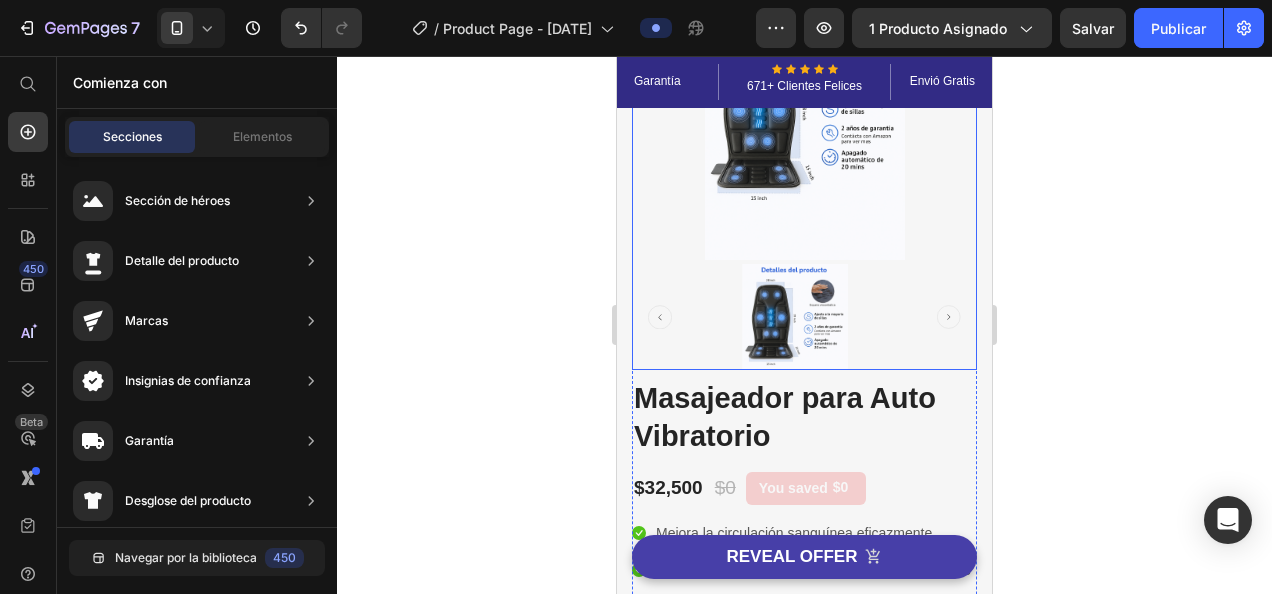 scroll, scrollTop: 0, scrollLeft: 0, axis: both 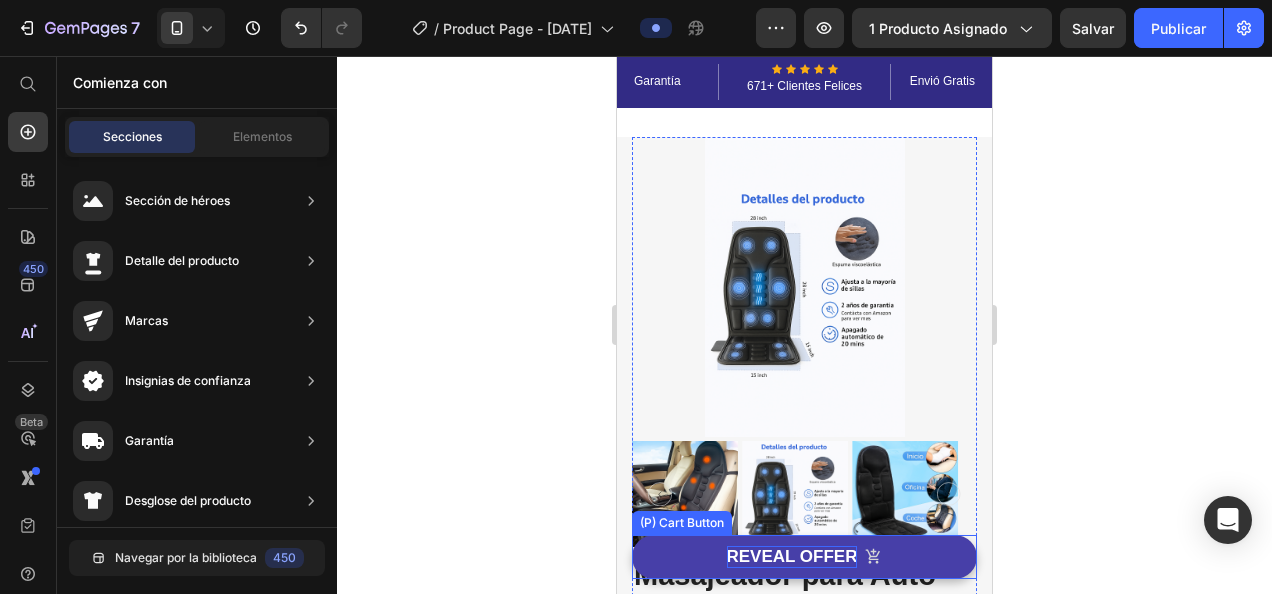 click on "REVEAL OFFER" at bounding box center [792, 557] 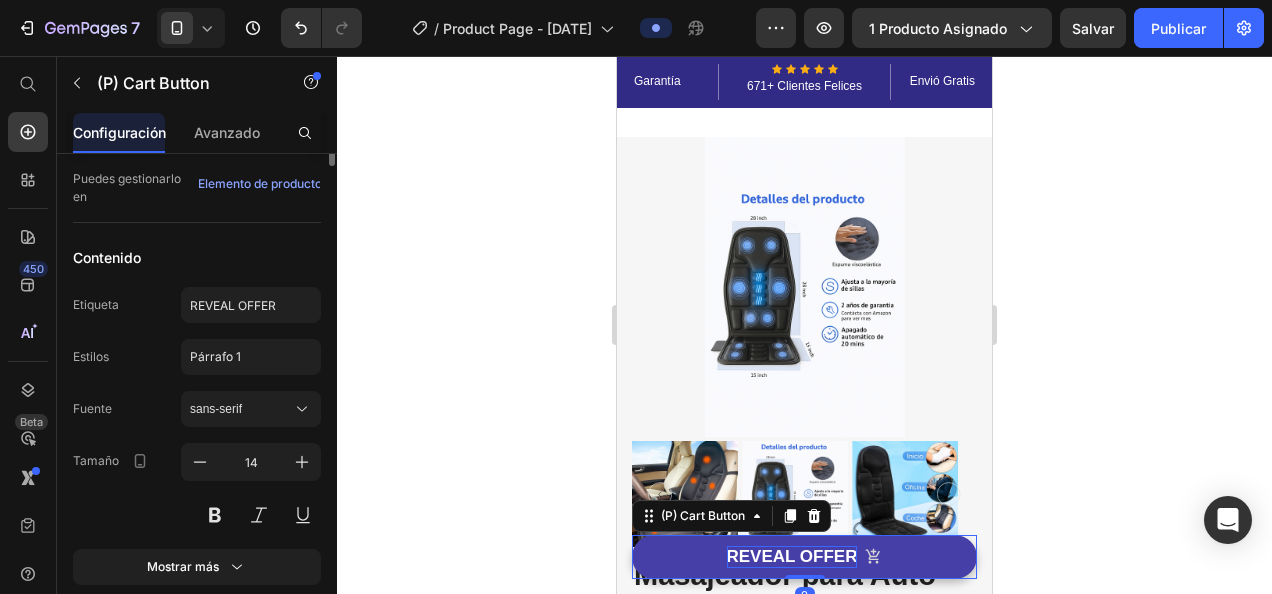 scroll, scrollTop: 0, scrollLeft: 0, axis: both 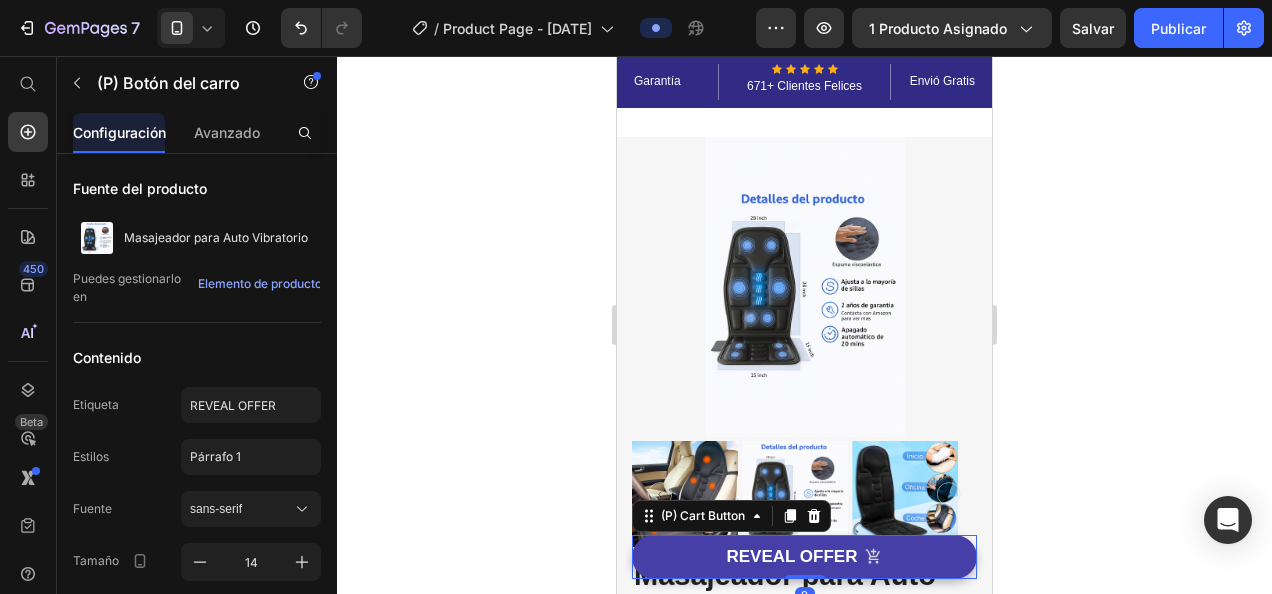 click on "REVEAL OFFER" at bounding box center [804, 557] 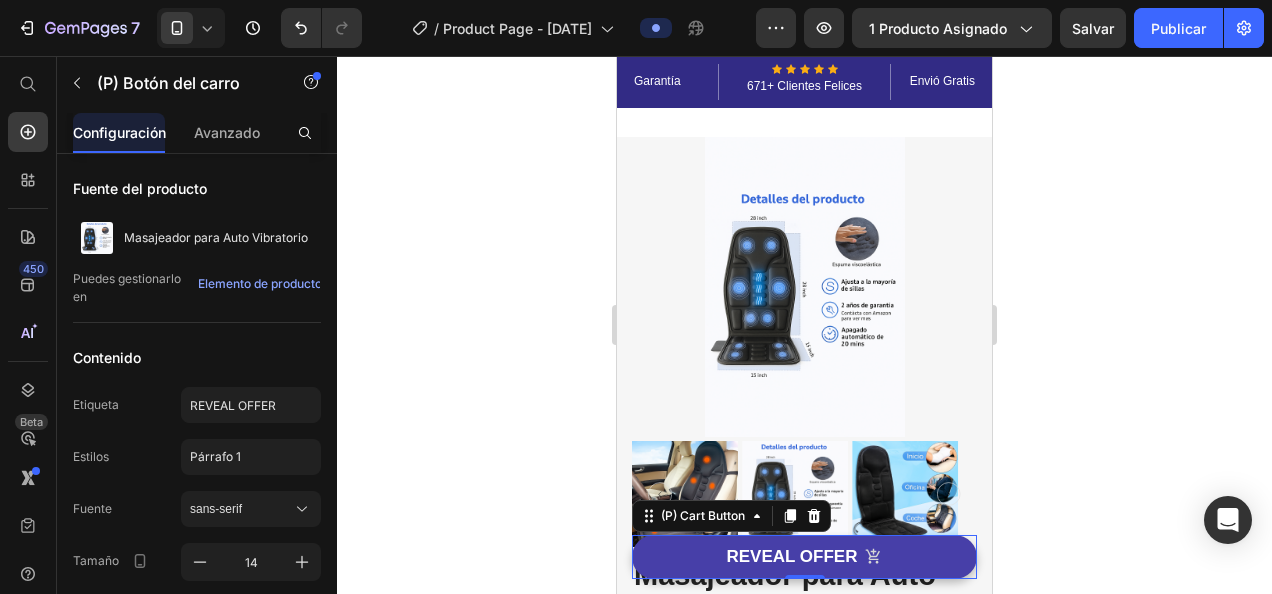 click on "REVEAL OFFER" at bounding box center (804, 557) 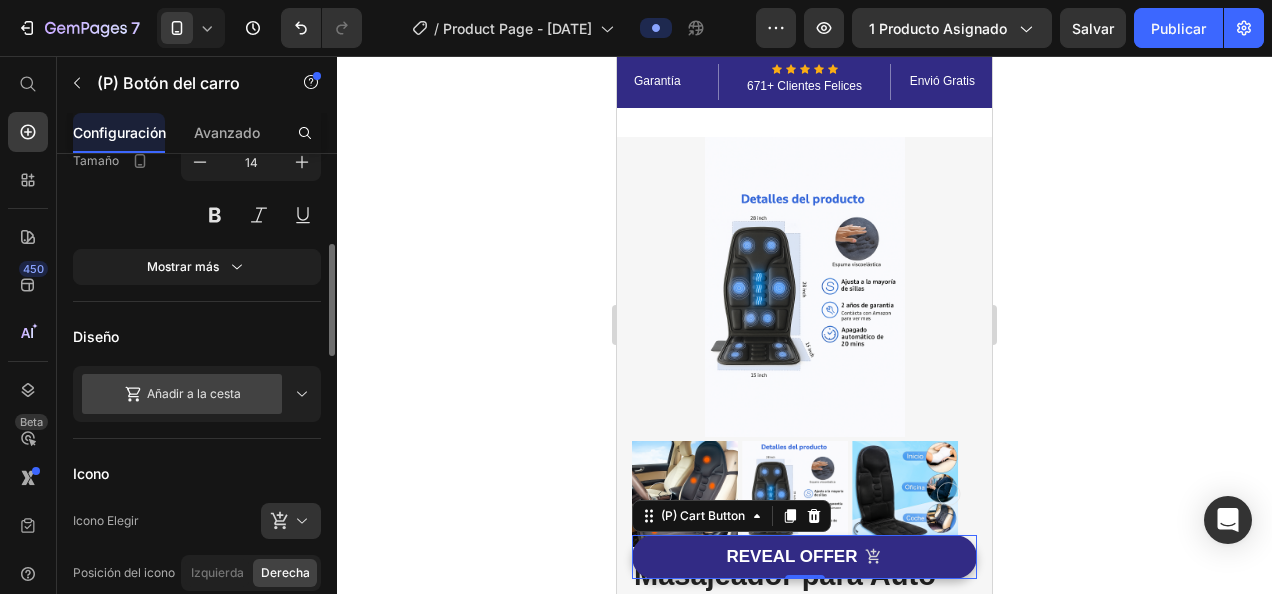 scroll, scrollTop: 500, scrollLeft: 0, axis: vertical 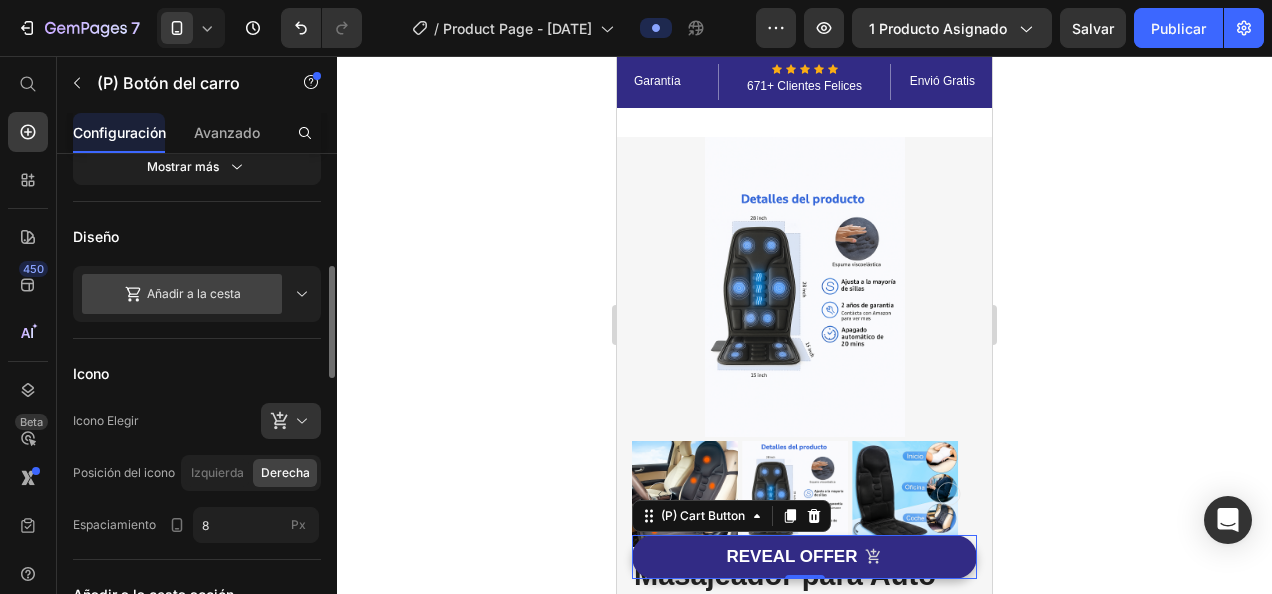 click on "Añadir a la cesta" at bounding box center [197, 294] 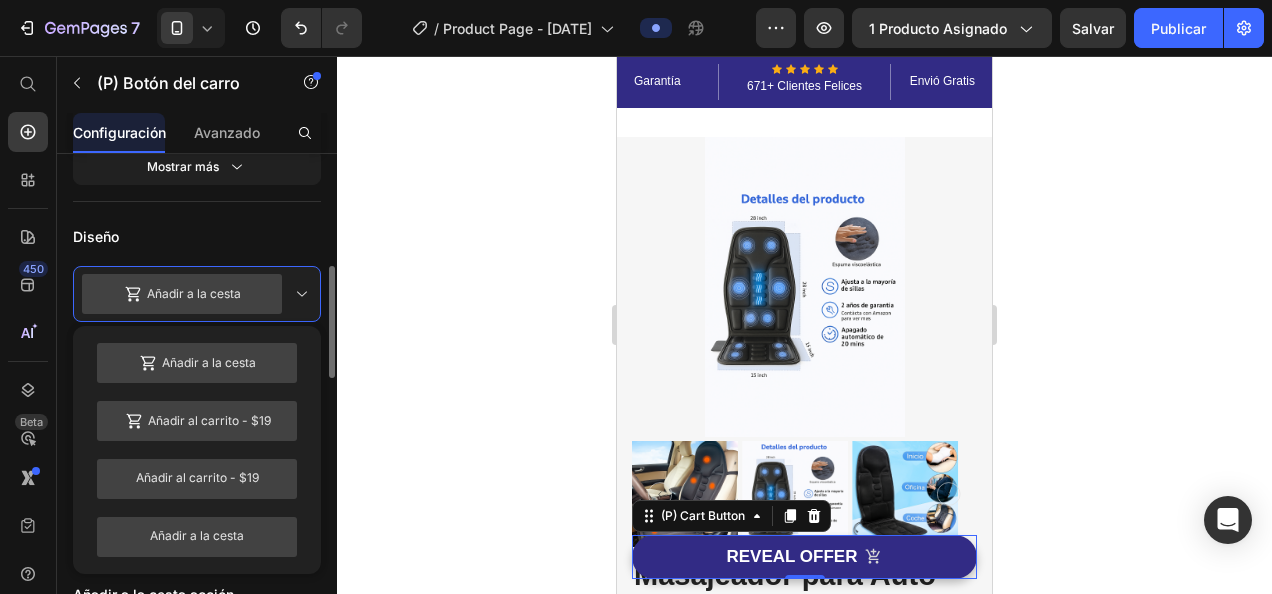 click on "Añadir a la cesta" at bounding box center (197, 294) 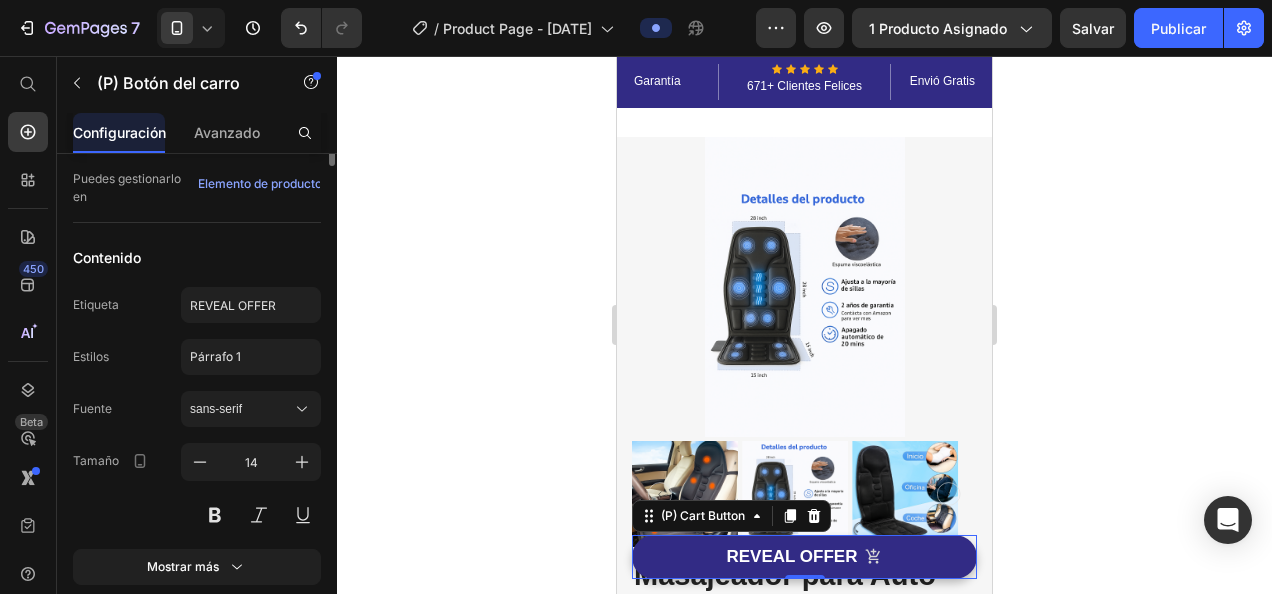 scroll, scrollTop: 0, scrollLeft: 0, axis: both 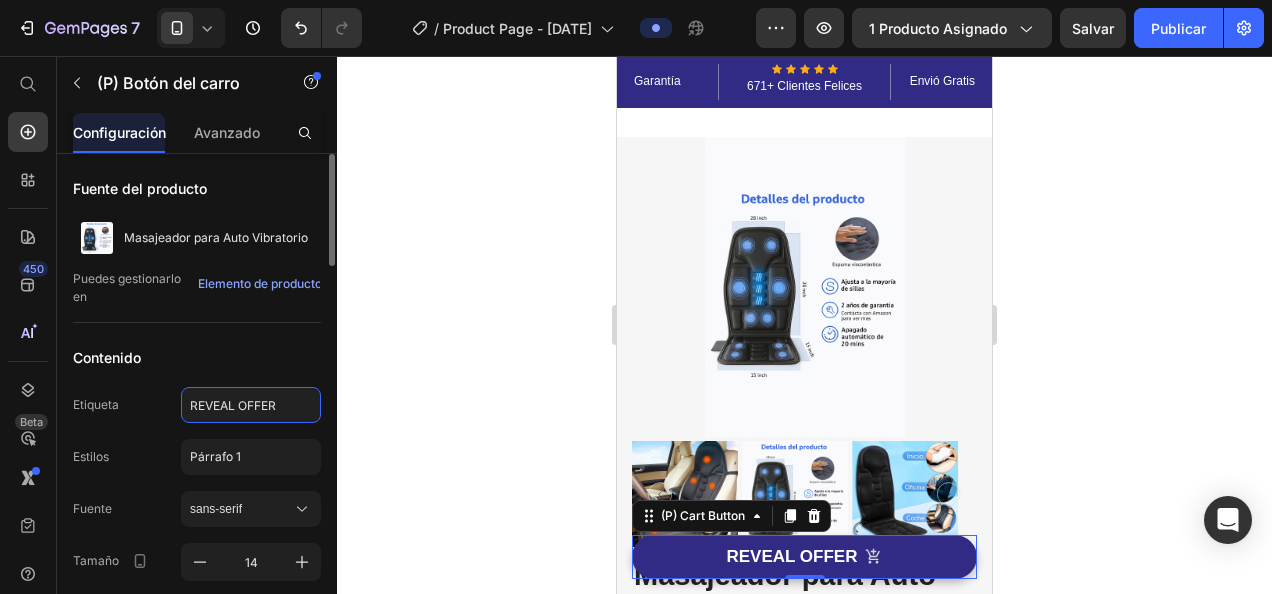 click on "REVEAL OFFER" 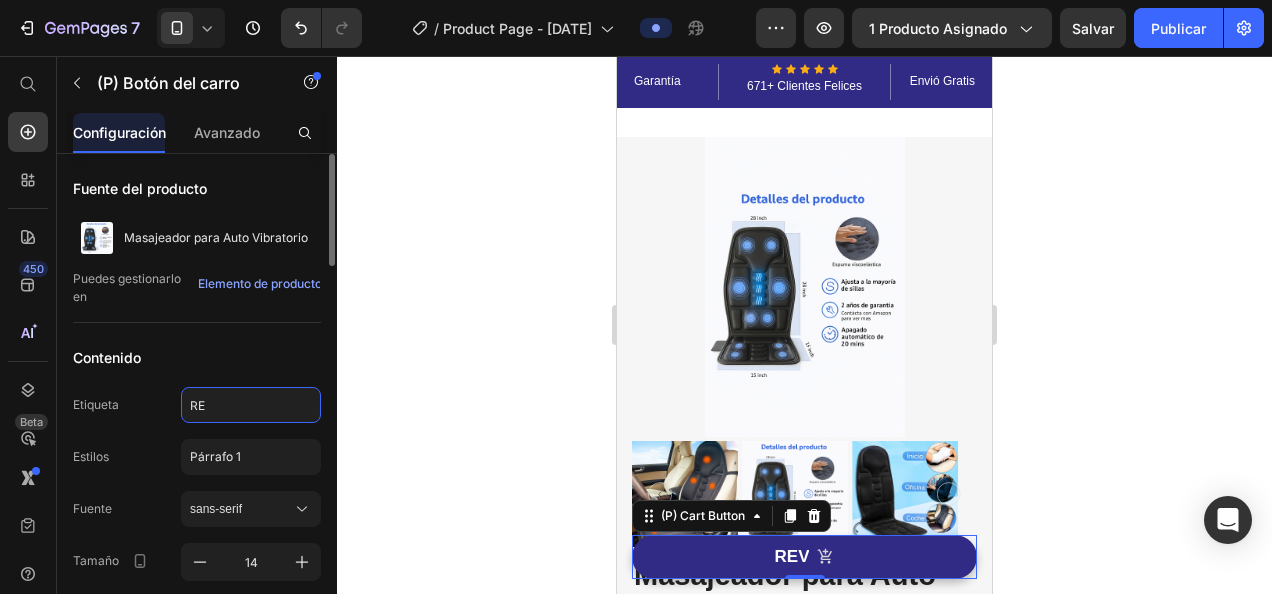 type on "R" 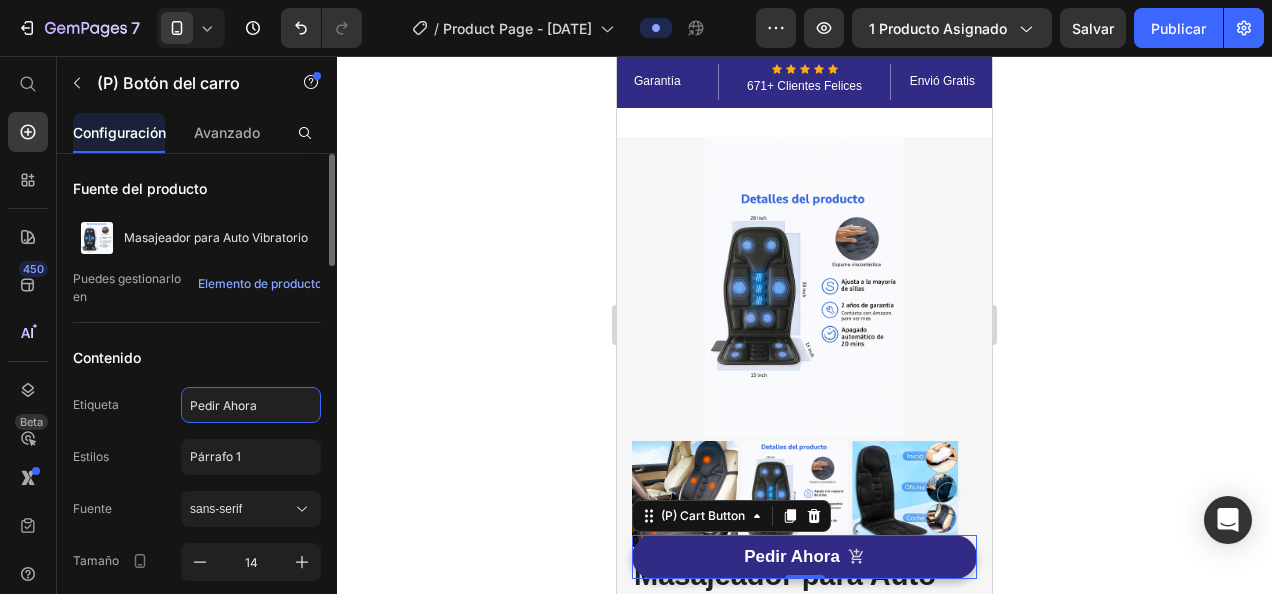 type on "Pedir Ahora" 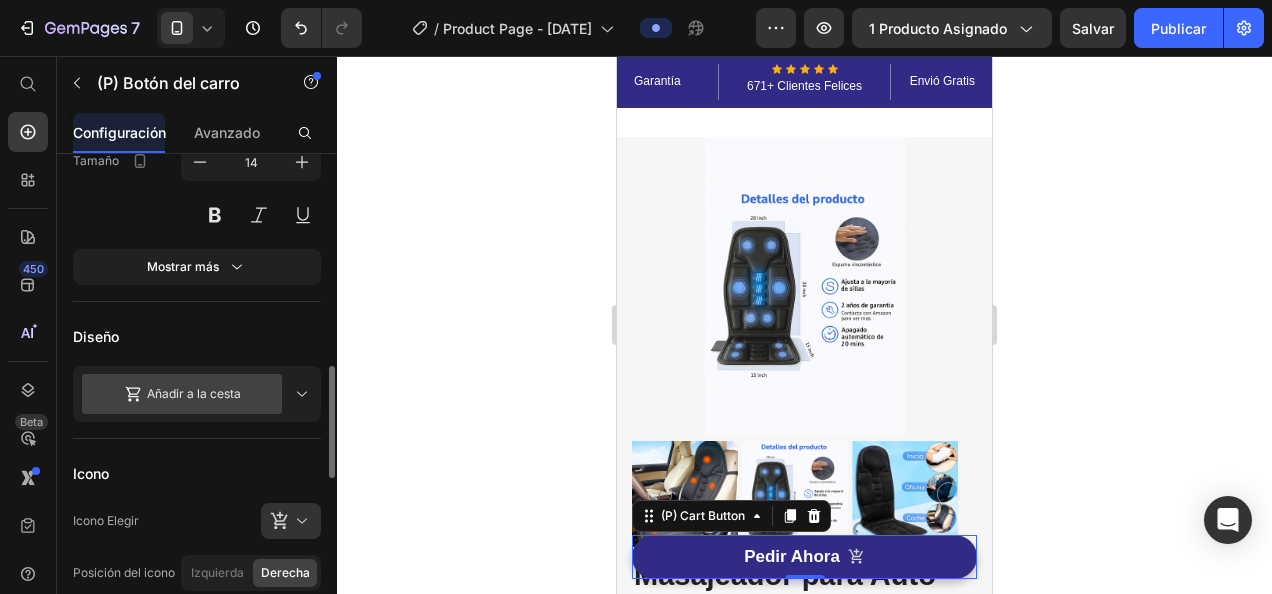 scroll, scrollTop: 600, scrollLeft: 0, axis: vertical 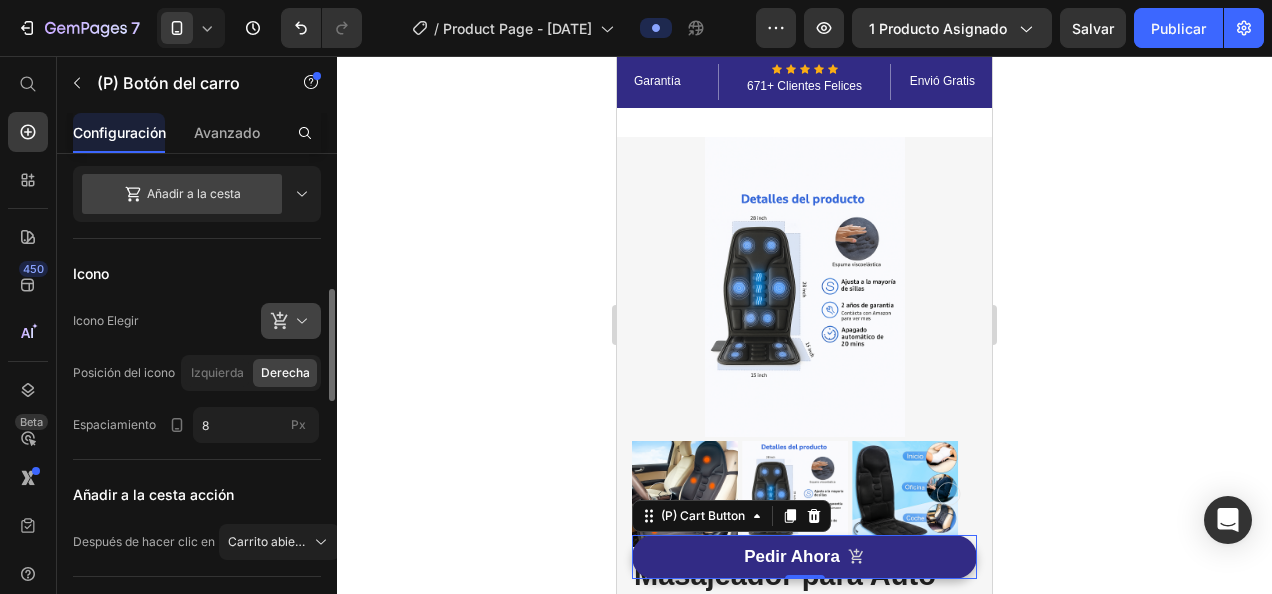 click at bounding box center (299, 321) 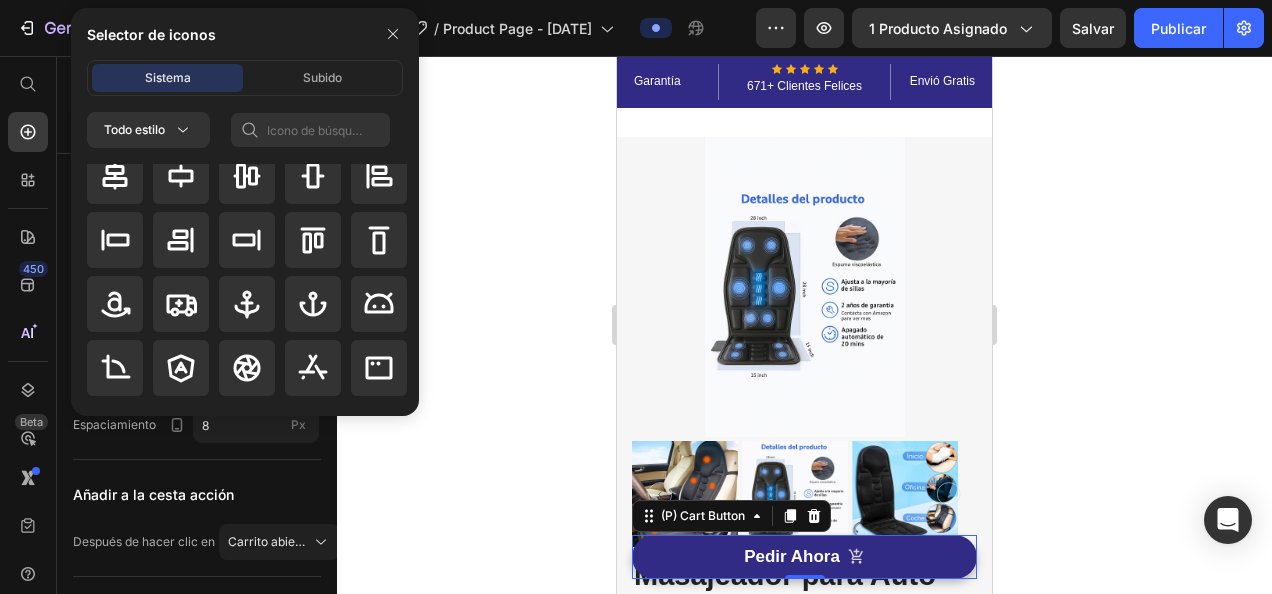 scroll, scrollTop: 300, scrollLeft: 0, axis: vertical 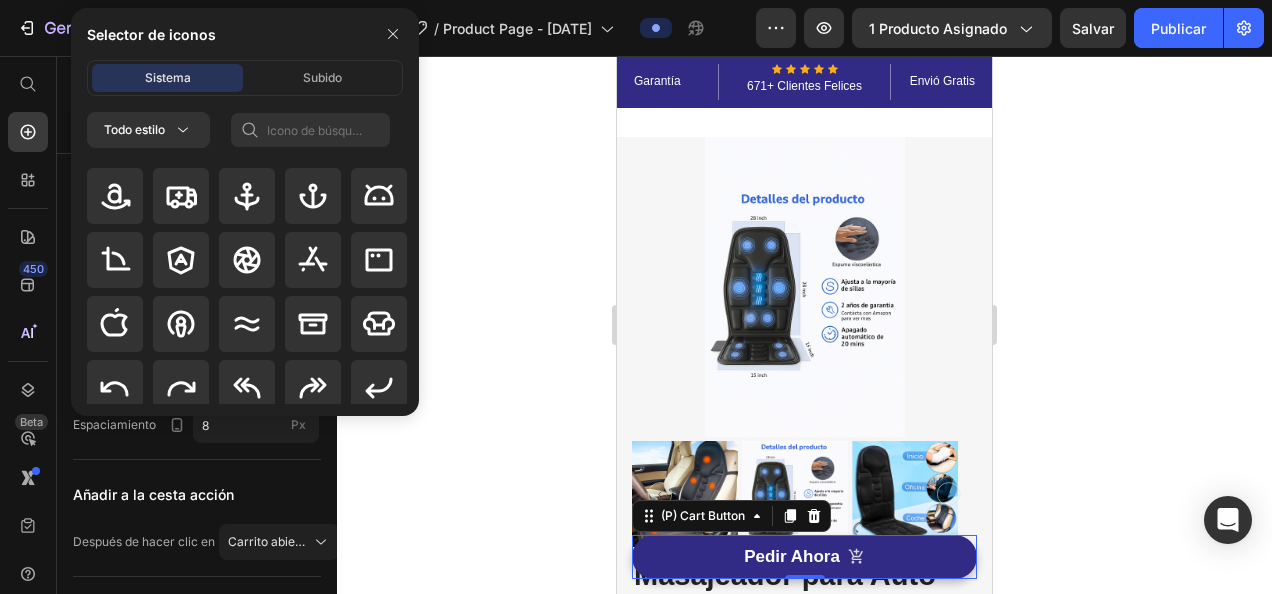 click 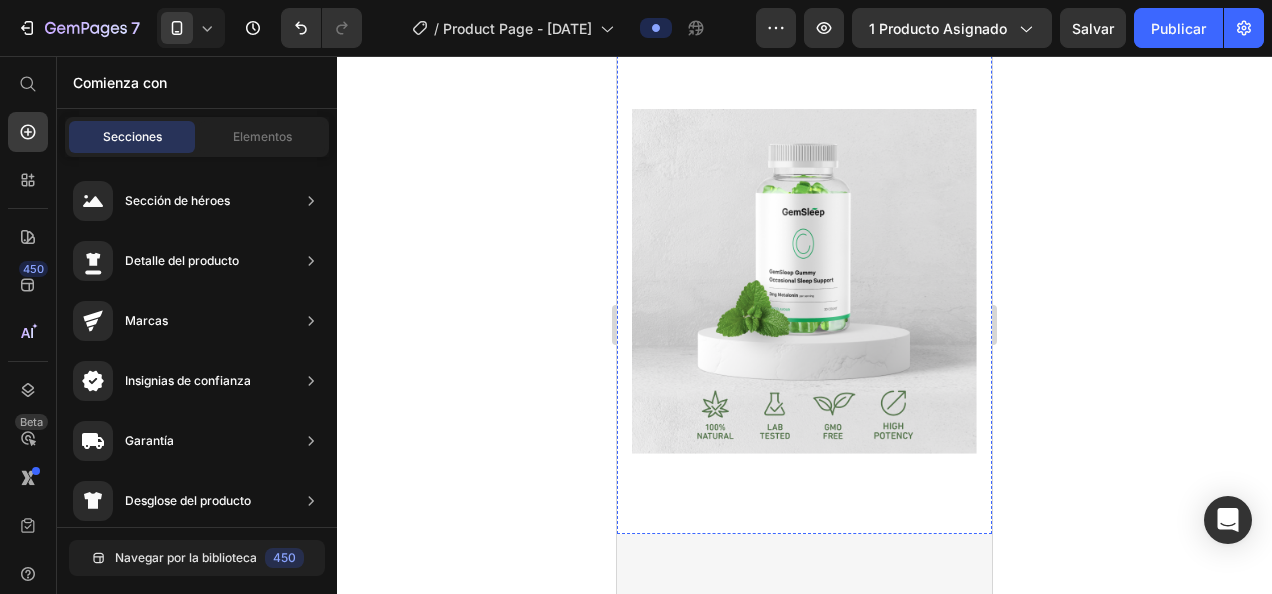 scroll, scrollTop: 1800, scrollLeft: 0, axis: vertical 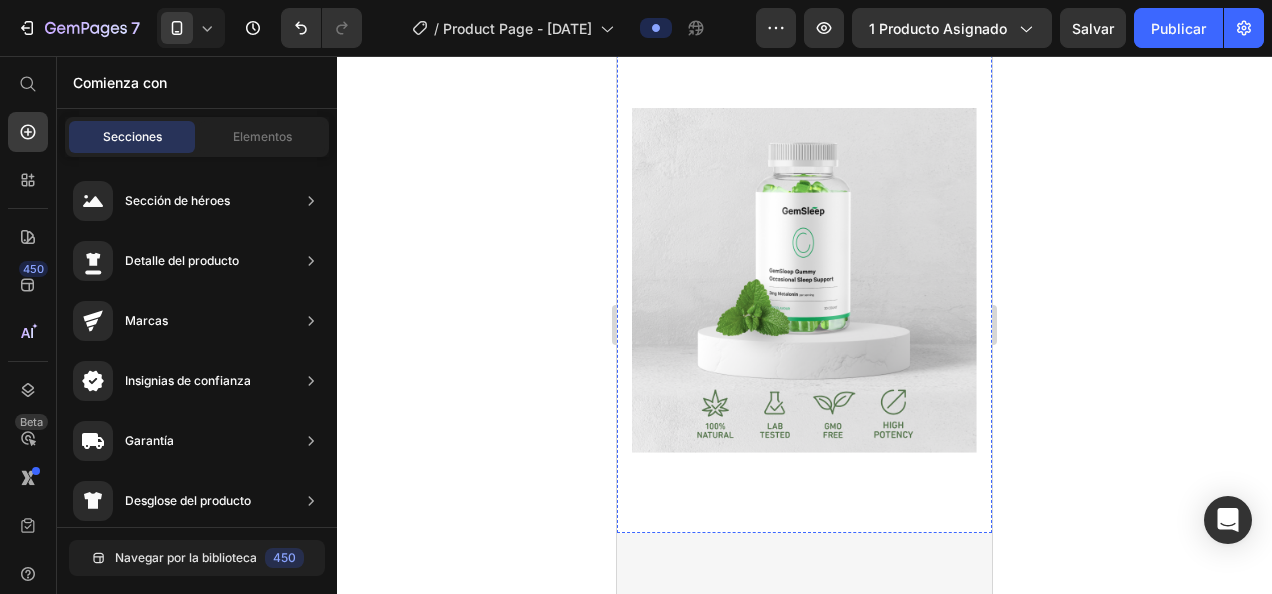 click at bounding box center [804, 280] 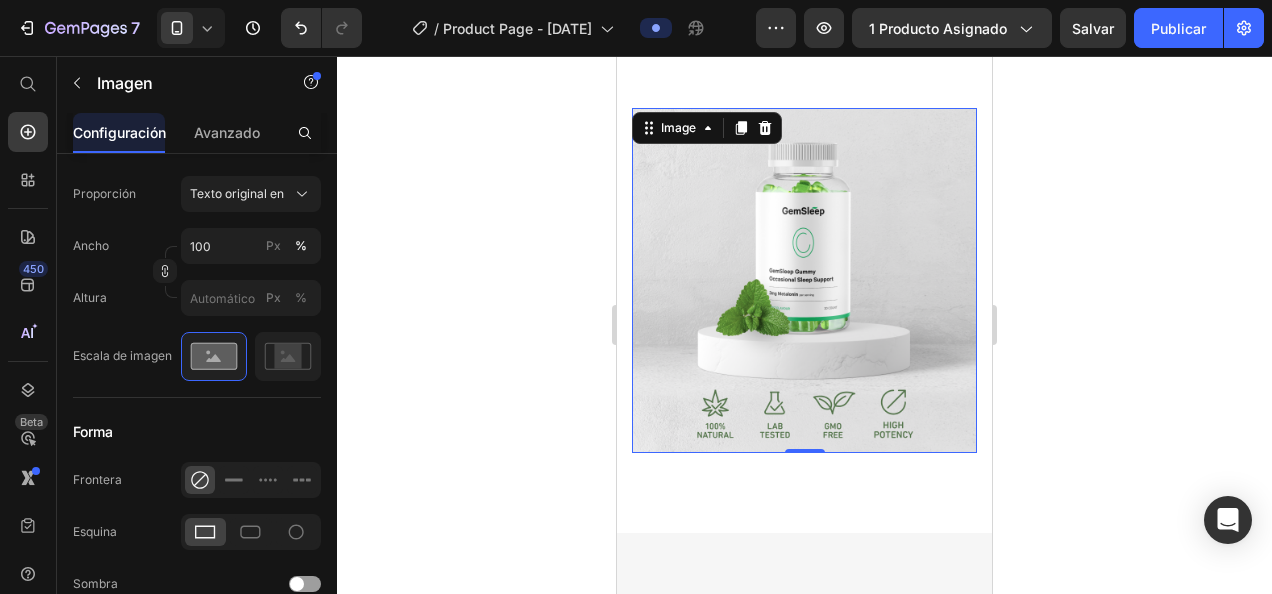 scroll, scrollTop: 0, scrollLeft: 0, axis: both 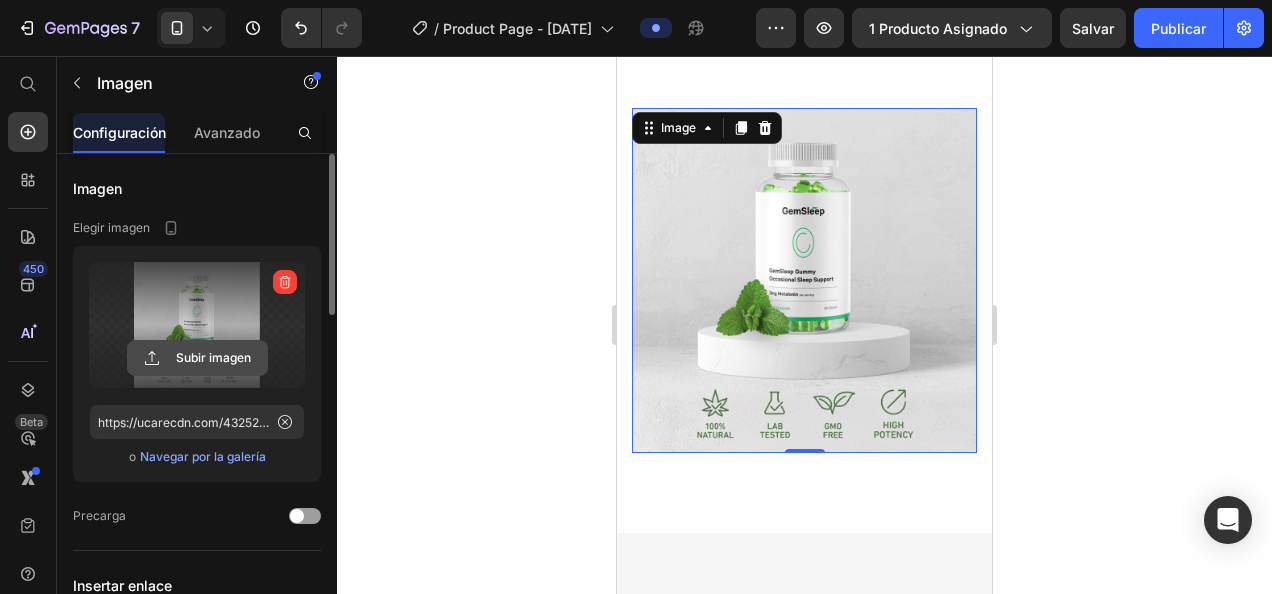 click 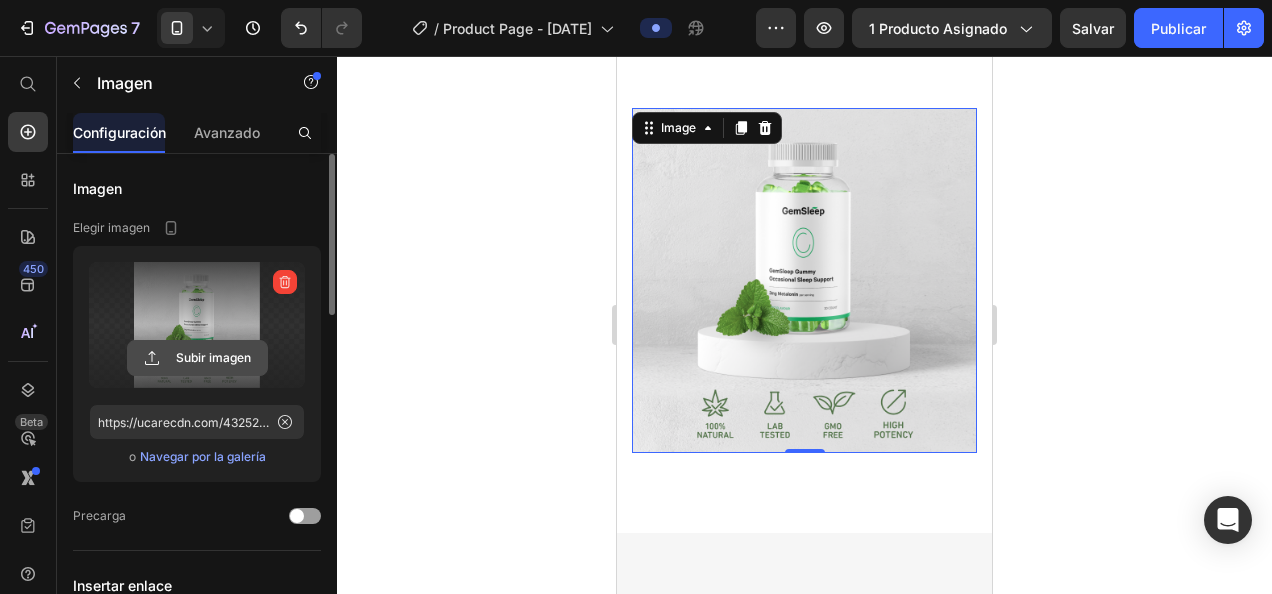 click 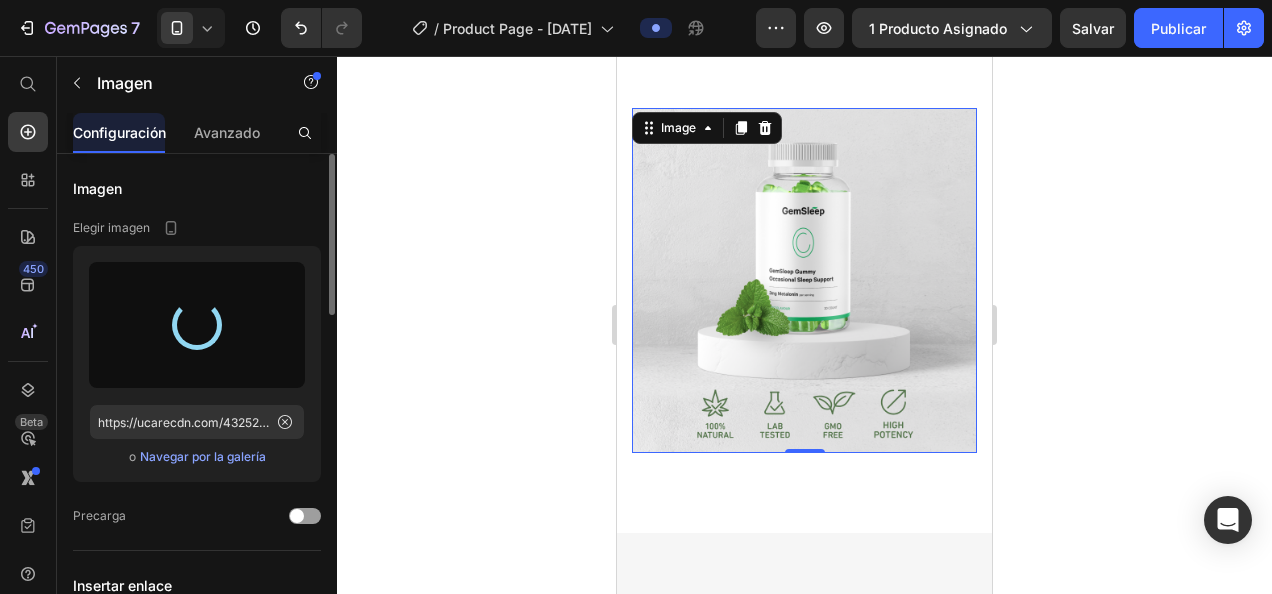 type on "https://cdn.shopify.com/s/files/1/0731/5832/8547/files/gempages_573756770346861475-e3cd6bb9-8fde-414e-8901-3a34074dfe59.png" 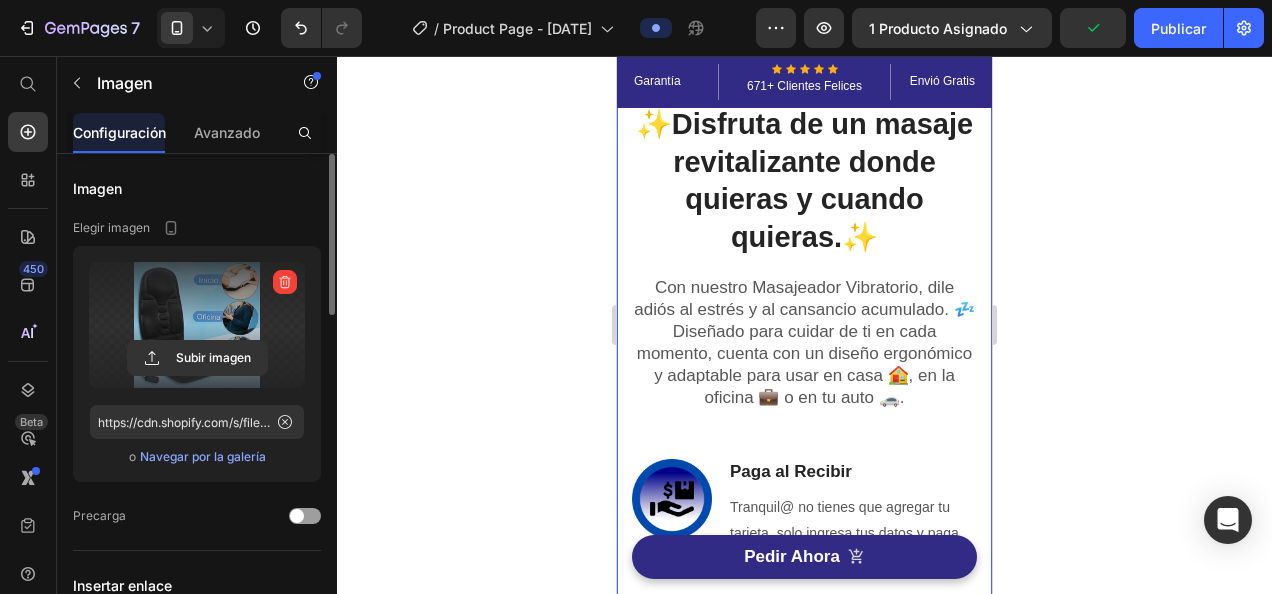 scroll, scrollTop: 999, scrollLeft: 0, axis: vertical 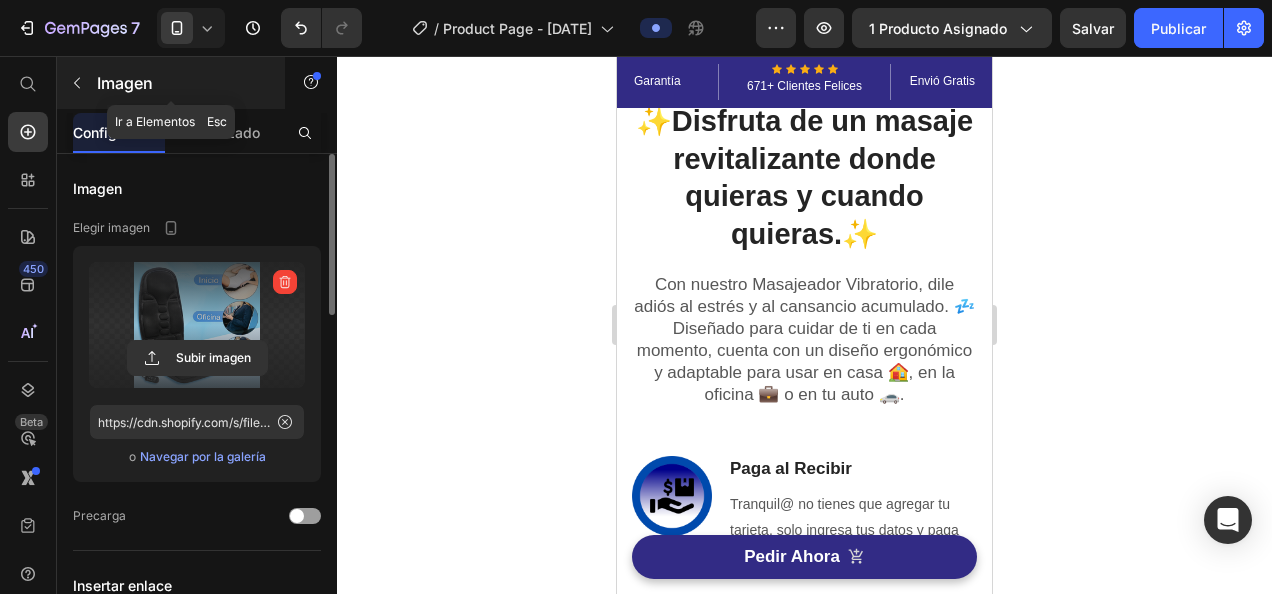 click at bounding box center (77, 83) 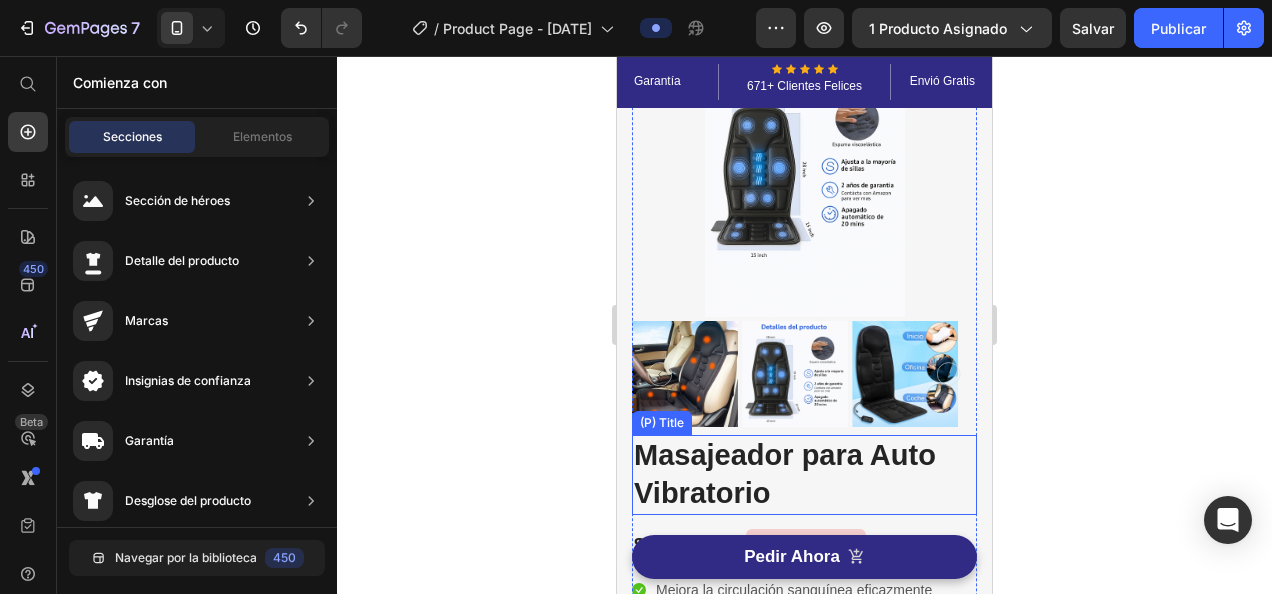 scroll, scrollTop: 200, scrollLeft: 0, axis: vertical 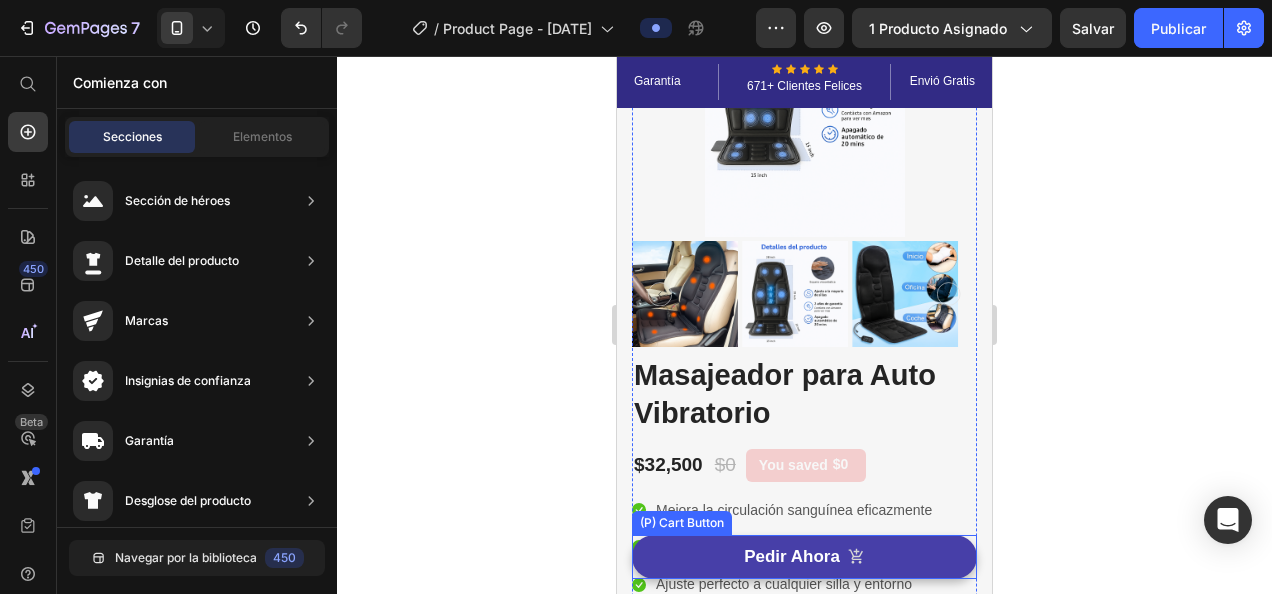 click on "Pedir Ahora" at bounding box center [804, 557] 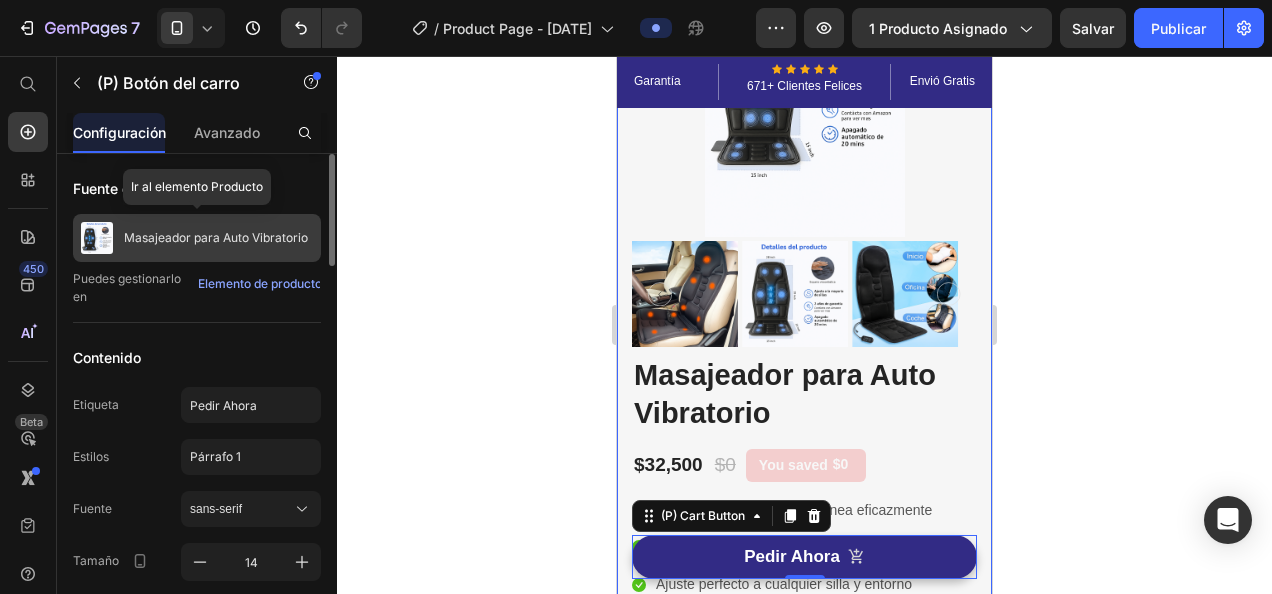 click on "Masajeador para Auto Vibratorio" at bounding box center [216, 238] 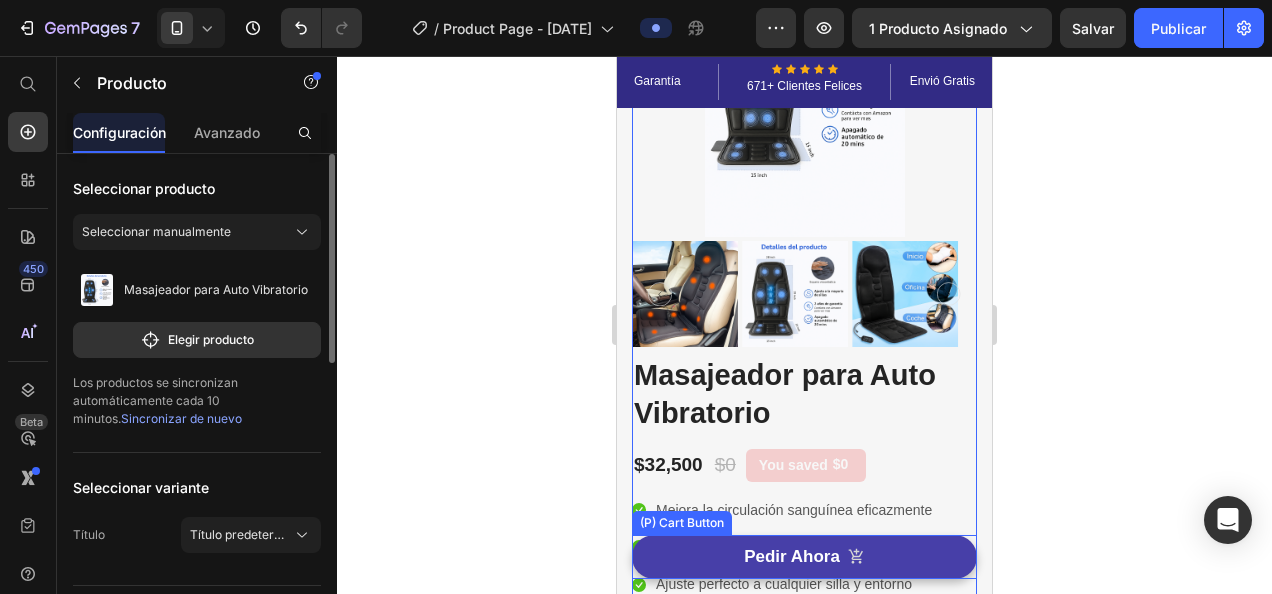 click on "Pedir Ahora" at bounding box center [804, 557] 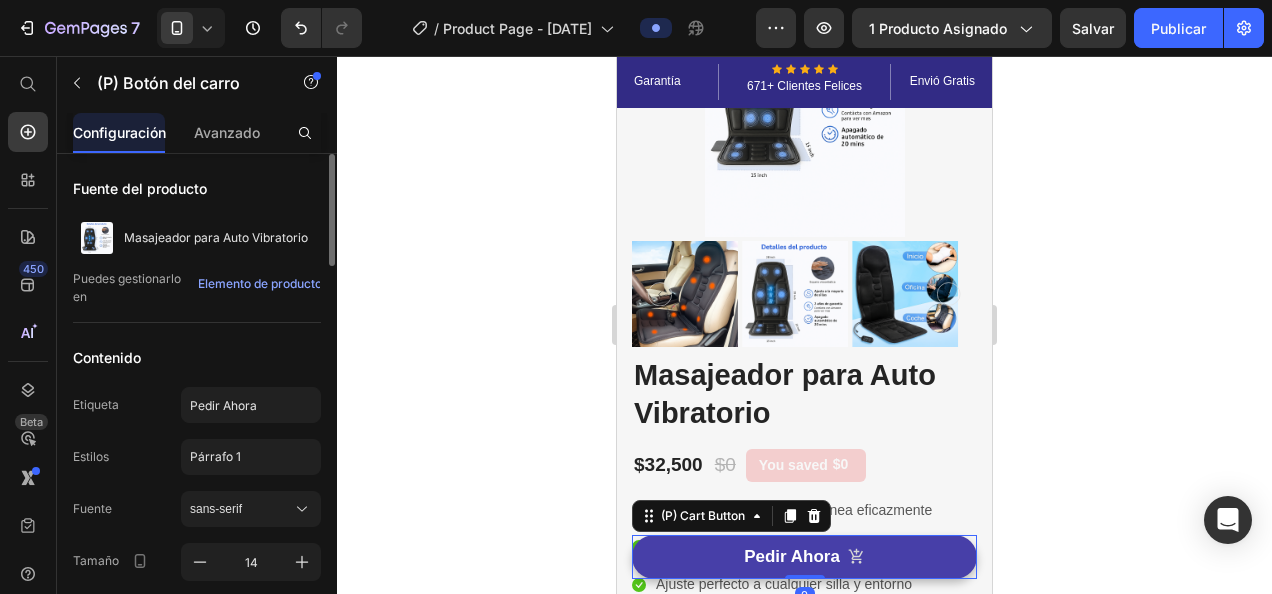 click on "Pedir Ahora" at bounding box center (804, 557) 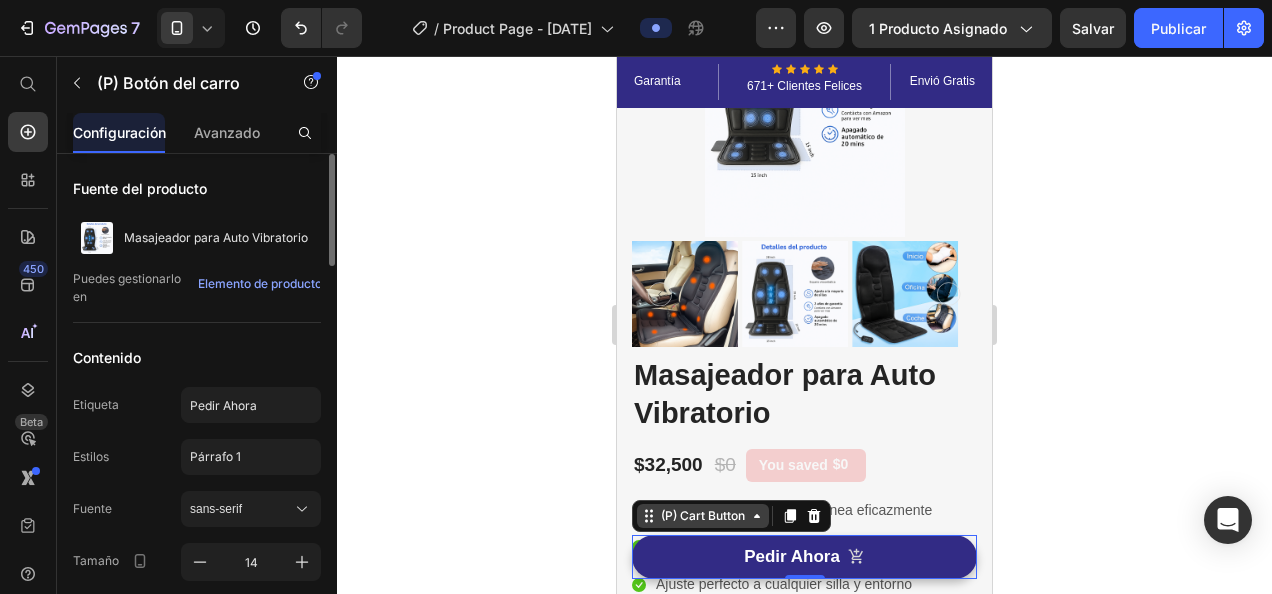 click on "(P) Cart Button" at bounding box center (703, 516) 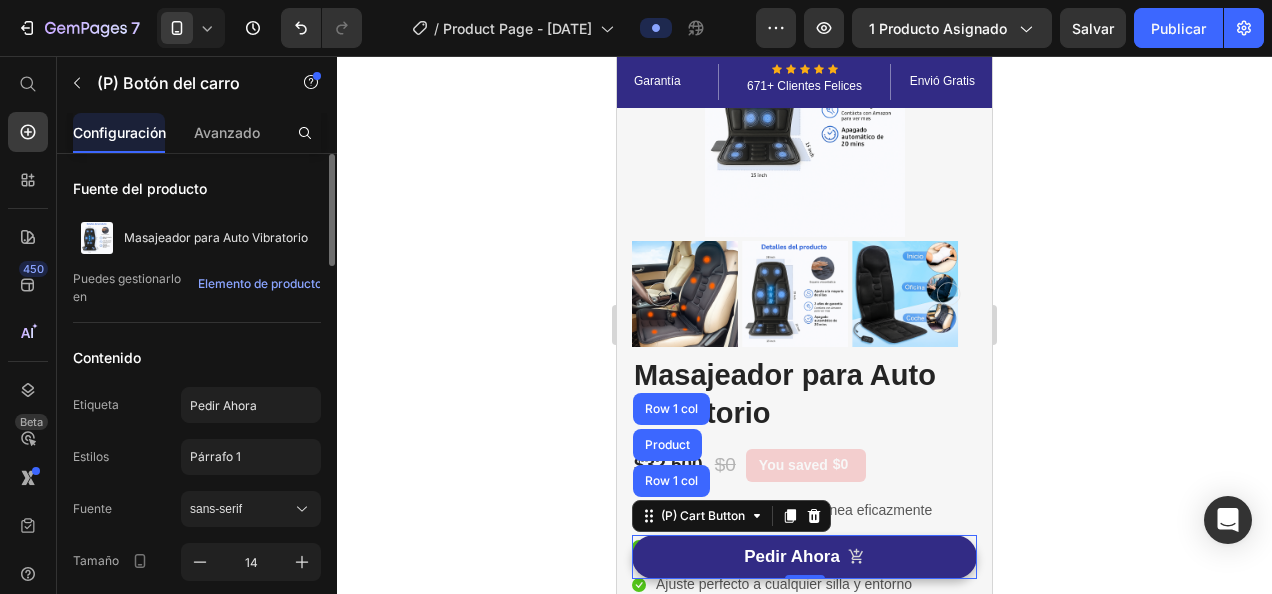 click 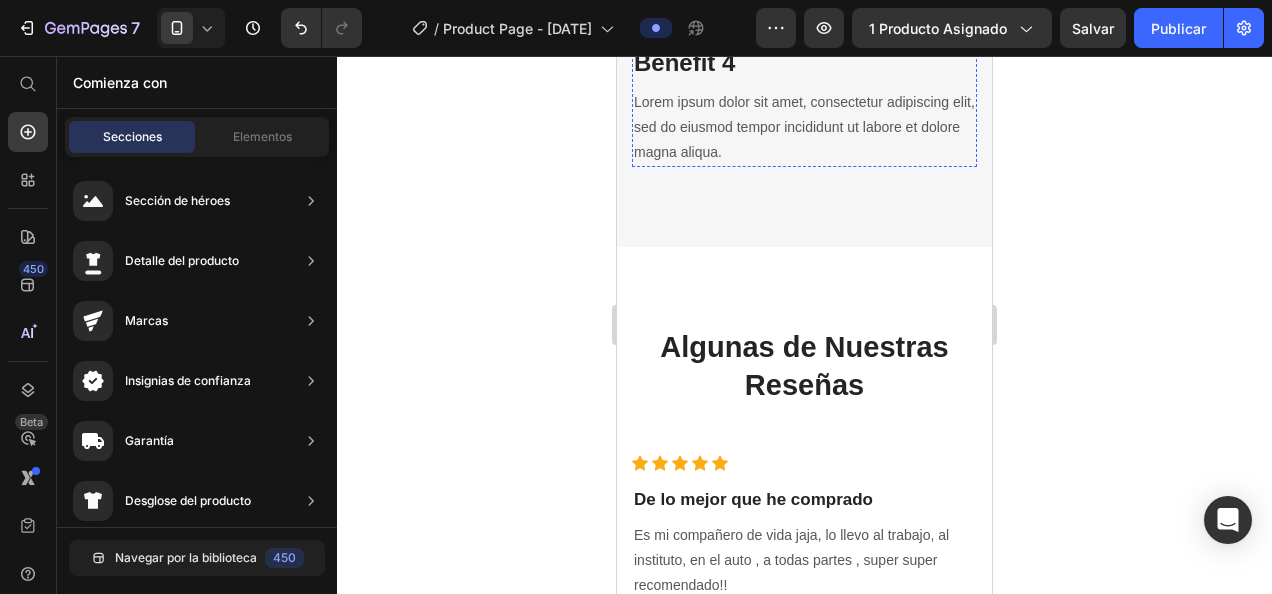 scroll, scrollTop: 4500, scrollLeft: 0, axis: vertical 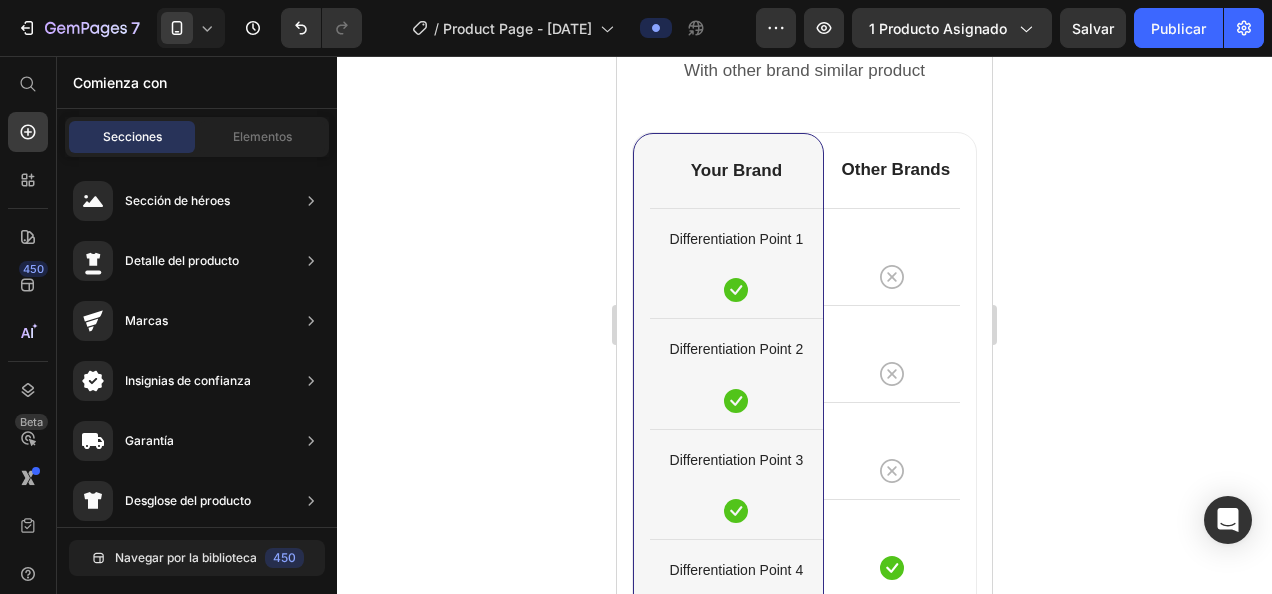 click on "[PERSON] Heading" at bounding box center (740, -306) 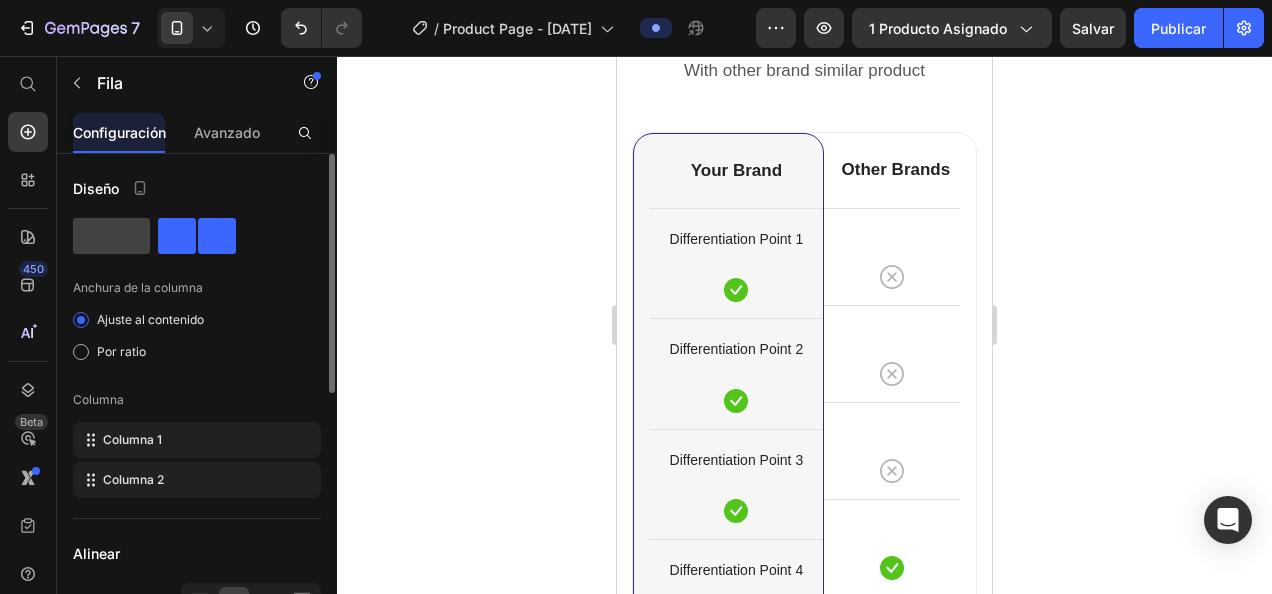 click on "[PERSON] Heading" at bounding box center (740, -306) 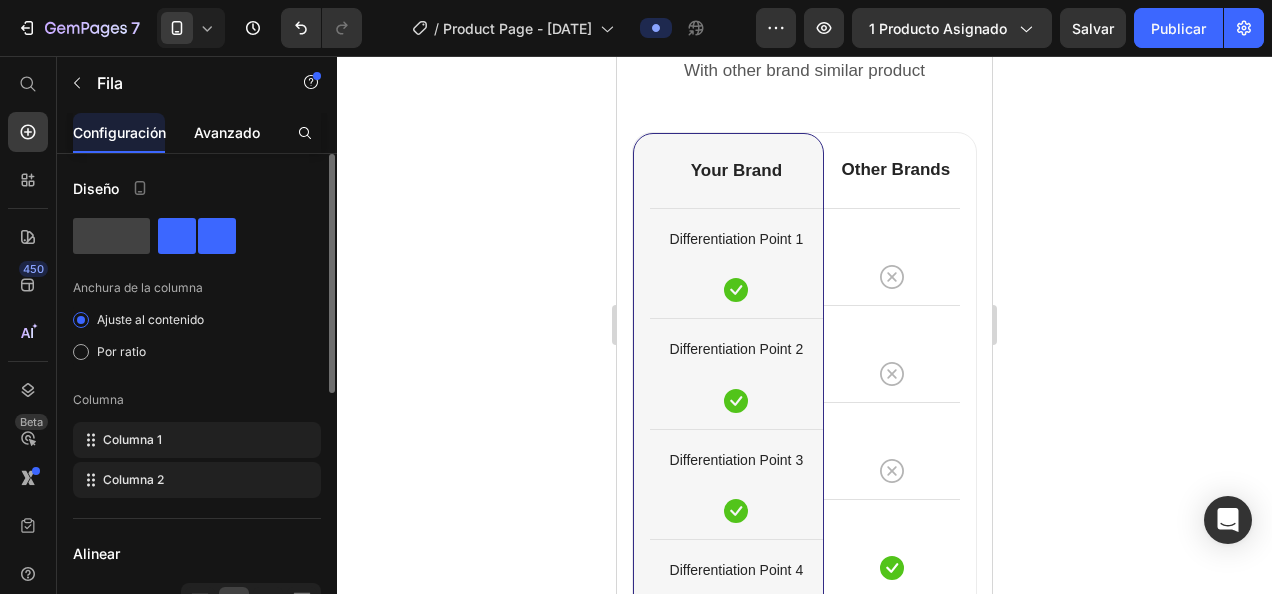 click on "Avanzado" at bounding box center [227, 132] 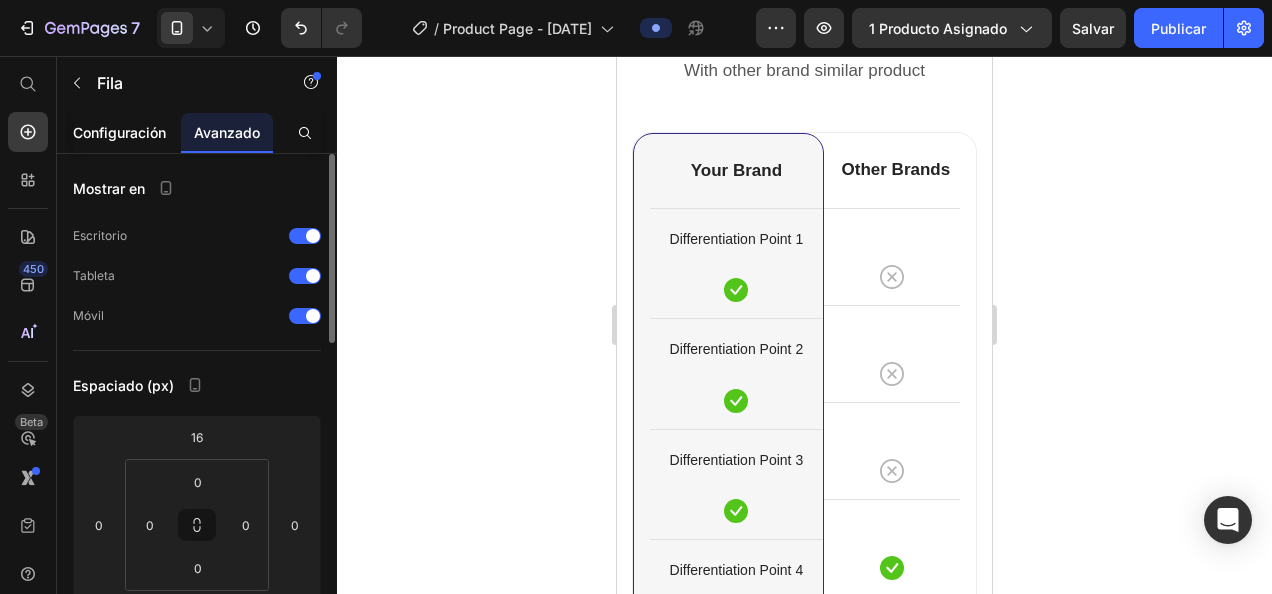 click on "Configuración" at bounding box center (119, 132) 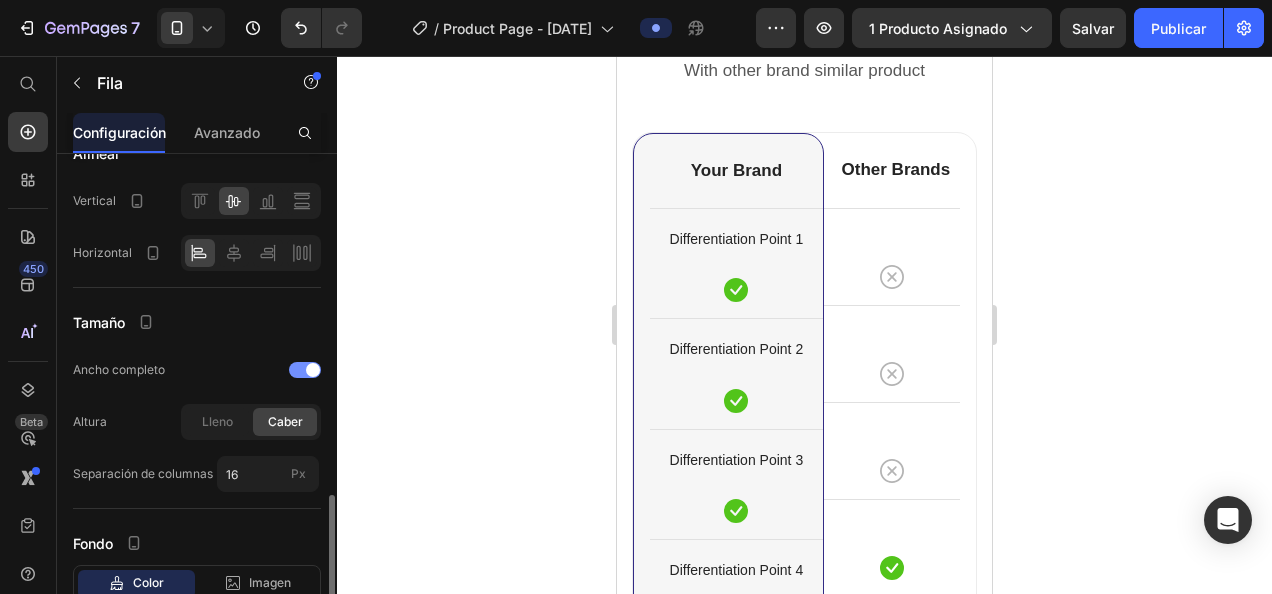 scroll, scrollTop: 534, scrollLeft: 0, axis: vertical 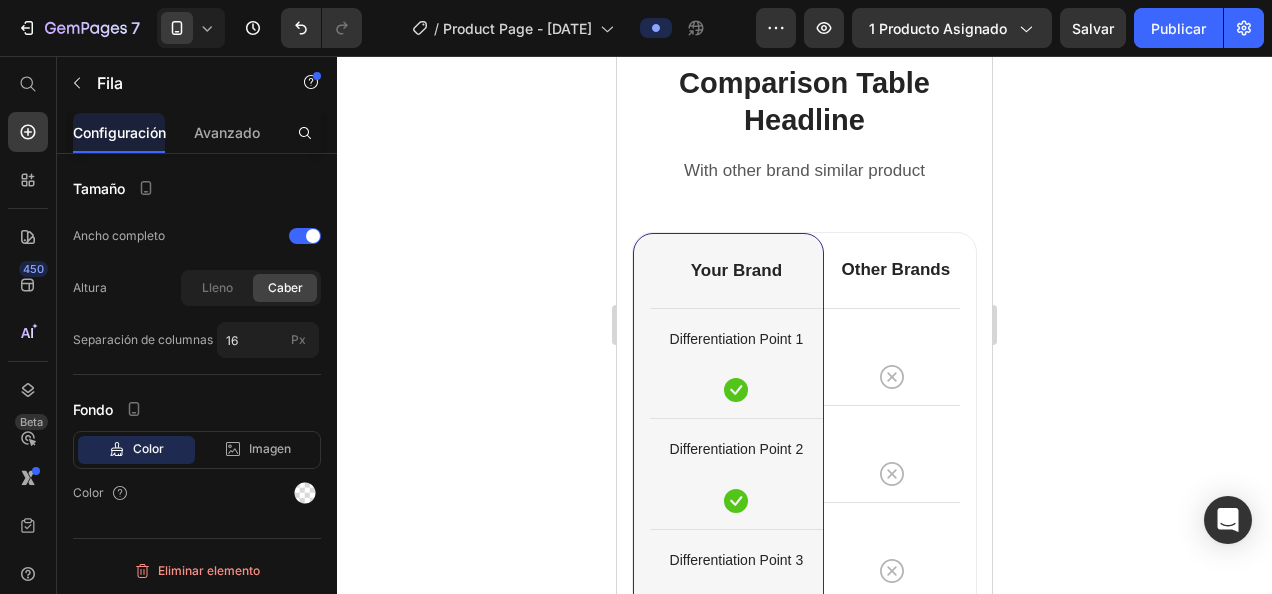 click on "[PERSON] Heading" at bounding box center [740, -206] 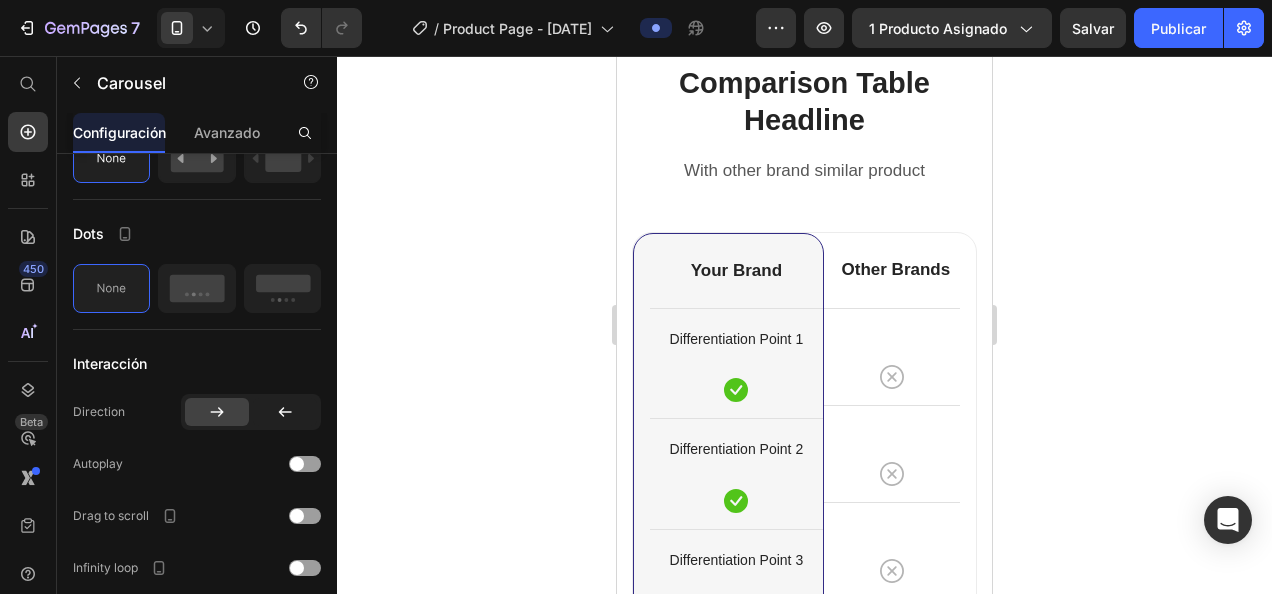 scroll, scrollTop: 0, scrollLeft: 0, axis: both 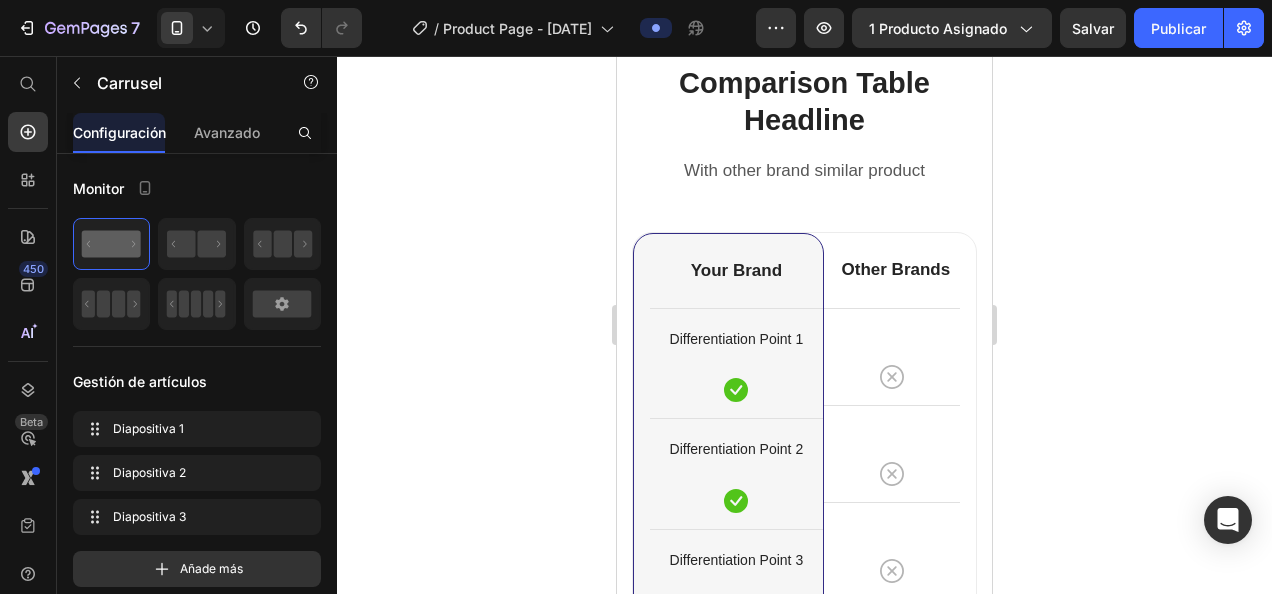 click at bounding box center [660, -206] 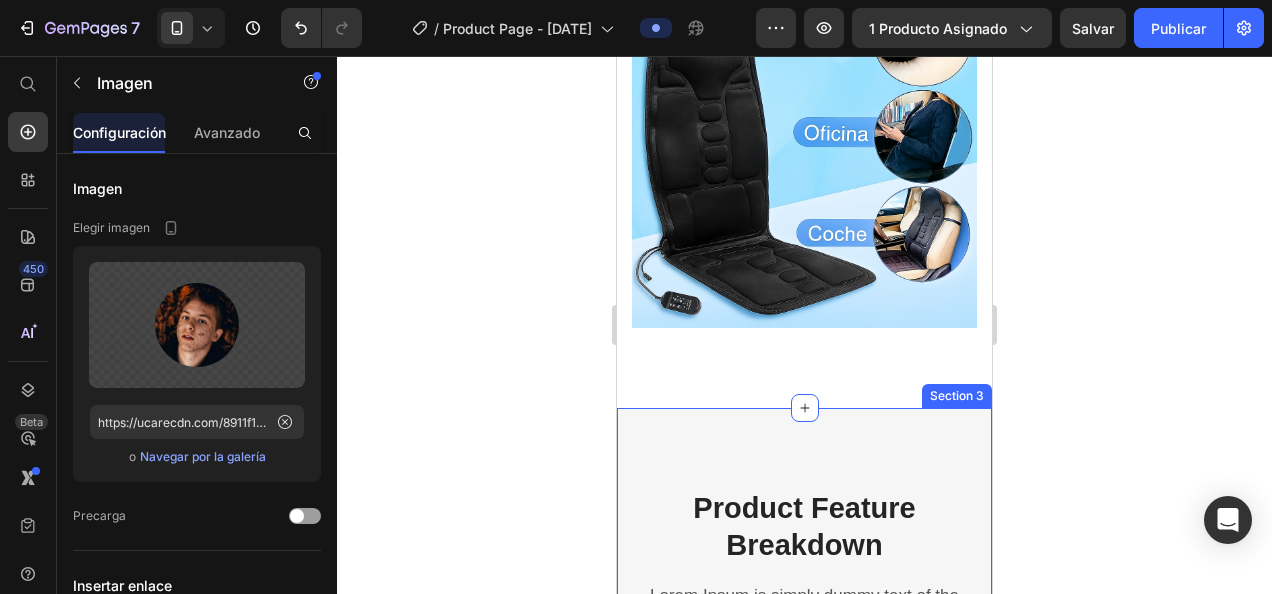 scroll, scrollTop: 2100, scrollLeft: 0, axis: vertical 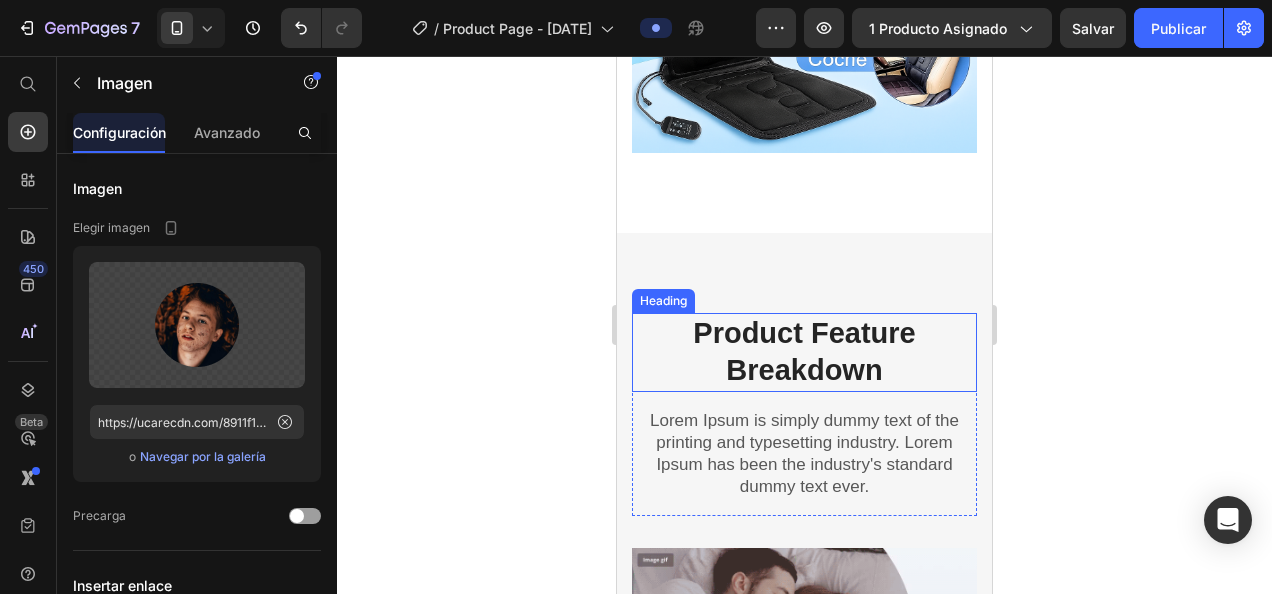 click on "Product Feature Breakdown" at bounding box center (804, 352) 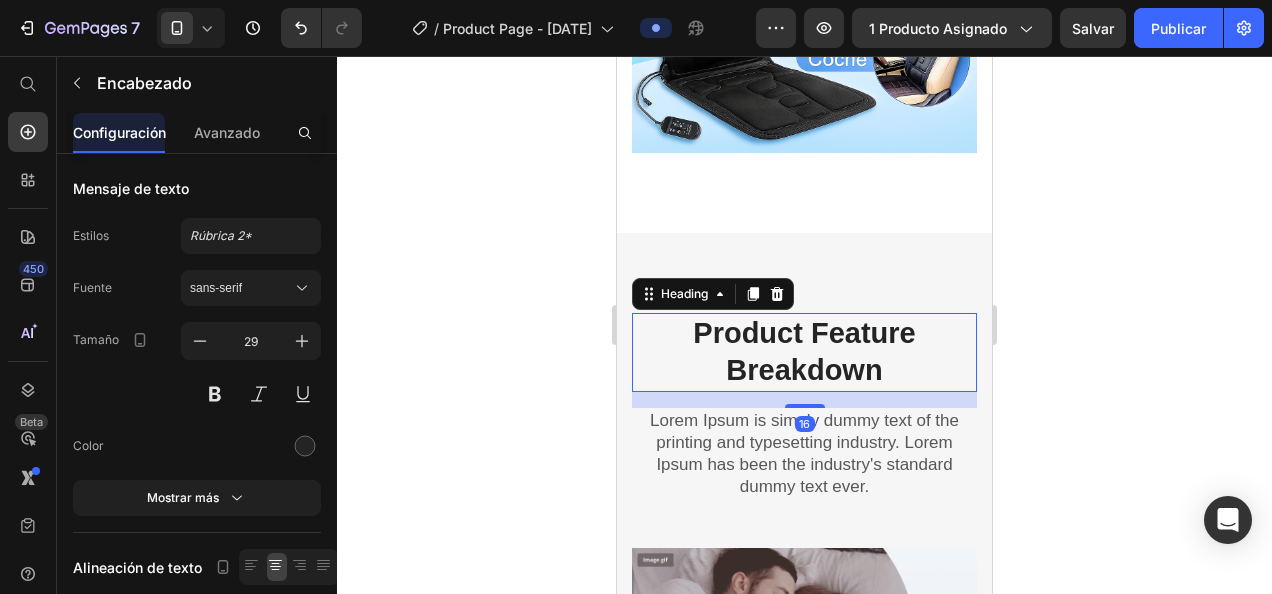 click on "Product Feature Breakdown" at bounding box center [804, 352] 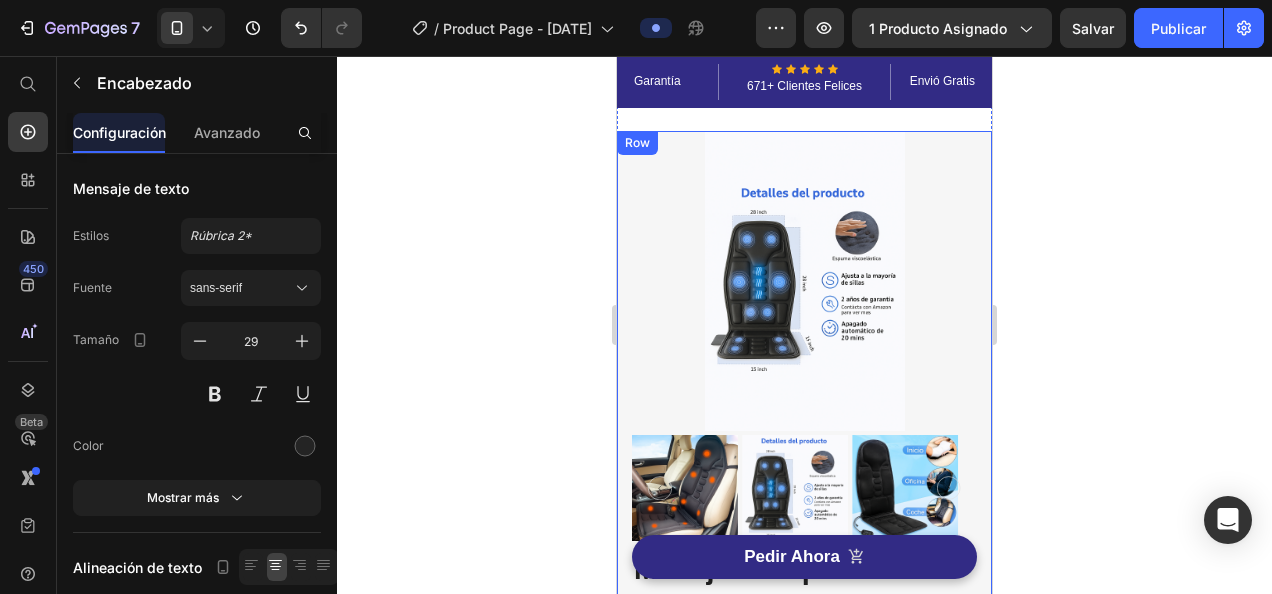 scroll, scrollTop: 0, scrollLeft: 0, axis: both 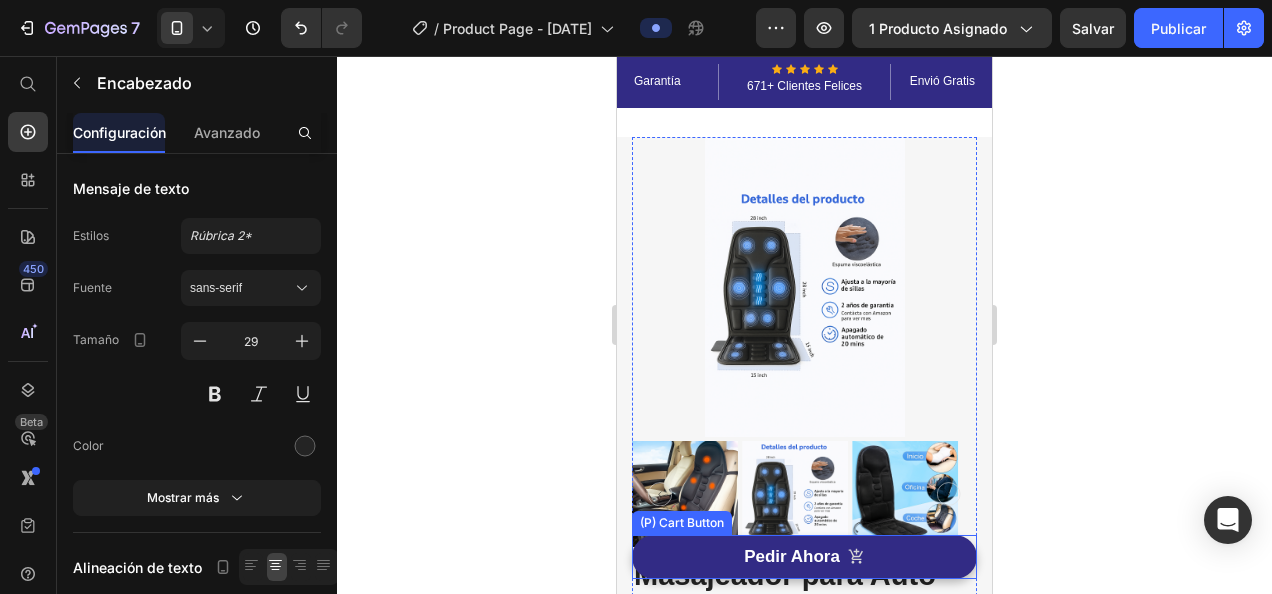 drag, startPoint x: 928, startPoint y: 544, endPoint x: 893, endPoint y: 505, distance: 52.40229 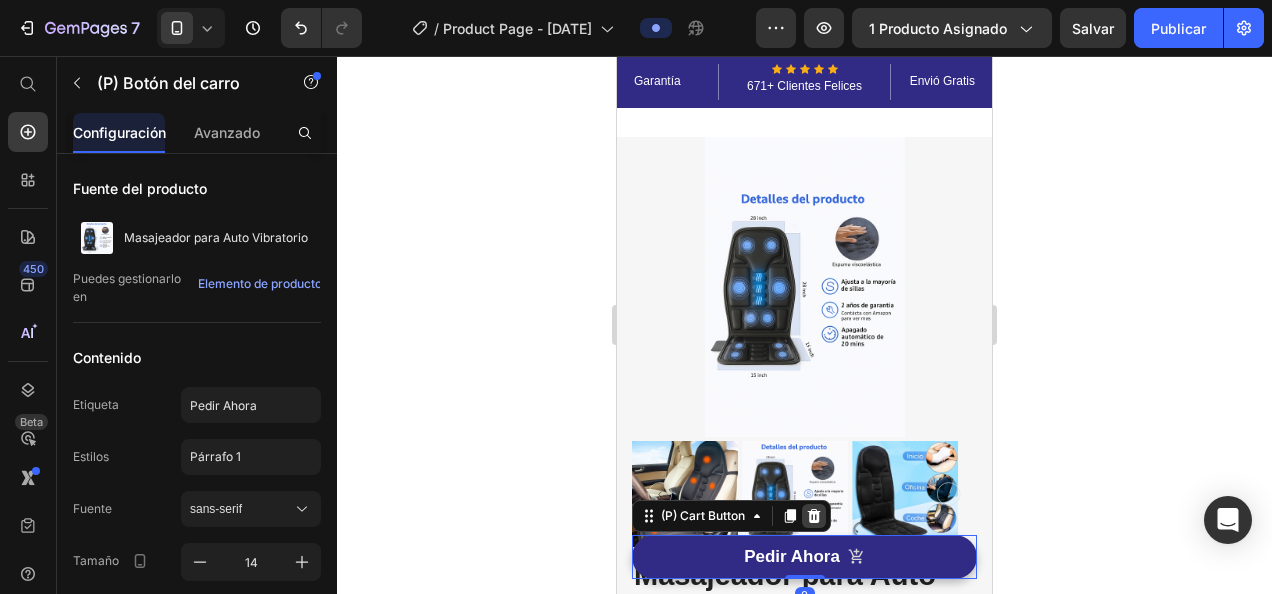 click 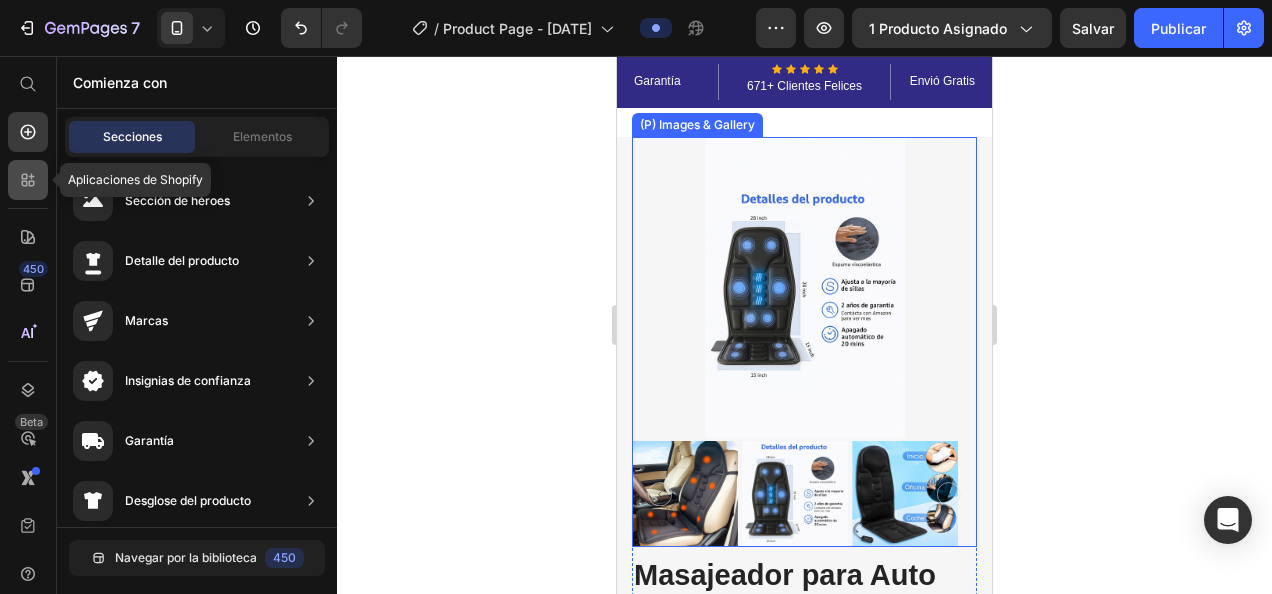 click 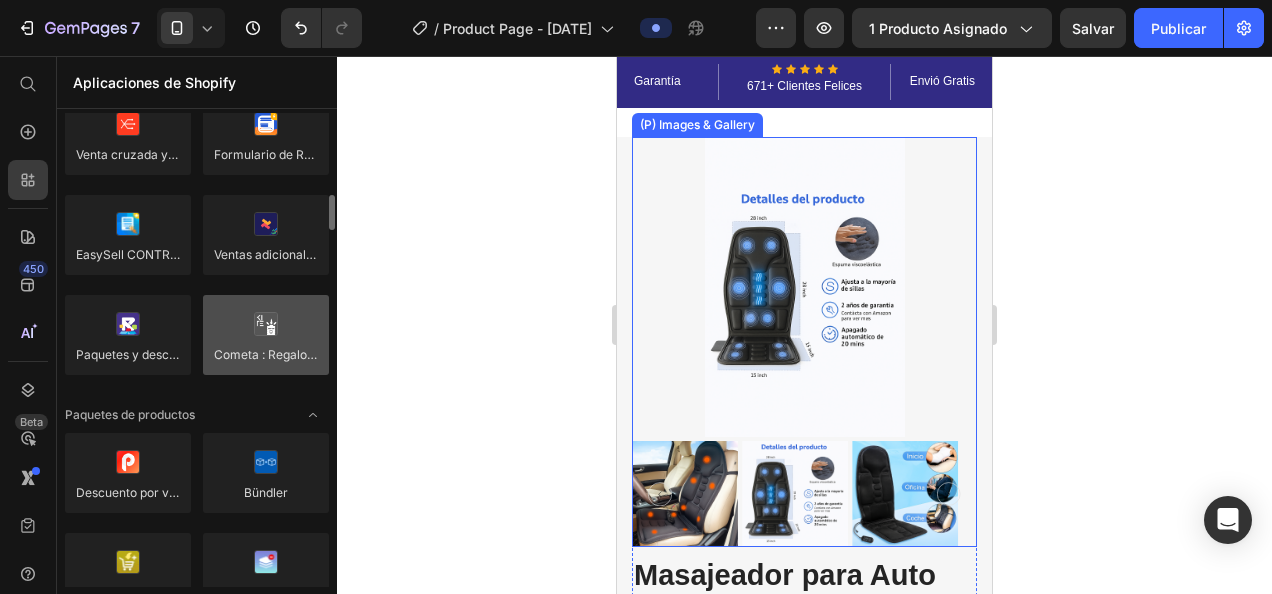 scroll, scrollTop: 1000, scrollLeft: 0, axis: vertical 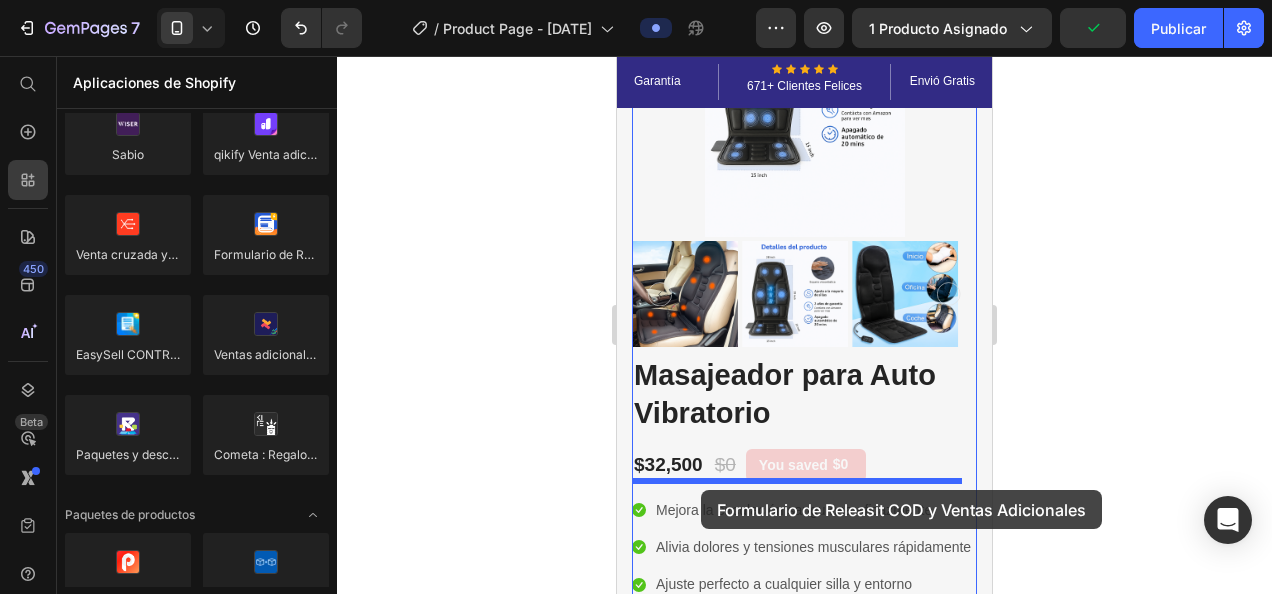 drag, startPoint x: 871, startPoint y: 289, endPoint x: 701, endPoint y: 490, distance: 263.25082 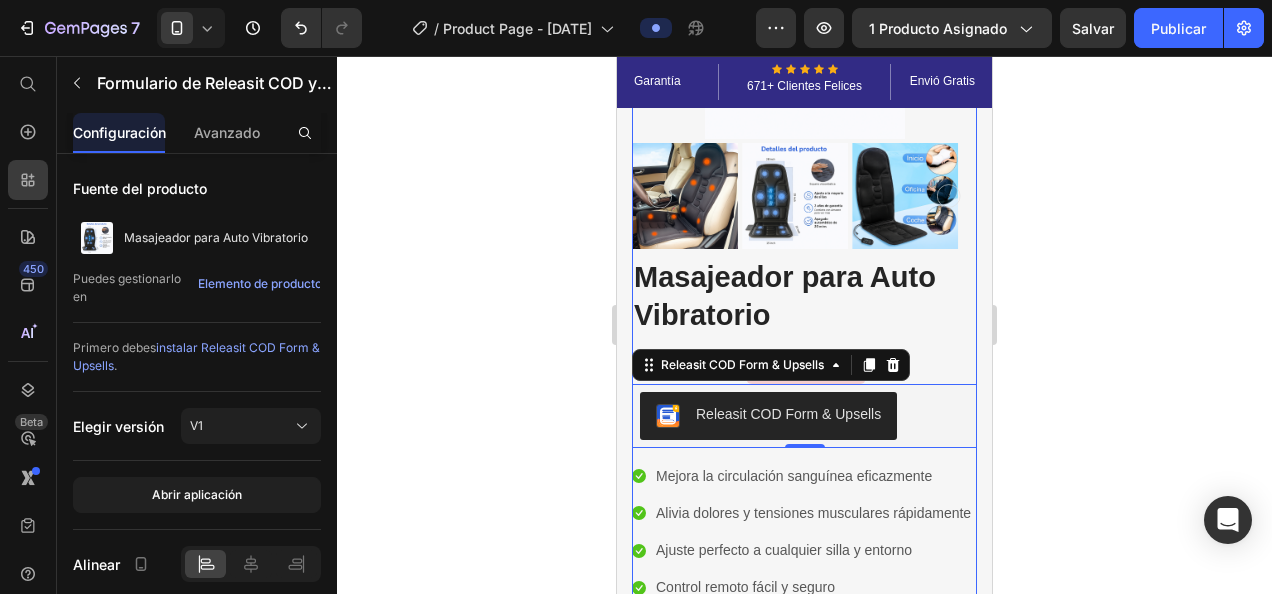 scroll, scrollTop: 300, scrollLeft: 0, axis: vertical 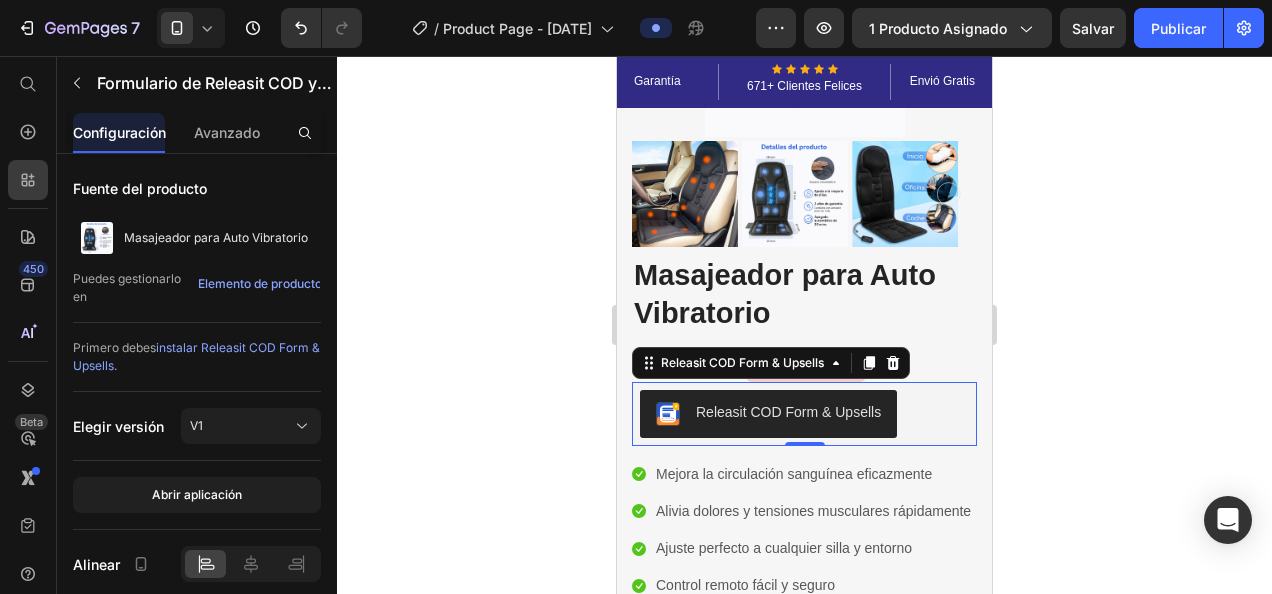 click 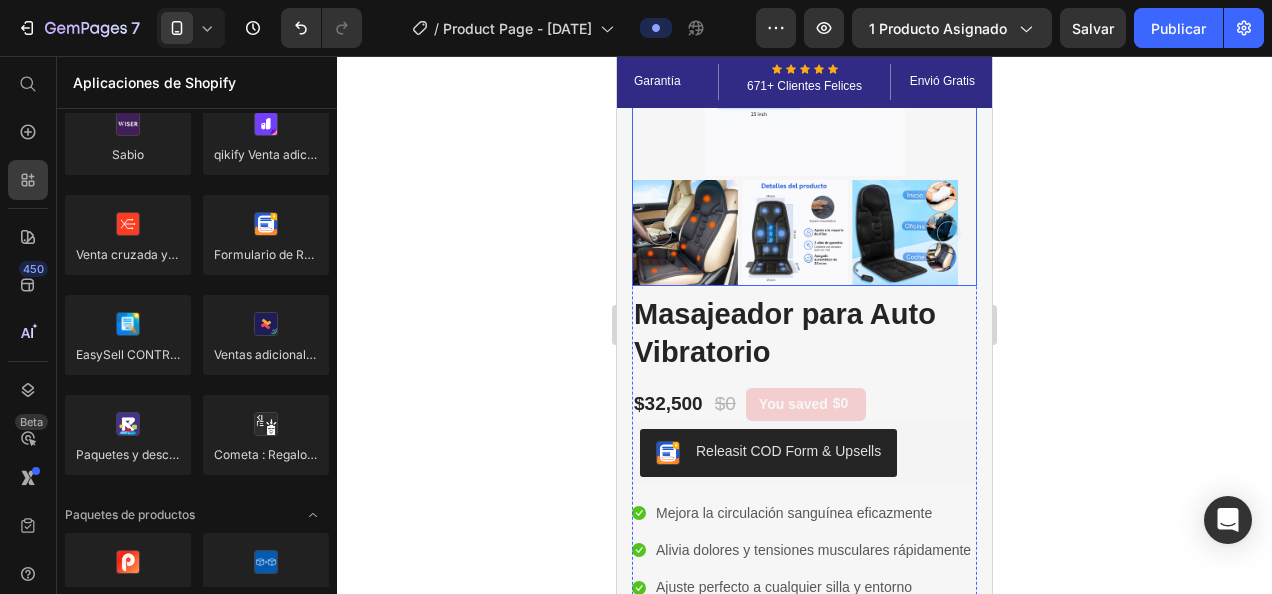scroll, scrollTop: 300, scrollLeft: 0, axis: vertical 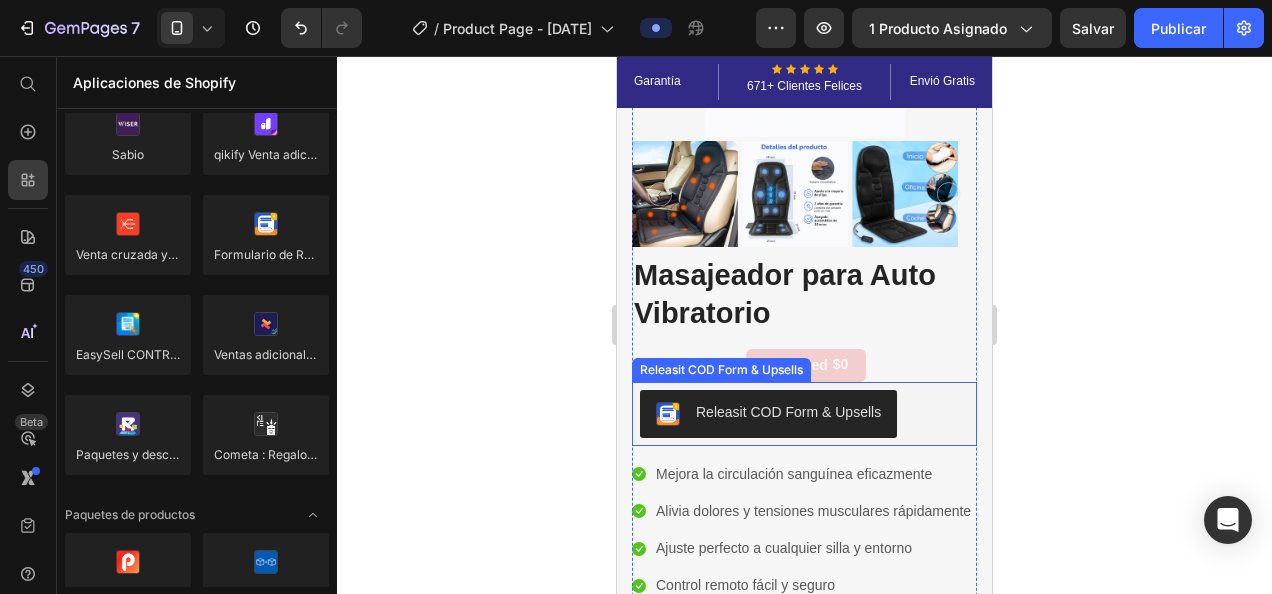 click on "Releasit COD Form & Upsells" at bounding box center [788, 412] 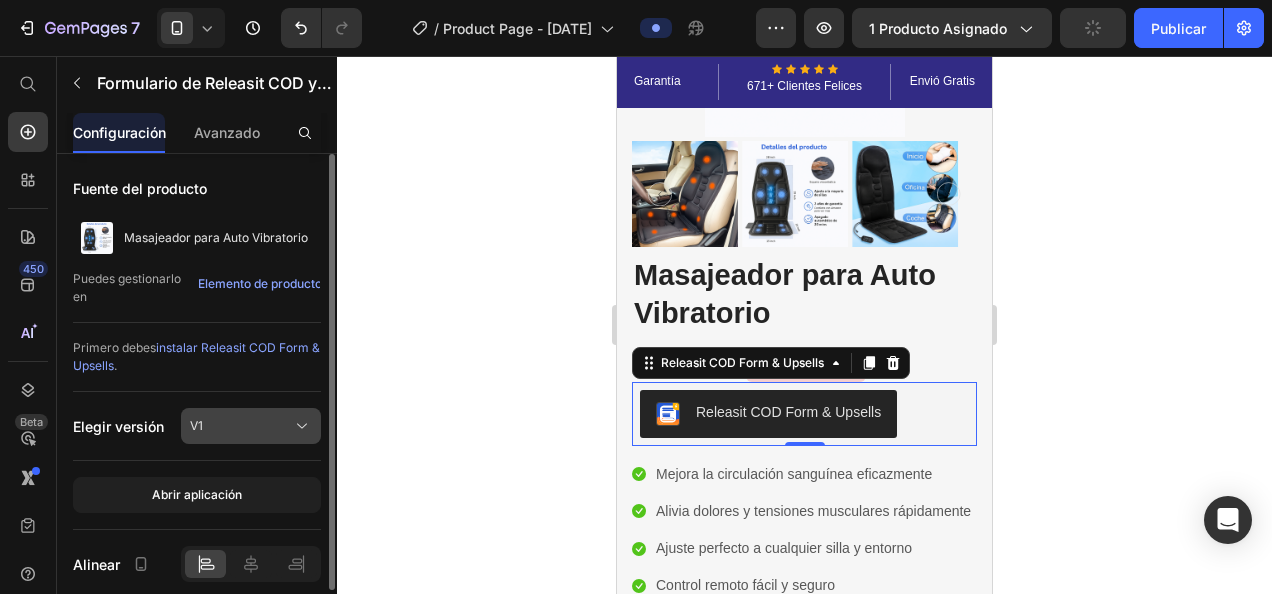 click on "V1" 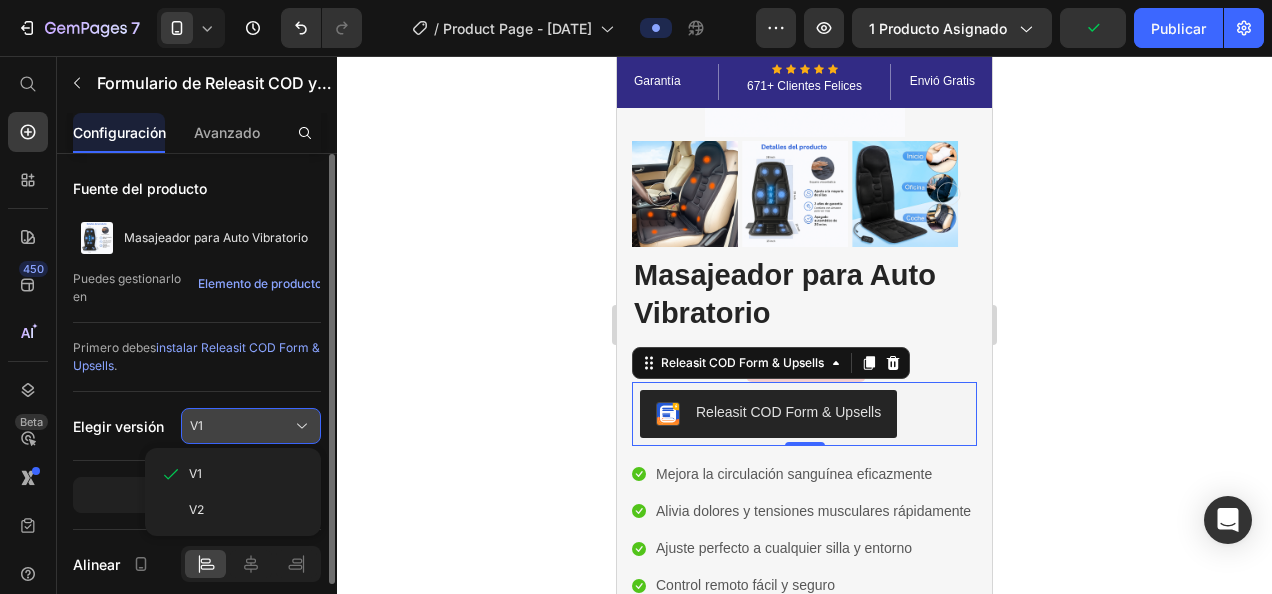click on "V1" 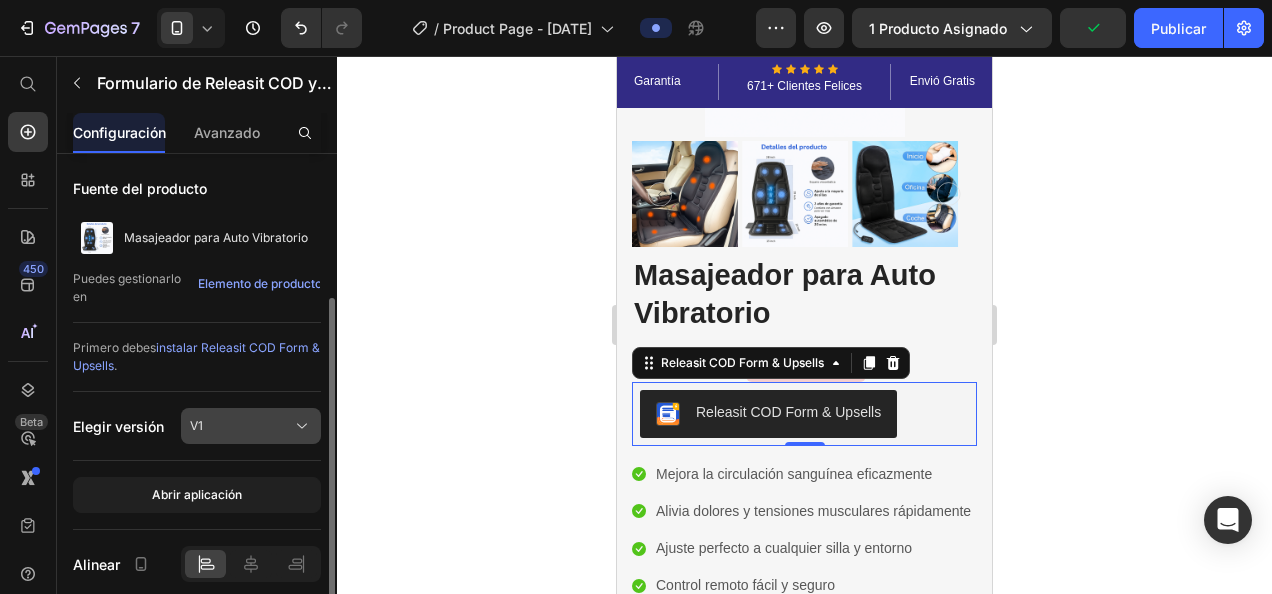 scroll, scrollTop: 77, scrollLeft: 0, axis: vertical 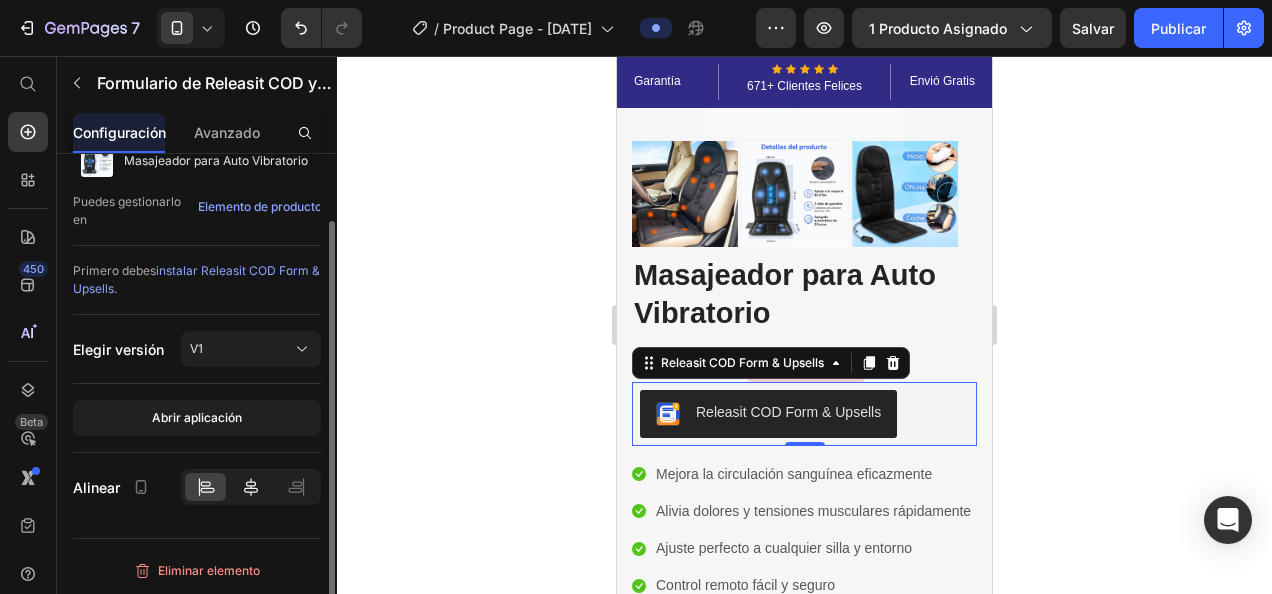 click 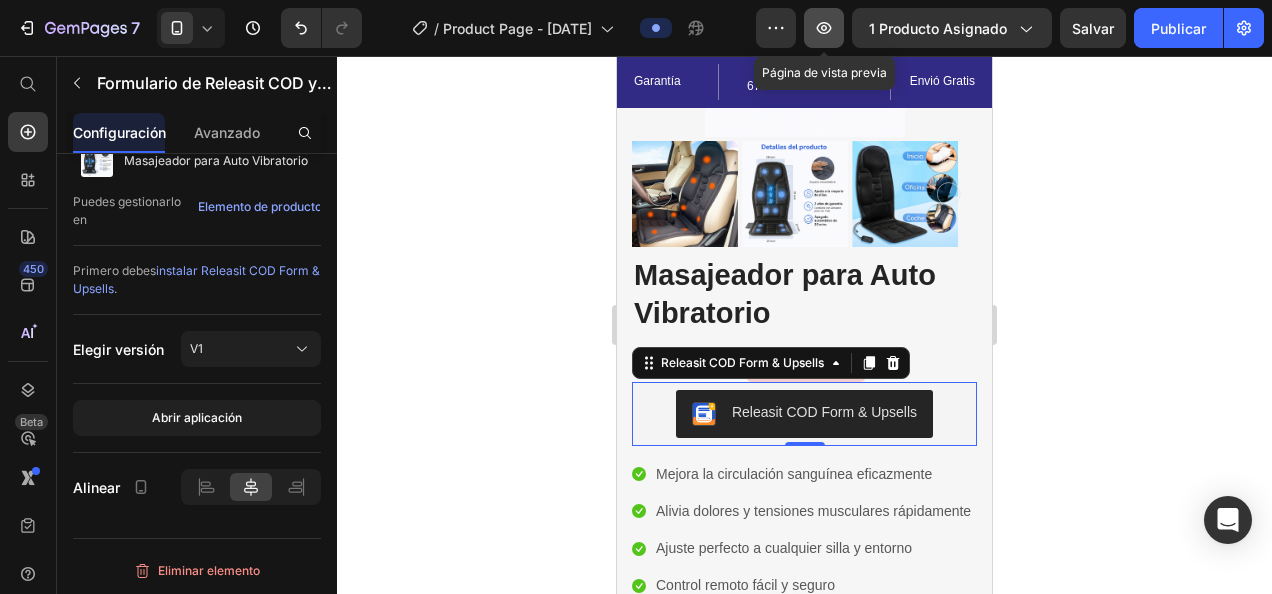 click 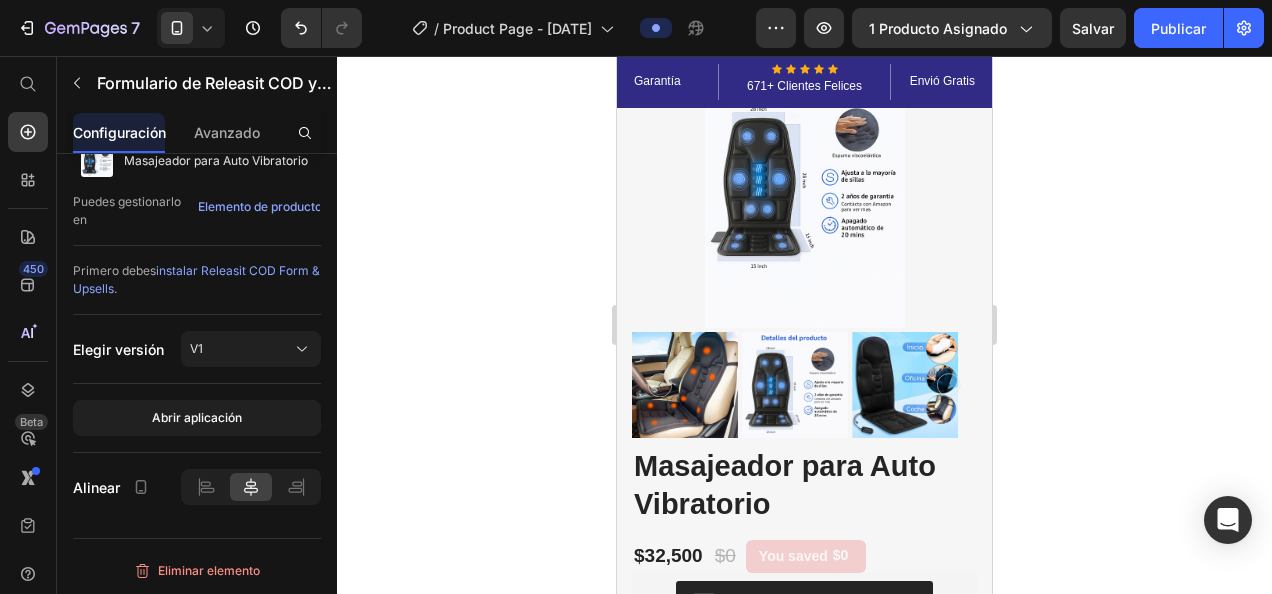 scroll, scrollTop: 100, scrollLeft: 0, axis: vertical 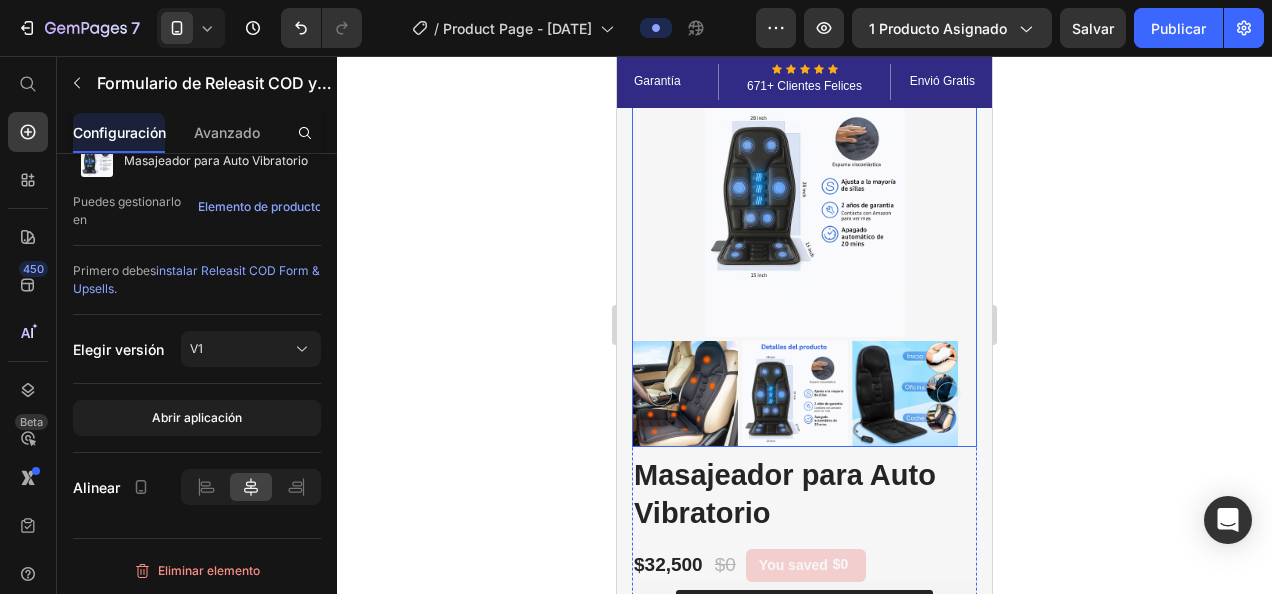click at bounding box center (685, 394) 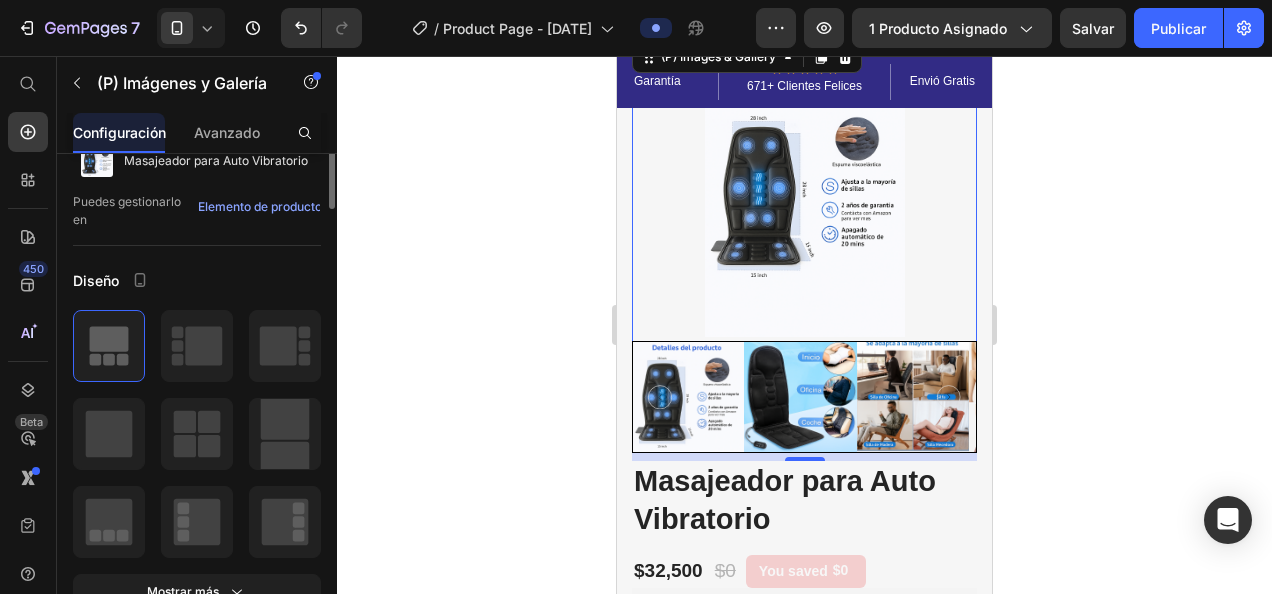 scroll, scrollTop: 0, scrollLeft: 0, axis: both 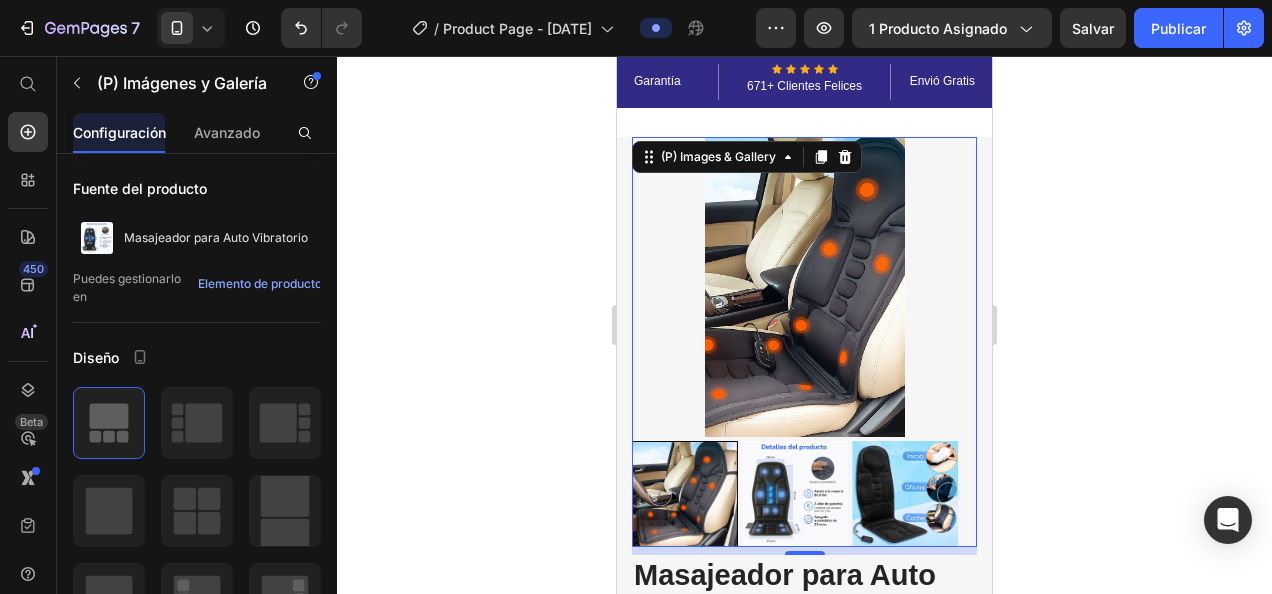 click at bounding box center (804, 287) 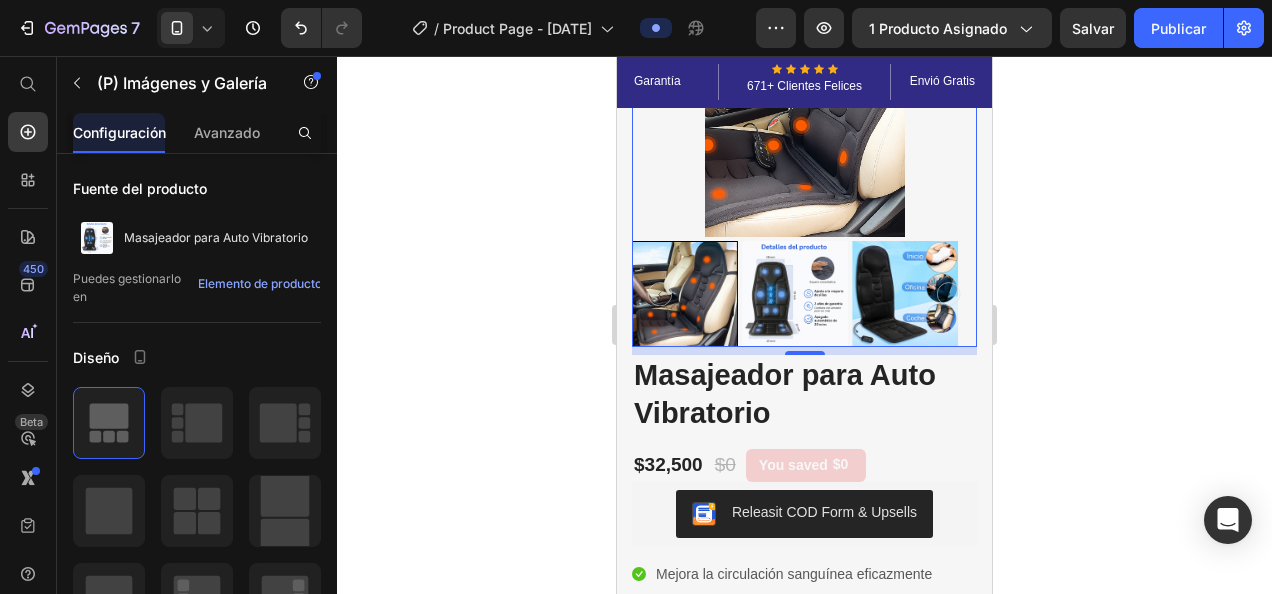 scroll, scrollTop: 300, scrollLeft: 0, axis: vertical 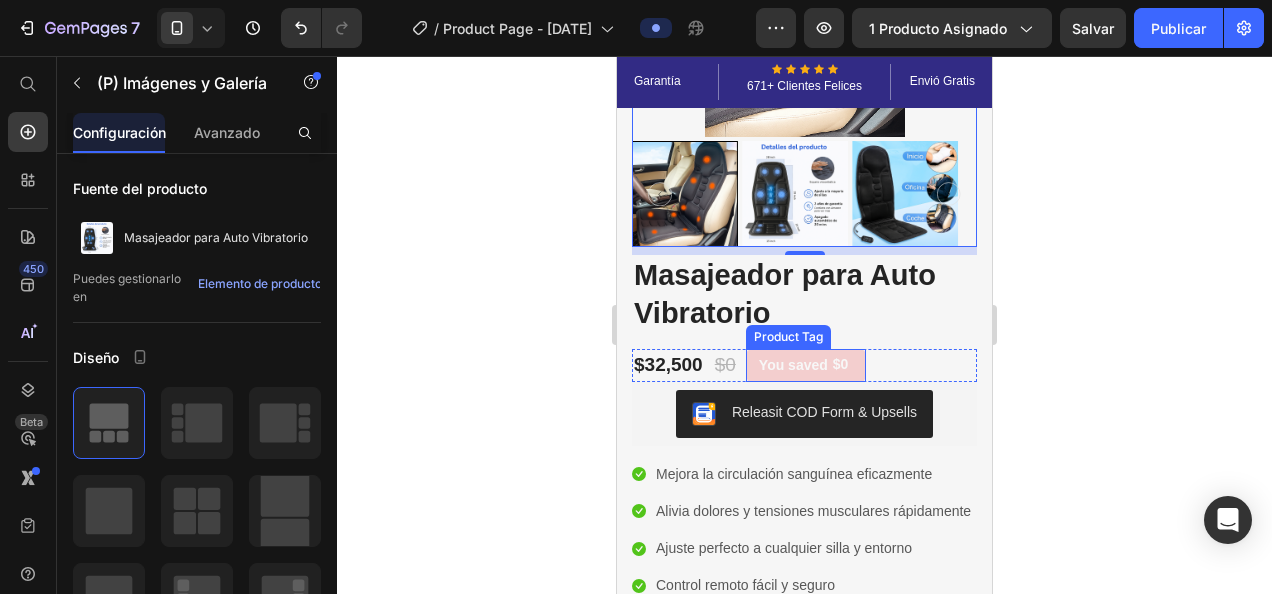 click on "You saved" at bounding box center (793, 365) 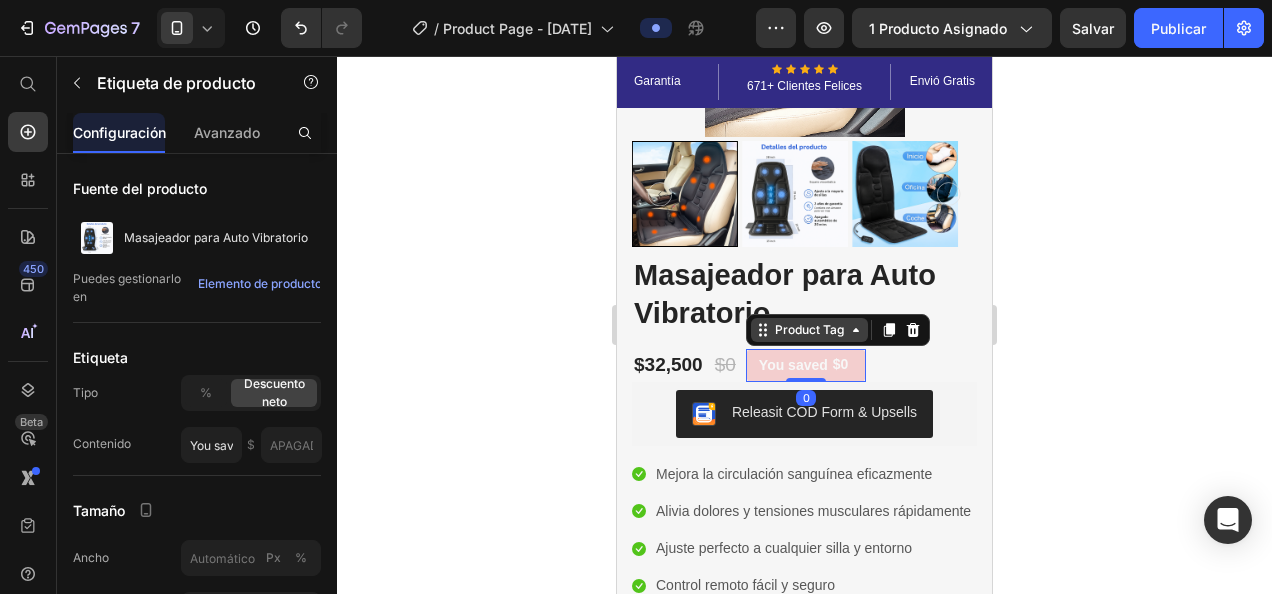 click 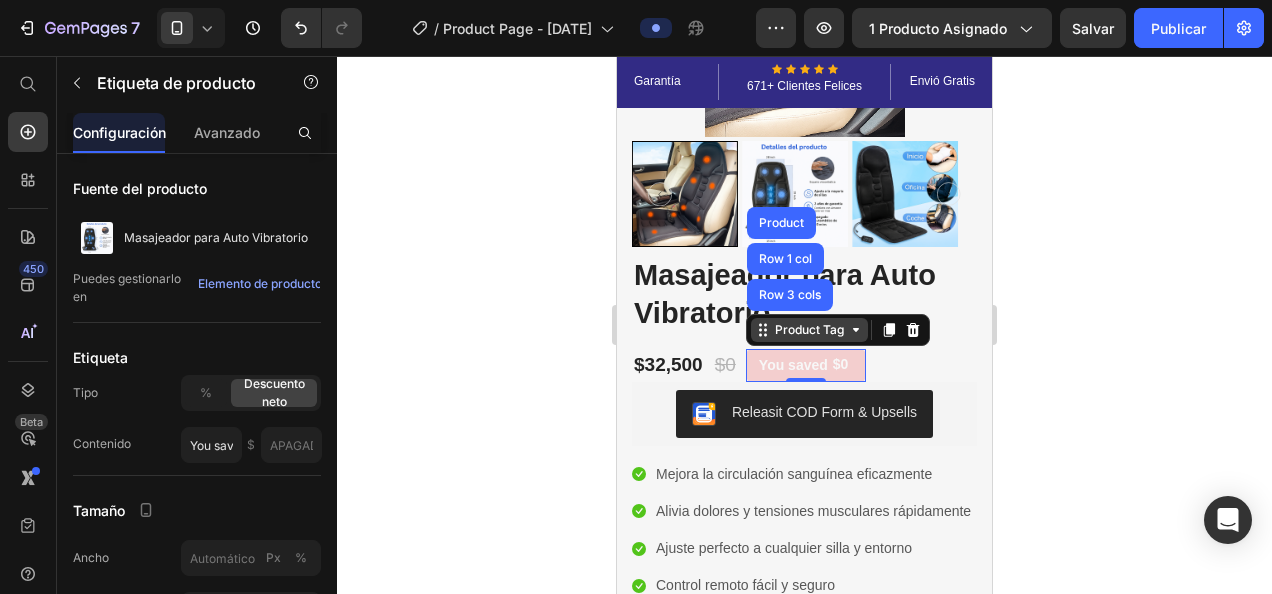 click 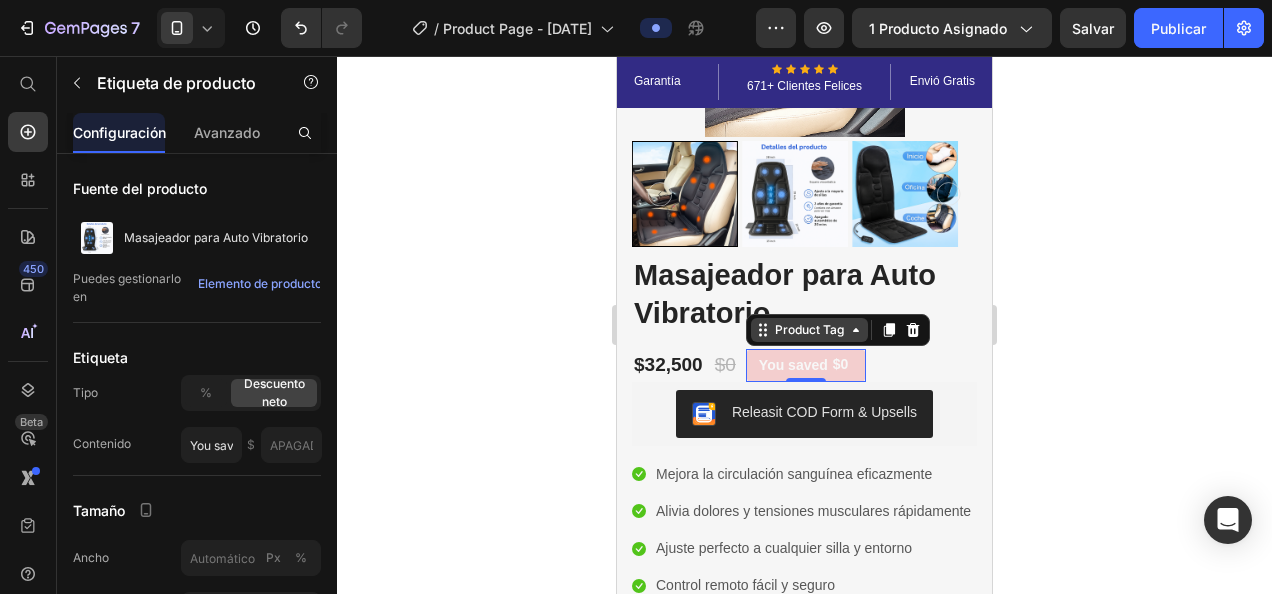click 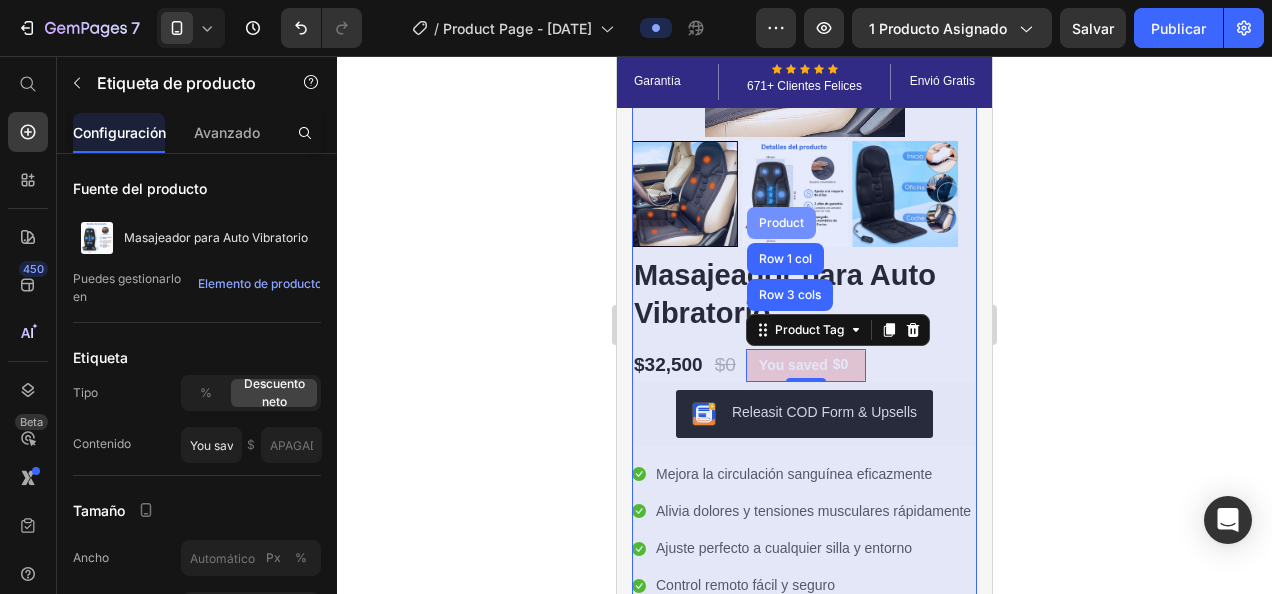 click on "Product" at bounding box center (781, 223) 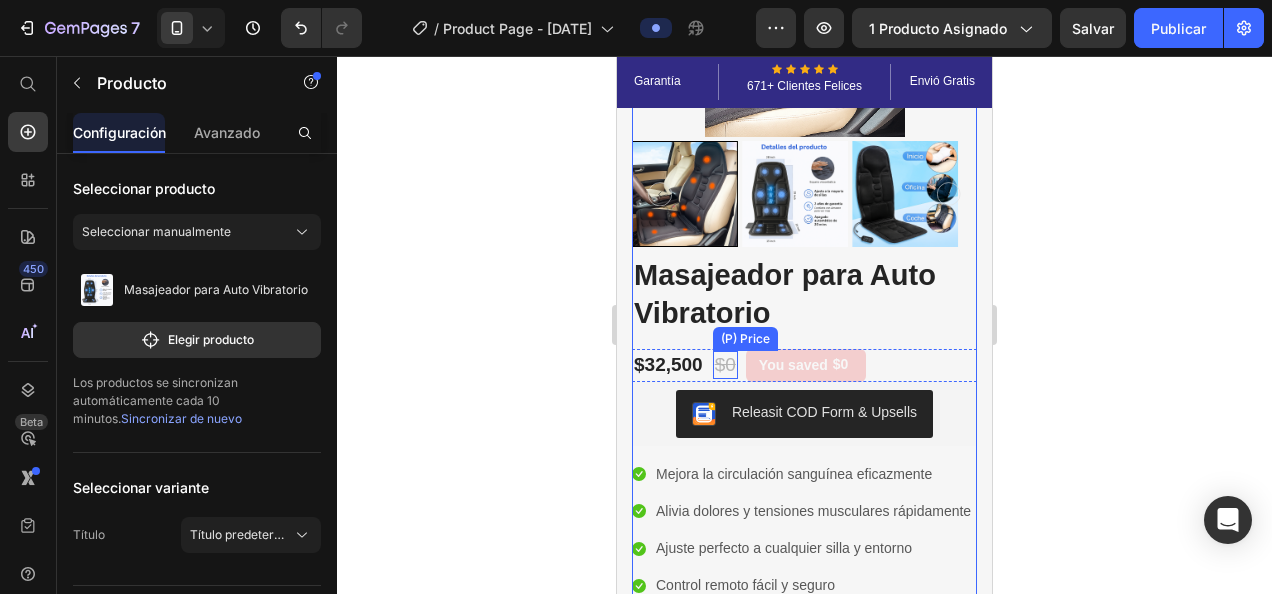 click on "$0" at bounding box center (725, 365) 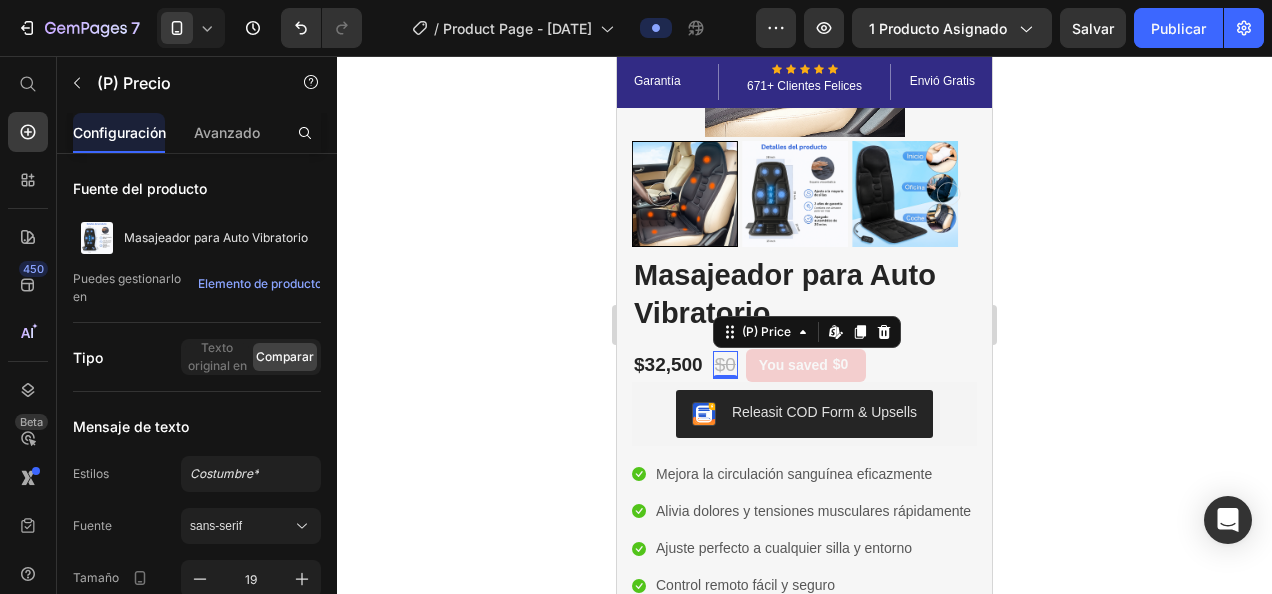 click on "$0" at bounding box center (725, 365) 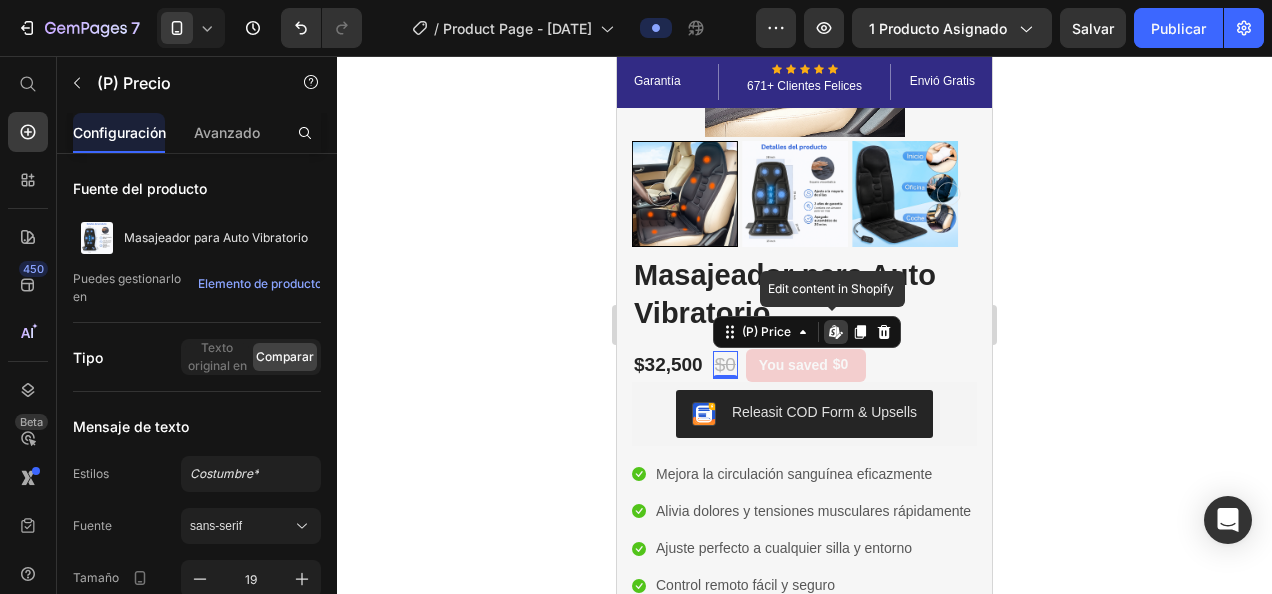 click on "$0" at bounding box center [725, 365] 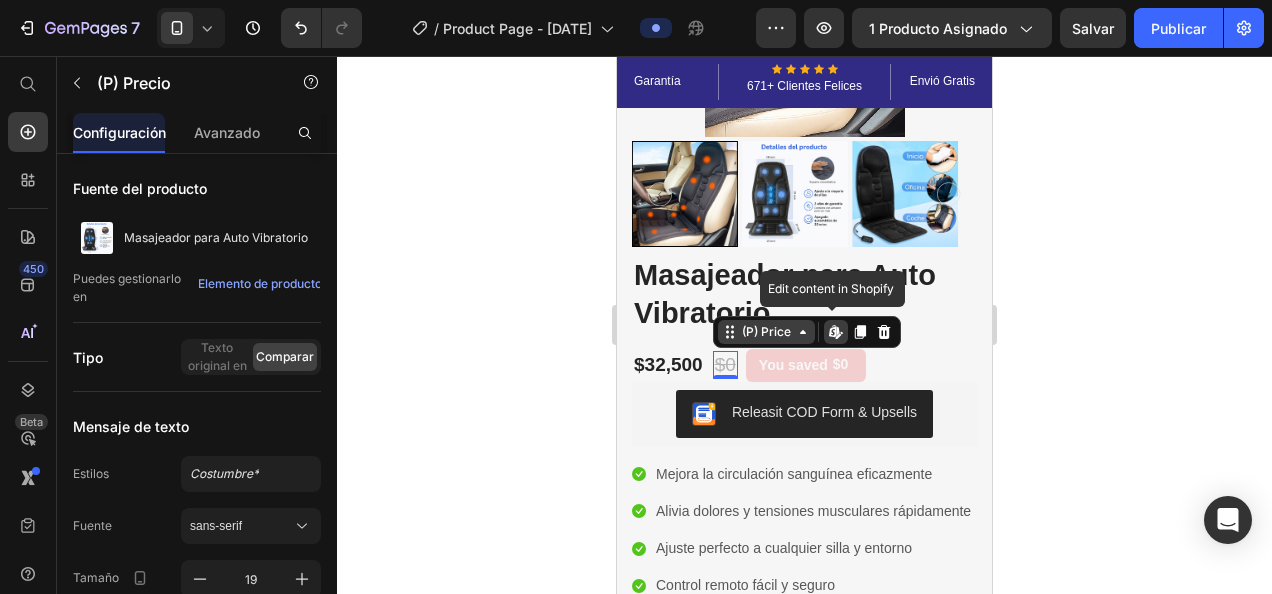 click 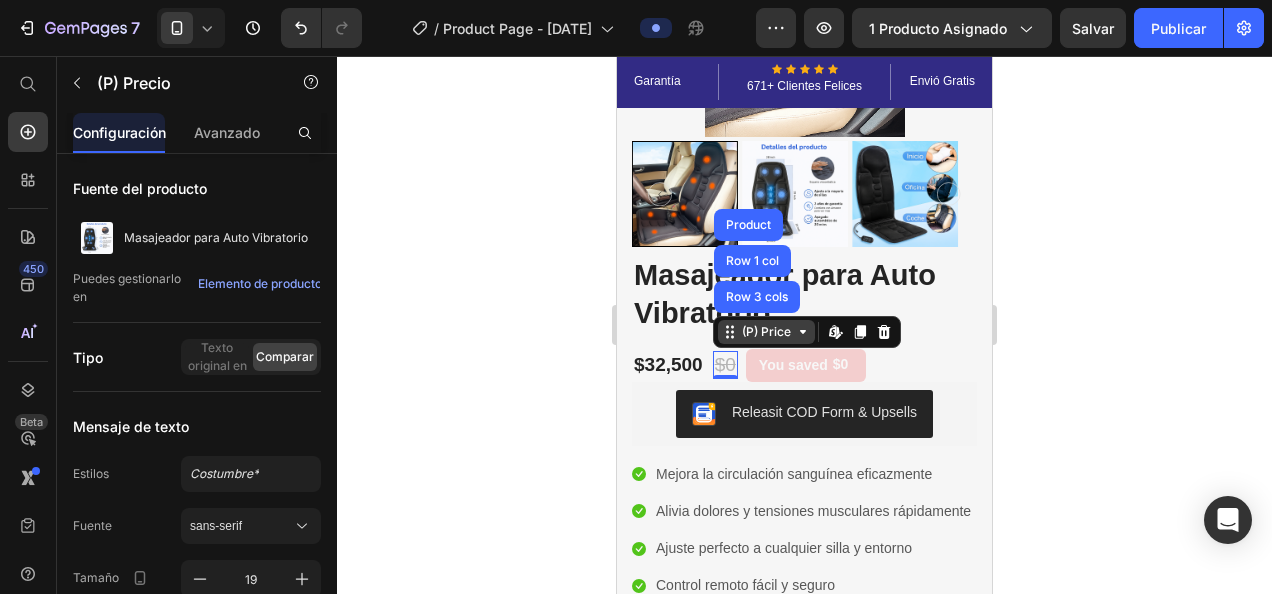 click 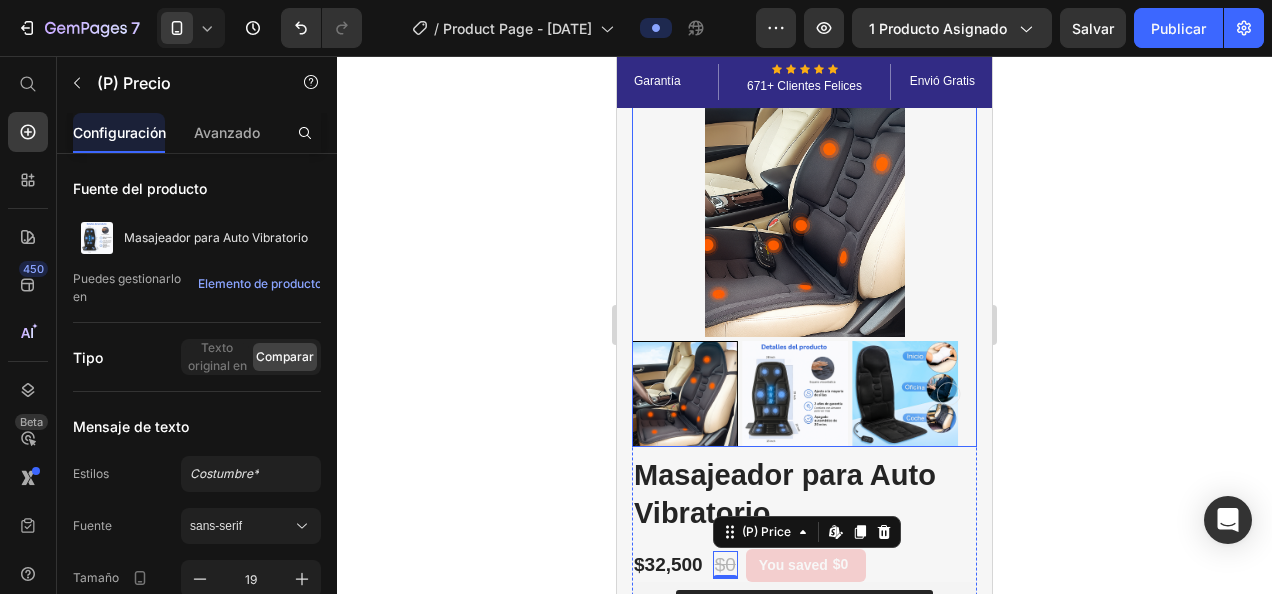 scroll, scrollTop: 0, scrollLeft: 0, axis: both 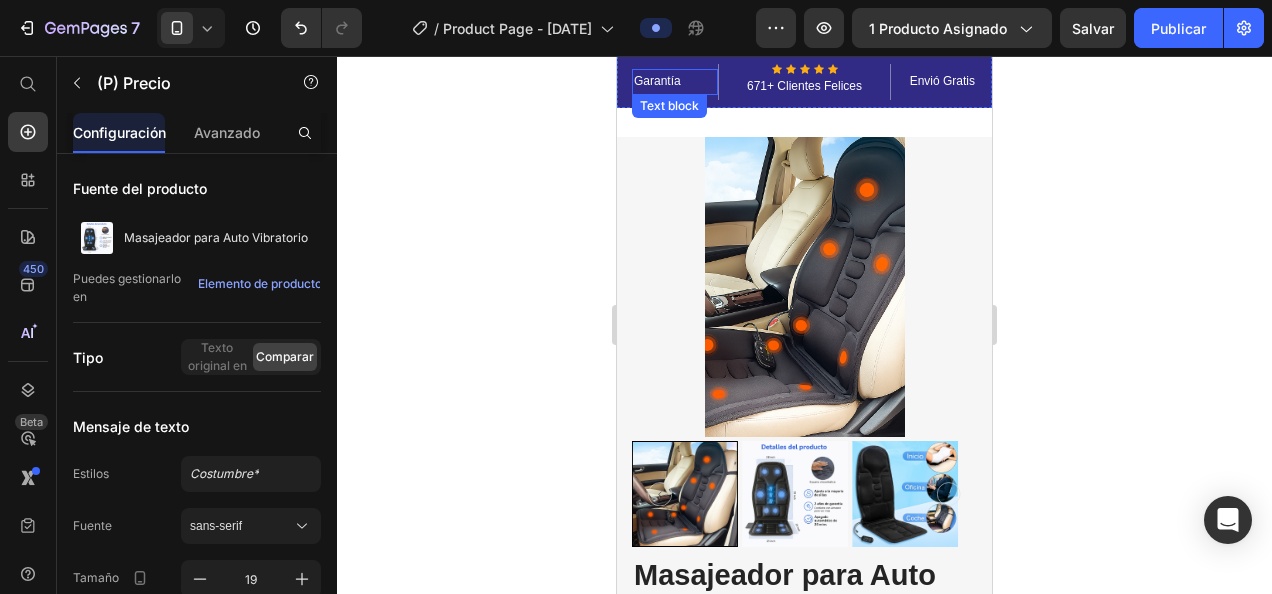 click on "Garantía" at bounding box center [675, 82] 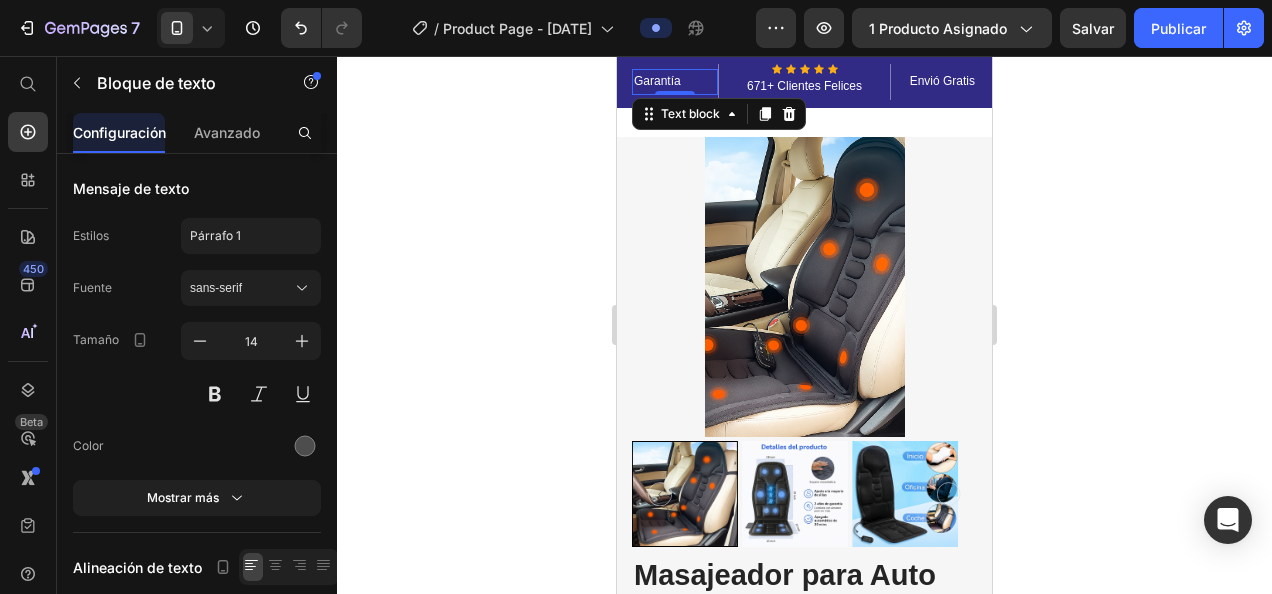 click on "Garantía" at bounding box center (675, 82) 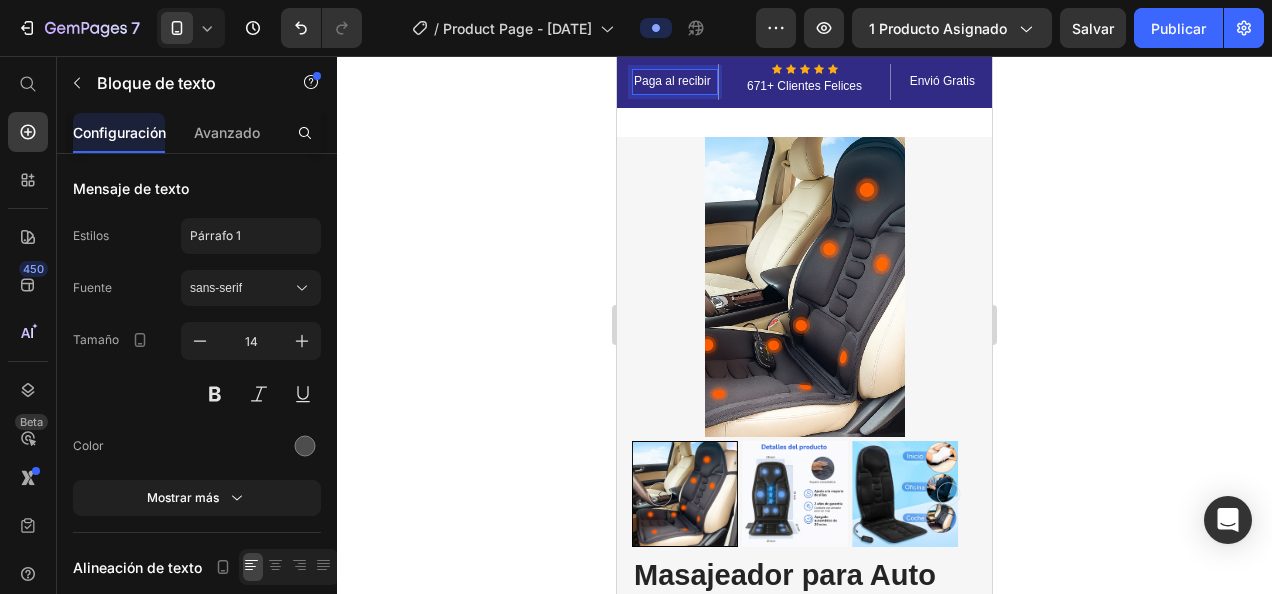 drag, startPoint x: 700, startPoint y: 77, endPoint x: 693, endPoint y: 104, distance: 27.89265 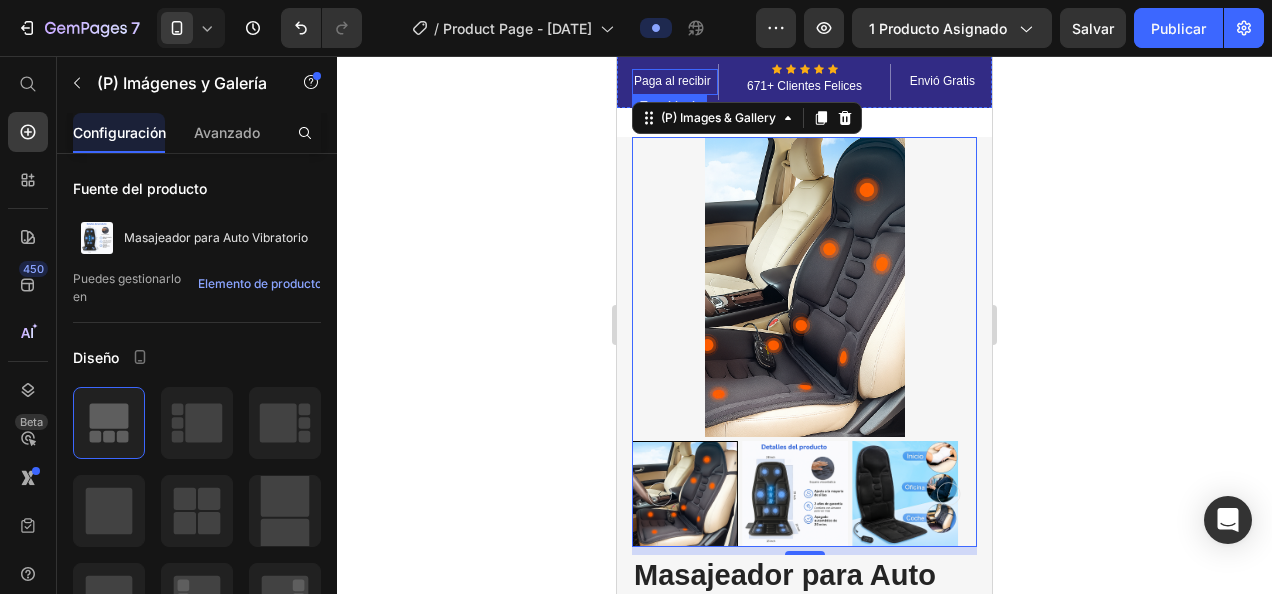 click on "Paga al recibir" at bounding box center [675, 82] 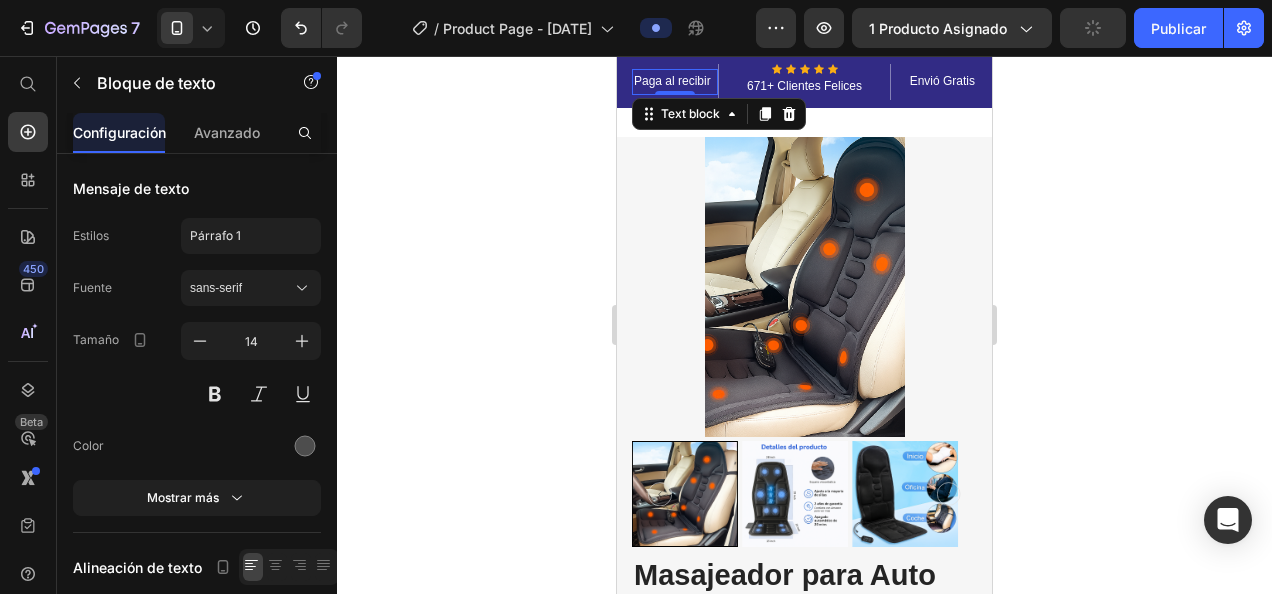drag, startPoint x: 1067, startPoint y: 145, endPoint x: 312, endPoint y: 92, distance: 756.858 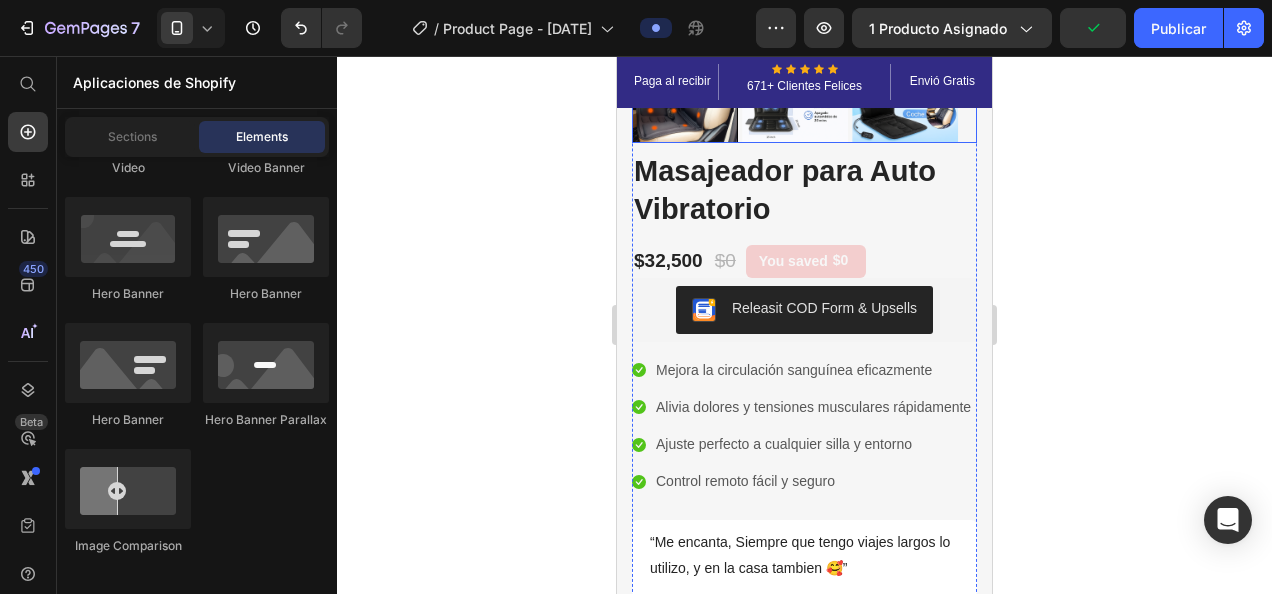 scroll, scrollTop: 400, scrollLeft: 0, axis: vertical 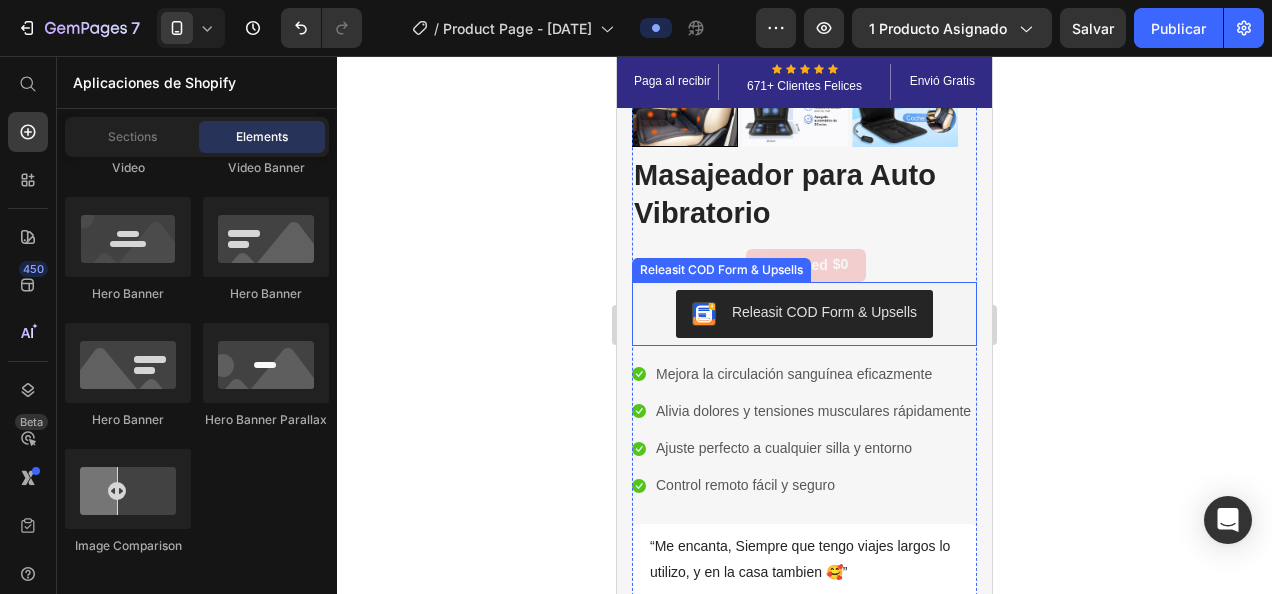 click on "Releasit COD Form & Upsells" at bounding box center [824, 312] 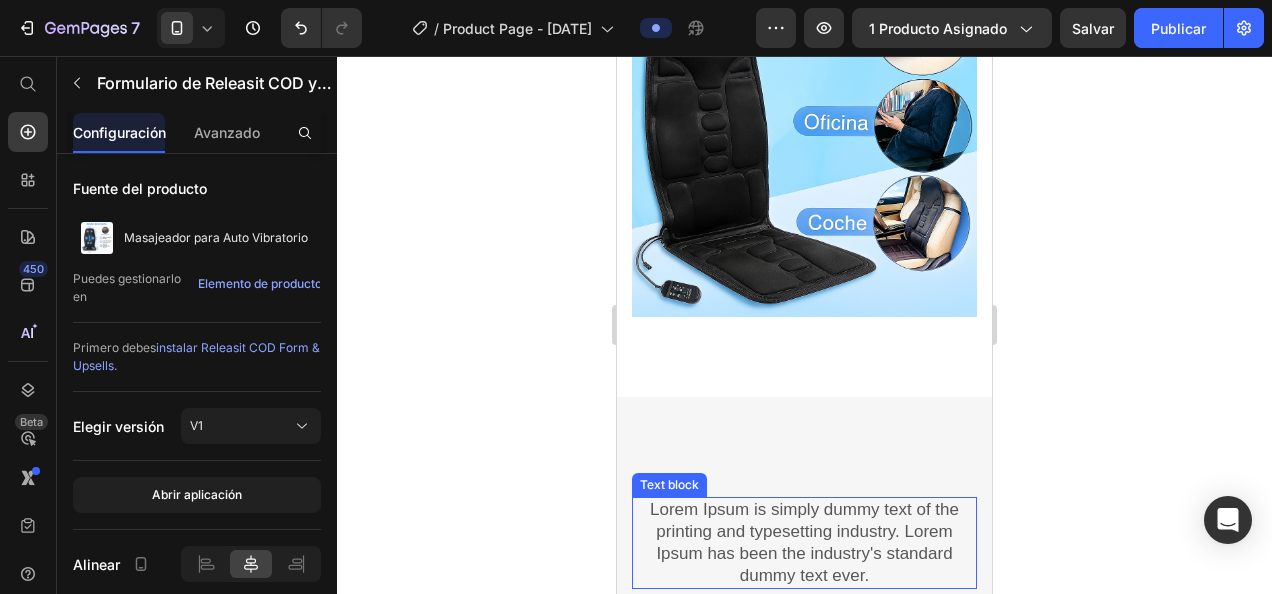 scroll, scrollTop: 2200, scrollLeft: 0, axis: vertical 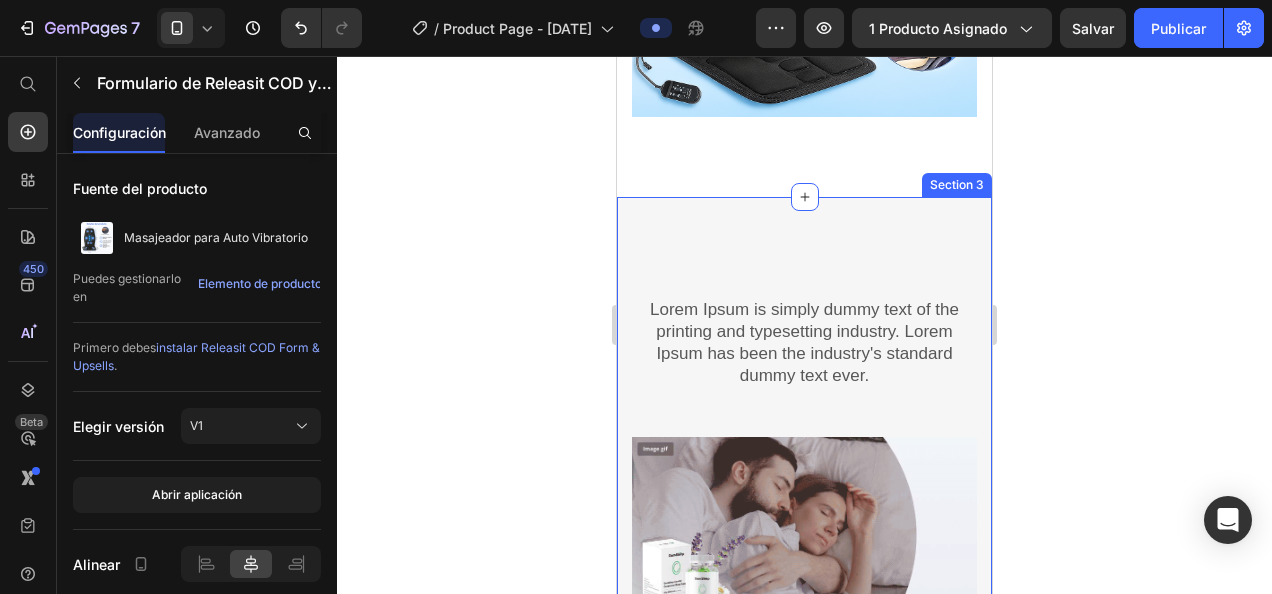 click on "Heading Lorem Ipsum is simply dummy text of the printing and typesetting industry. Lorem Ipsum has been the industry's standard dummy text ever. Text block Row Row Image Headline About Product Benefit 1 Heading Lorem ipsum dolor sit amet, consectetur adipiscing elit, sed do eiusmod tempor incididunt ut labore et dolore magna aliqua.  Text block Row Headline About Product Benefit 2 Heading Lorem ipsum dolor sit amet, consectetur adipiscing elit, sed do eiusmod tempor incididunt ut labore et dolore magna aliqua.  Text block Image Row Image Headline About Product Benefit 3 Heading Lorem ipsum dolor sit amet, consectetur adipiscing elit, sed do eiusmod tempor incididunt ut labore et dolore magna aliqua.  Text block Row Headline About Product Benefit 4 Heading Lorem ipsum dolor sit amet, consectetur adipiscing elit, sed do eiusmod tempor incididunt ut labore et dolore magna aliqua.  Text block Image Row Section 3" at bounding box center [804, 874] 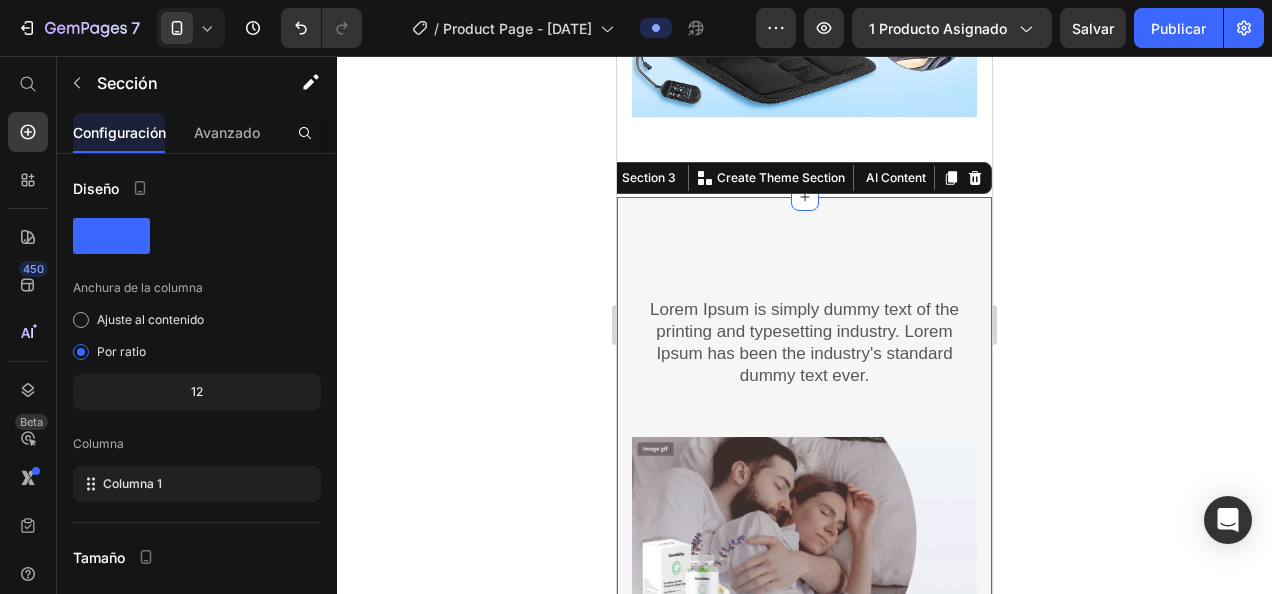 click on "Heading Lorem Ipsum is simply dummy text of the printing and typesetting industry. Lorem Ipsum has been the industry's standard dummy text ever. Text block Row Row Image Headline About Product Benefit 1 Heading Lorem ipsum dolor sit amet, consectetur adipiscing elit, sed do eiusmod tempor incididunt ut labore et dolore magna aliqua.  Text block Row Headline About Product Benefit 2 Heading Lorem ipsum dolor sit amet, consectetur adipiscing elit, sed do eiusmod tempor incididunt ut labore et dolore magna aliqua.  Text block Image Row Image Headline About Product Benefit 3 Heading Lorem ipsum dolor sit amet, consectetur adipiscing elit, sed do eiusmod tempor incididunt ut labore et dolore magna aliqua.  Text block Row Headline About Product Benefit 4 Heading Lorem ipsum dolor sit amet, consectetur adipiscing elit, sed do eiusmod tempor incididunt ut labore et dolore magna aliqua.  Text block Image Row Section 3   You can create reusable sections Create Theme Section AI Content Write with GemAI Tone and Voice" at bounding box center [804, 874] 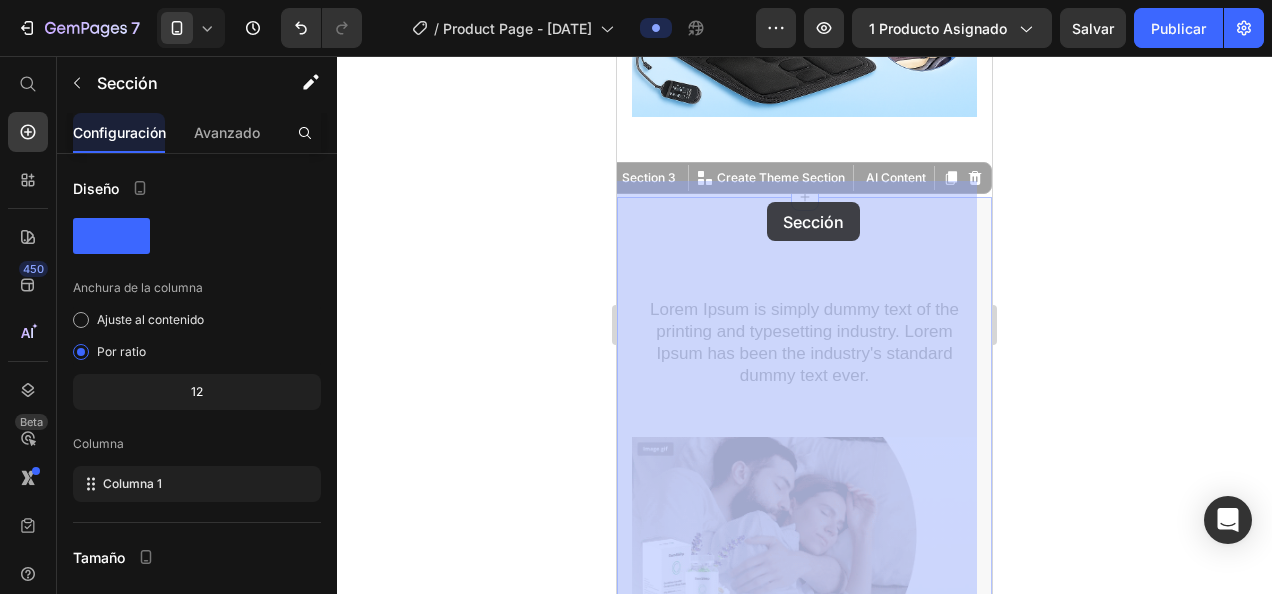 drag, startPoint x: 718, startPoint y: 202, endPoint x: 756, endPoint y: 202, distance: 38 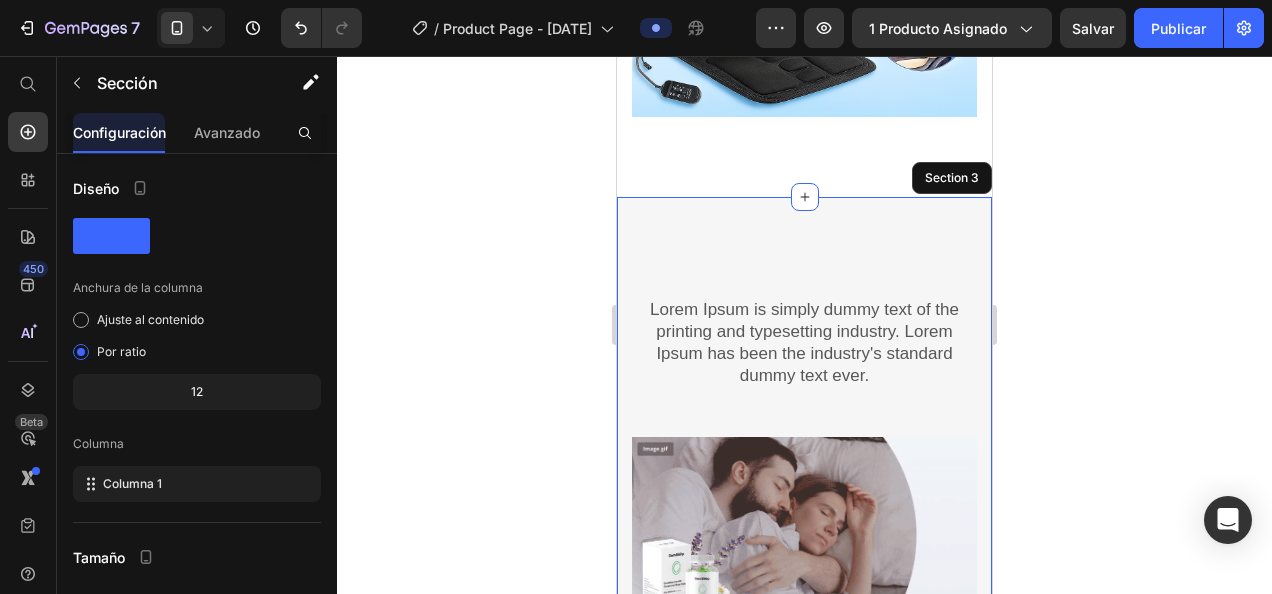 drag, startPoint x: 790, startPoint y: 228, endPoint x: 778, endPoint y: 228, distance: 12 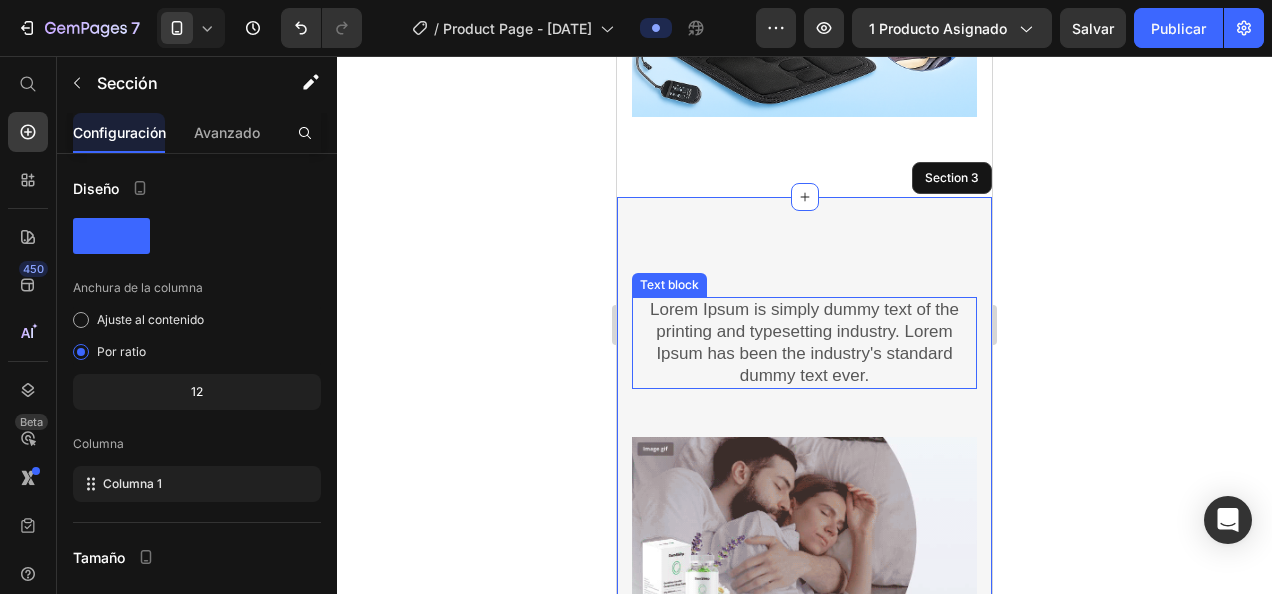 click on "Lorem Ipsum is simply dummy text of the printing and typesetting industry. Lorem Ipsum has been the industry's standard dummy text ever." at bounding box center (804, 343) 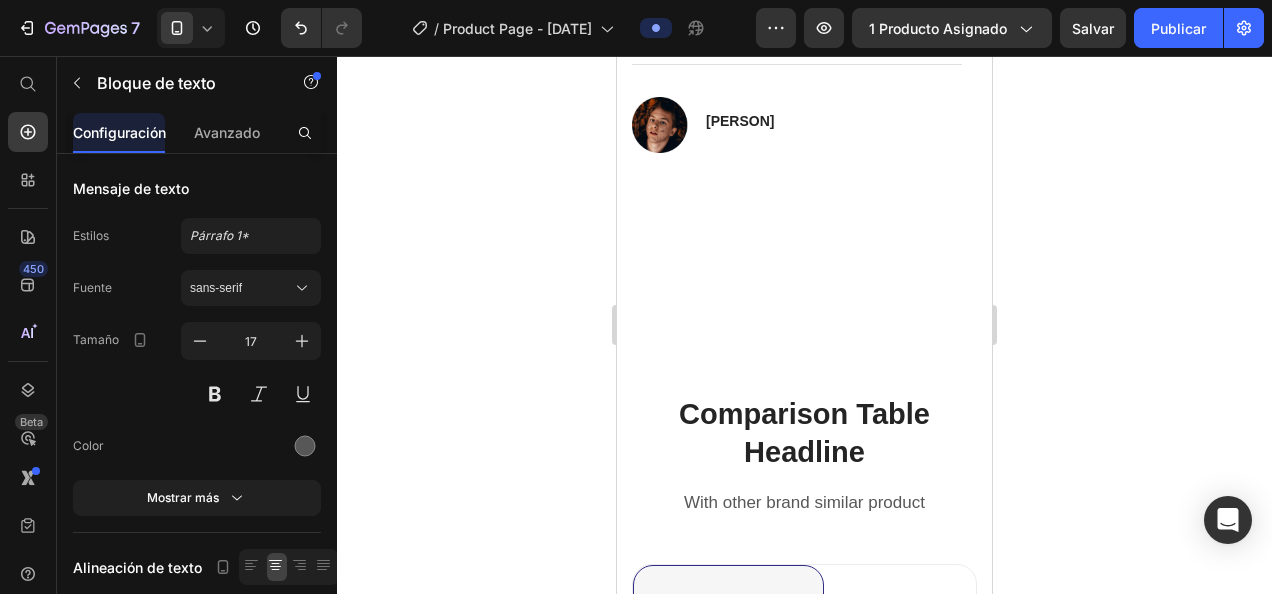 scroll, scrollTop: 4000, scrollLeft: 0, axis: vertical 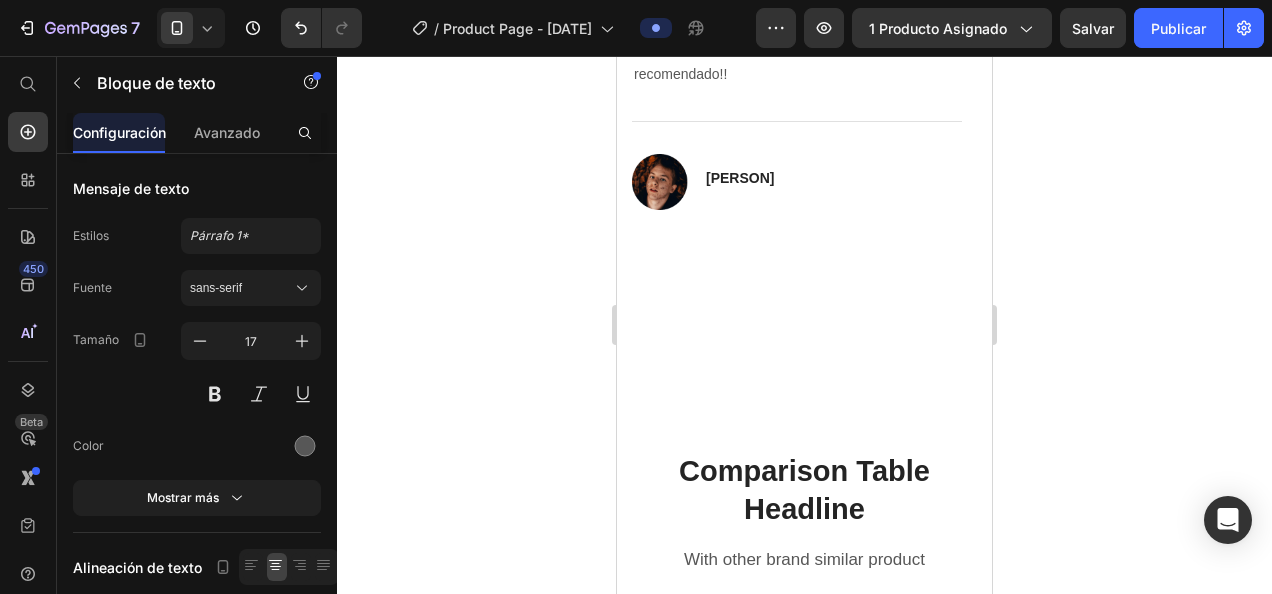 click on "Heading Lorem Ipsum is simply dummy text of the printing and typesetting industry. Lorem Ipsum has been the industry's standard dummy text ever. Text block   0 Row Row Image Headline About Product Benefit 1 Heading Lorem ipsum dolor sit amet, consectetur adipiscing elit, sed do eiusmod tempor incididunt ut labore et dolore magna aliqua.  Text block Row Headline About Product Benefit 2 Heading Lorem ipsum dolor sit amet, consectetur adipiscing elit, sed do eiusmod tempor incididunt ut labore et dolore magna aliqua.  Text block Image Row Image Headline About Product Benefit 3 Heading Lorem ipsum dolor sit amet, consectetur adipiscing elit, sed do eiusmod tempor incididunt ut labore et dolore magna aliqua.  Text block Row Headline About Product Benefit 4 Heading Lorem ipsum dolor sit amet, consectetur adipiscing elit, sed do eiusmod tempor incididunt ut labore et dolore magna aliqua.  Text block Image Row Section 3" at bounding box center [804, -941] 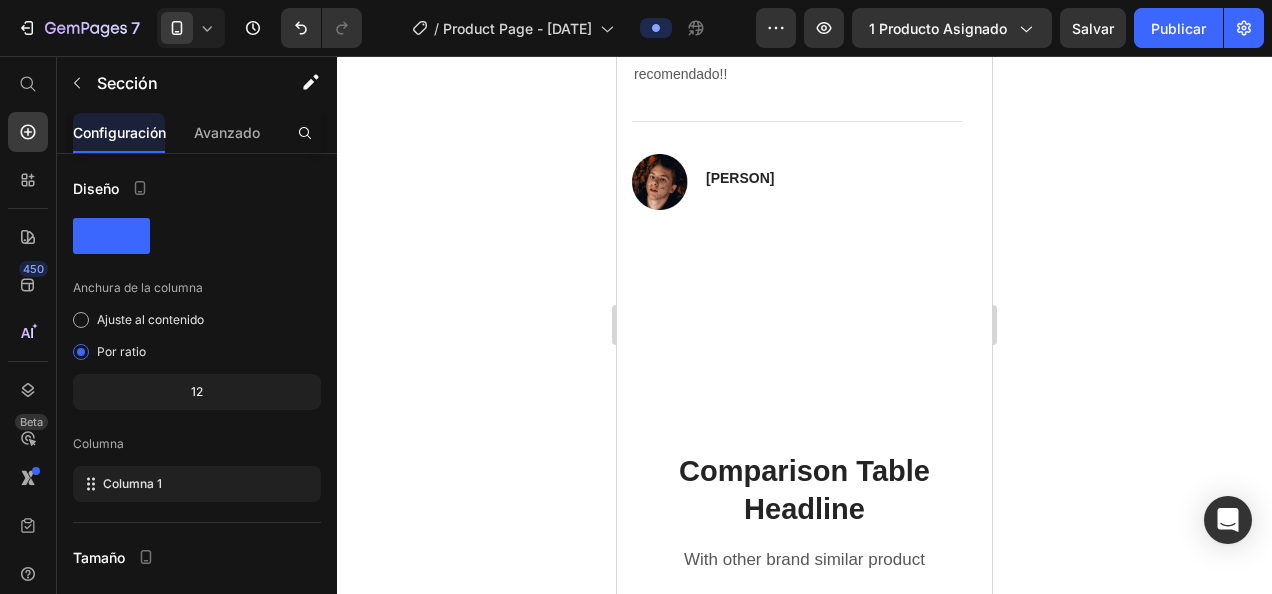 click on "Heading Lorem Ipsum is simply dummy text of the printing and typesetting industry. Lorem Ipsum has been the industry's standard dummy text ever. Text block Row Row Image Headline About Product Benefit 1 Heading Lorem ipsum dolor sit amet, consectetur adipiscing elit, sed do eiusmod tempor incididunt ut labore et dolore magna aliqua.  Text block Row Headline About Product Benefit 2 Heading Lorem ipsum dolor sit amet, consectetur adipiscing elit, sed do eiusmod tempor incididunt ut labore et dolore magna aliqua.  Text block Image Row Image Headline About Product Benefit 3 Heading Lorem ipsum dolor sit amet, consectetur adipiscing elit, sed do eiusmod tempor incididunt ut labore et dolore magna aliqua.  Text block Row Headline About Product Benefit 4 Heading Lorem ipsum dolor sit amet, consectetur adipiscing elit, sed do eiusmod tempor incididunt ut labore et dolore magna aliqua.  Text block Image Row Section 3   You can create reusable sections Create Theme Section AI Content Write with GemAI Tone and Voice" at bounding box center (804, -941) 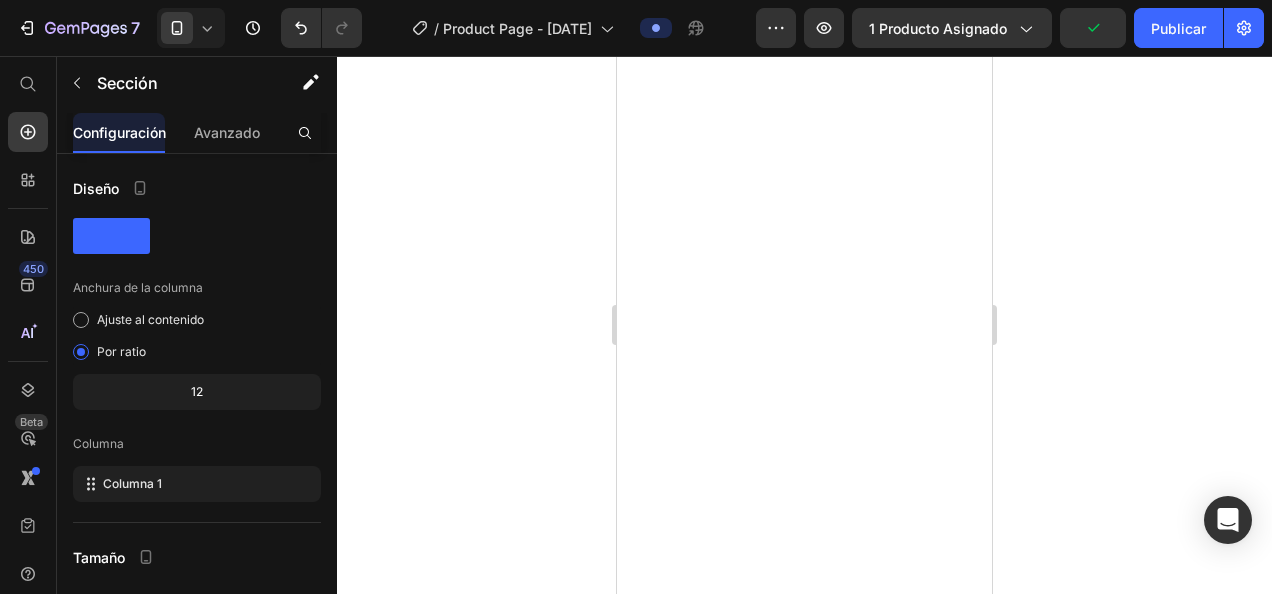 scroll, scrollTop: 1900, scrollLeft: 0, axis: vertical 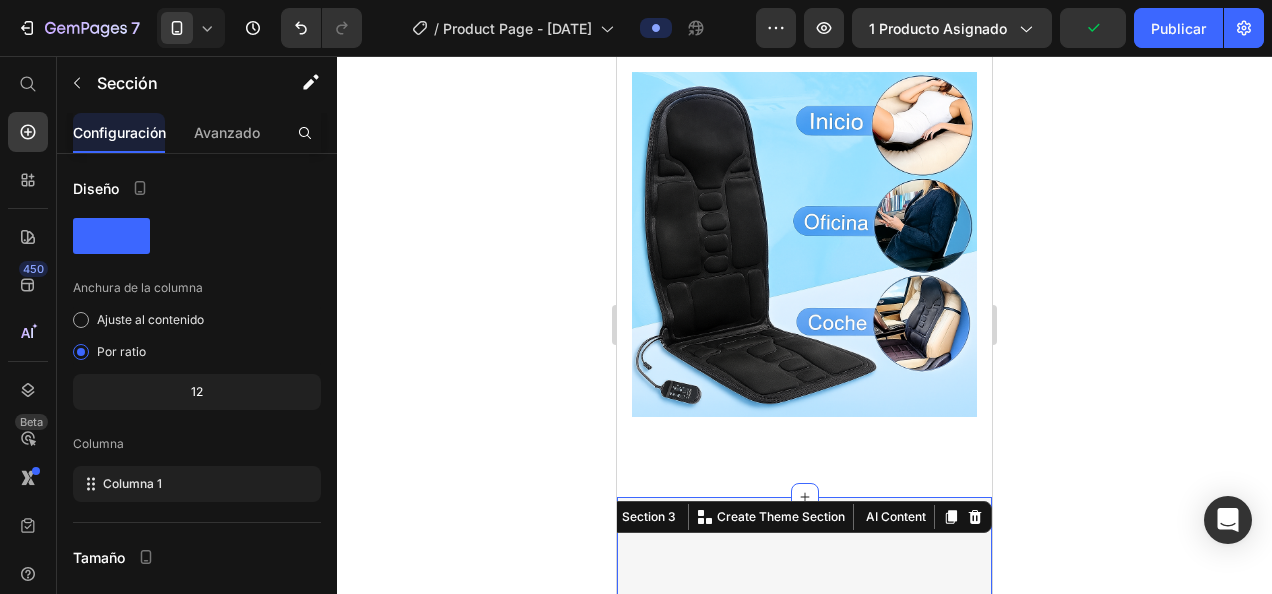 click on "Product Page - [DATE]" at bounding box center [792, 517] 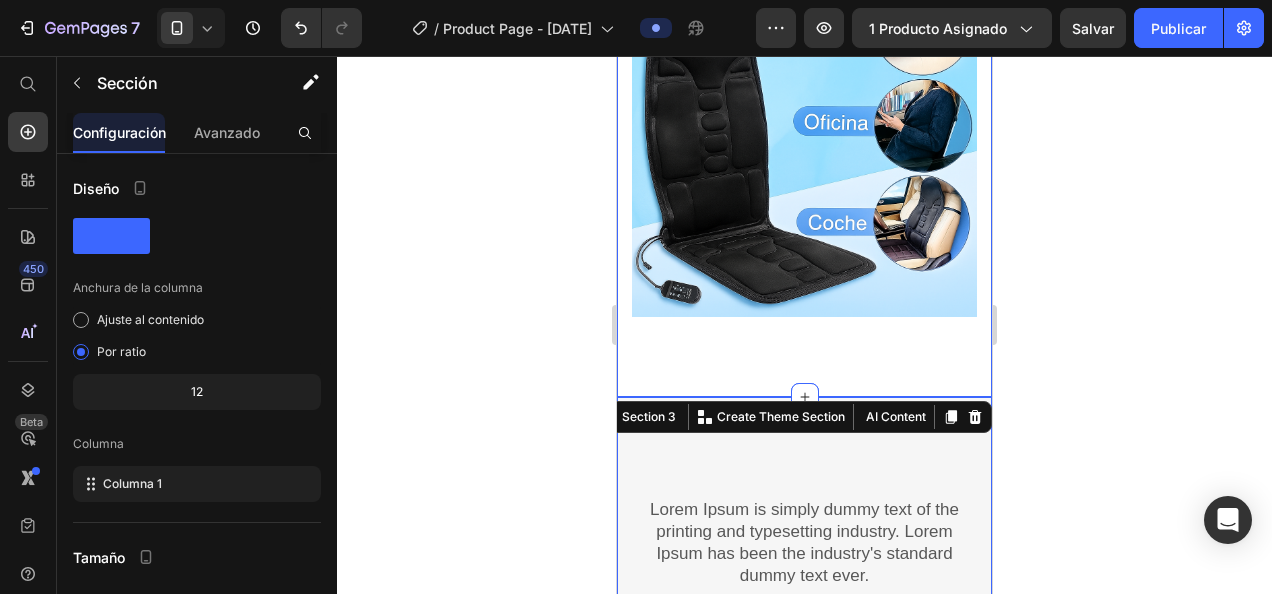 scroll, scrollTop: 2100, scrollLeft: 0, axis: vertical 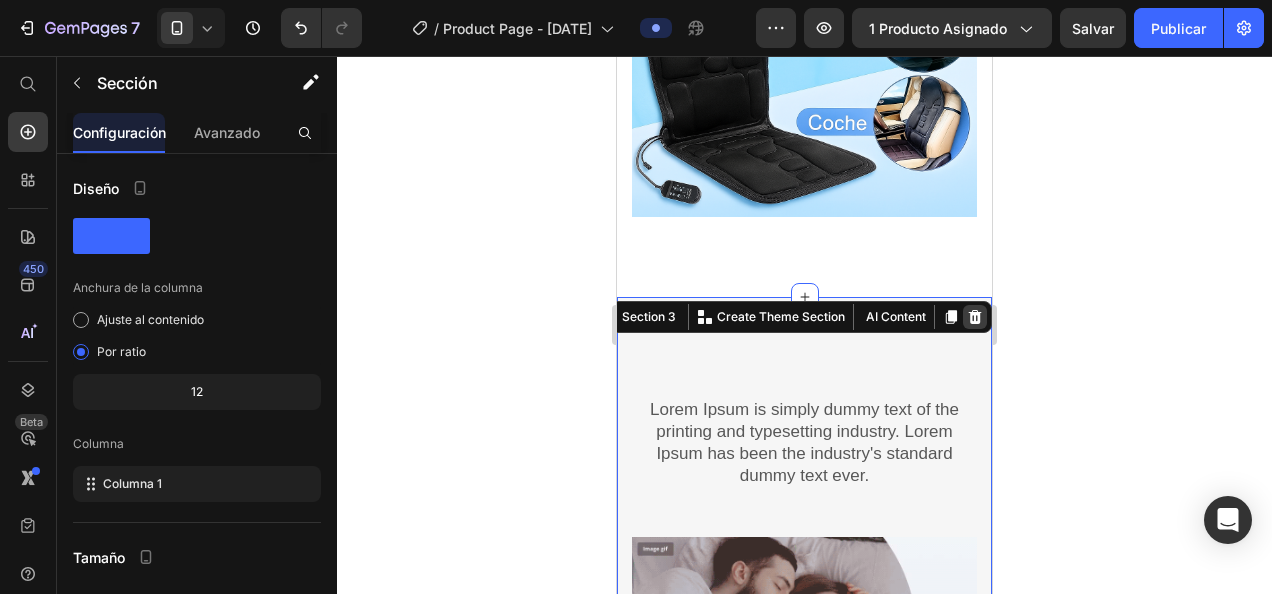 click 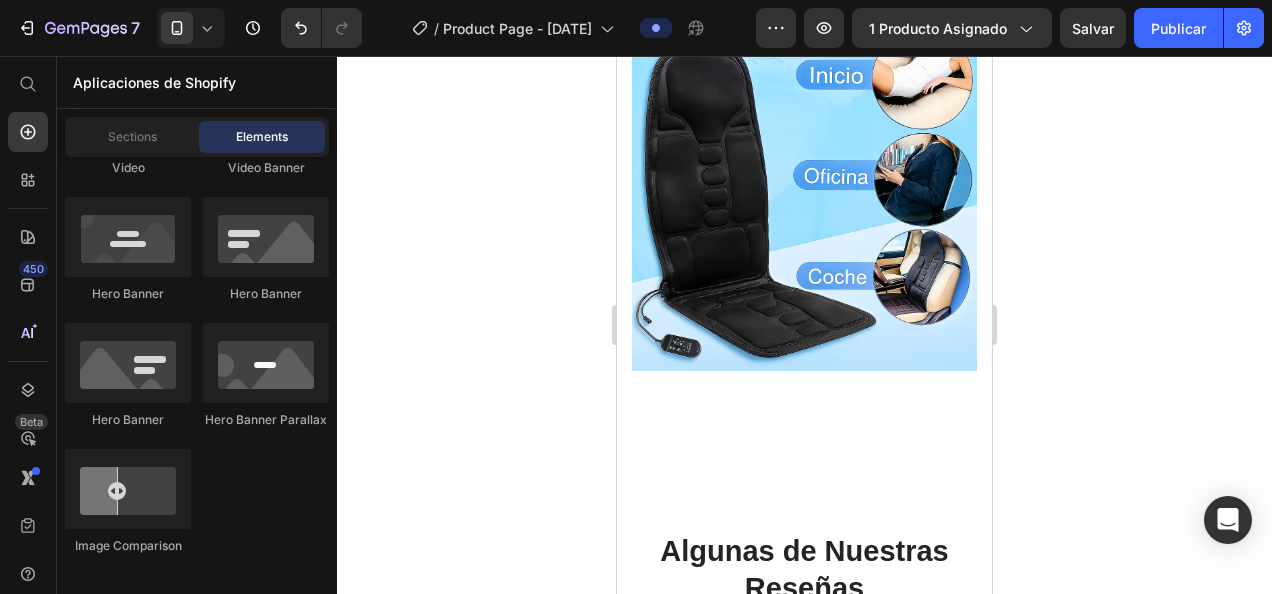 scroll, scrollTop: 1800, scrollLeft: 0, axis: vertical 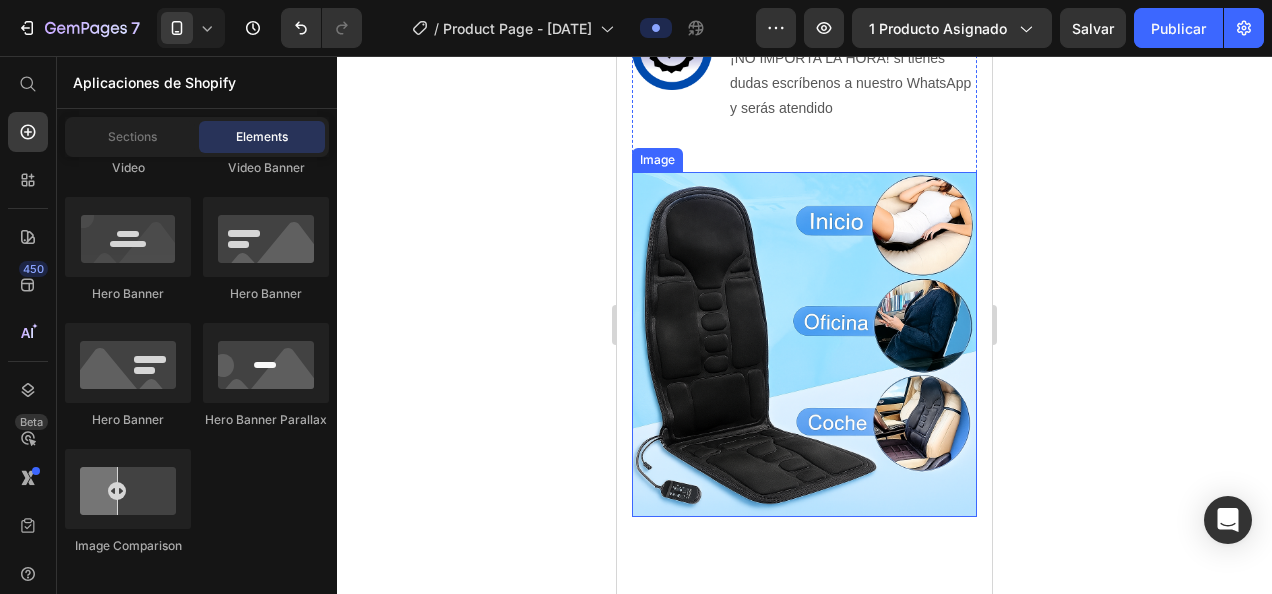 click at bounding box center (804, 344) 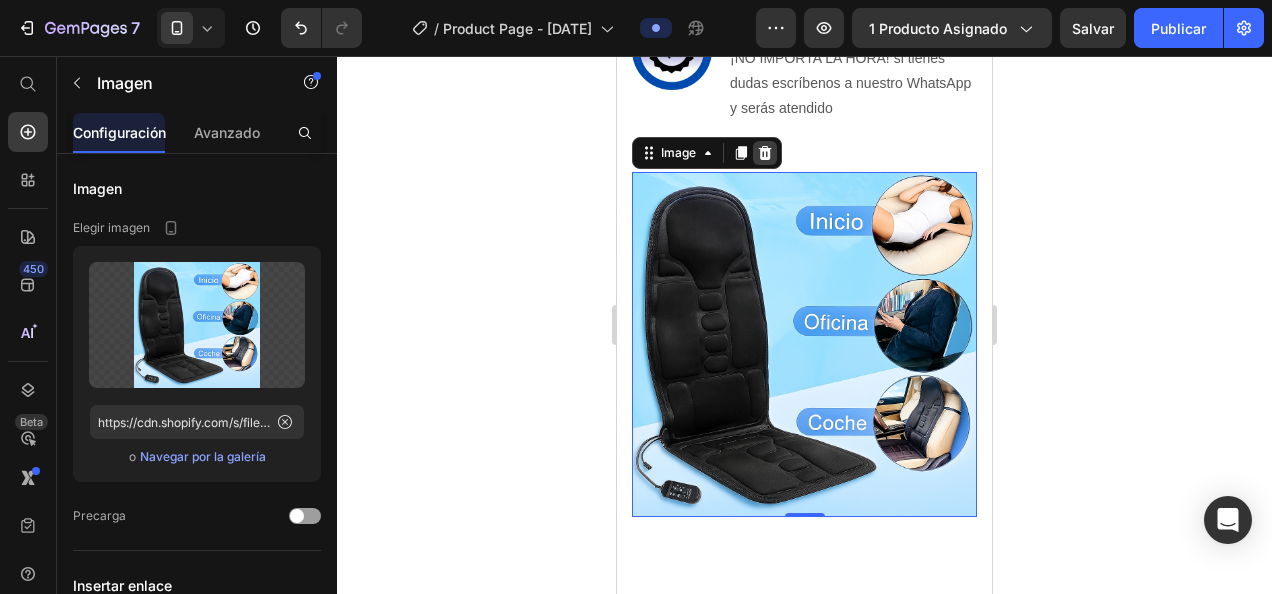 click 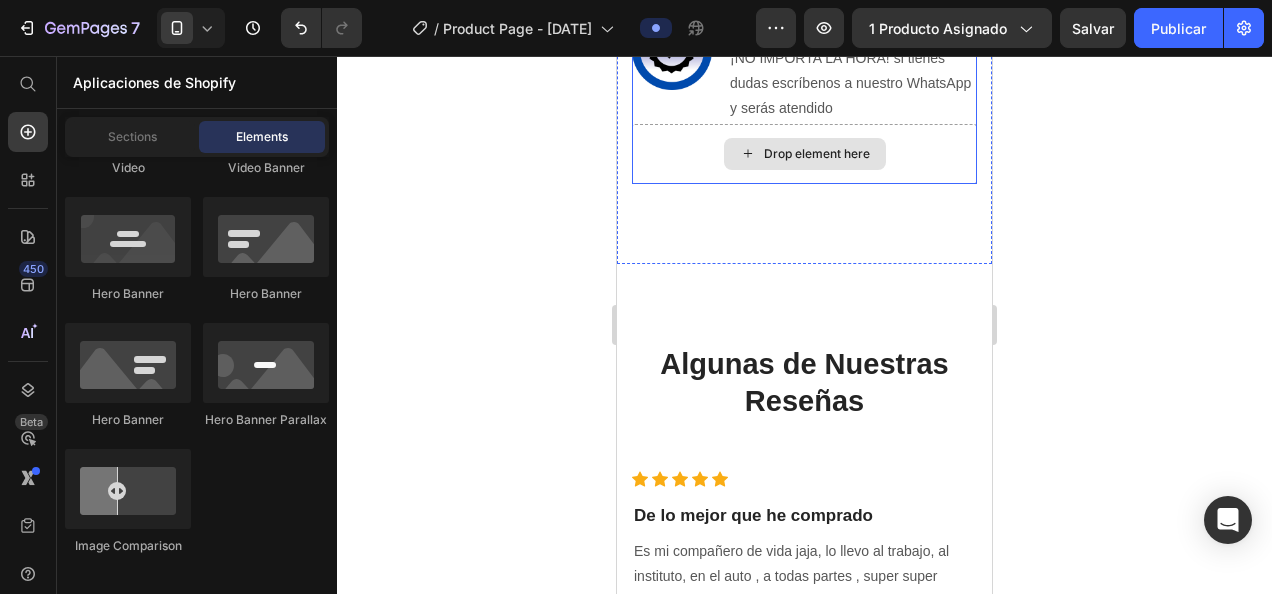 click on "Drop element here" at bounding box center (804, 154) 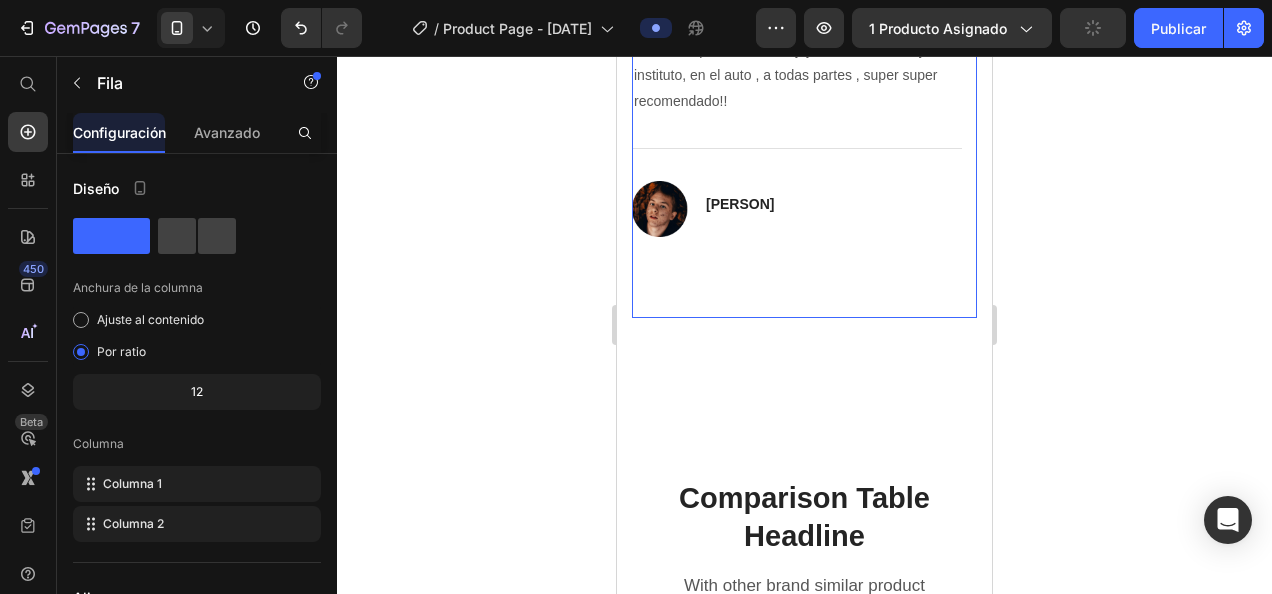 scroll, scrollTop: 2601, scrollLeft: 0, axis: vertical 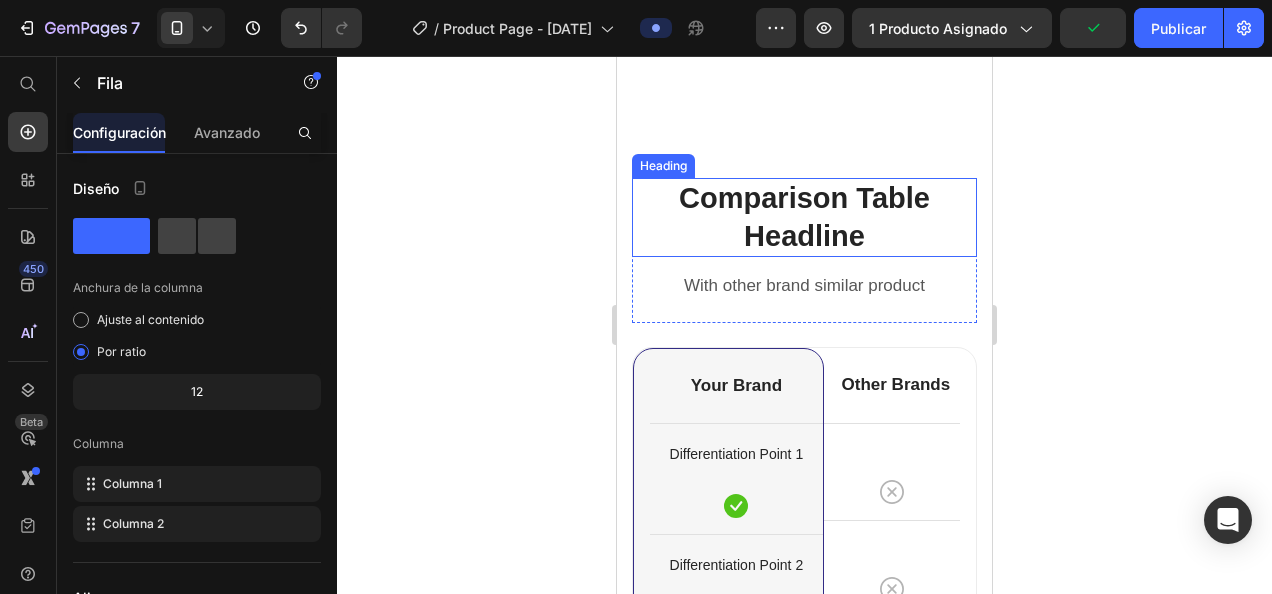 click on "Comparison Table Headline" at bounding box center [804, 217] 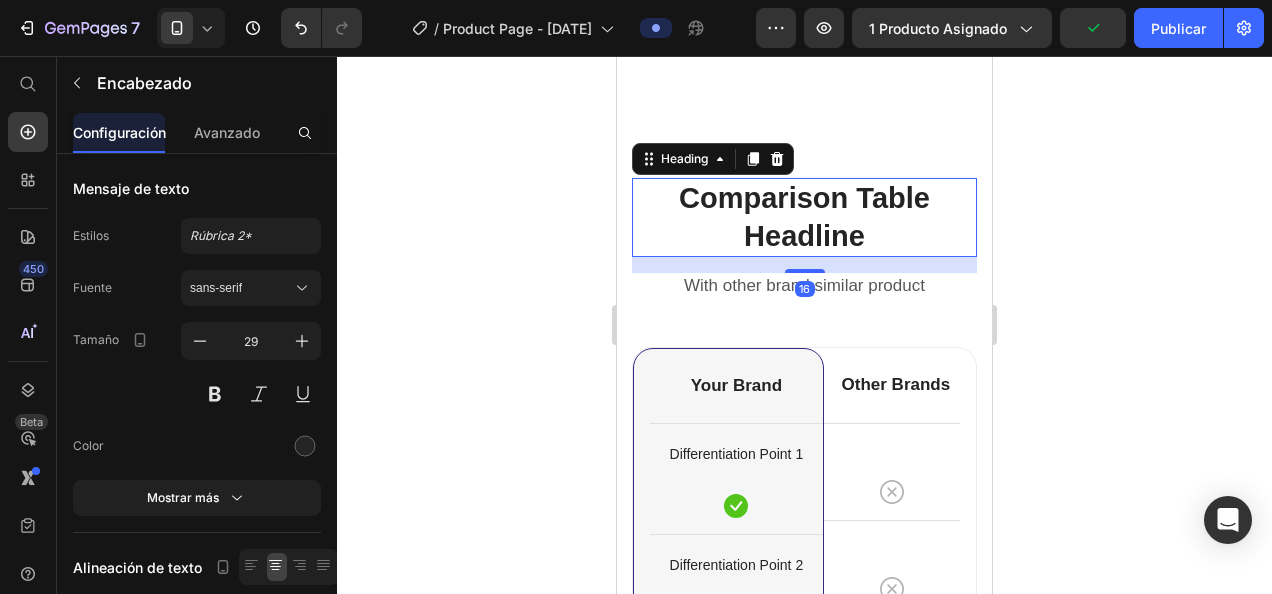click on "Comparison Table Headline" at bounding box center (804, 217) 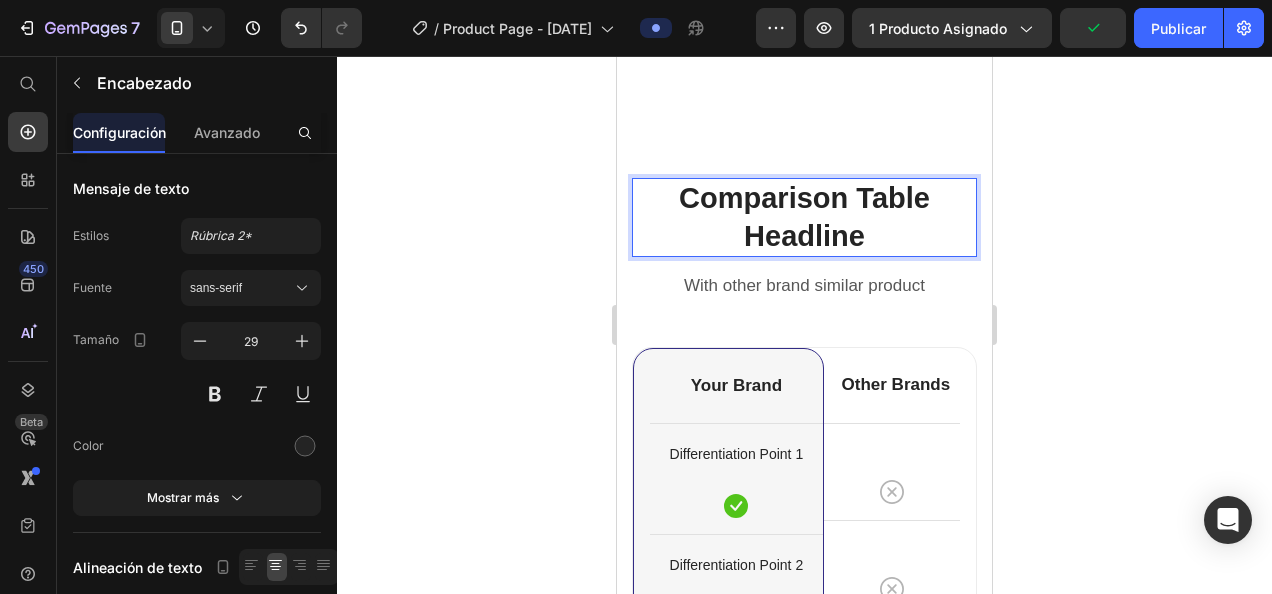 click on "Comparison Table Headline" at bounding box center (804, 217) 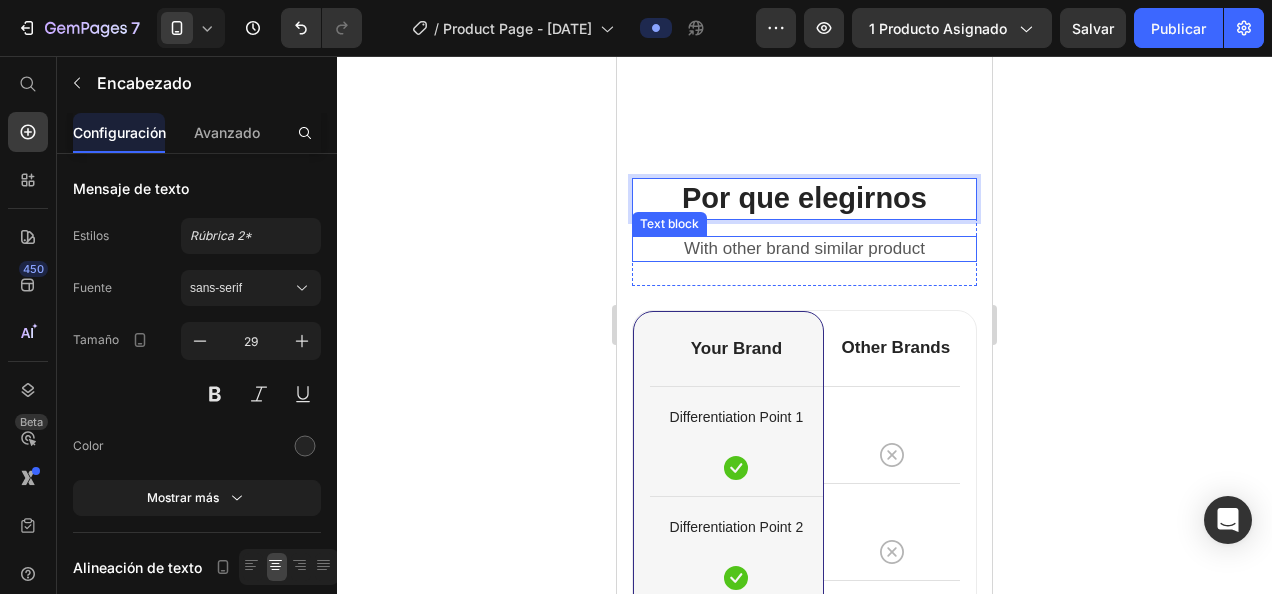 click on "With other brand similar product" at bounding box center [804, 249] 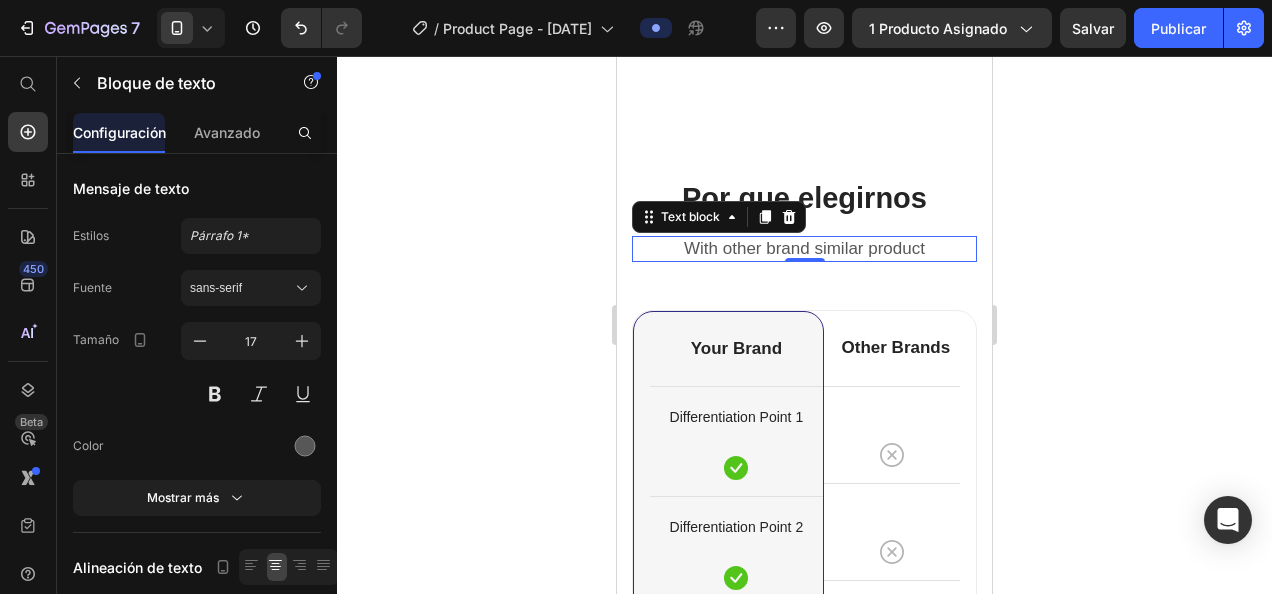 click on "With other brand similar product" at bounding box center [804, 249] 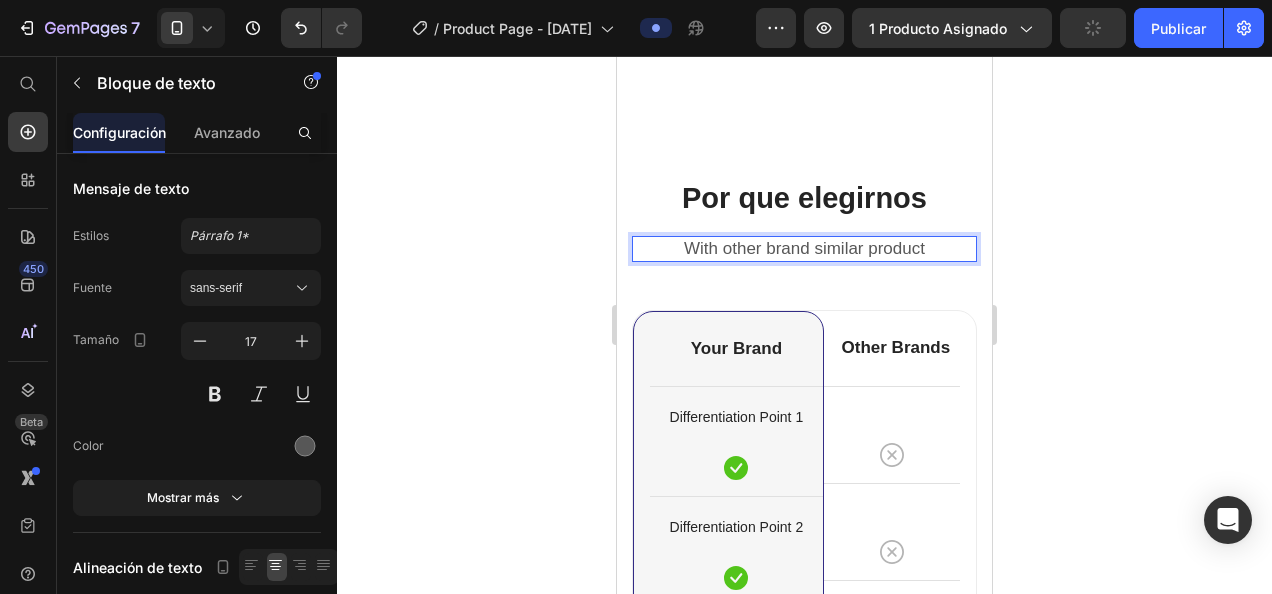 click 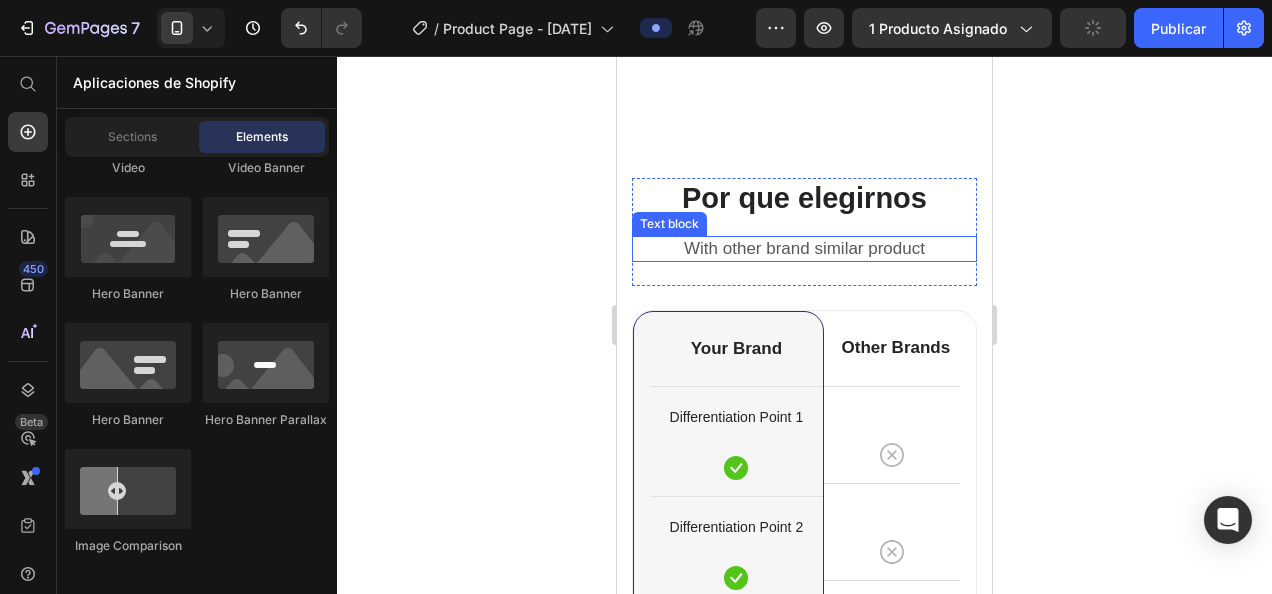 click on "With other brand similar product" at bounding box center [804, 249] 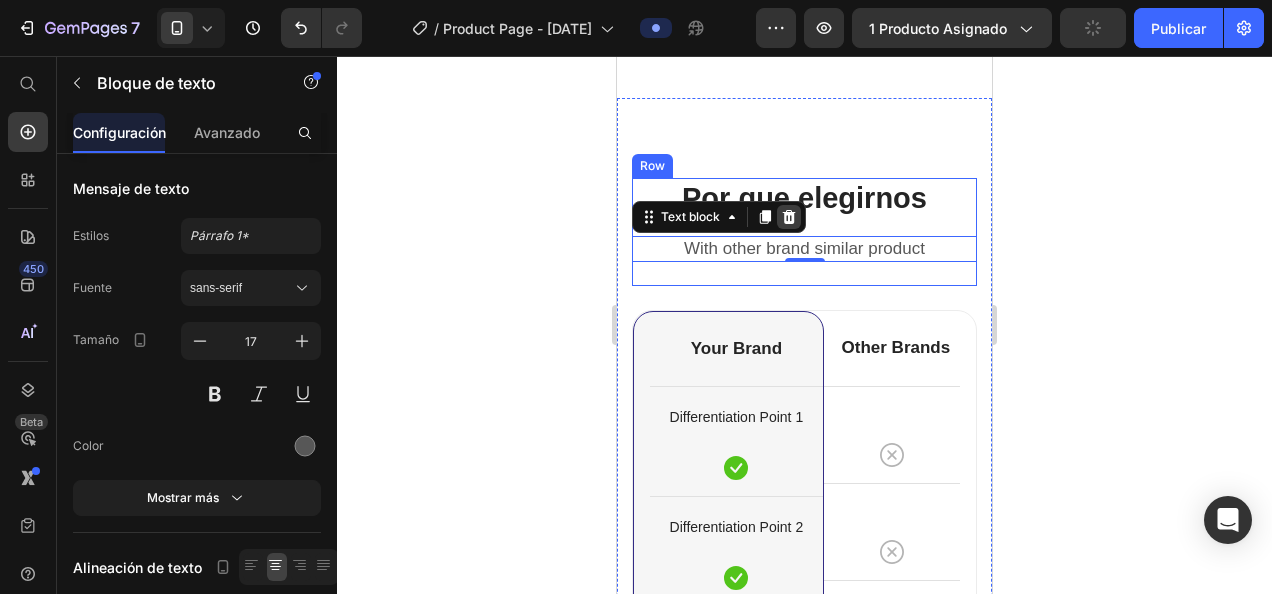 click 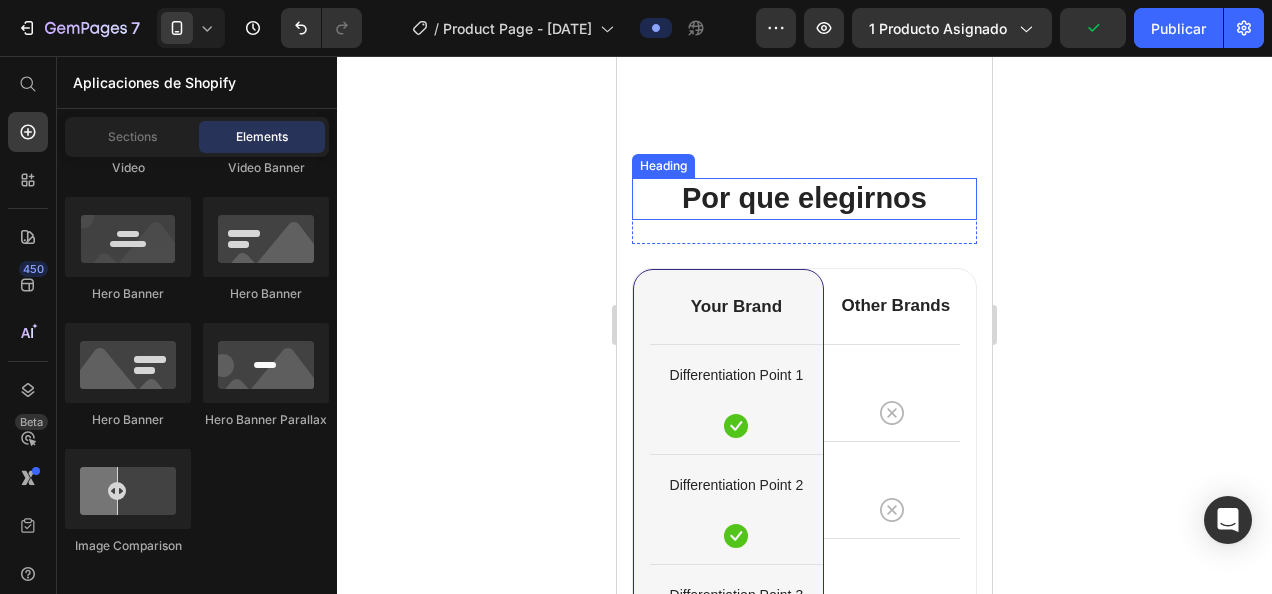 click on "Por que elegirnos" at bounding box center (804, 199) 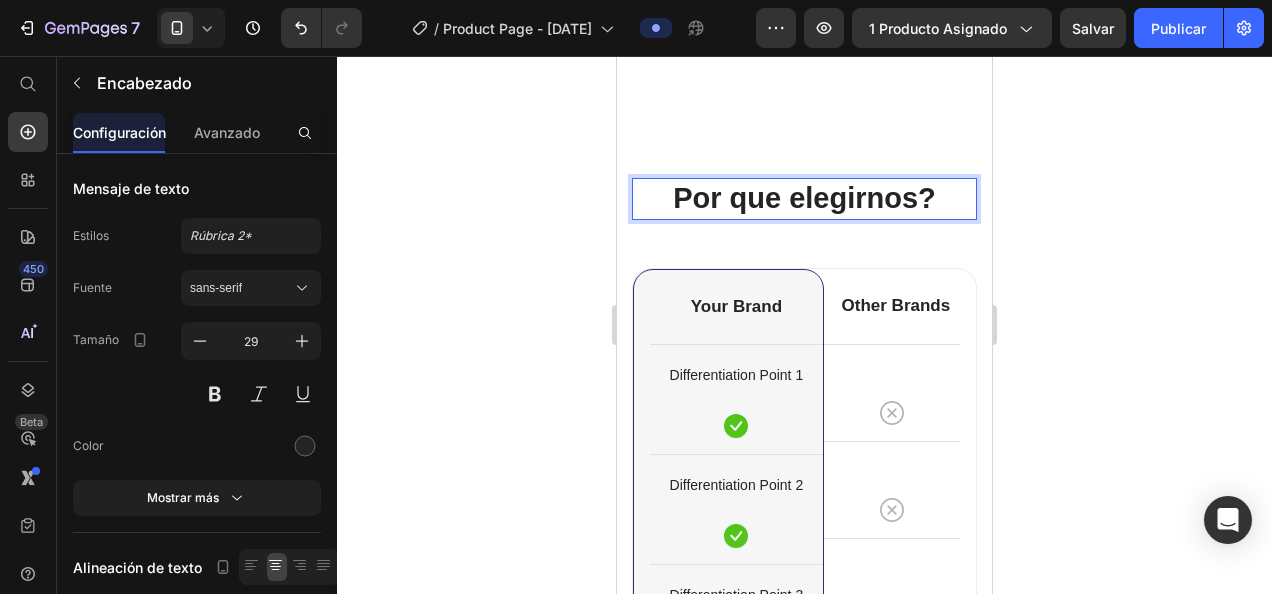 click on "Por que elegirnos?" at bounding box center (804, 199) 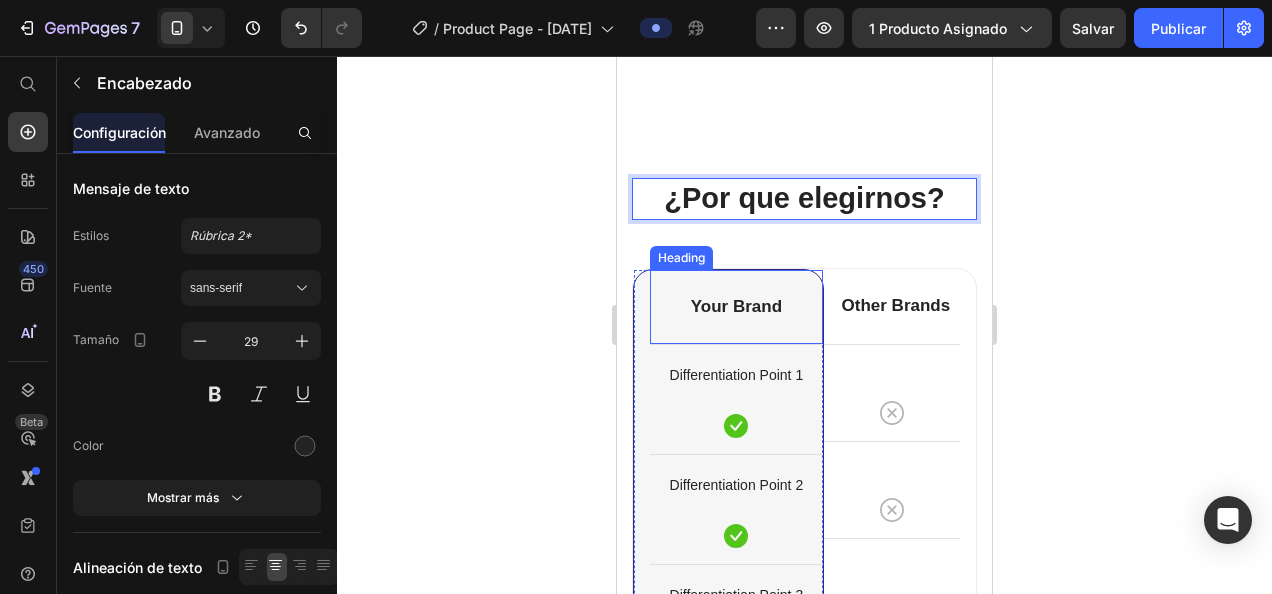 click on "Your Brand Heading" at bounding box center (736, 307) 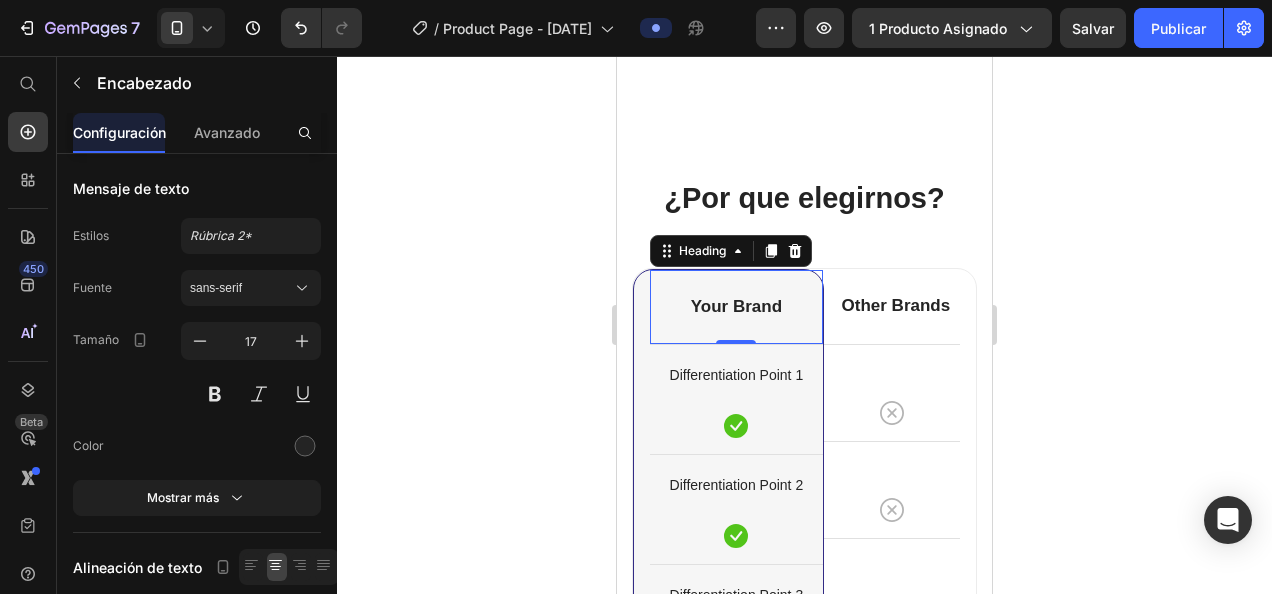 click on "Your Brand" at bounding box center [736, 307] 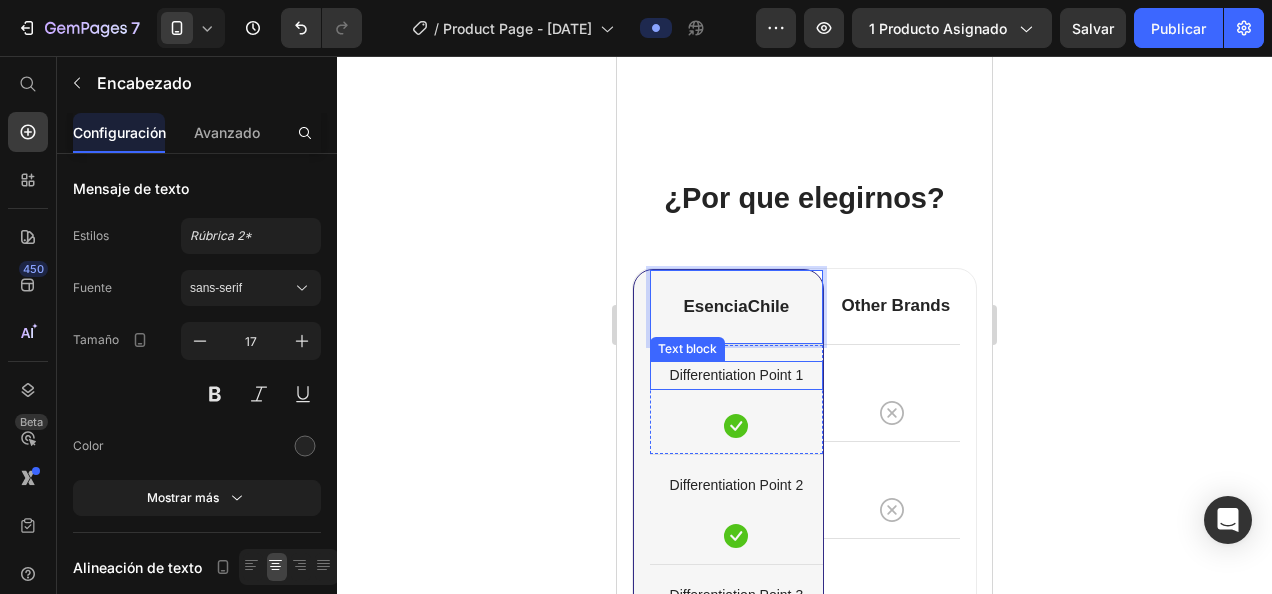 click on "Differentiation Point 1" at bounding box center (736, 375) 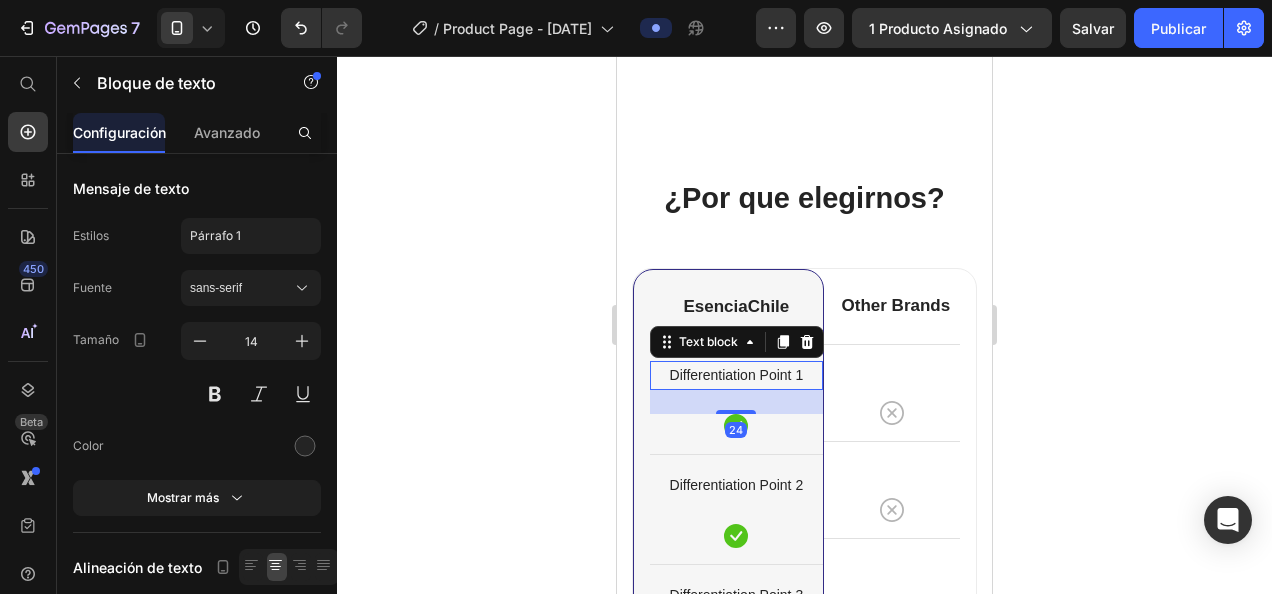 click on "Differentiation Point 1" at bounding box center (736, 375) 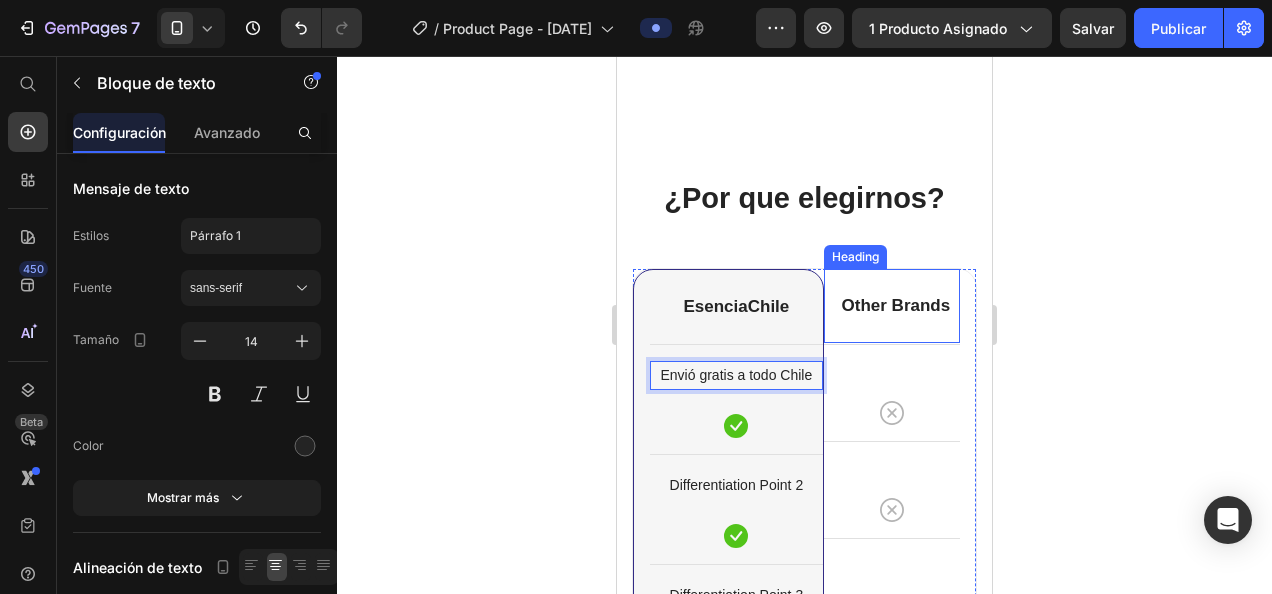 click on "Other Brands" at bounding box center (896, 306) 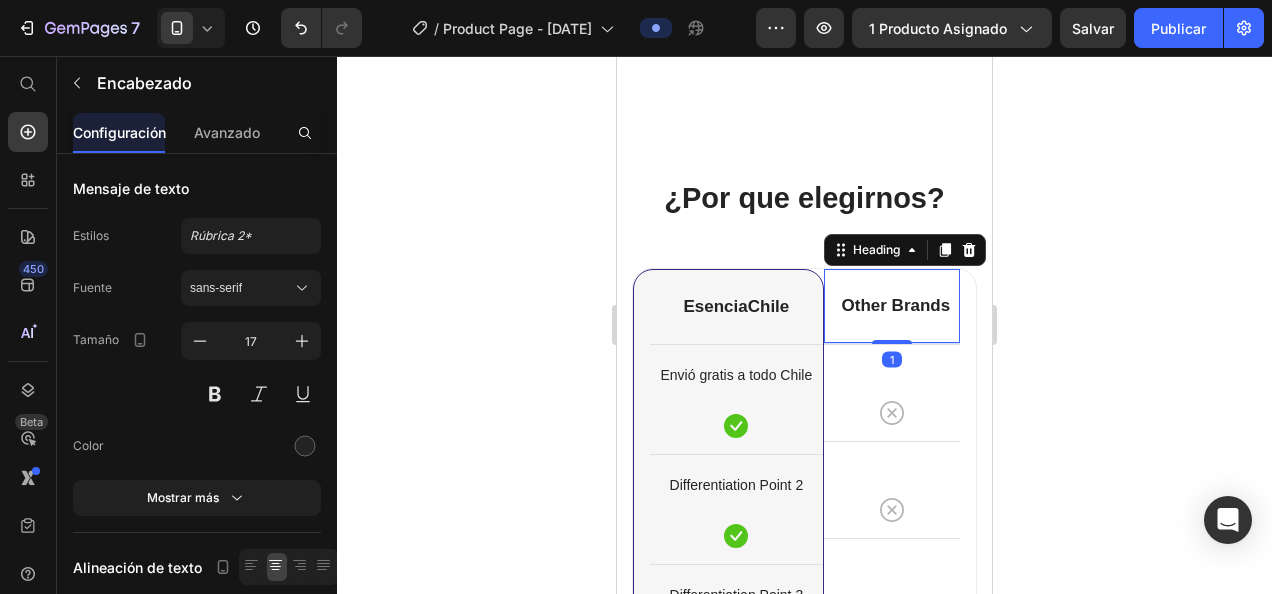 click on "Other Brands" at bounding box center [896, 306] 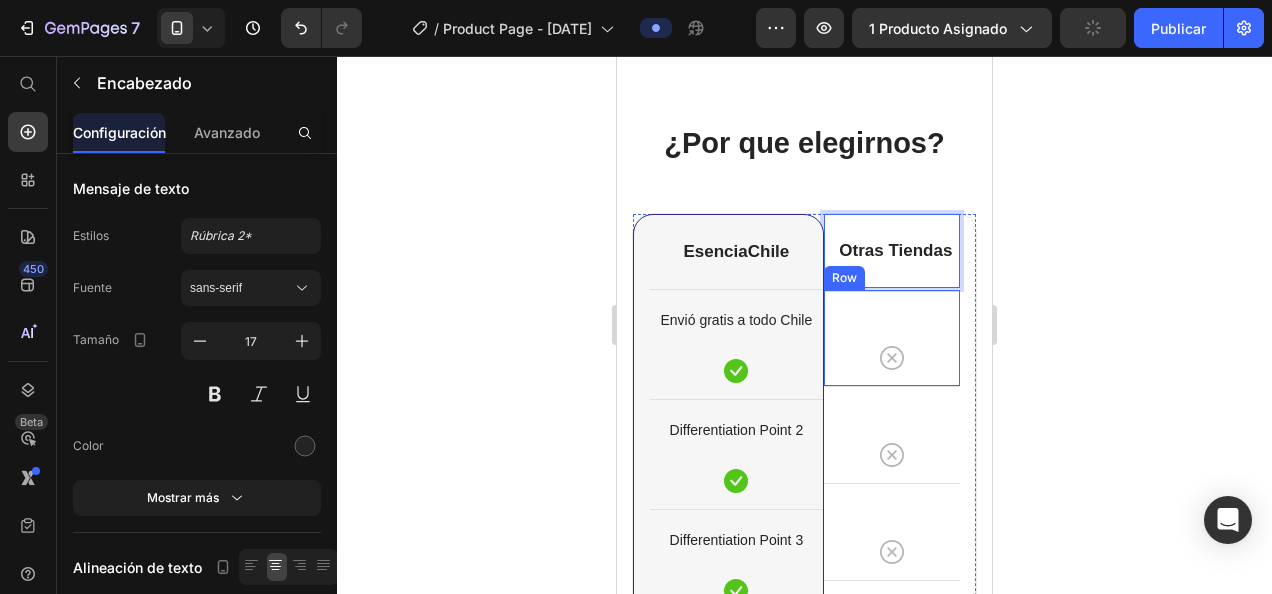 scroll, scrollTop: 2701, scrollLeft: 0, axis: vertical 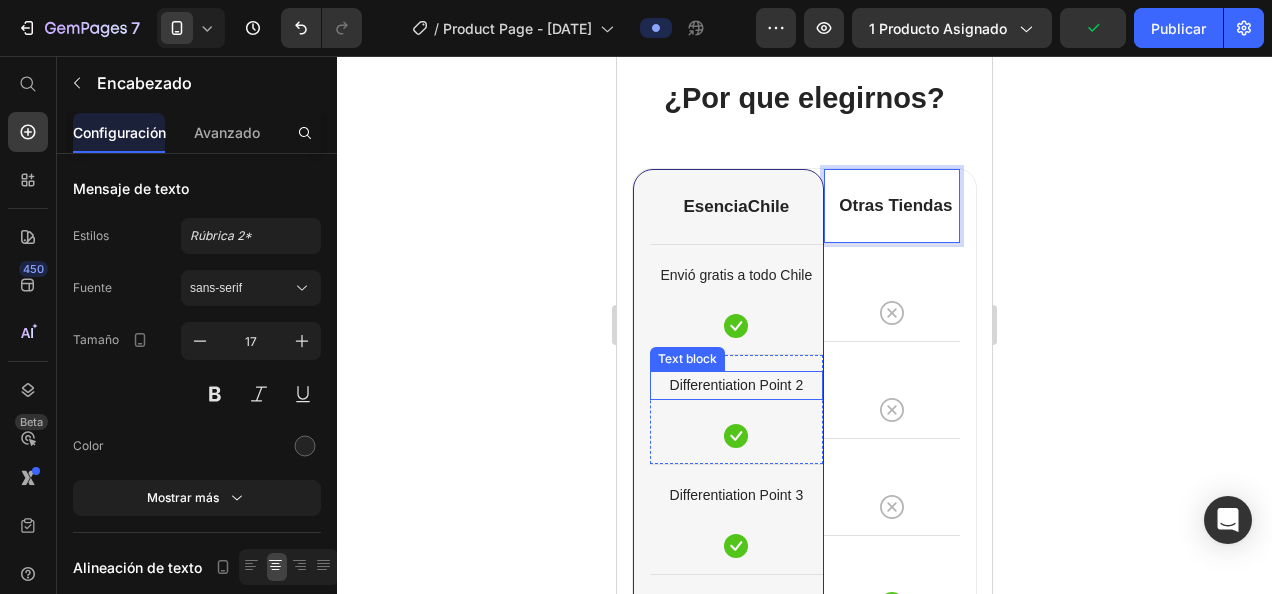 click on "Differentiation Point 2" at bounding box center (736, 385) 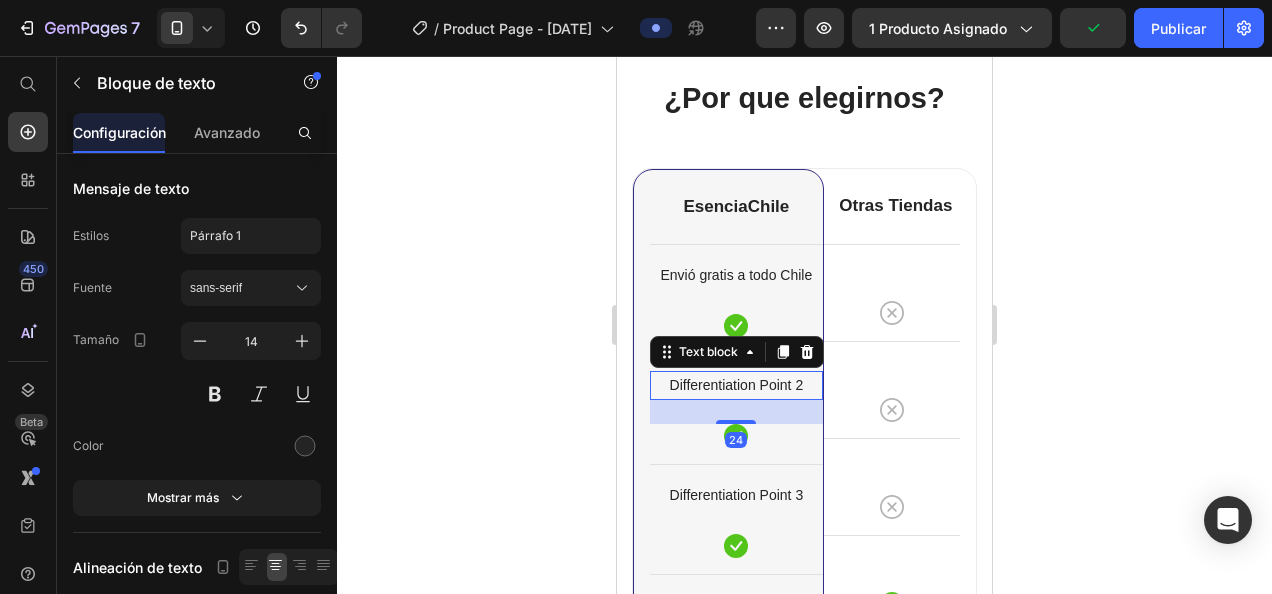click on "Differentiation Point 2" at bounding box center (736, 385) 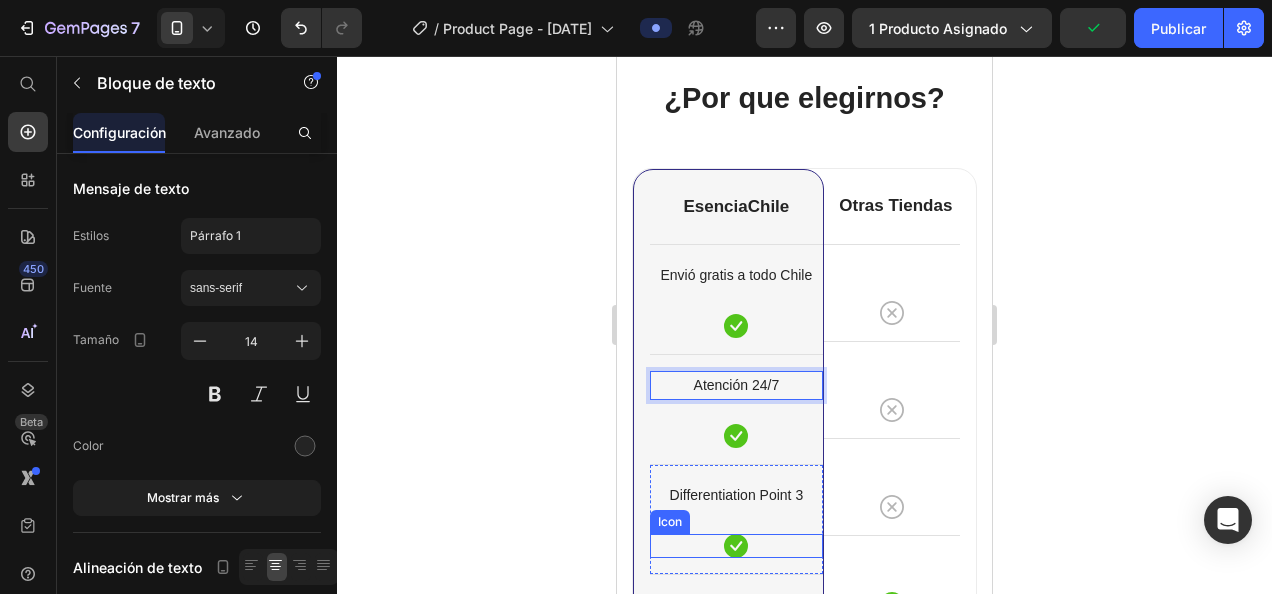 scroll, scrollTop: 2901, scrollLeft: 0, axis: vertical 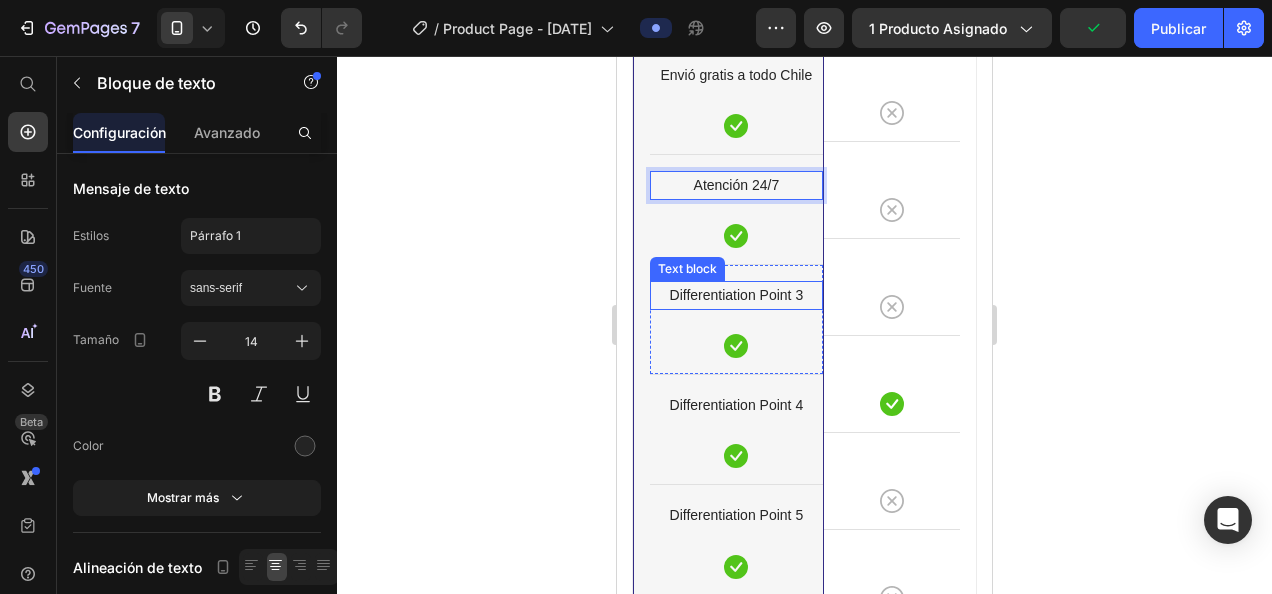 click on "Differentiation Point 3" at bounding box center [736, 295] 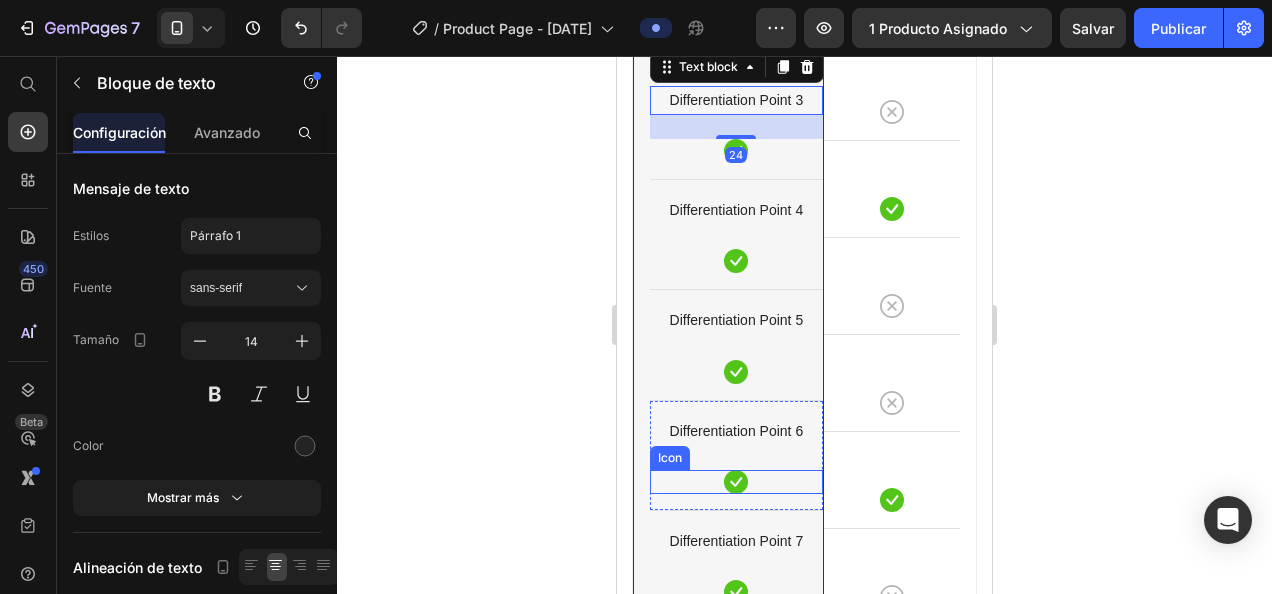 scroll, scrollTop: 3101, scrollLeft: 0, axis: vertical 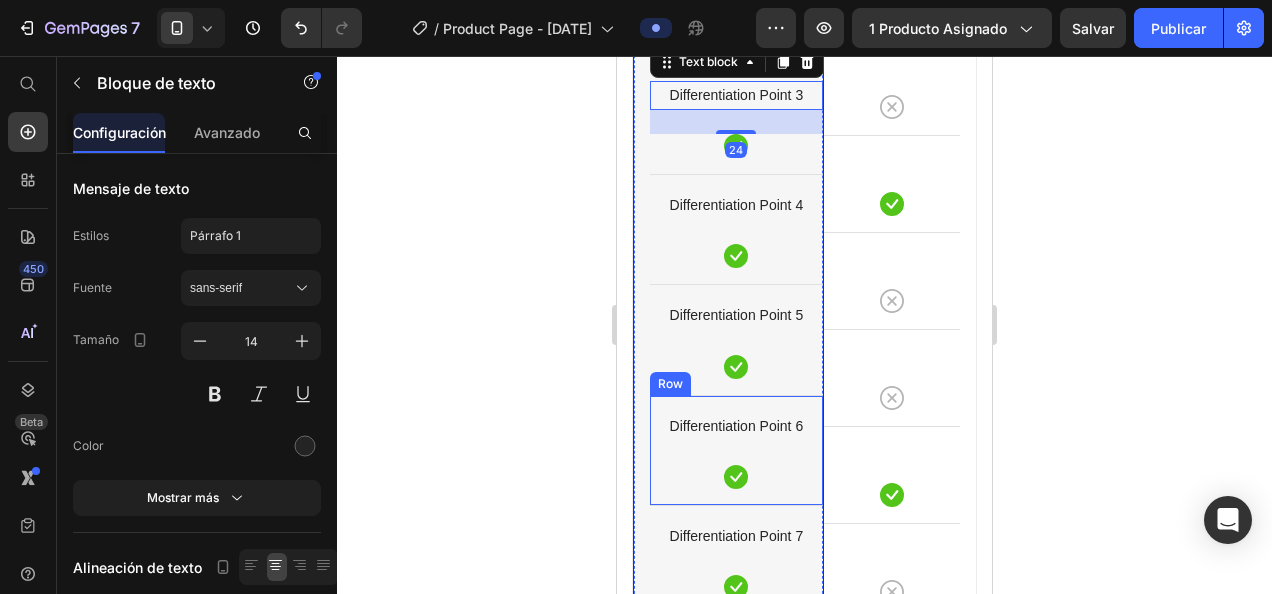 click on "Differentiation Point 6 Text block
Icon" at bounding box center (736, 450) 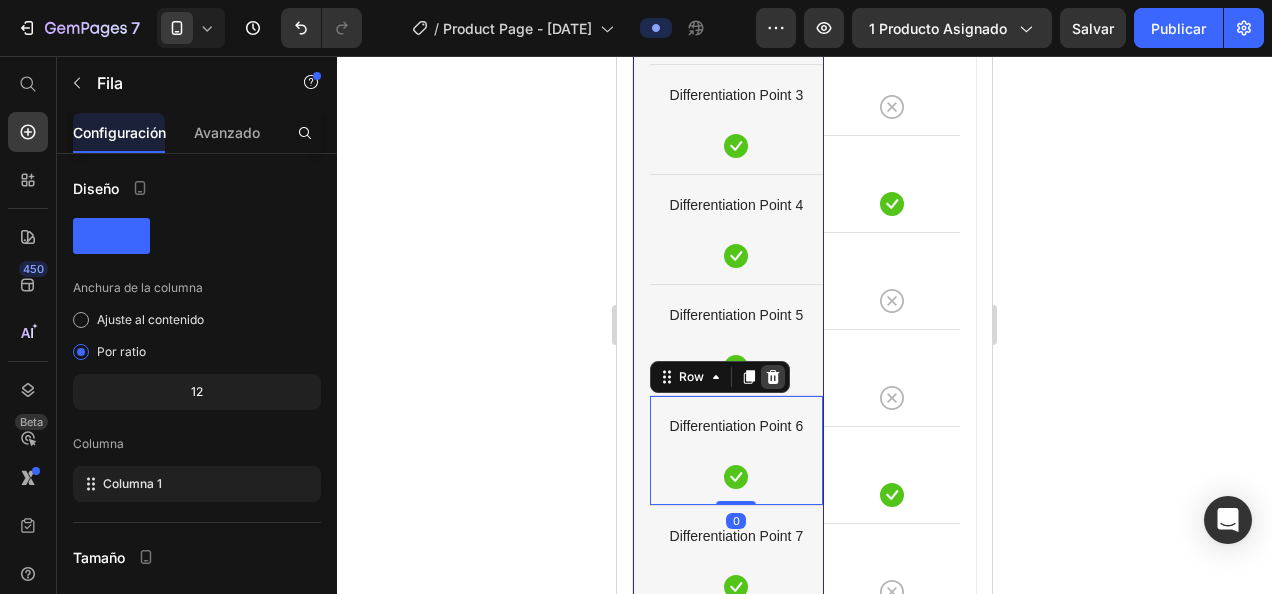 click at bounding box center [773, 377] 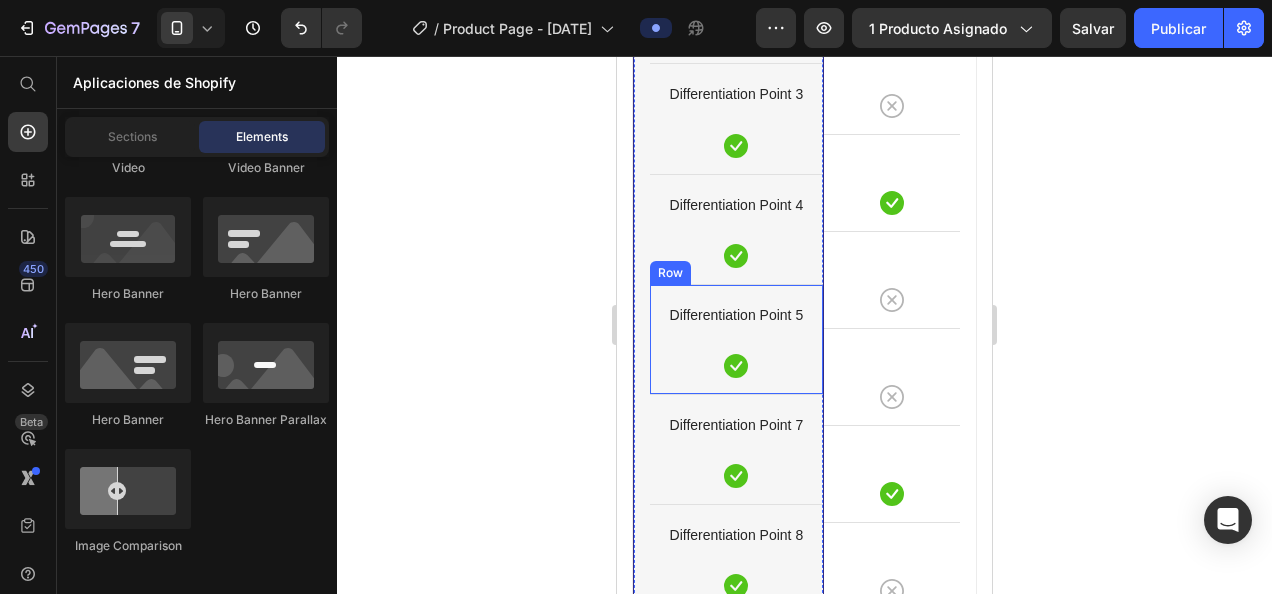 scroll, scrollTop: 3501, scrollLeft: 0, axis: vertical 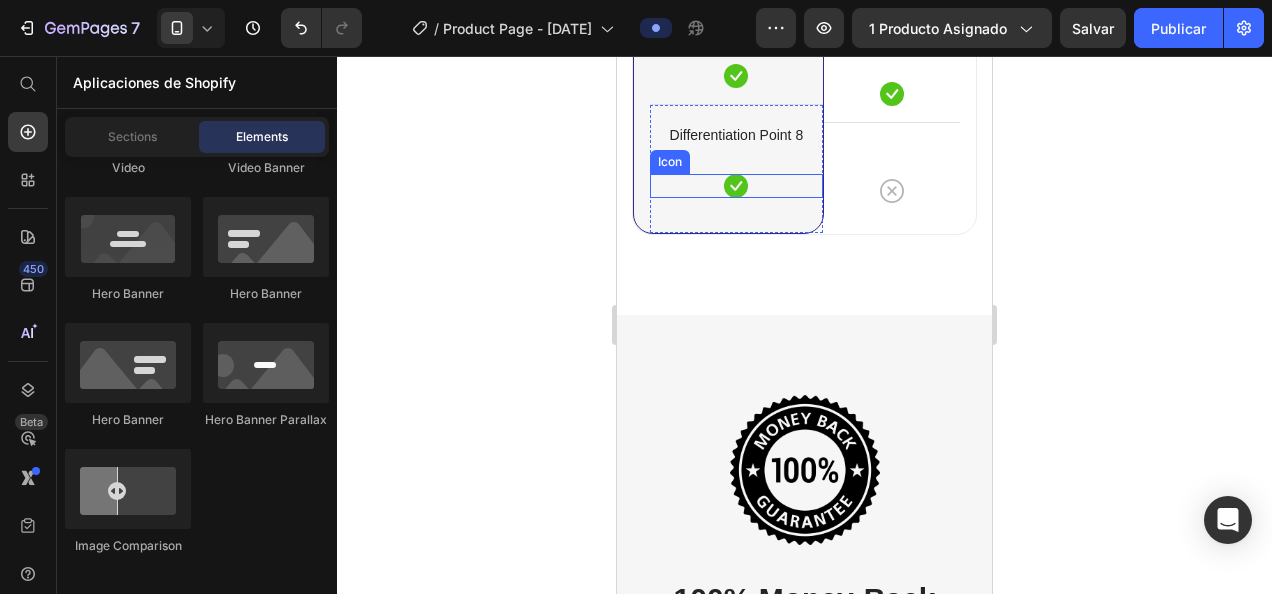 click on "Icon" at bounding box center [736, 186] 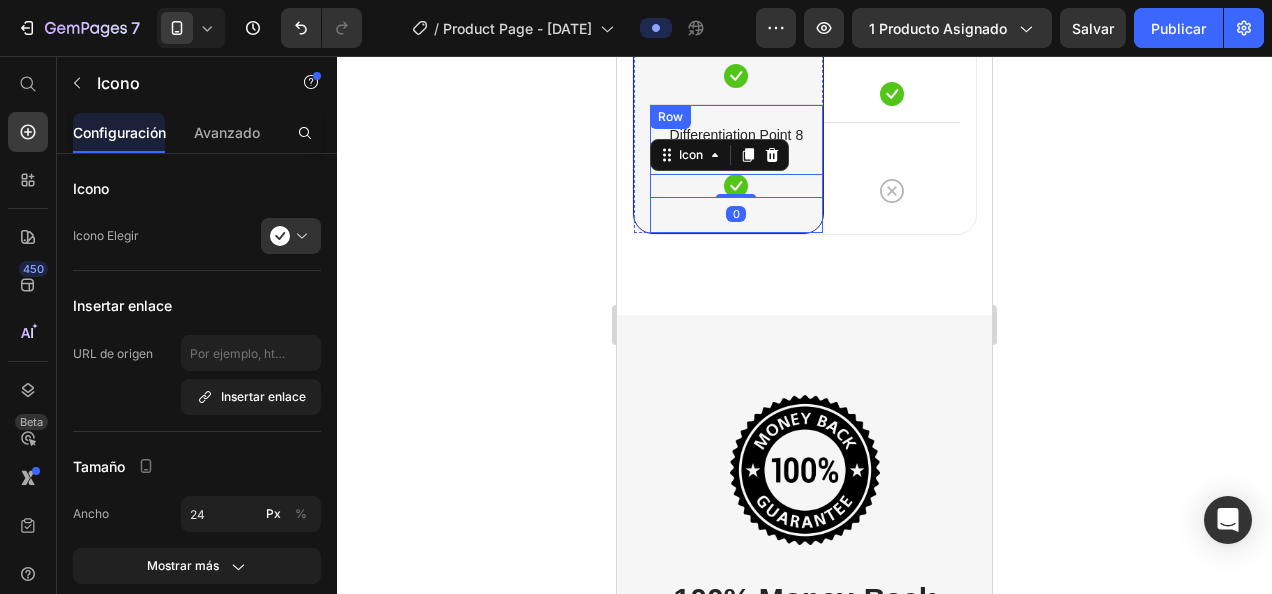 click on "Differentiation Point 8 Text block
Icon   0" at bounding box center [736, 159] 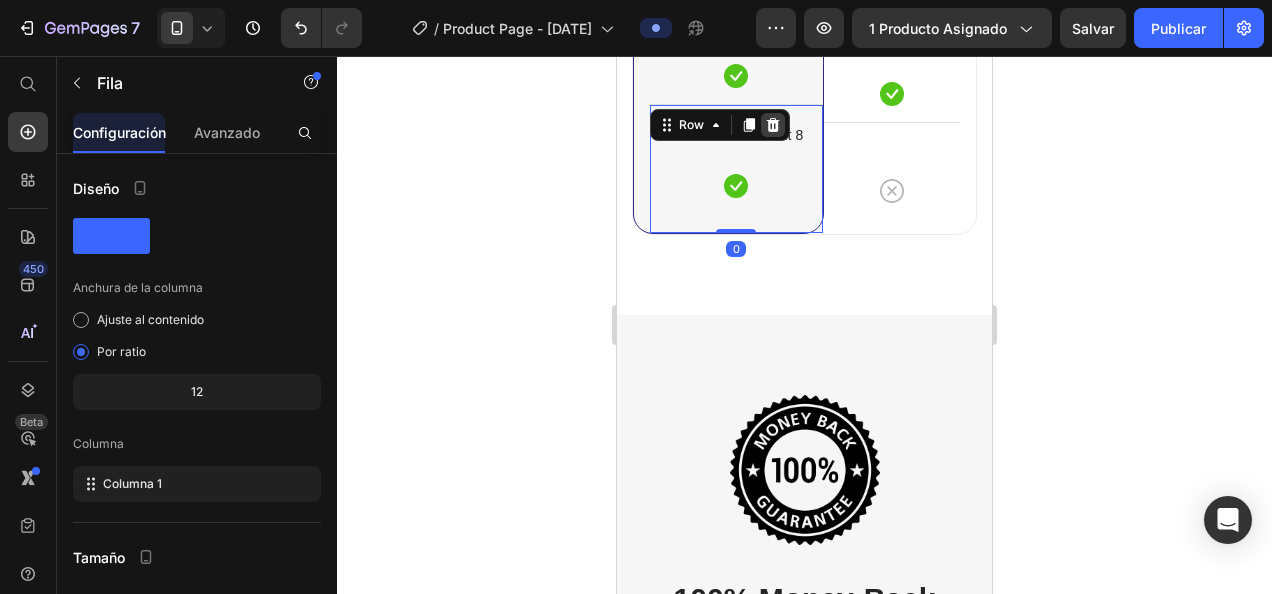 click 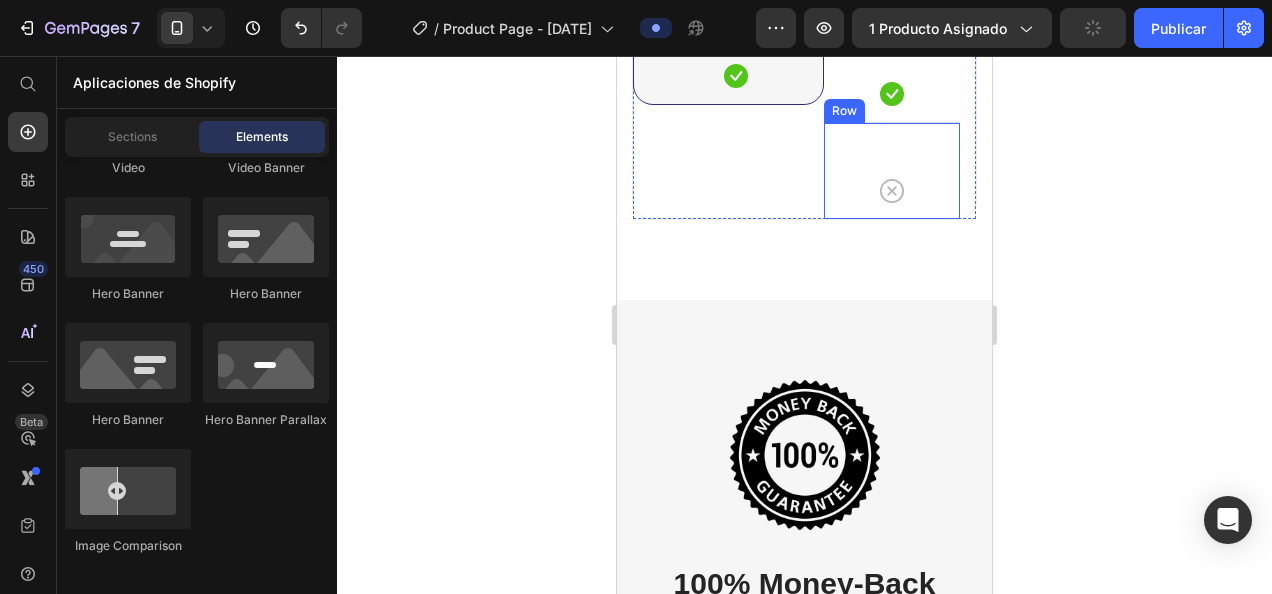 scroll, scrollTop: 3301, scrollLeft: 0, axis: vertical 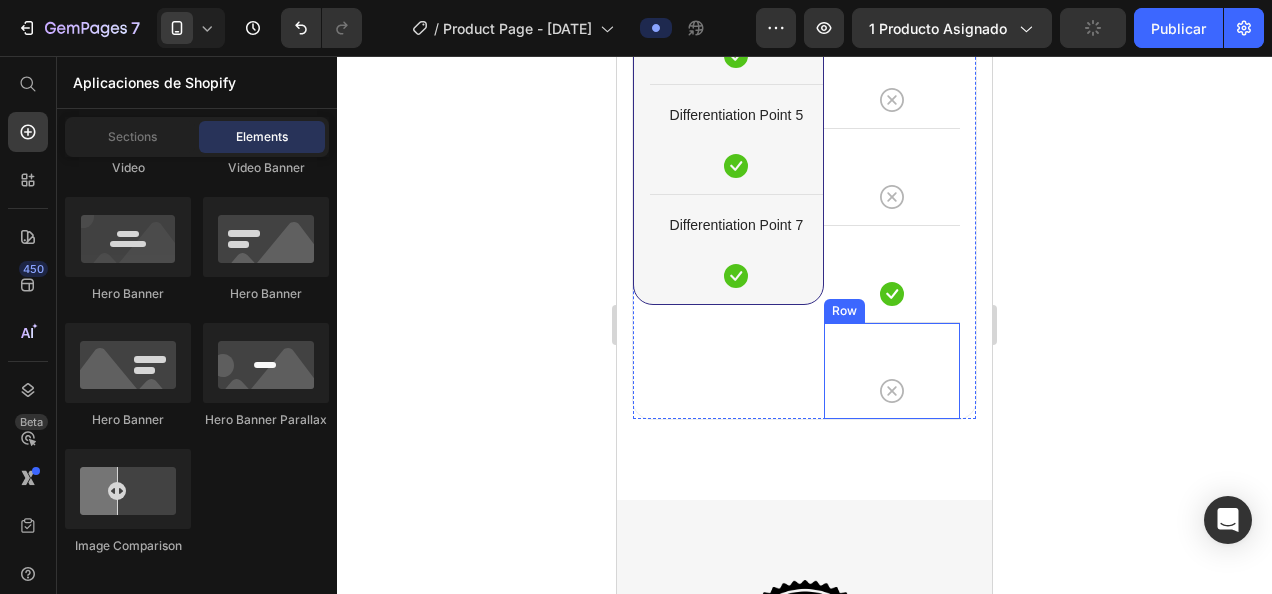click on "Icon Row" at bounding box center [892, 370] 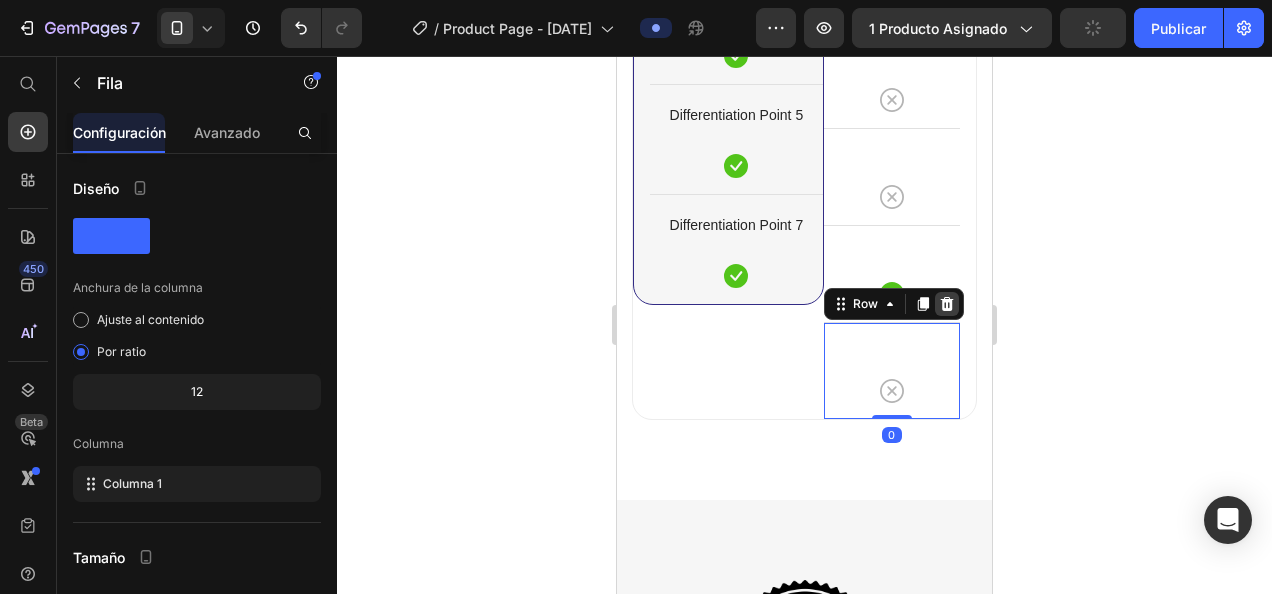click 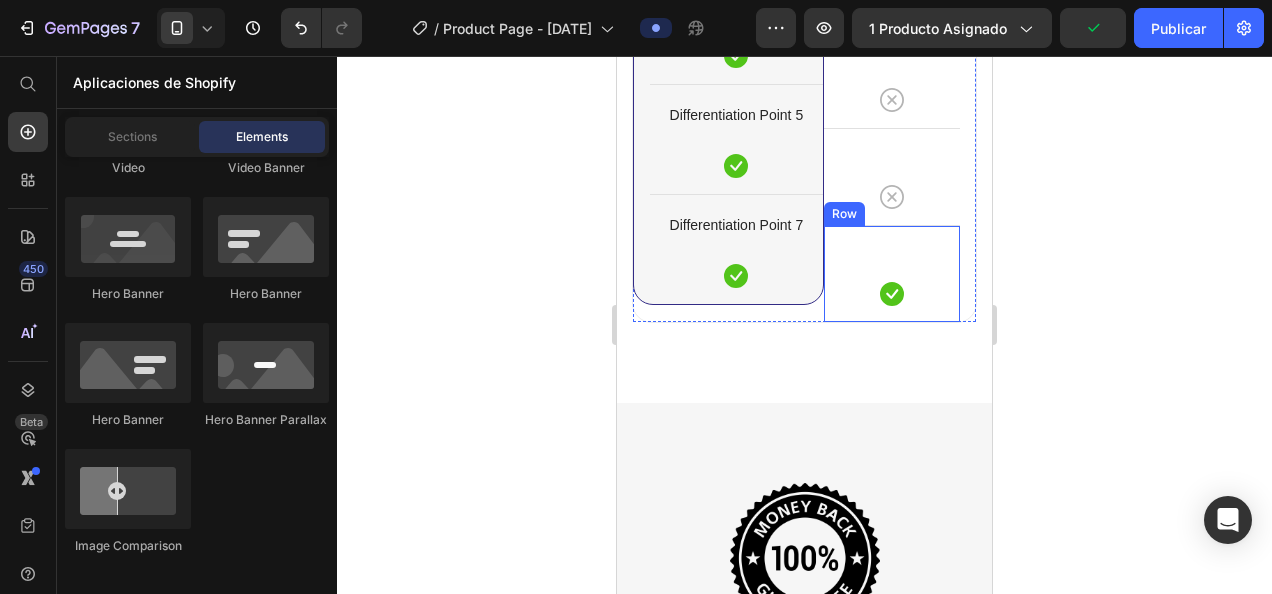 click on "Icon Row" at bounding box center [892, 273] 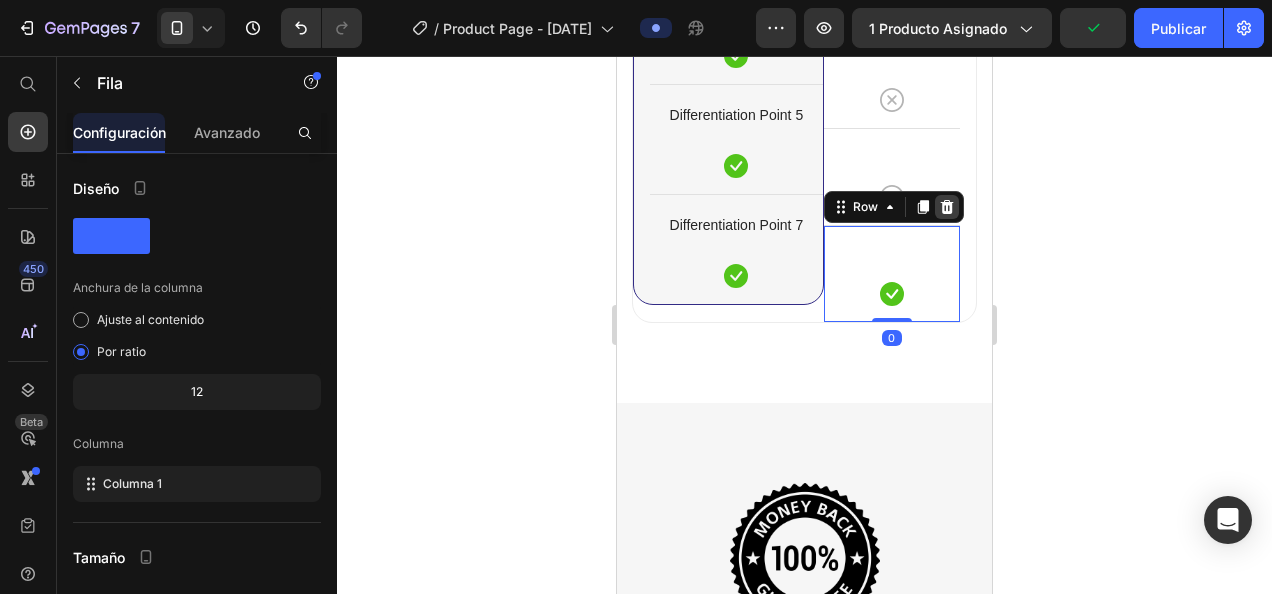 click 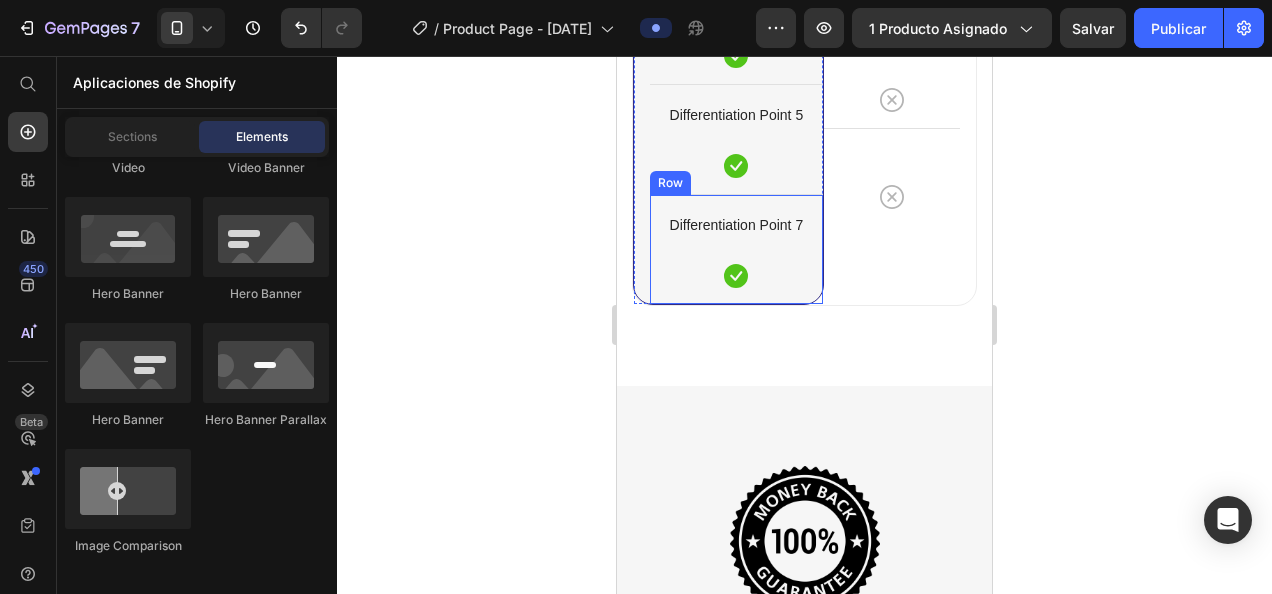 click on "Differentiation Point 7 Text block
Icon" at bounding box center (736, 249) 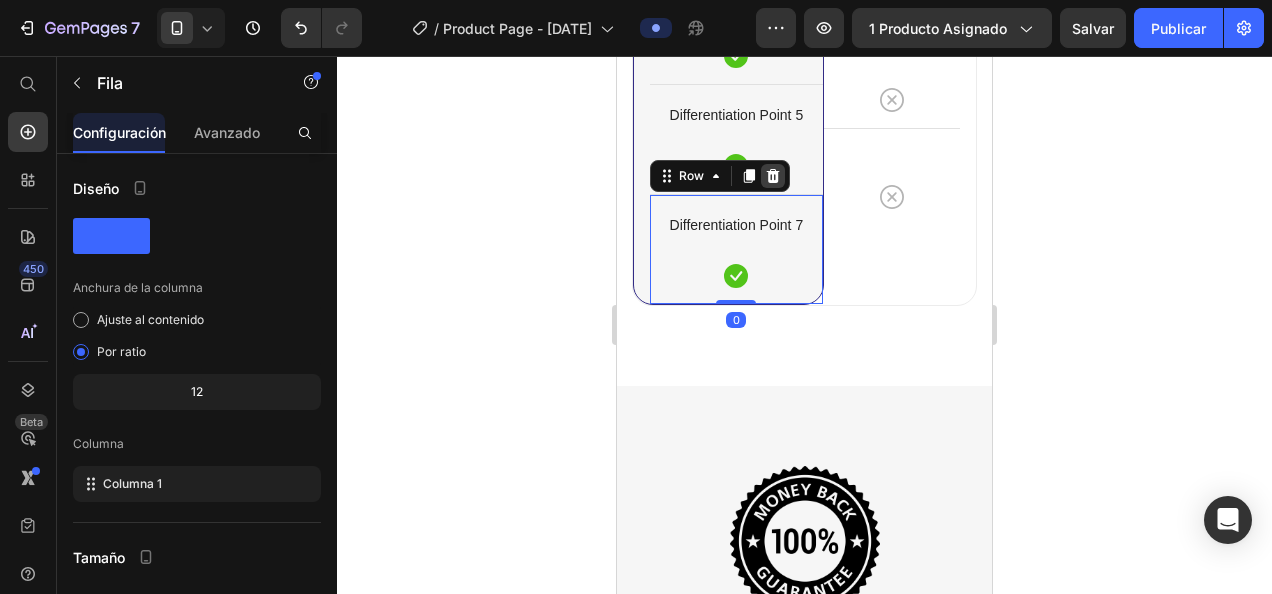 click 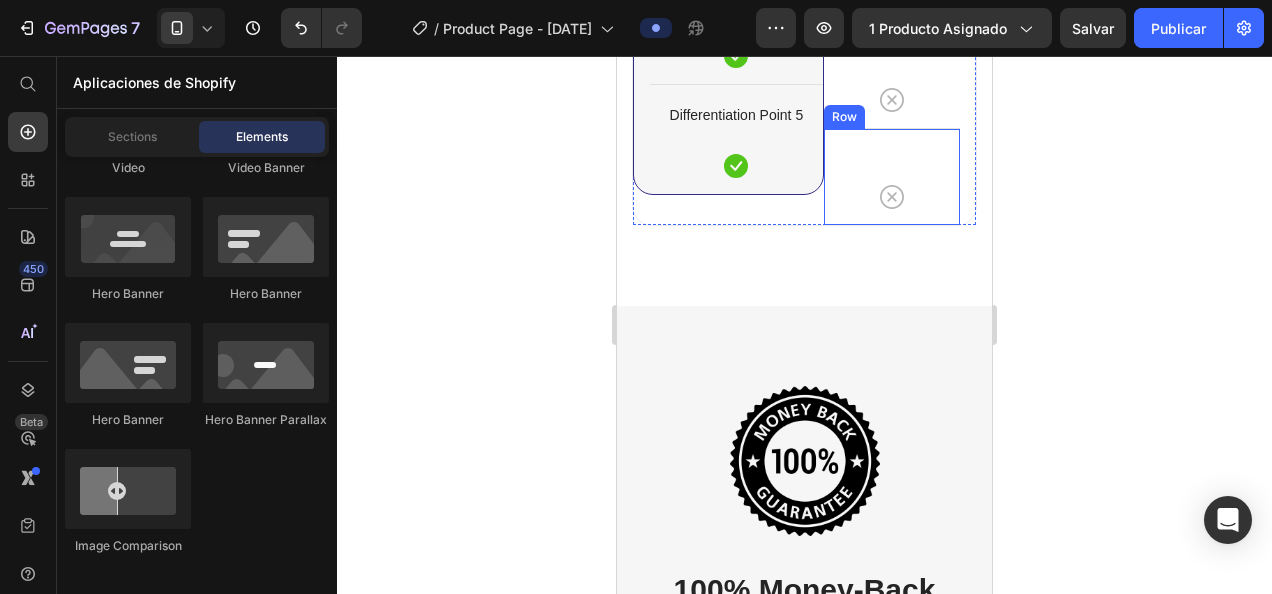 click on "Icon Row" at bounding box center (892, 176) 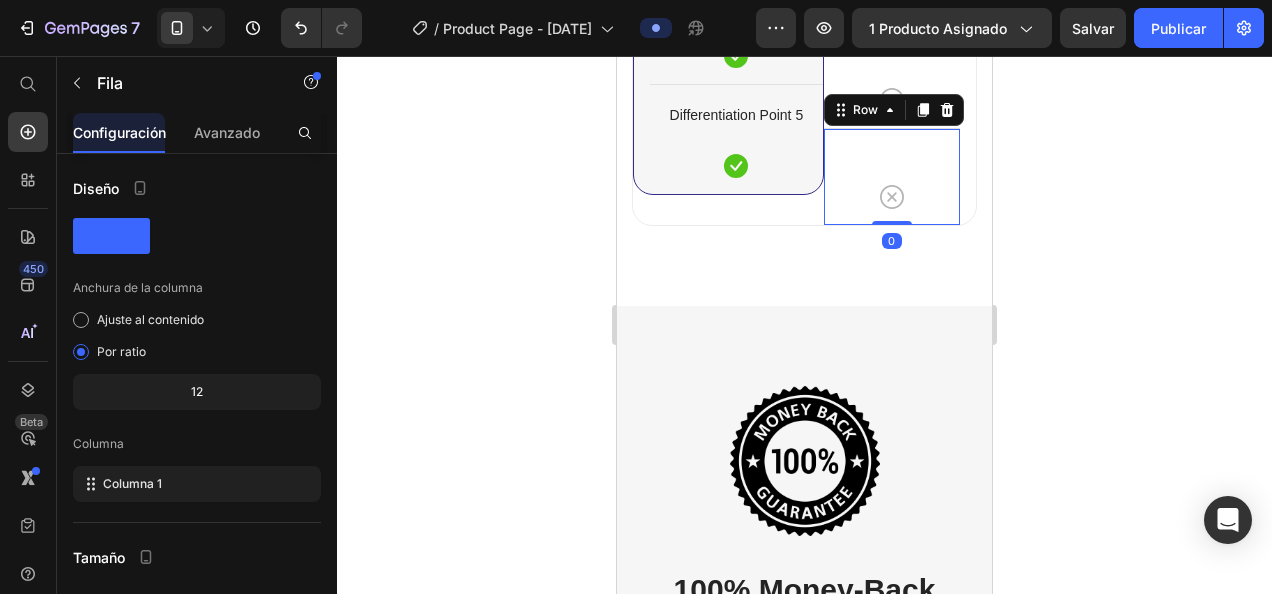 click on "Row" at bounding box center (894, 110) 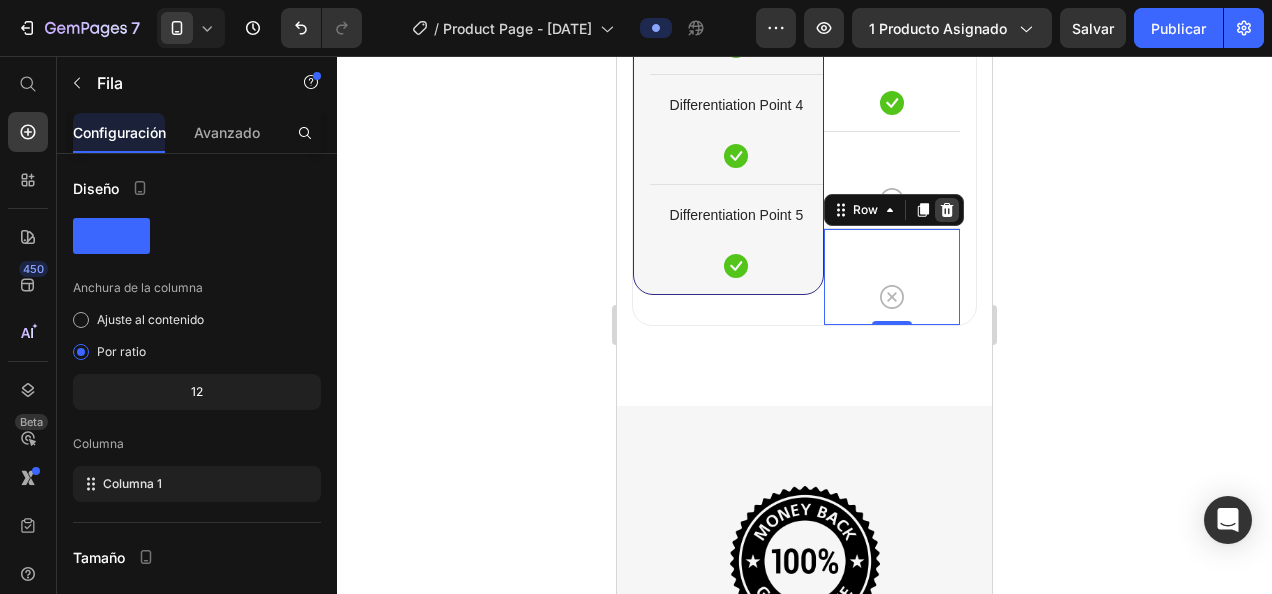 click 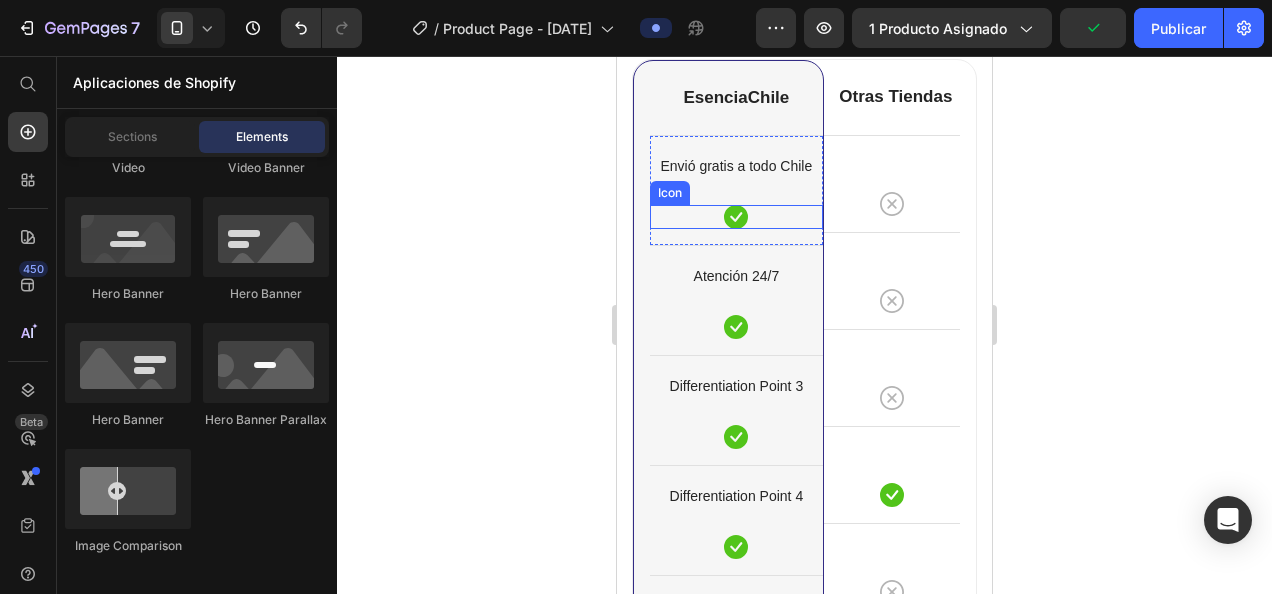 scroll, scrollTop: 2901, scrollLeft: 0, axis: vertical 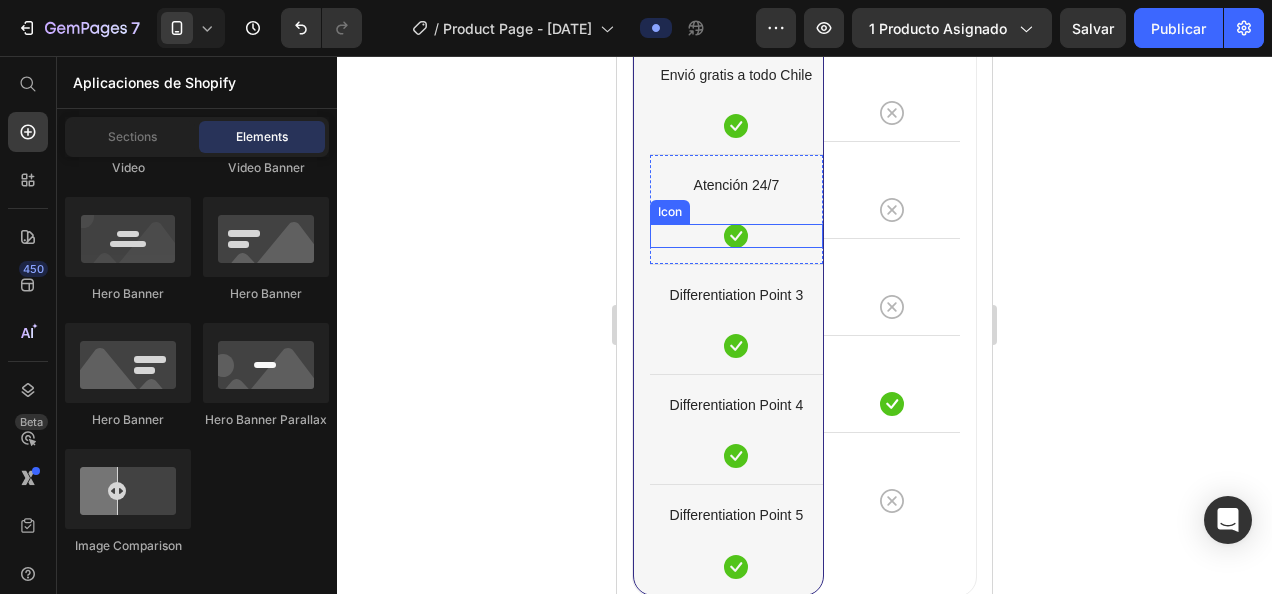 click on "Icon" at bounding box center [736, 236] 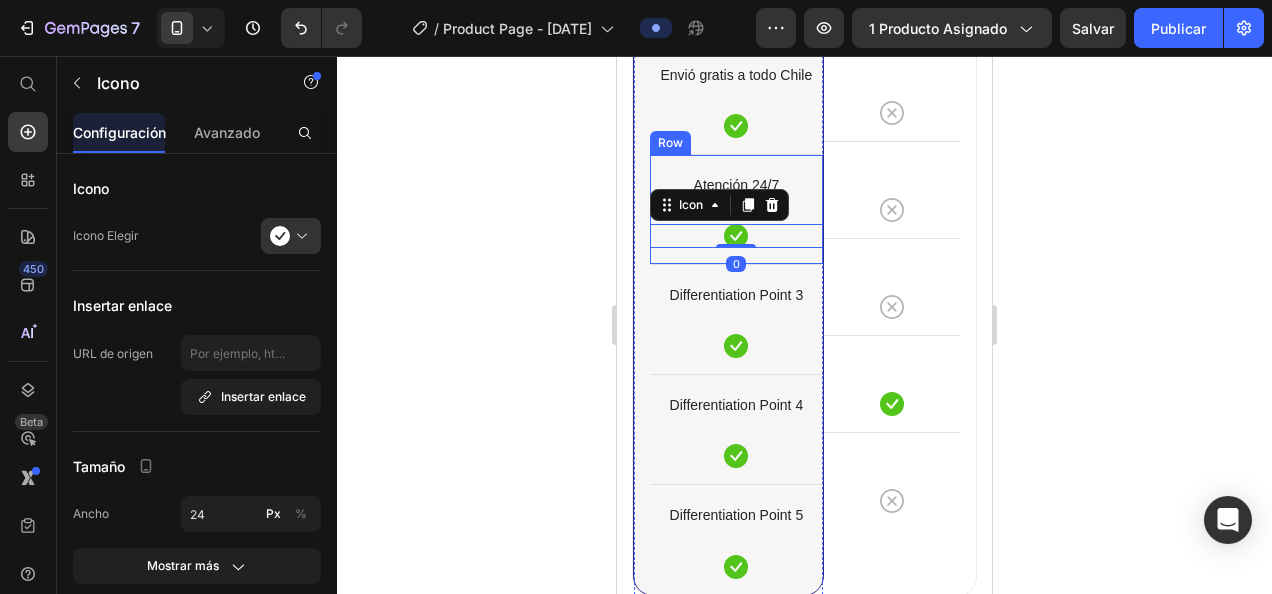 click on "Atención 24/7 Text block Icon 0 Row" at bounding box center (736, 209) 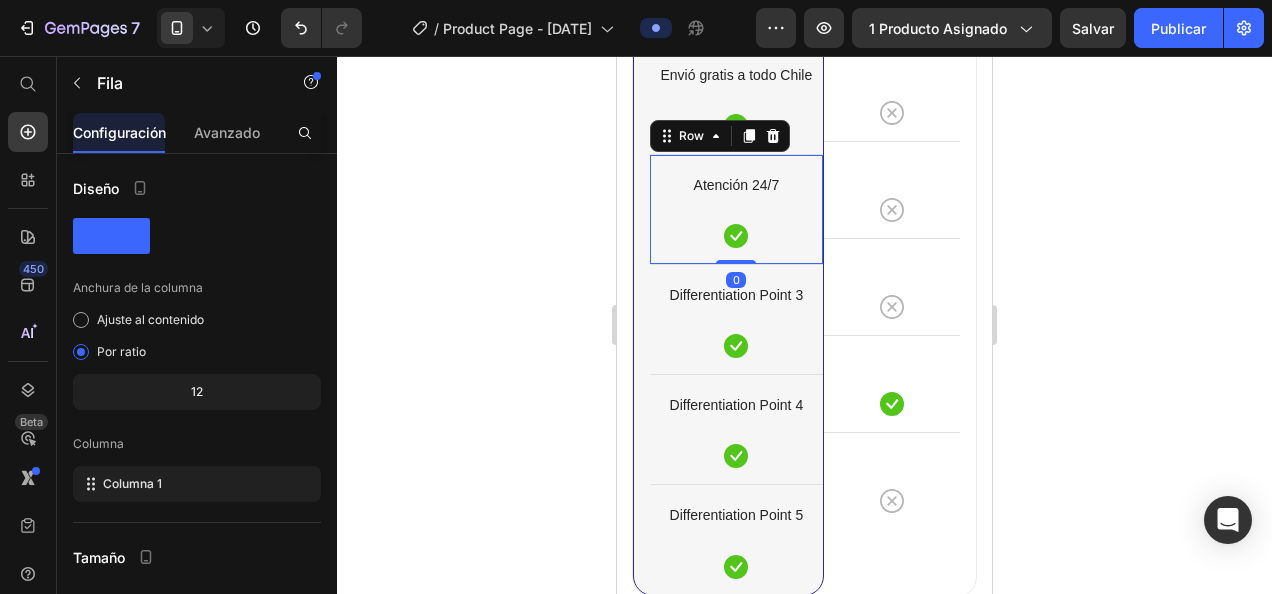 drag, startPoint x: 738, startPoint y: 256, endPoint x: 737, endPoint y: 229, distance: 27.018513 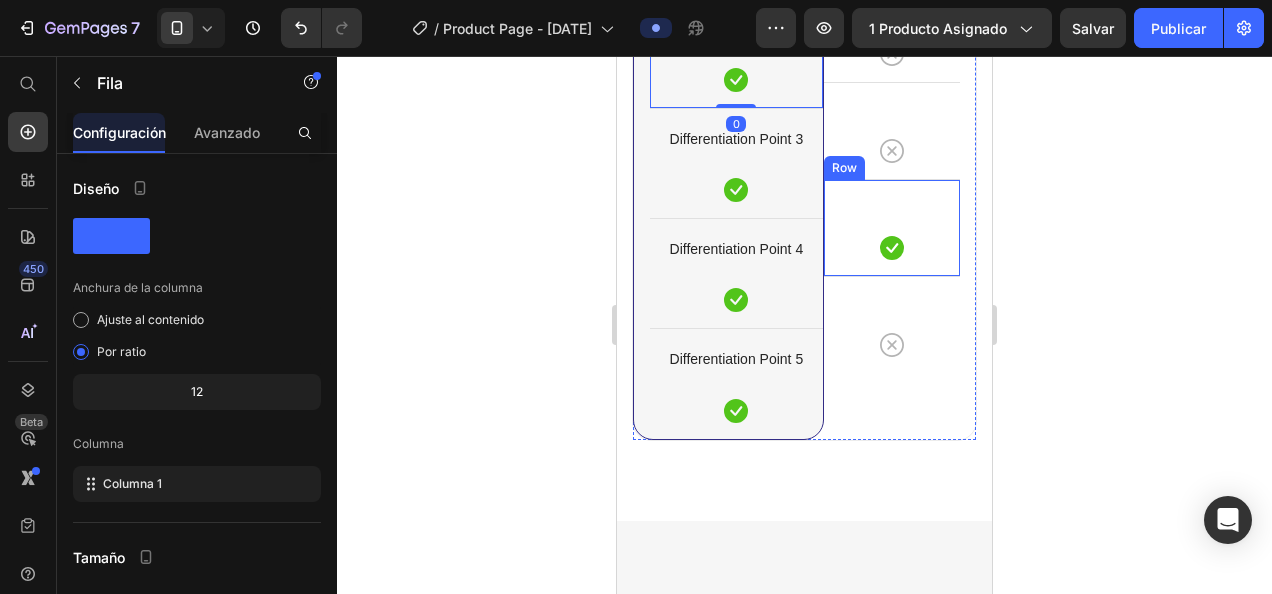 scroll, scrollTop: 3101, scrollLeft: 0, axis: vertical 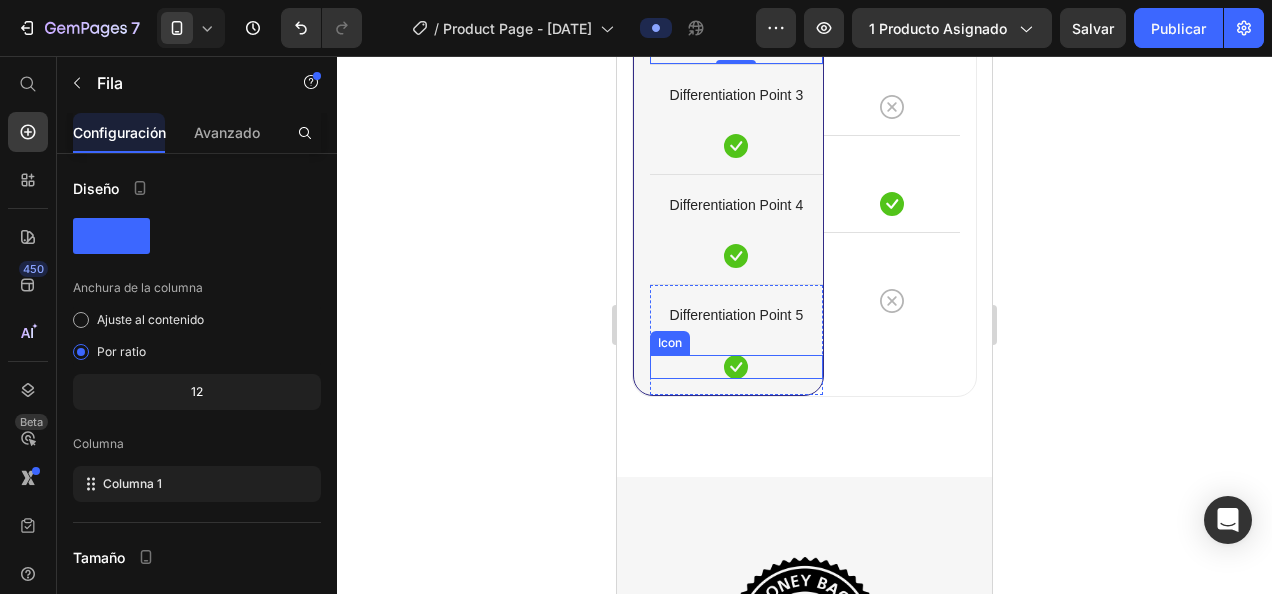 click on "Icon" at bounding box center [736, 367] 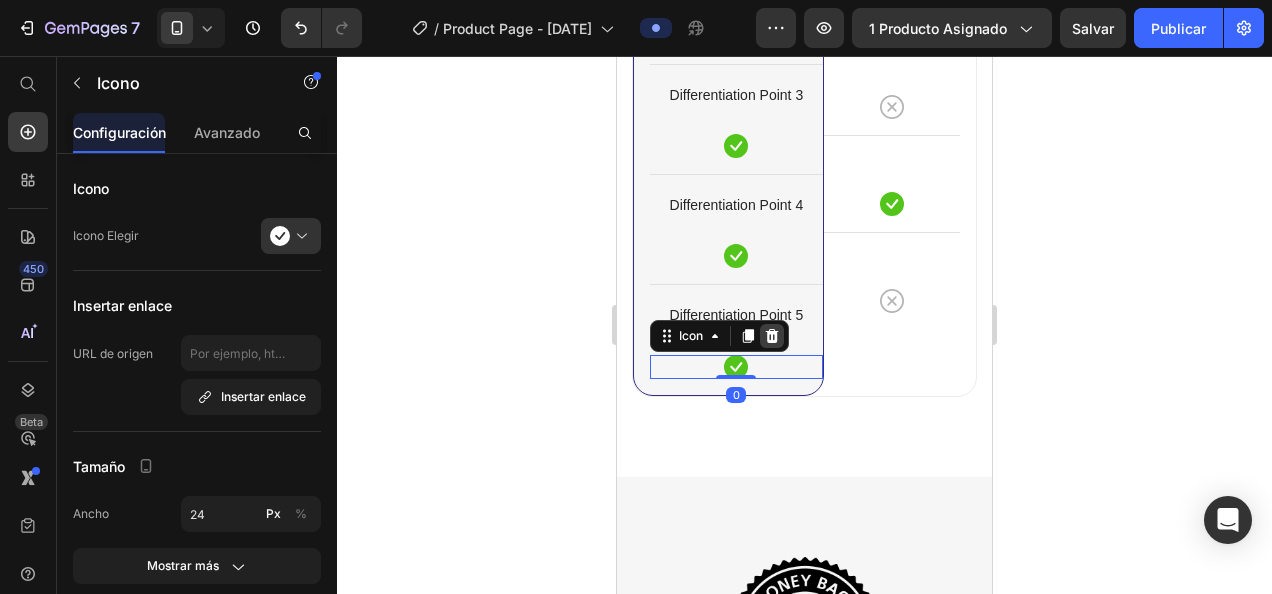 click 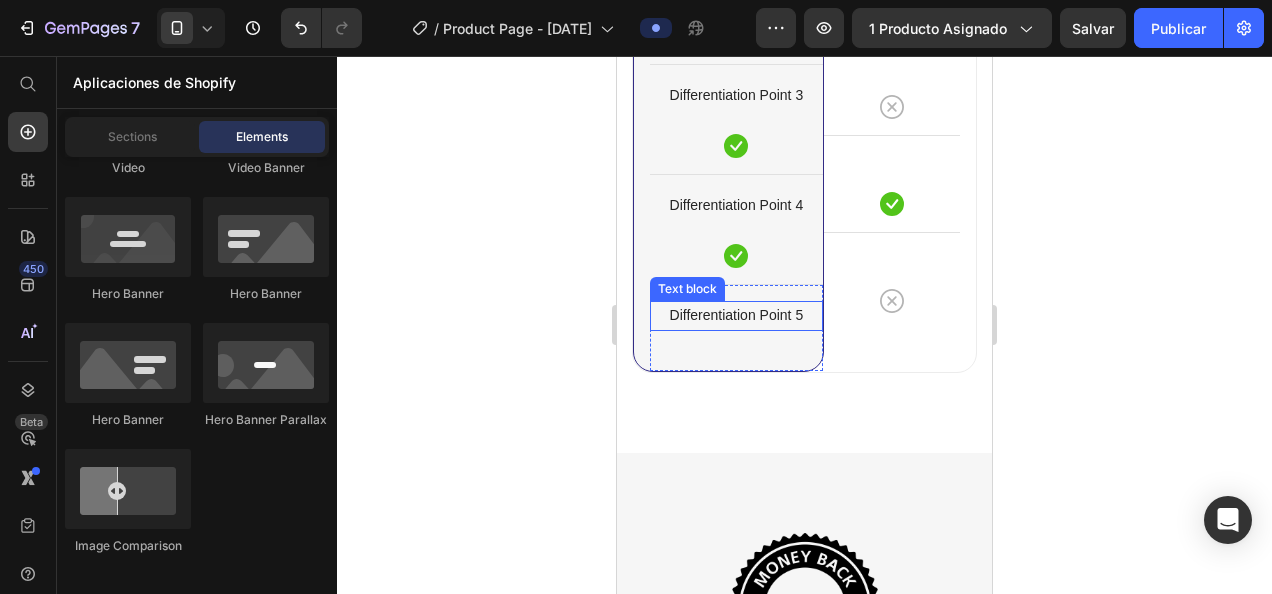 click on "Differentiation Point 5" at bounding box center (736, 315) 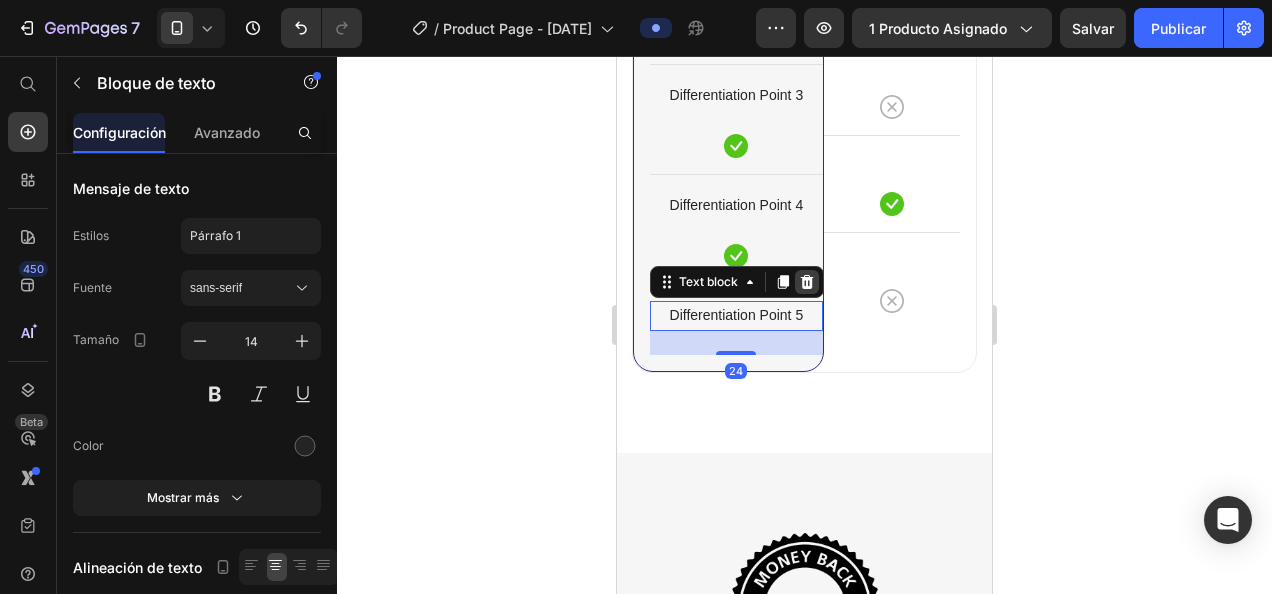 click 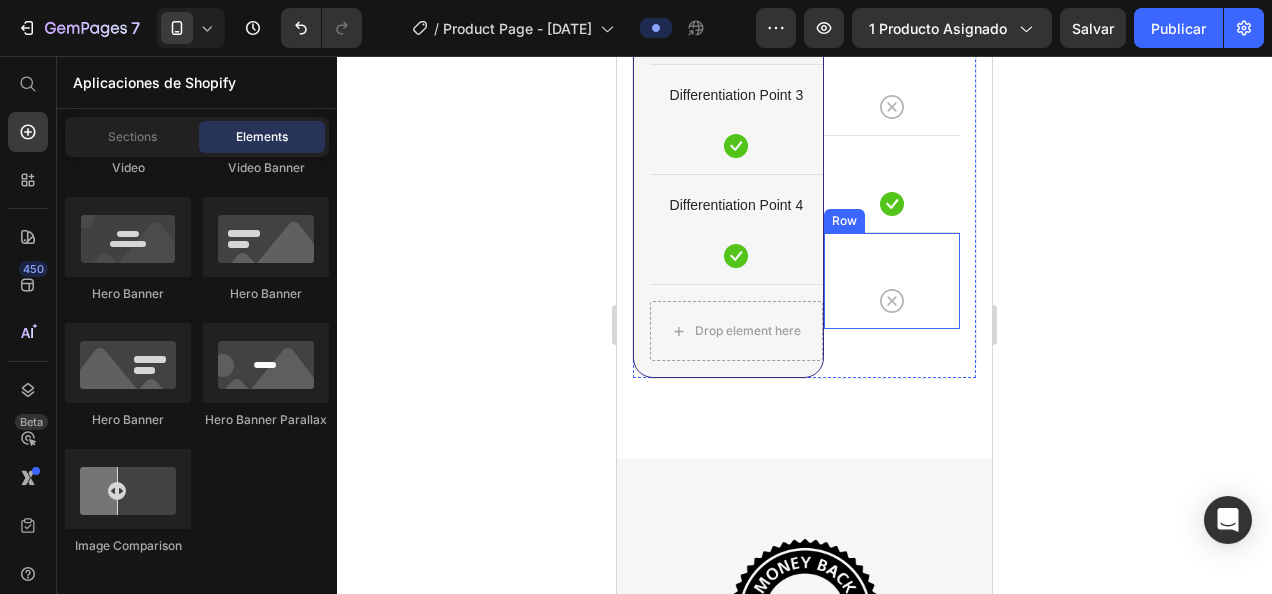 click on "Icon Row" at bounding box center [892, 280] 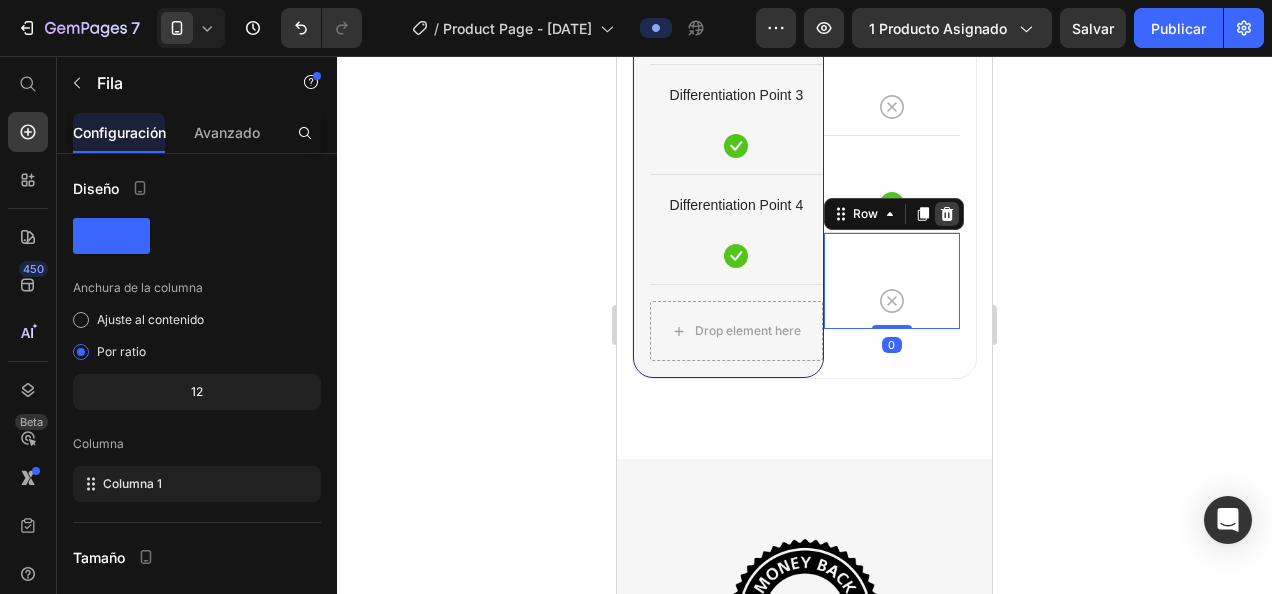 click 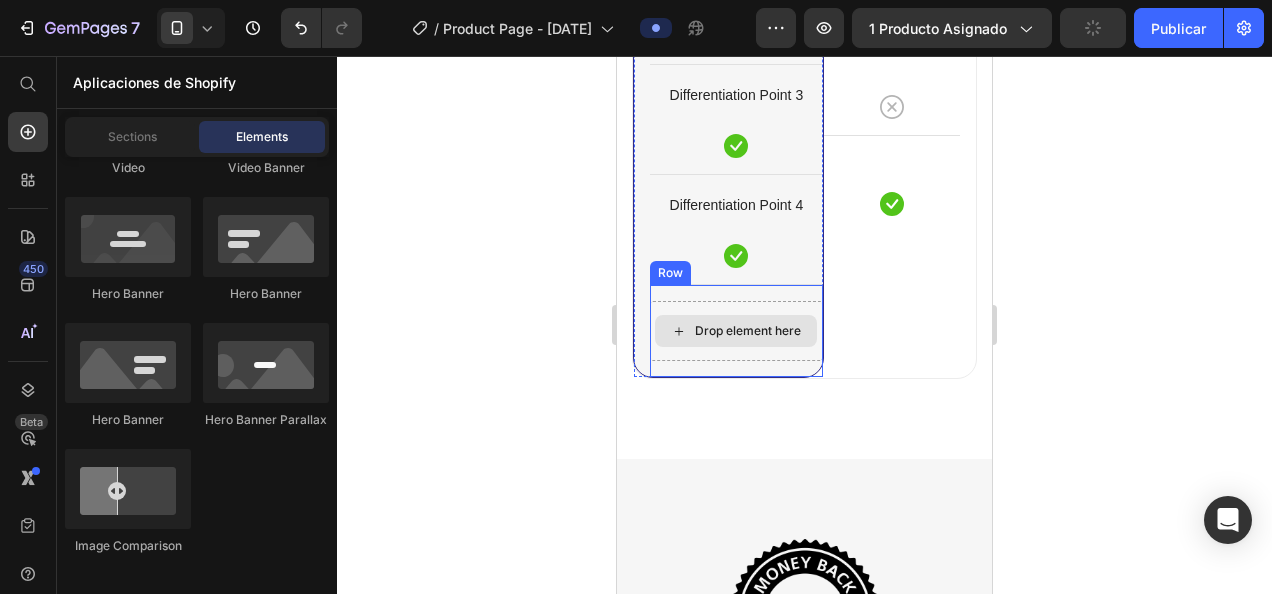 click on "Drop element here" at bounding box center (736, 331) 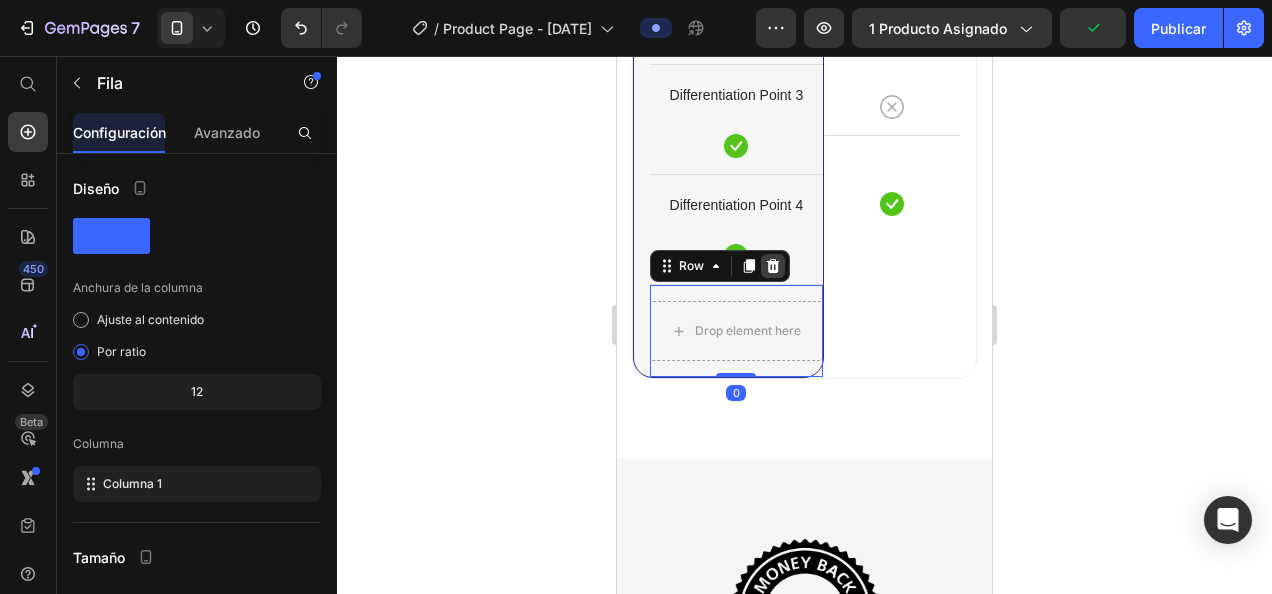 click 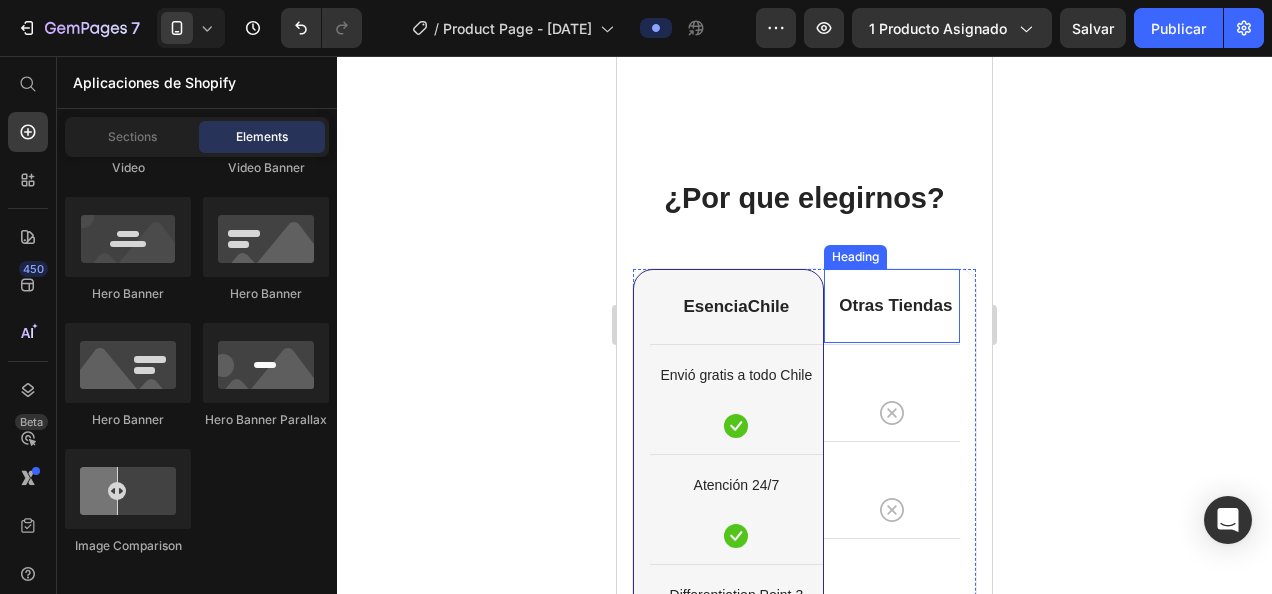 scroll, scrollTop: 2801, scrollLeft: 0, axis: vertical 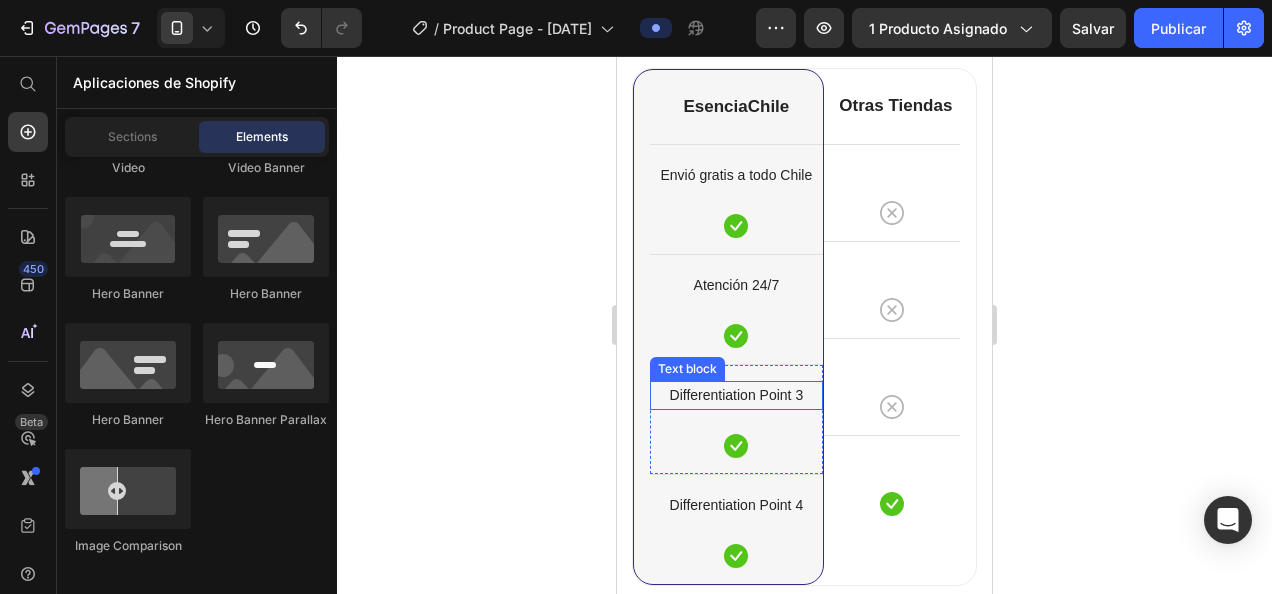click on "Differentiation Point 3" at bounding box center [736, 395] 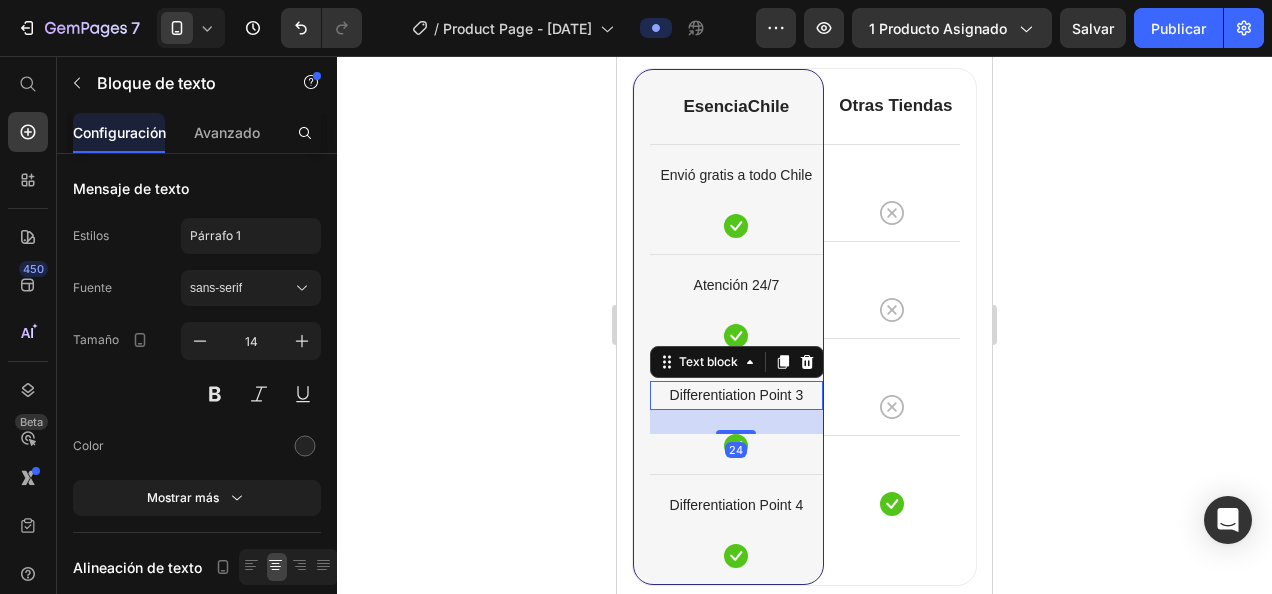 click on "Differentiation Point 3" at bounding box center [736, 395] 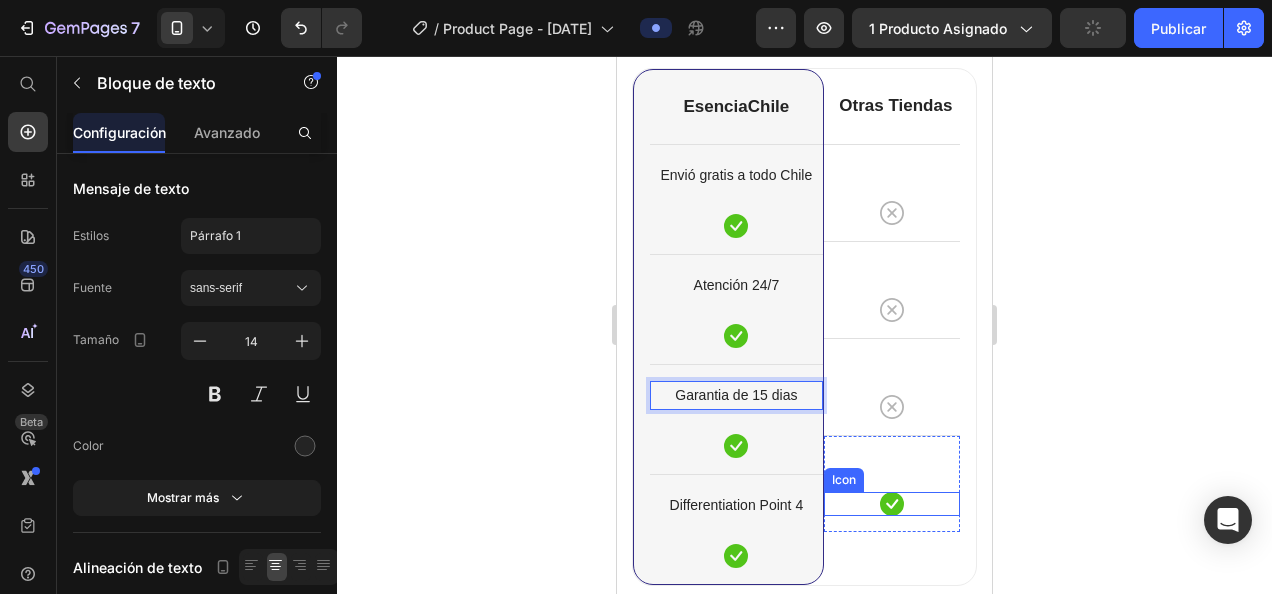 click on "Icon" at bounding box center (892, 504) 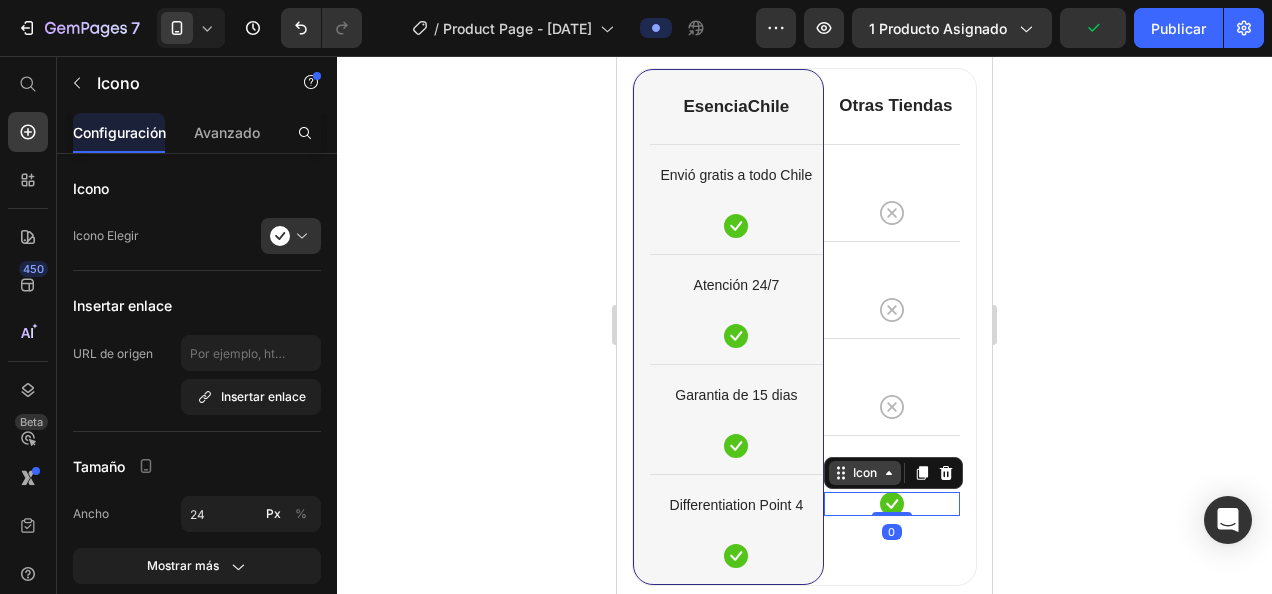 click on "Icon" at bounding box center [865, 473] 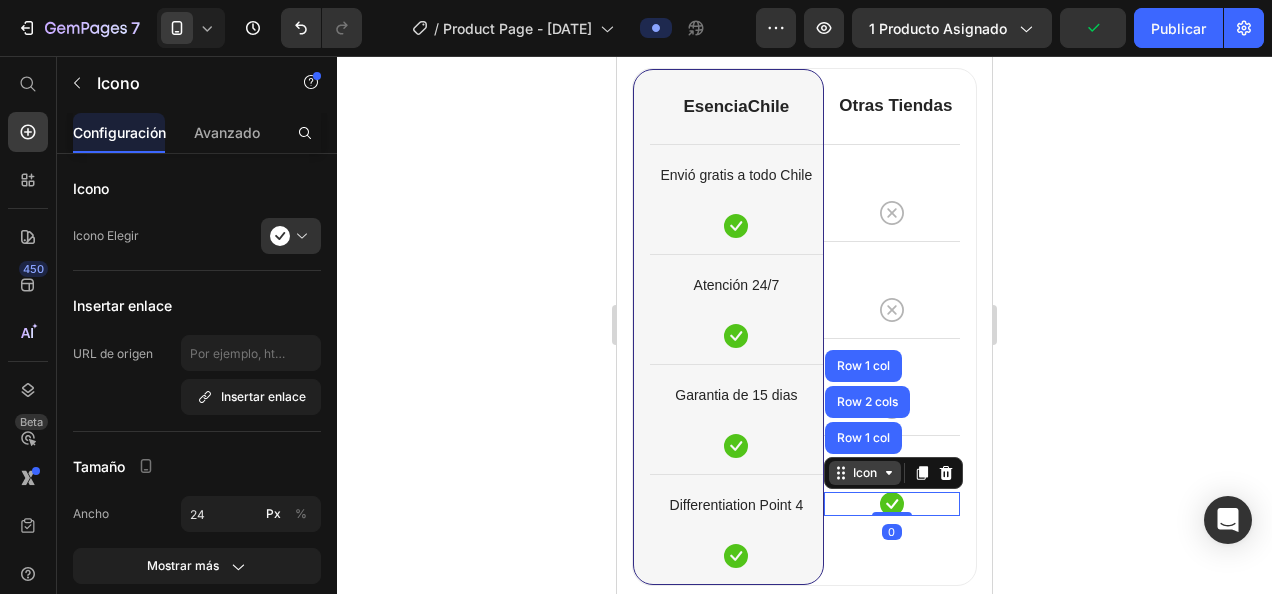 click 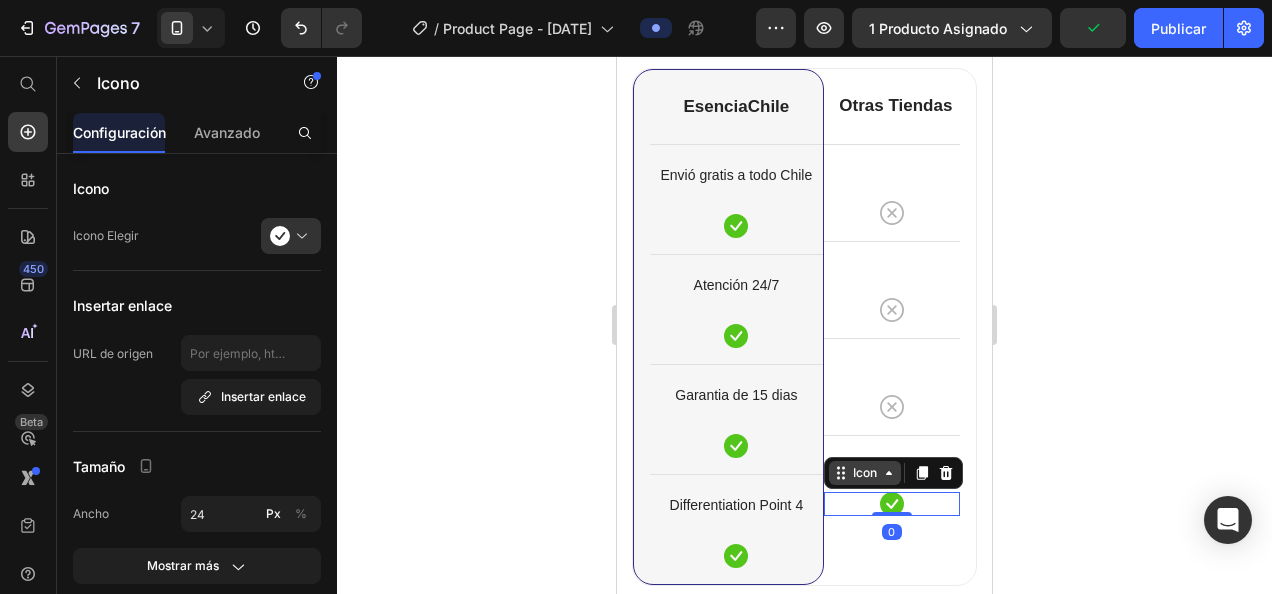 click 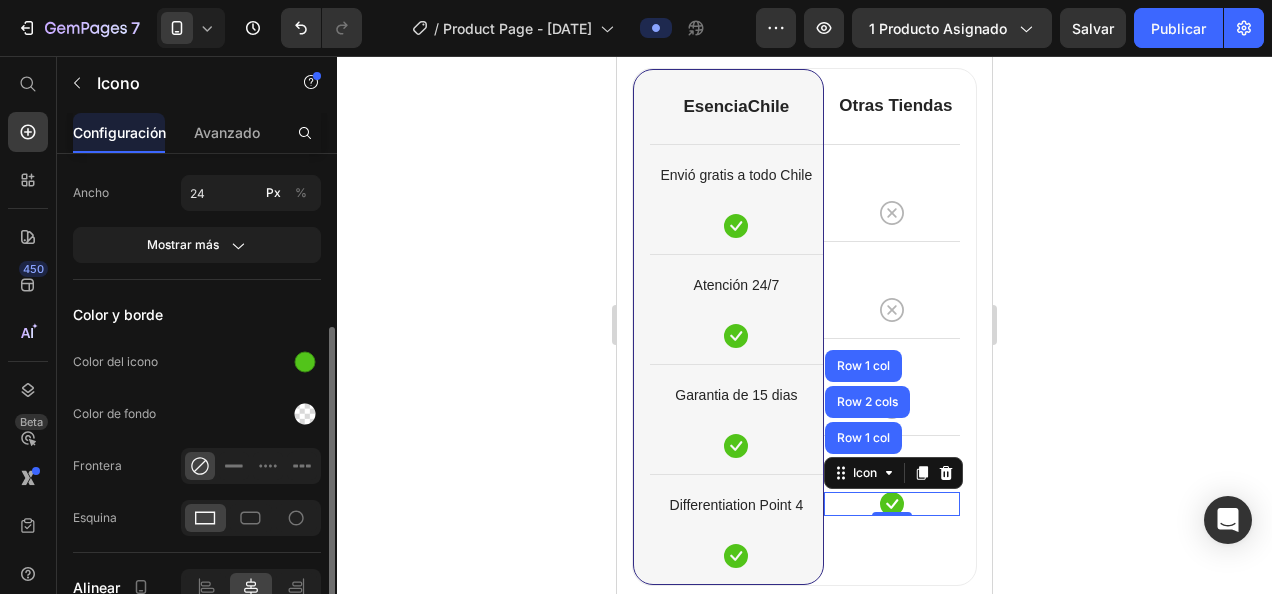 scroll, scrollTop: 421, scrollLeft: 0, axis: vertical 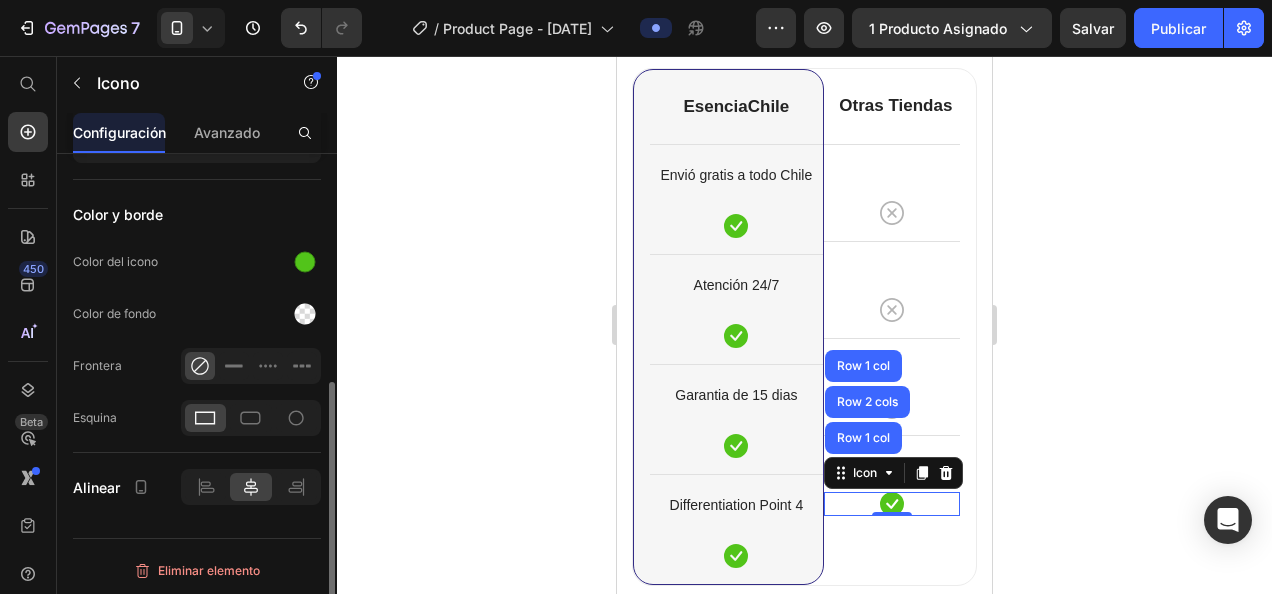 click 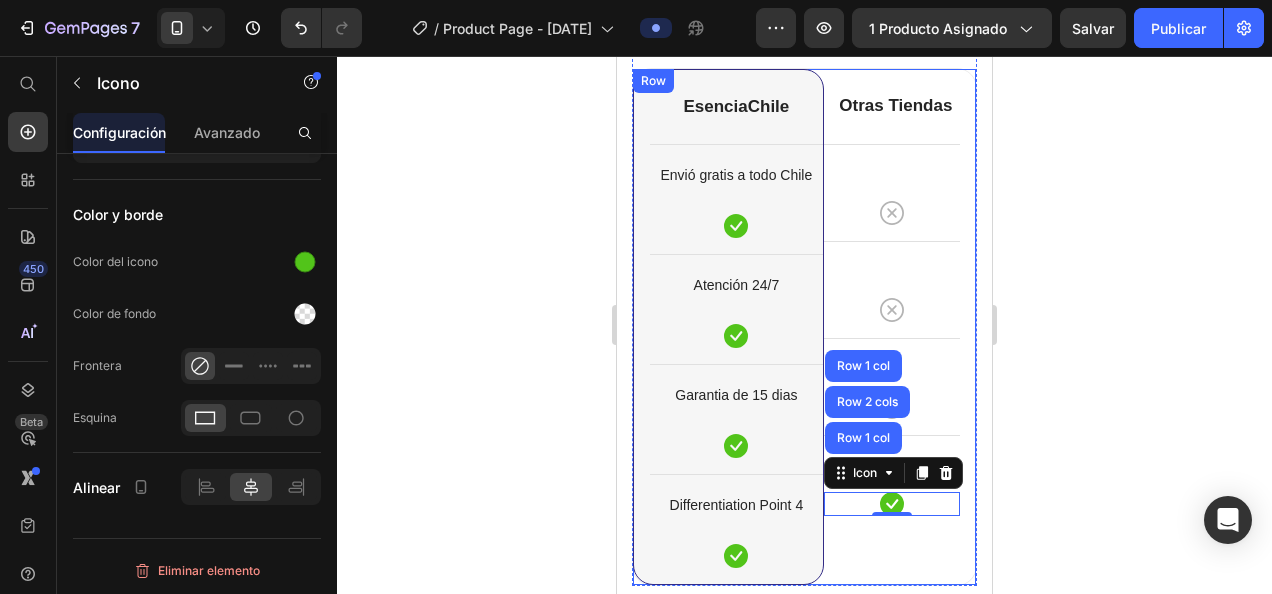 click on "Otras Tiendas Heading
Icon Row
Icon Row
Icon Row
Icon Row 1 col Row 2 cols Row 1 col   0 Row" at bounding box center [892, 327] 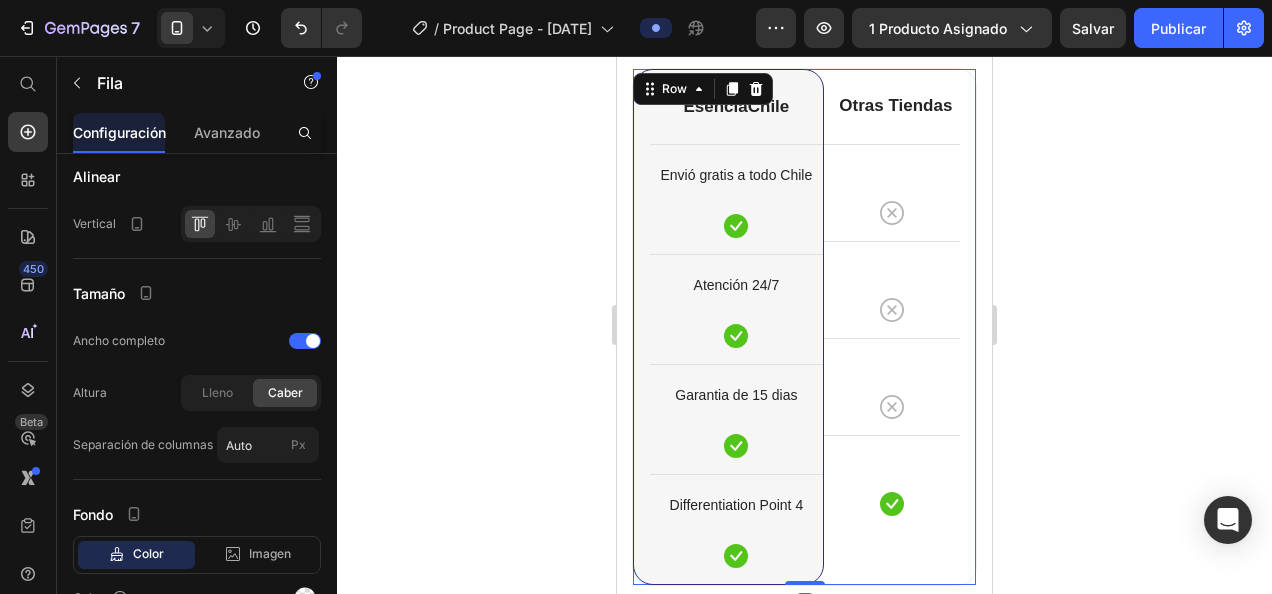scroll, scrollTop: 0, scrollLeft: 0, axis: both 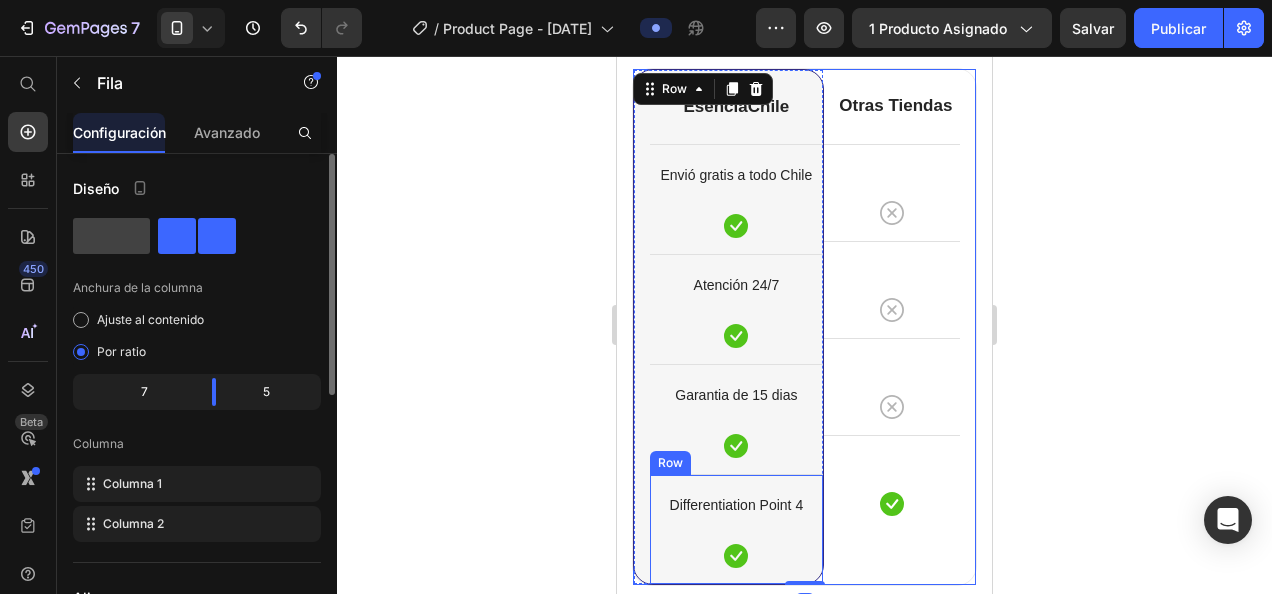 click on "Differentiation Point 4 Text block
Icon" at bounding box center (736, 529) 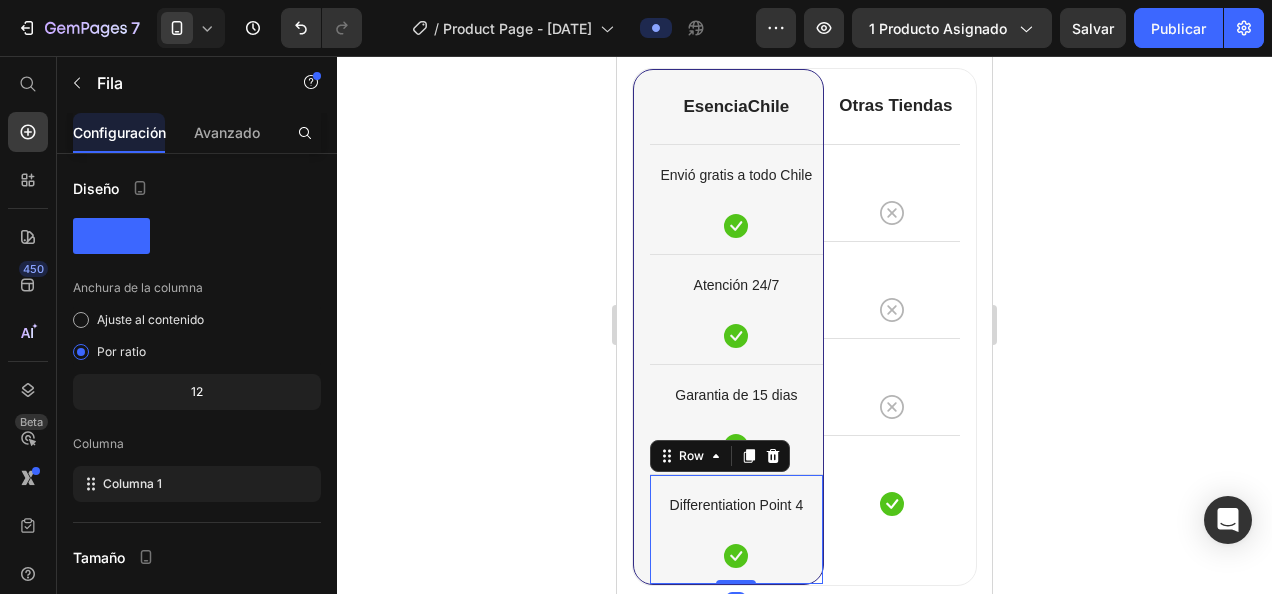 click on "Row" at bounding box center (720, 456) 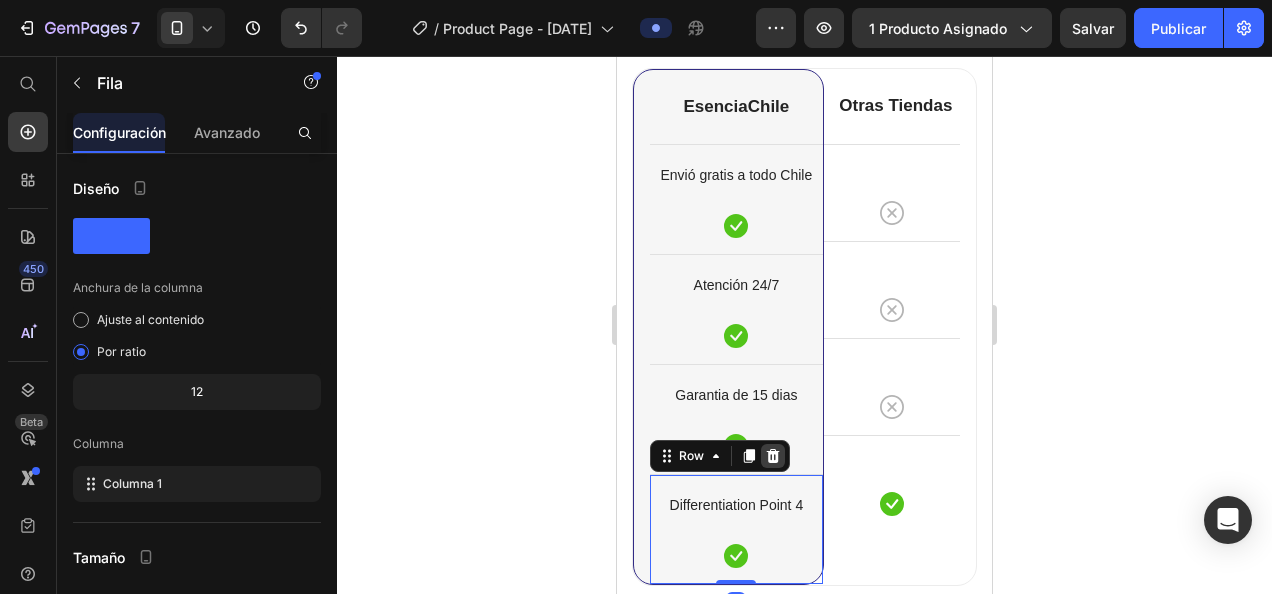 click 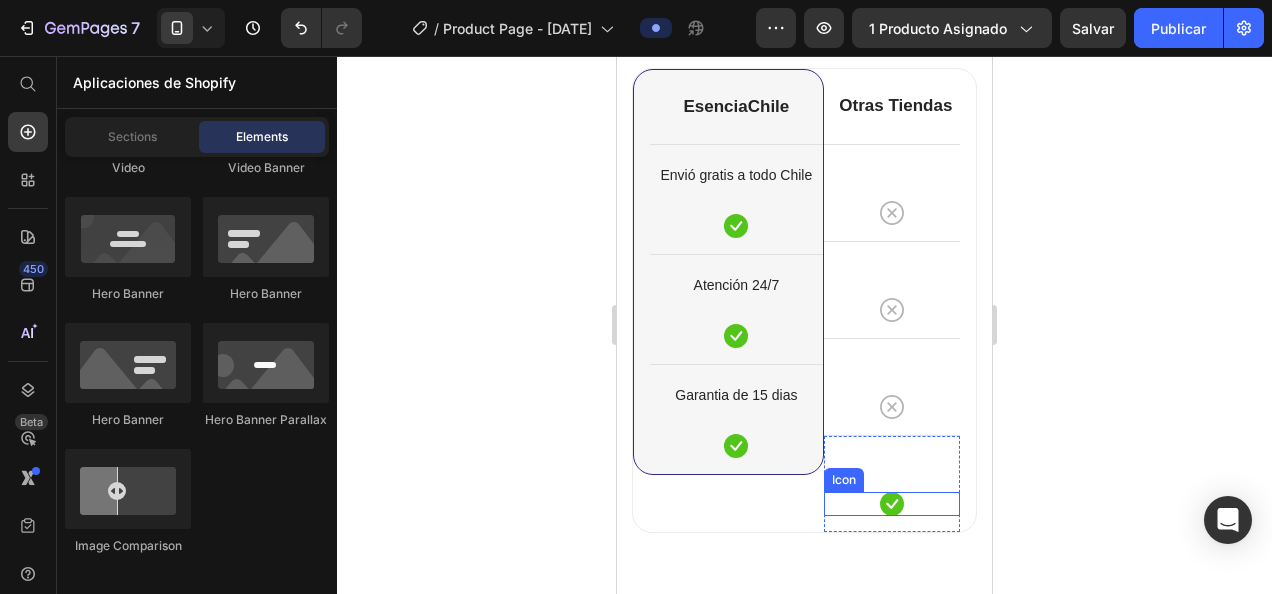 click 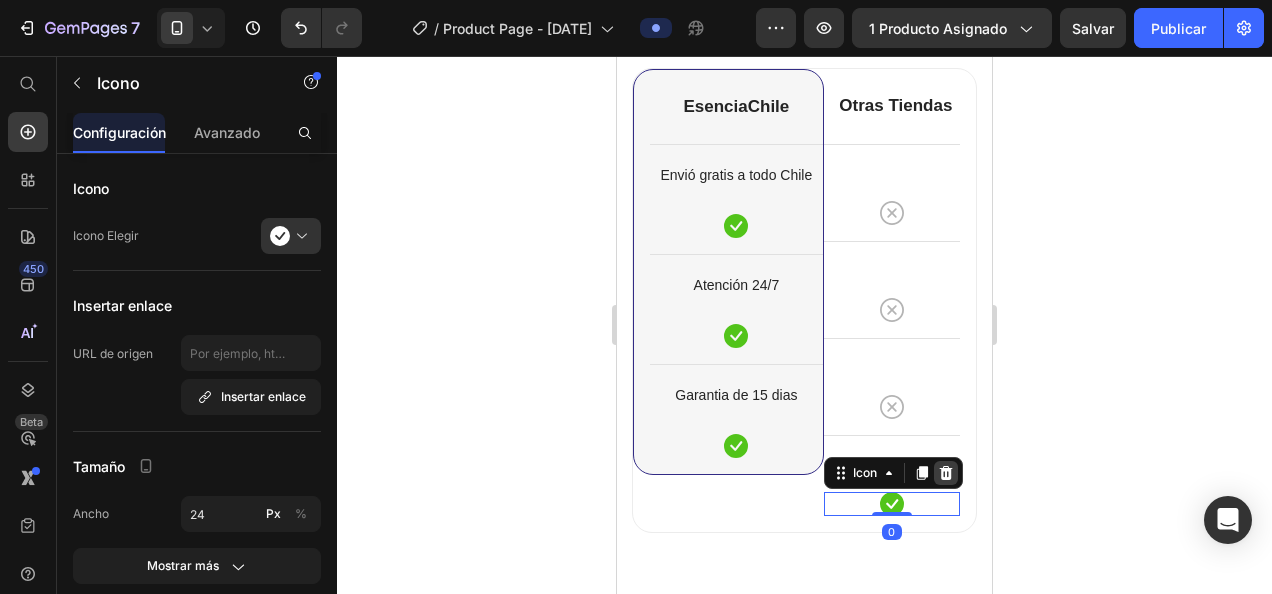 click 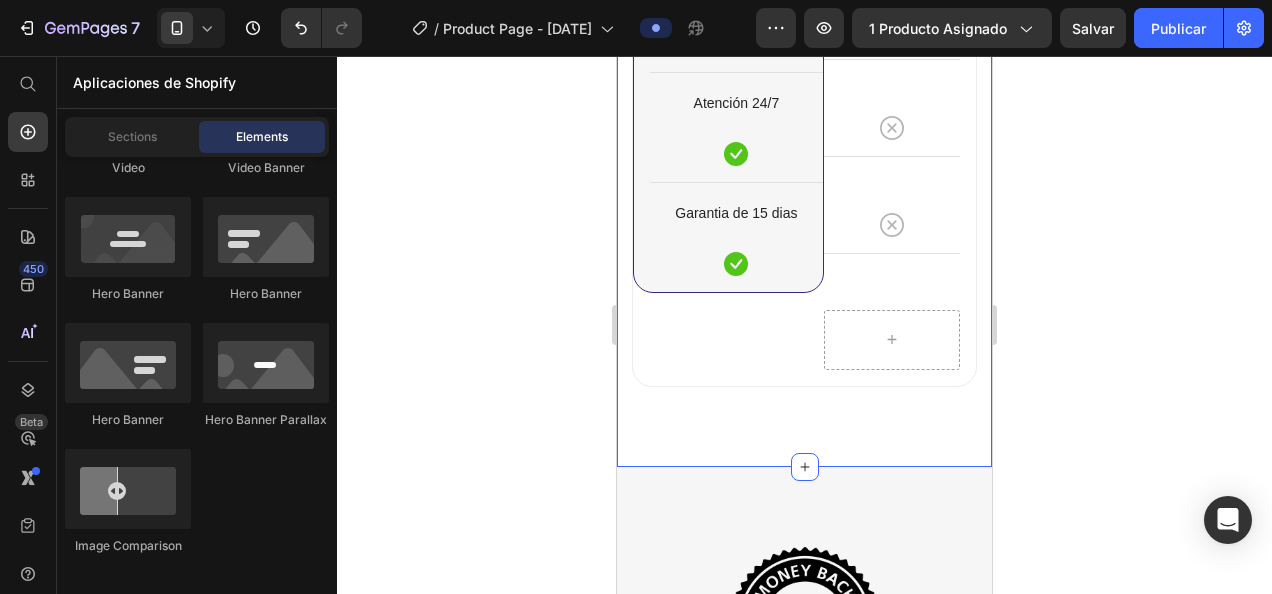 scroll, scrollTop: 3001, scrollLeft: 0, axis: vertical 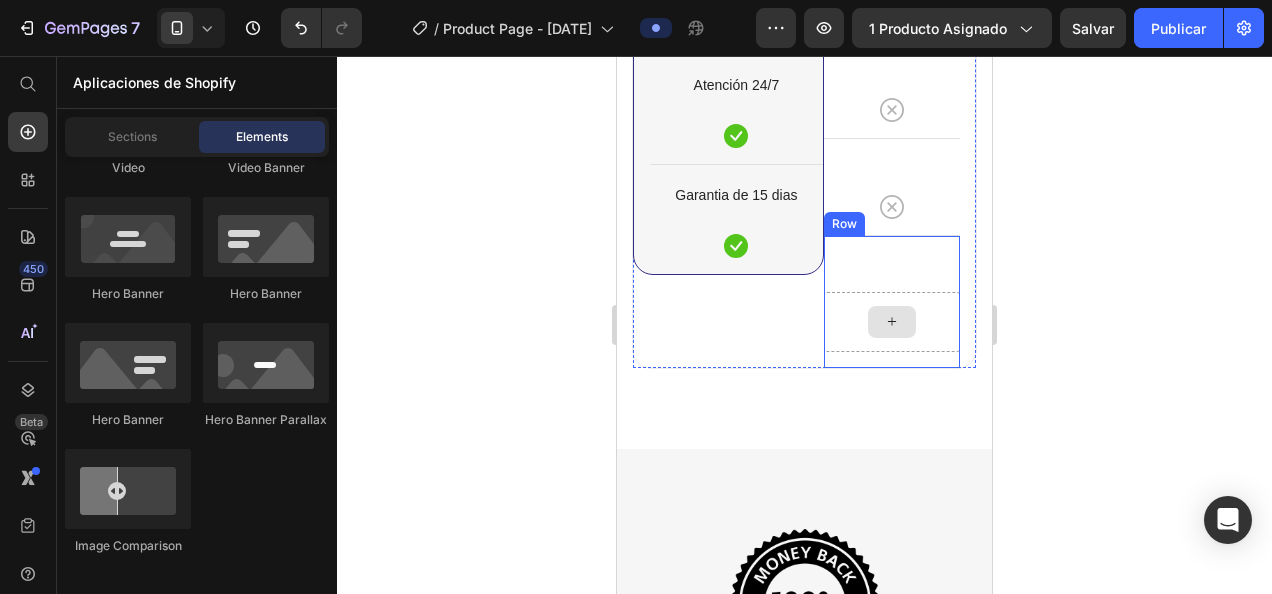 click at bounding box center (892, 322) 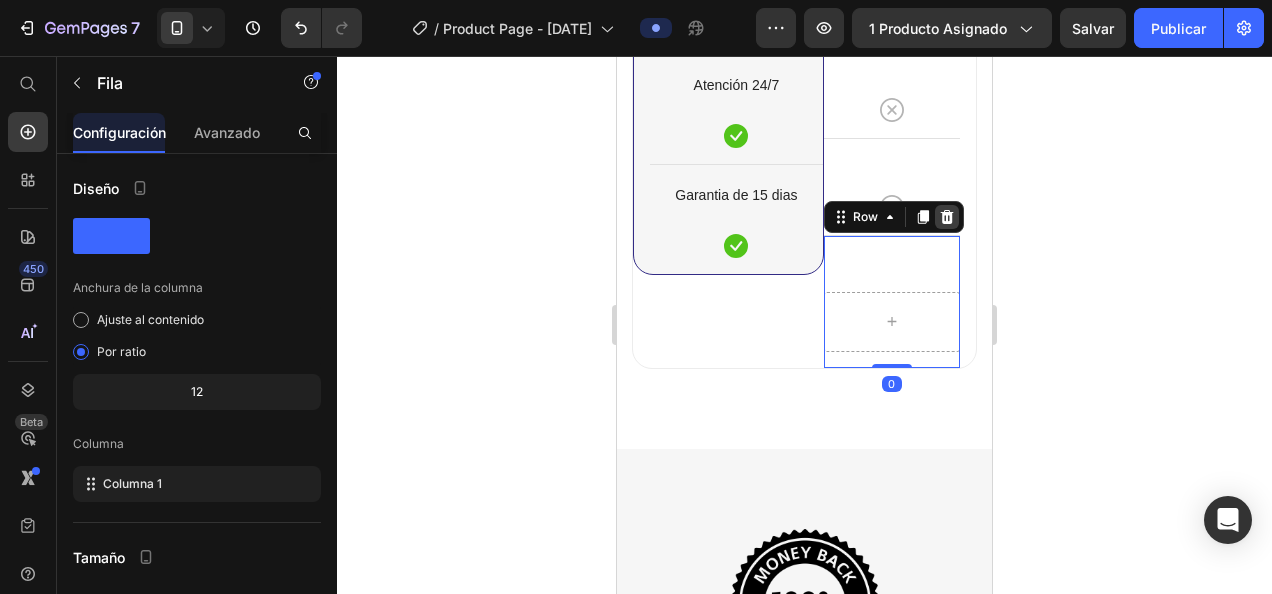 click at bounding box center [947, 217] 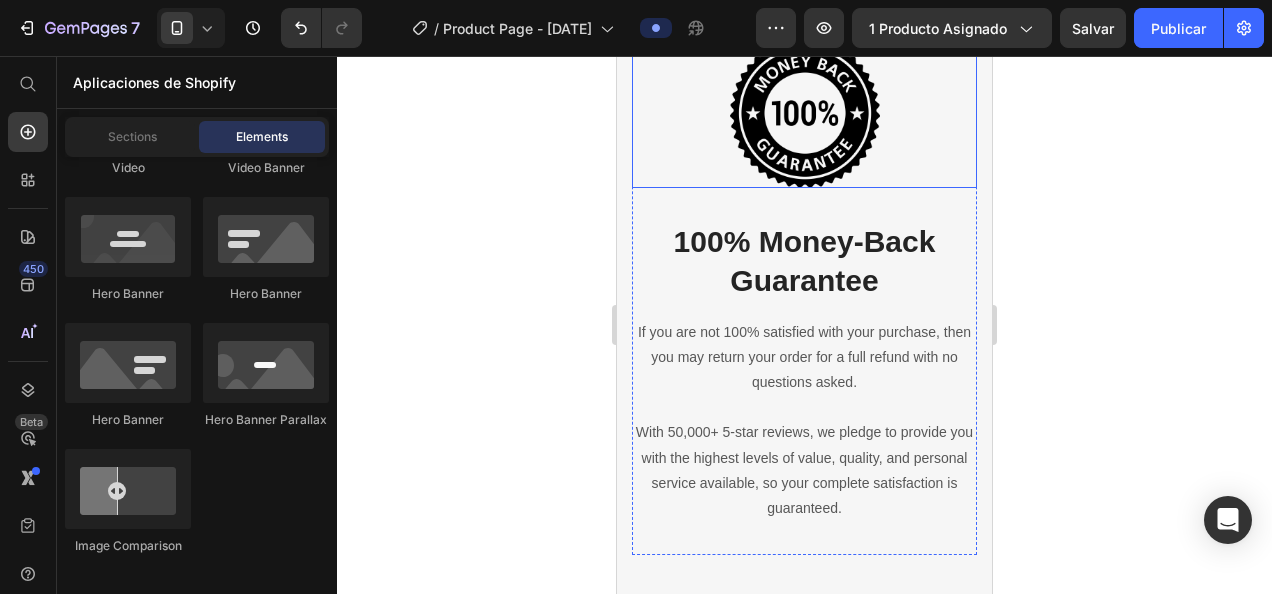 scroll, scrollTop: 3401, scrollLeft: 0, axis: vertical 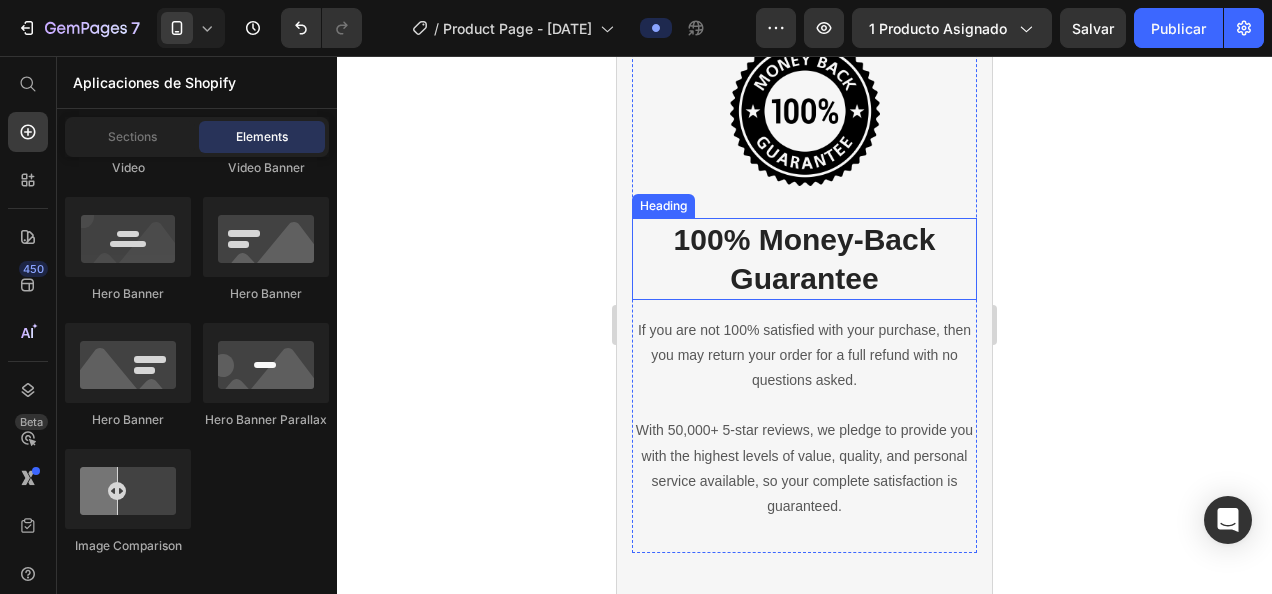 click on "100% Money-Back Guarantee" at bounding box center [804, 259] 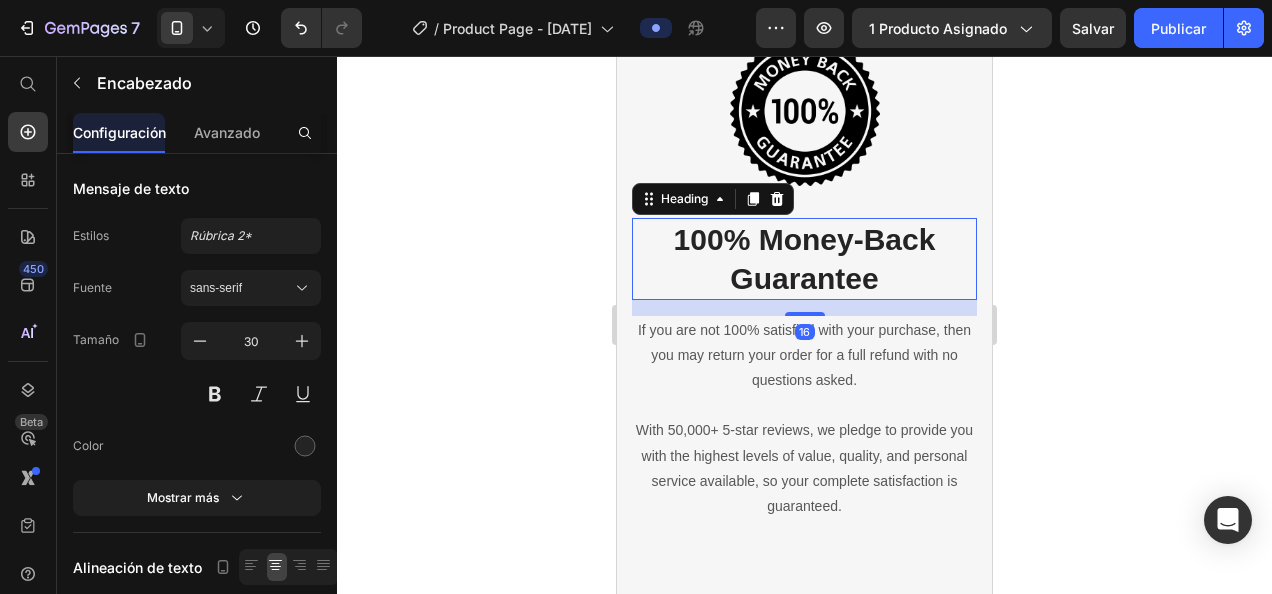 click on "100% Money-Back Guarantee" at bounding box center [804, 259] 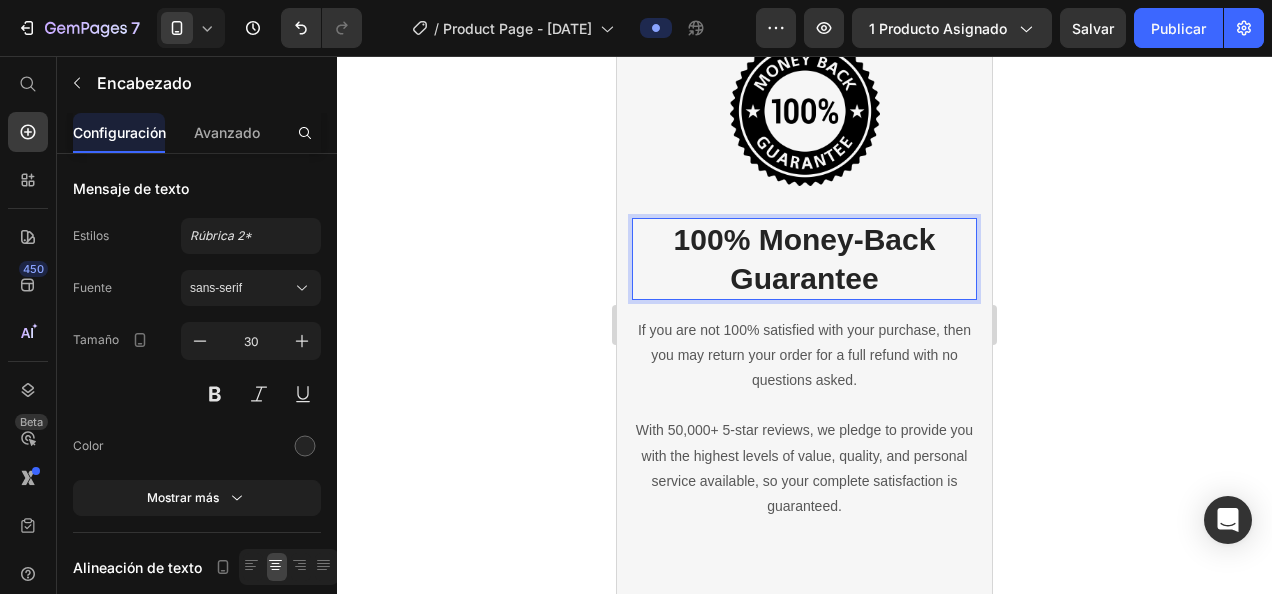 click on "100% Money-Back Guarantee" at bounding box center (804, 259) 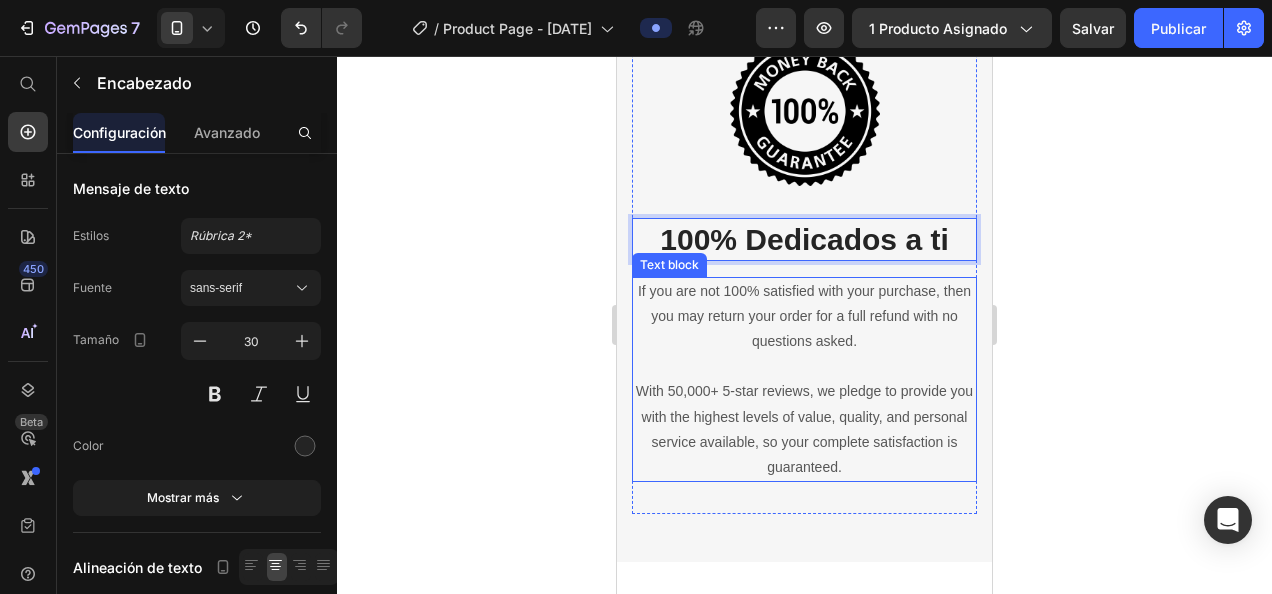click on "With 50,000+ 5-star reviews, we pledge to provide you with the highest levels of value, quality, and personal service available, so your complete satisfaction is guaranteed." at bounding box center (804, 429) 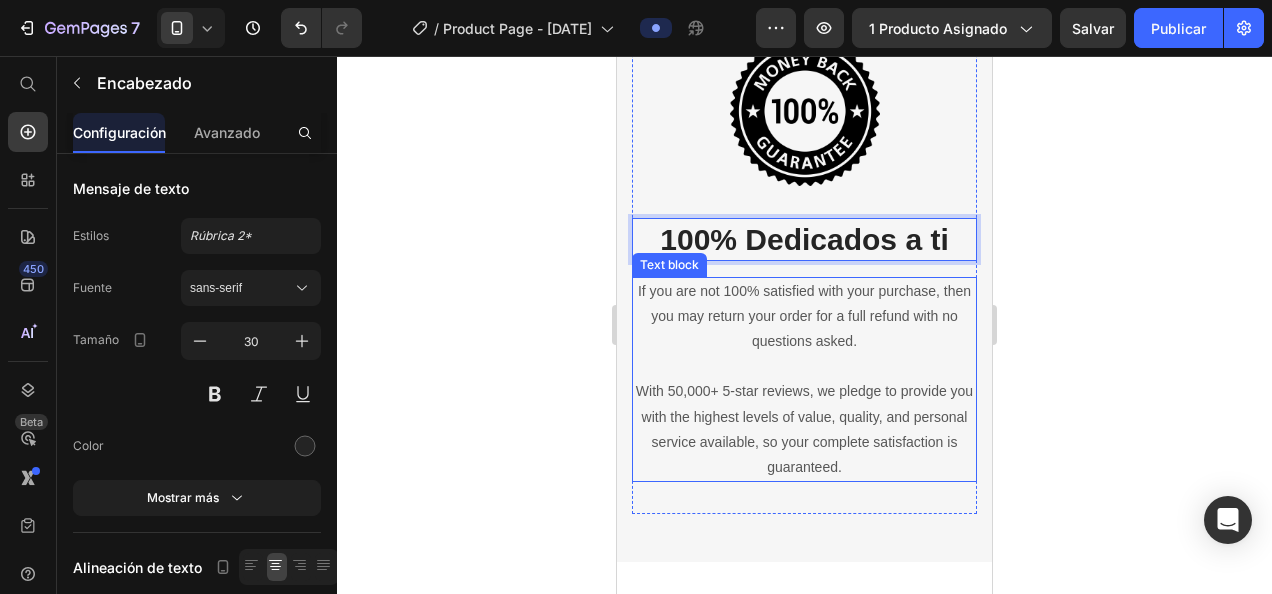 click on "With 50,000+ 5-star reviews, we pledge to provide you with the highest levels of value, quality, and personal service available, so your complete satisfaction is guaranteed." at bounding box center [804, 429] 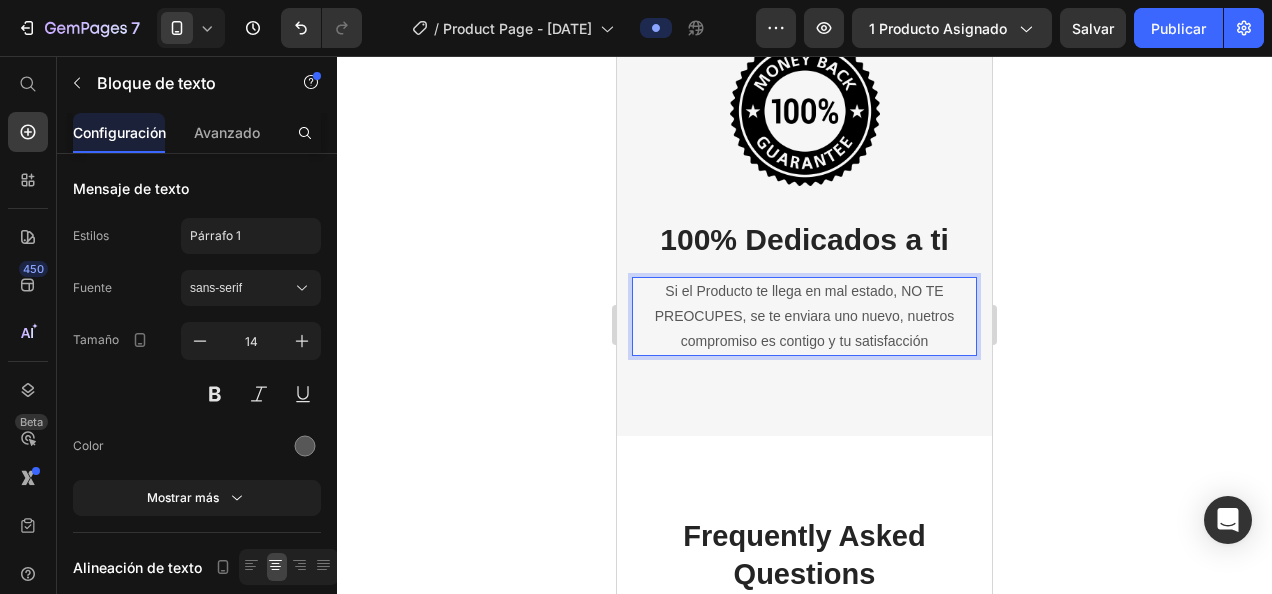 drag, startPoint x: 316, startPoint y: 255, endPoint x: 560, endPoint y: 228, distance: 245.4893 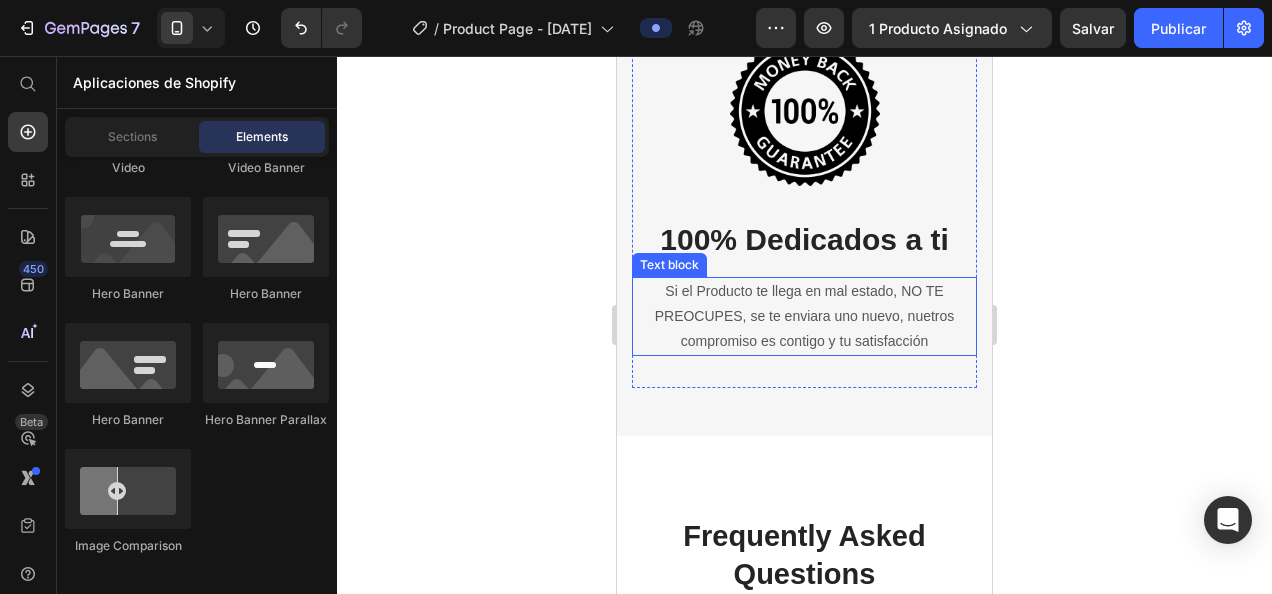 click on "Si el Producto te llega en mal estado, NO TE PREOCUPES, se te enviara uno nuevo, nuetros compromiso es contigo y tu satisfacción" at bounding box center (804, 317) 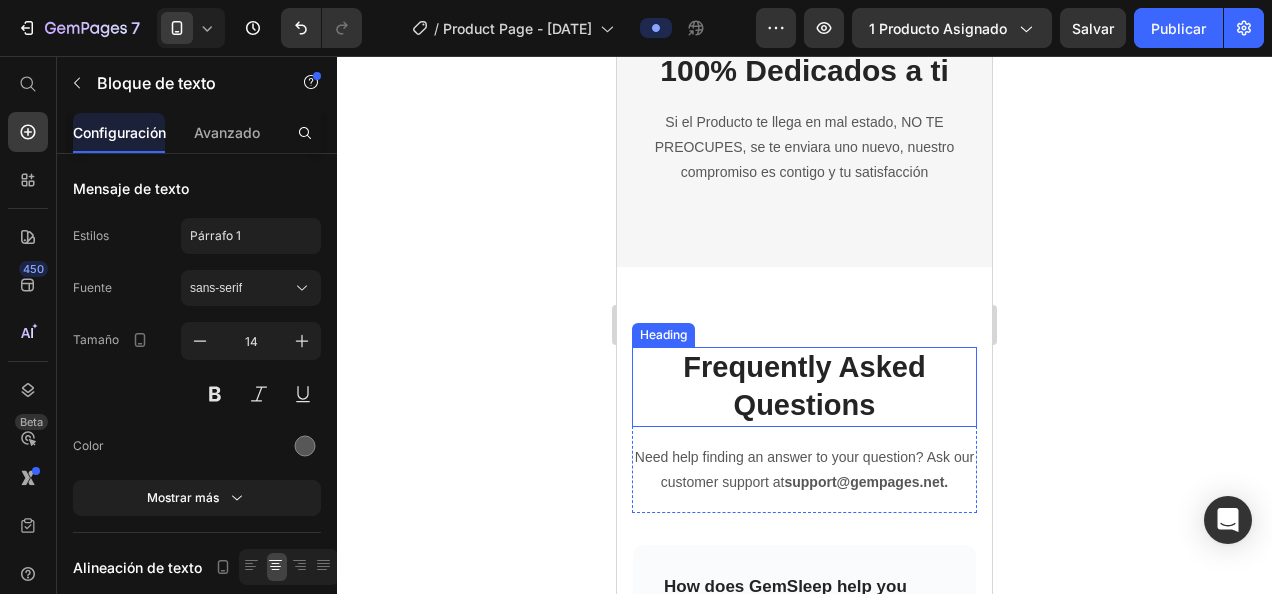scroll, scrollTop: 3670, scrollLeft: 0, axis: vertical 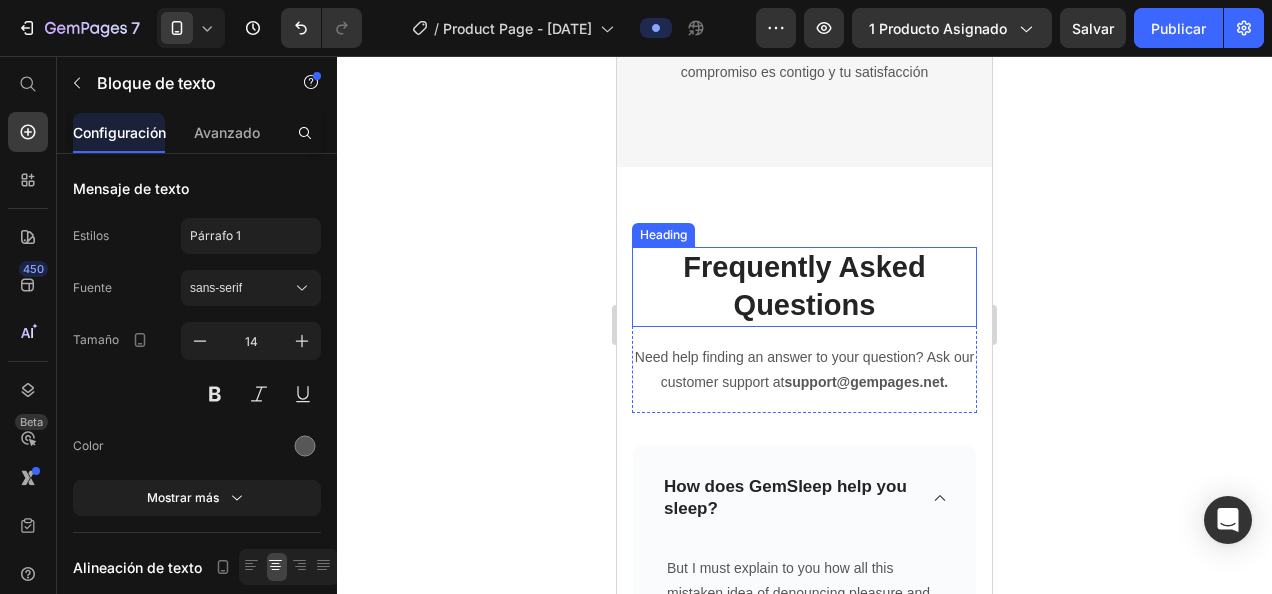 click on "Frequently Asked Questions" at bounding box center (804, 286) 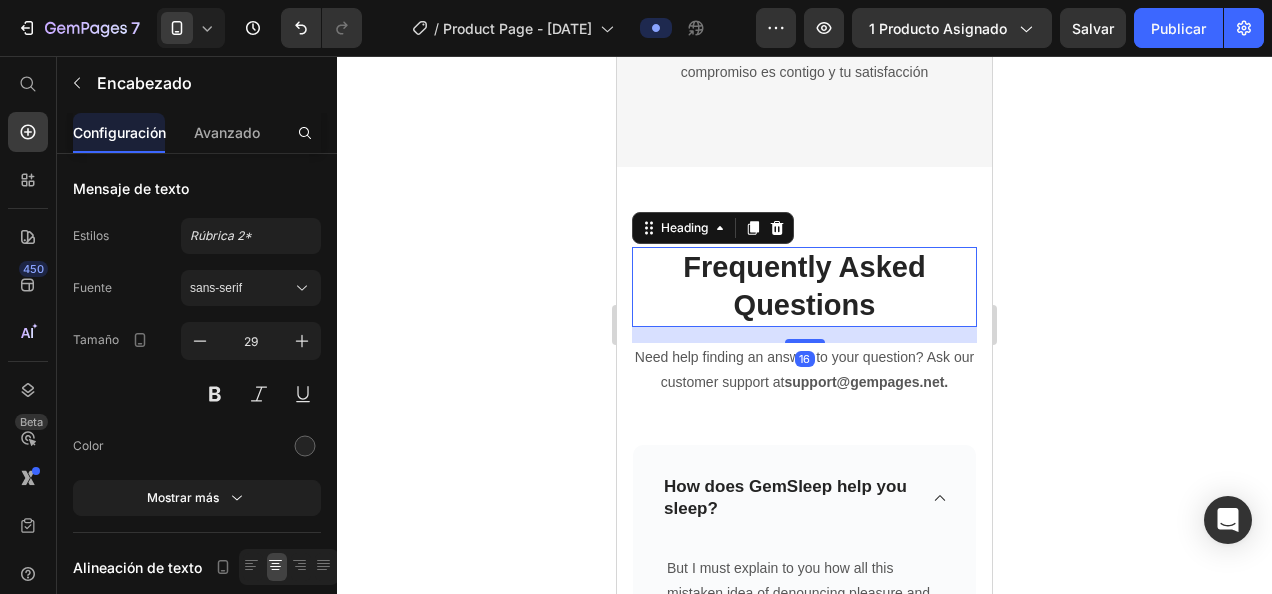 click on "Frequently Asked Questions" at bounding box center (804, 286) 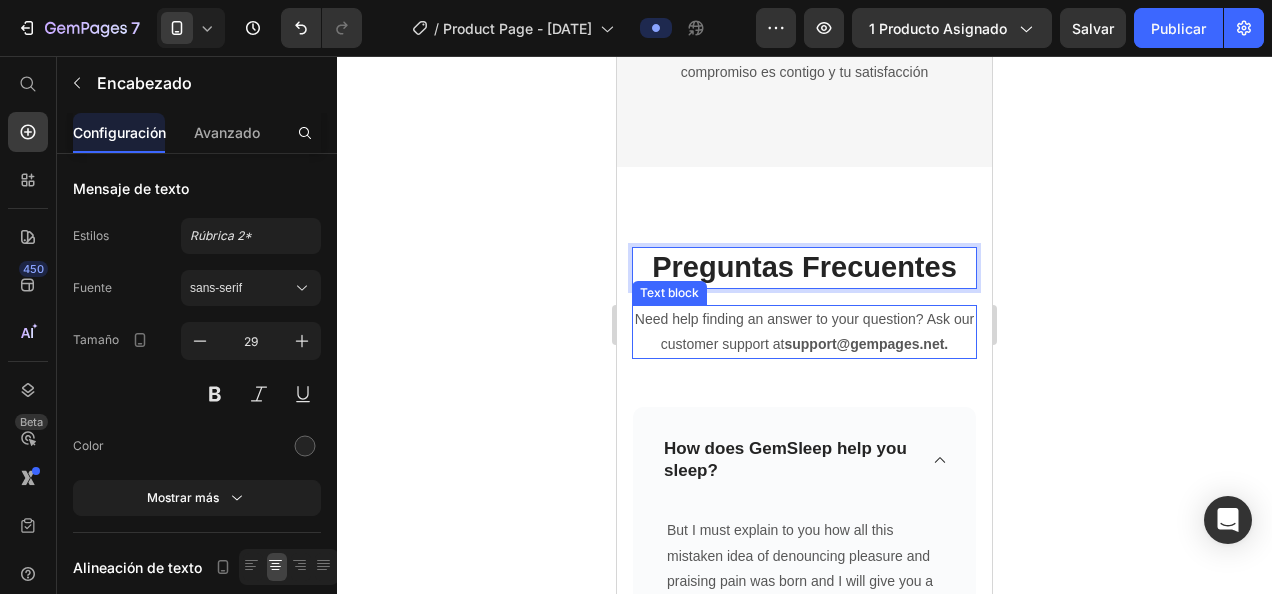 click on "Need help finding an answer to your question? Ask our customer support at  support@gempages.net." at bounding box center (804, 332) 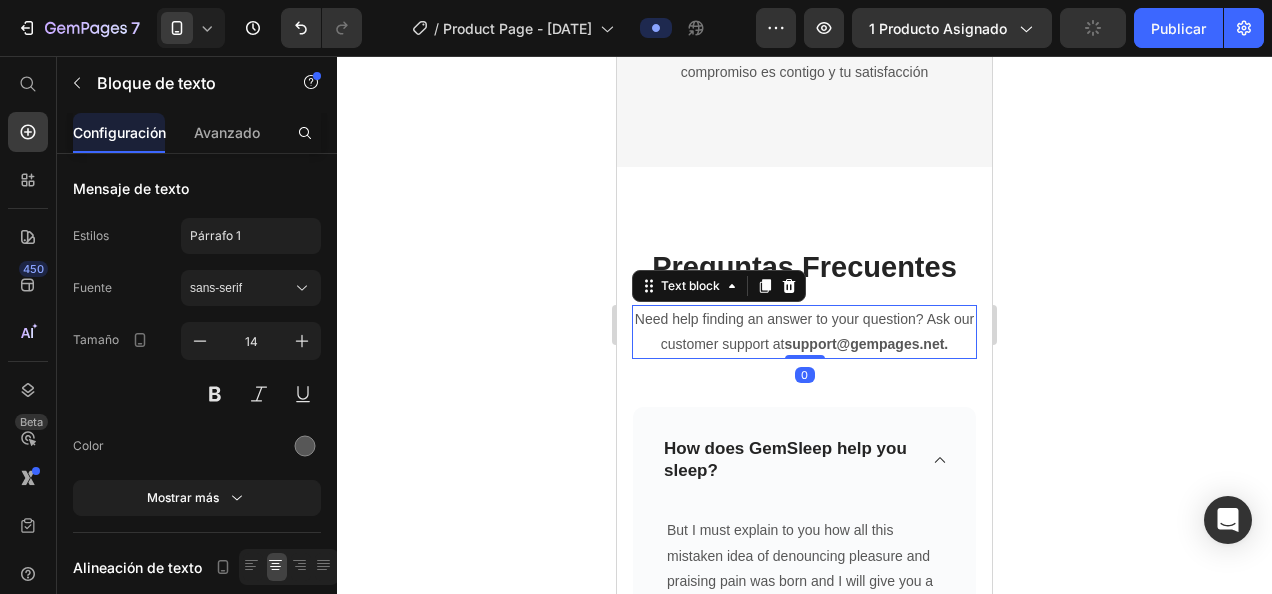 click on "Need help finding an answer to your question? Ask our customer support at  support@gempages.net." at bounding box center [804, 332] 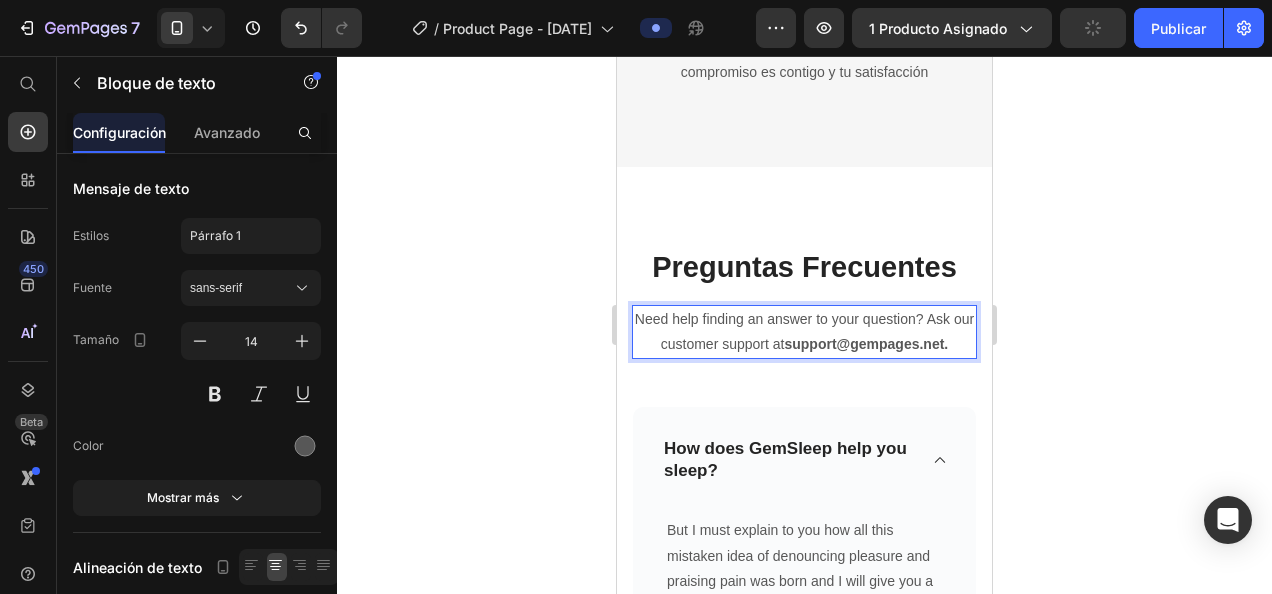 click on "Need help finding an answer to your question? Ask our customer support at  support@gempages.net." at bounding box center [804, 332] 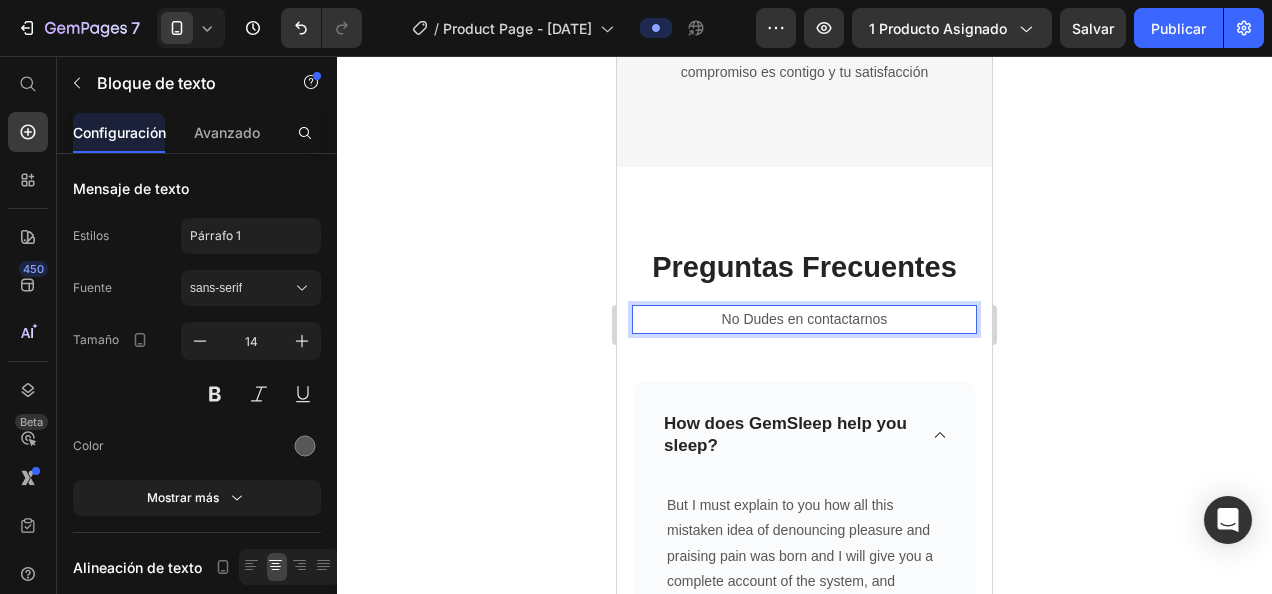click on "No Dudes en contactarnos" at bounding box center (804, 319) 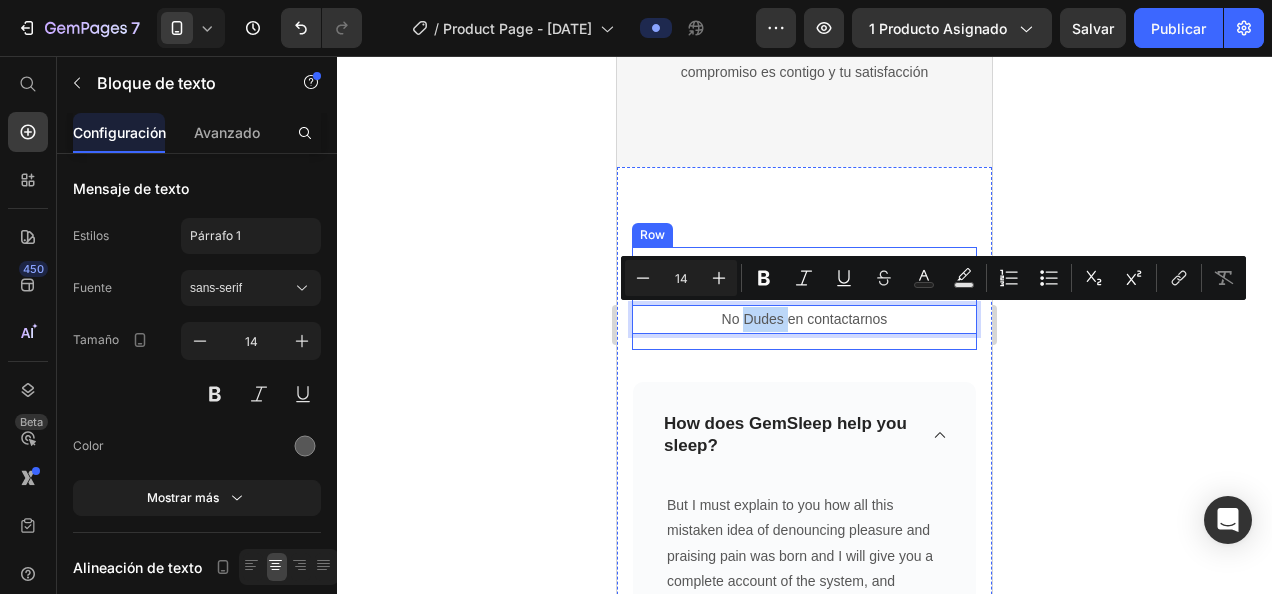 click on "Preguntas Frecuentes Heading No Dudes en contactarnos Text block 0 Row" at bounding box center (804, 298) 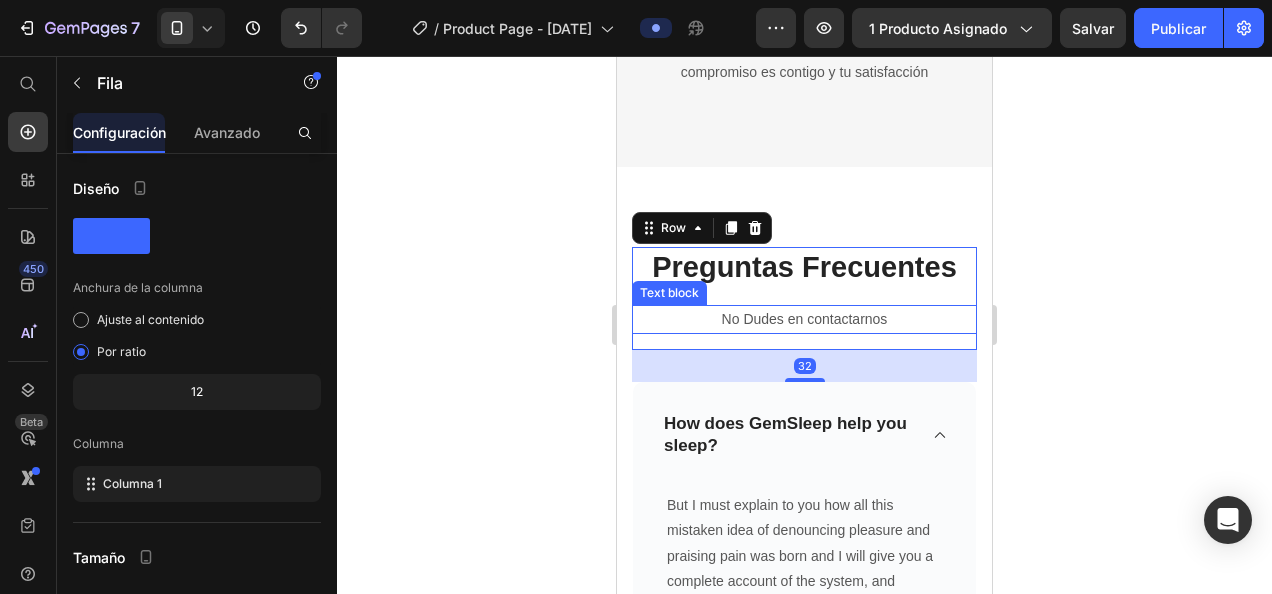 click on "No Dudes en contactarnos" at bounding box center (804, 319) 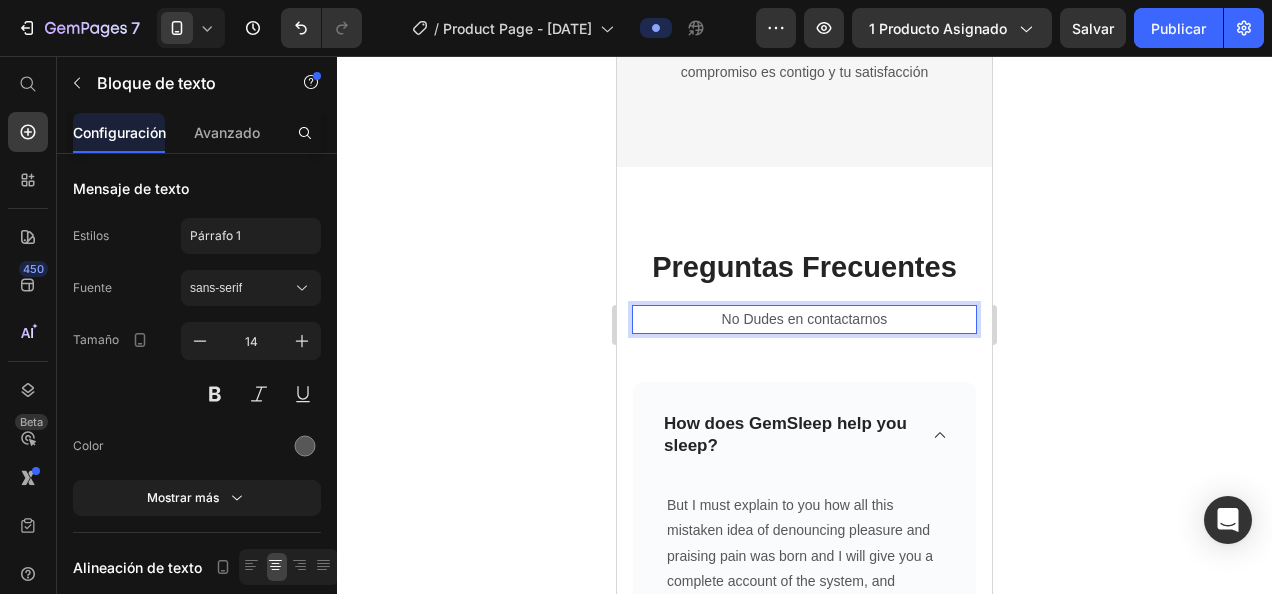 click on "No Dudes en contactarnos" at bounding box center [804, 319] 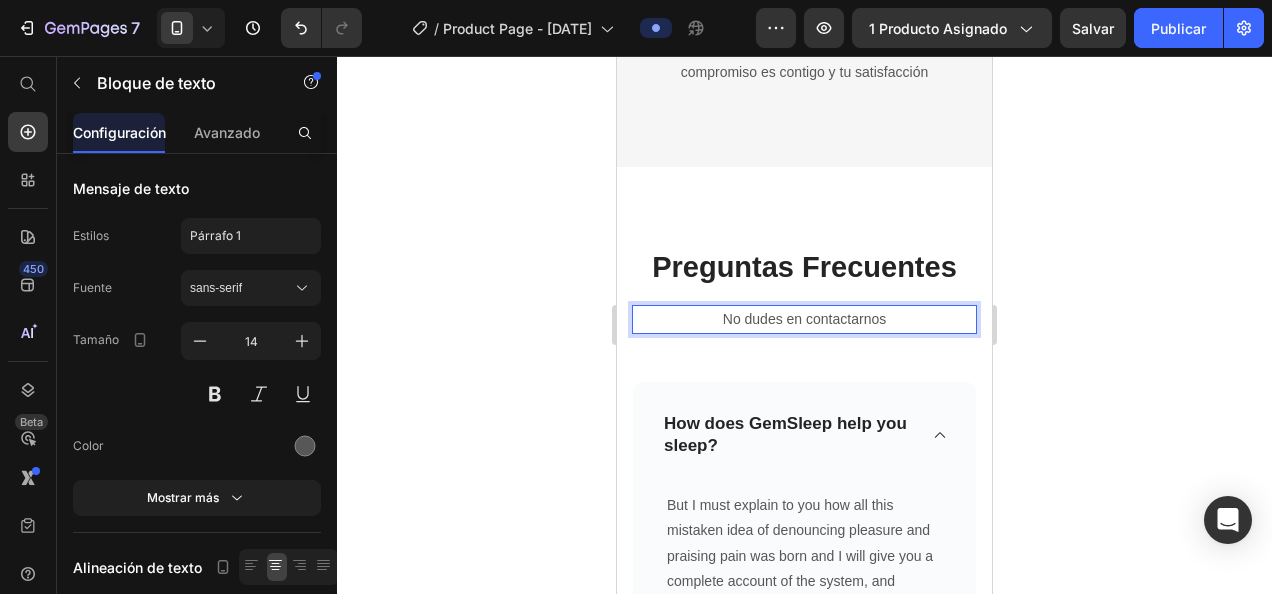 click on "No dudes en contactarnos" at bounding box center (804, 319) 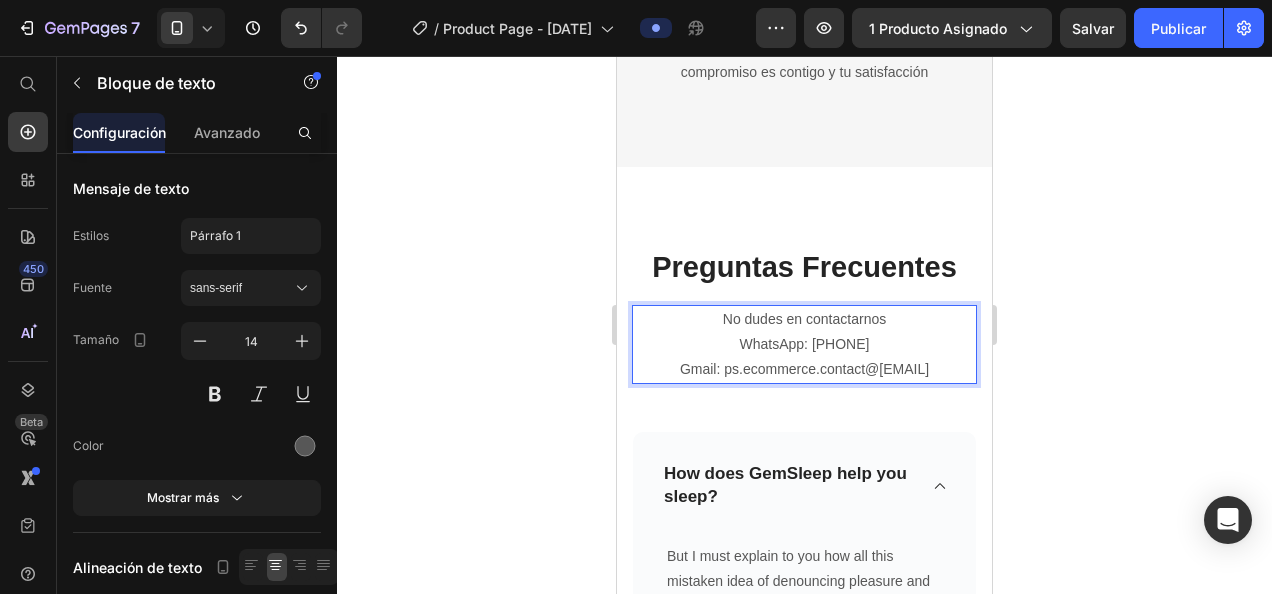scroll, scrollTop: 3770, scrollLeft: 0, axis: vertical 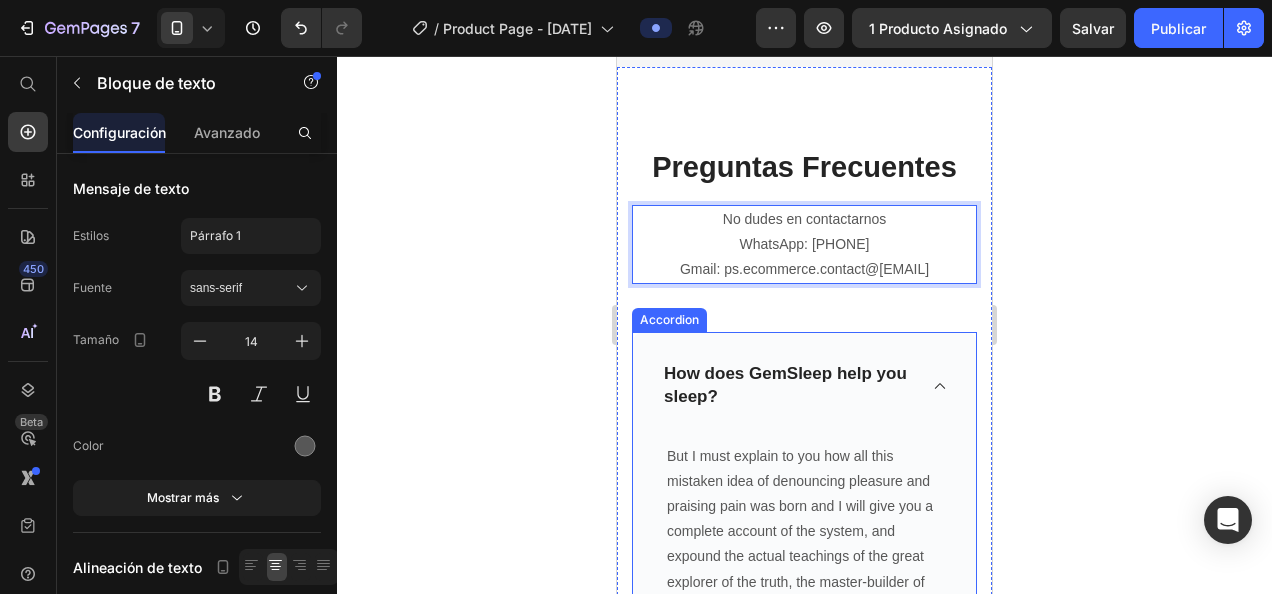 click on "How does GemSleep help you sleep?" at bounding box center (788, 385) 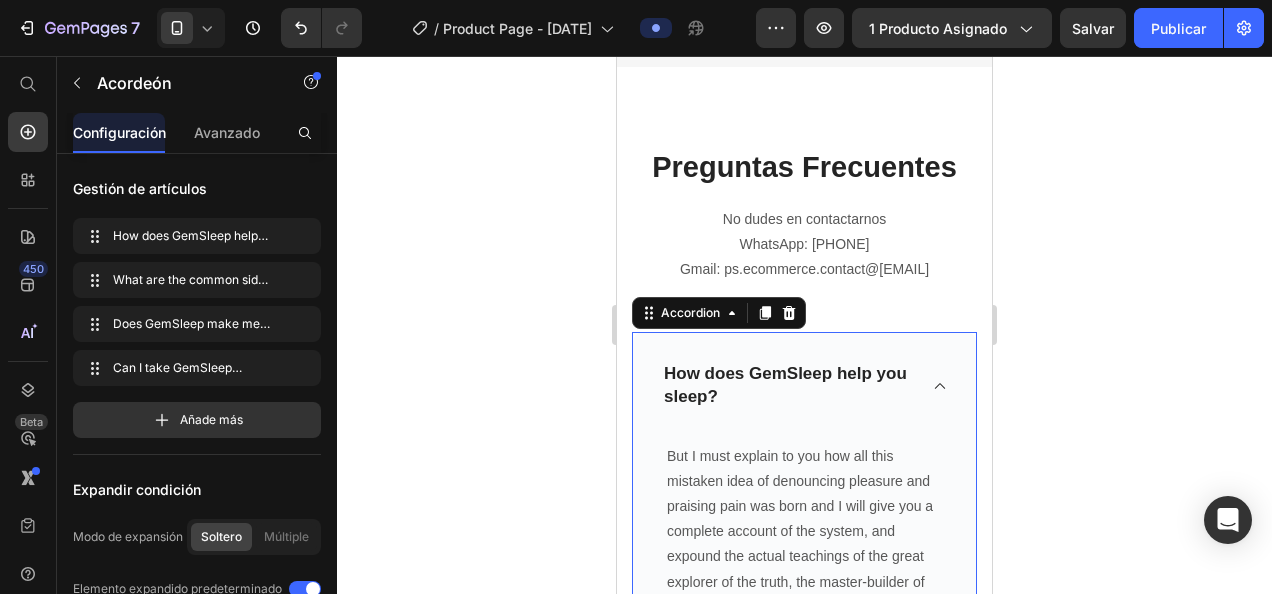 click on "How does GemSleep help you sleep?" at bounding box center (788, 385) 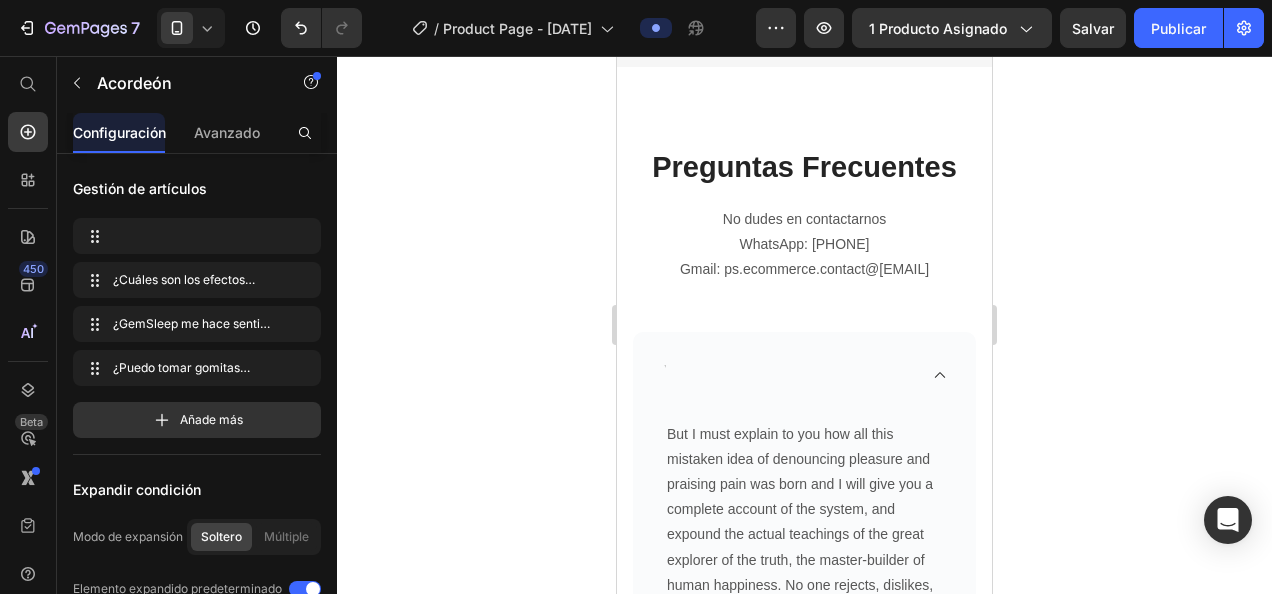 scroll, scrollTop: 3765, scrollLeft: 0, axis: vertical 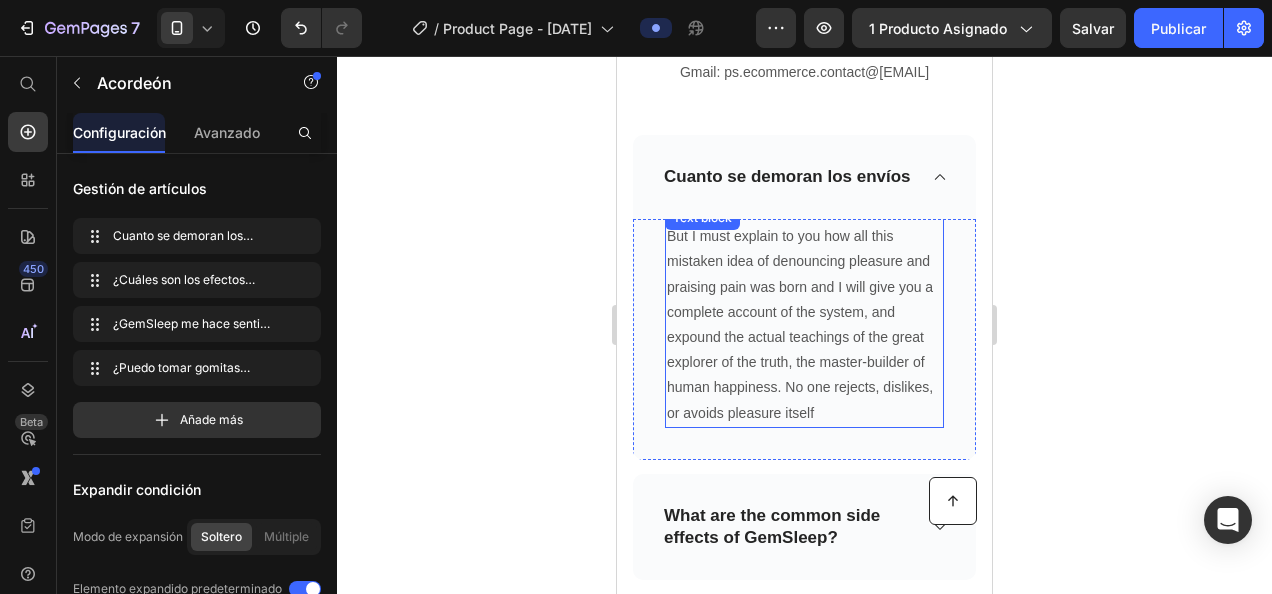 click on "But I must explain to you how all this mistaken idea of denouncing pleasure and praising pain was born and I will give you a complete account of the system, and expound the actual teachings of the great explorer of the truth, the master-builder of human happiness. No one rejects, dislikes, or avoids pleasure itself" at bounding box center (804, 325) 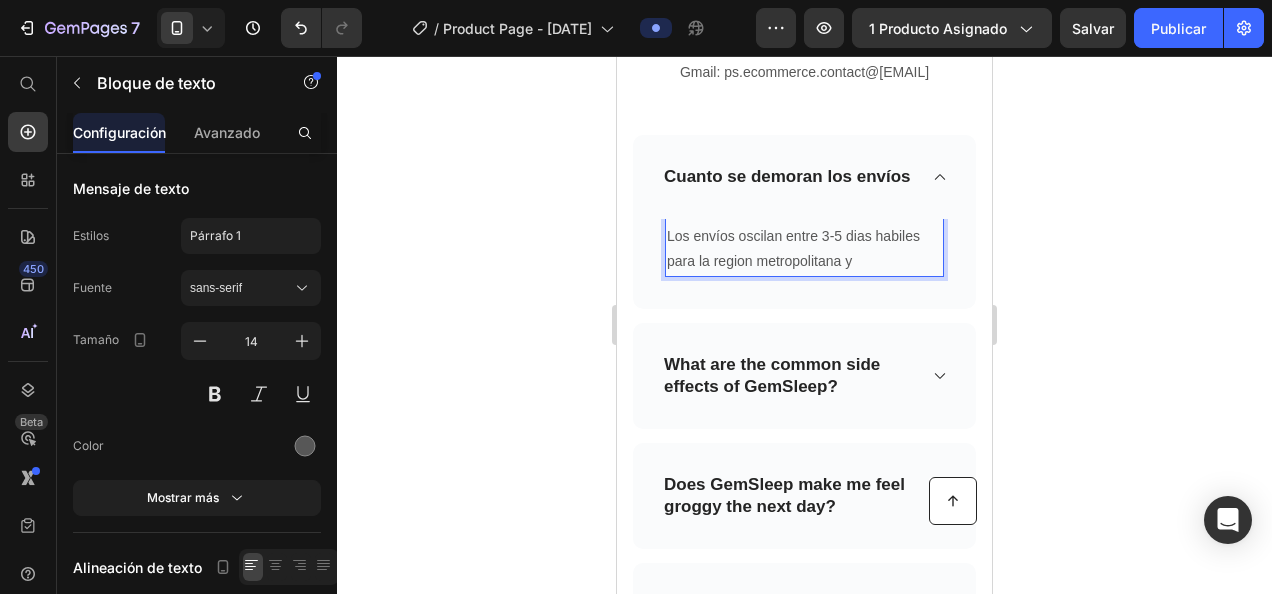 drag, startPoint x: 887, startPoint y: 256, endPoint x: 926, endPoint y: 280, distance: 45.79301 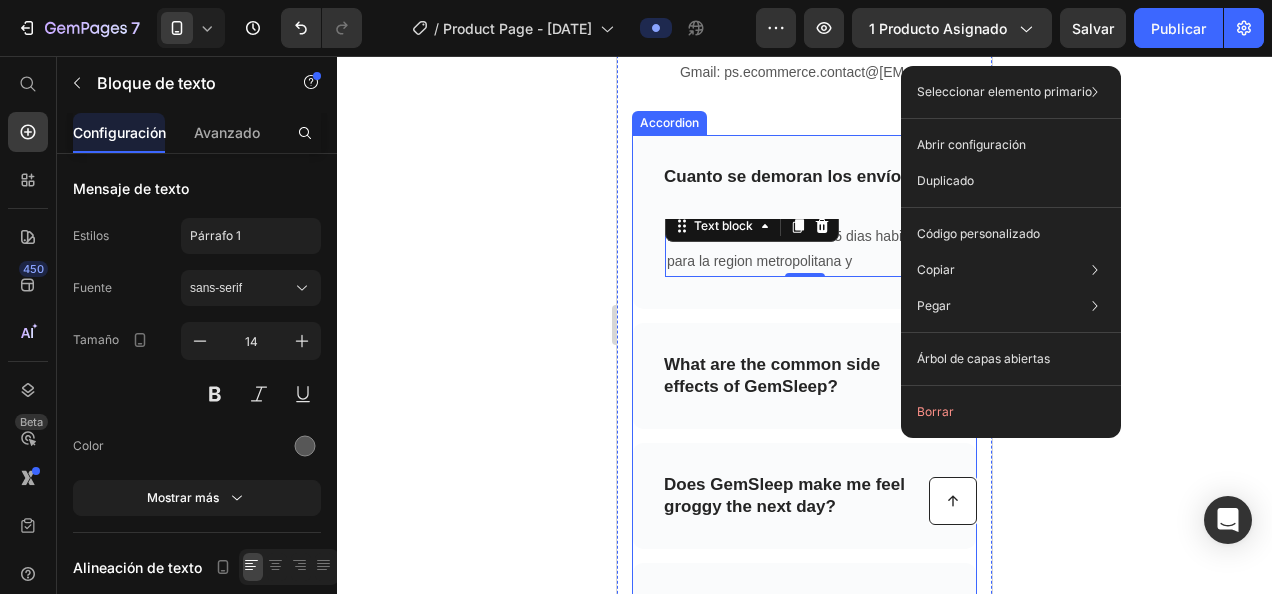 click on "Cuanto se demoran los envíos" at bounding box center (787, 177) 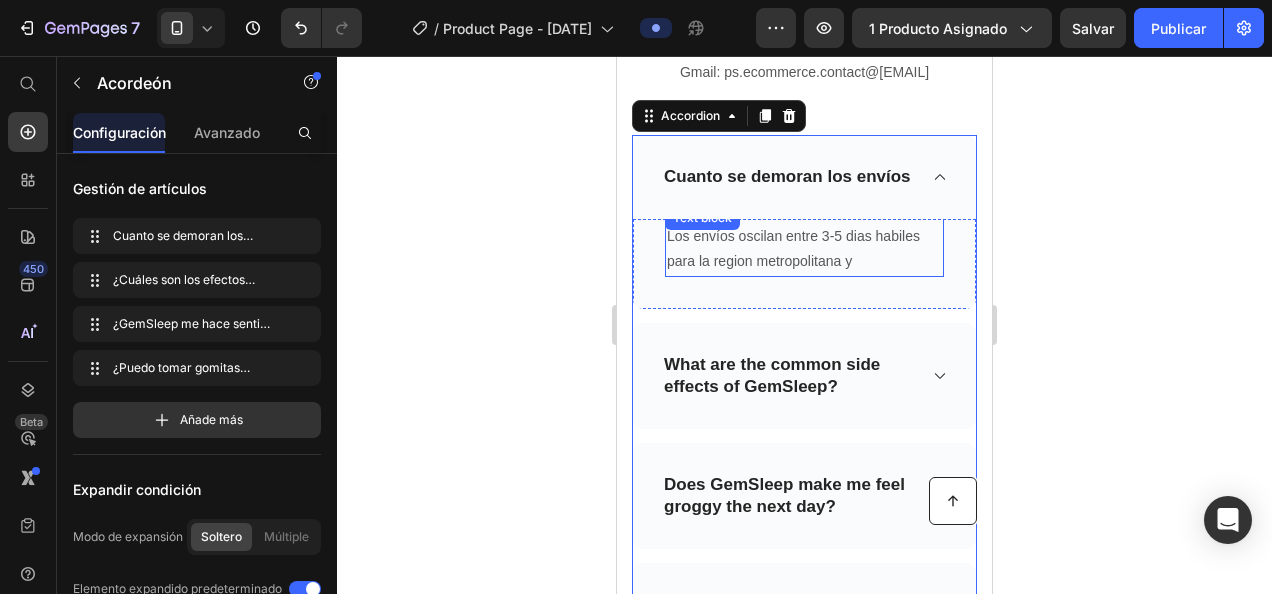 click on "Los envíos oscilan entre 3-5 dias habiles para la region metropolitana y" at bounding box center (804, 249) 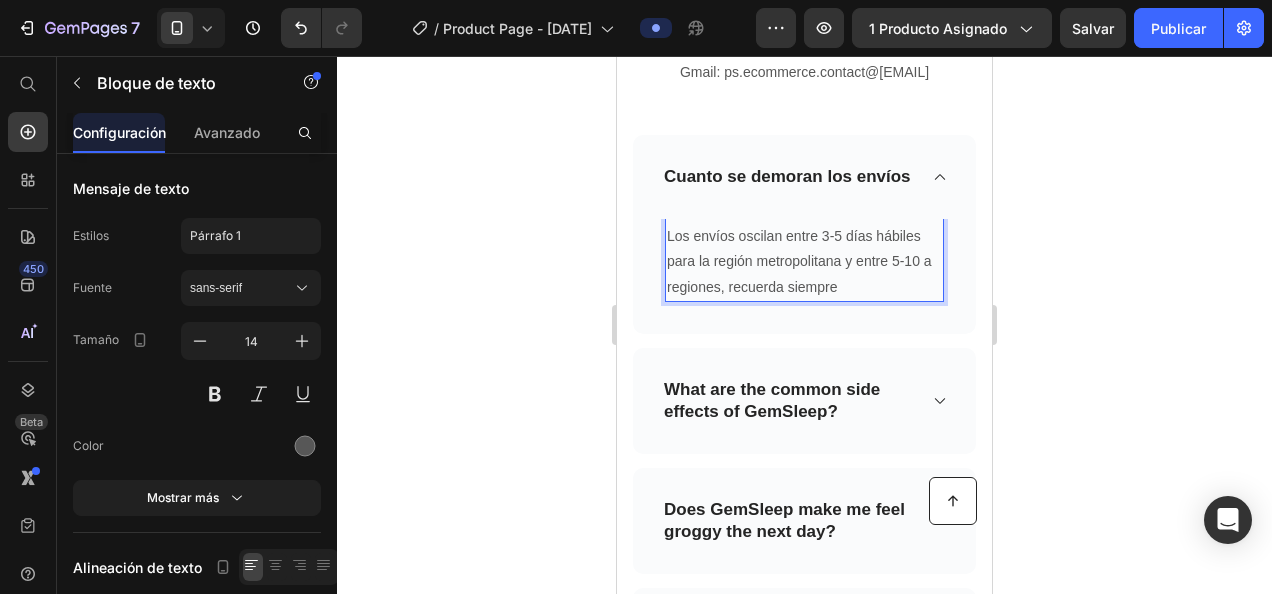 click on "Los envíos oscilan entre 3-5 días hábiles para la región metropolitana y entre 5-10 a regiones, recuerda siempre" at bounding box center (804, 262) 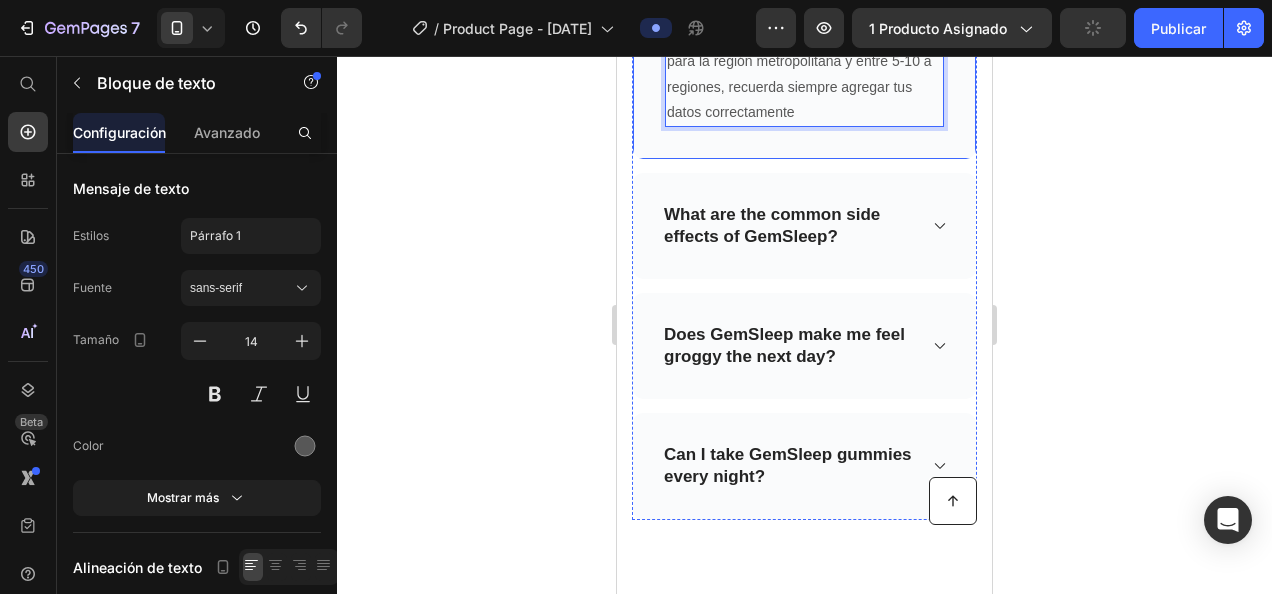scroll, scrollTop: 3965, scrollLeft: 0, axis: vertical 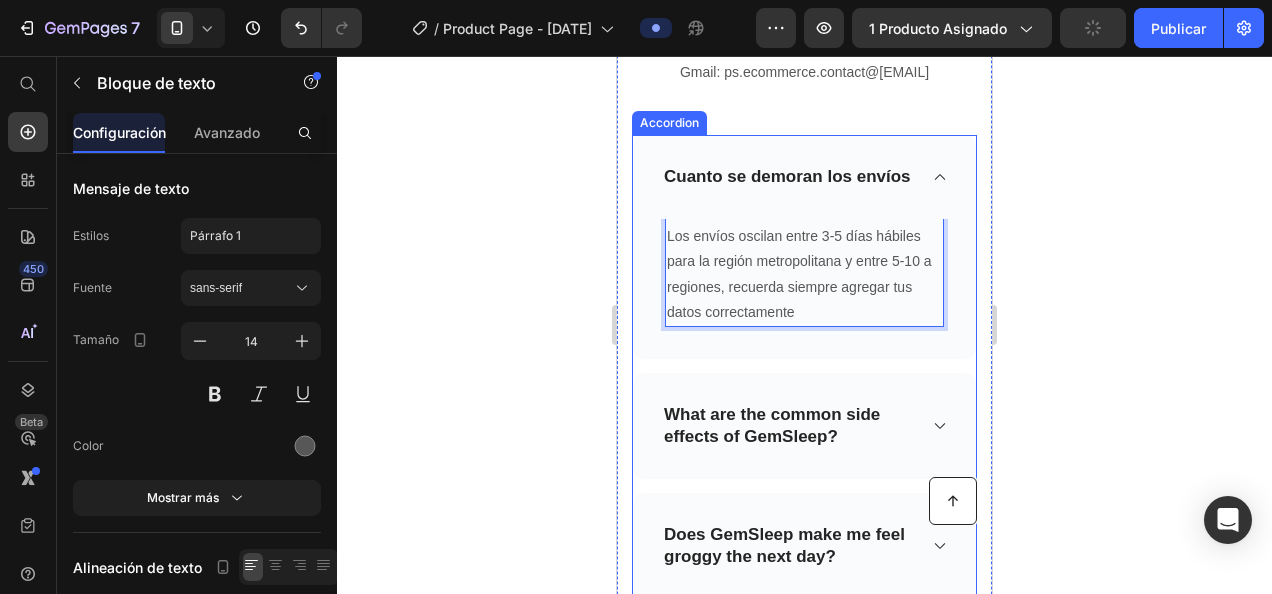 click 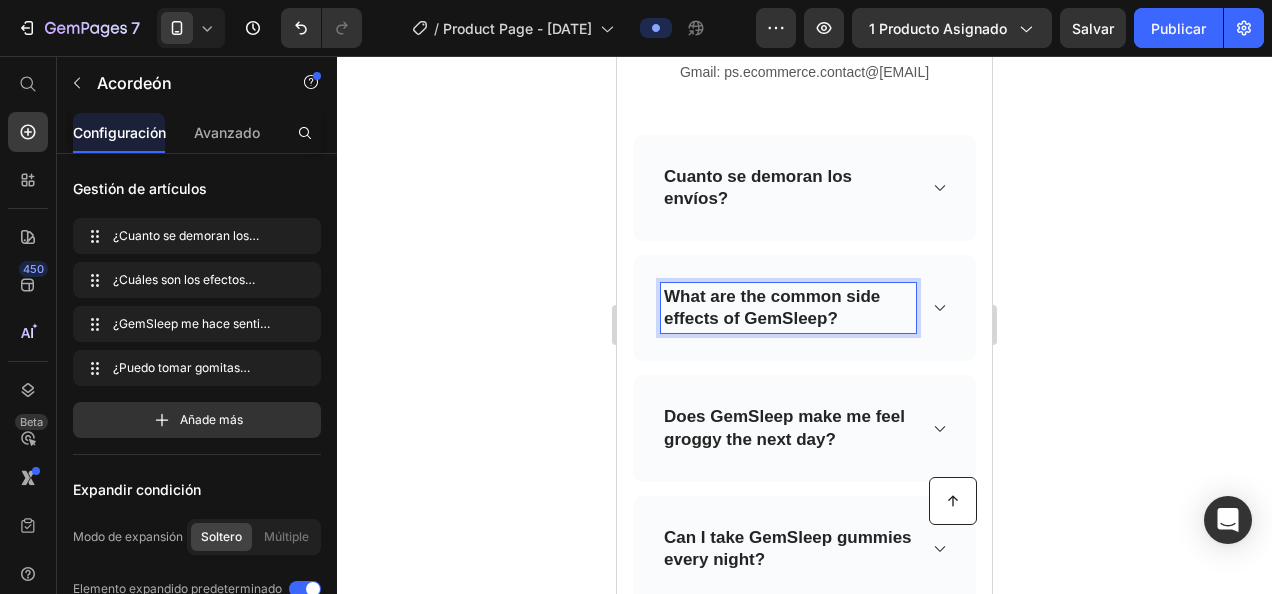 click on "What are the common side effects of GemSleep?" at bounding box center (788, 308) 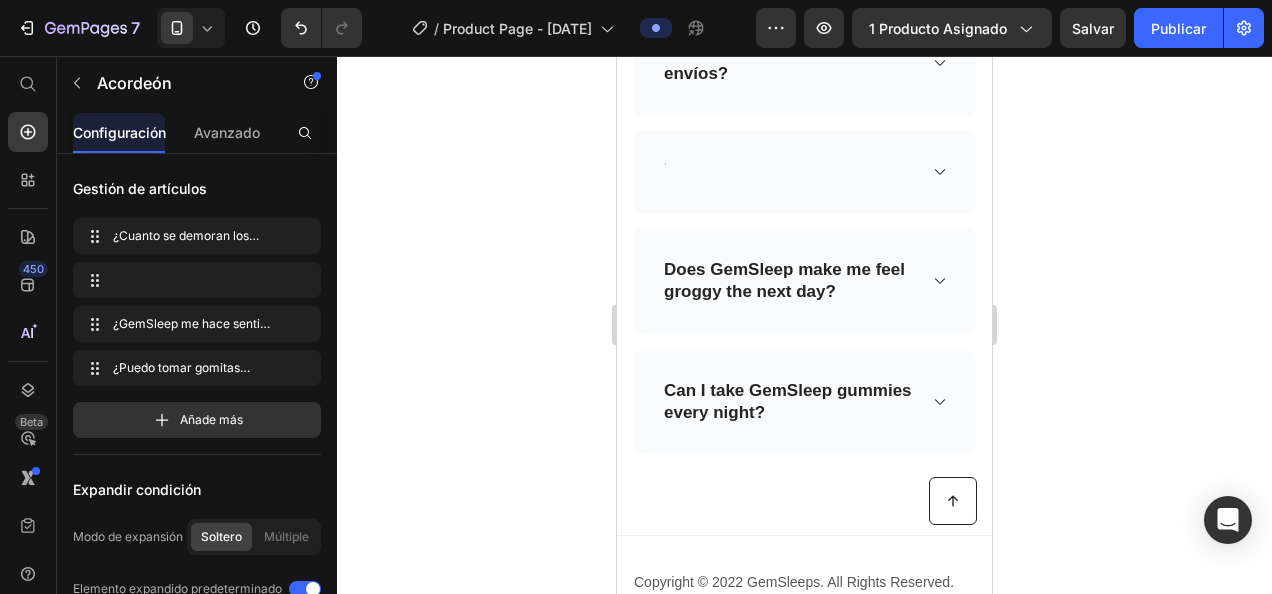 scroll, scrollTop: 4060, scrollLeft: 0, axis: vertical 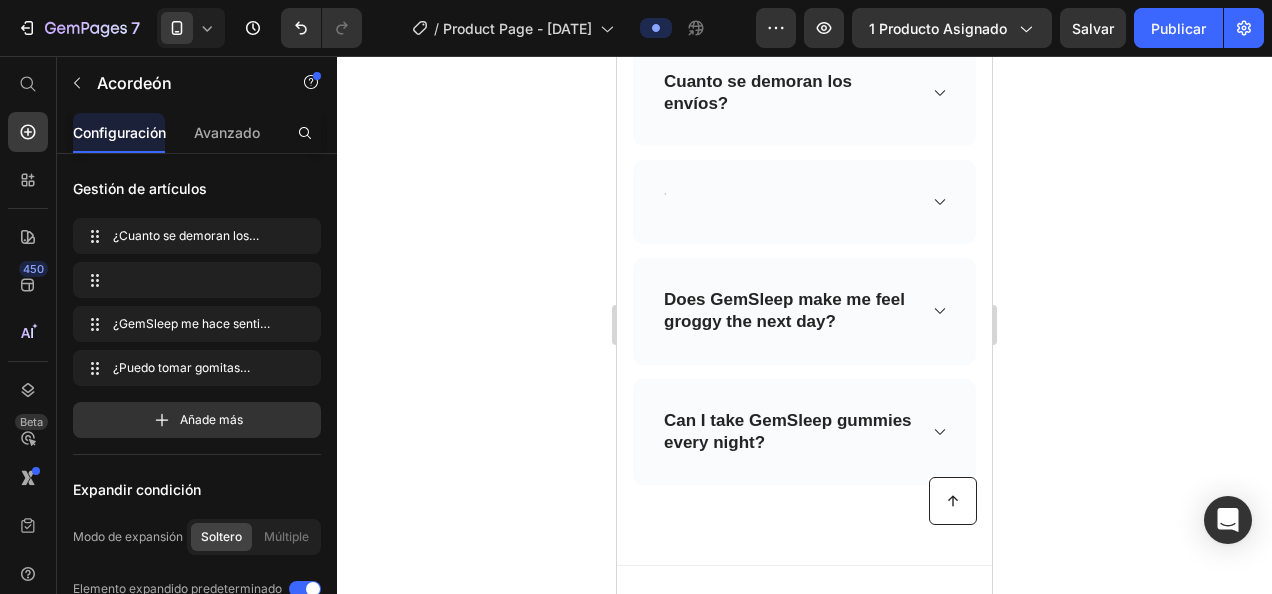 click at bounding box center [804, 202] 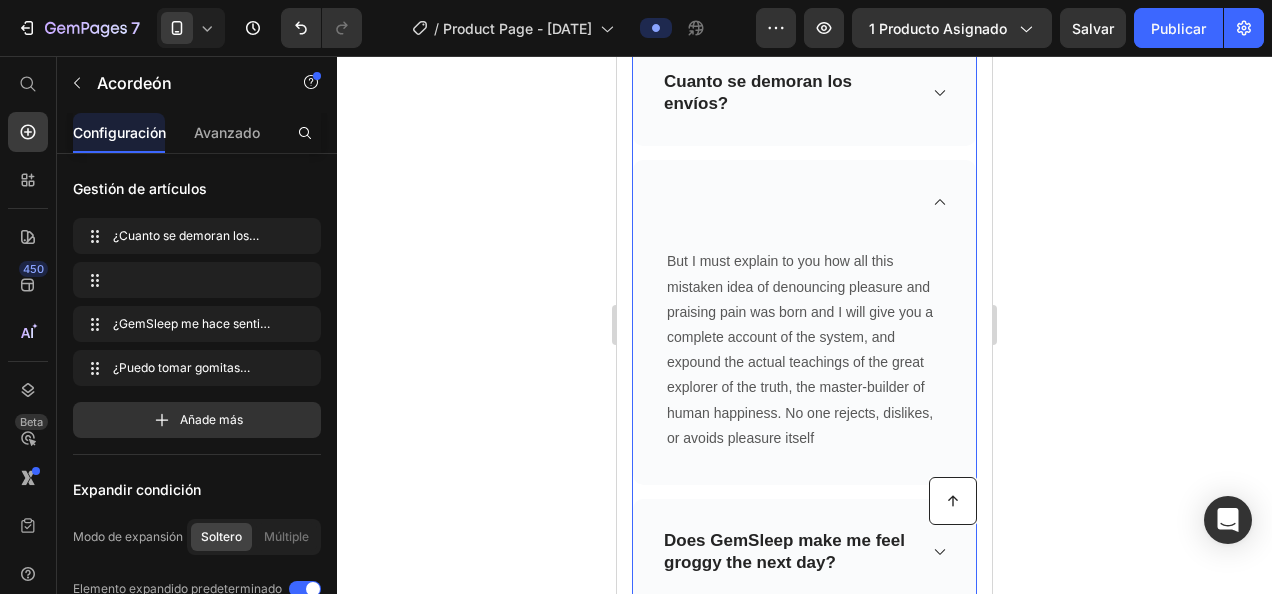click at bounding box center (788, 202) 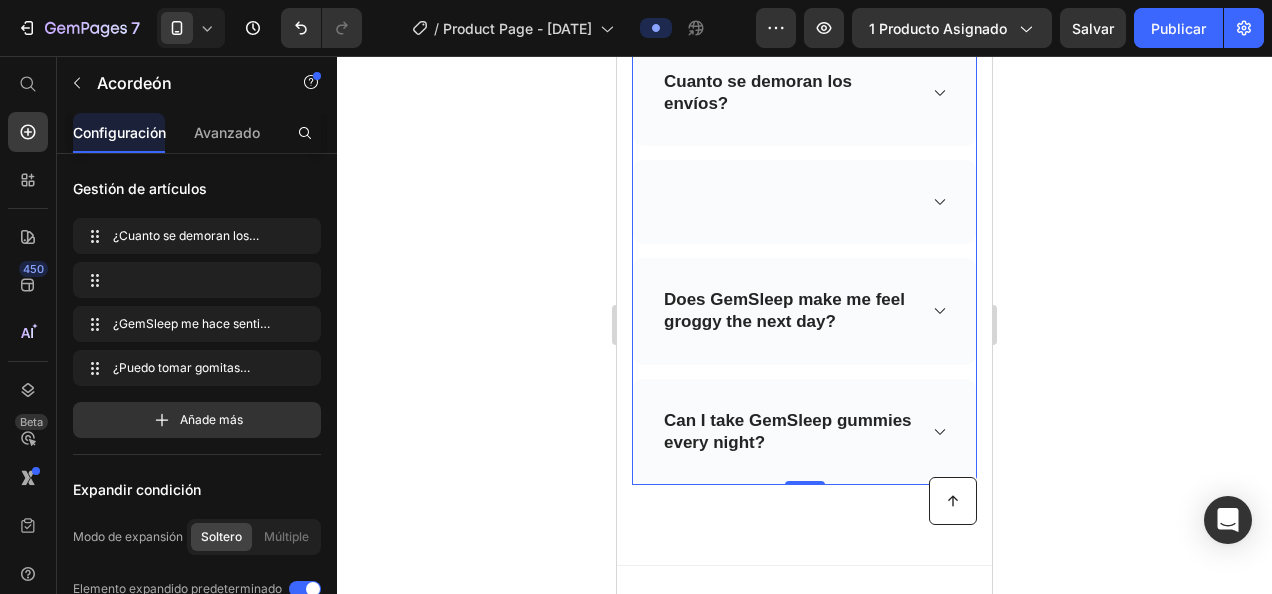 click at bounding box center (788, 202) 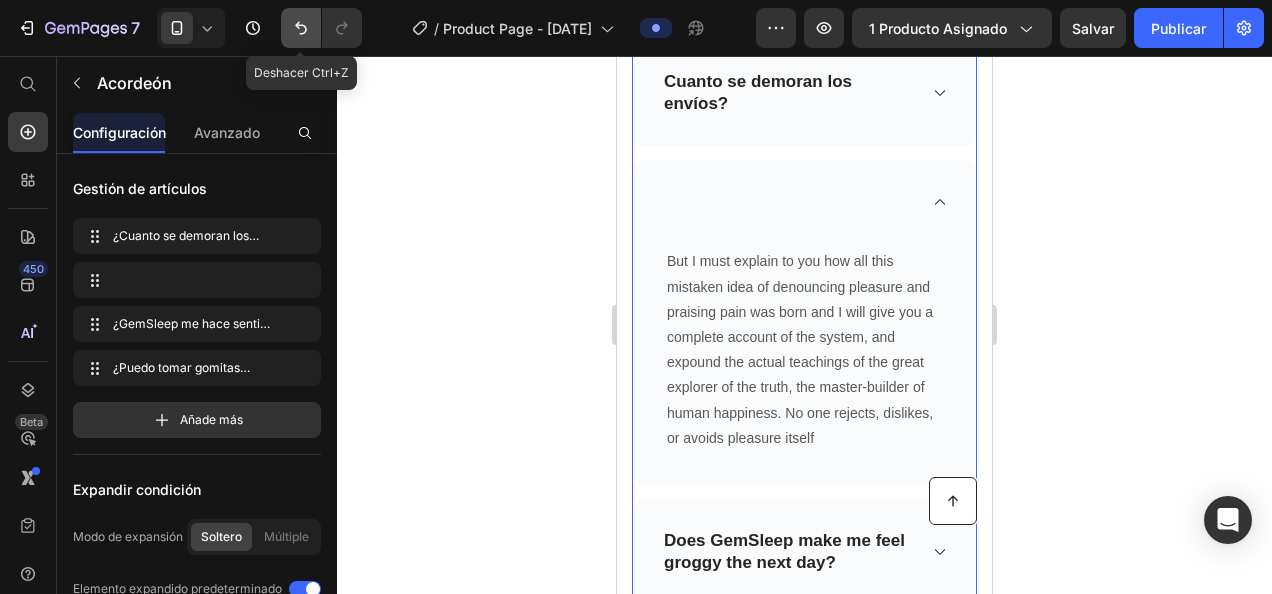 click 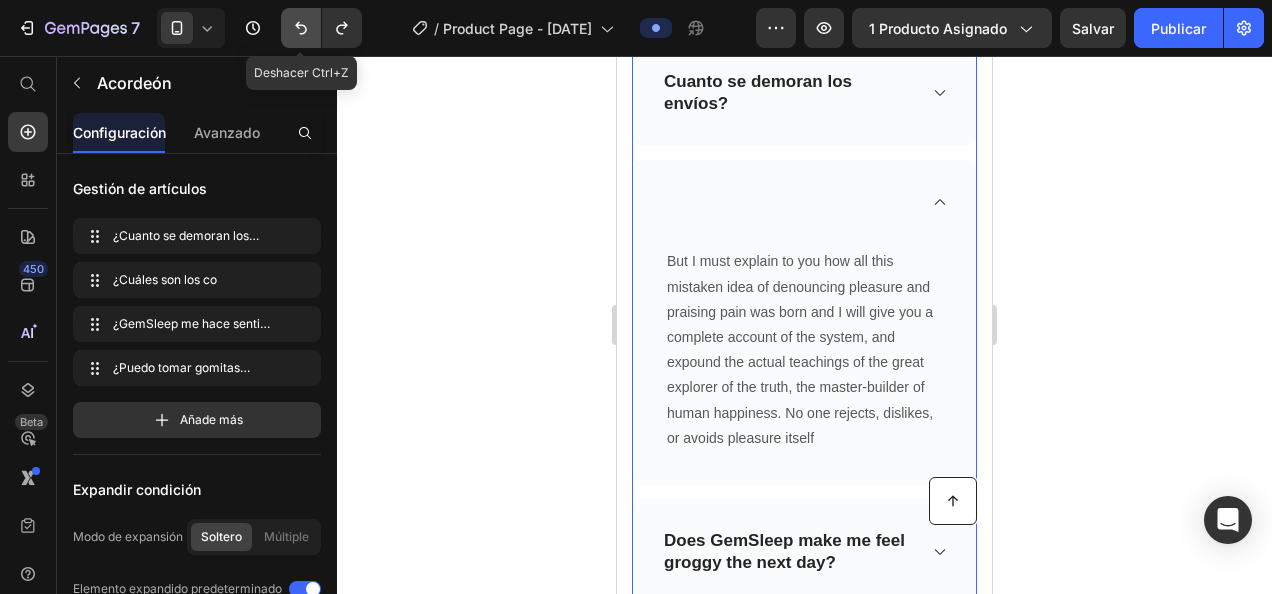 click 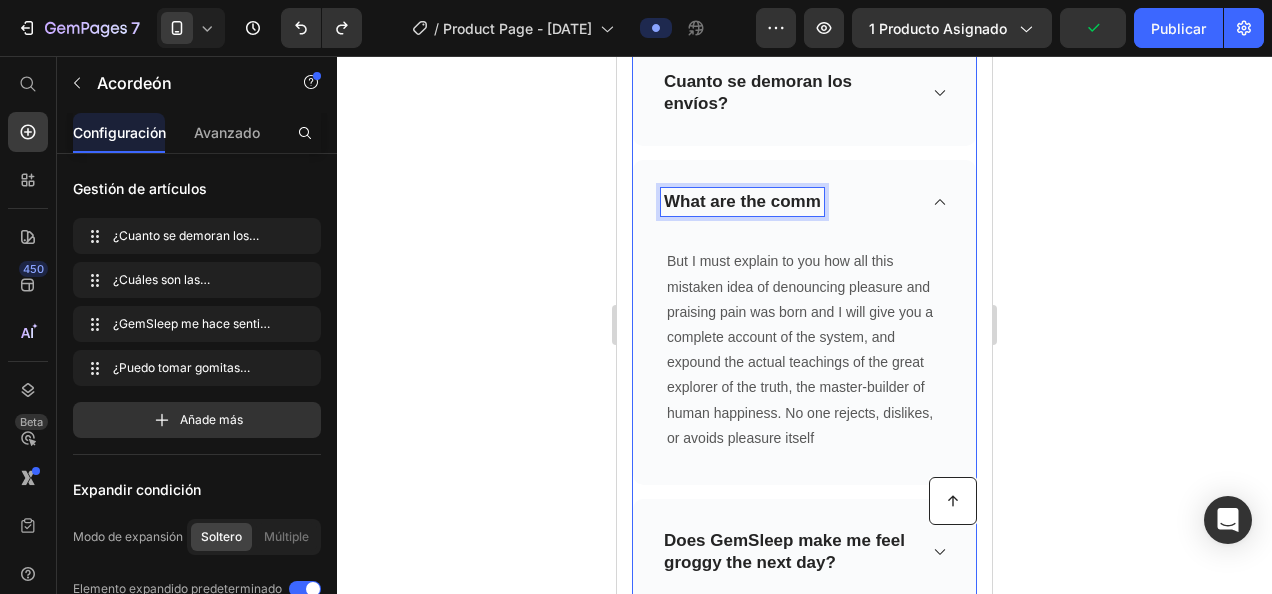 click on "What are the comm" at bounding box center (742, 202) 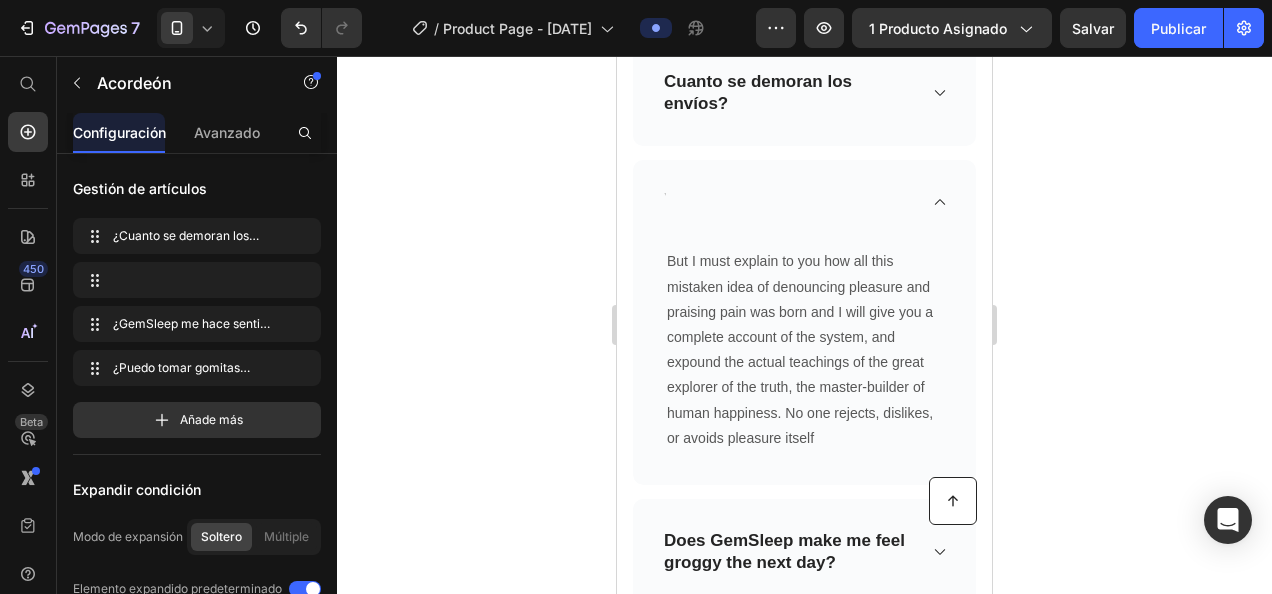 scroll, scrollTop: 4054, scrollLeft: 0, axis: vertical 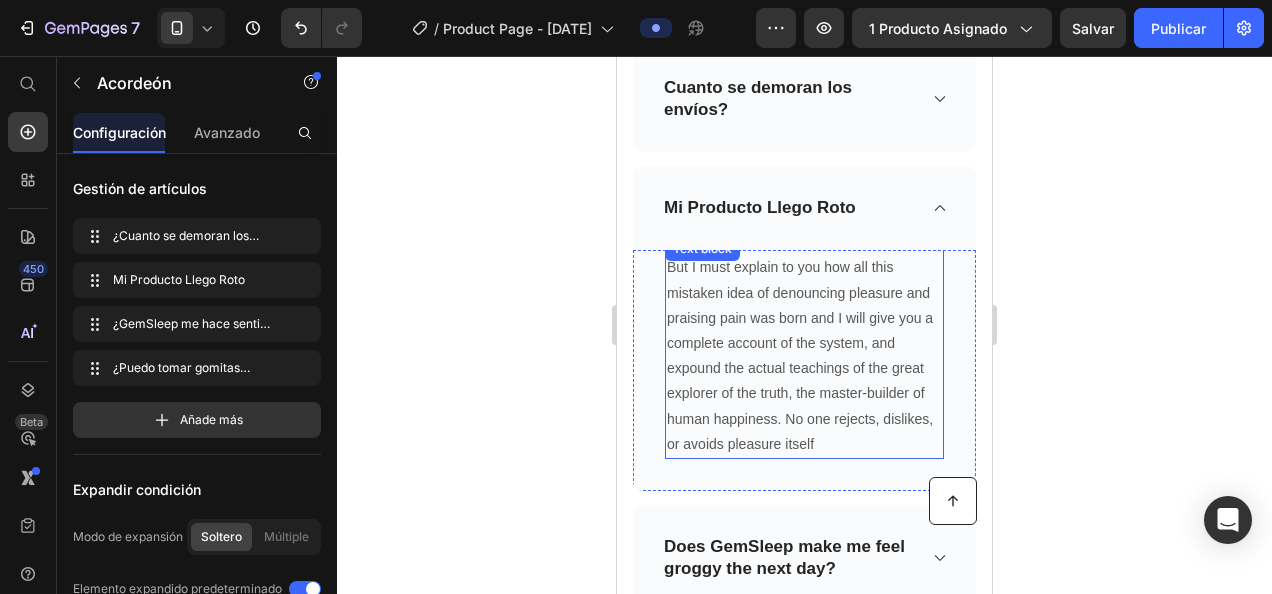 click on "But I must explain to you how all this mistaken idea of denouncing pleasure and praising pain was born and I will give you a complete account of the system, and expound the actual teachings of the great explorer of the truth, the master-builder of human happiness. No one rejects, dislikes, or avoids pleasure itself" at bounding box center [804, 356] 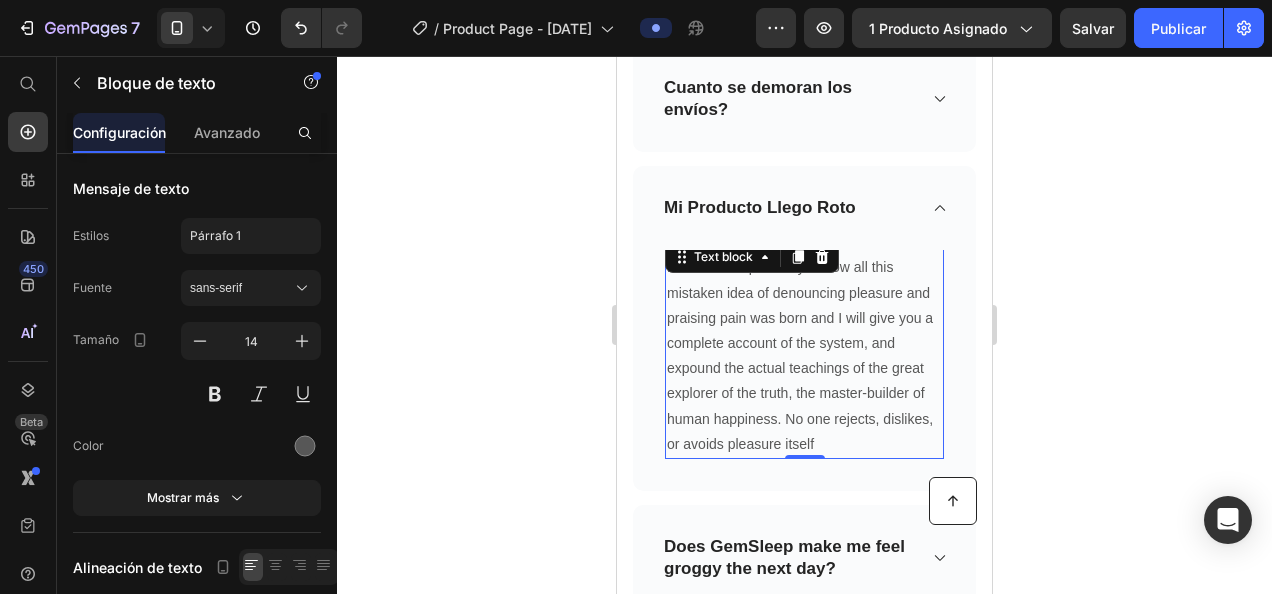 click on "But I must explain to you how all this mistaken idea of denouncing pleasure and praising pain was born and I will give you a complete account of the system, and expound the actual teachings of the great explorer of the truth, the master-builder of human happiness. No one rejects, dislikes, or avoids pleasure itself" at bounding box center (804, 356) 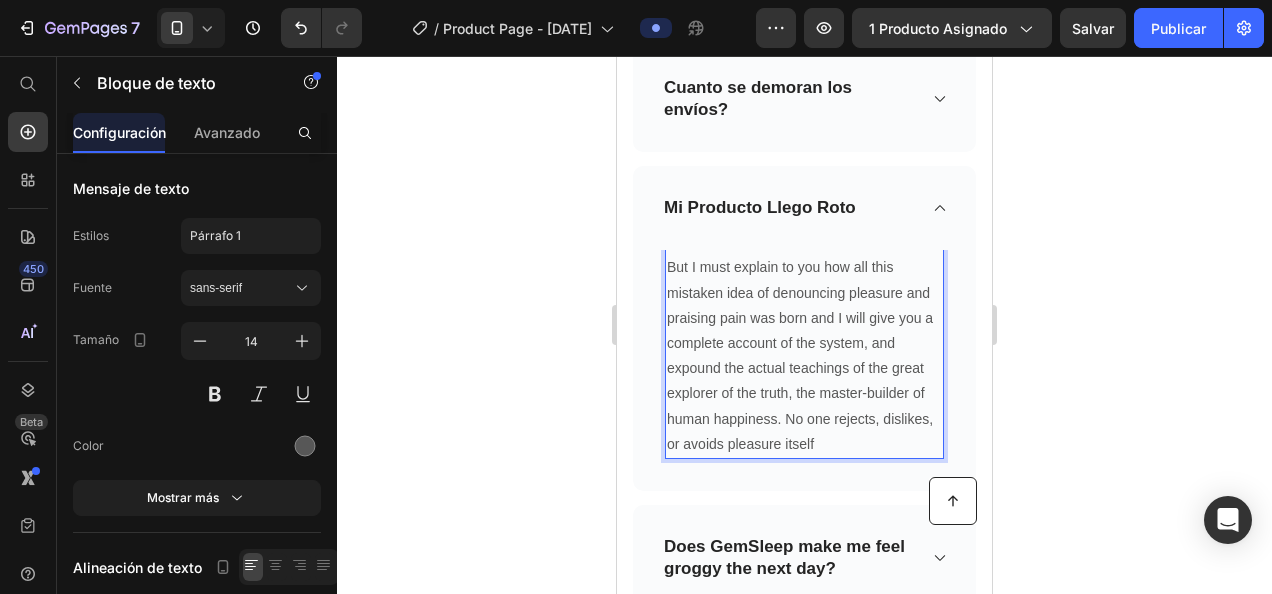 click on "But I must explain to you how all this mistaken idea of denouncing pleasure and praising pain was born and I will give you a complete account of the system, and expound the actual teachings of the great explorer of the truth, the master-builder of human happiness. No one rejects, dislikes, or avoids pleasure itself" at bounding box center (804, 356) 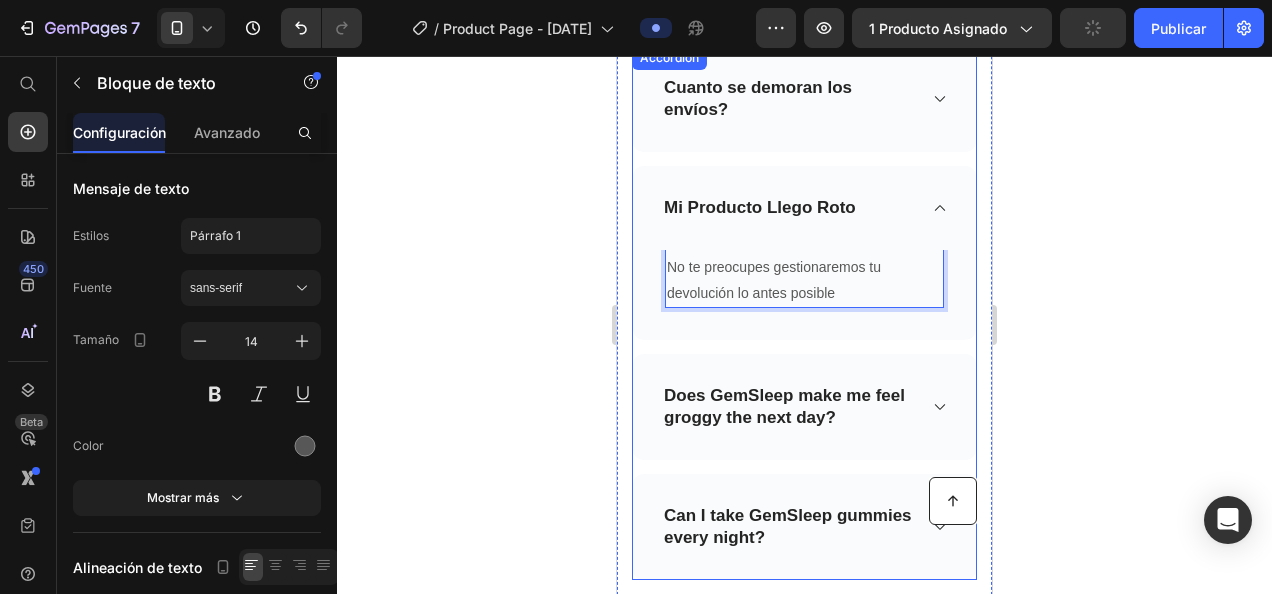 scroll, scrollTop: 4154, scrollLeft: 0, axis: vertical 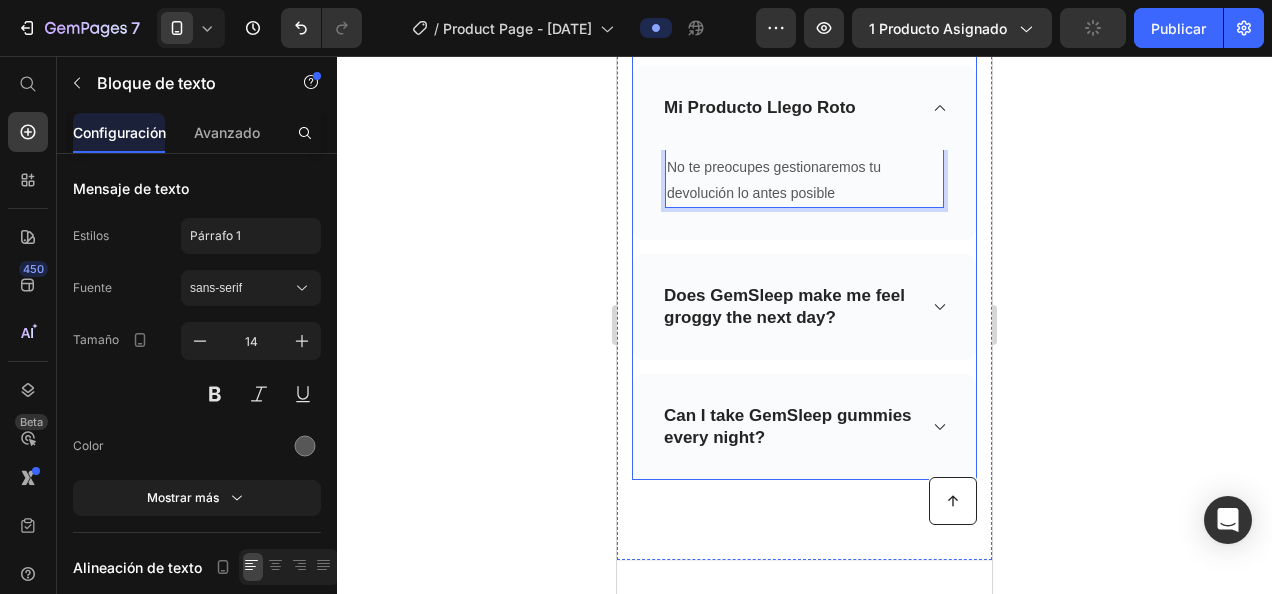 click on "Can I take GemSleep gummies every night?" at bounding box center [788, 427] 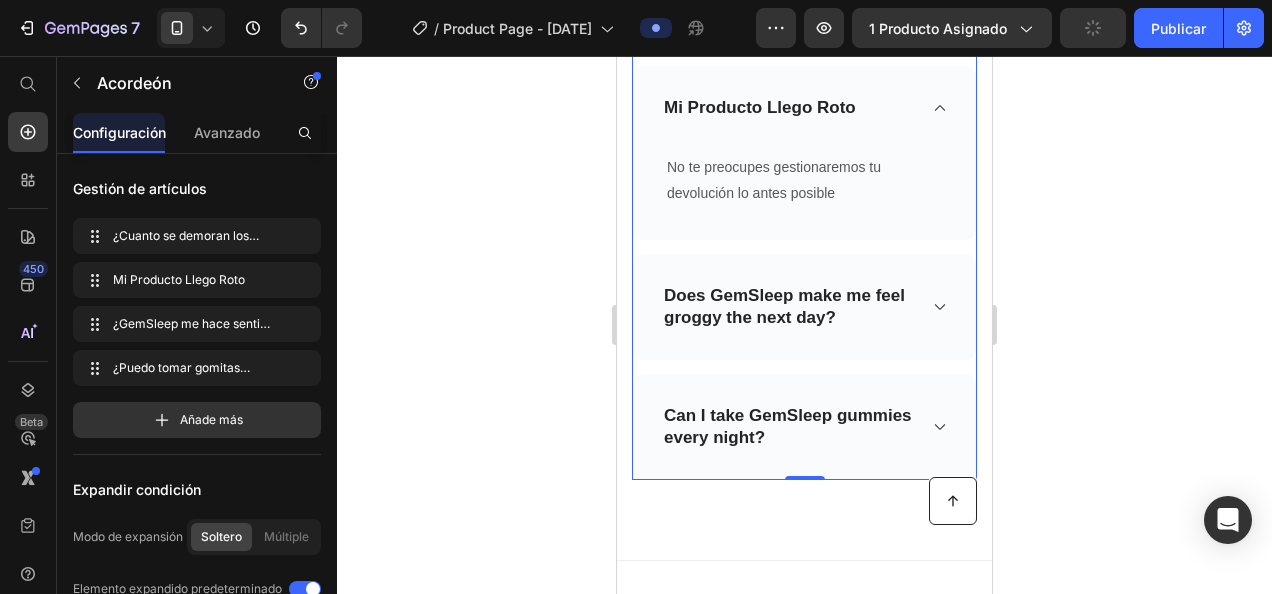 click on "Can I take GemSleep gummies every night?" at bounding box center [804, 427] 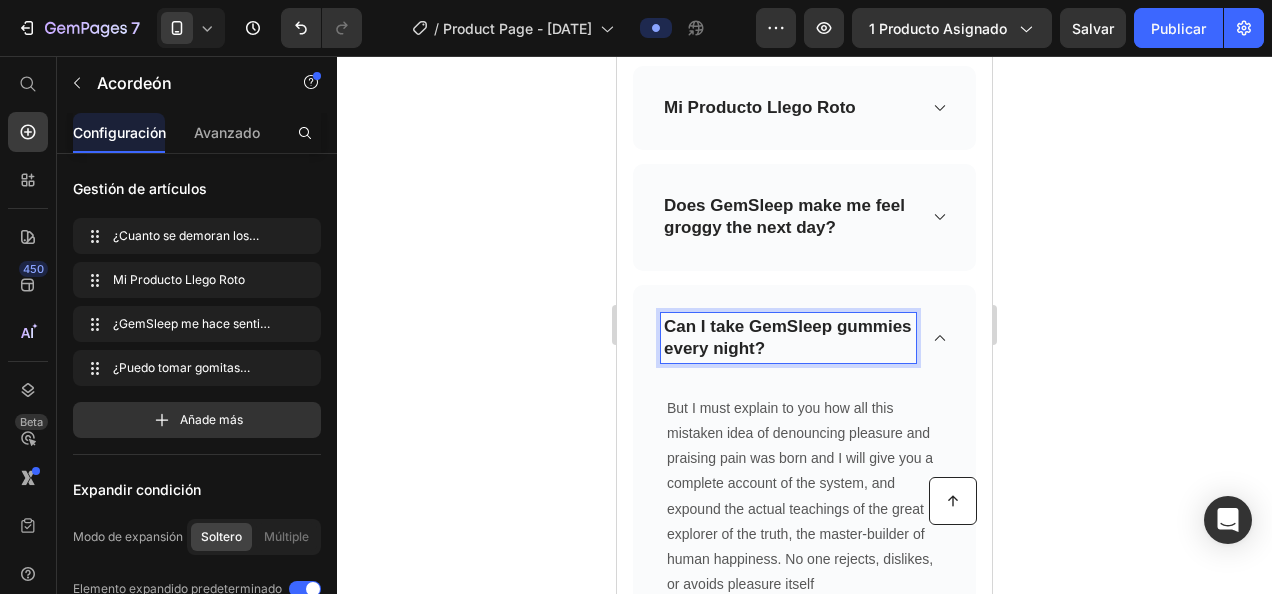 click 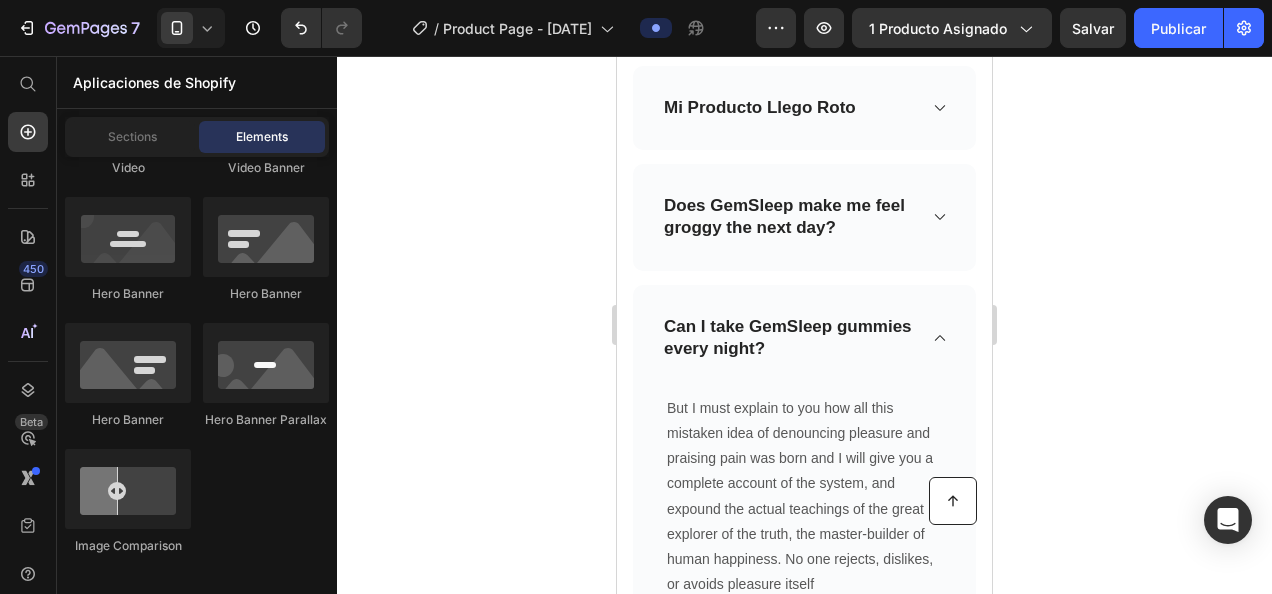 click 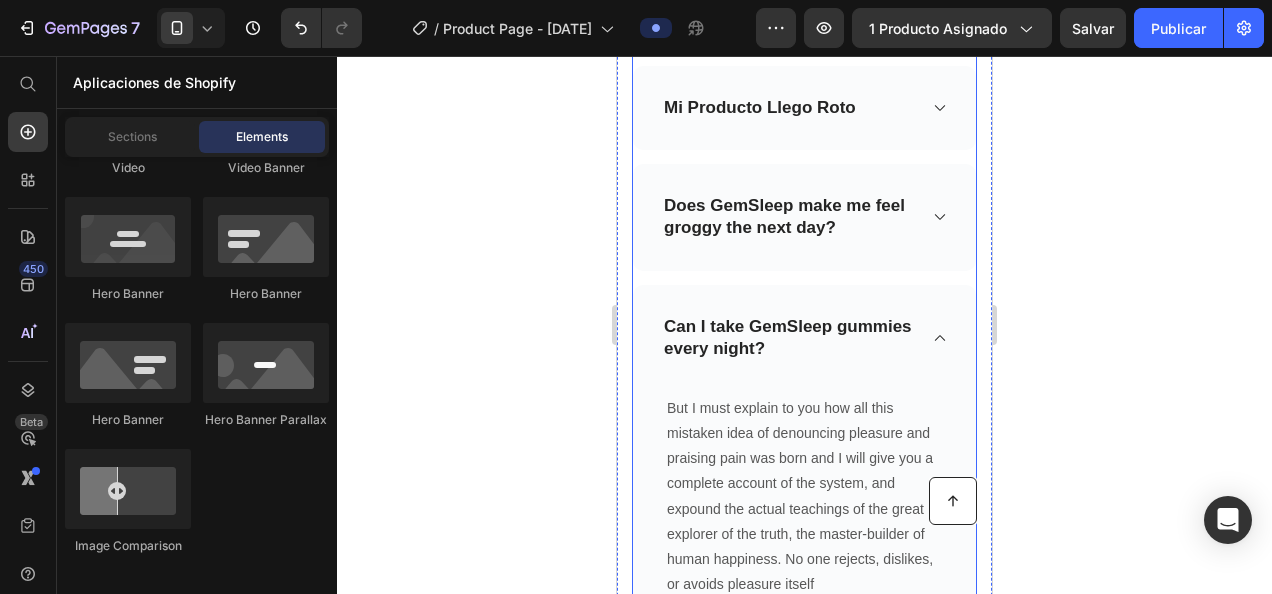 click on "Can I take GemSleep gummies every night?" at bounding box center [804, 338] 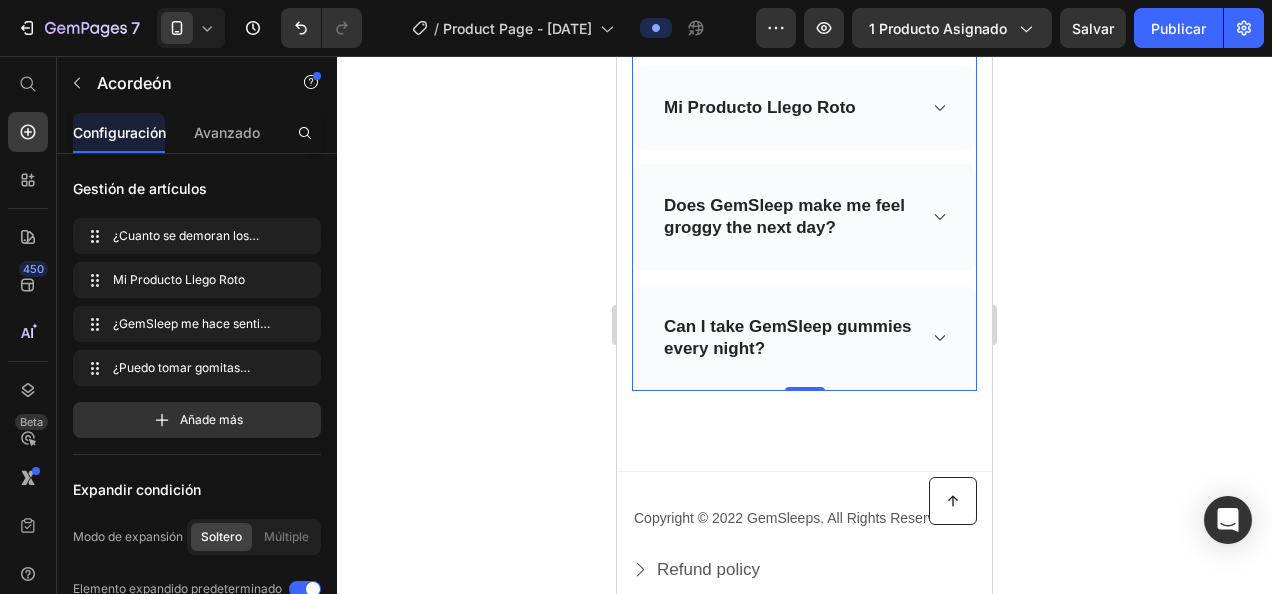 click 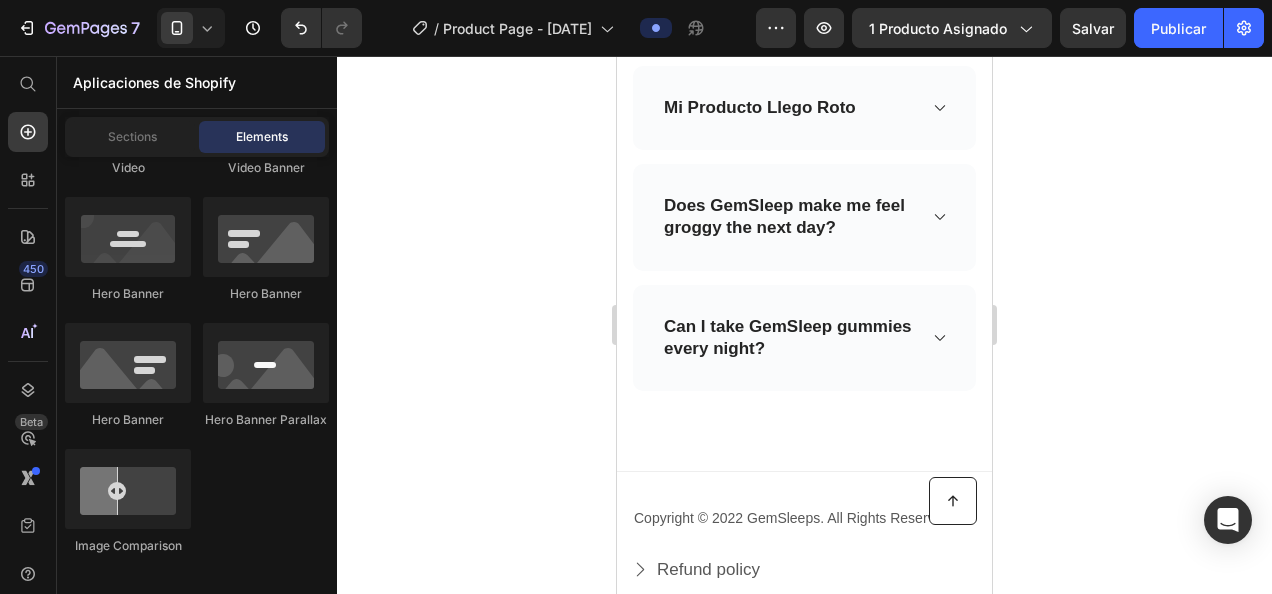 click on "Preguntas Frecuentes  Heading No dudes en contactarnos  WhatsApp: [PHONE] Gmail: ps.ecommerce.contact@[EMAIL] Text block Row Row
Cuanto se demoran los envíos?
Mi Producto Llego Roto
Does GemSleep make me feel groggy the next day?
Can I take GemSleep gummies every night? Accordion  	   REVEAL OFFER Button                Icon 30 day money back guarantee Text block Icon List Row Section 7" at bounding box center (804, 76) 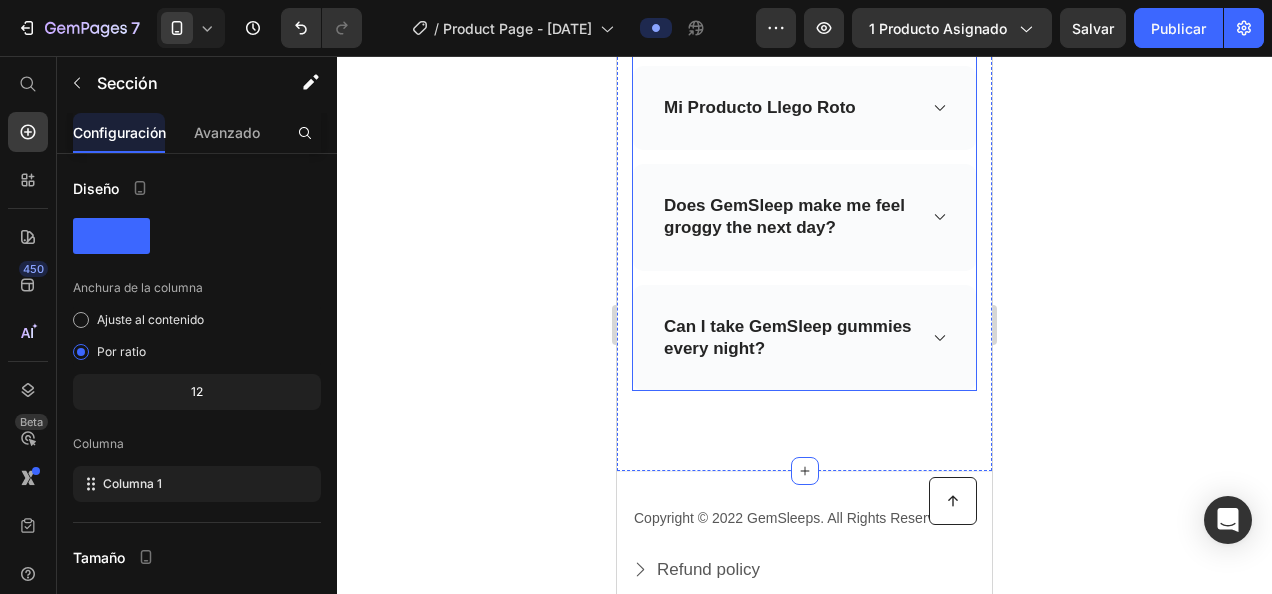 click on "Can I take GemSleep gummies every night?" at bounding box center [788, 338] 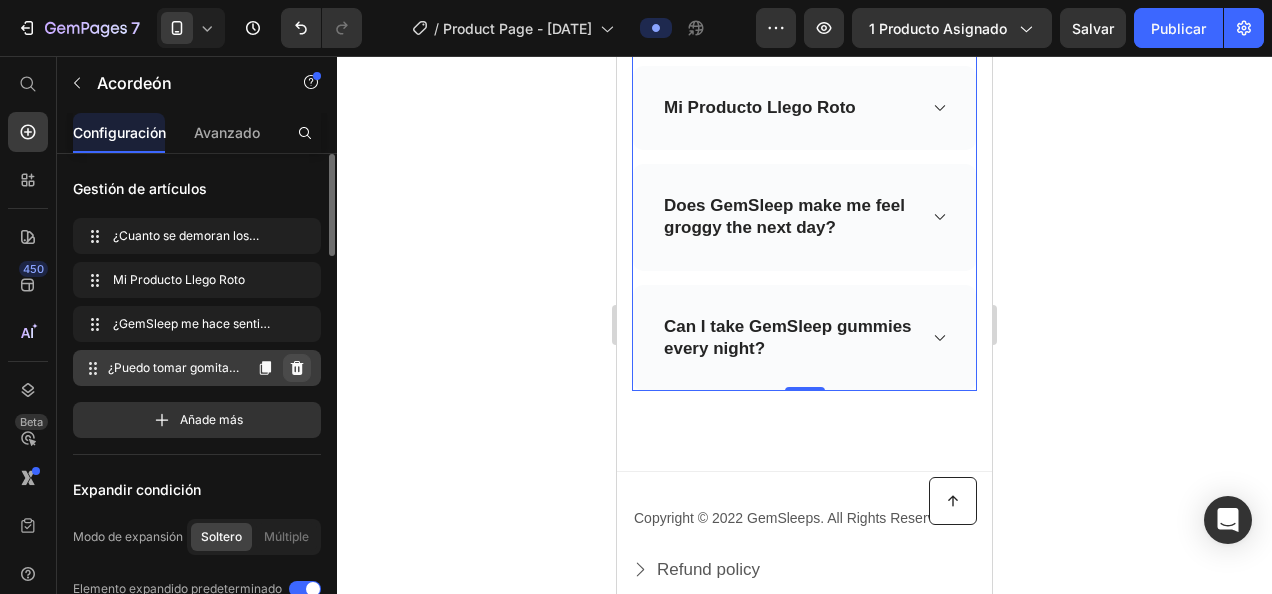 click 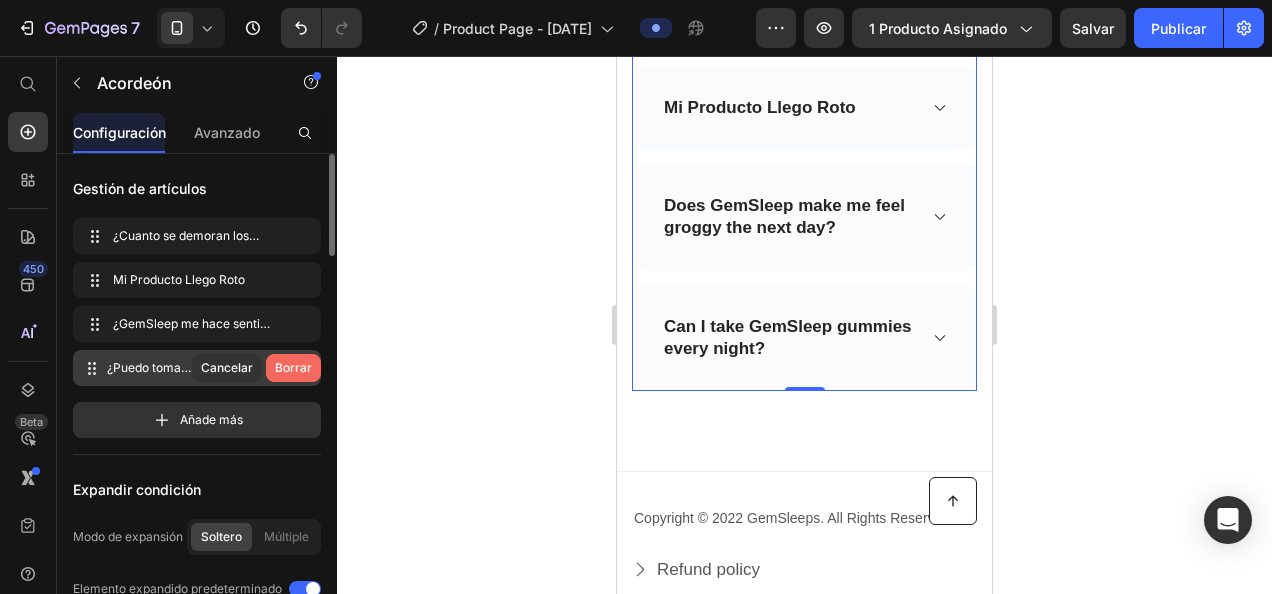 click on "Borrar" 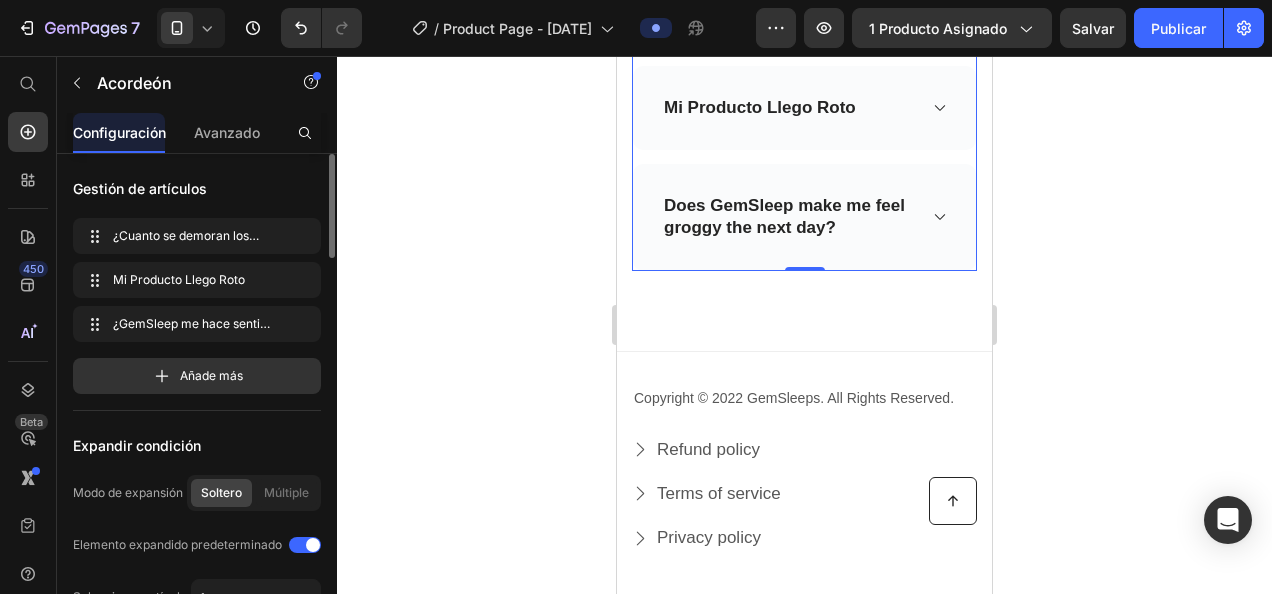 scroll, scrollTop: 3954, scrollLeft: 0, axis: vertical 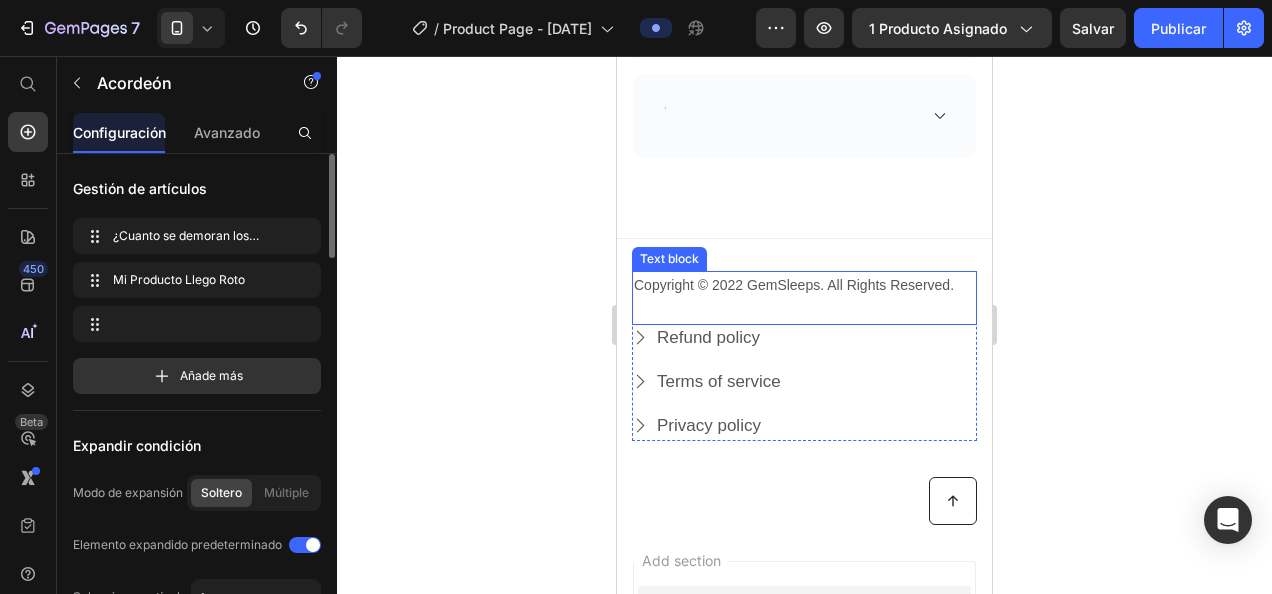 click on "Copyright © 2022 GemSleeps. All Rights Reserved." at bounding box center (804, 285) 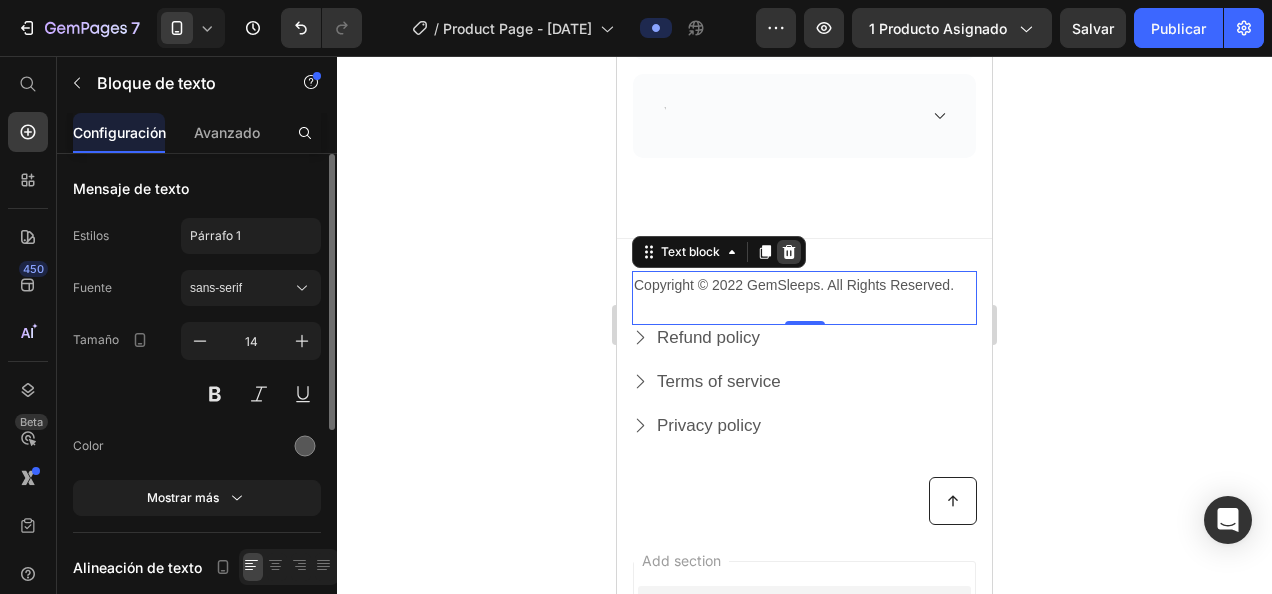 click 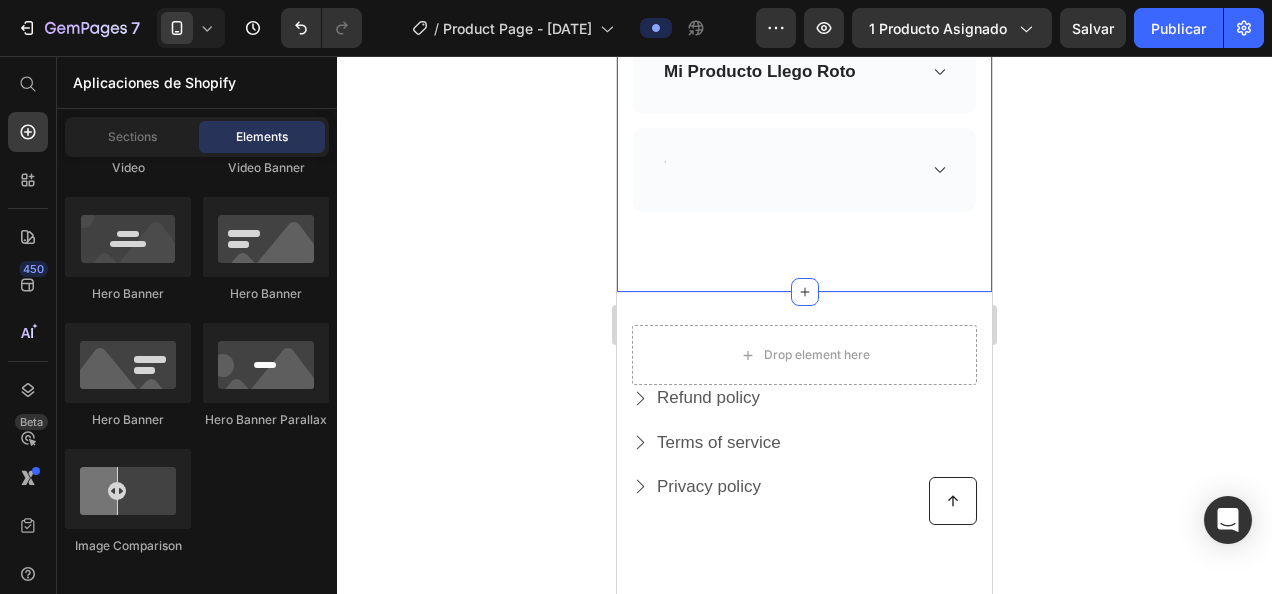 scroll, scrollTop: 4144, scrollLeft: 0, axis: vertical 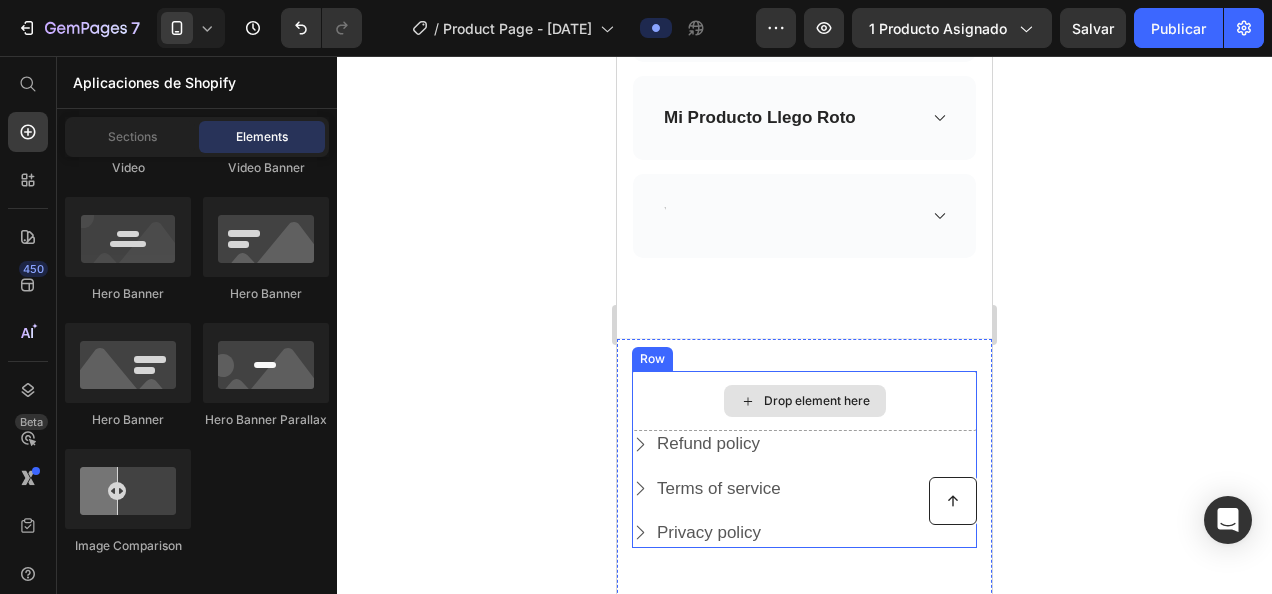 click on "Drop element here" at bounding box center (805, 401) 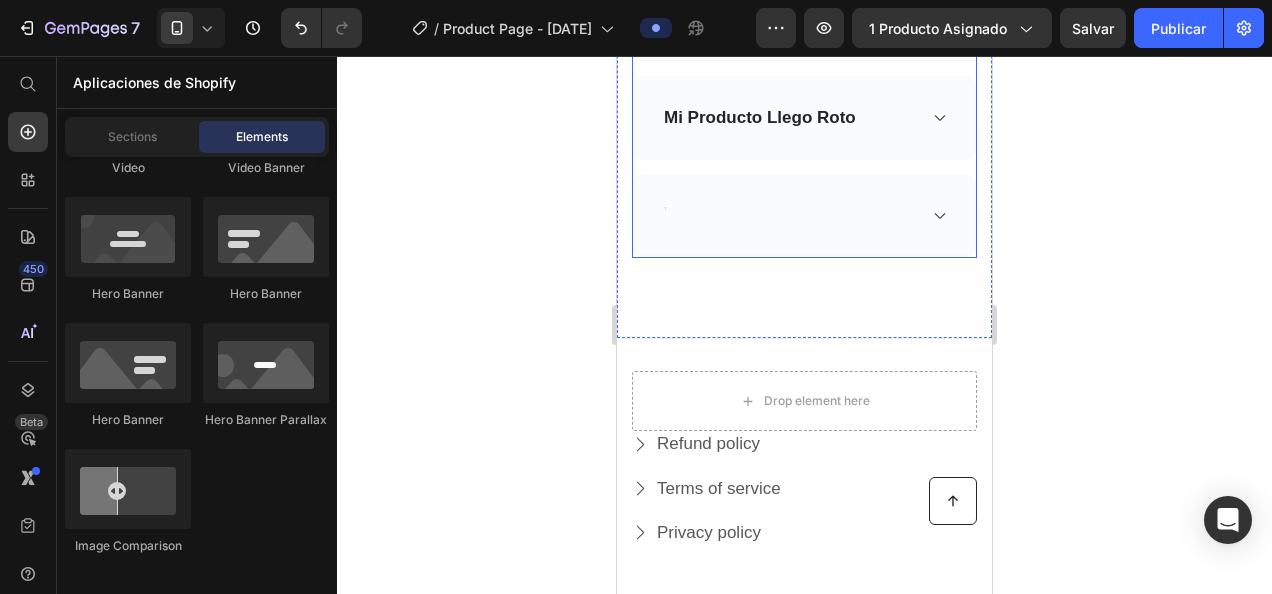 scroll, scrollTop: 3944, scrollLeft: 0, axis: vertical 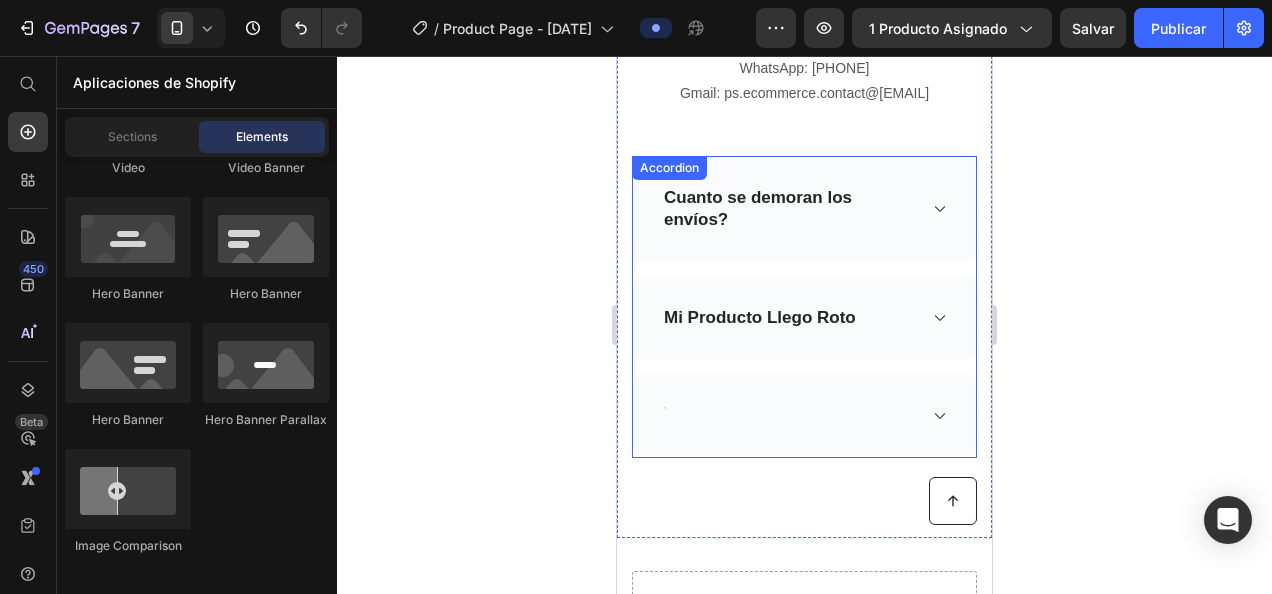 click at bounding box center (788, 416) 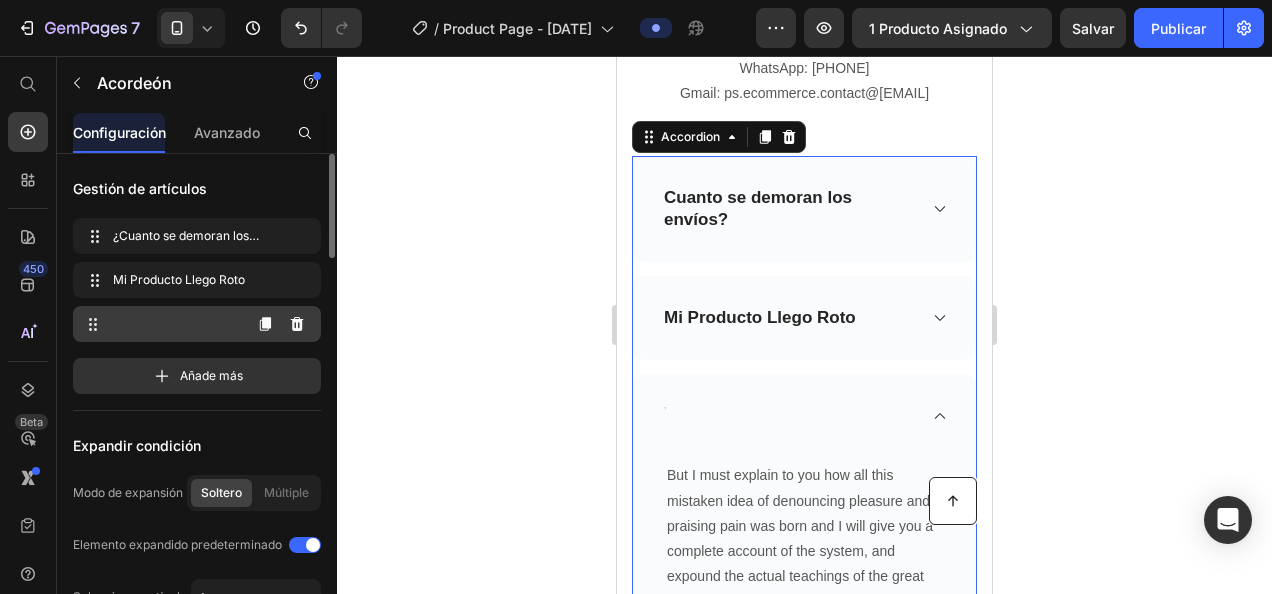 click at bounding box center (161, 324) 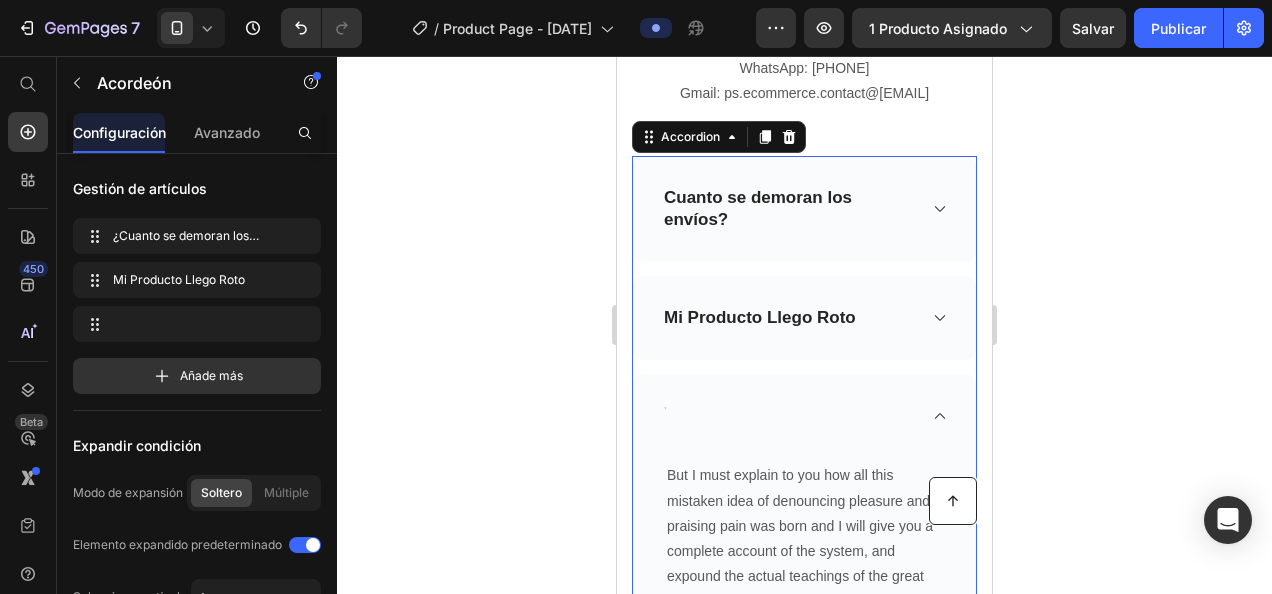 click at bounding box center (788, 416) 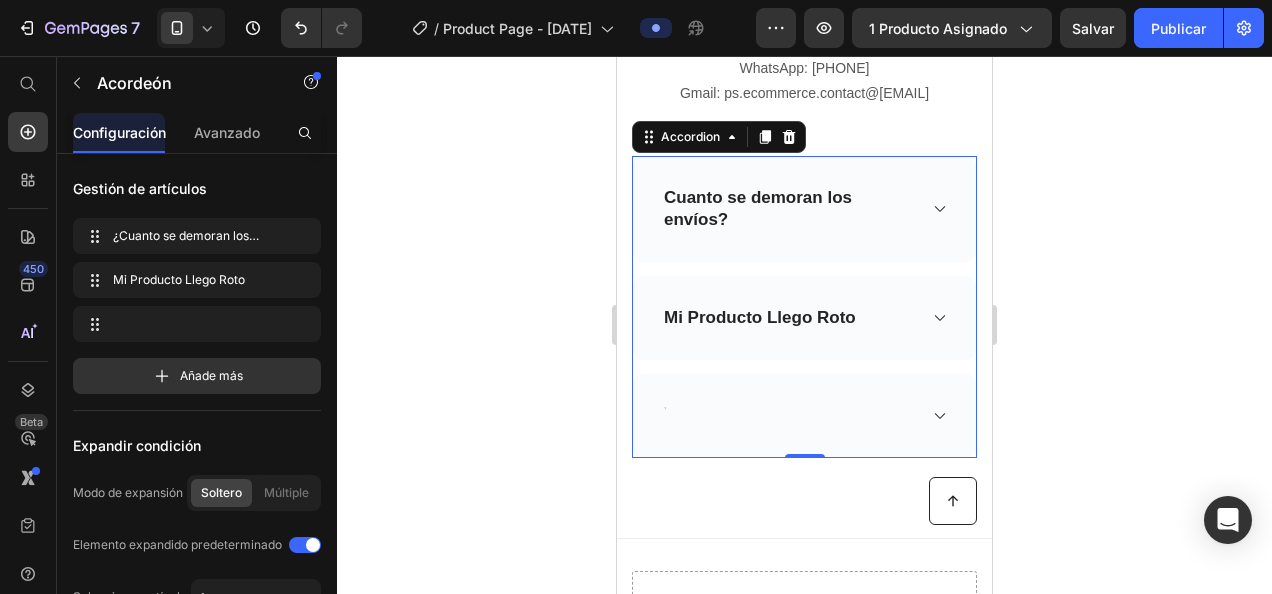 click at bounding box center [788, 416] 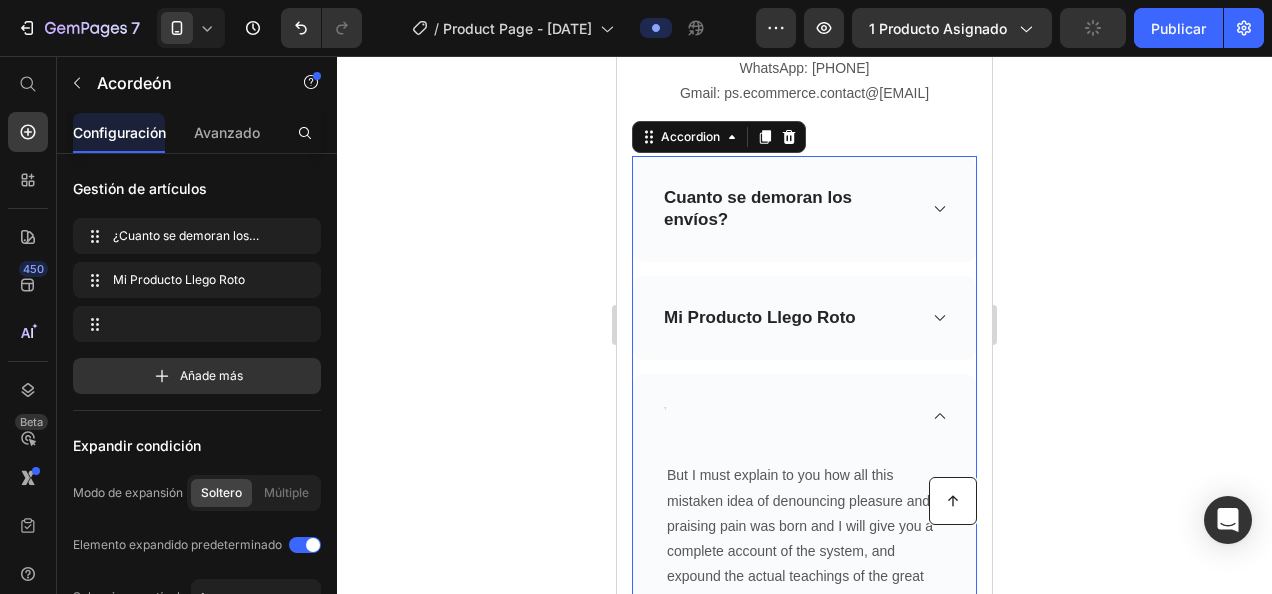 click at bounding box center (804, 416) 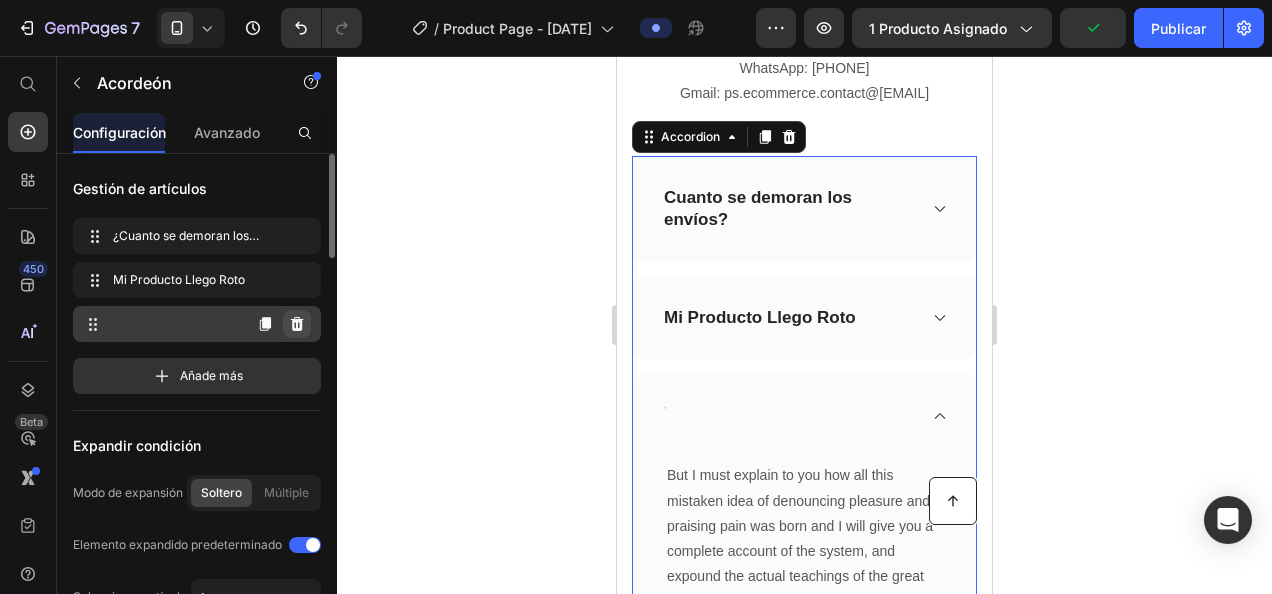 click 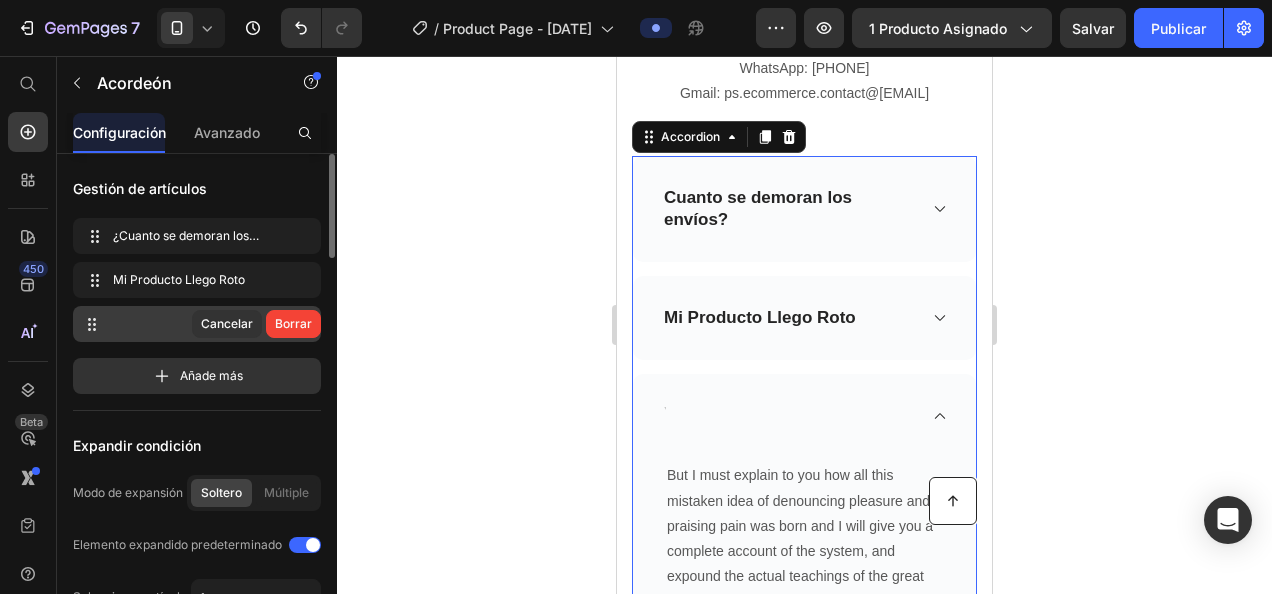 click on "Borrar" 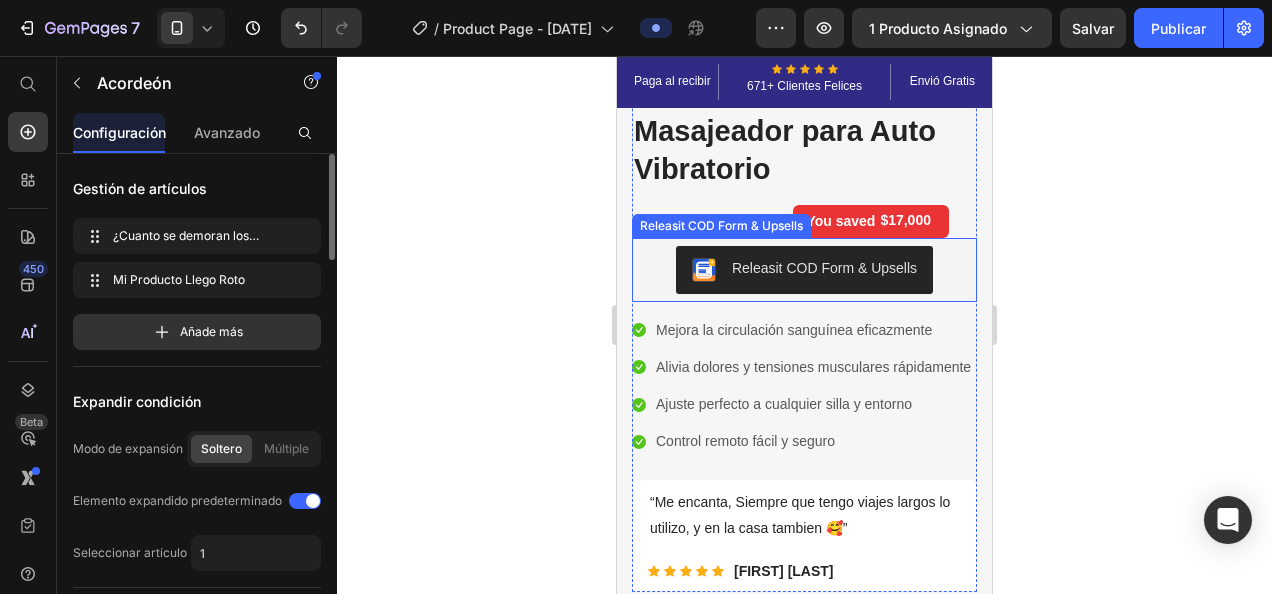 scroll, scrollTop: 0, scrollLeft: 0, axis: both 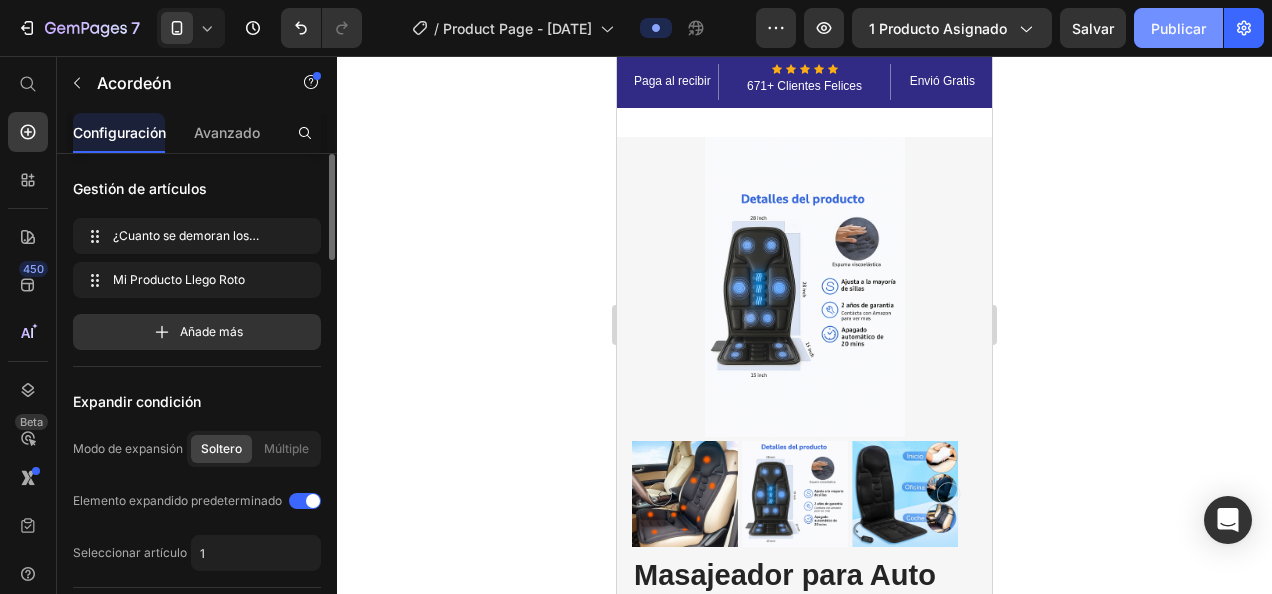 click on "Publicar" 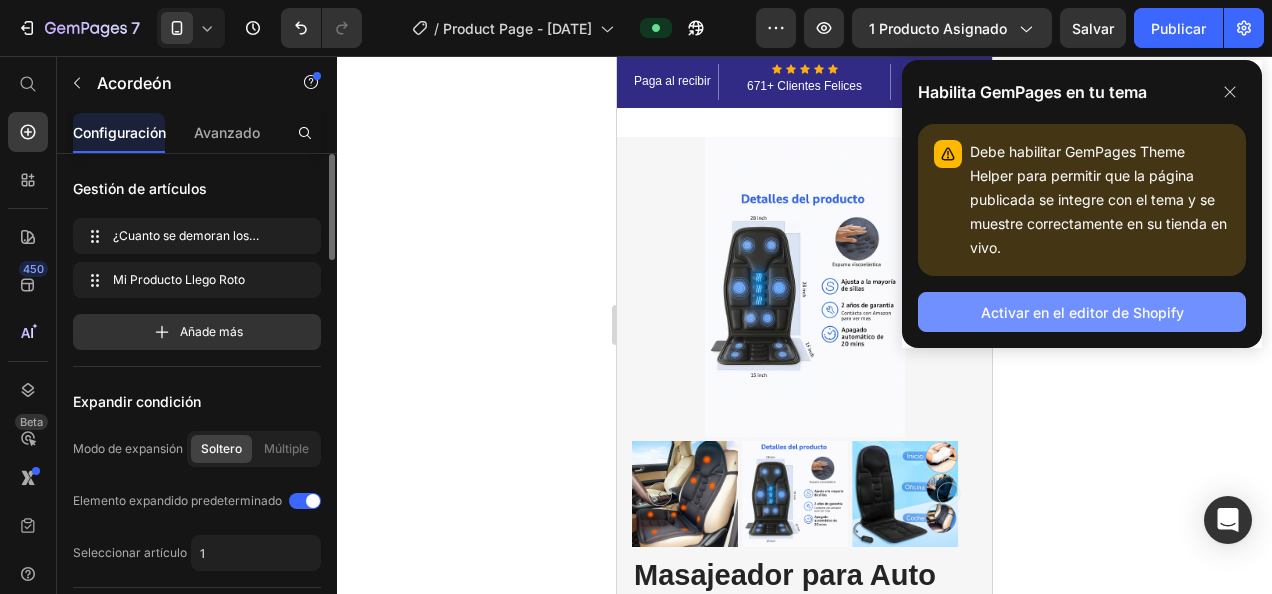 click on "Activar en el editor de Shopify" 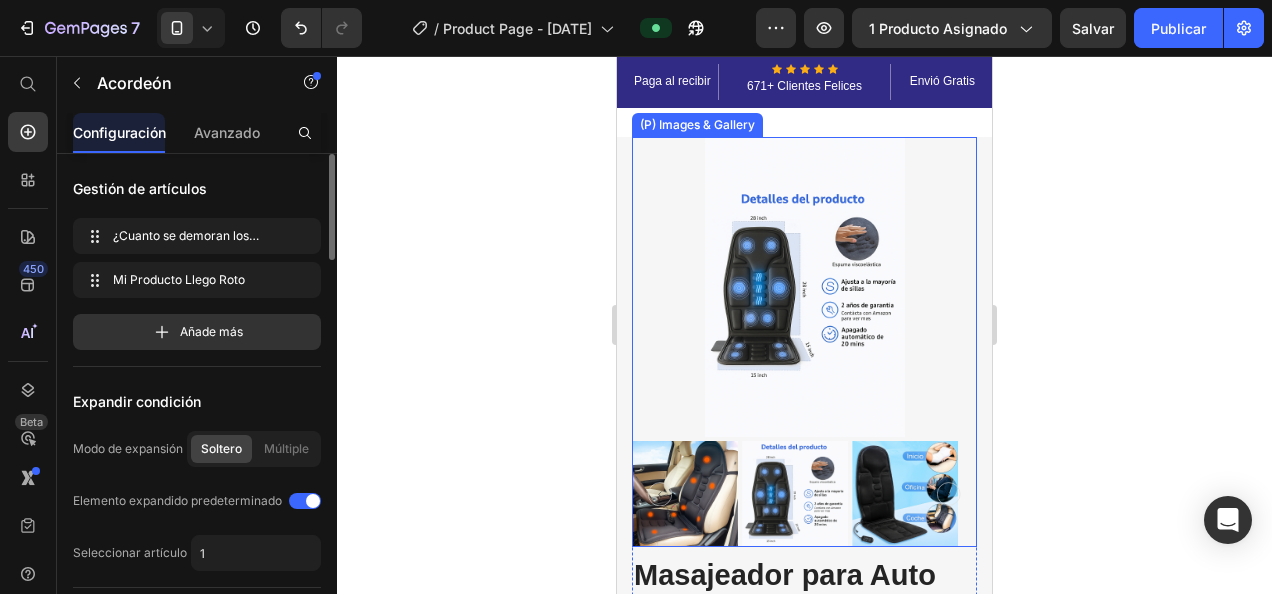 scroll, scrollTop: 200, scrollLeft: 0, axis: vertical 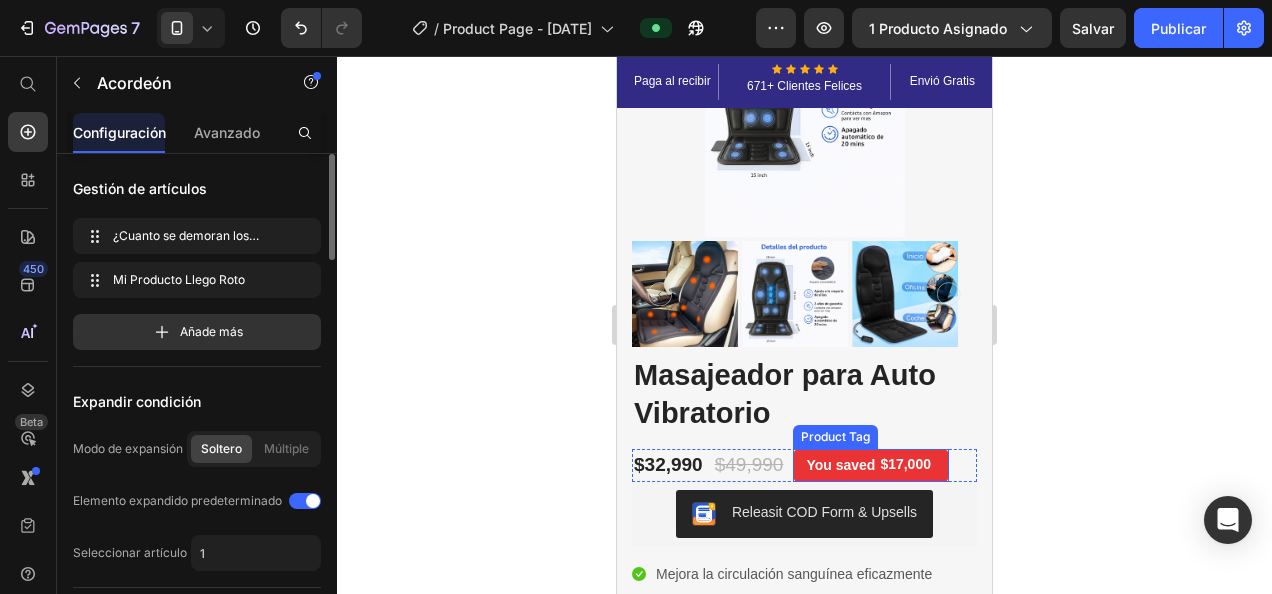 click on "You saved" at bounding box center (840, 465) 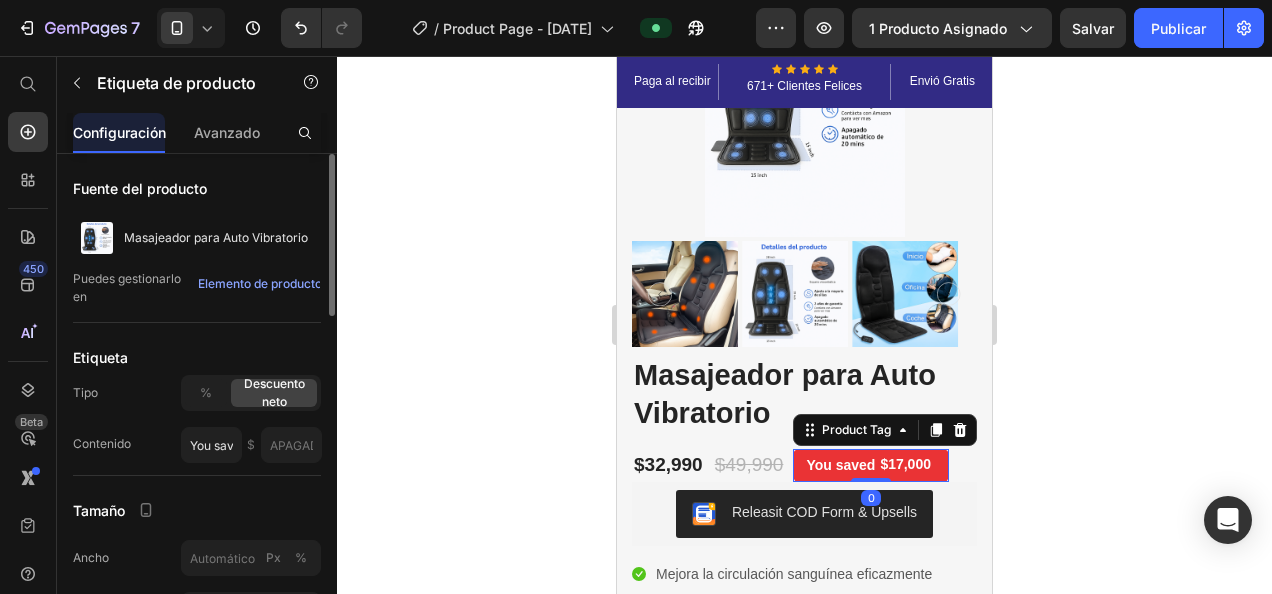 click on "You saved" at bounding box center [840, 465] 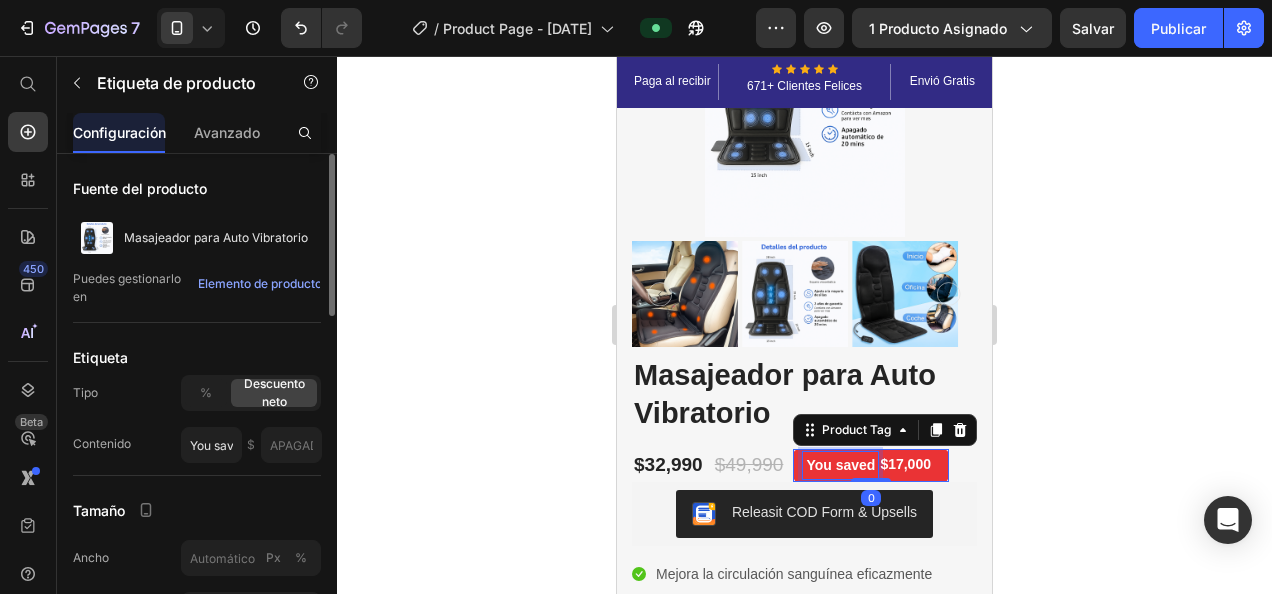 click on "You saved" at bounding box center (840, 465) 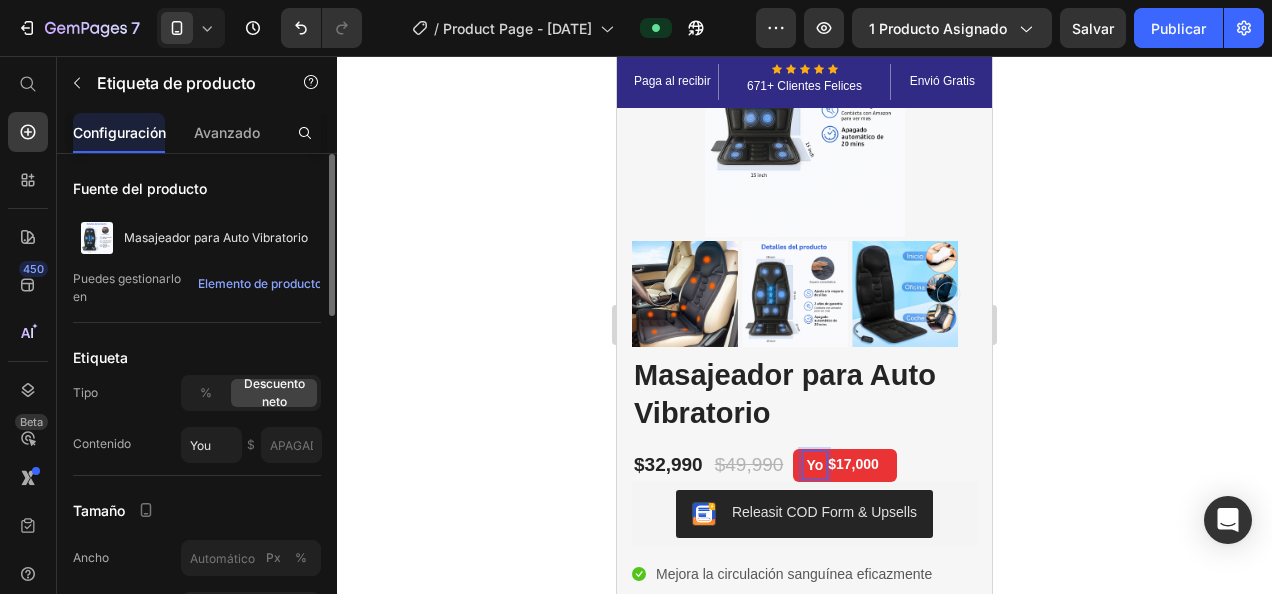 type on "Yo" 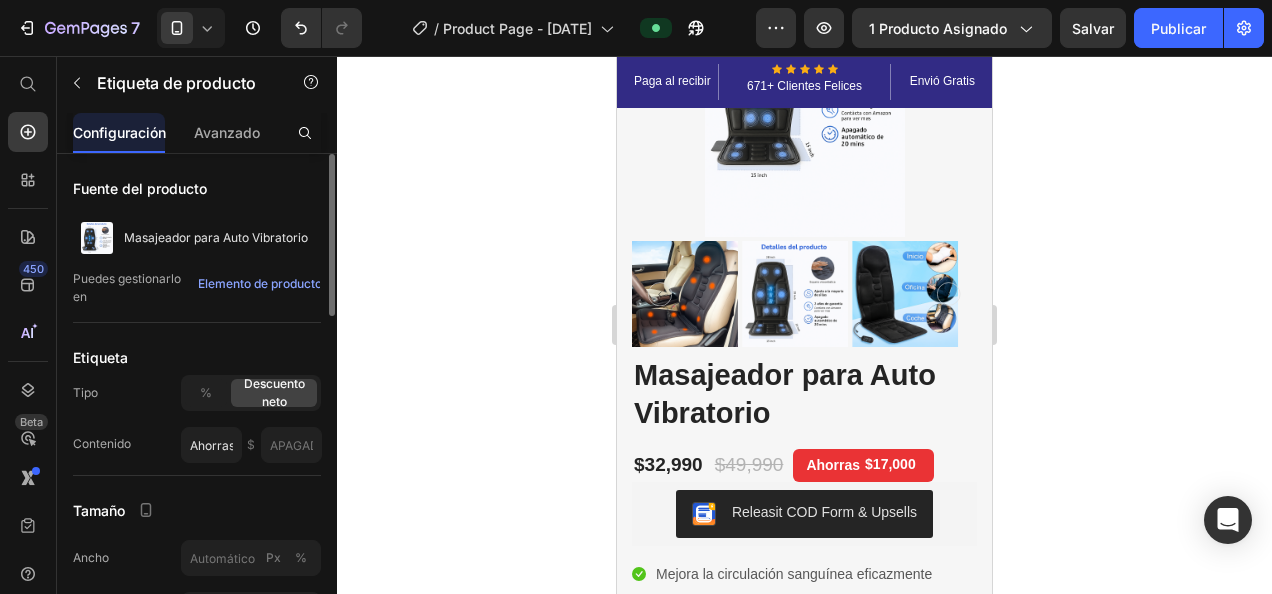 type on "Ahorras" 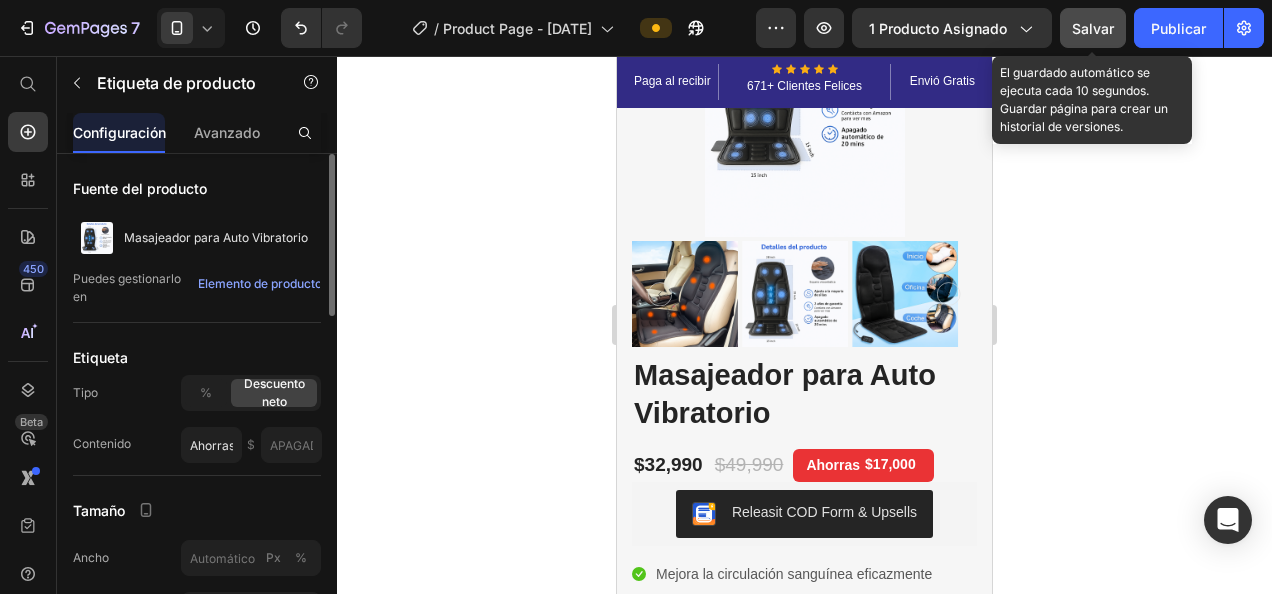 click on "Salvar" 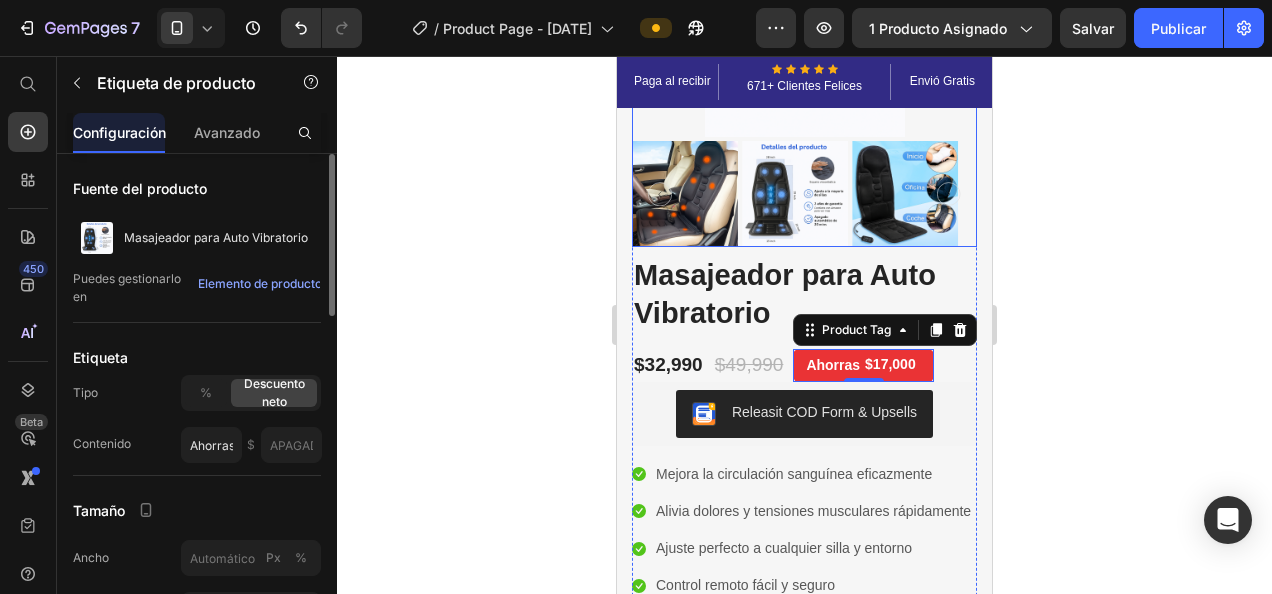 scroll, scrollTop: 400, scrollLeft: 0, axis: vertical 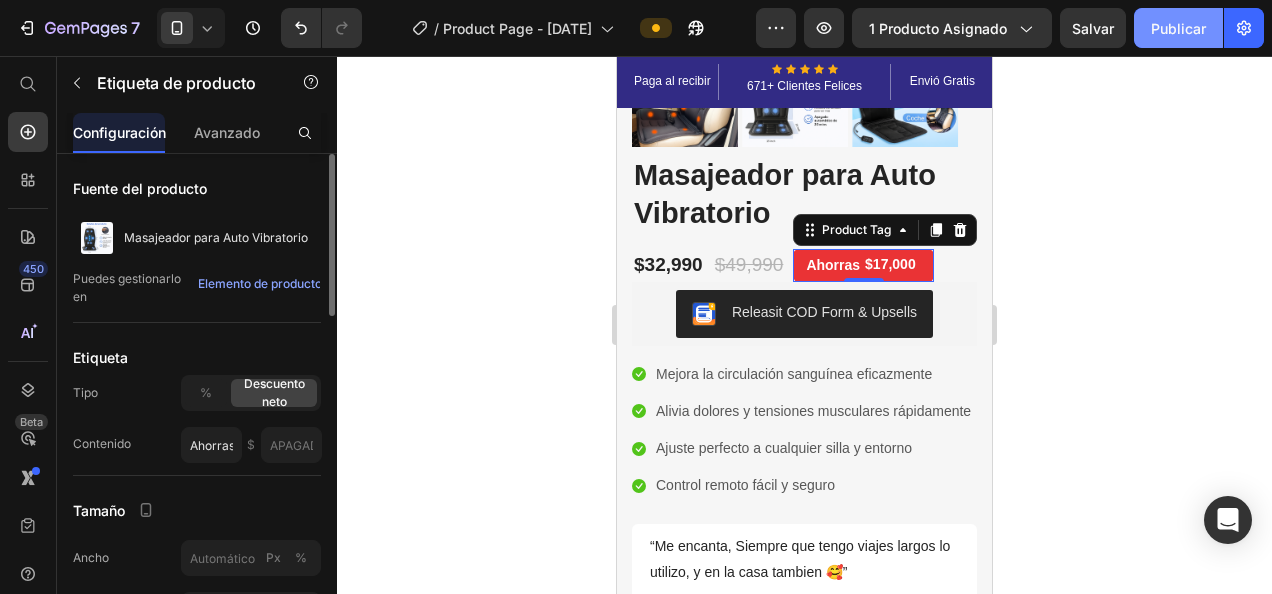 click on "Publicar" 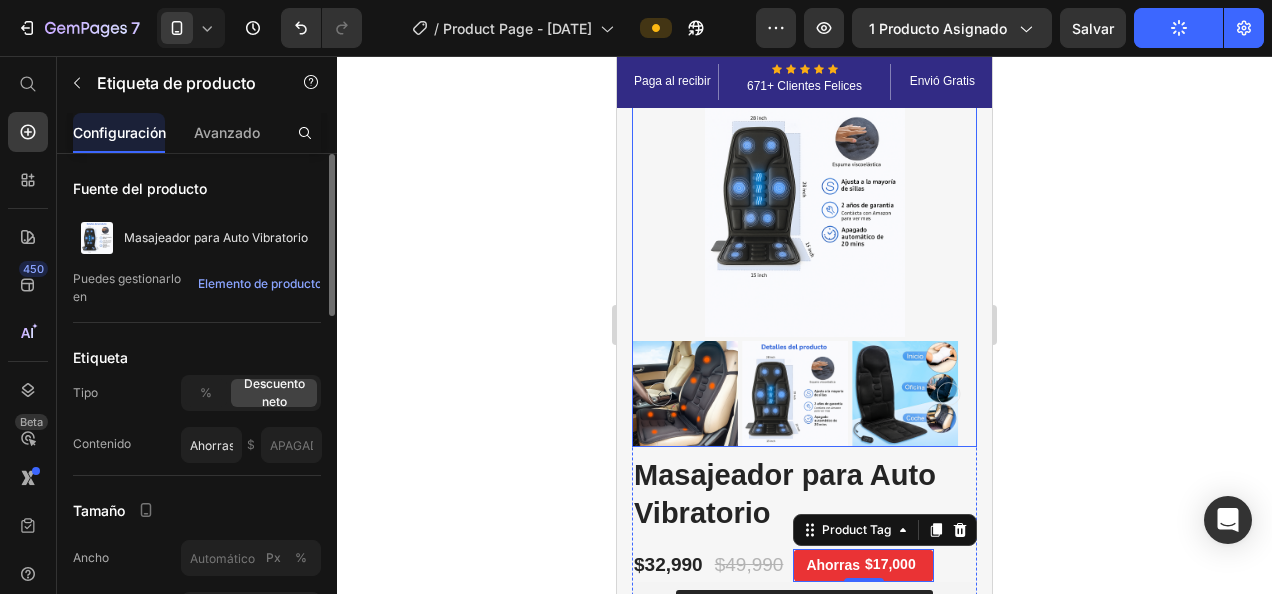 scroll, scrollTop: 0, scrollLeft: 0, axis: both 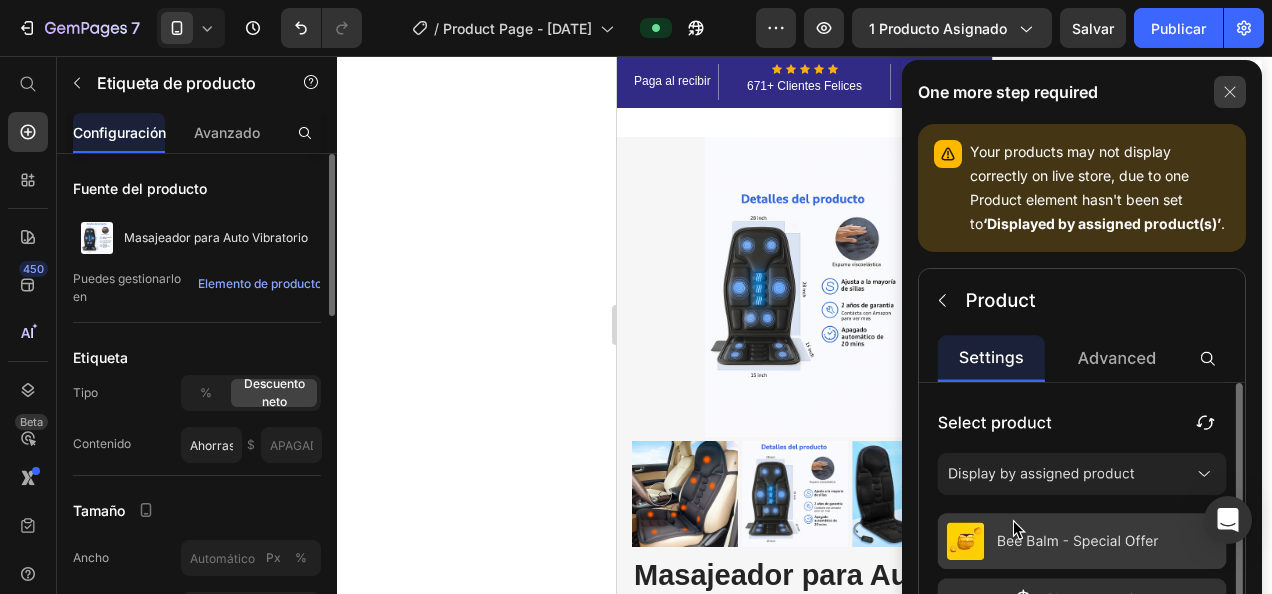 click 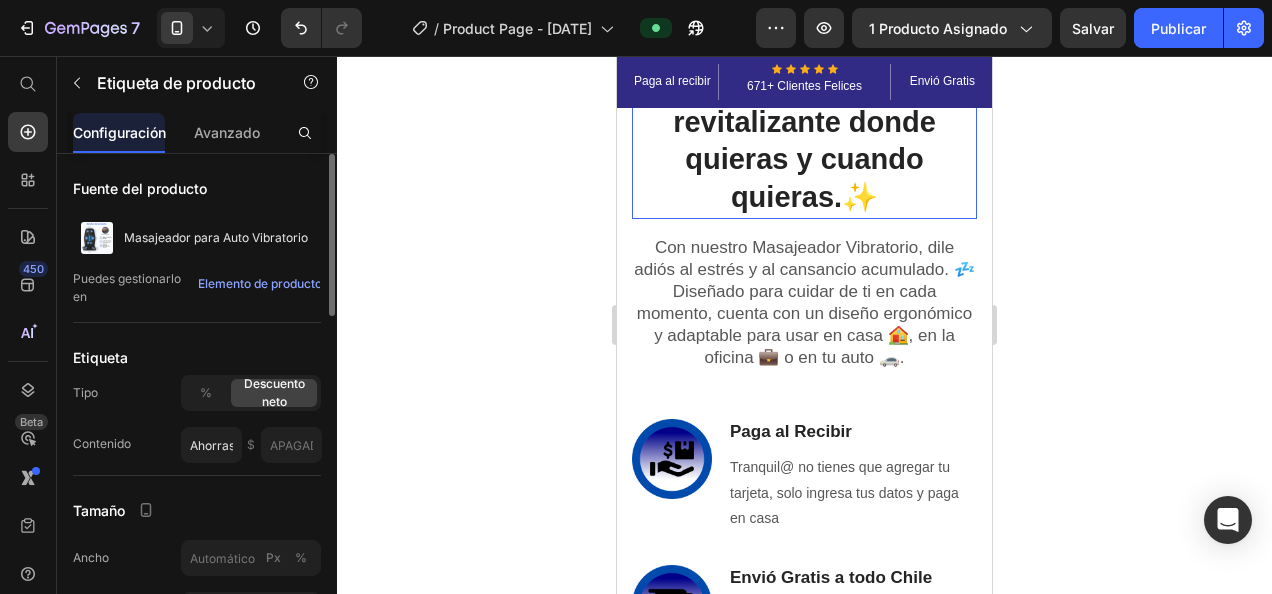 scroll, scrollTop: 1200, scrollLeft: 0, axis: vertical 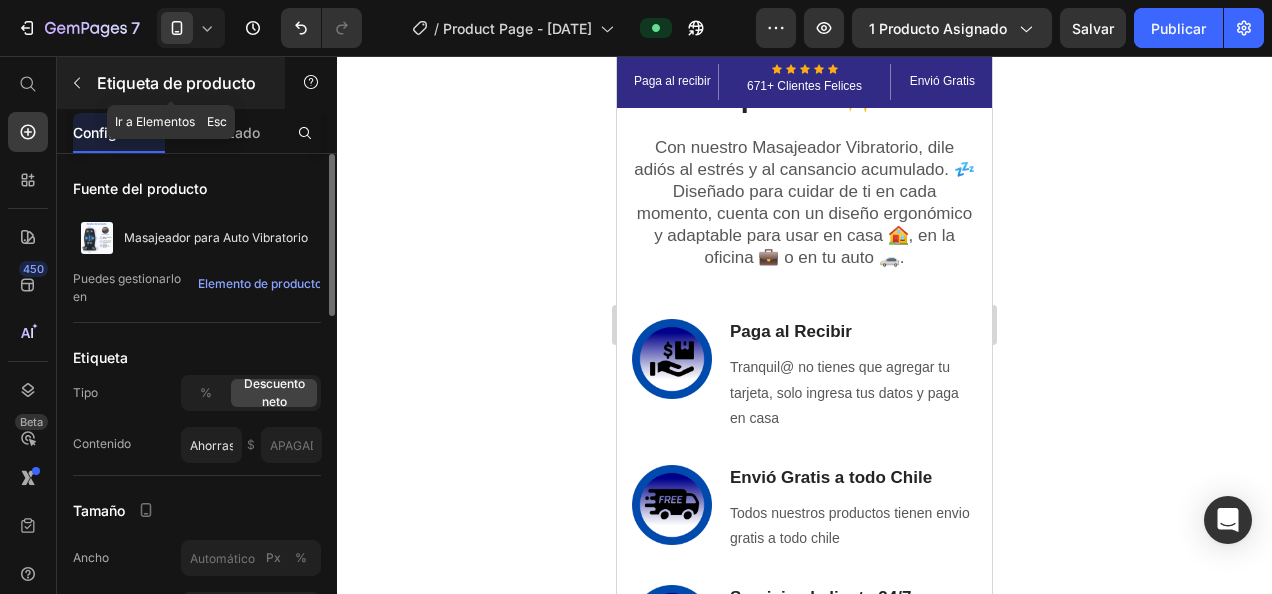 click at bounding box center (77, 83) 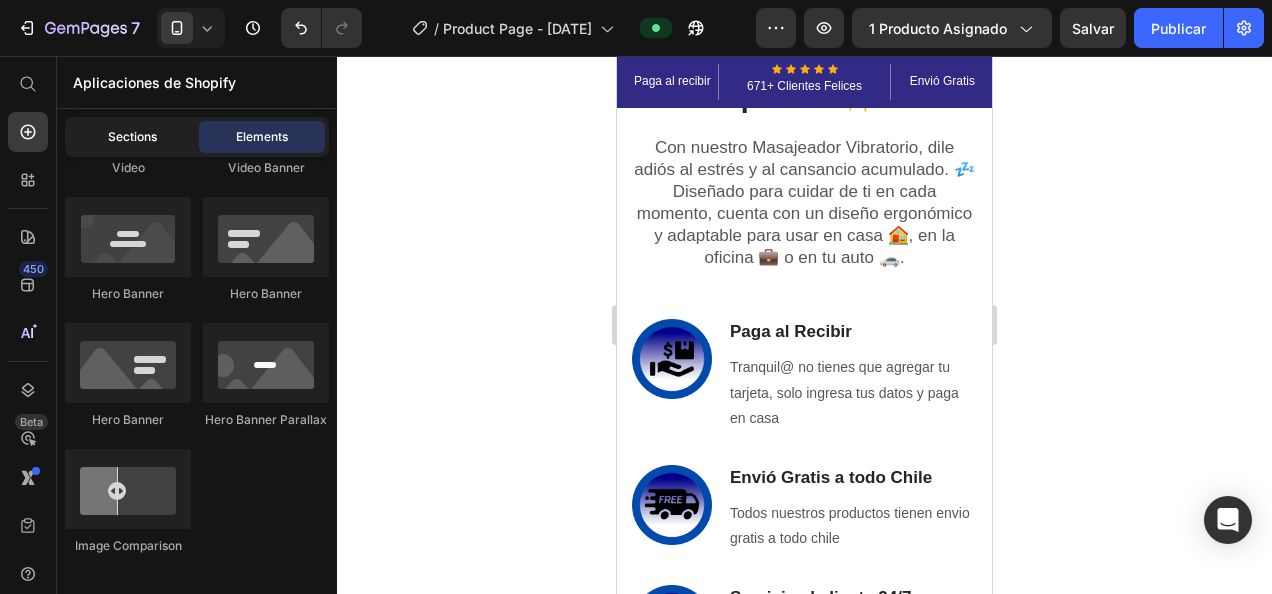 click on "Sections" at bounding box center [132, 137] 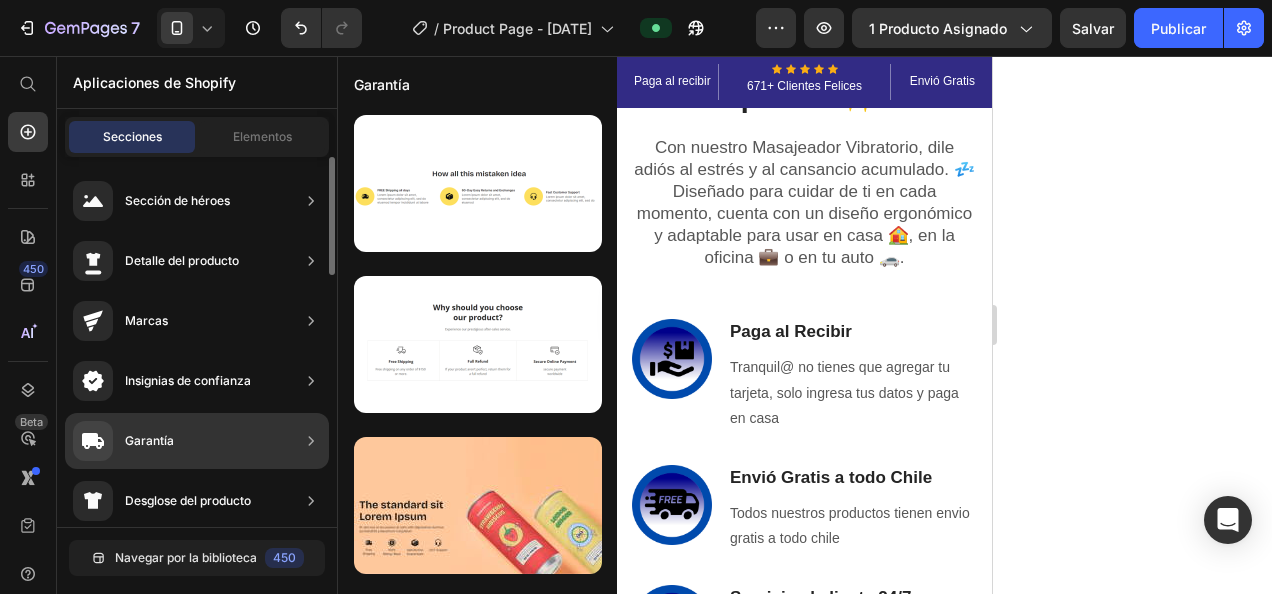 scroll, scrollTop: 0, scrollLeft: 0, axis: both 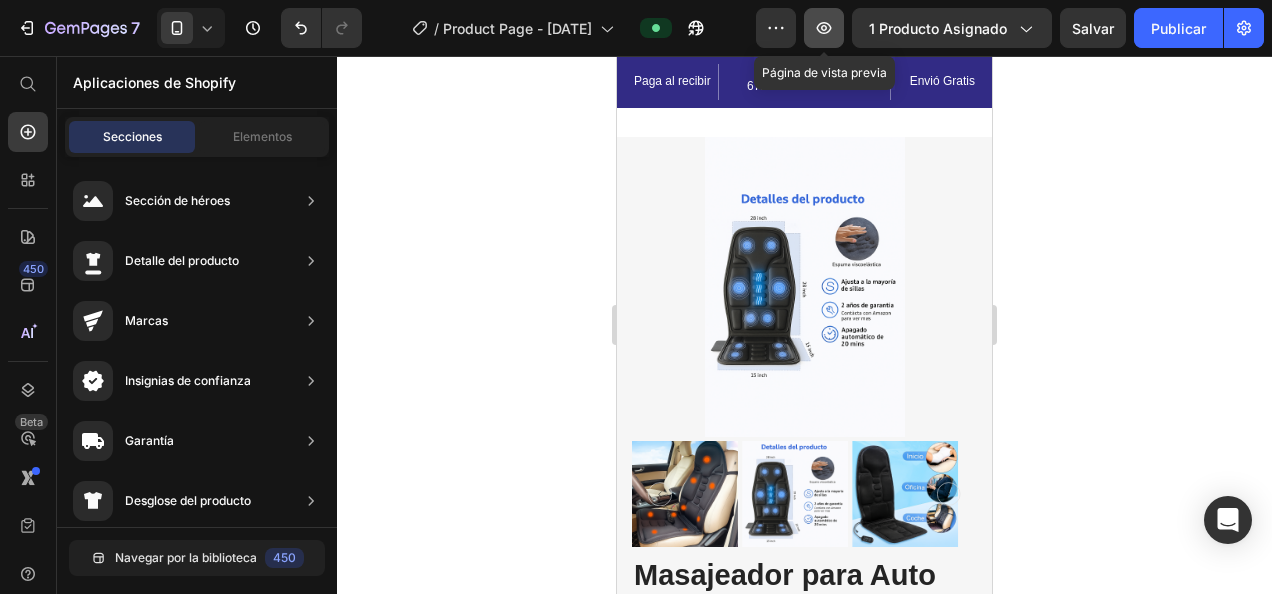 click 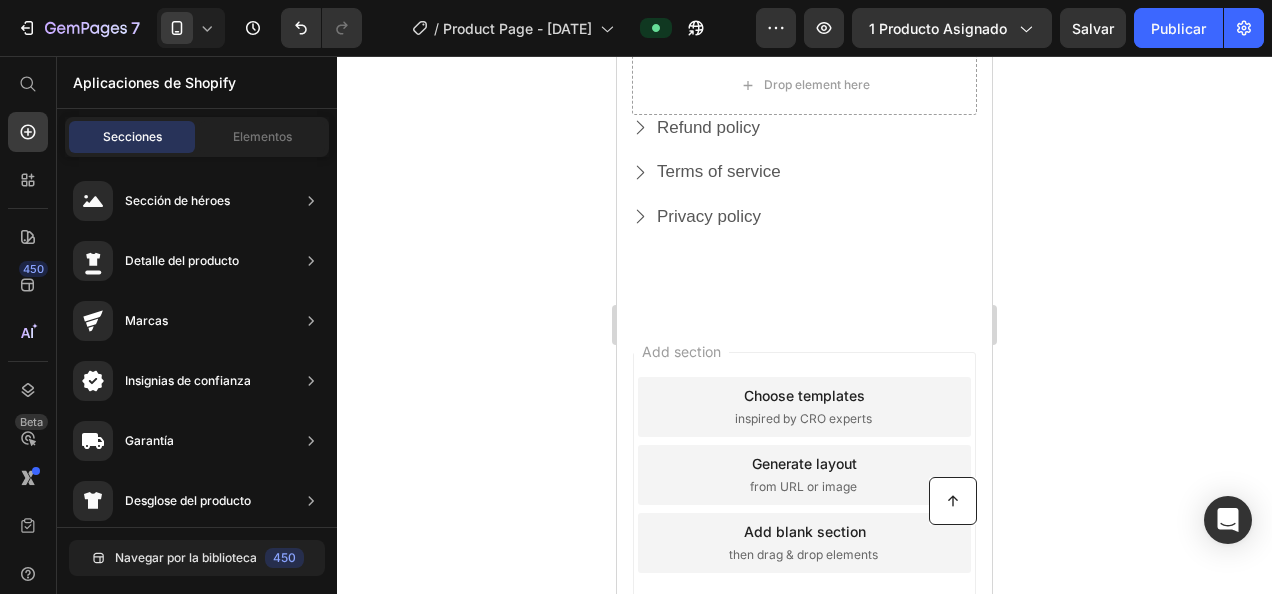 scroll, scrollTop: 4503, scrollLeft: 0, axis: vertical 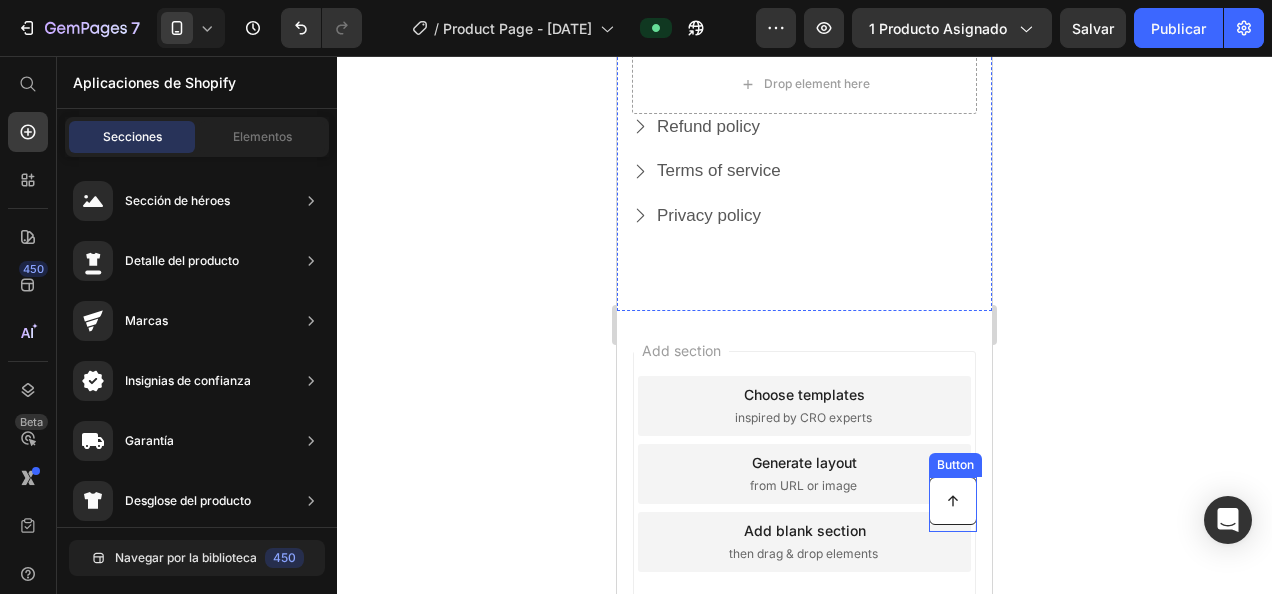click 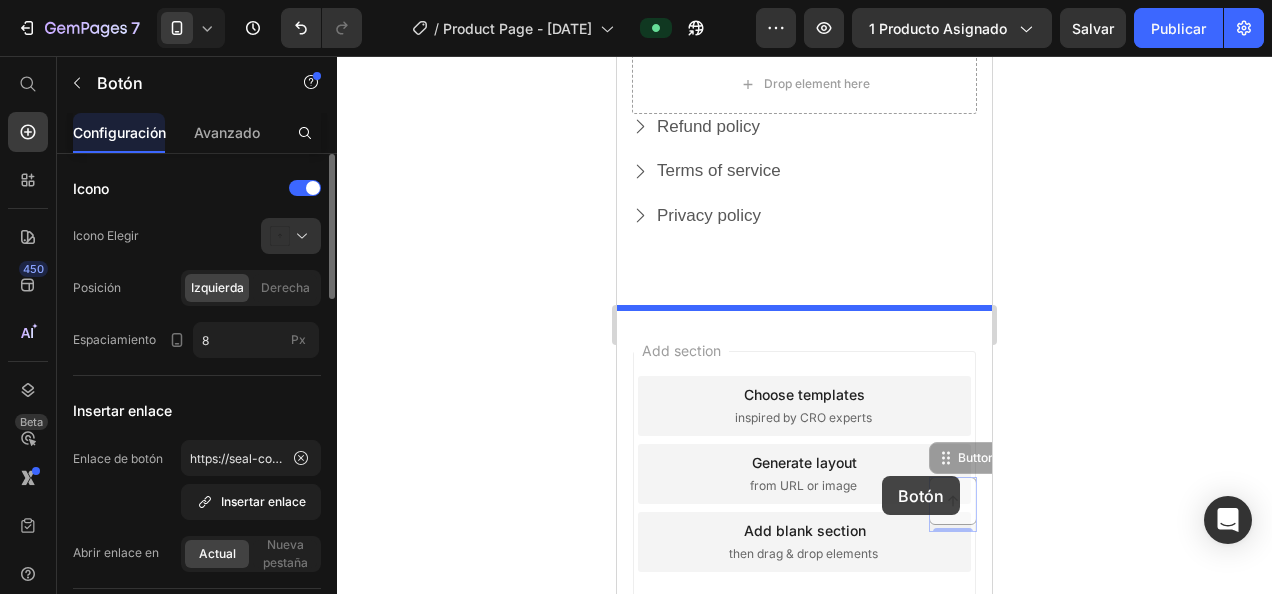 drag, startPoint x: 954, startPoint y: 466, endPoint x: 845, endPoint y: 495, distance: 112.79185 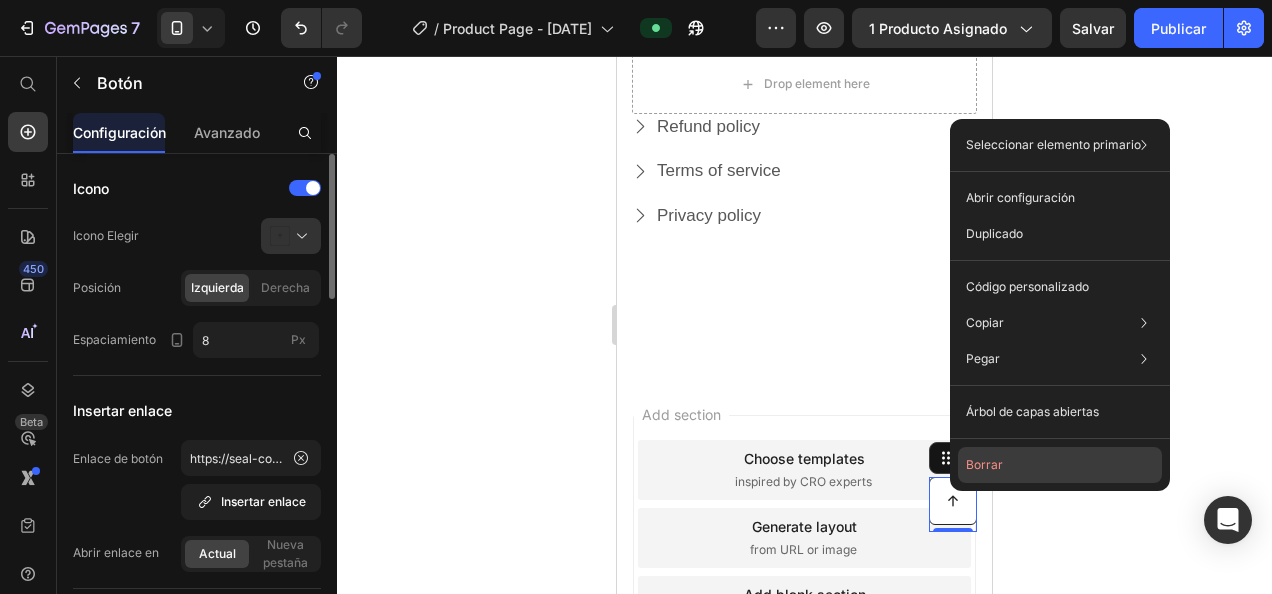 click on "Borrar" 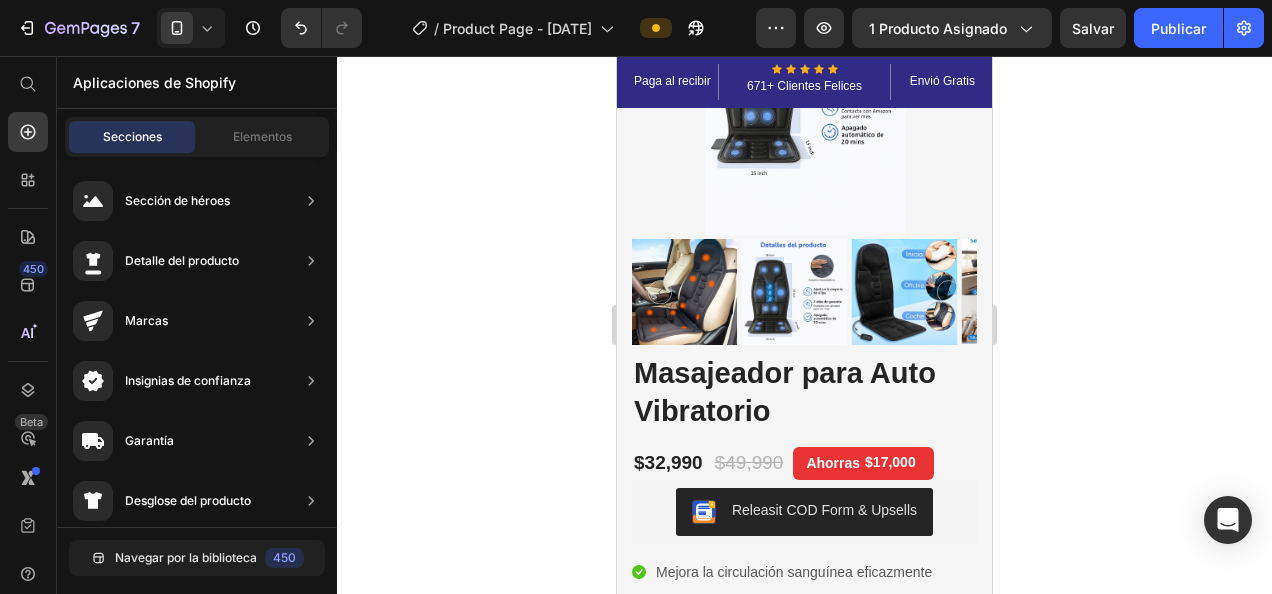 scroll, scrollTop: 0, scrollLeft: 0, axis: both 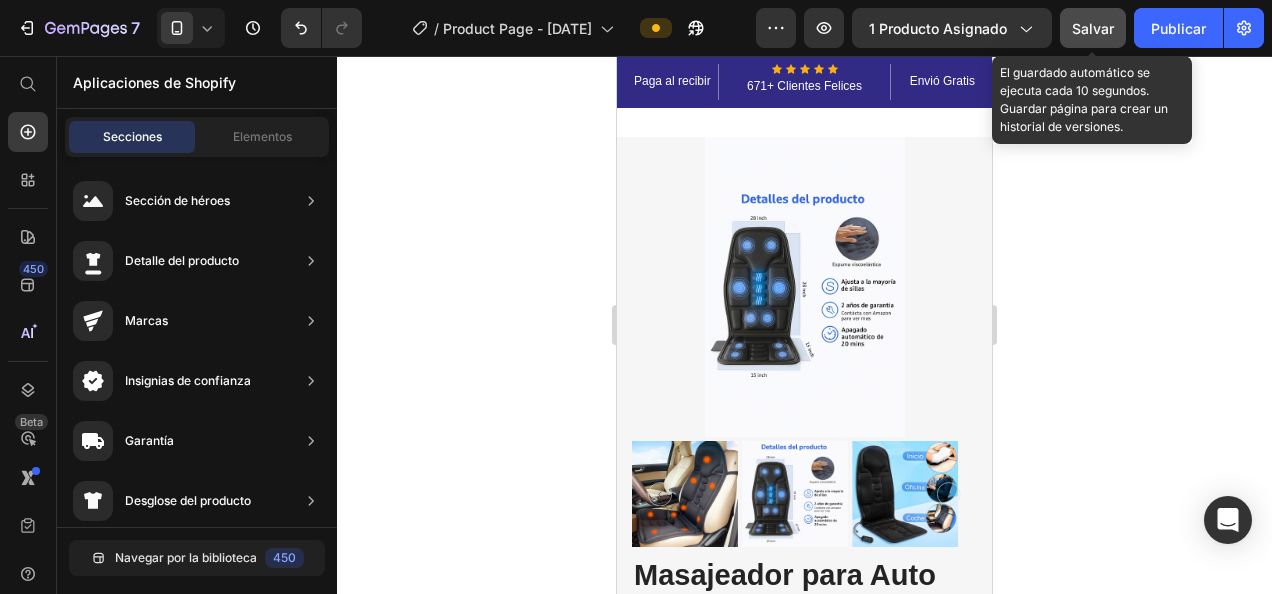 click on "Salvar" at bounding box center [1093, 28] 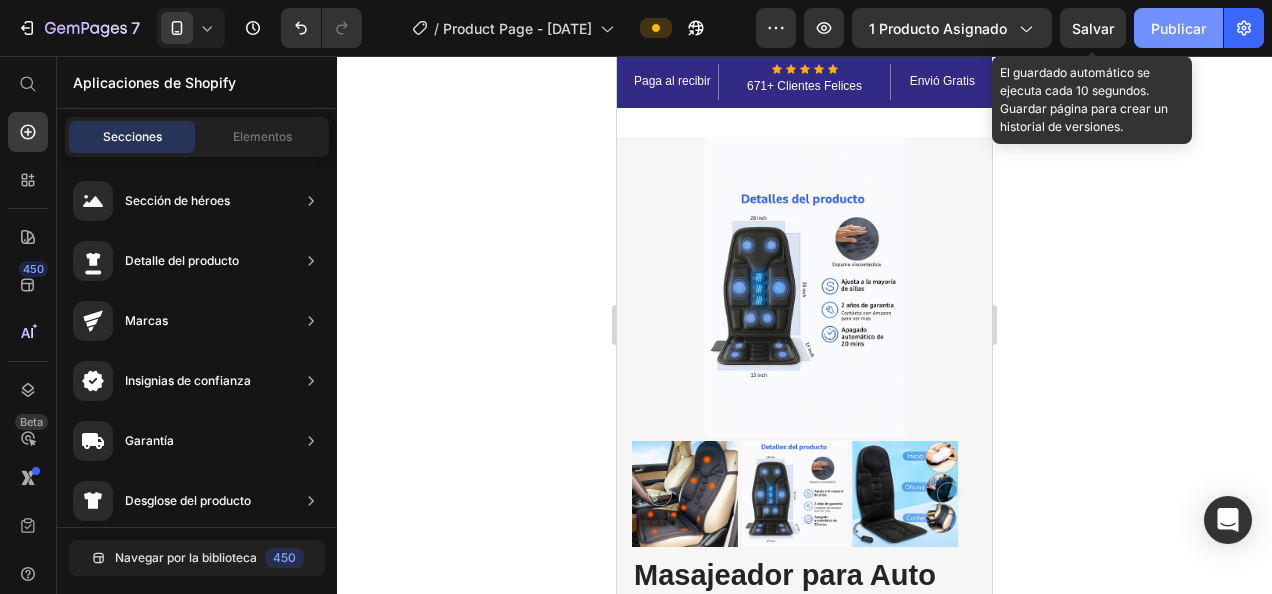 click on "Publicar" 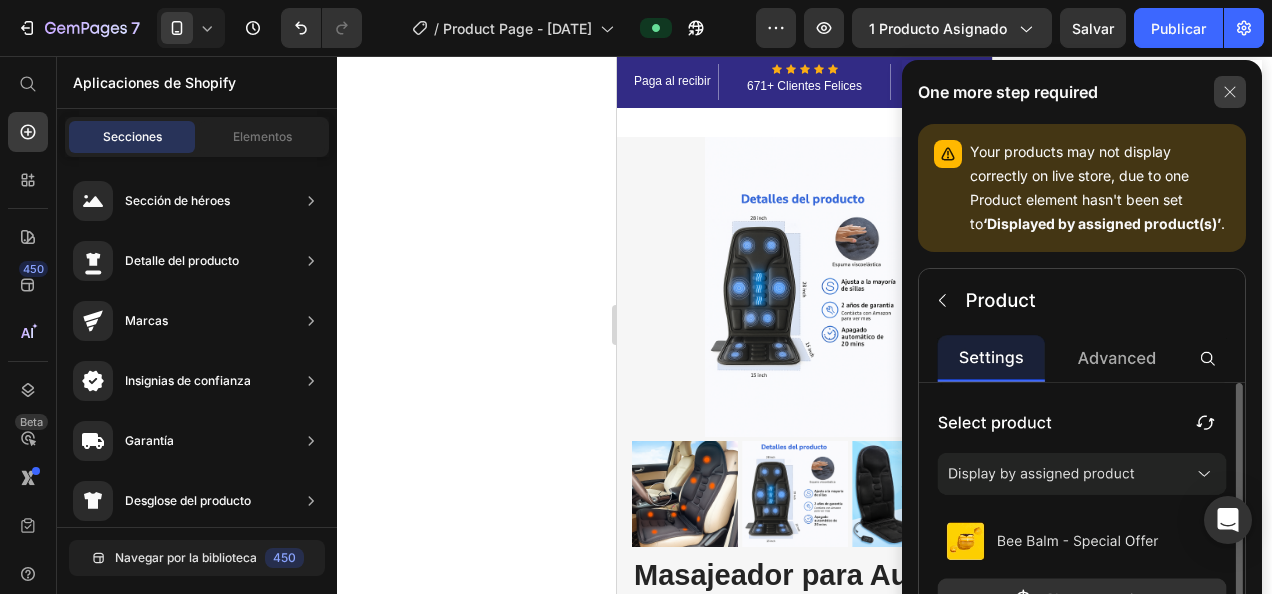 click 